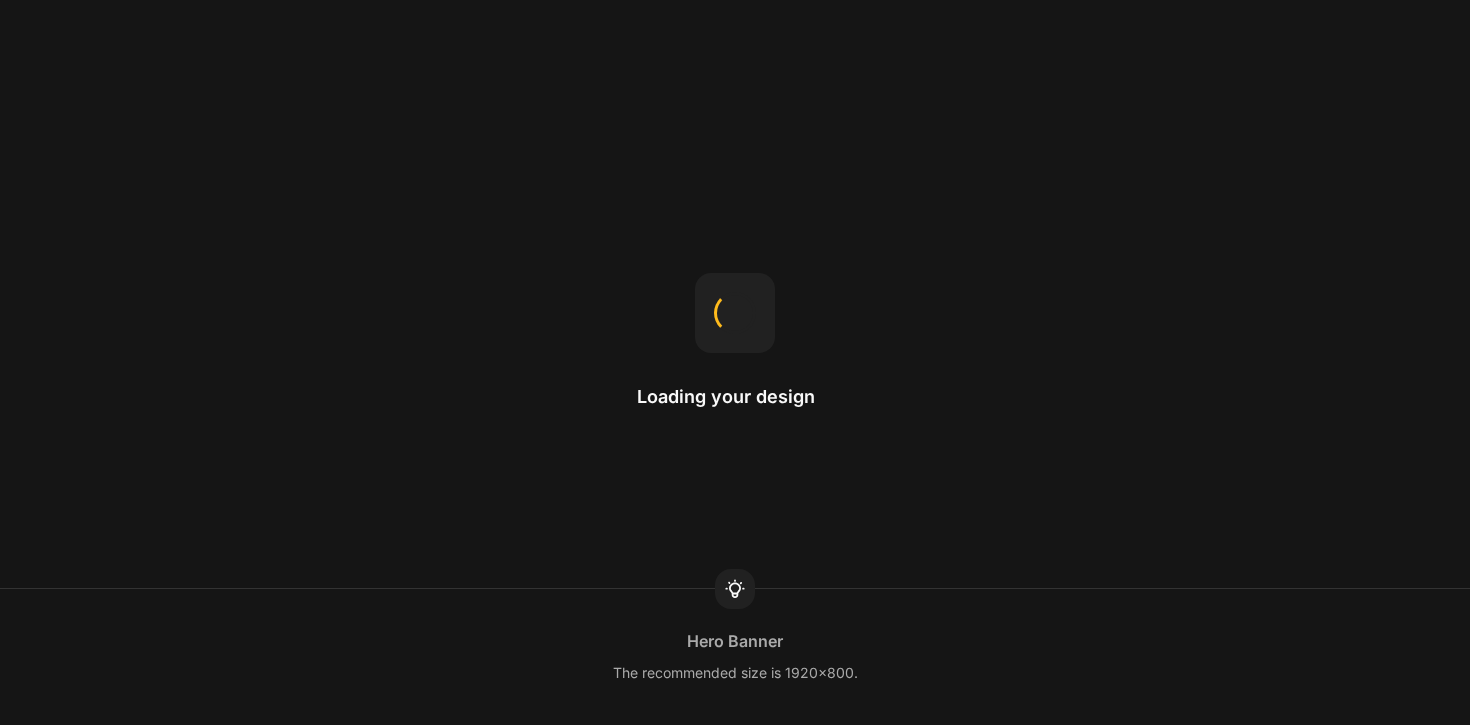 scroll, scrollTop: 0, scrollLeft: 0, axis: both 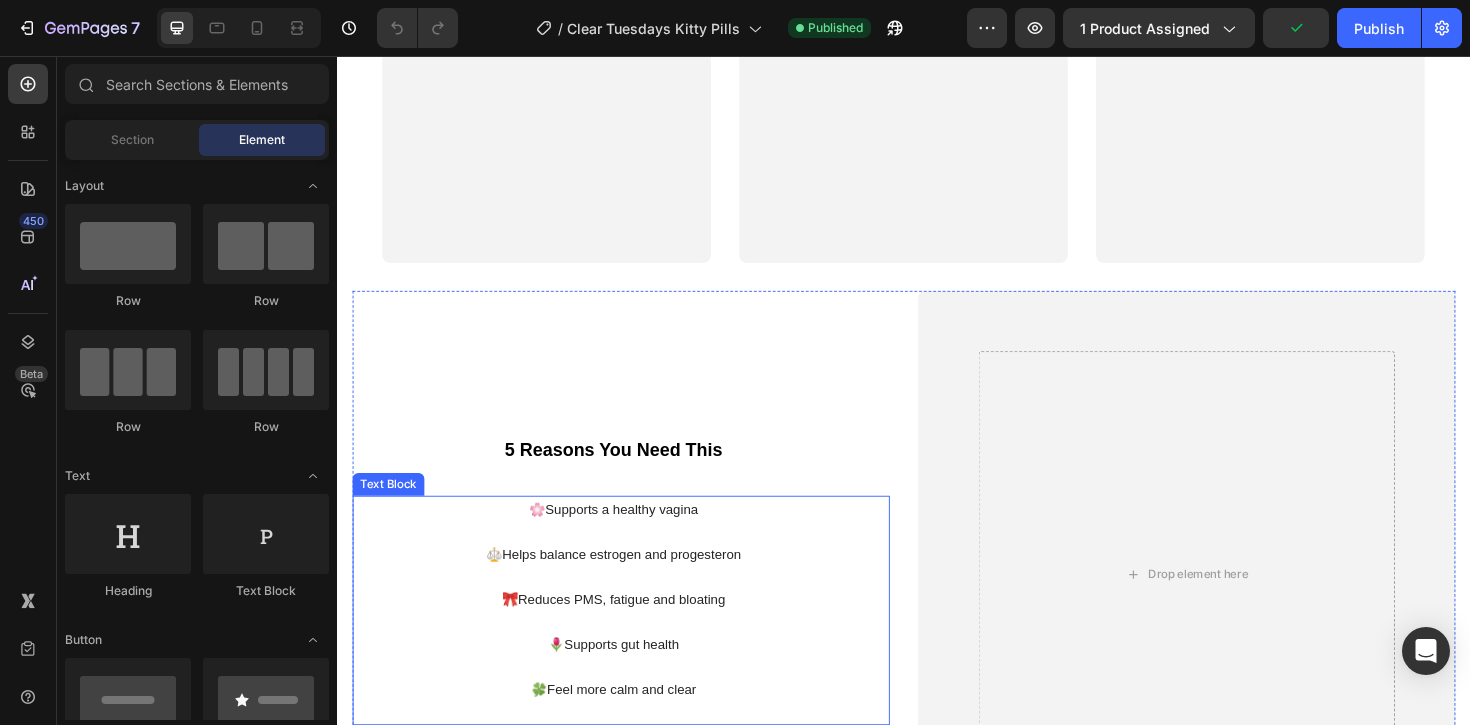 click on "🌸Supports a healthy vagina" at bounding box center [629, 536] 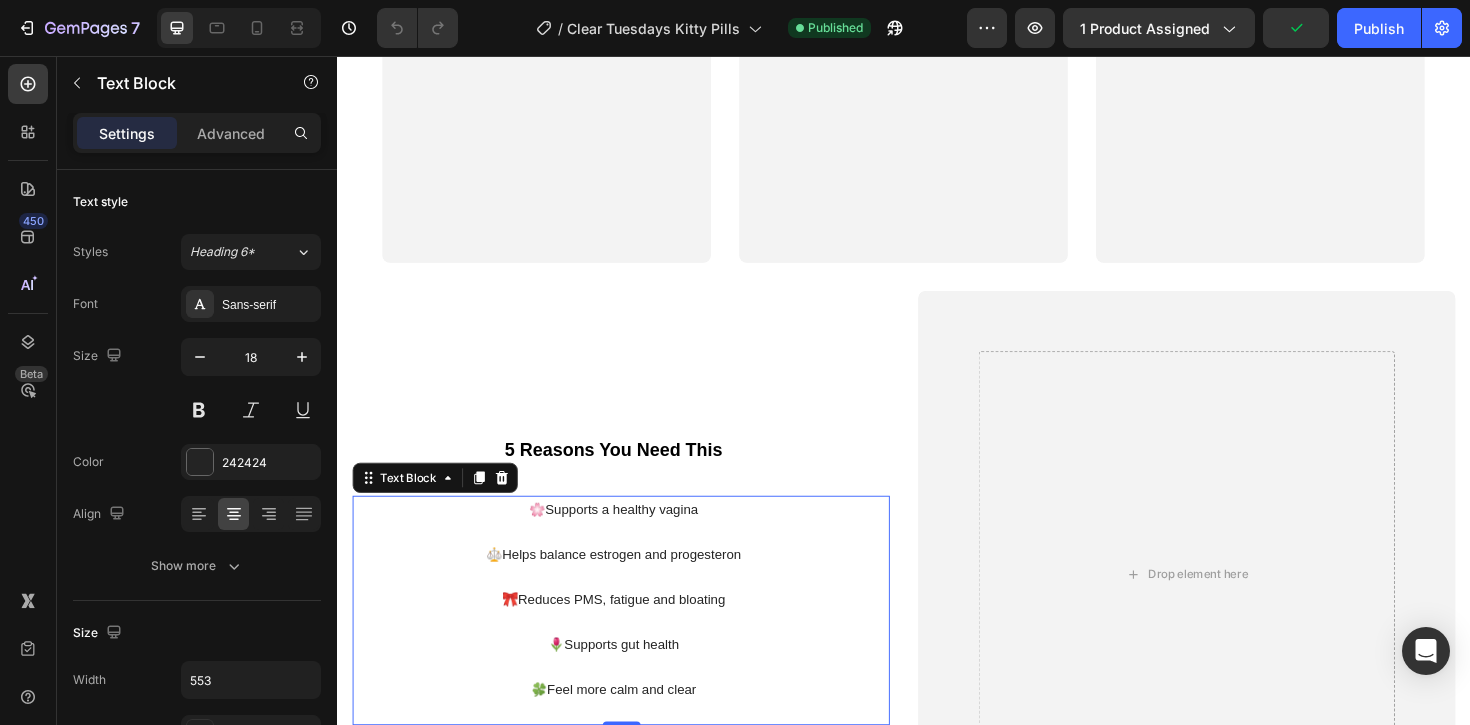 click on "🌸Supports a healthy vagina" at bounding box center [629, 536] 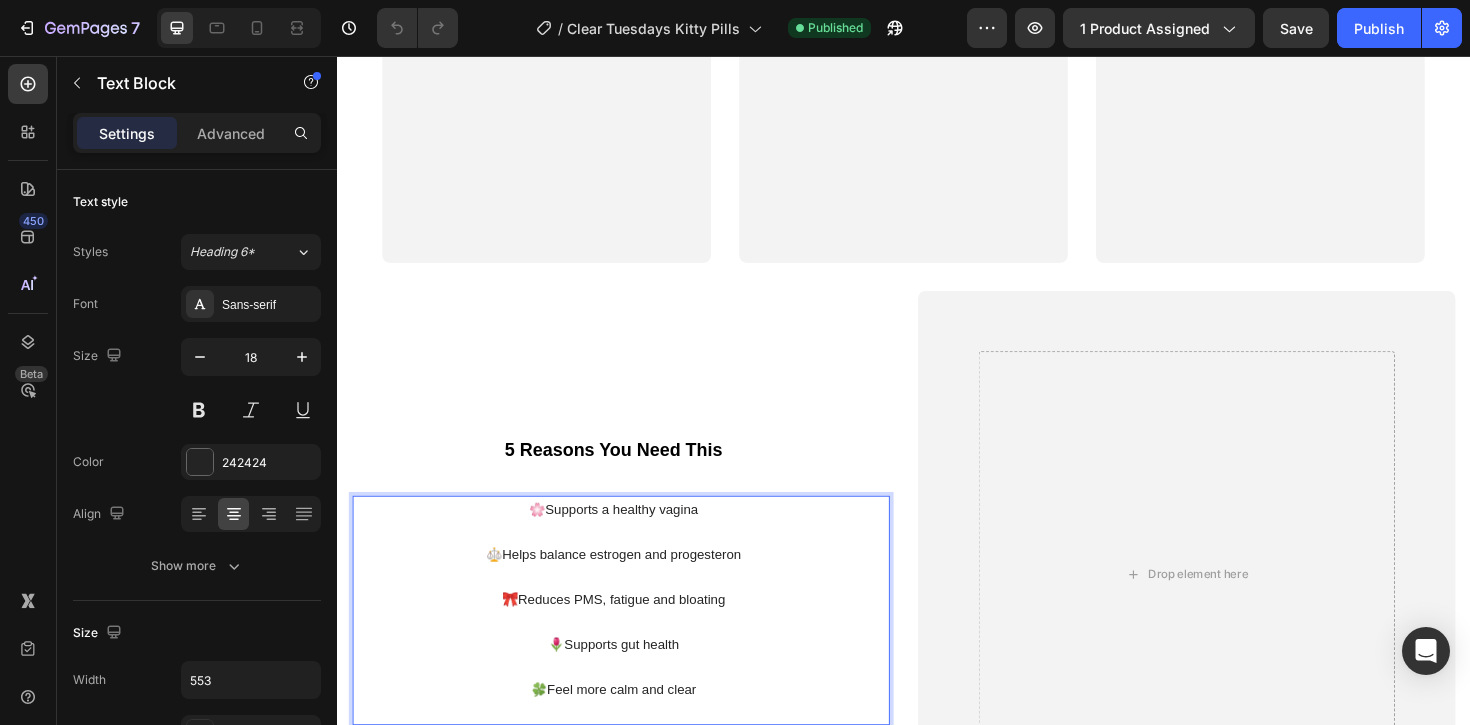 click on "🌸Supports a healthy vagina" at bounding box center [629, 536] 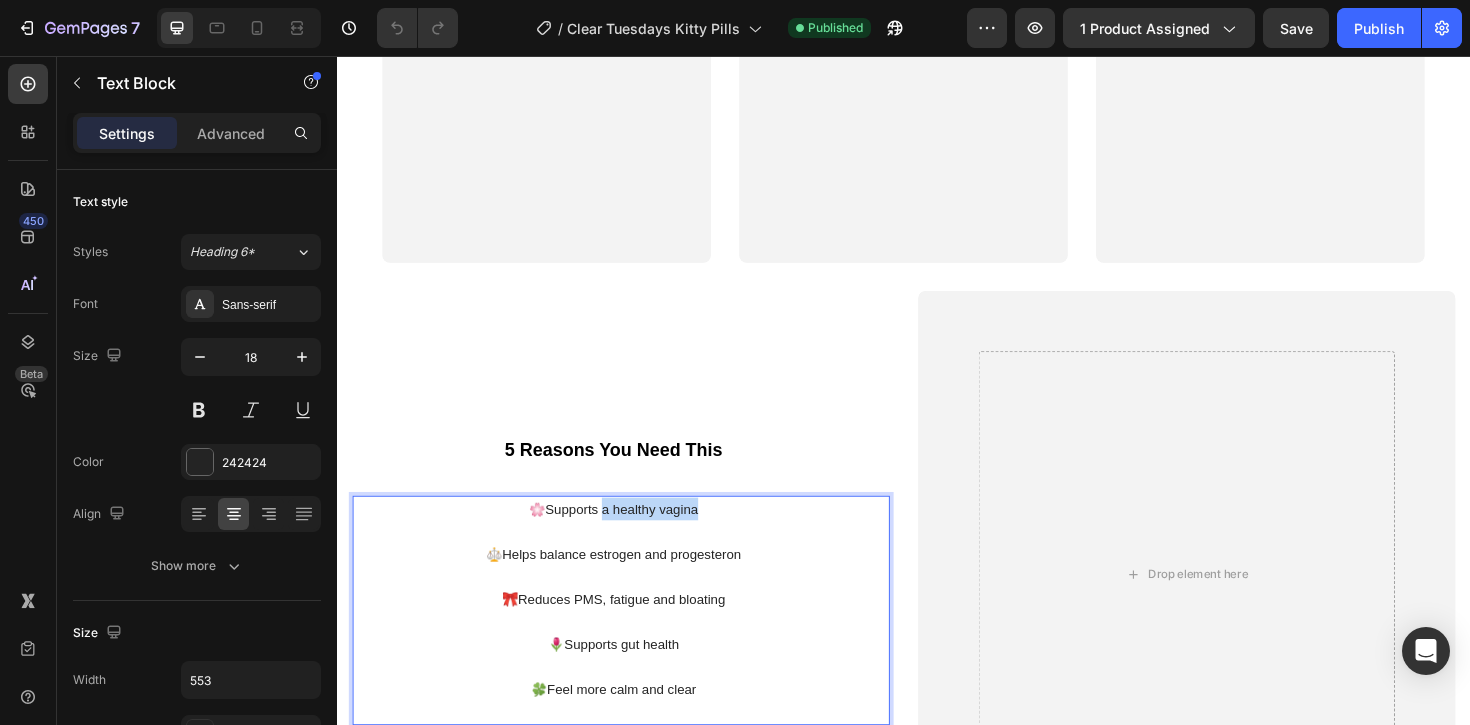 drag, startPoint x: 716, startPoint y: 534, endPoint x: 617, endPoint y: 541, distance: 99.24717 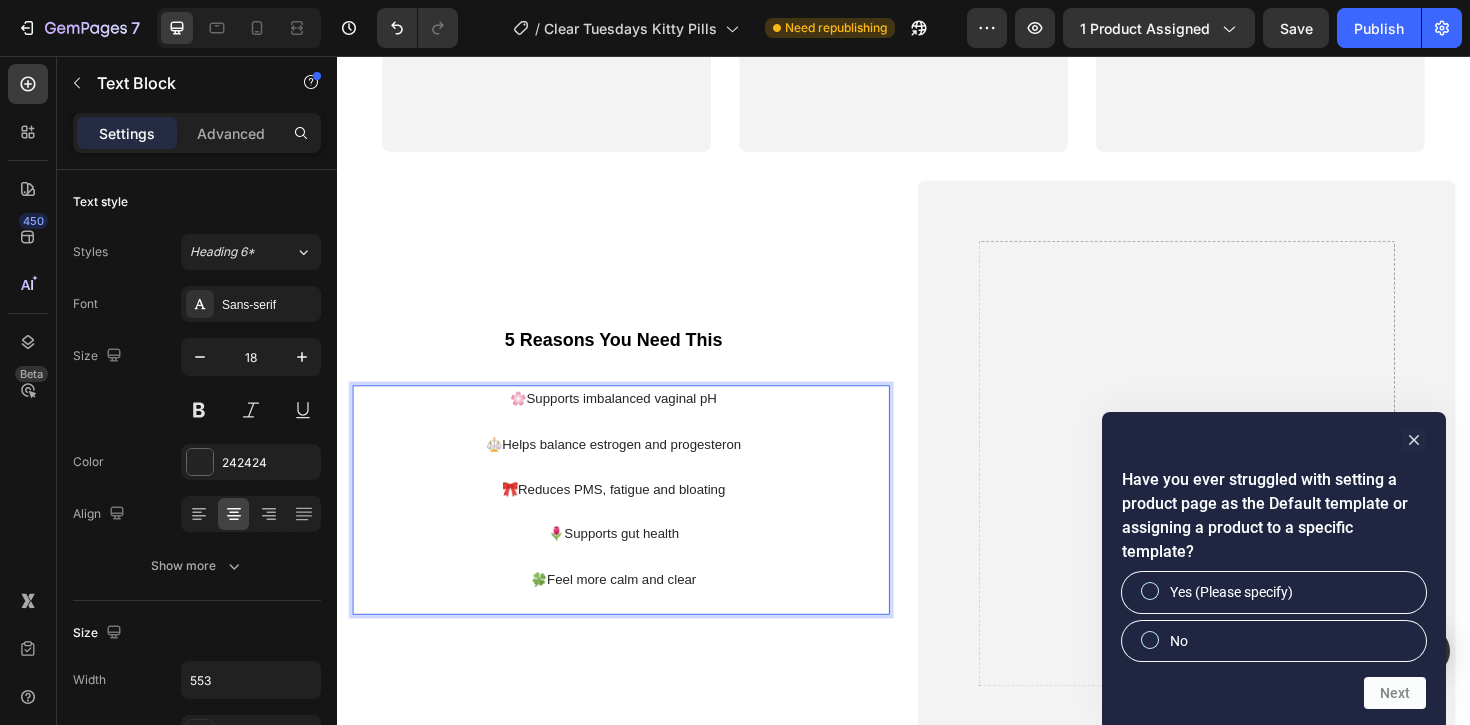 scroll, scrollTop: 1928, scrollLeft: 0, axis: vertical 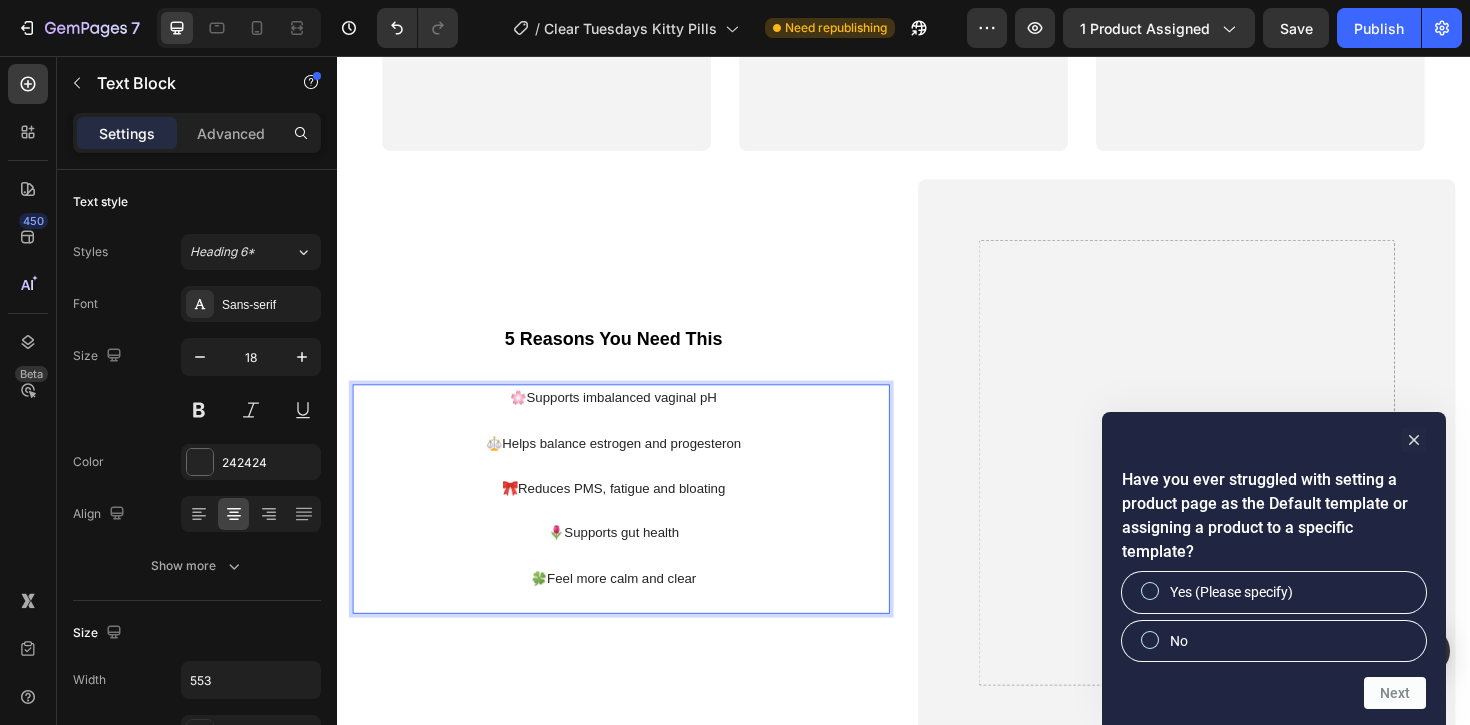 click on "🌷Supports gut health" at bounding box center (629, 561) 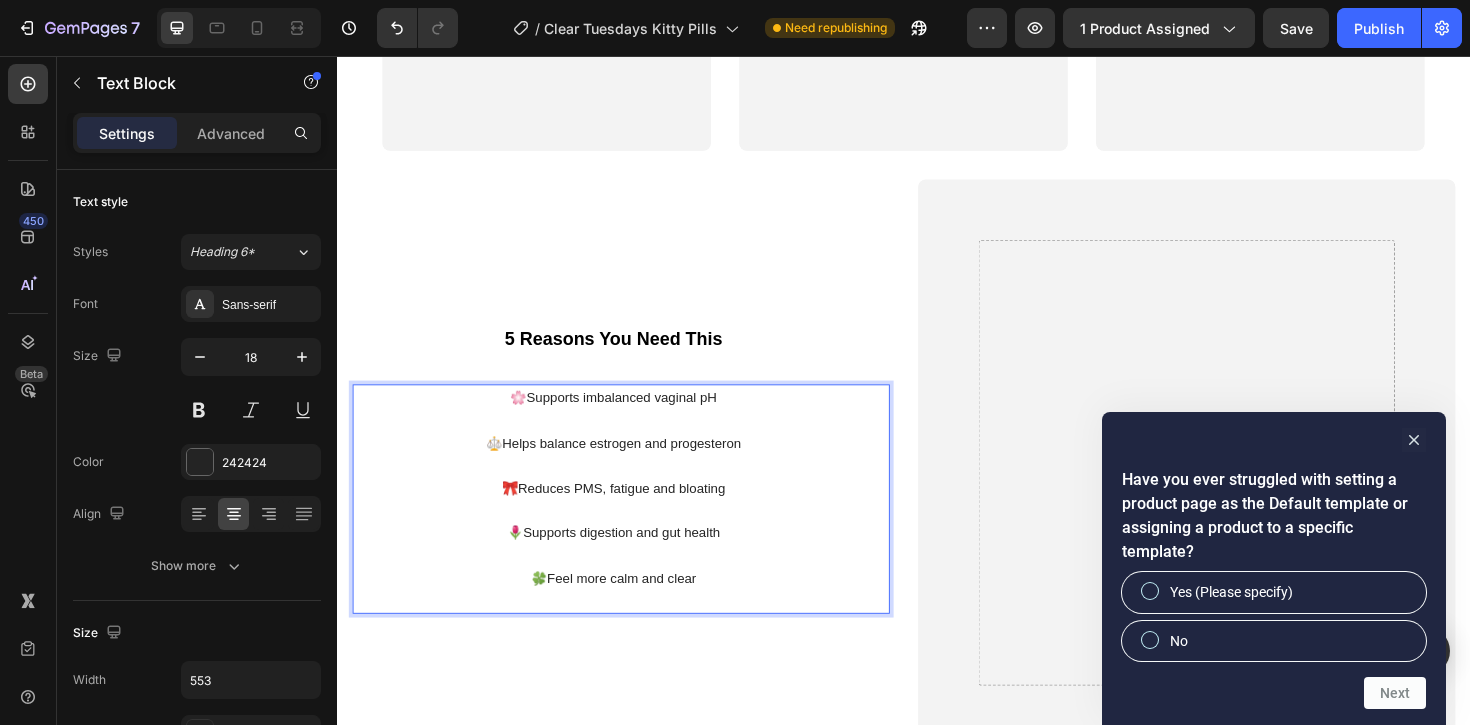 click on "🍀Feel more calm and clear" at bounding box center (629, 609) 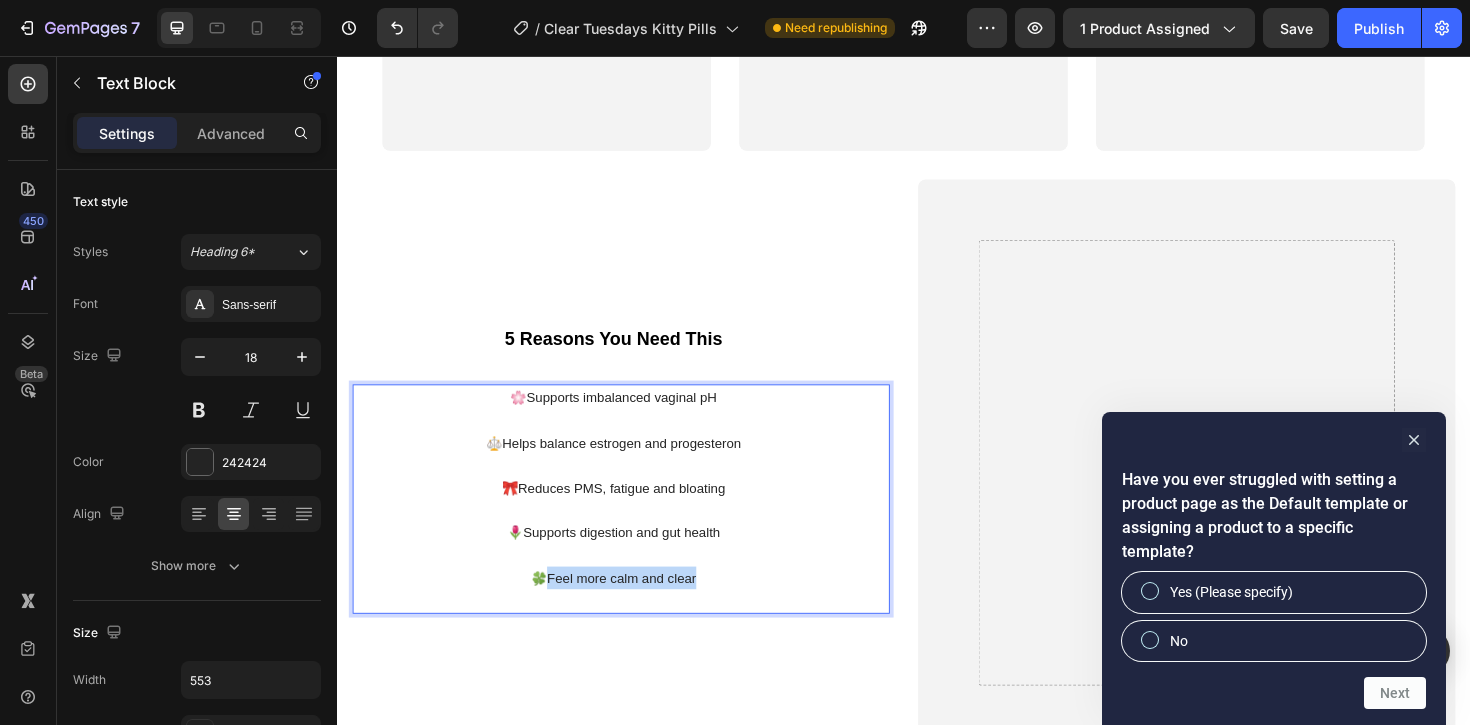 drag, startPoint x: 722, startPoint y: 611, endPoint x: 560, endPoint y: 612, distance: 162.00308 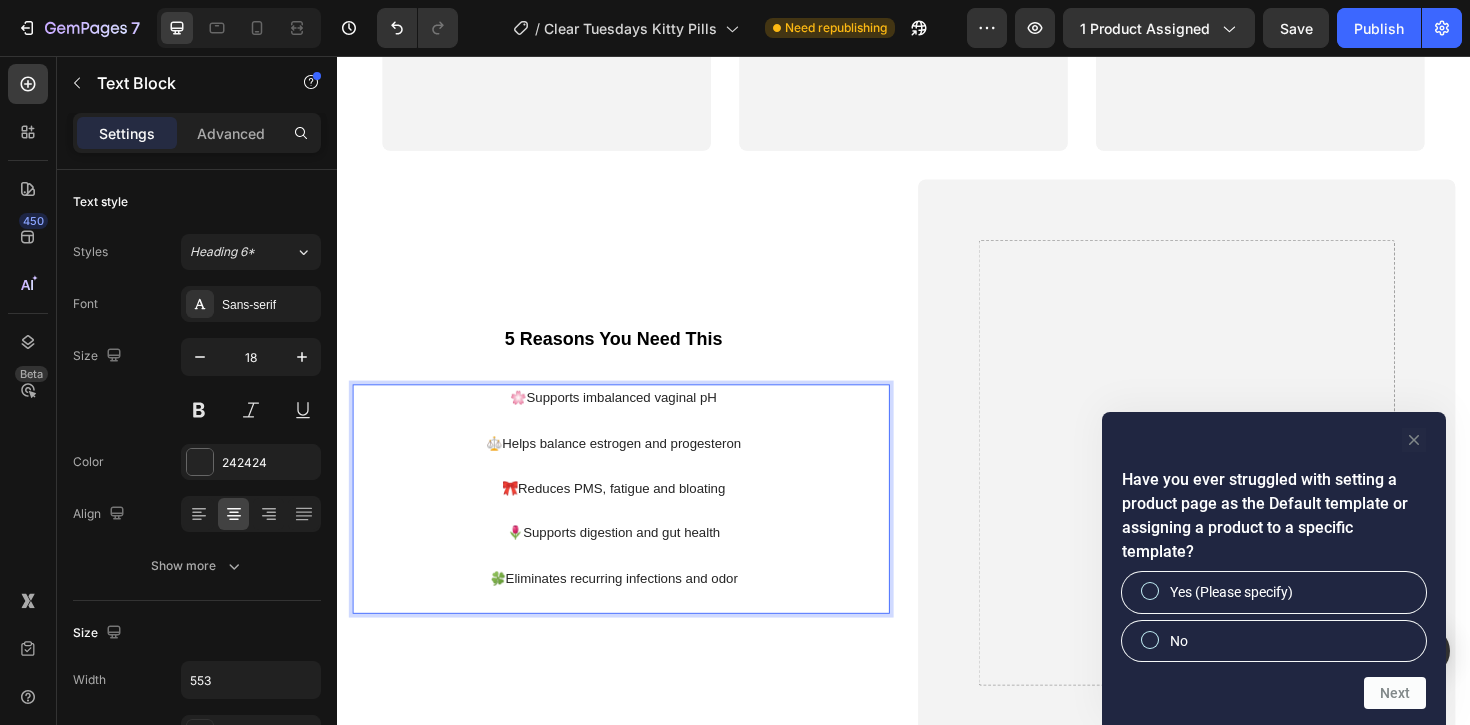 click 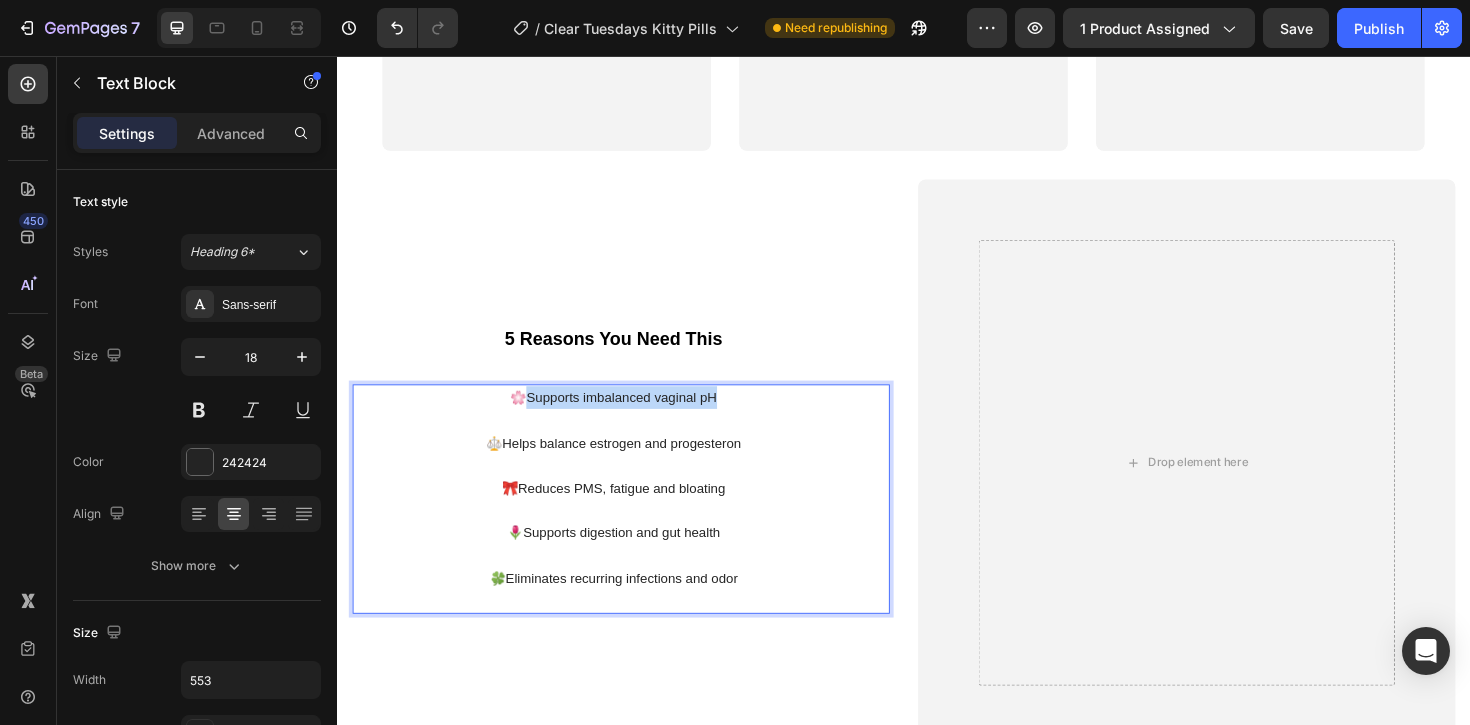 drag, startPoint x: 748, startPoint y: 416, endPoint x: 539, endPoint y: 415, distance: 209.0024 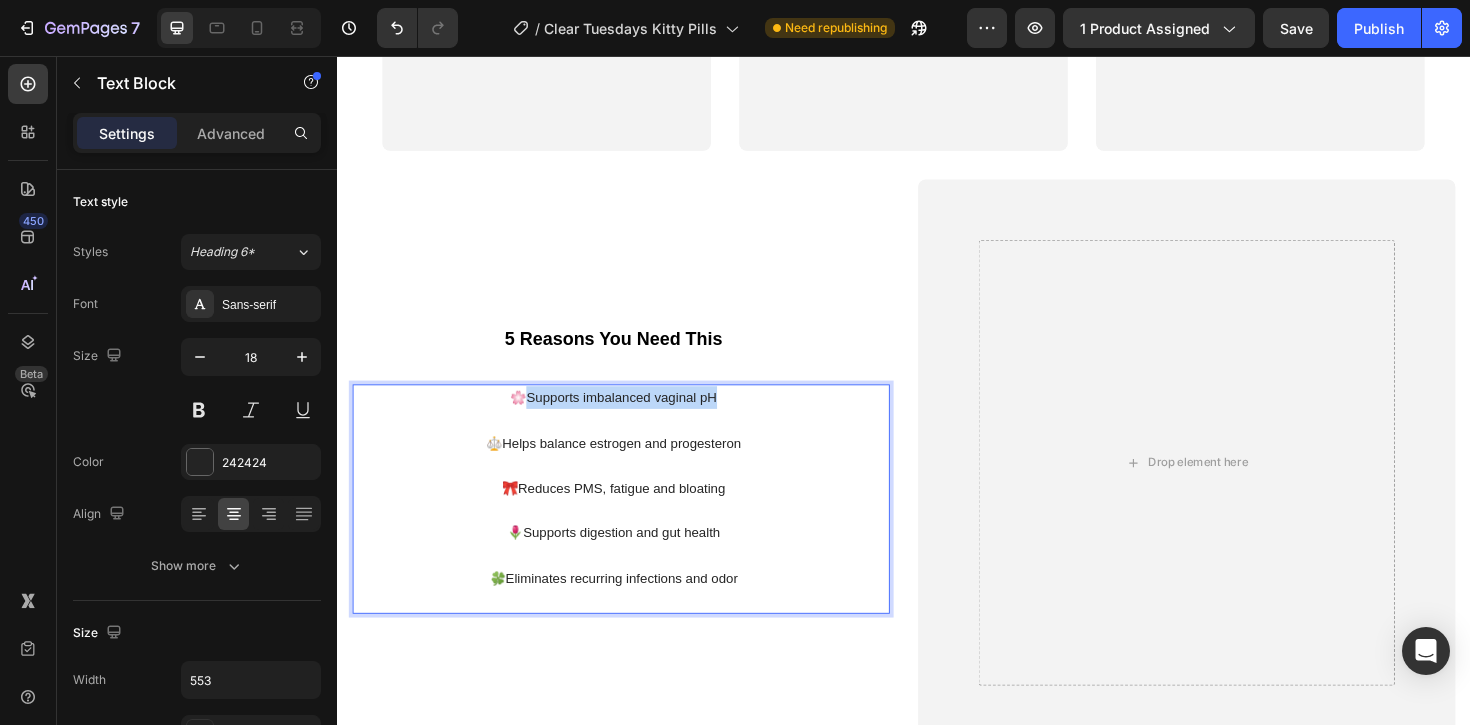 click on "🌸Supports imbalanced vaginal pH" at bounding box center [629, 418] 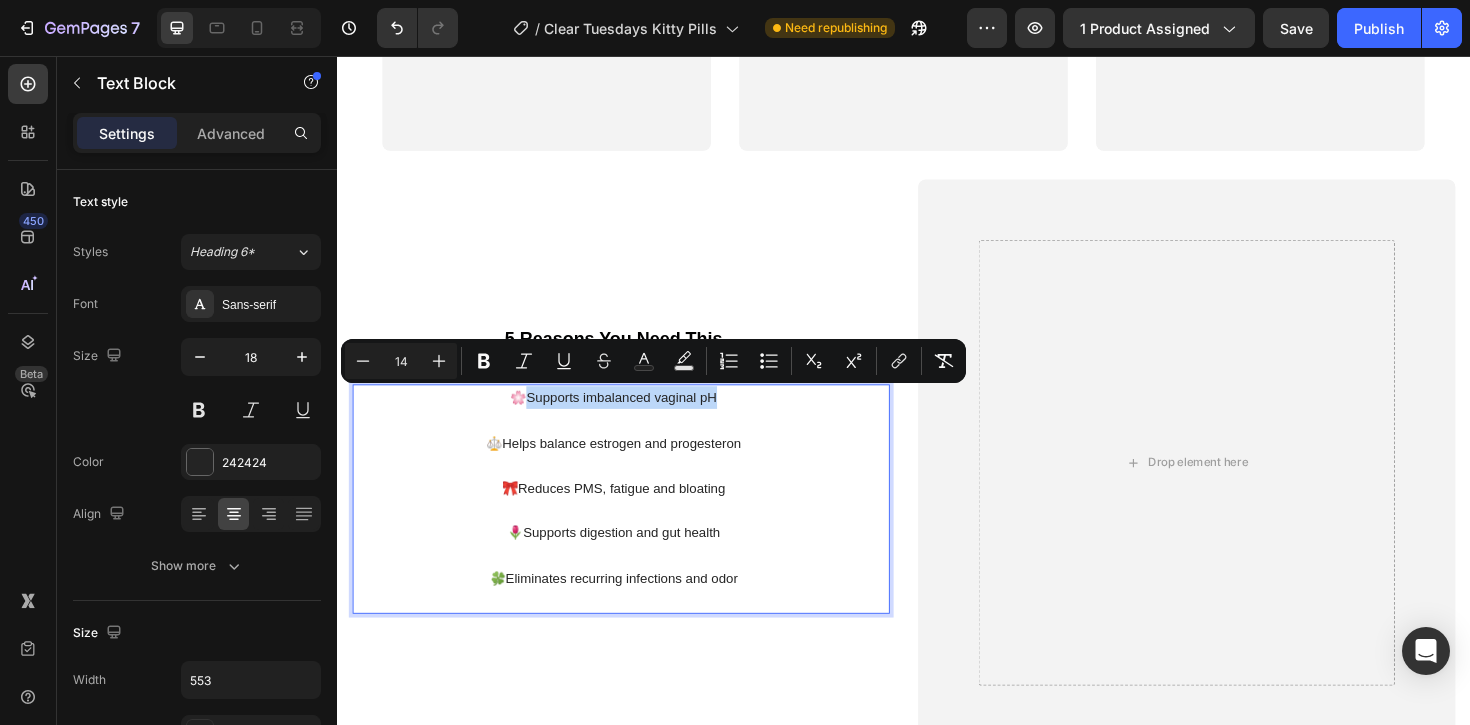 copy on "upports imbalanced vaginal pH" 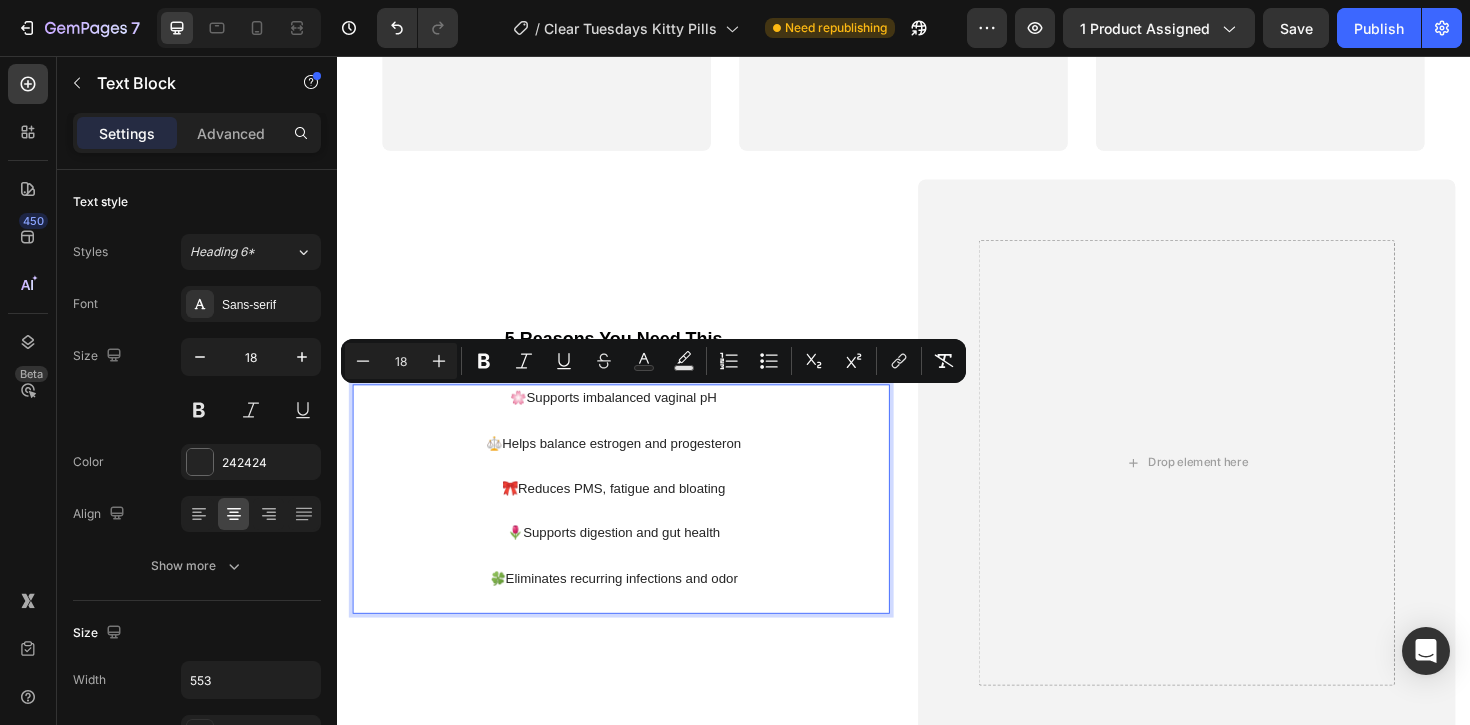 click at bounding box center (629, 441) 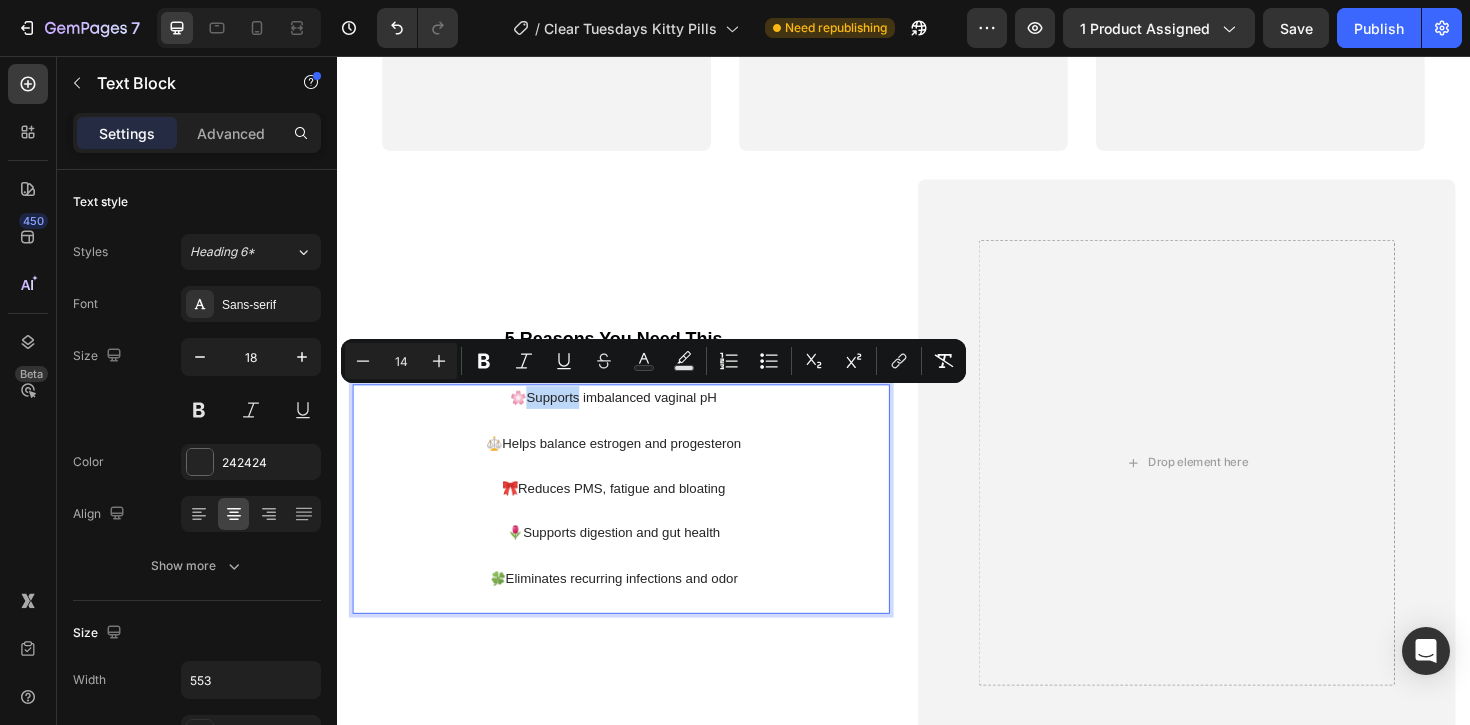 drag, startPoint x: 589, startPoint y: 416, endPoint x: 538, endPoint y: 419, distance: 51.088158 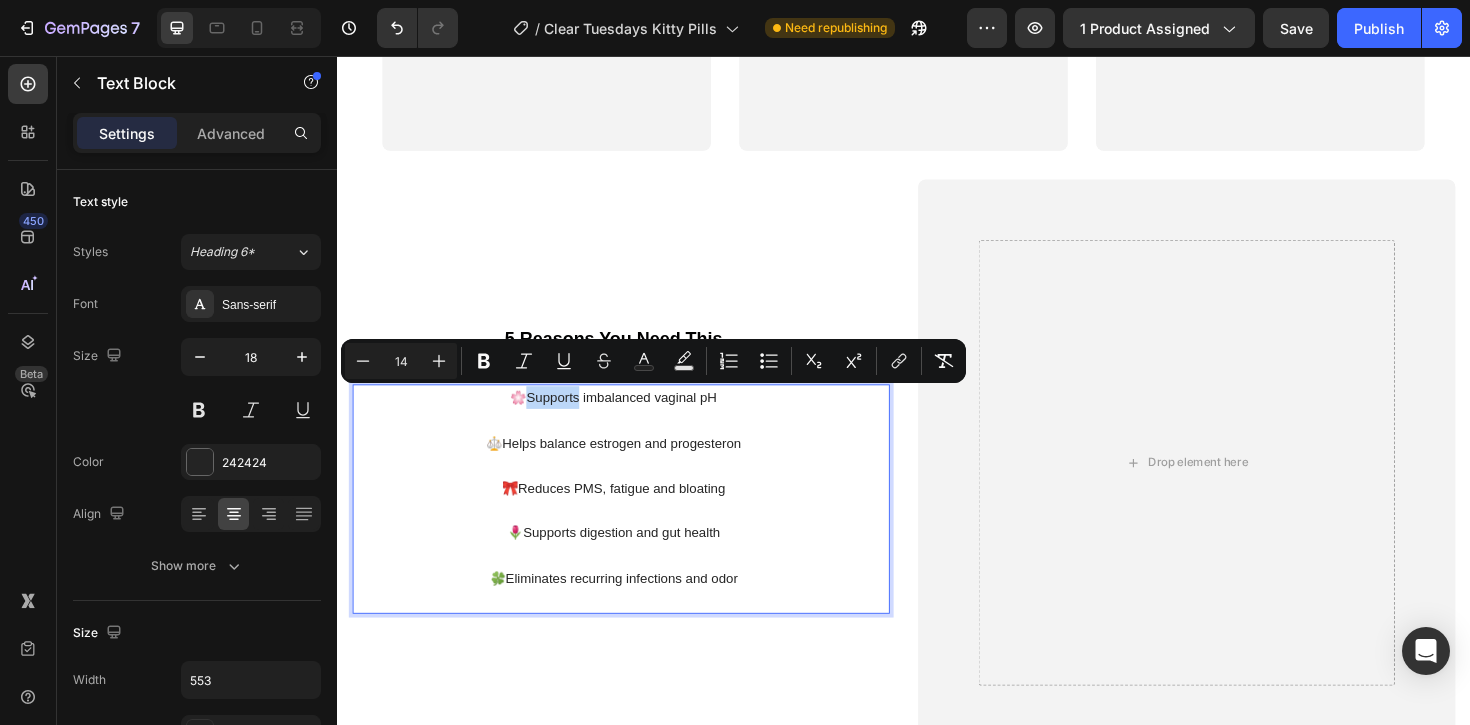 click on "🌸Supports imbalanced vaginal pH" at bounding box center [629, 418] 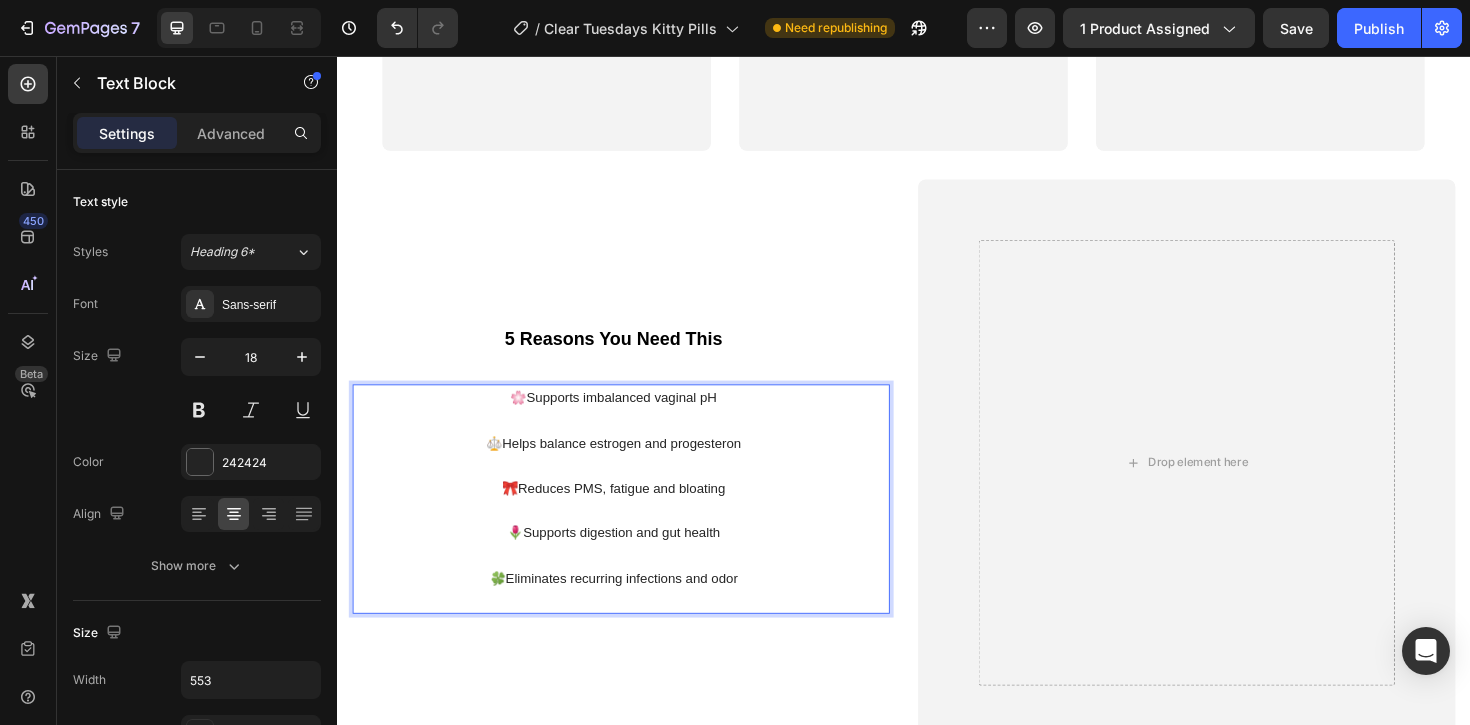 click at bounding box center [629, 441] 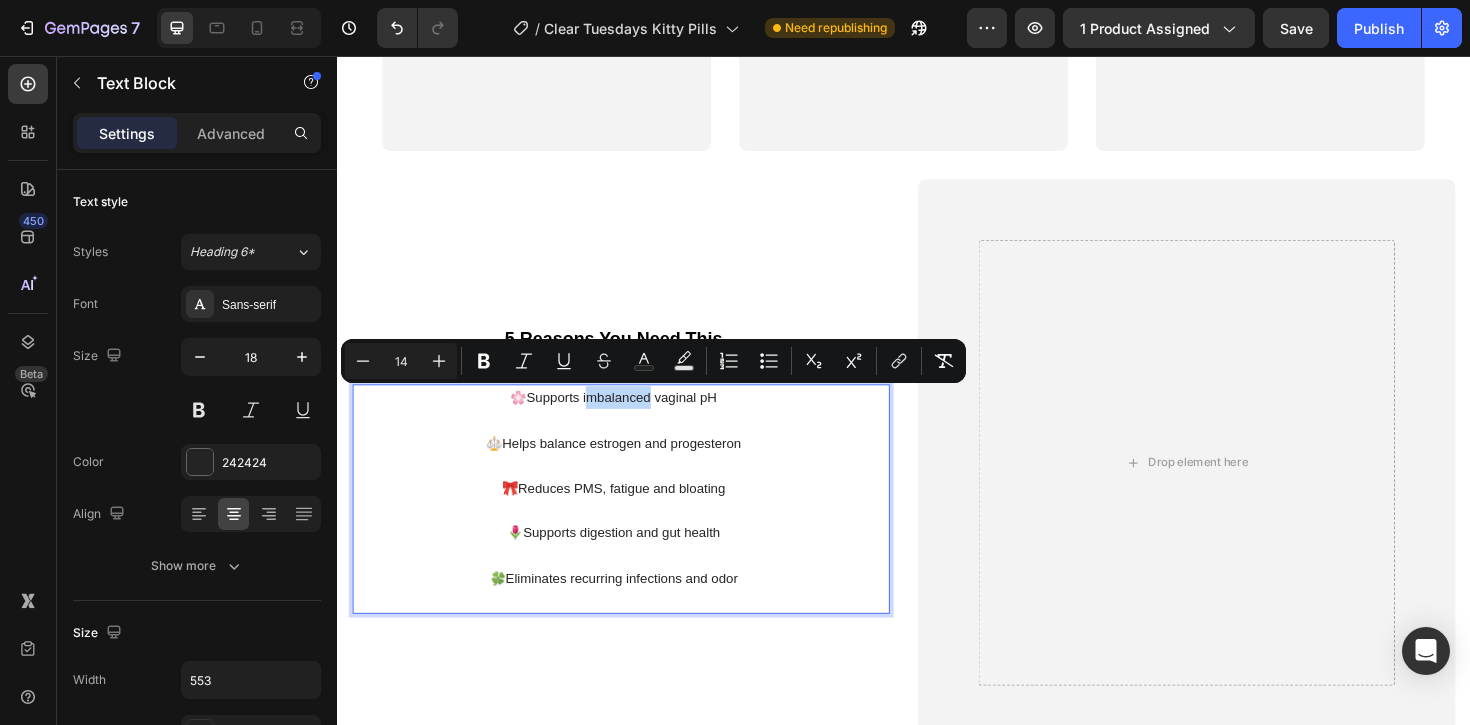 drag, startPoint x: 666, startPoint y: 417, endPoint x: 598, endPoint y: 418, distance: 68.007355 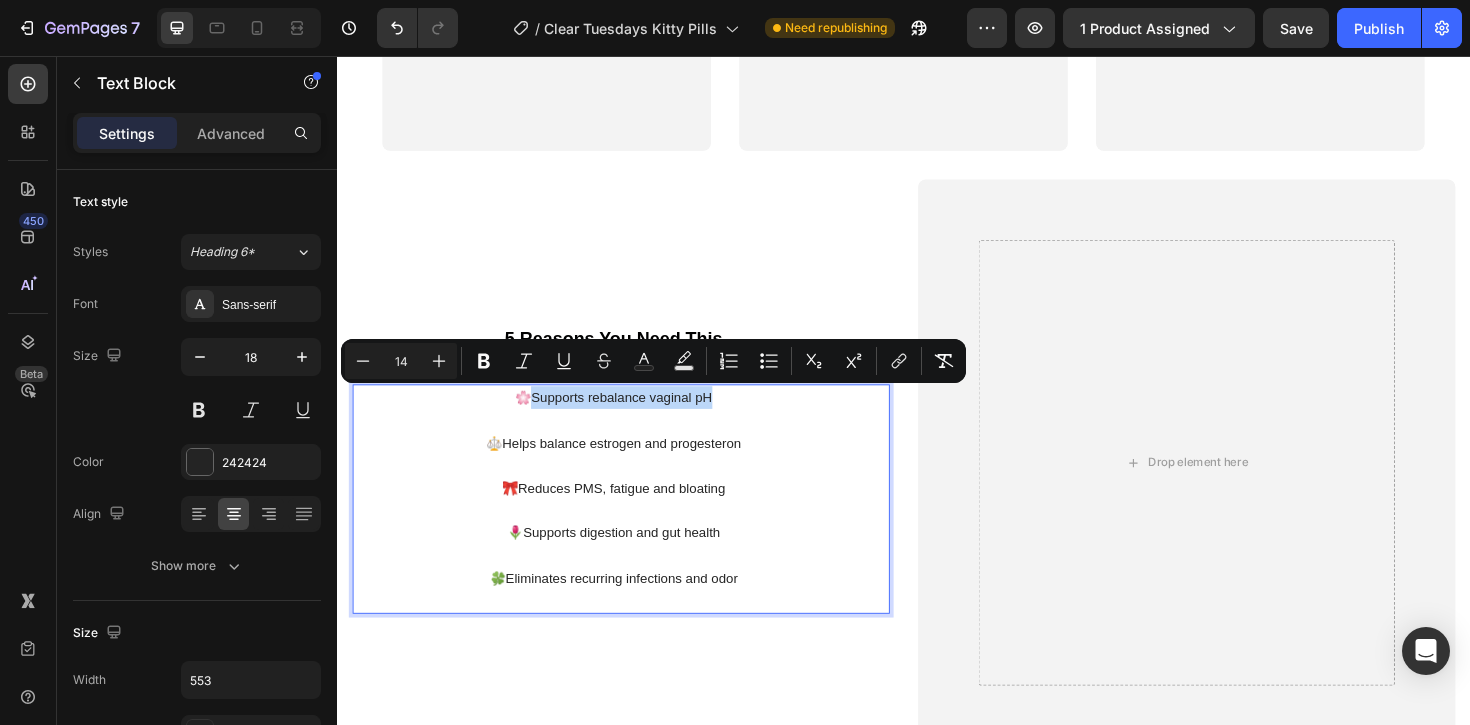 drag, startPoint x: 738, startPoint y: 419, endPoint x: 540, endPoint y: 423, distance: 198.0404 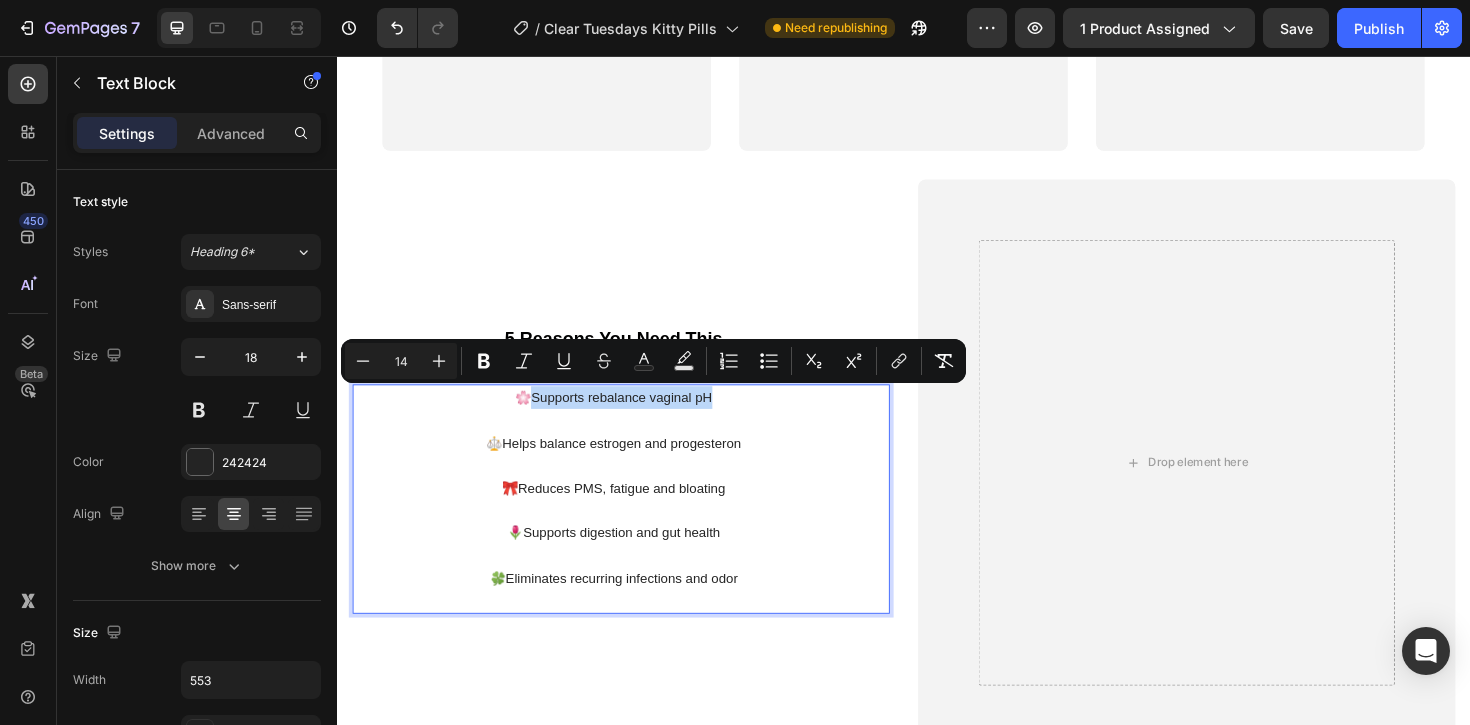 click on "🌸Supports rebalance vaginal pH" at bounding box center [629, 418] 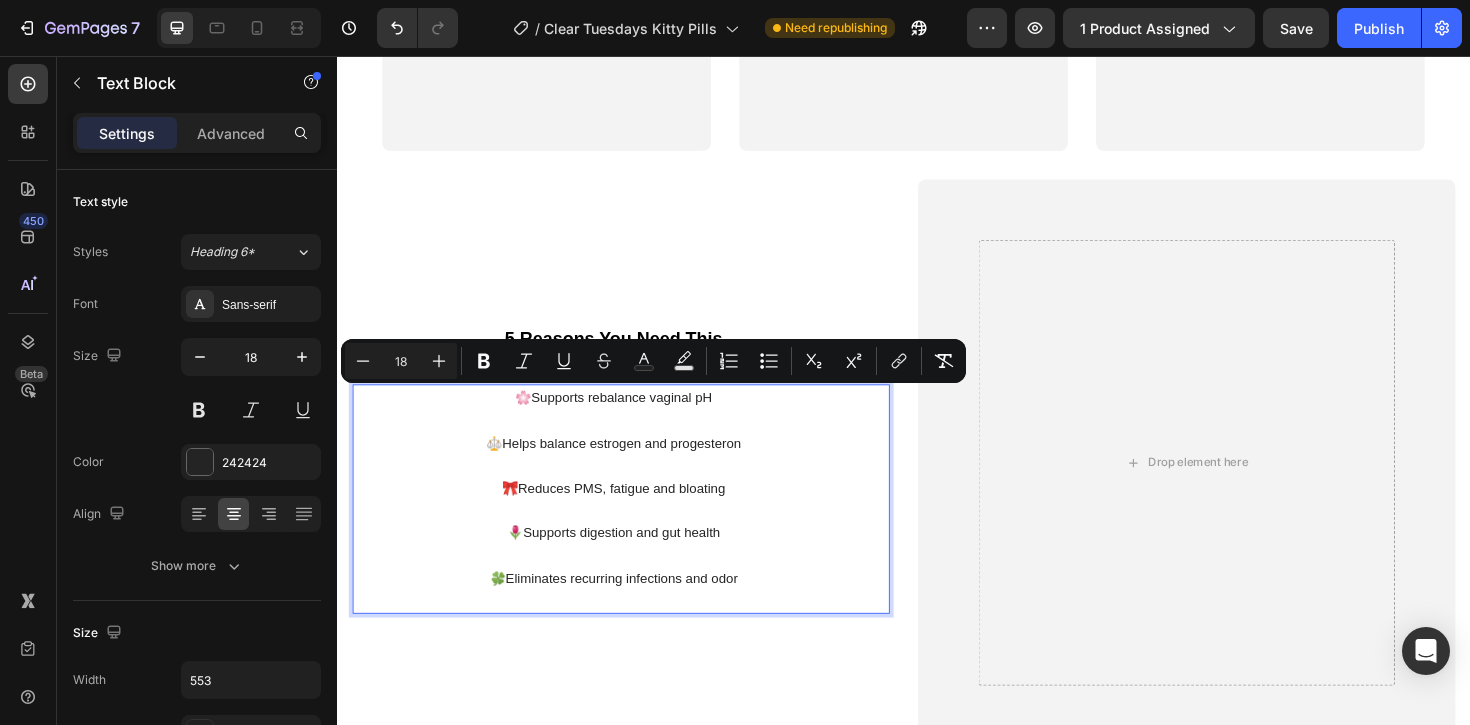 click at bounding box center (629, 441) 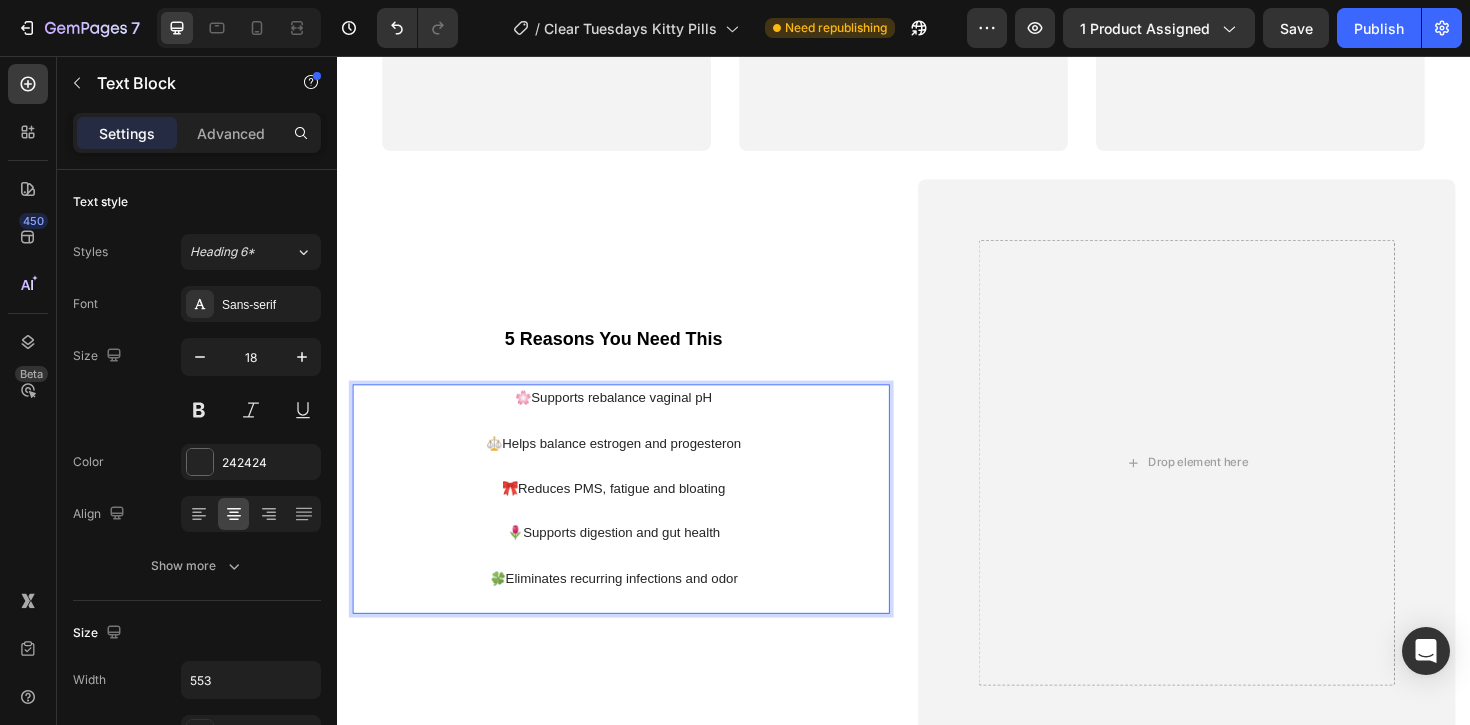 click on "🌸Supports rebalance vaginal pH" at bounding box center [629, 418] 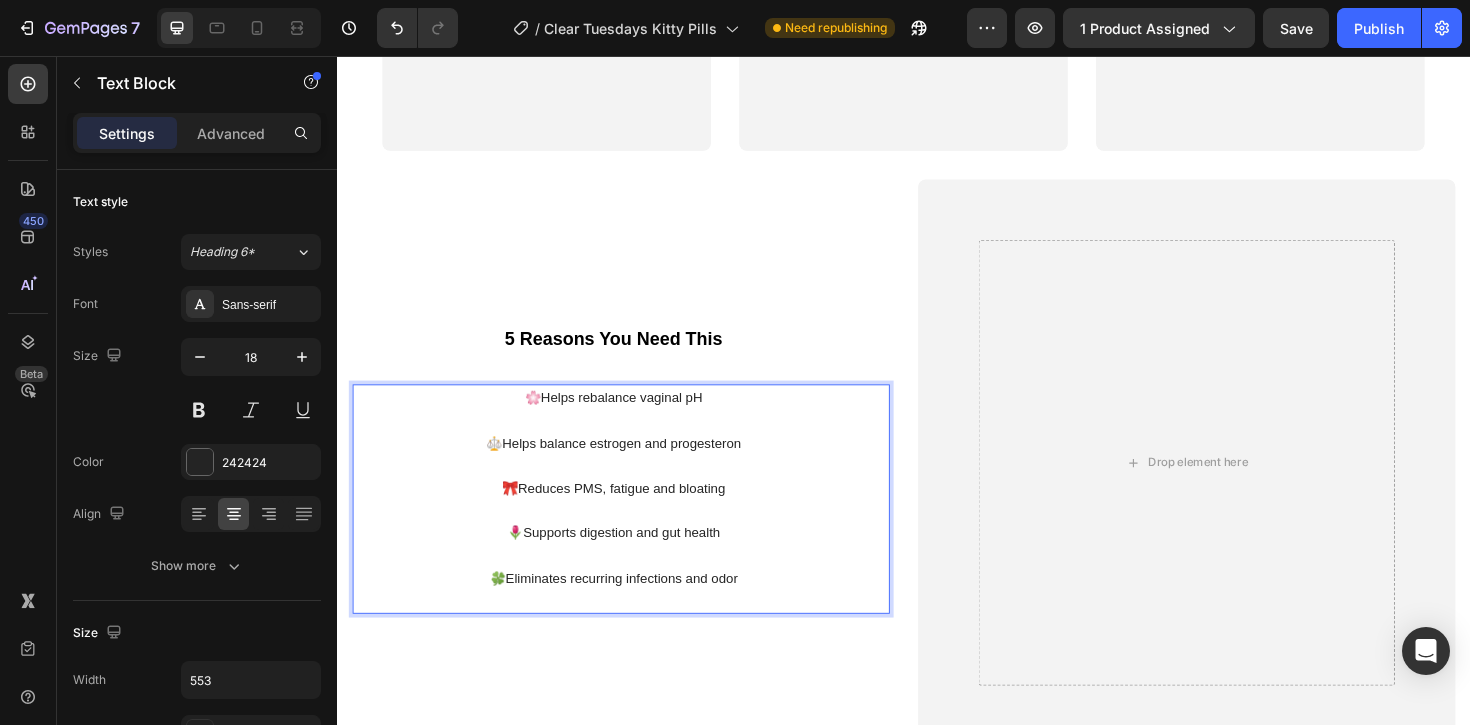 click on "⚖️Helps balance estrogen and progesteron" at bounding box center [630, 466] 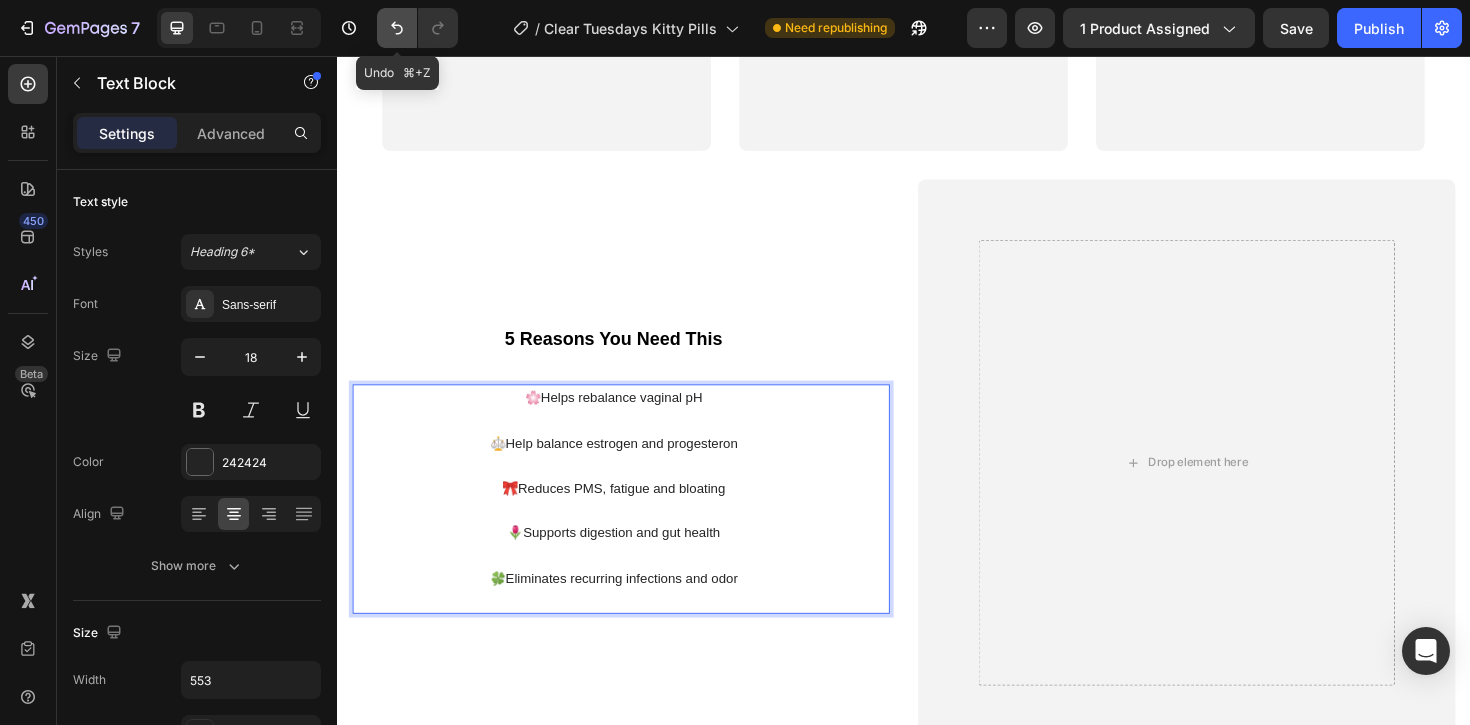 click 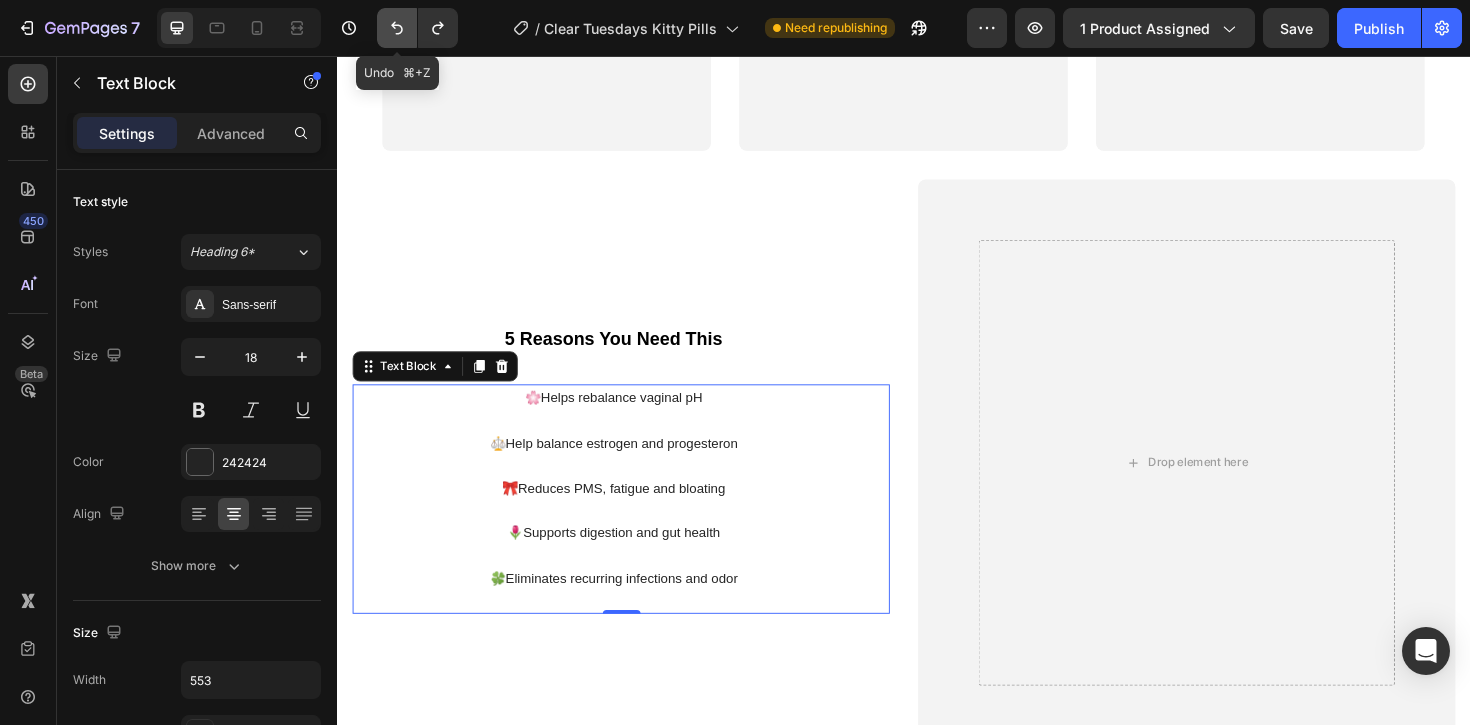 click 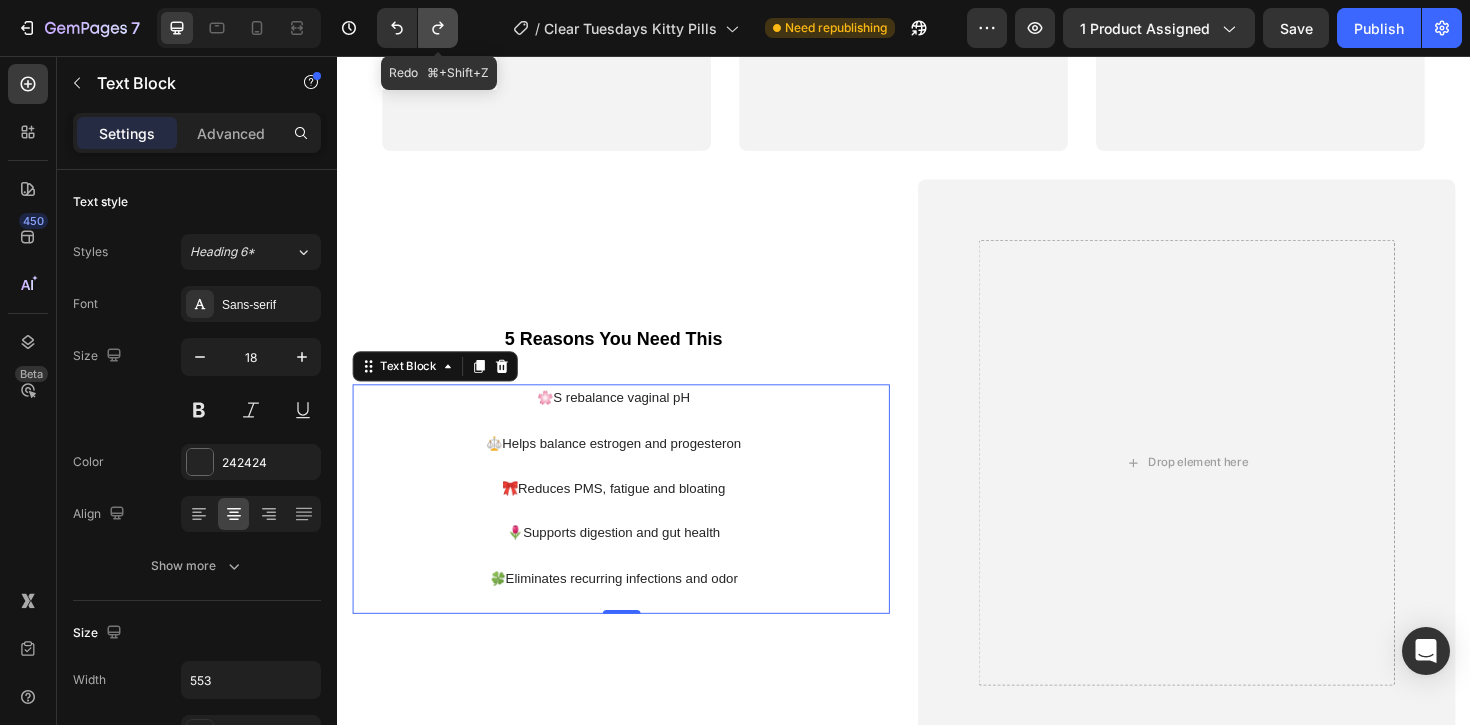 click 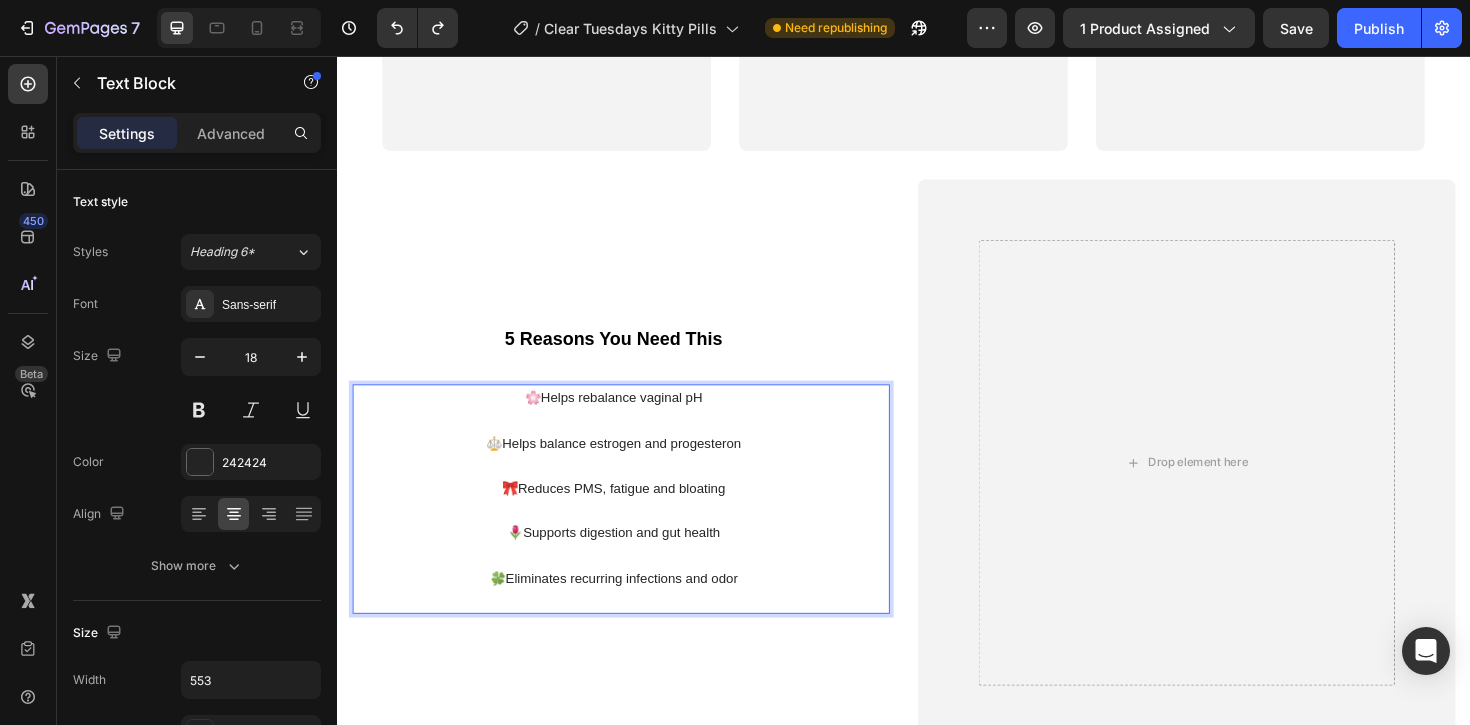 click on "⚖️Helps balance estrogen and progesteron" at bounding box center (630, 466) 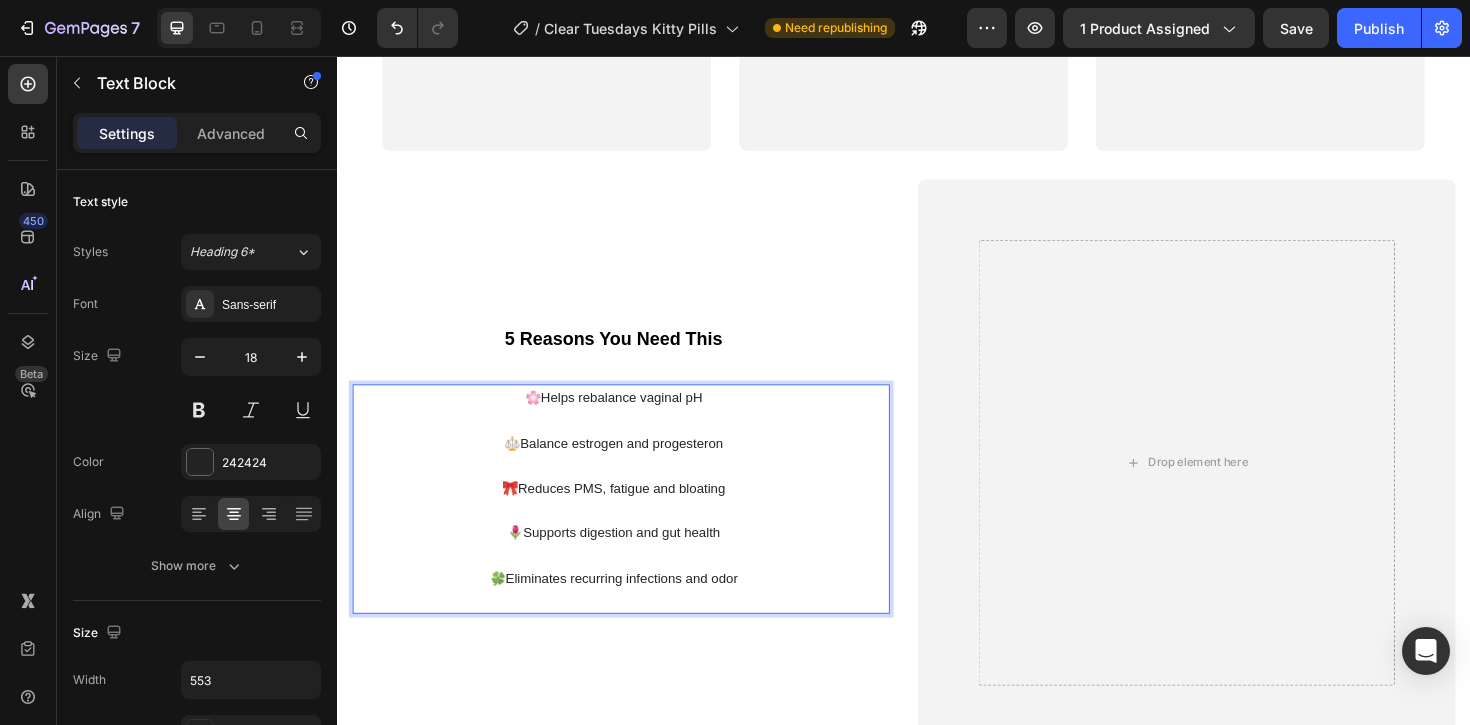 click on "⚖️Balance estrogen and progesteron" at bounding box center [630, 466] 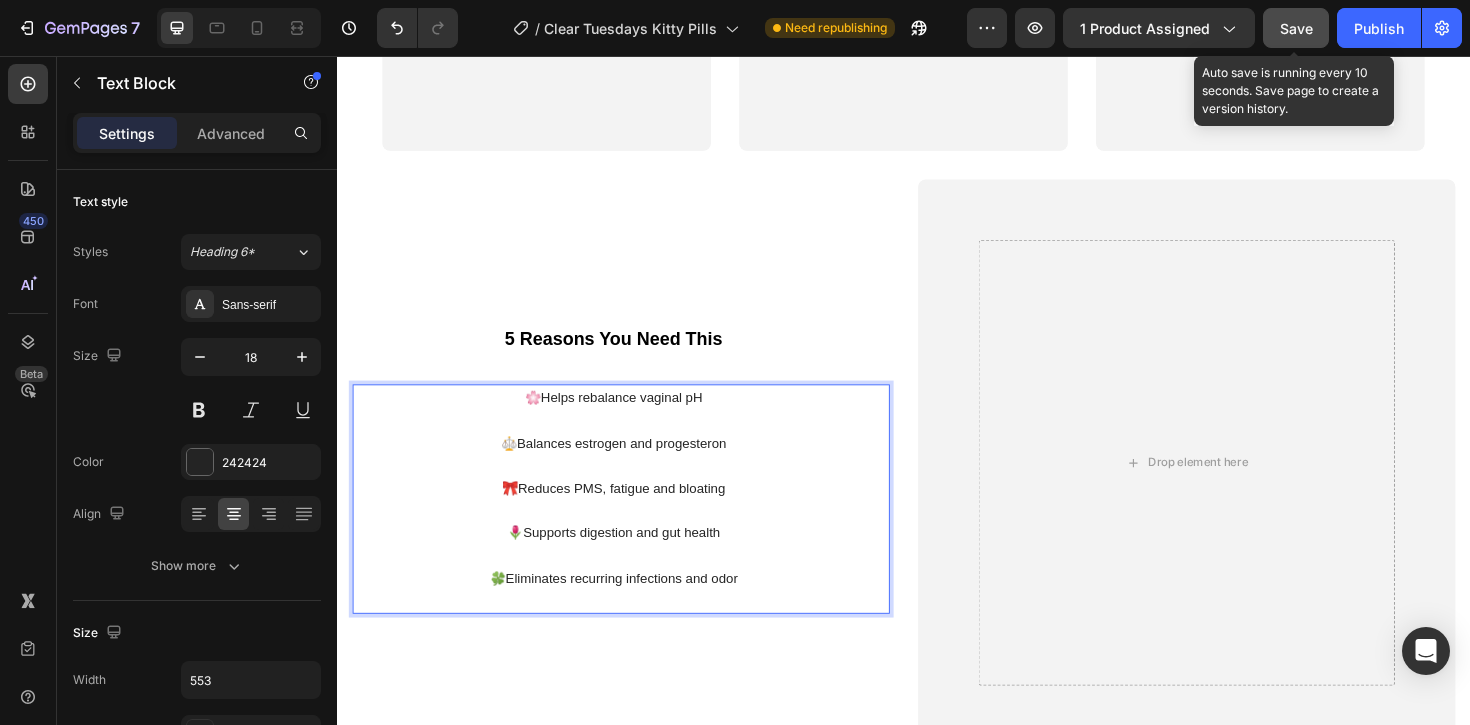 click on "Save" at bounding box center (1296, 28) 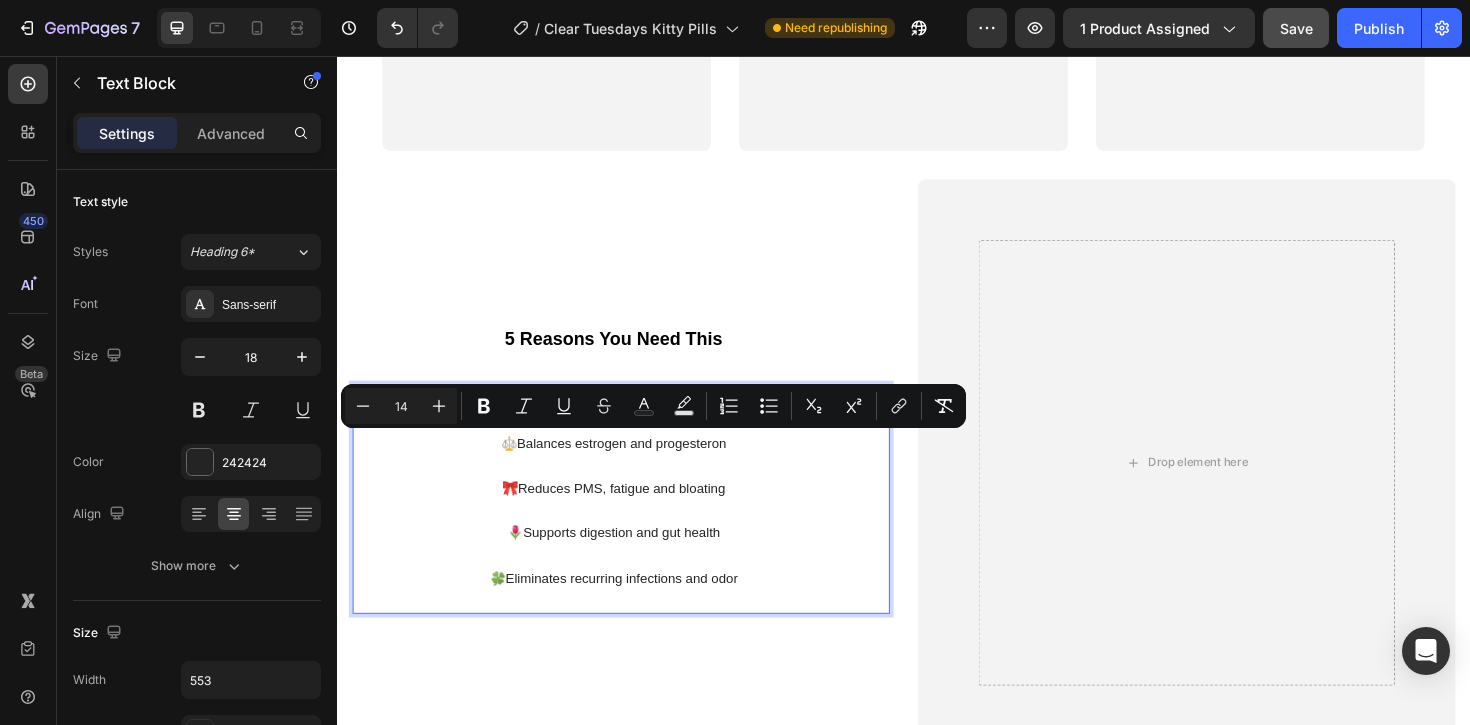 drag, startPoint x: 747, startPoint y: 465, endPoint x: 528, endPoint y: 468, distance: 219.02055 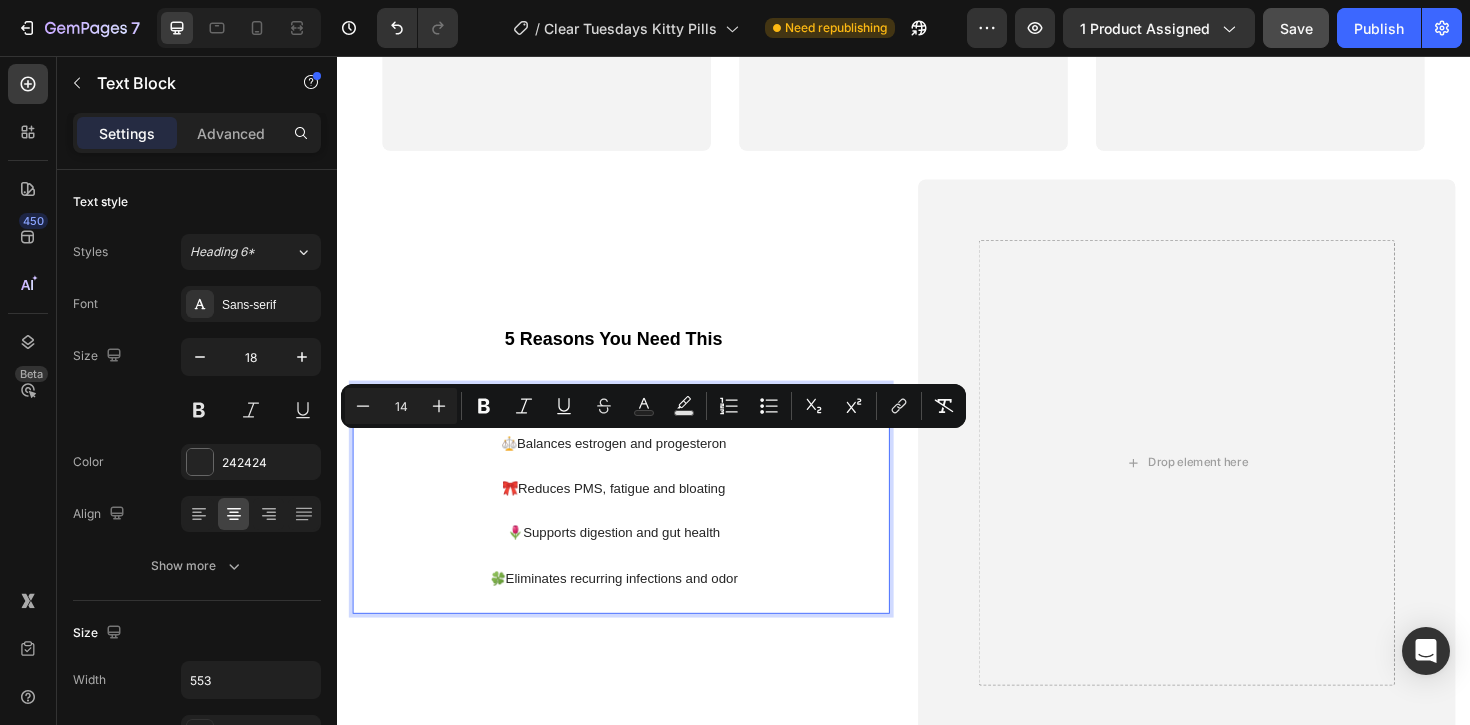 click on "⚖️Balances estrogen and progesteron" at bounding box center (629, 466) 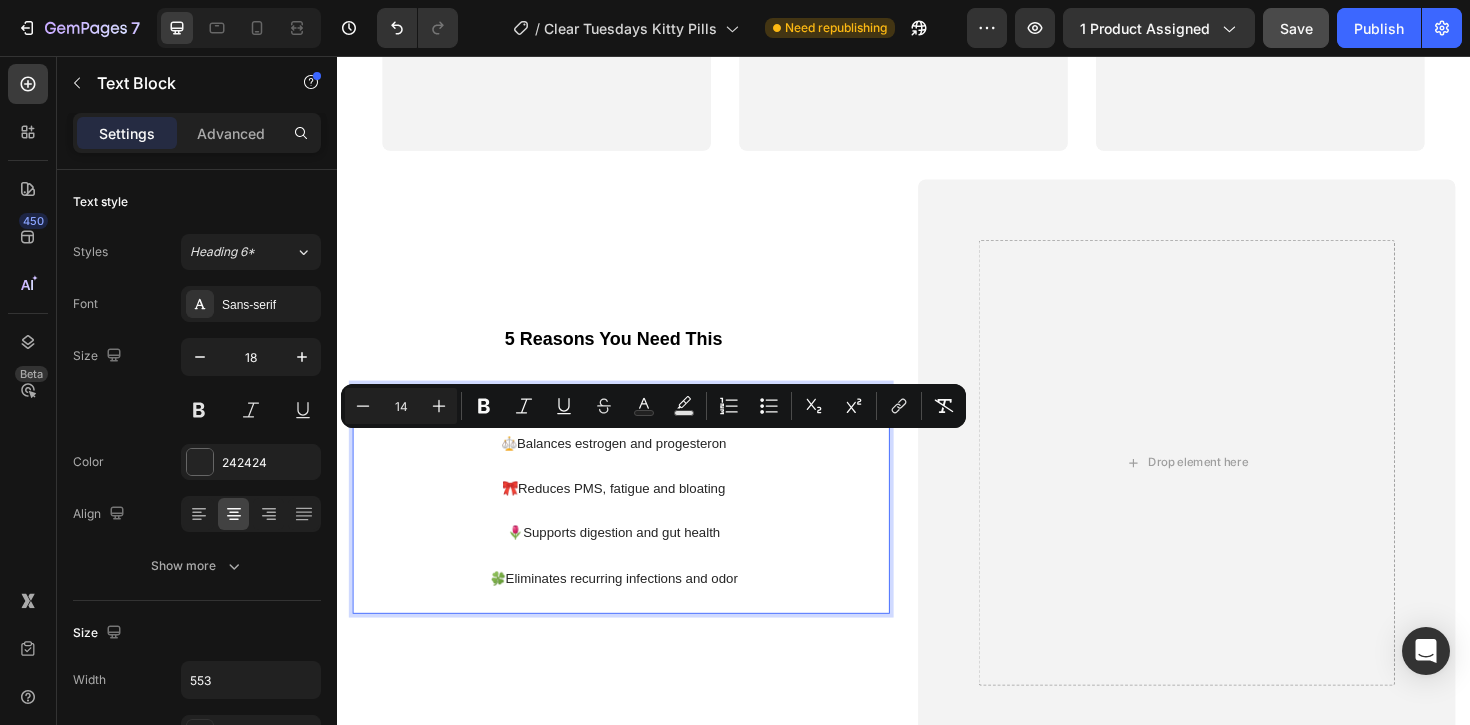click on "🎀Reduces PMS, fatigue and bloating" at bounding box center [629, 514] 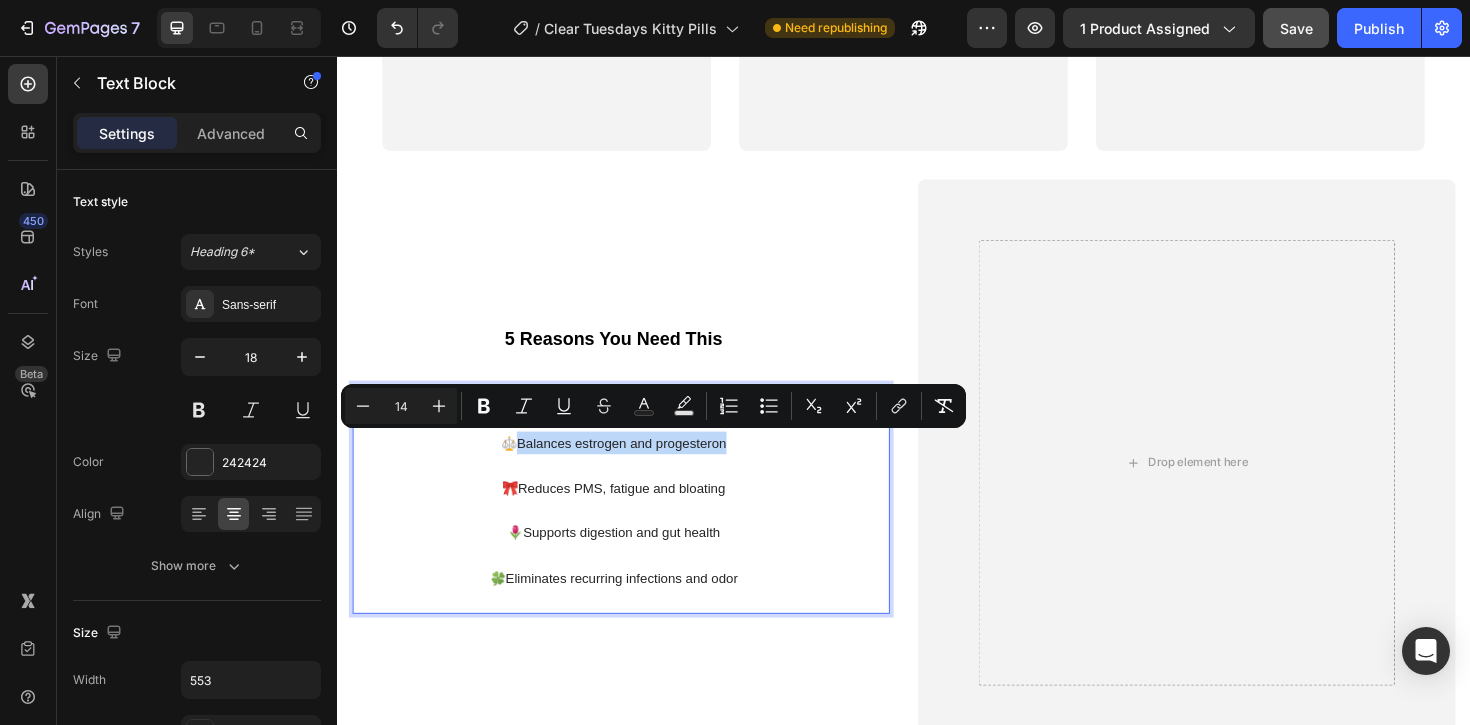drag, startPoint x: 746, startPoint y: 466, endPoint x: 528, endPoint y: 466, distance: 218 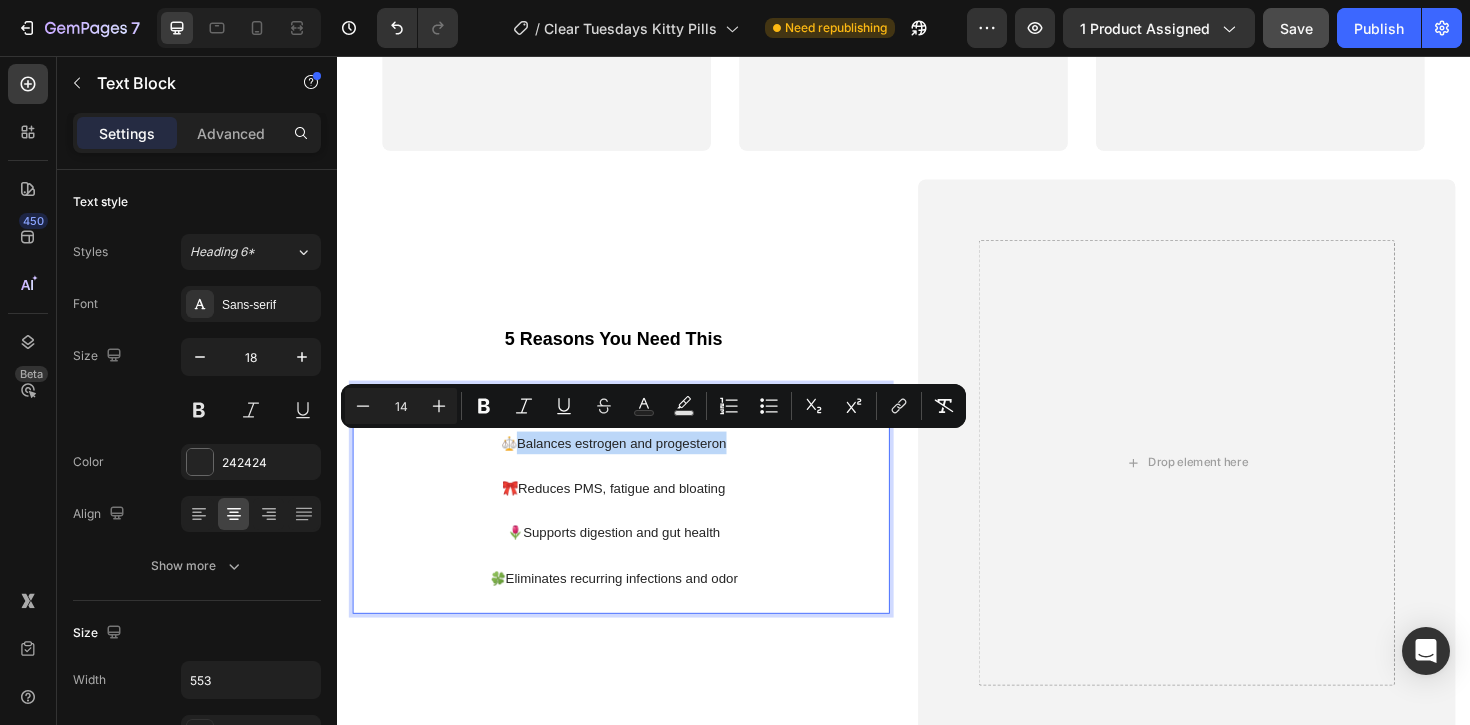 click on "⚖️Balances estrogen and progesteron" at bounding box center [629, 466] 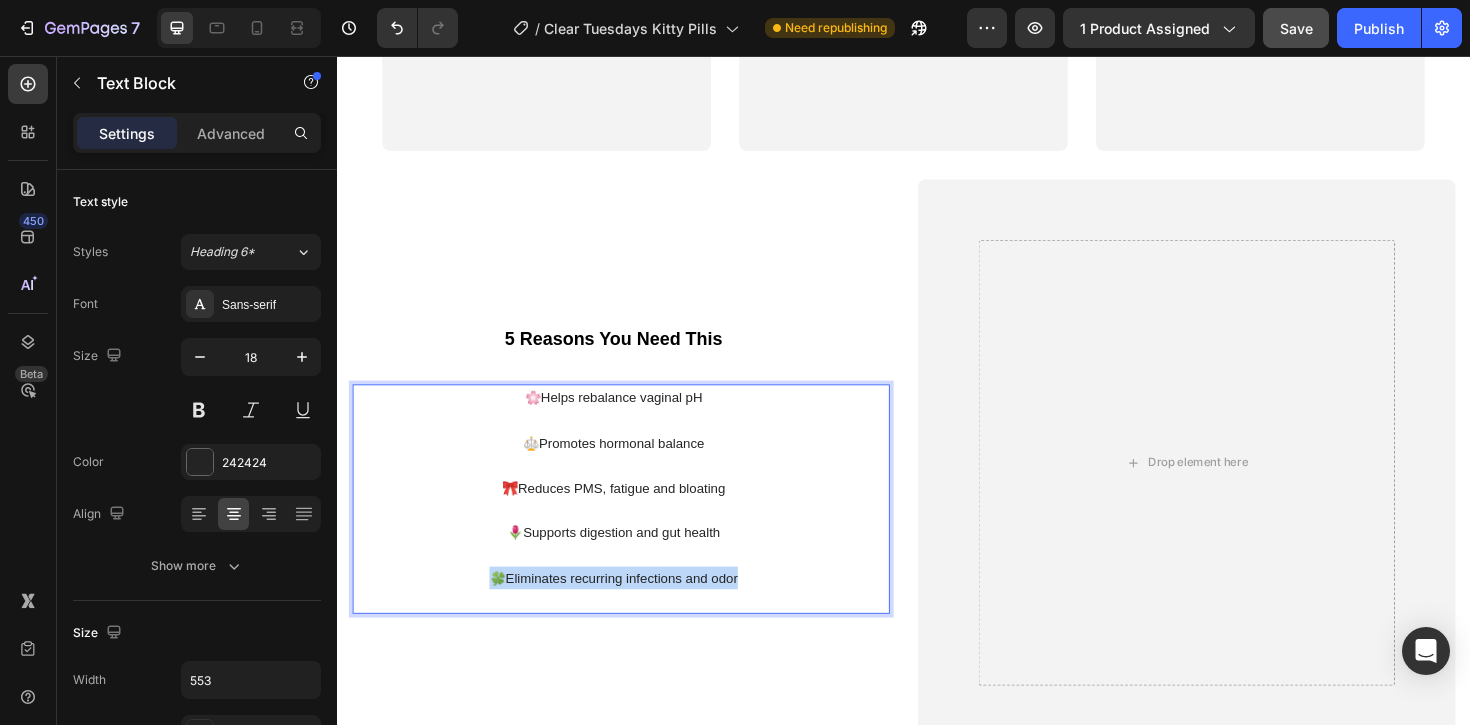 drag, startPoint x: 761, startPoint y: 611, endPoint x: 502, endPoint y: 613, distance: 259.00772 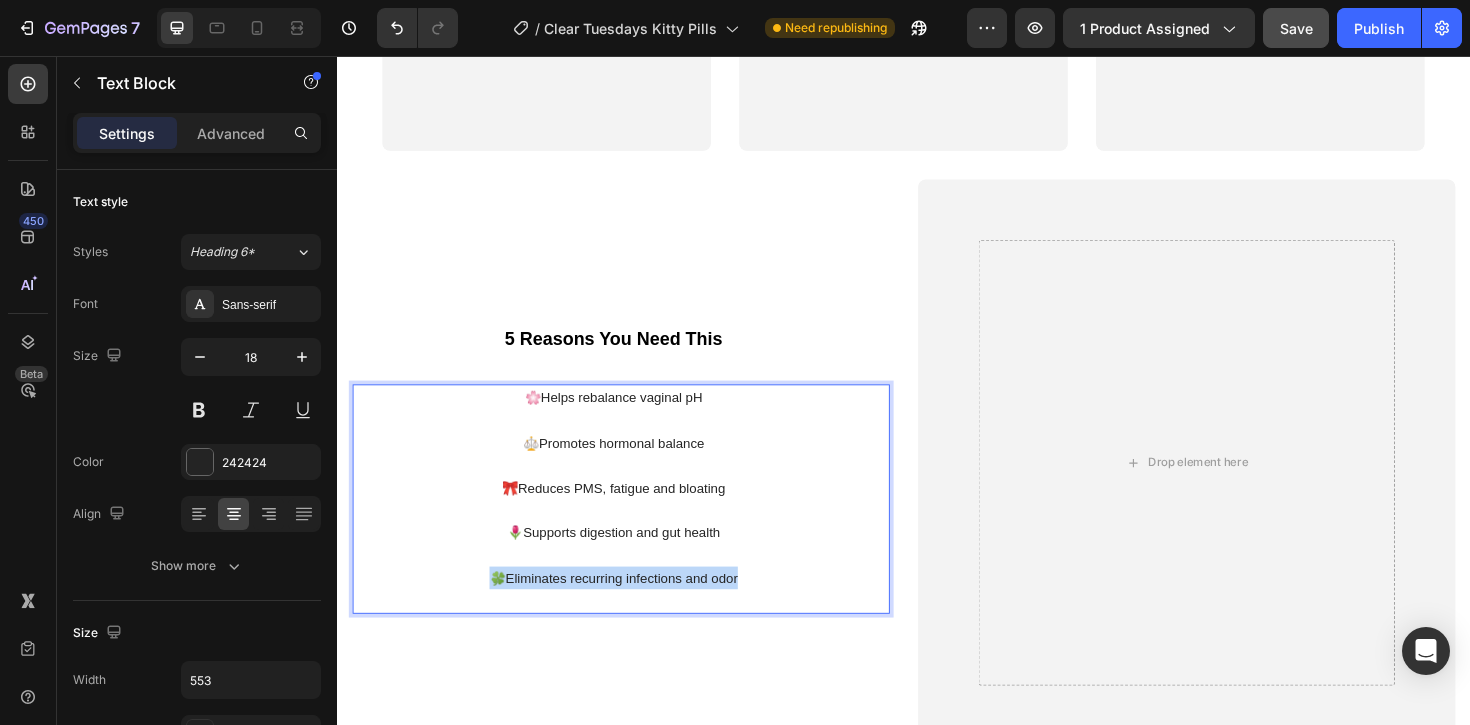 click on "🍀Eliminates recurring infections and odor" at bounding box center (629, 609) 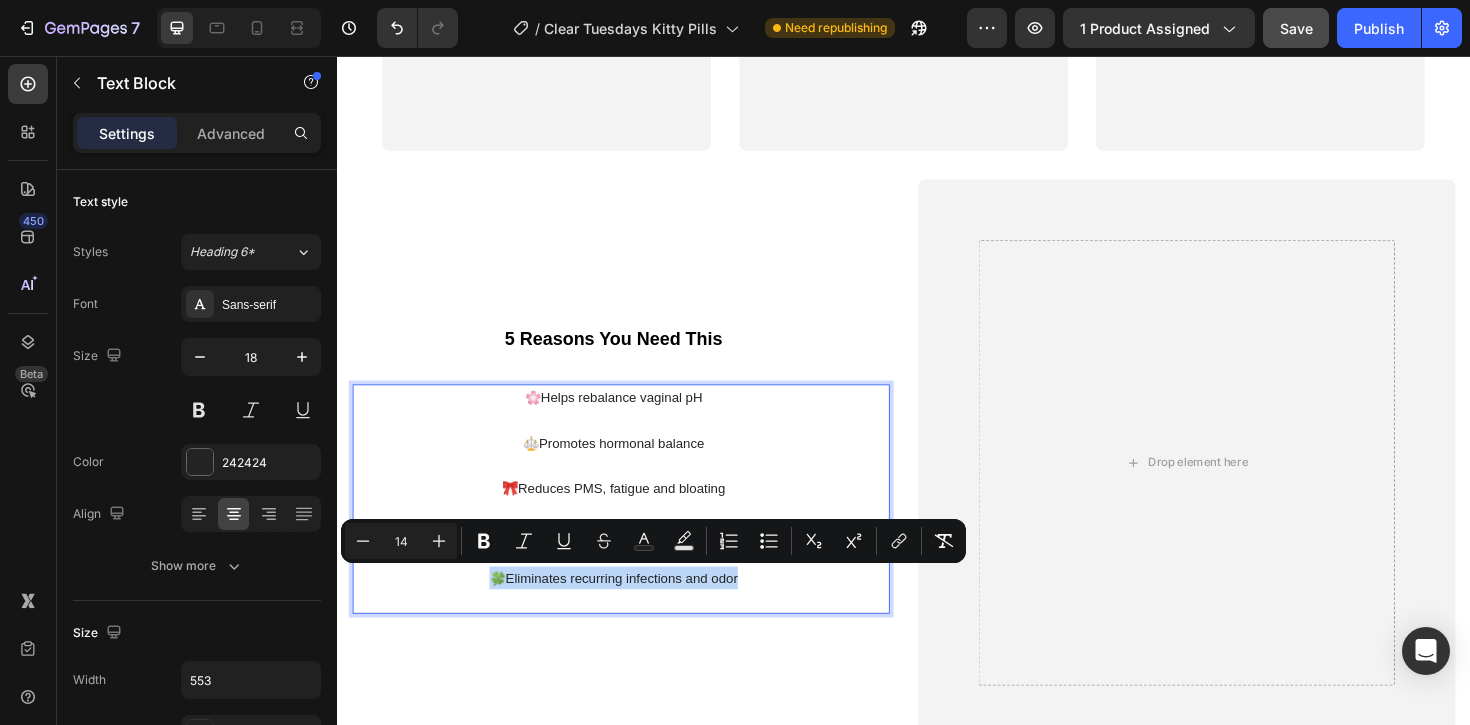 copy on "🍀Eliminates recurring infections and odor" 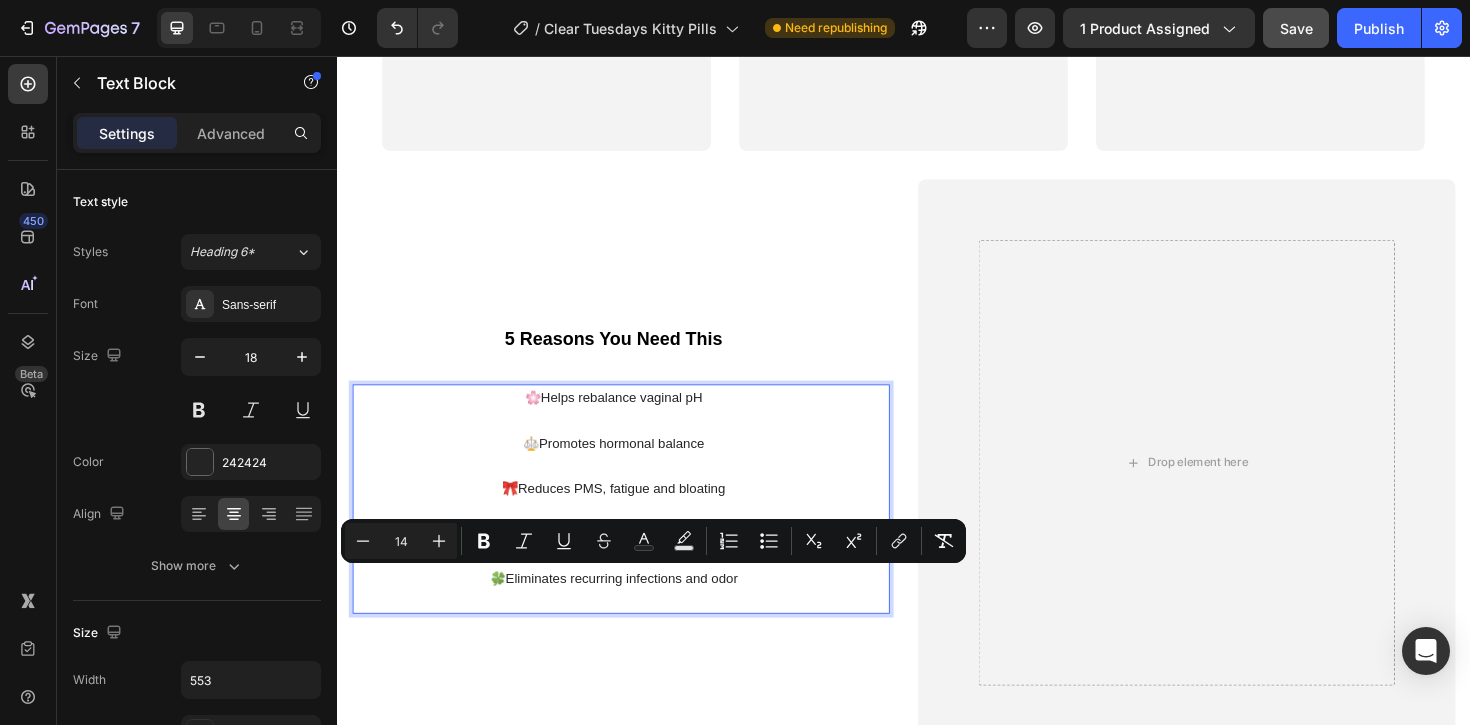 click on "⚖️Promotes hormonal balance" at bounding box center [629, 466] 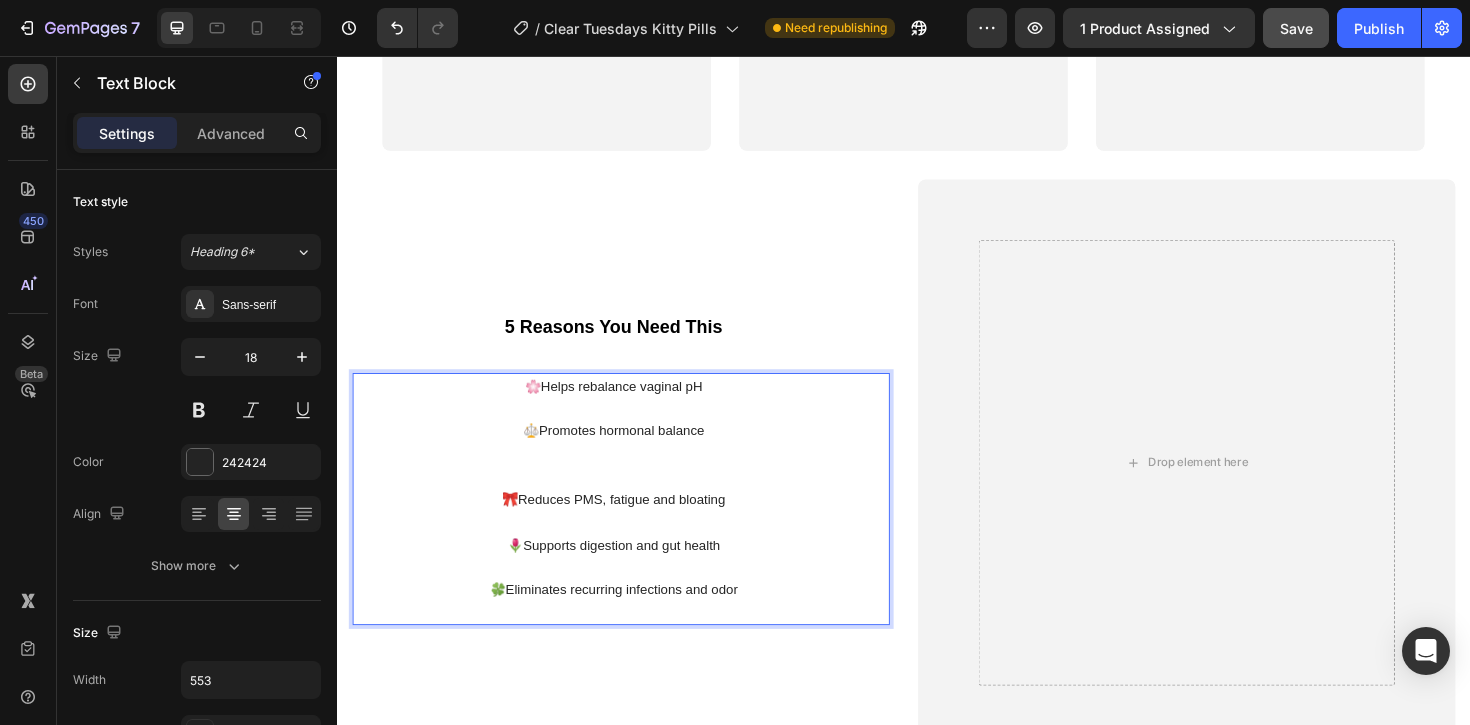 scroll, scrollTop: 1915, scrollLeft: 0, axis: vertical 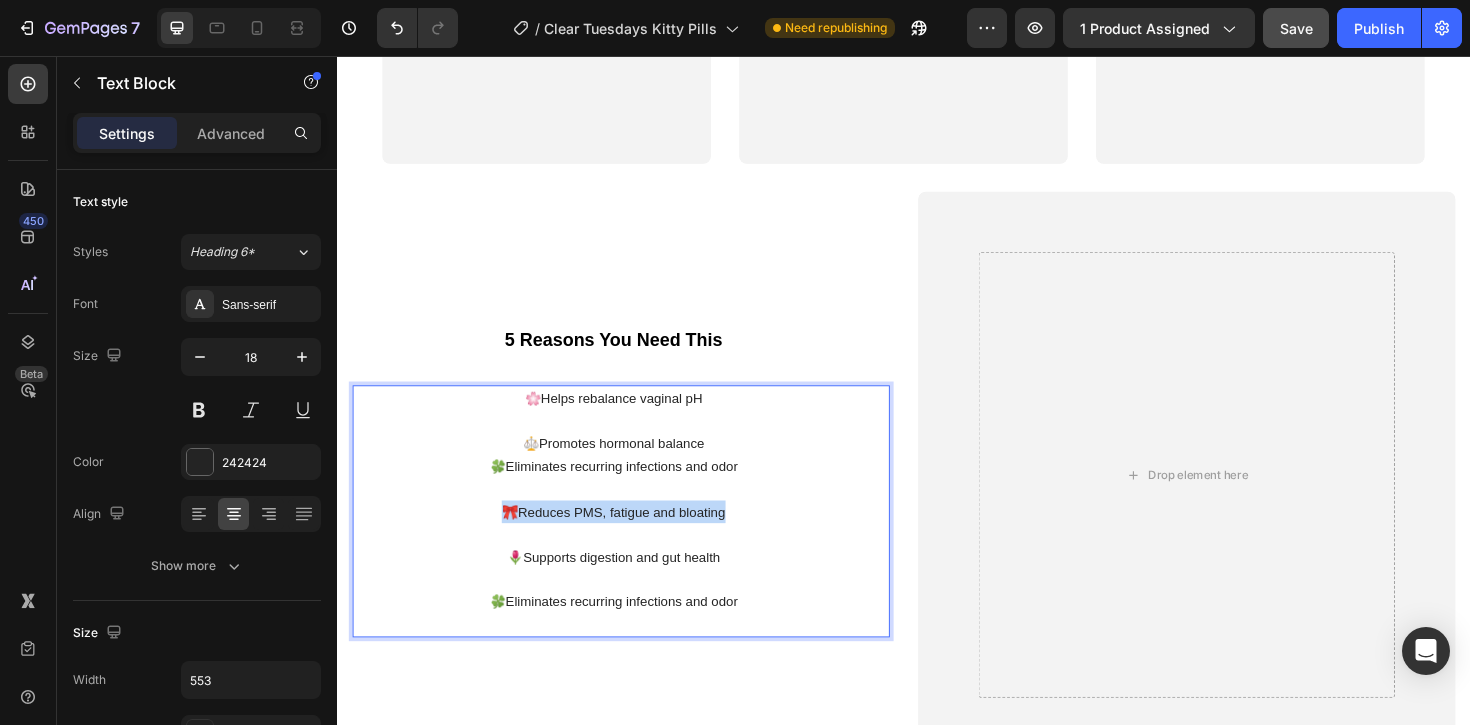 drag, startPoint x: 749, startPoint y: 539, endPoint x: 504, endPoint y: 542, distance: 245.01837 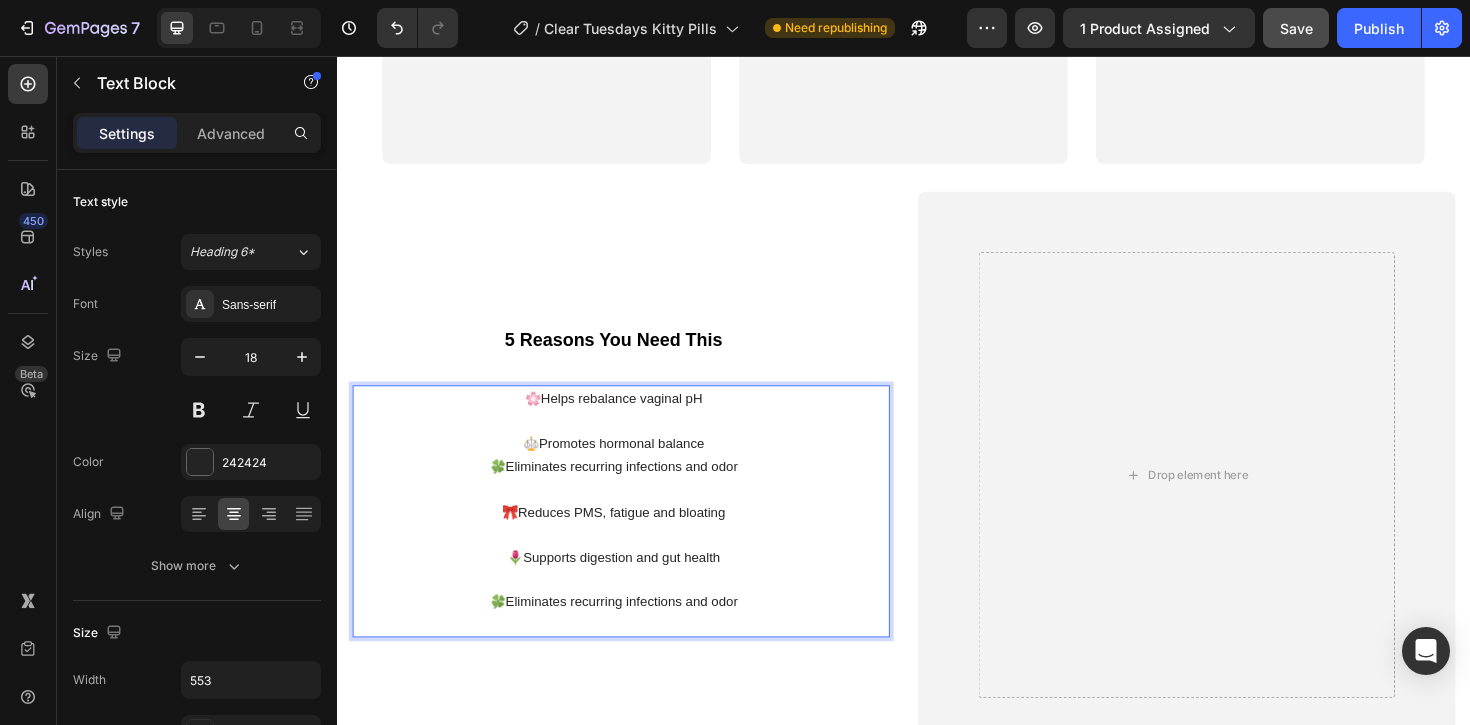 click on "⚖️Promotes hormonal balance" at bounding box center [629, 466] 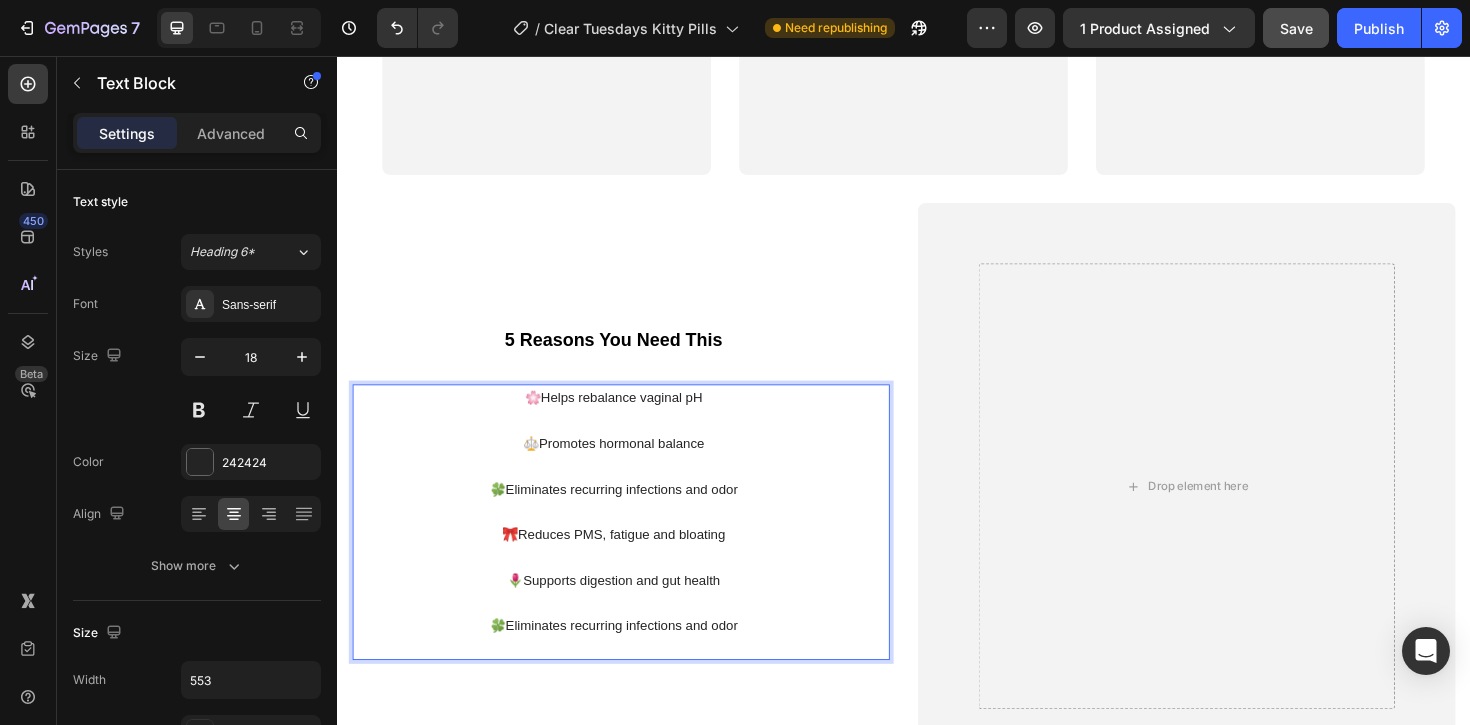 scroll, scrollTop: 1904, scrollLeft: 0, axis: vertical 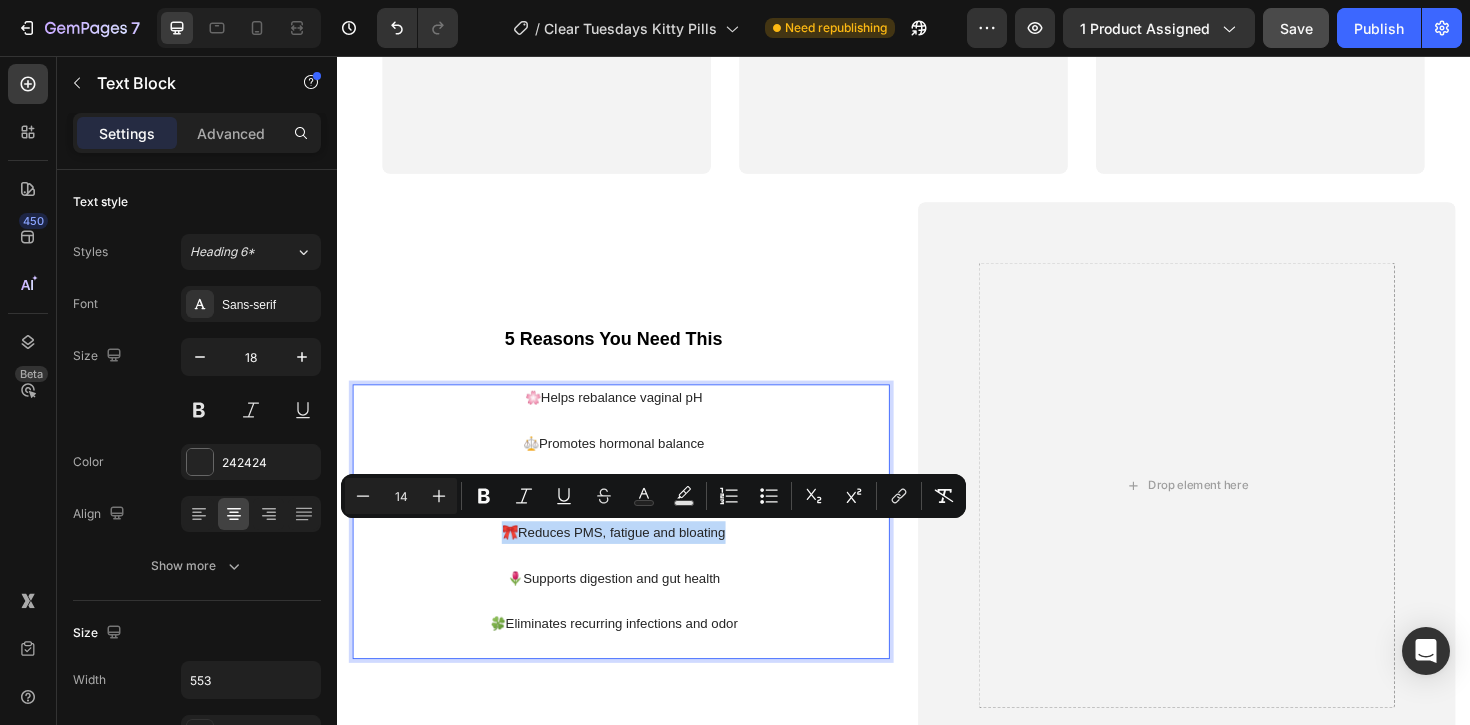 drag, startPoint x: 753, startPoint y: 566, endPoint x: 498, endPoint y: 560, distance: 255.07057 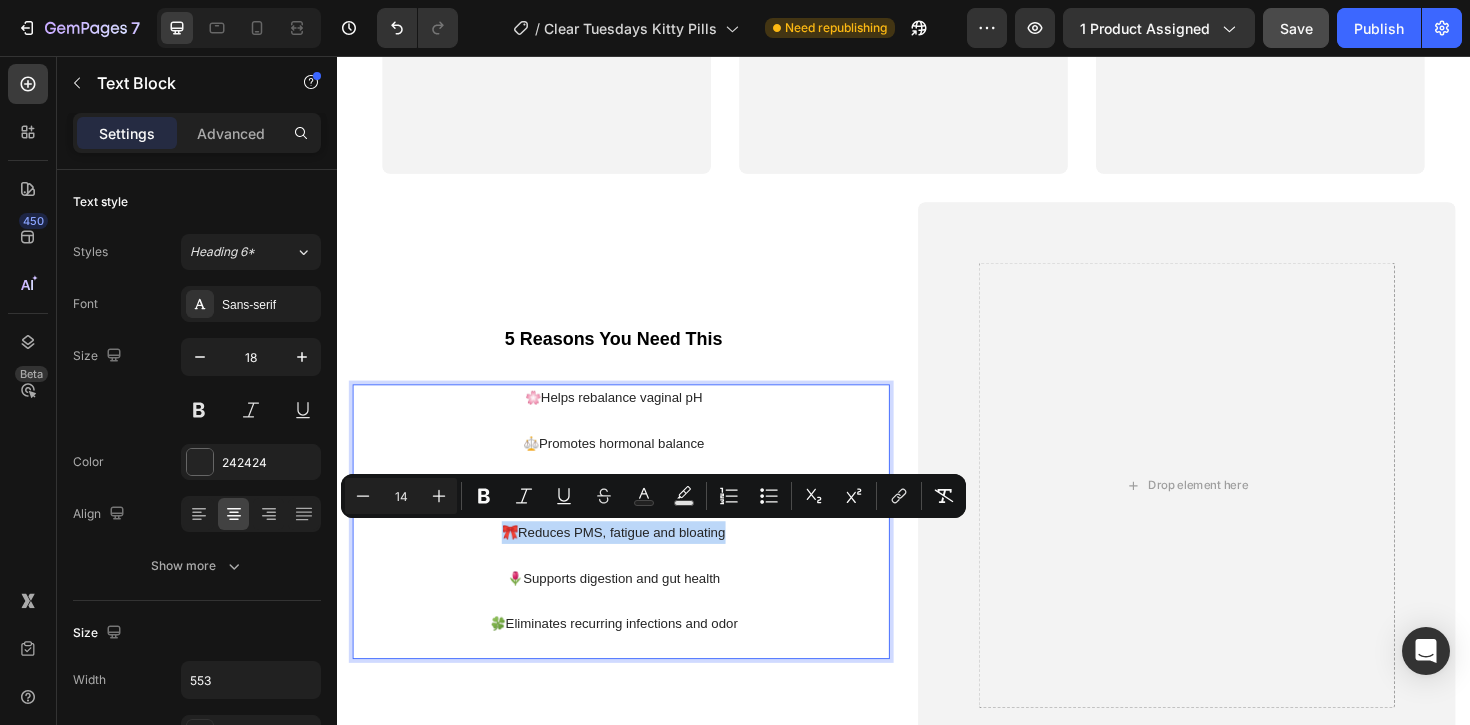 click on "🎀Reduces PMS, fatigue and bloating" at bounding box center [629, 561] 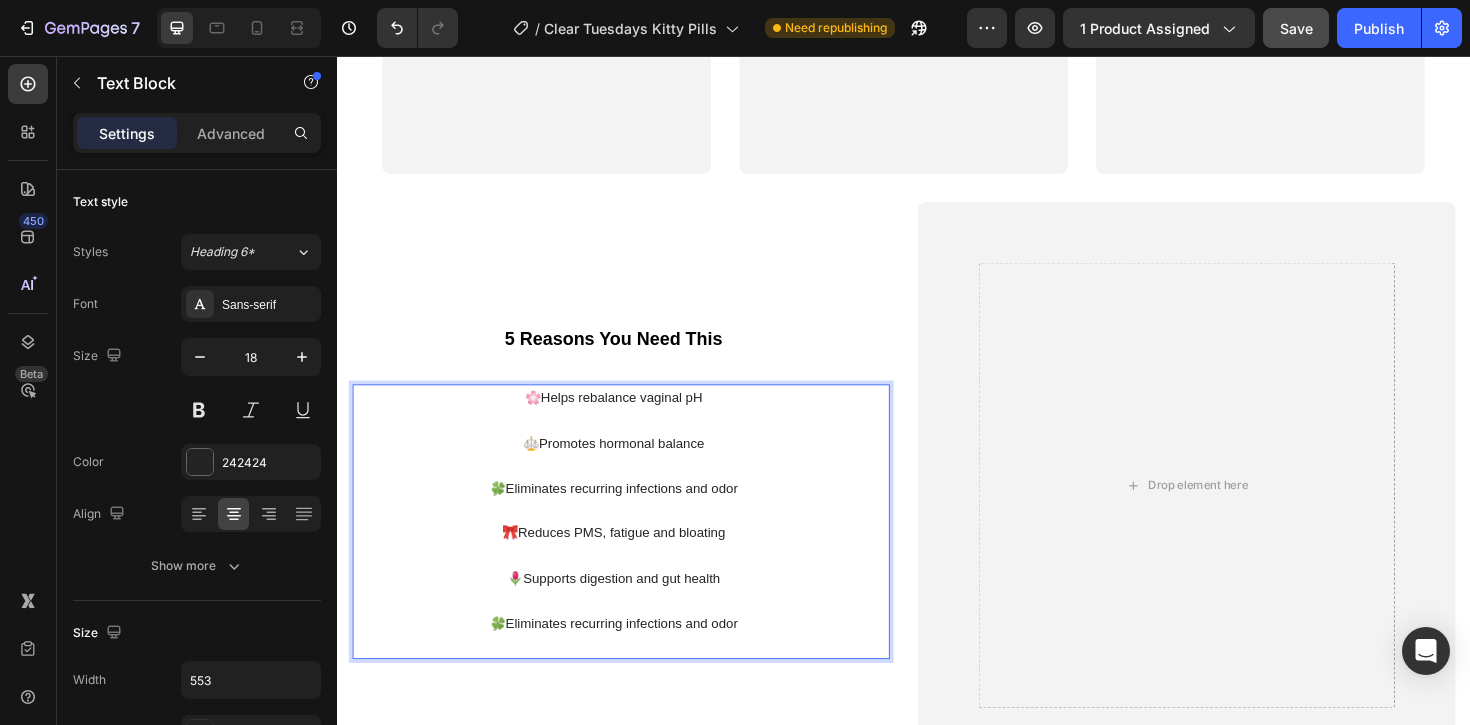 click on "🍀Eliminates recurring infections and odor" at bounding box center [629, 657] 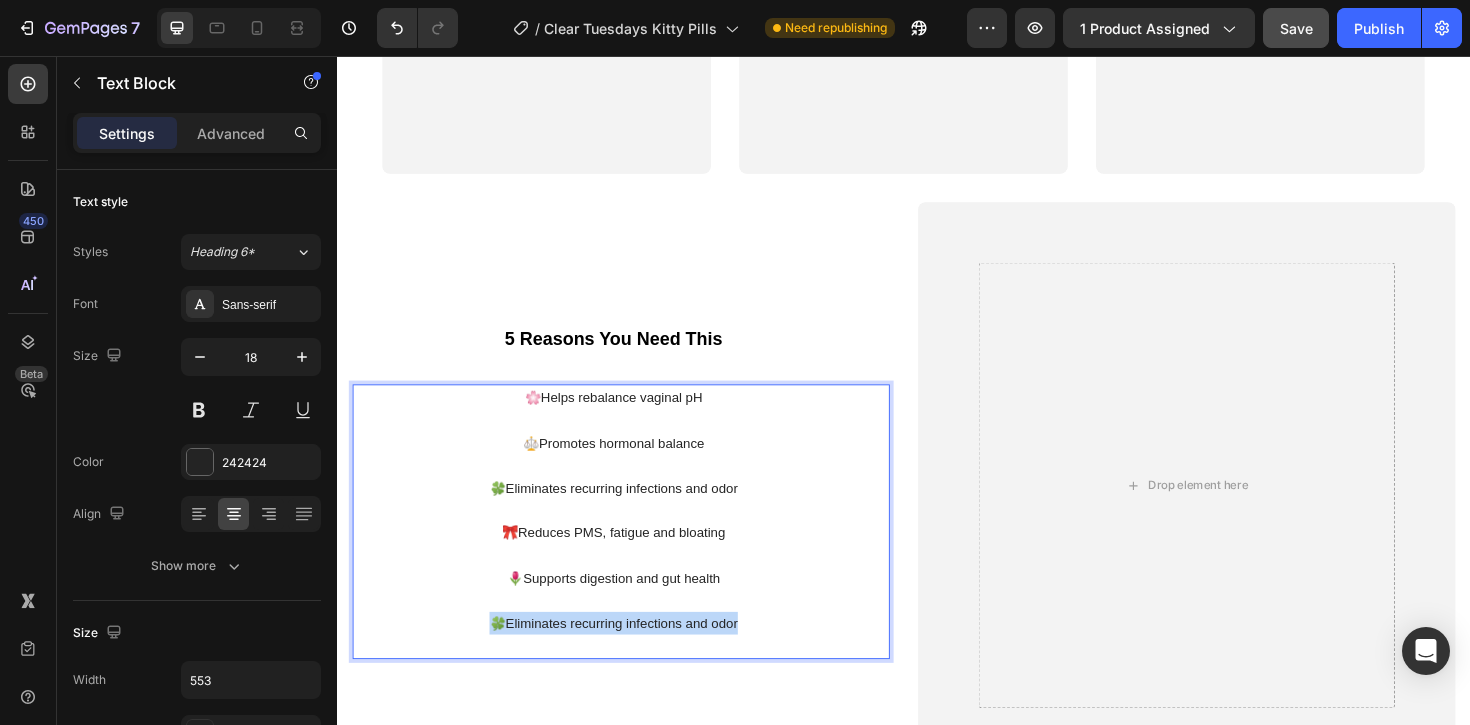 drag, startPoint x: 773, startPoint y: 653, endPoint x: 497, endPoint y: 649, distance: 276.029 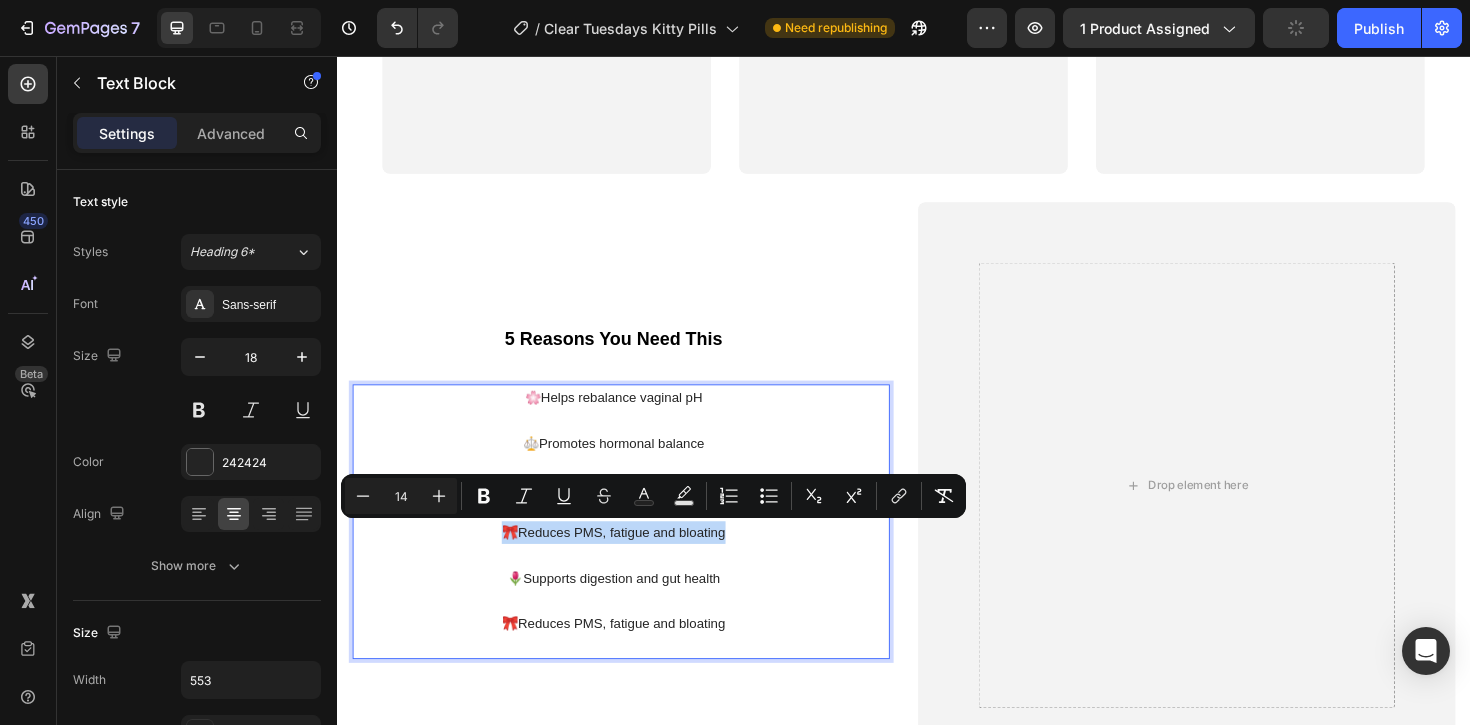 drag, startPoint x: 759, startPoint y: 564, endPoint x: 488, endPoint y: 571, distance: 271.0904 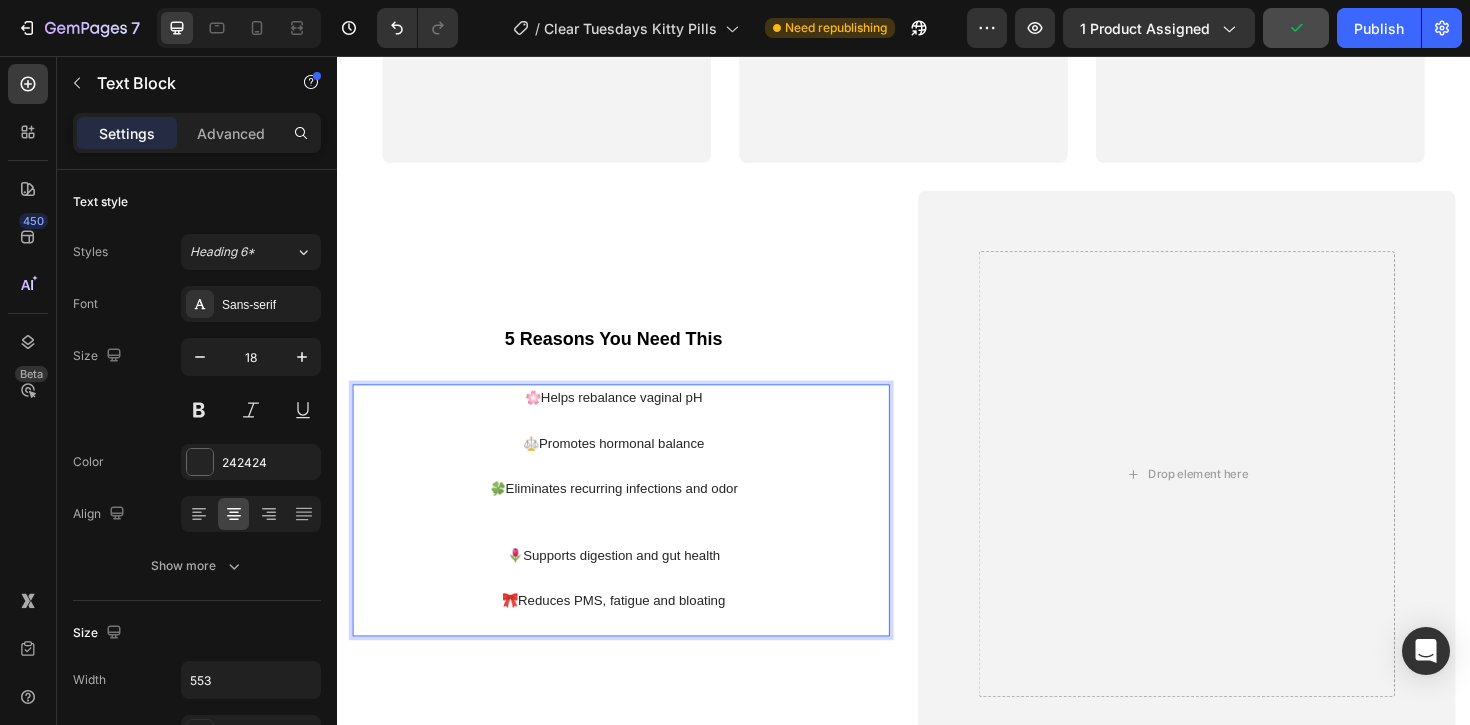 scroll, scrollTop: 1928, scrollLeft: 0, axis: vertical 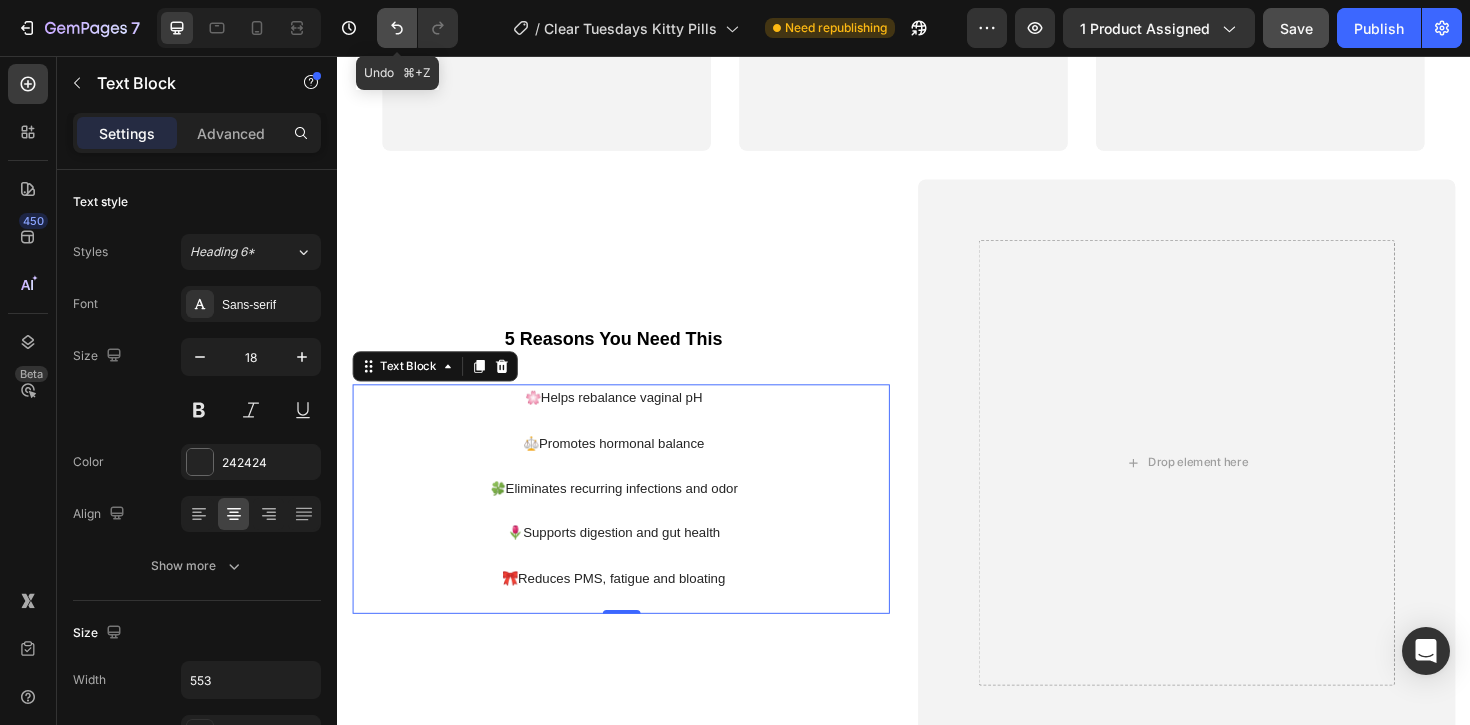 click 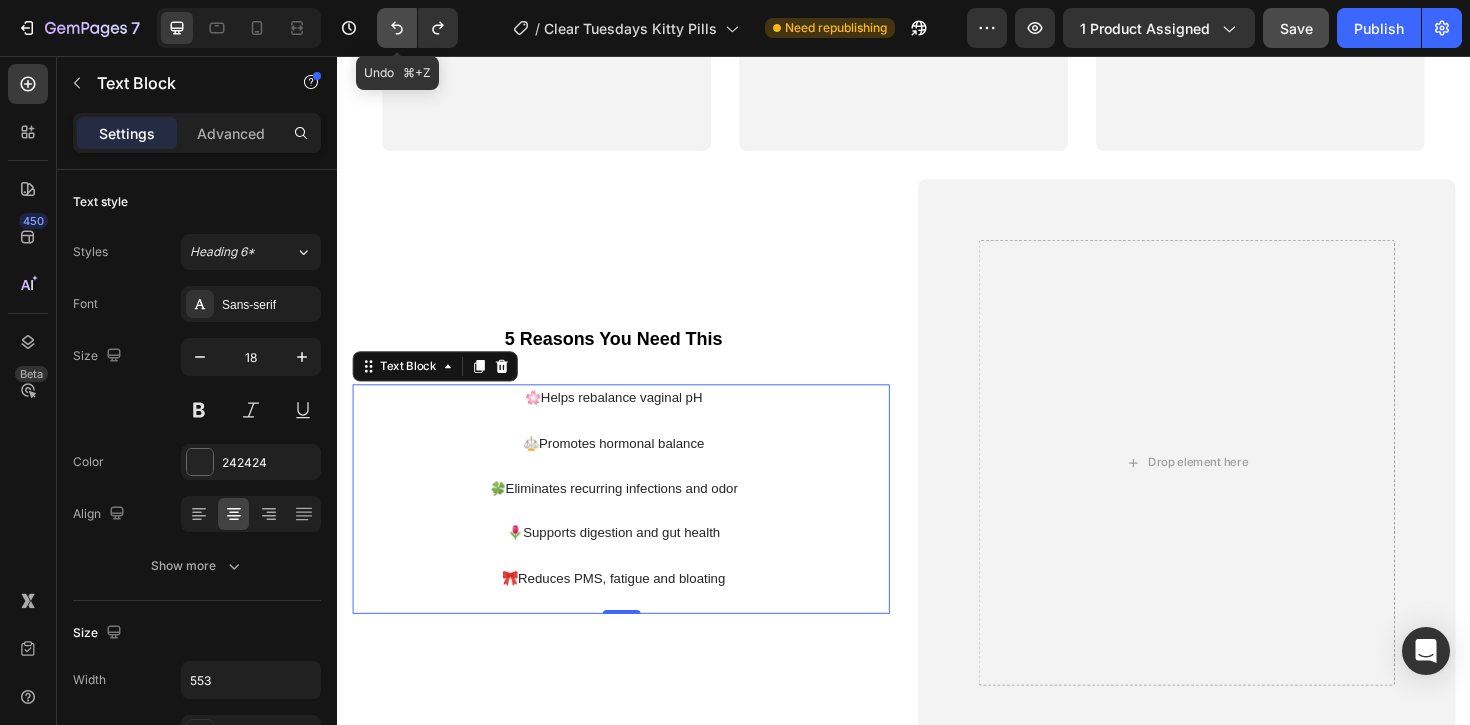 click 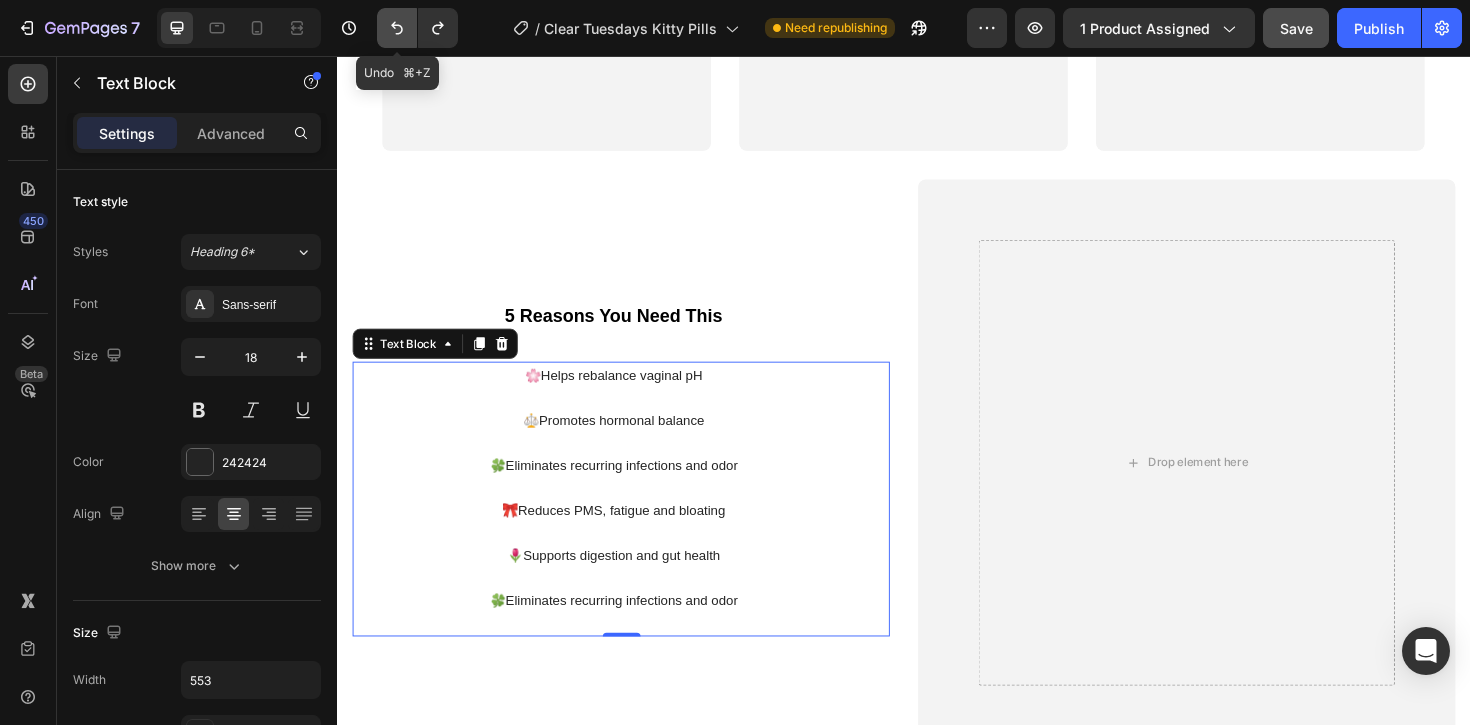 click 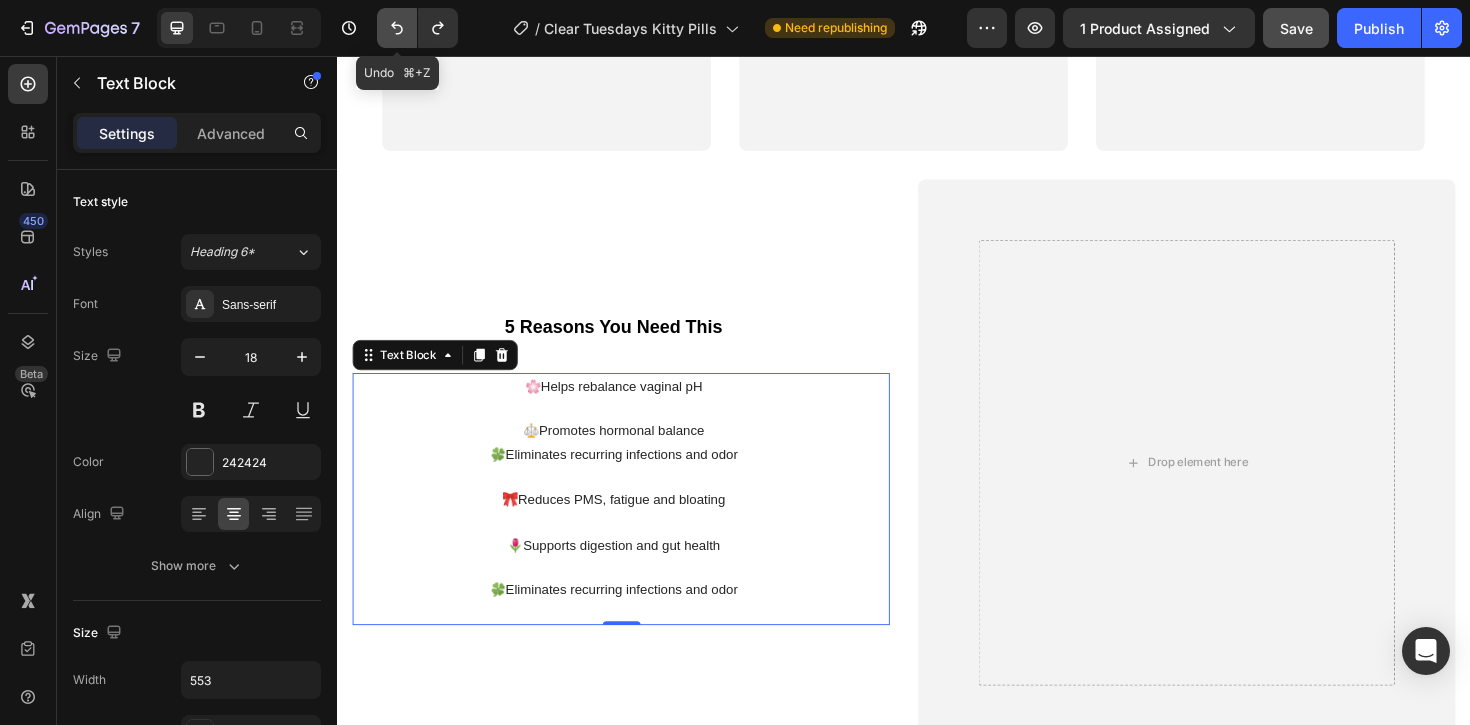 click 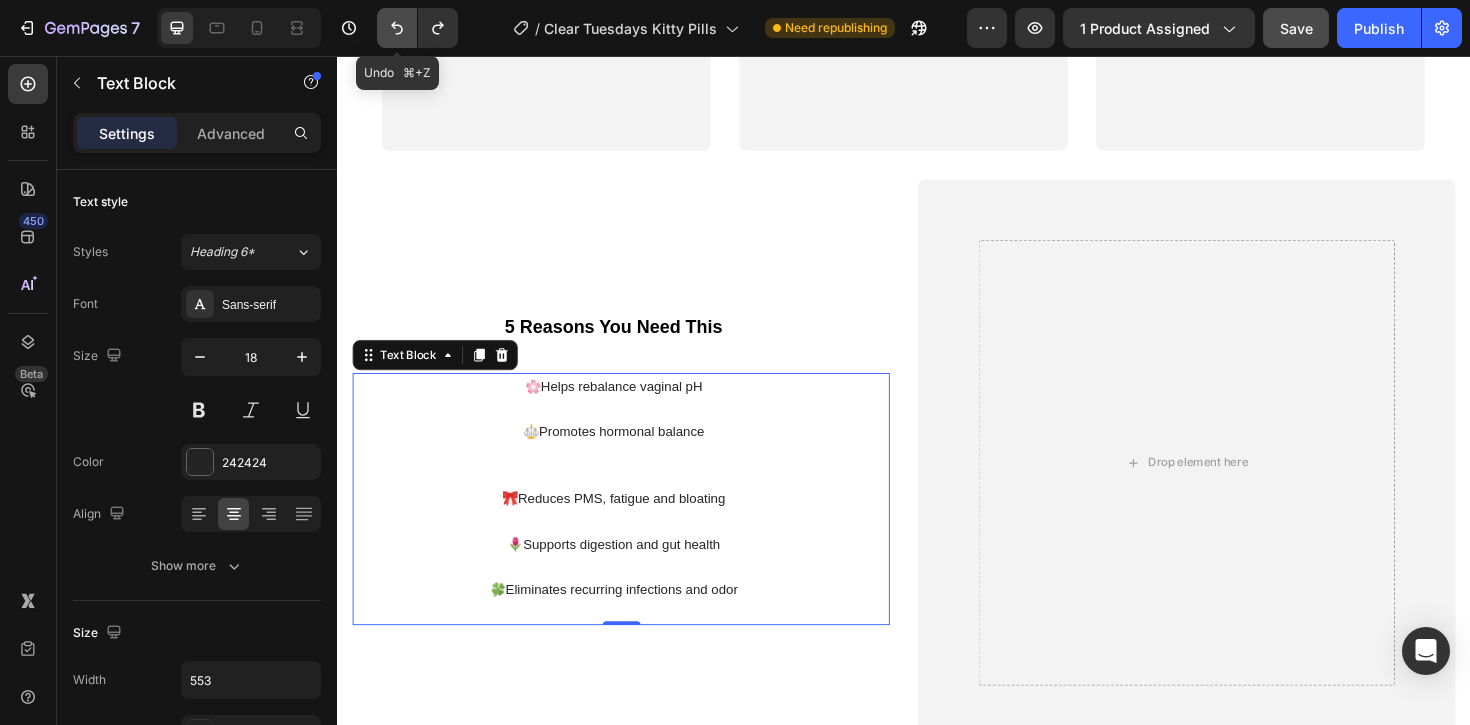 click 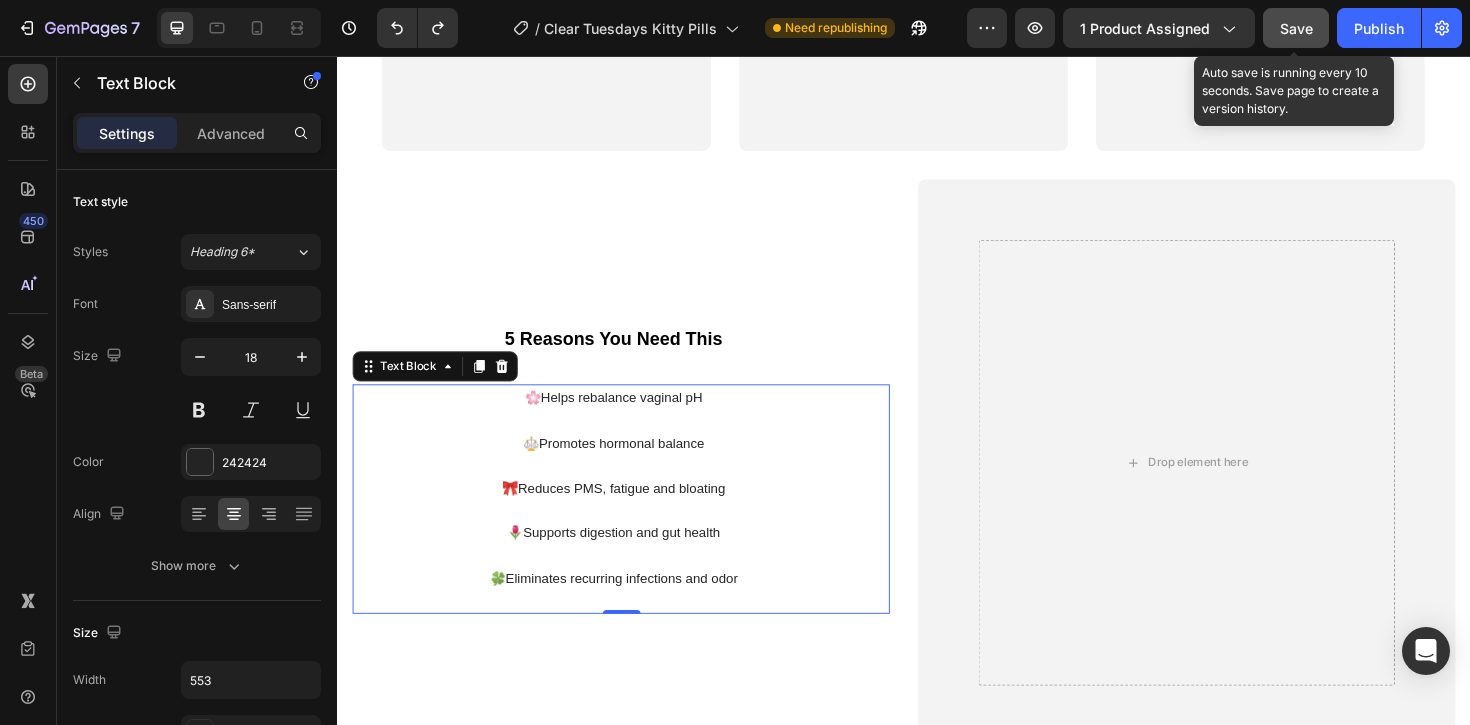 click on "Save" at bounding box center [1296, 28] 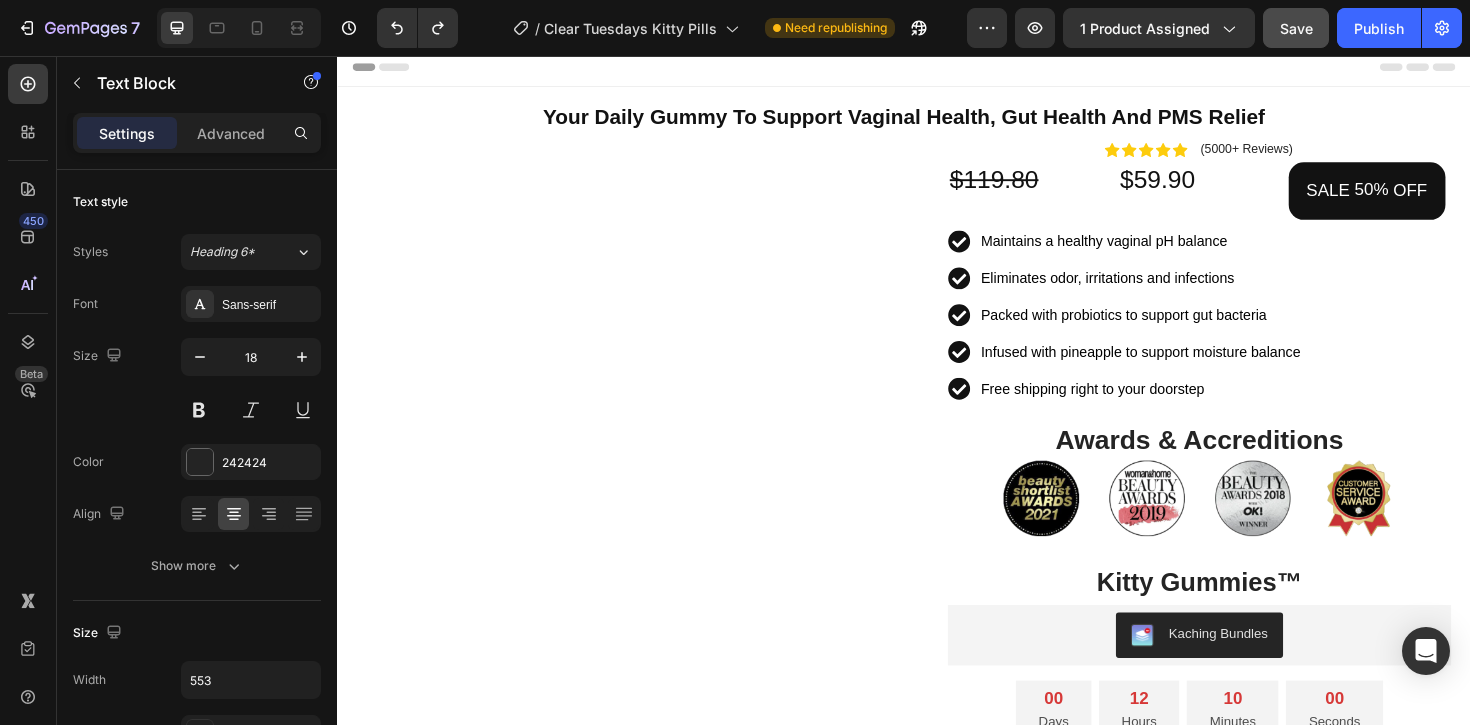 scroll, scrollTop: 0, scrollLeft: 0, axis: both 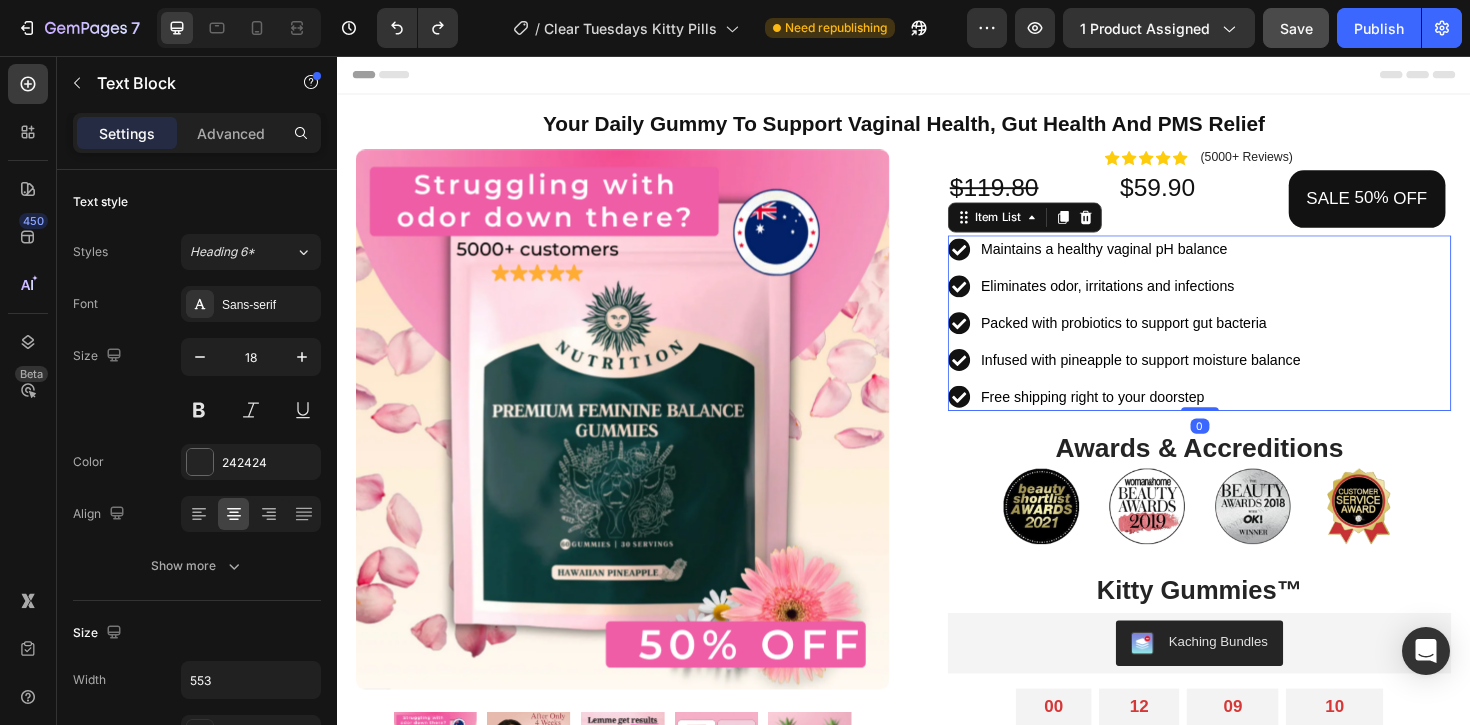 click on "Infused with pineapple to support moisture balance" at bounding box center [1188, 377] 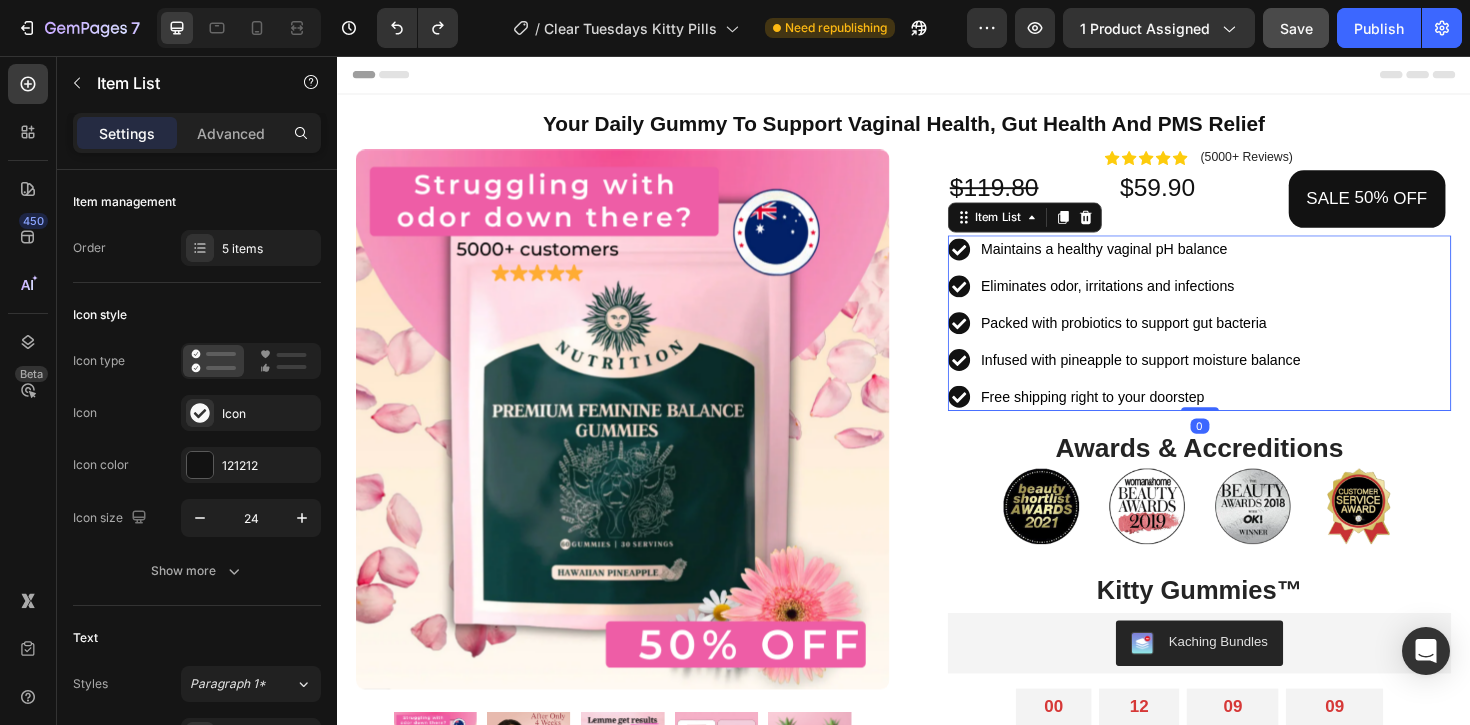 click on "Infused with pineapple to support moisture balance" at bounding box center (1188, 377) 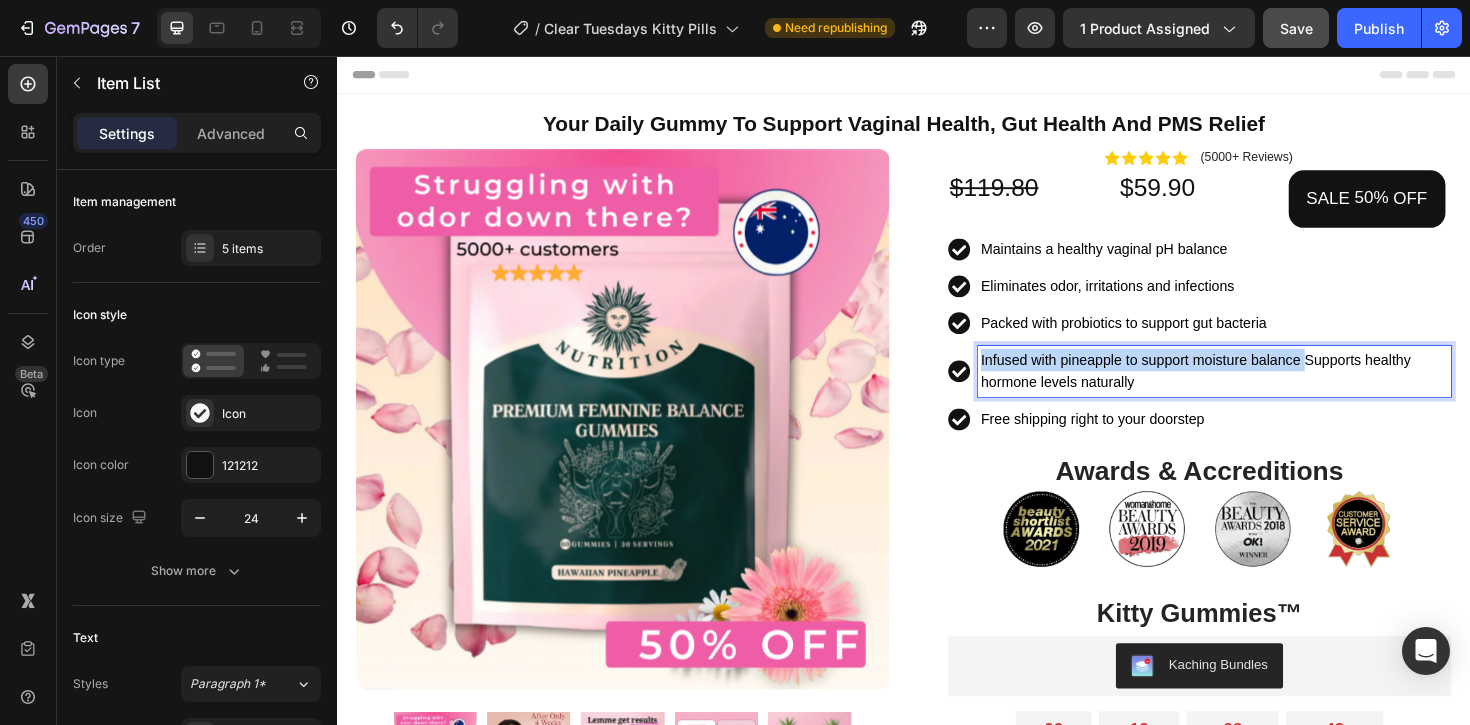 drag, startPoint x: 1360, startPoint y: 379, endPoint x: 1020, endPoint y: 383, distance: 340.02353 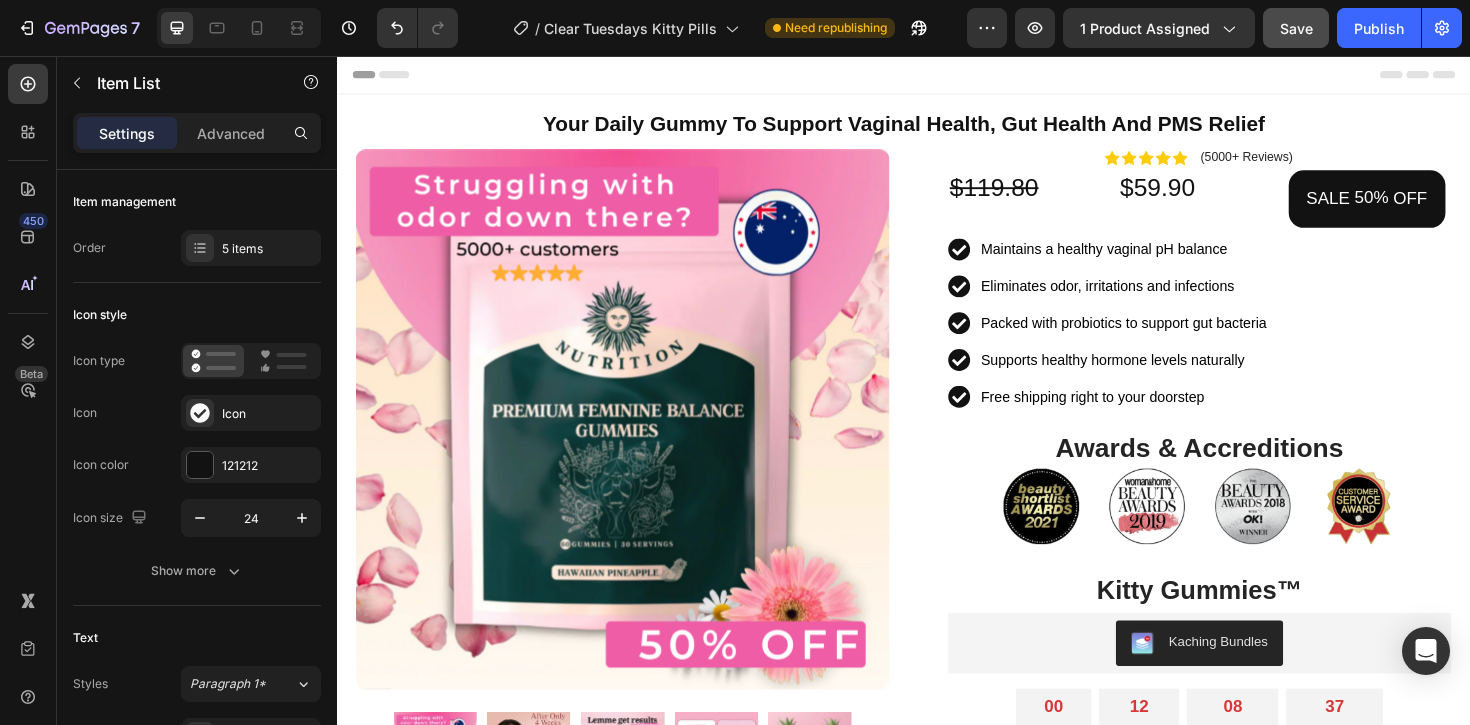 click on "Maintains a healthy vaginal pH balance Eliminates odor, irritations and infections Packed with probiotics to support gut bacteria  Supports healthy hormone levels naturally Free shipping right to your doorstep" at bounding box center (1250, 339) 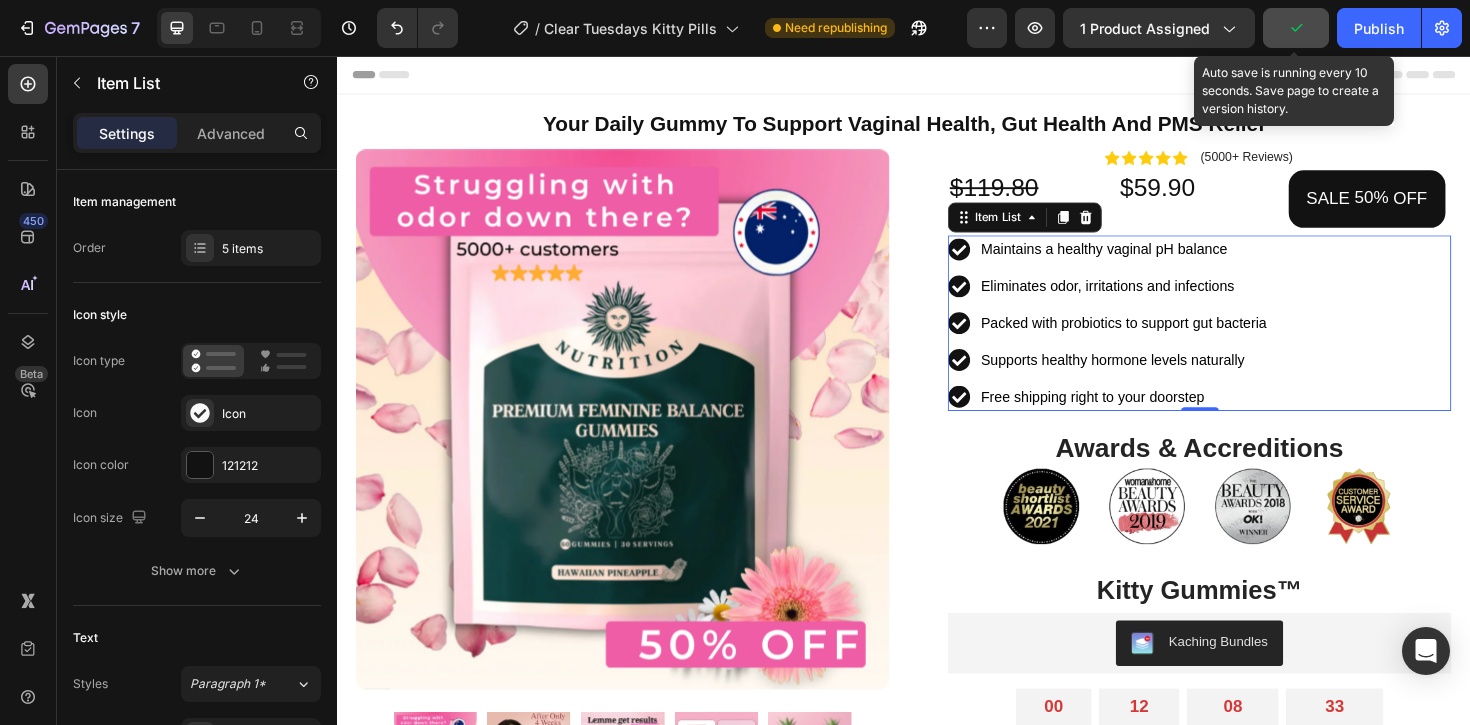 click 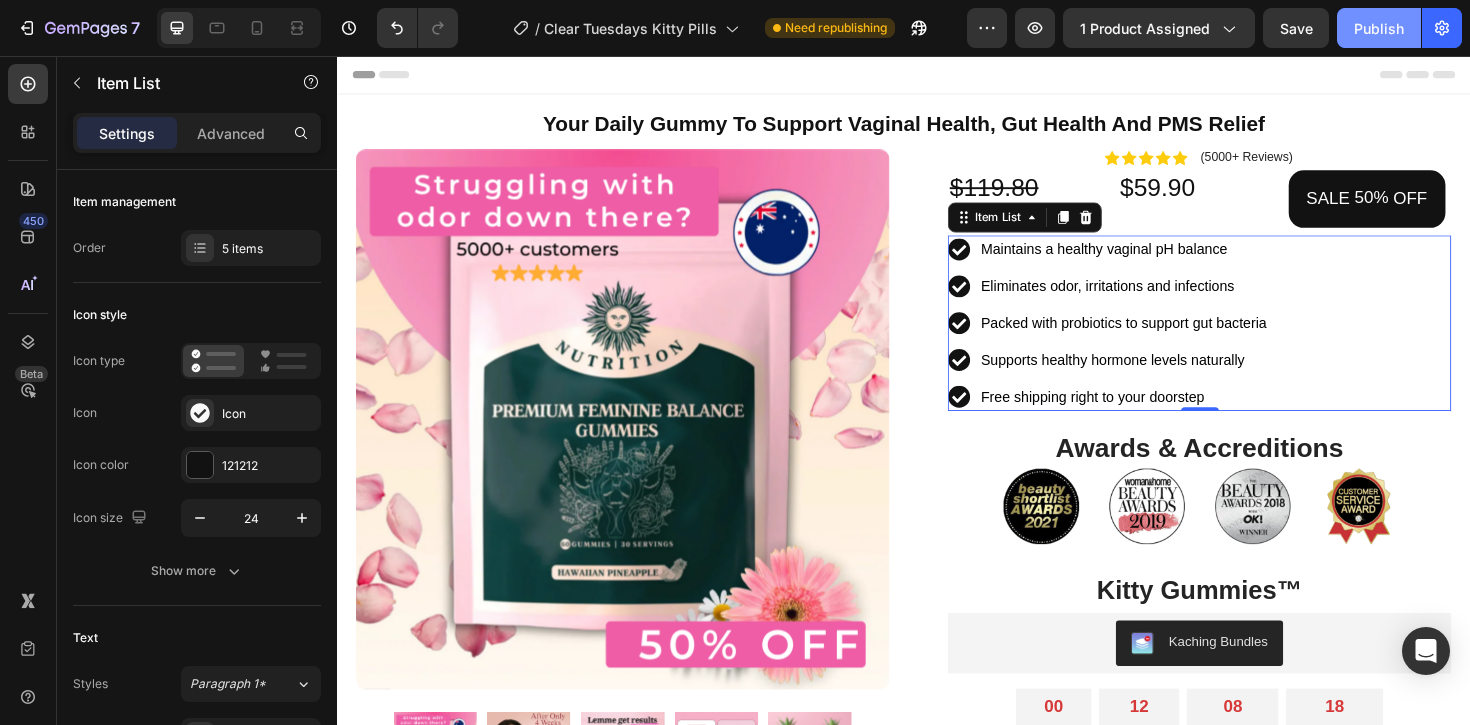 click on "Publish" 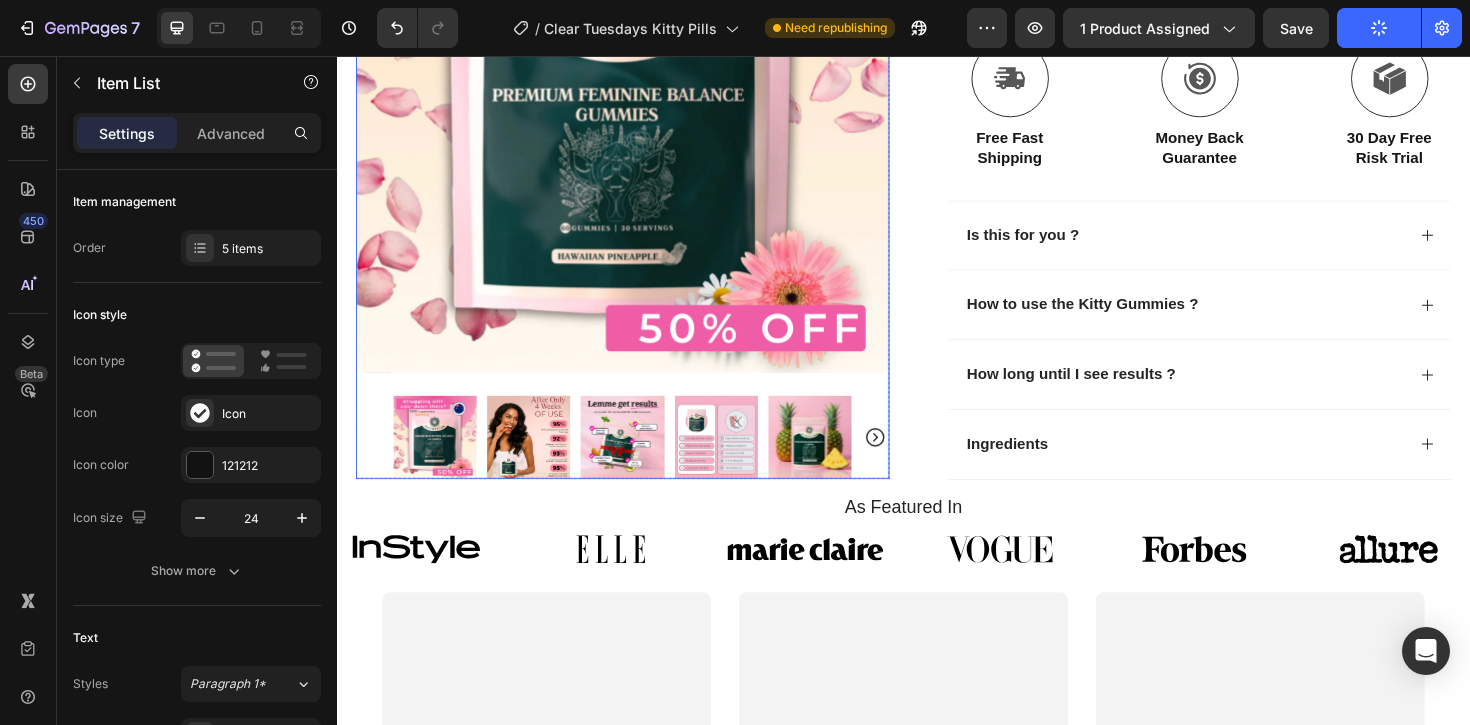 scroll, scrollTop: 866, scrollLeft: 0, axis: vertical 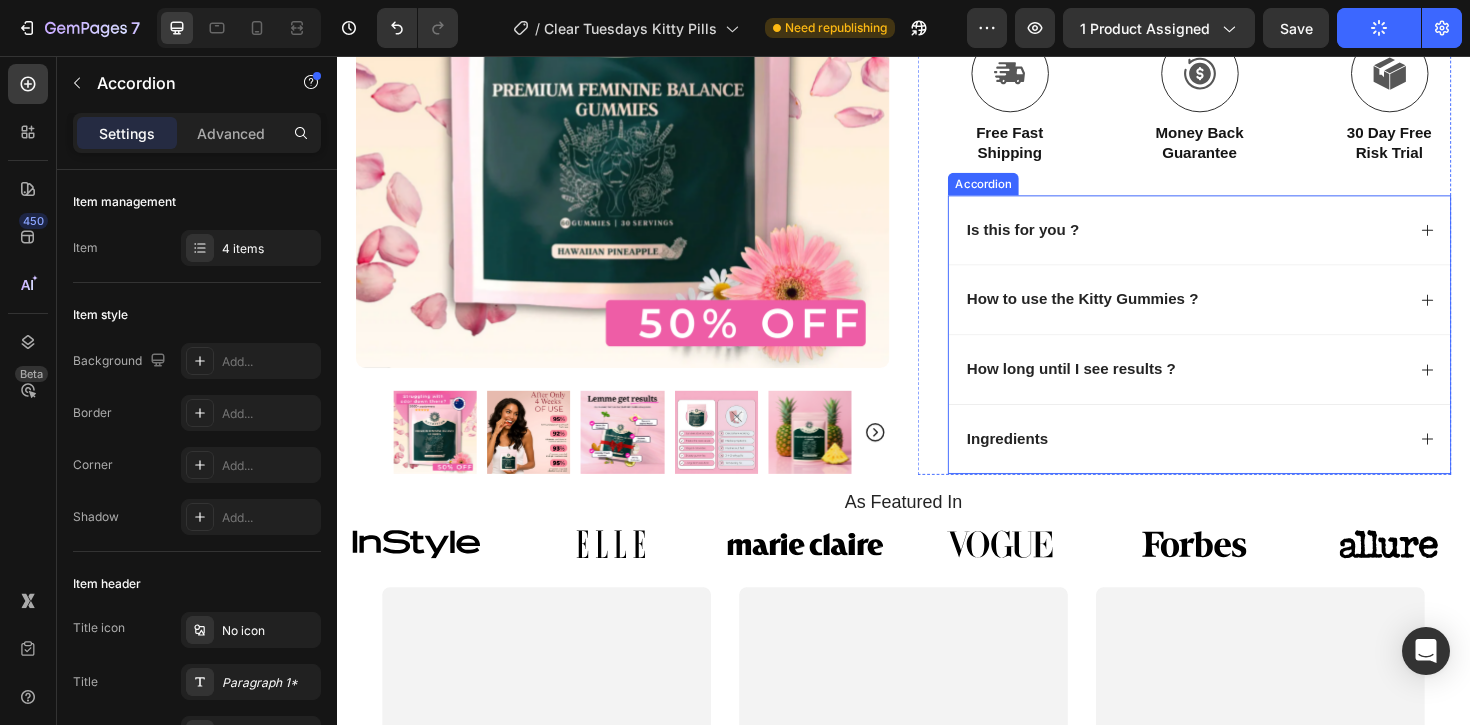click on "Is this for you ?" at bounding box center (1234, 241) 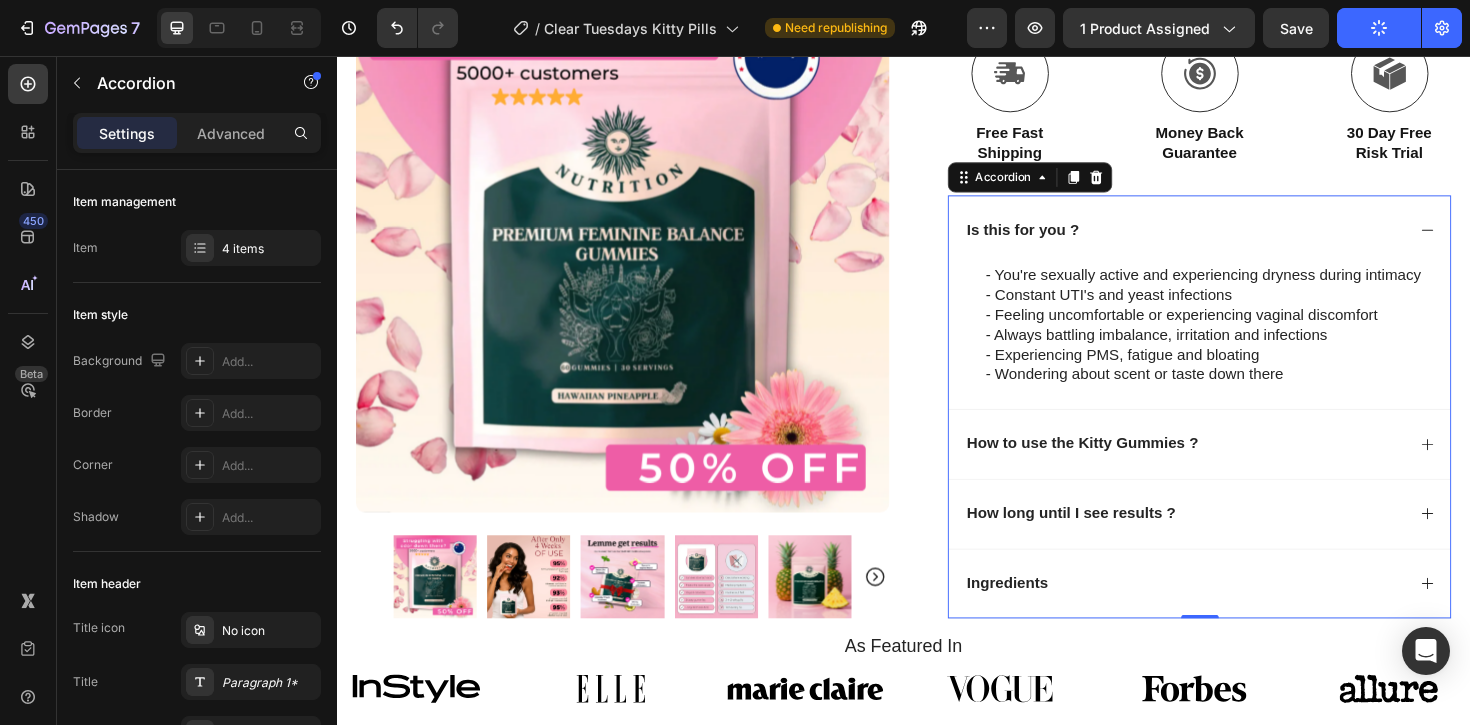 click on "Is this for you ?" at bounding box center [1234, 241] 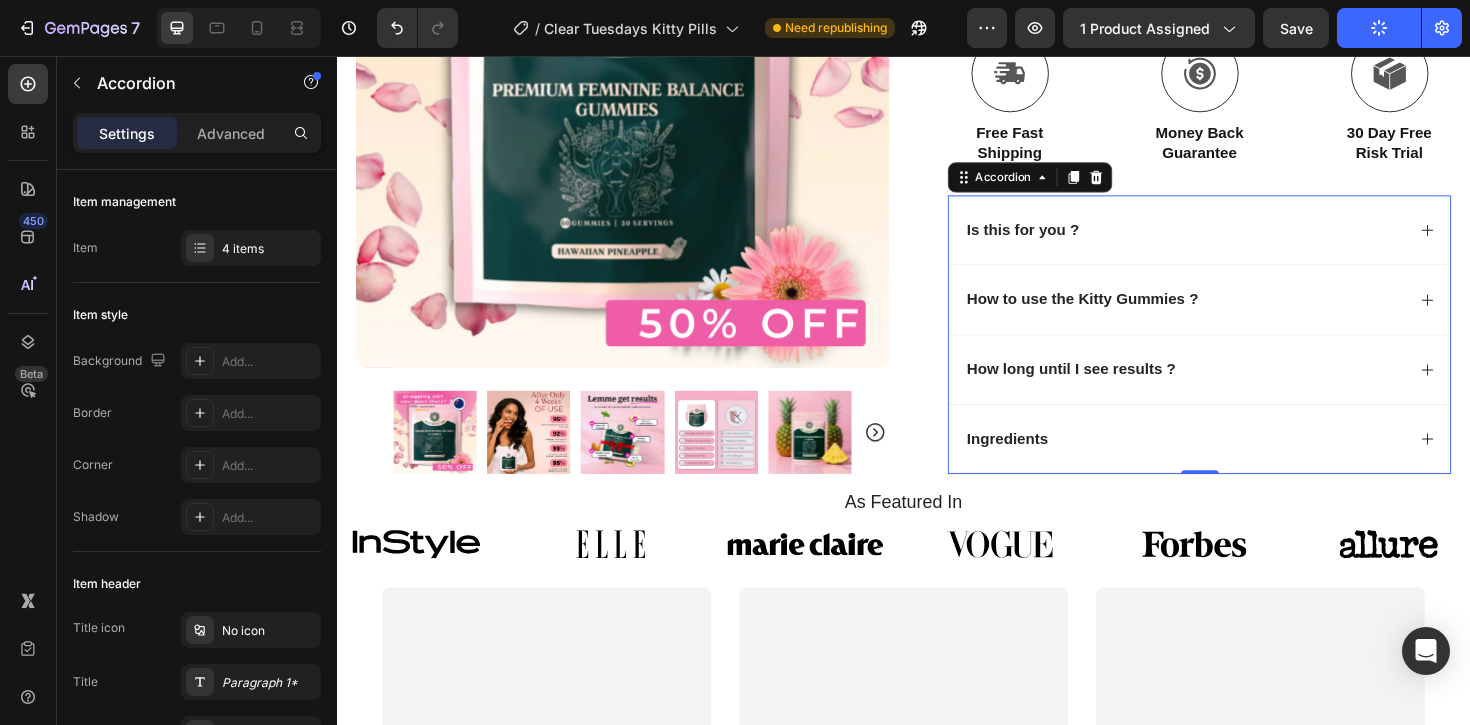 click on "How to use the Kitty Gummies ?" at bounding box center (1234, 314) 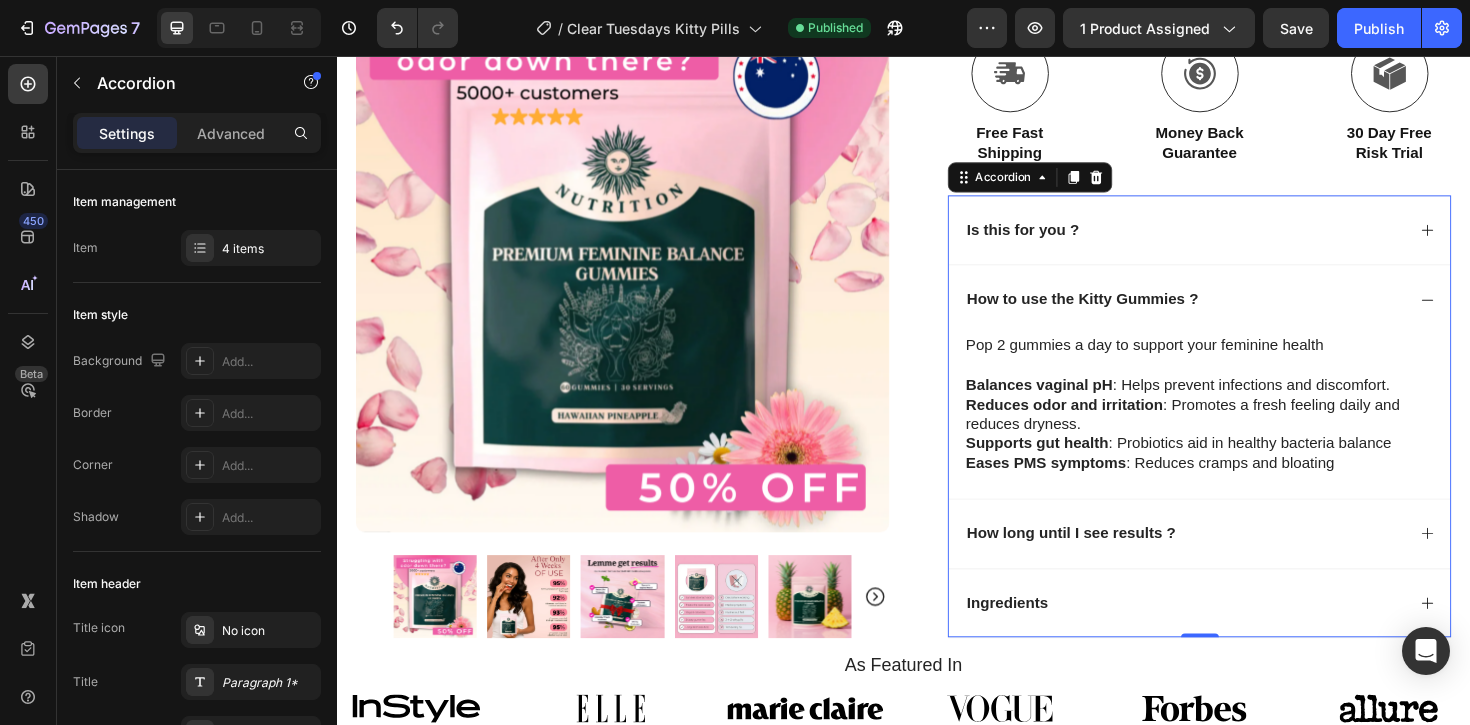 click on "How to use the Kitty Gummies ?" at bounding box center (1234, 314) 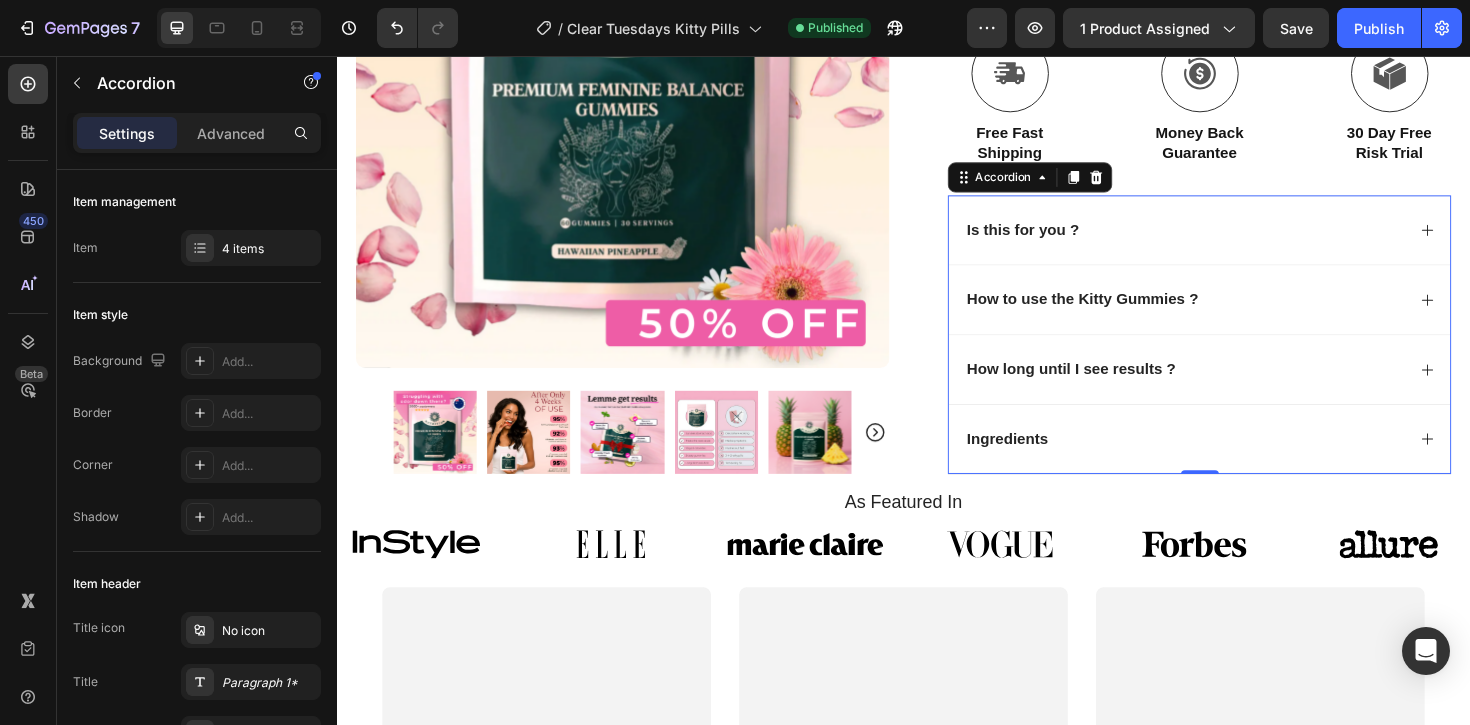 click on "How long until I see results ?" at bounding box center [1250, 388] 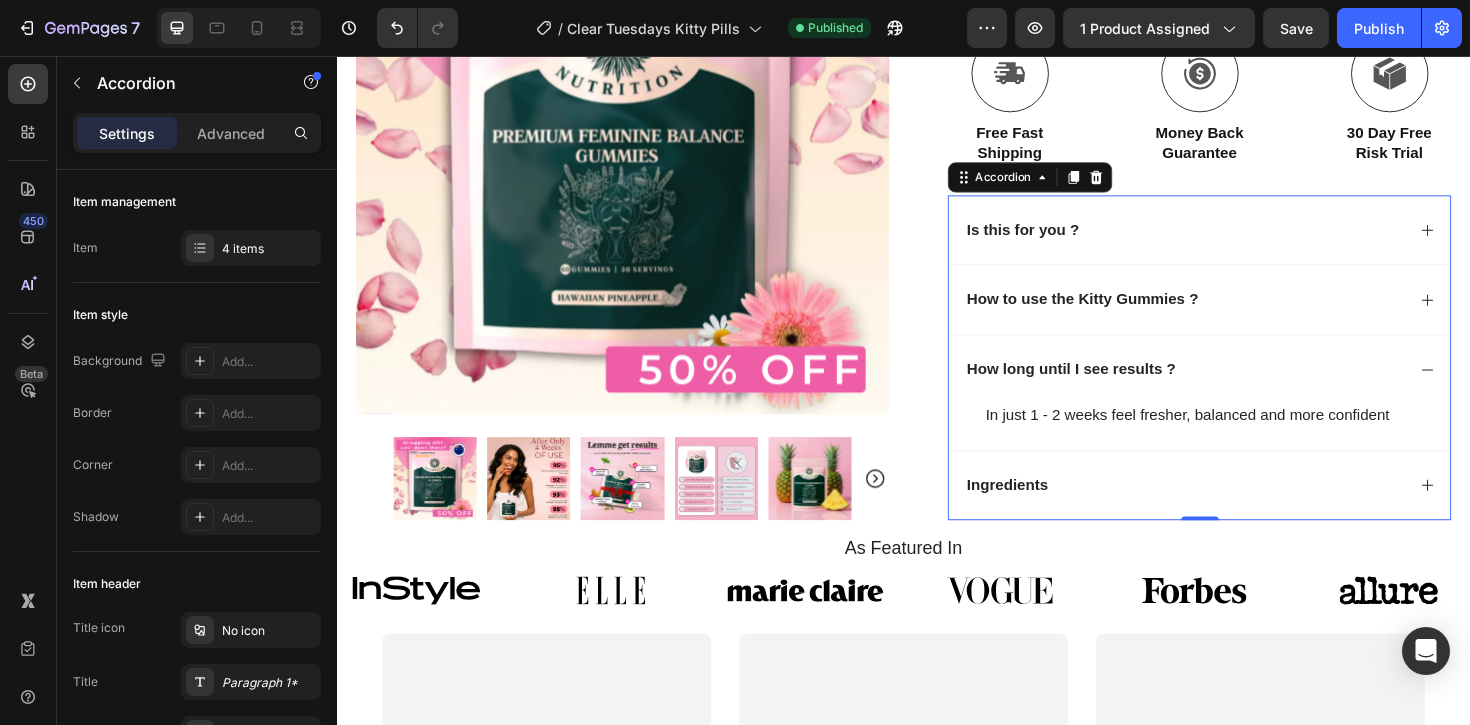 click on "How long until I see results ?" at bounding box center (1234, 388) 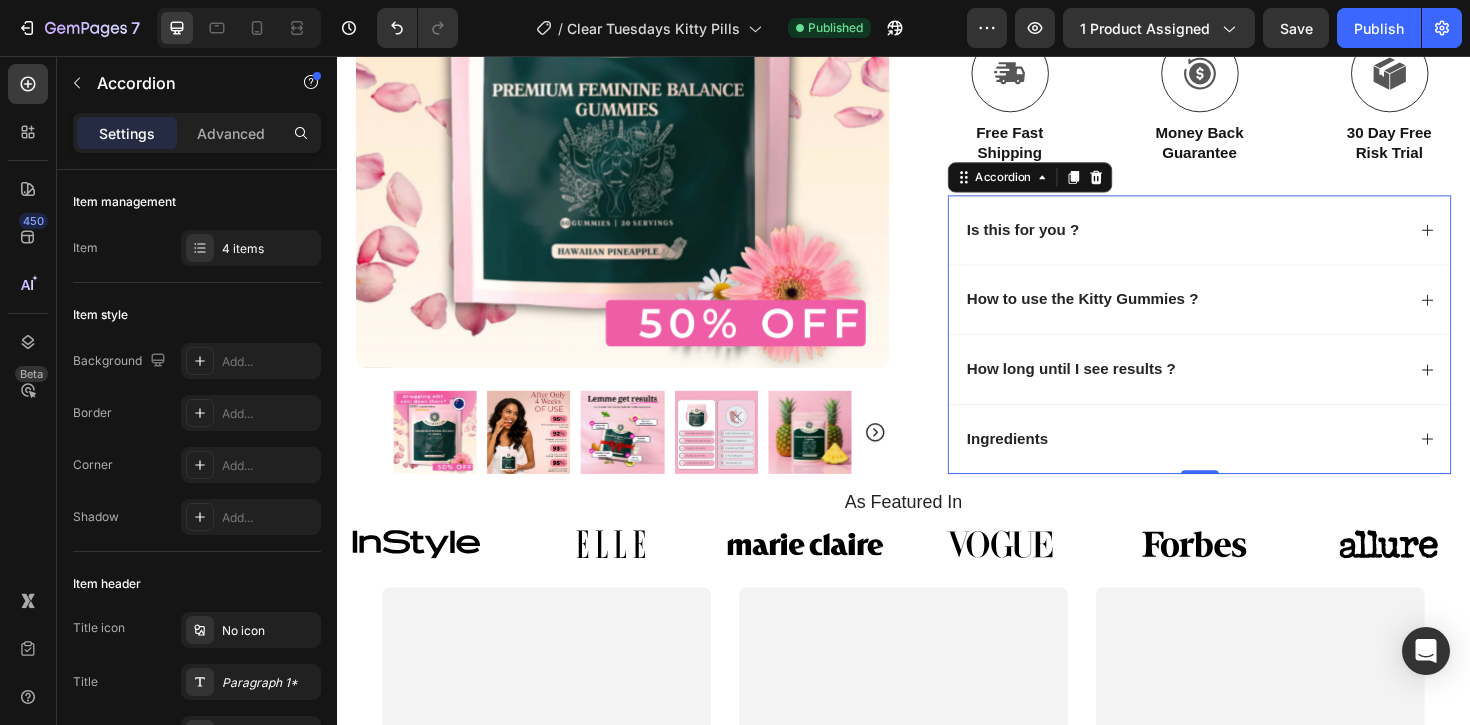 click on "Ingredients" at bounding box center (1234, 462) 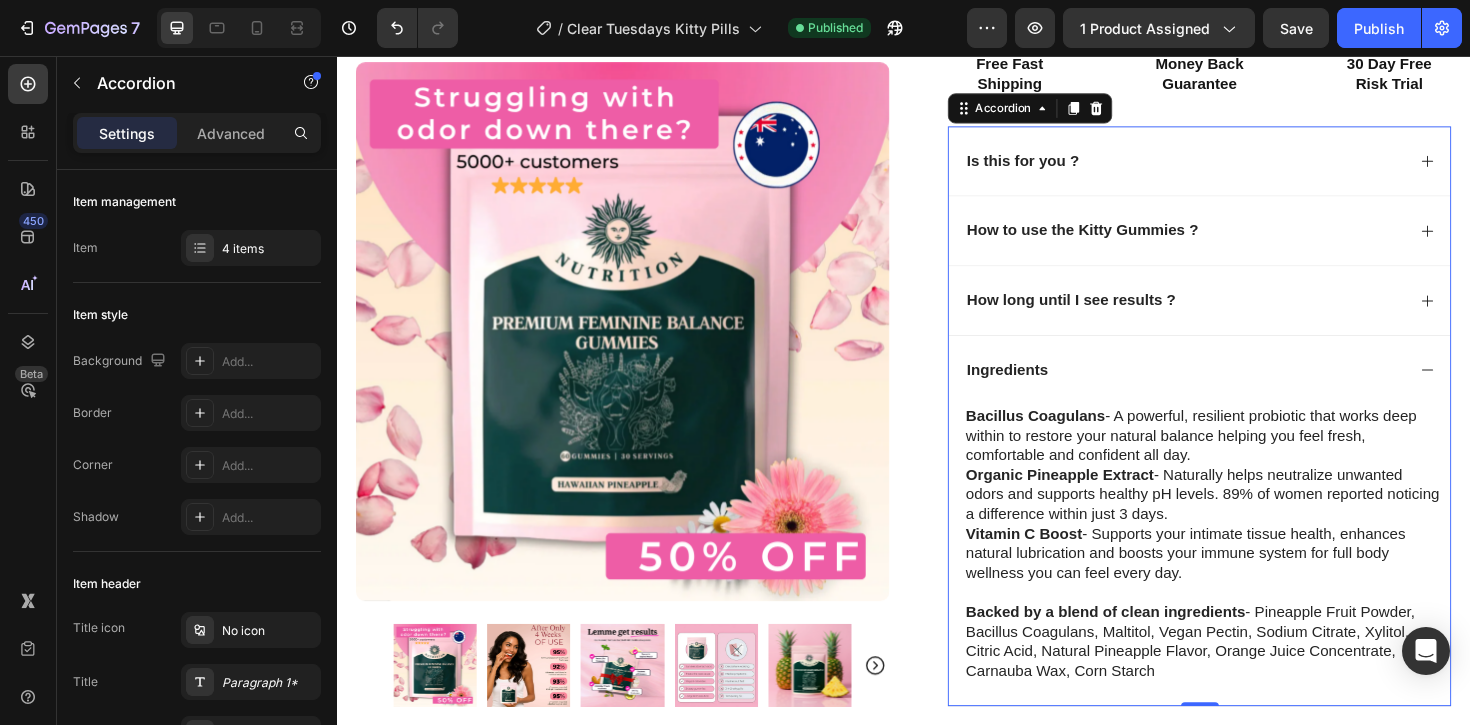 scroll, scrollTop: 941, scrollLeft: 0, axis: vertical 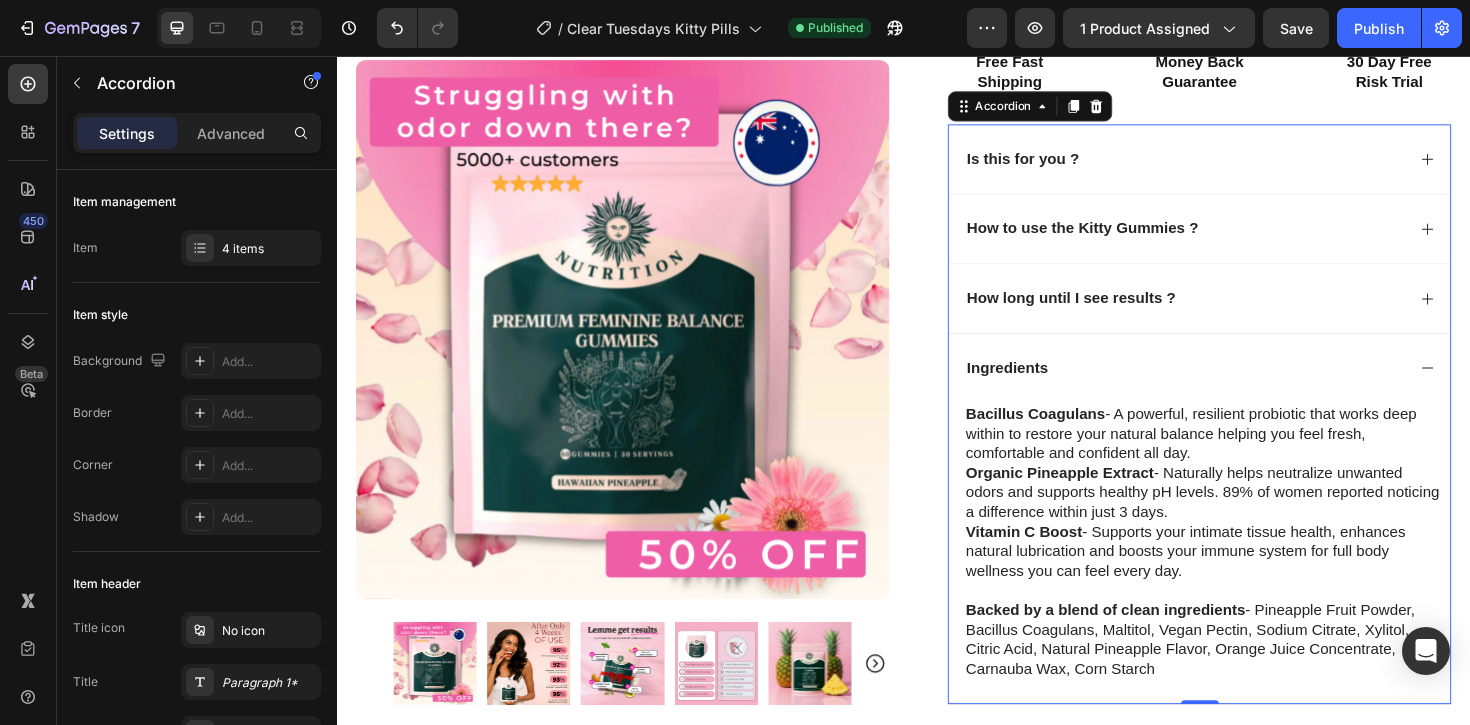 click on "Ingredients" at bounding box center [1234, 387] 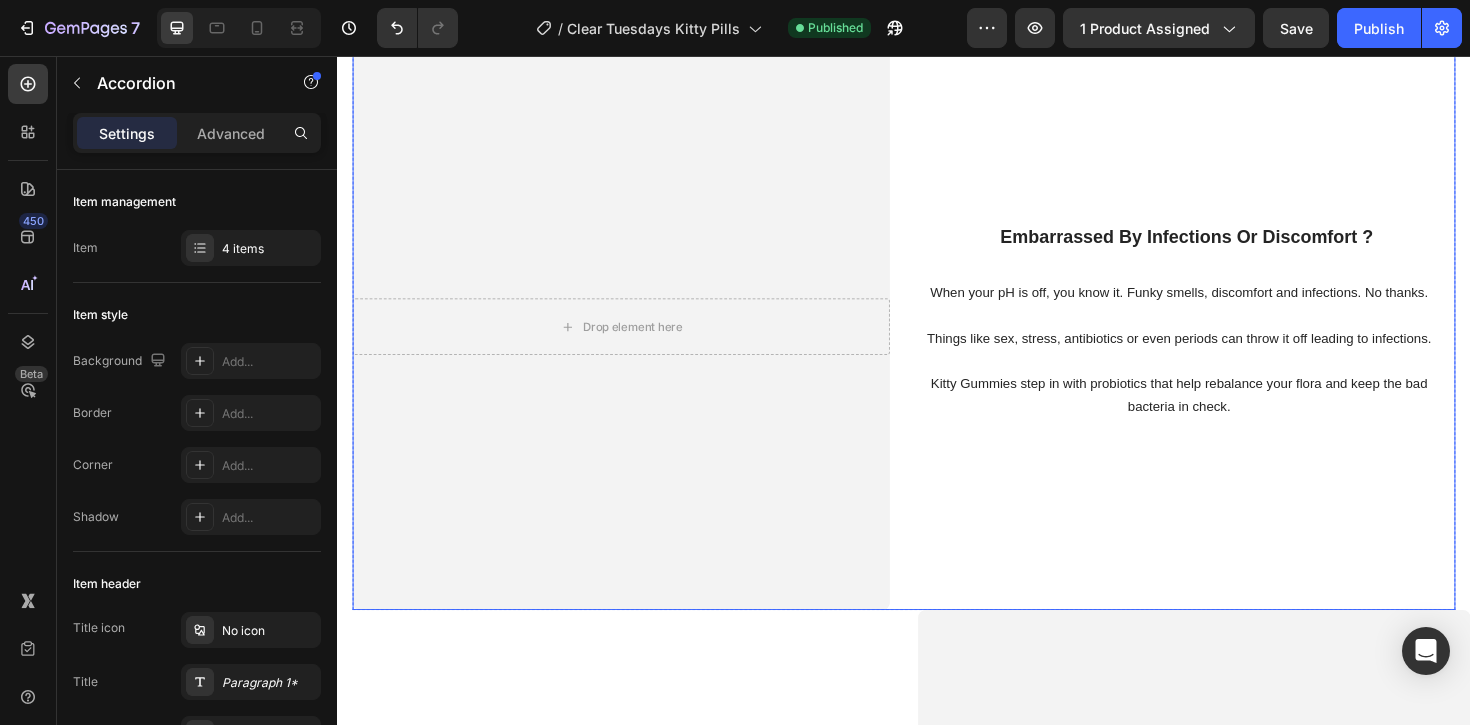 scroll, scrollTop: 2551, scrollLeft: 0, axis: vertical 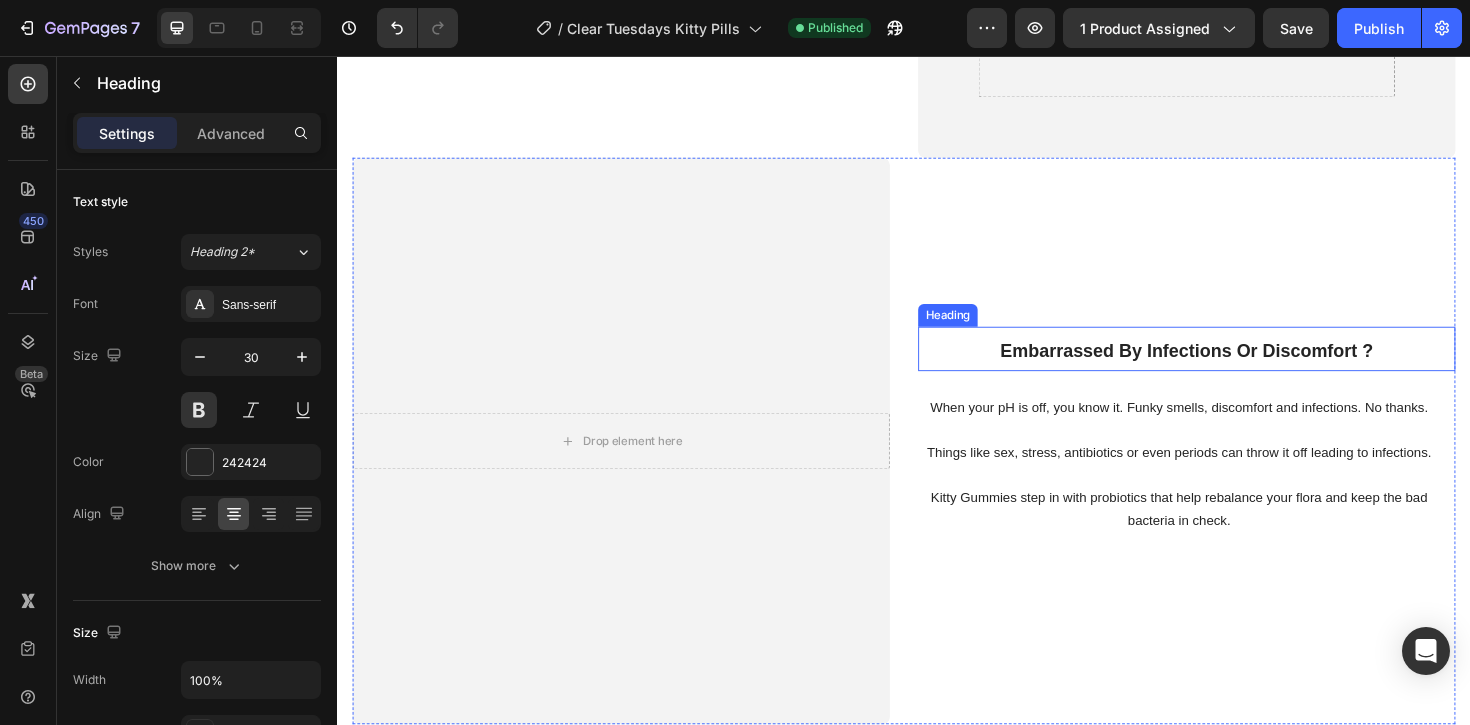 click on "Embarrassed By Infections Or Discomfort ?" at bounding box center (1236, 368) 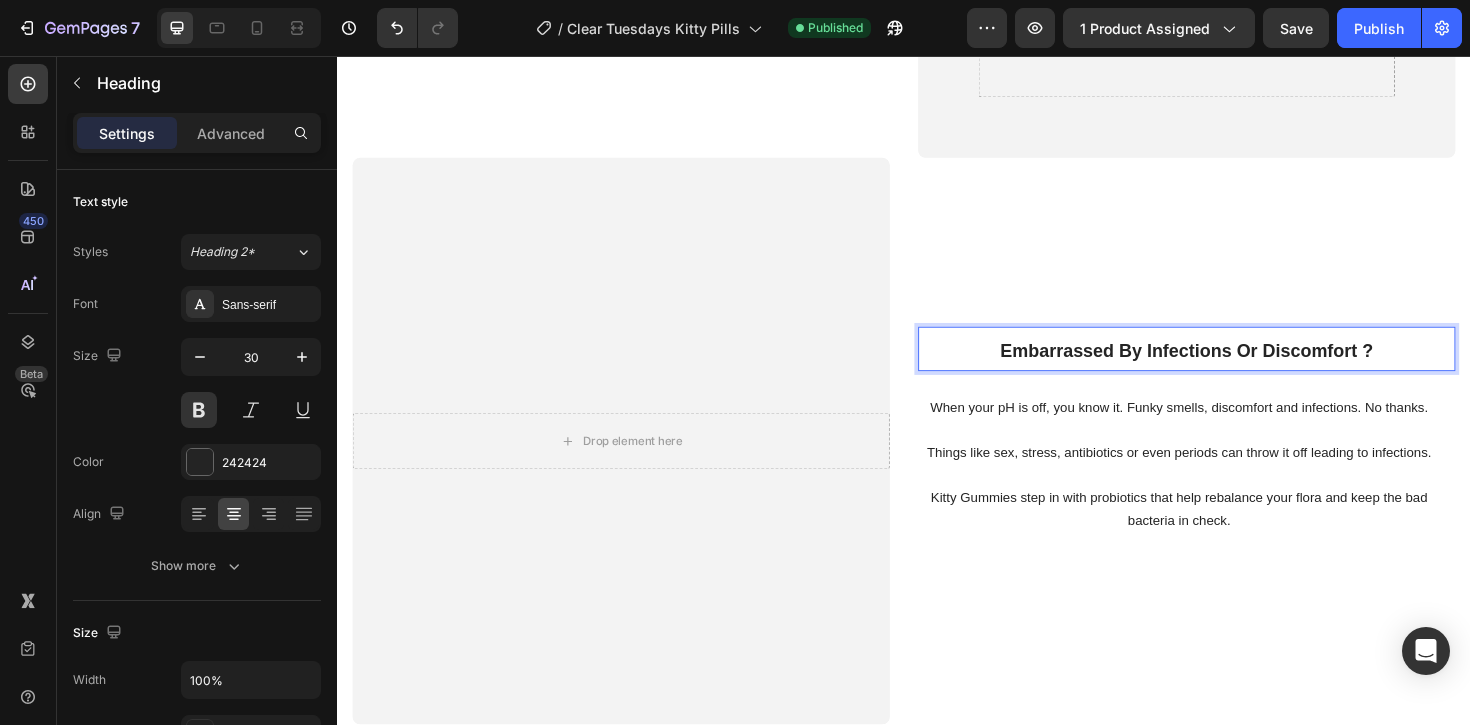 click on "Embarrassed By Infections Or Discomfort ?" at bounding box center [1236, 368] 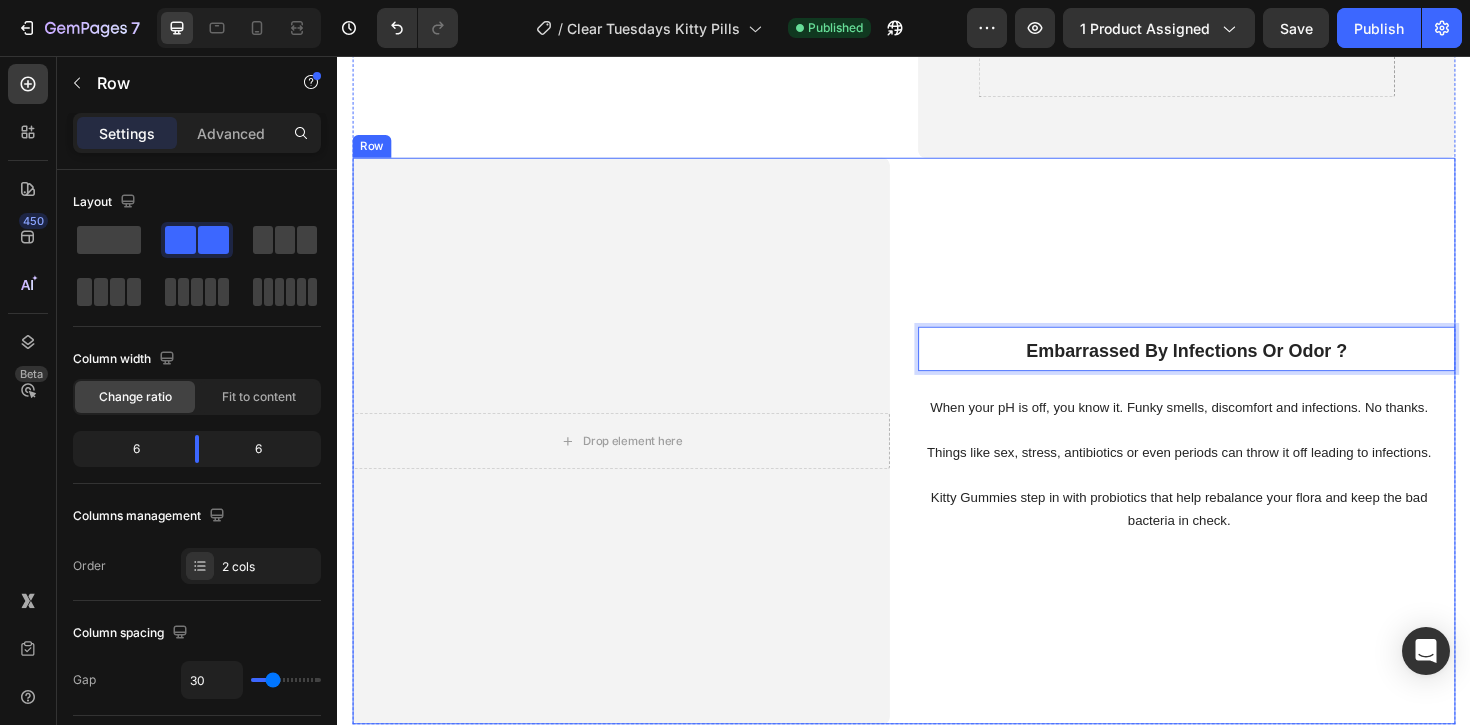 click on "Embarrassed By Infections Or Odor ? Heading   24 When your pH is off, you know it. Funky smells, discomfort and infections. No thanks.    Things like sex, stress, antibiotics or even periods can throw it off leading to infections.   Kitty Gummies step in with probiotics that help rebalance your flora and keep the bad bacteria in check.   Text Block" at bounding box center [1236, 464] 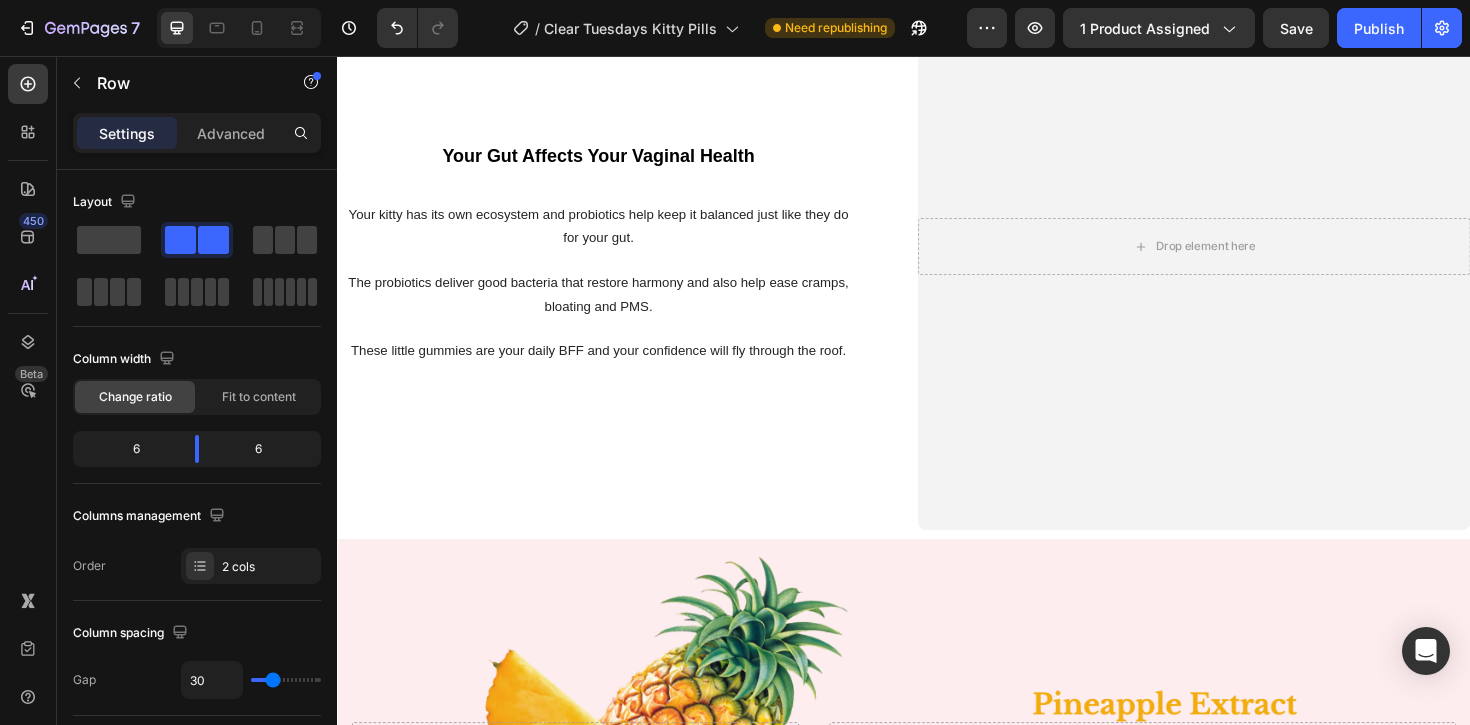 scroll, scrollTop: 3355, scrollLeft: 0, axis: vertical 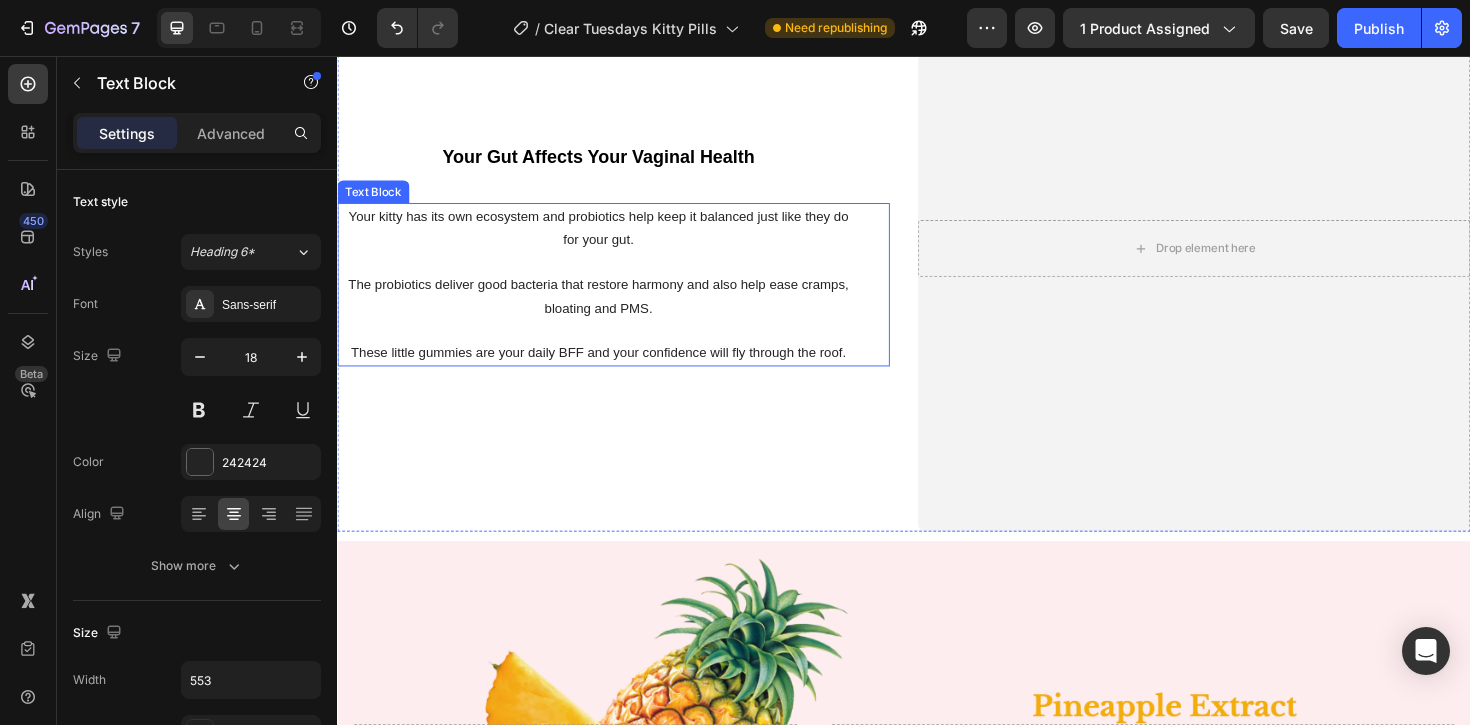 click on "The probiotics deliver good bacteria that restore harmony and also help ease cramps, bloating and PMS." at bounding box center (613, 310) 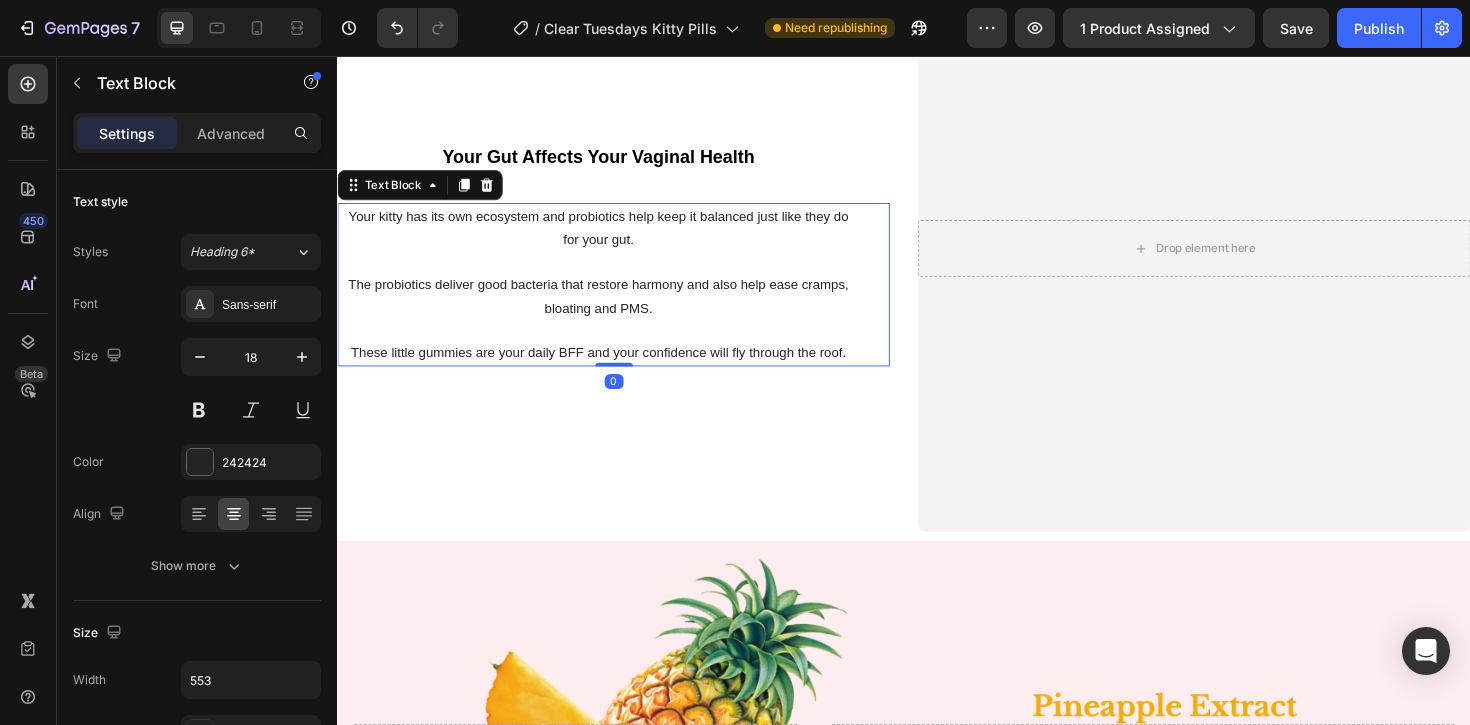 click on "The probiotics deliver good bacteria that restore harmony and also help ease cramps, bloating and PMS." at bounding box center (613, 310) 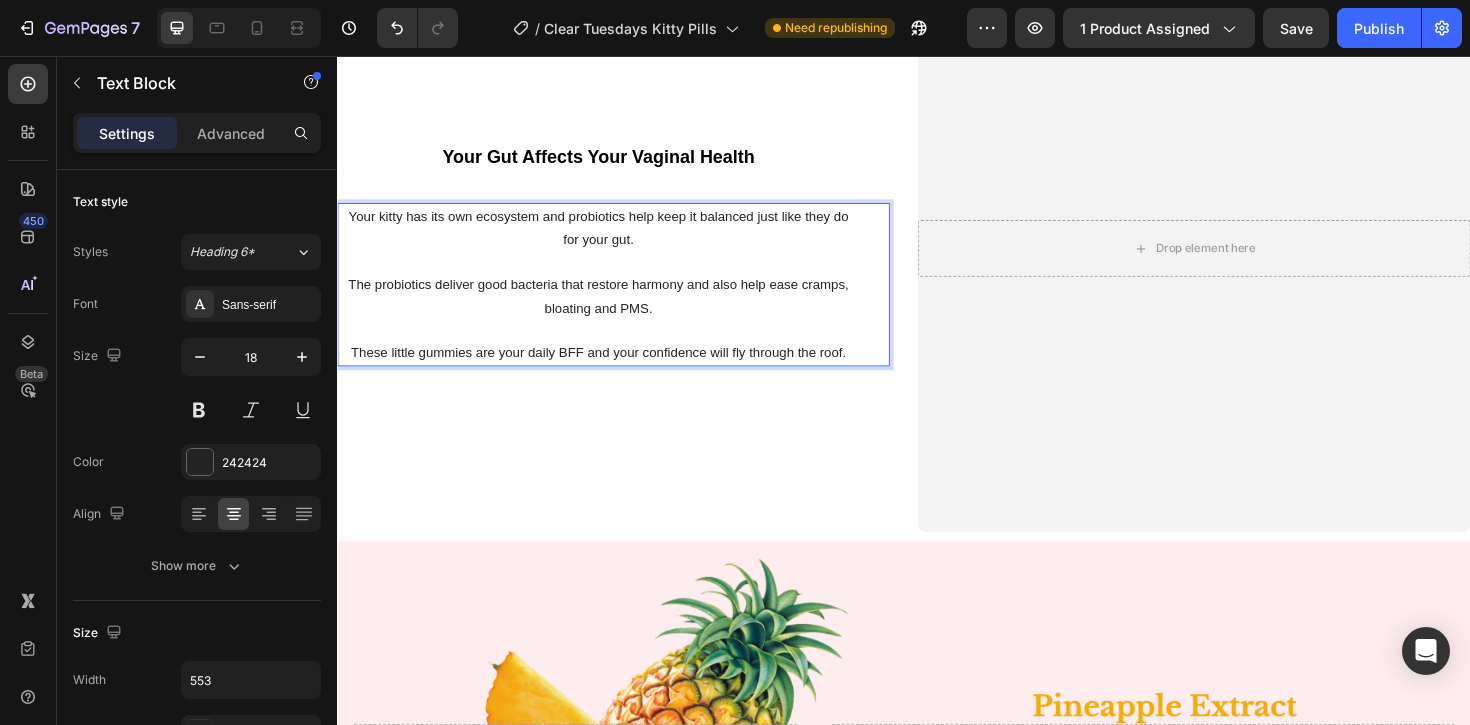 click on "The probiotics deliver good bacteria that restore harmony and also help ease cramps, bloating and PMS." at bounding box center [614, 310] 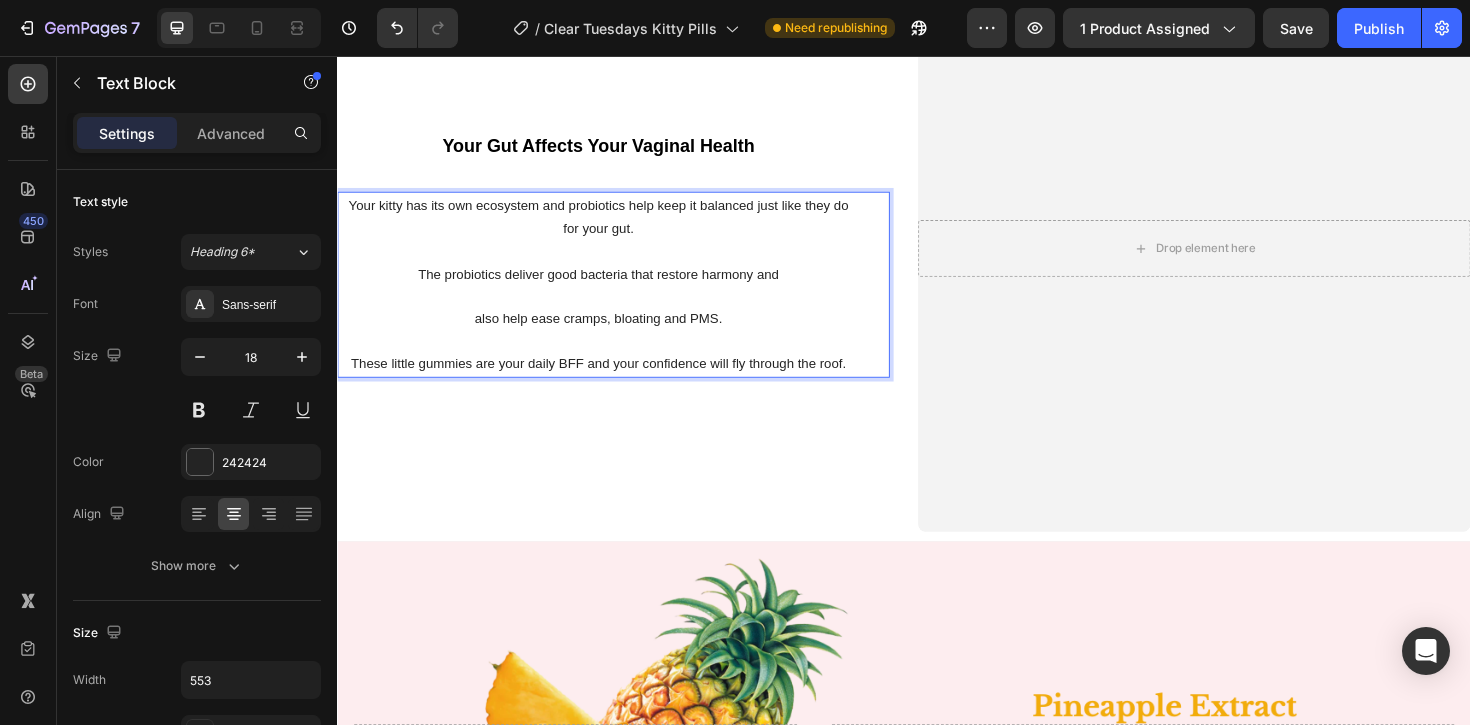 scroll, scrollTop: 3343, scrollLeft: 0, axis: vertical 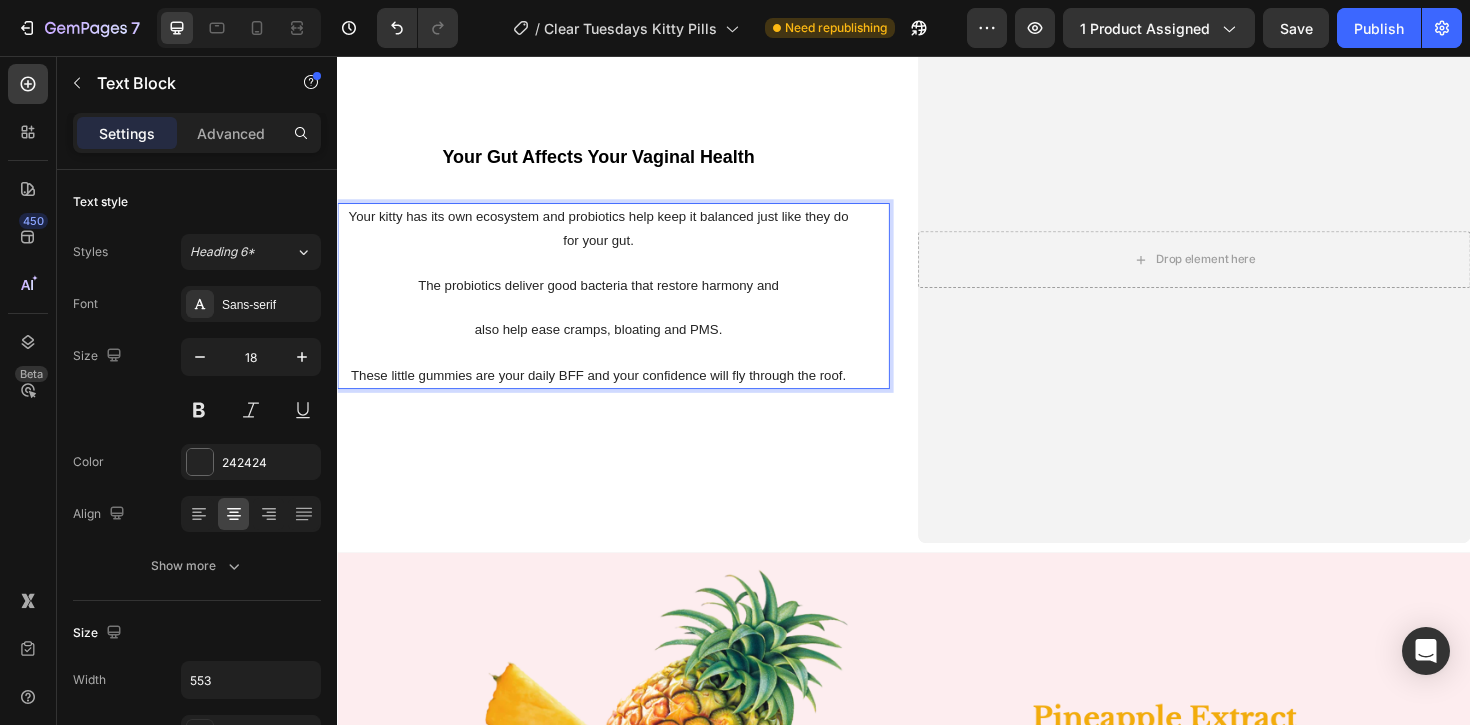 click on "The probiotics deliver good bacteria that restore harmony and" at bounding box center (613, 299) 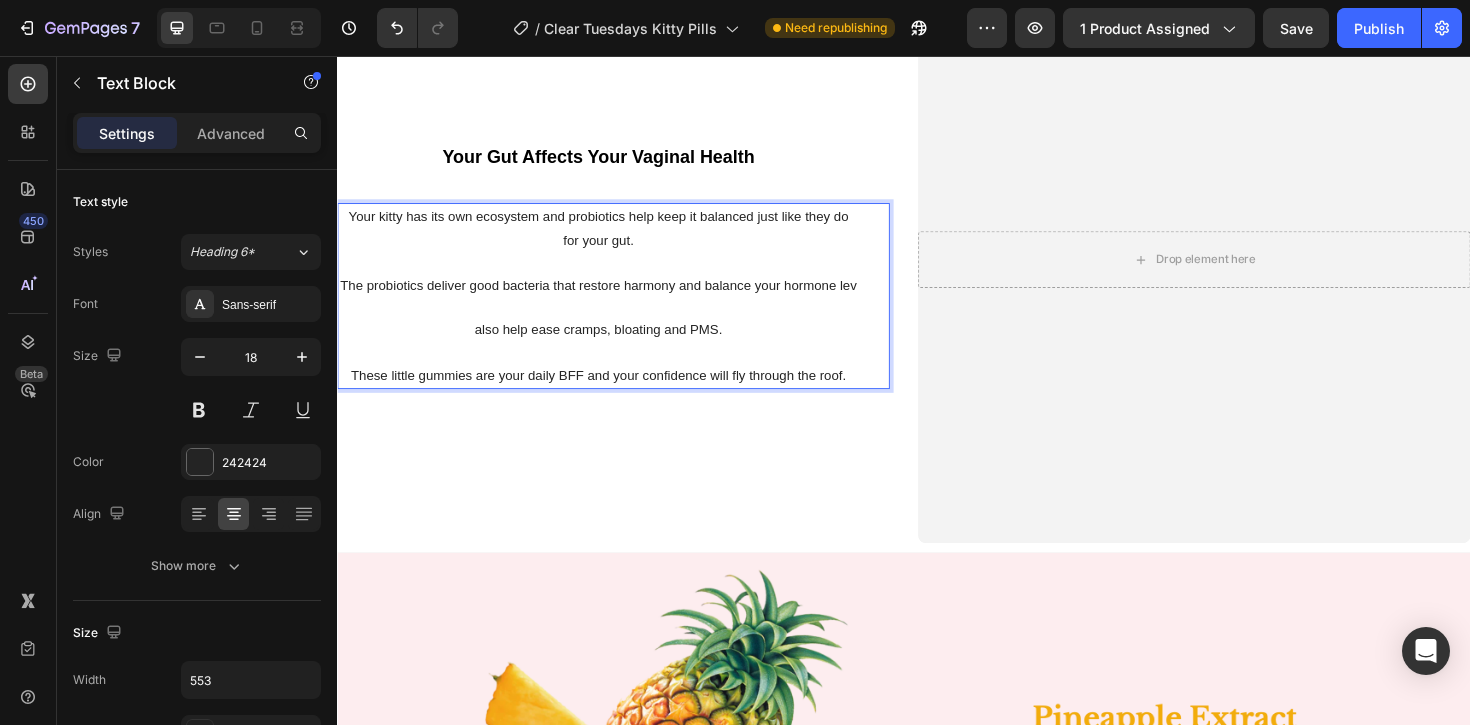 scroll, scrollTop: 3331, scrollLeft: 0, axis: vertical 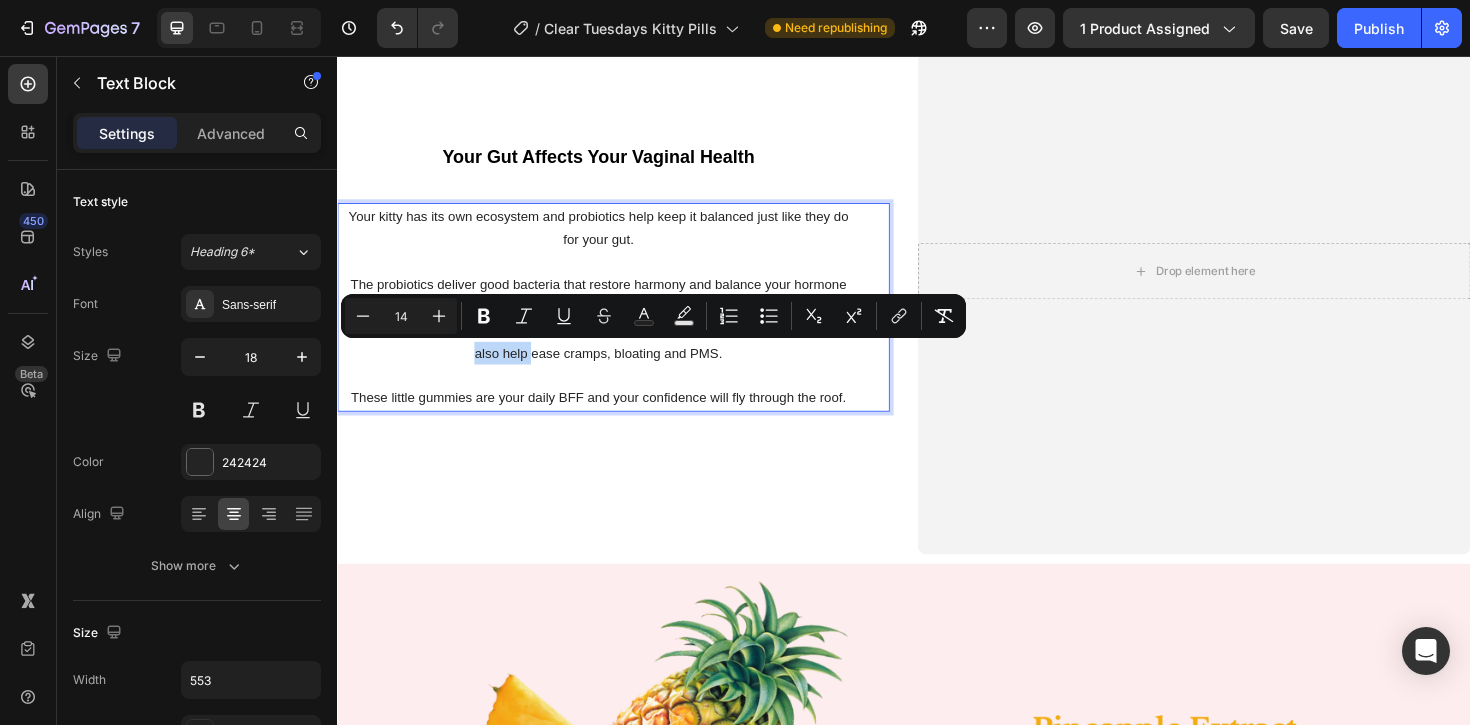 drag, startPoint x: 543, startPoint y: 371, endPoint x: 483, endPoint y: 368, distance: 60.074955 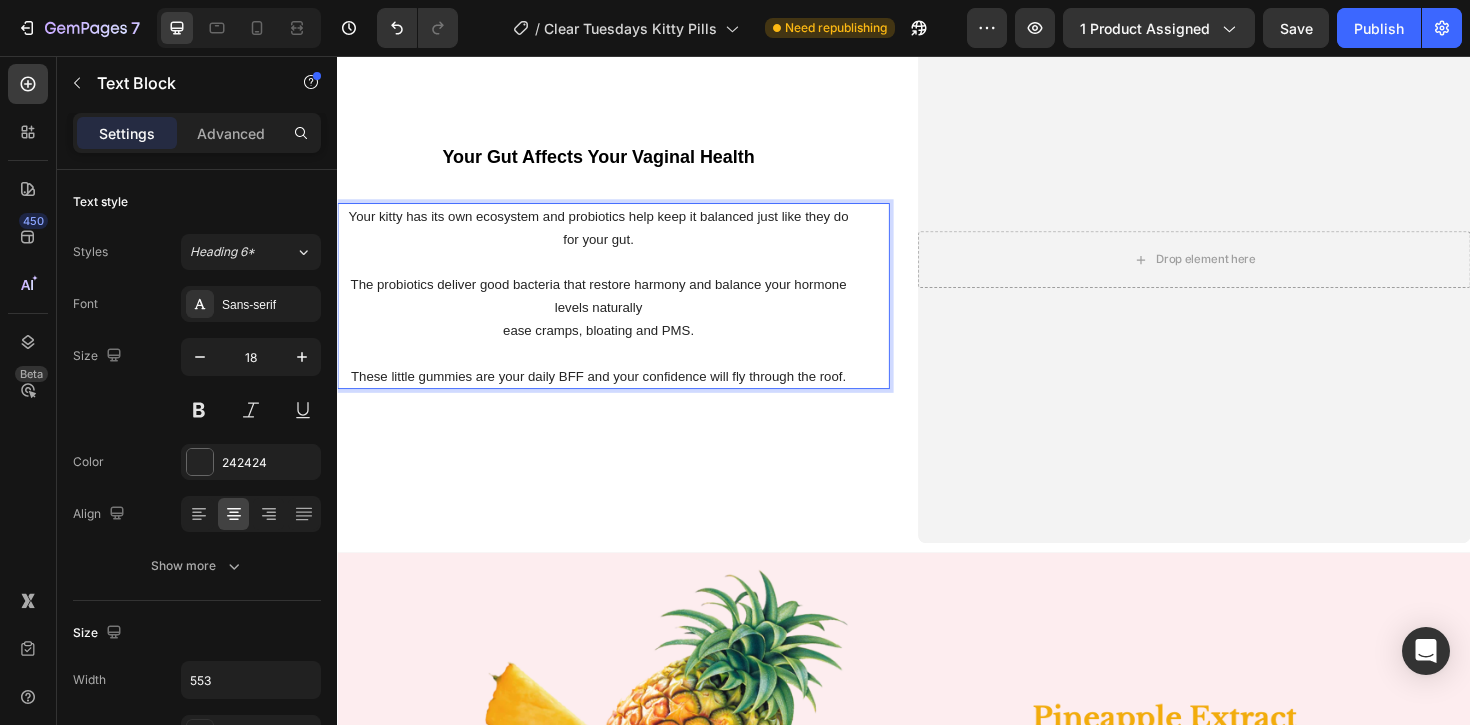 scroll, scrollTop: 3355, scrollLeft: 0, axis: vertical 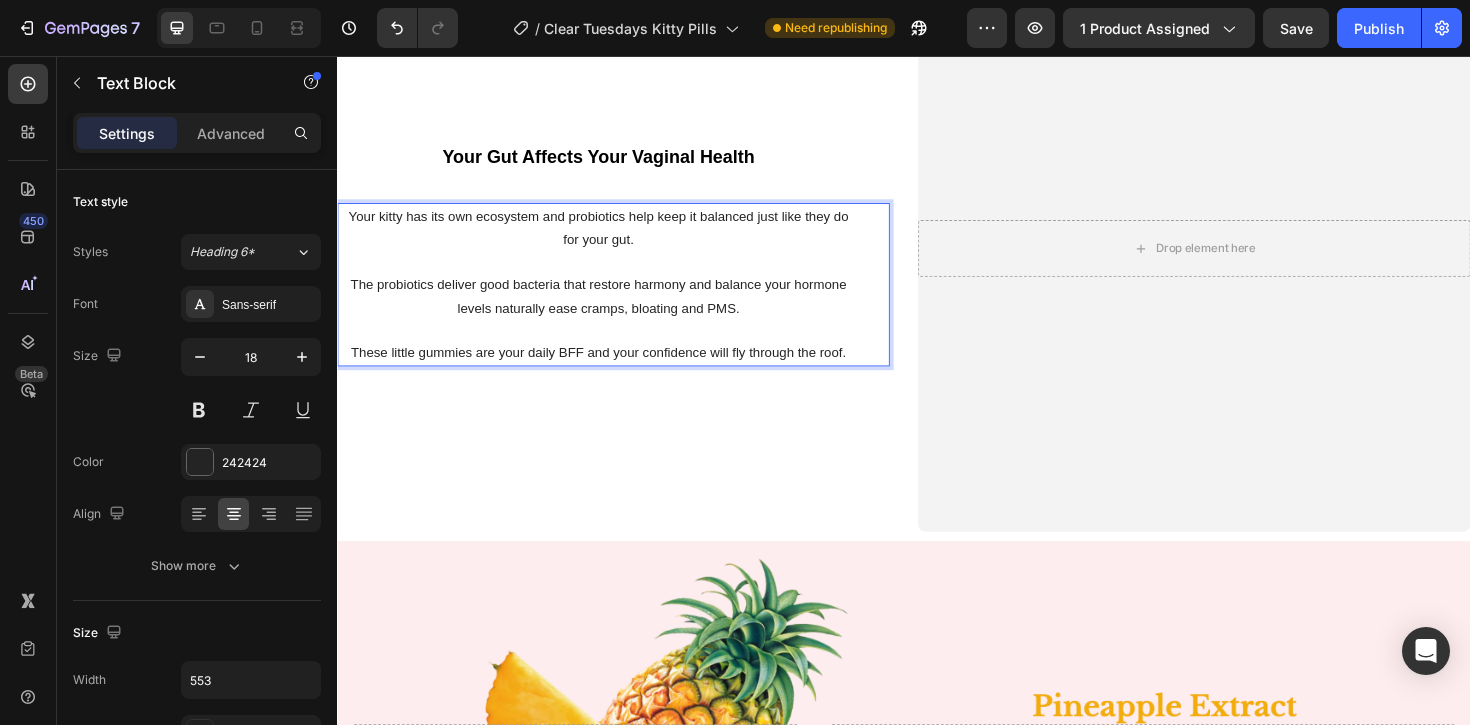 click on "The probiotics deliver good bacteria that restore harmony and balance your hormone levels naturally ease cramps, bloating and PMS." at bounding box center [613, 310] 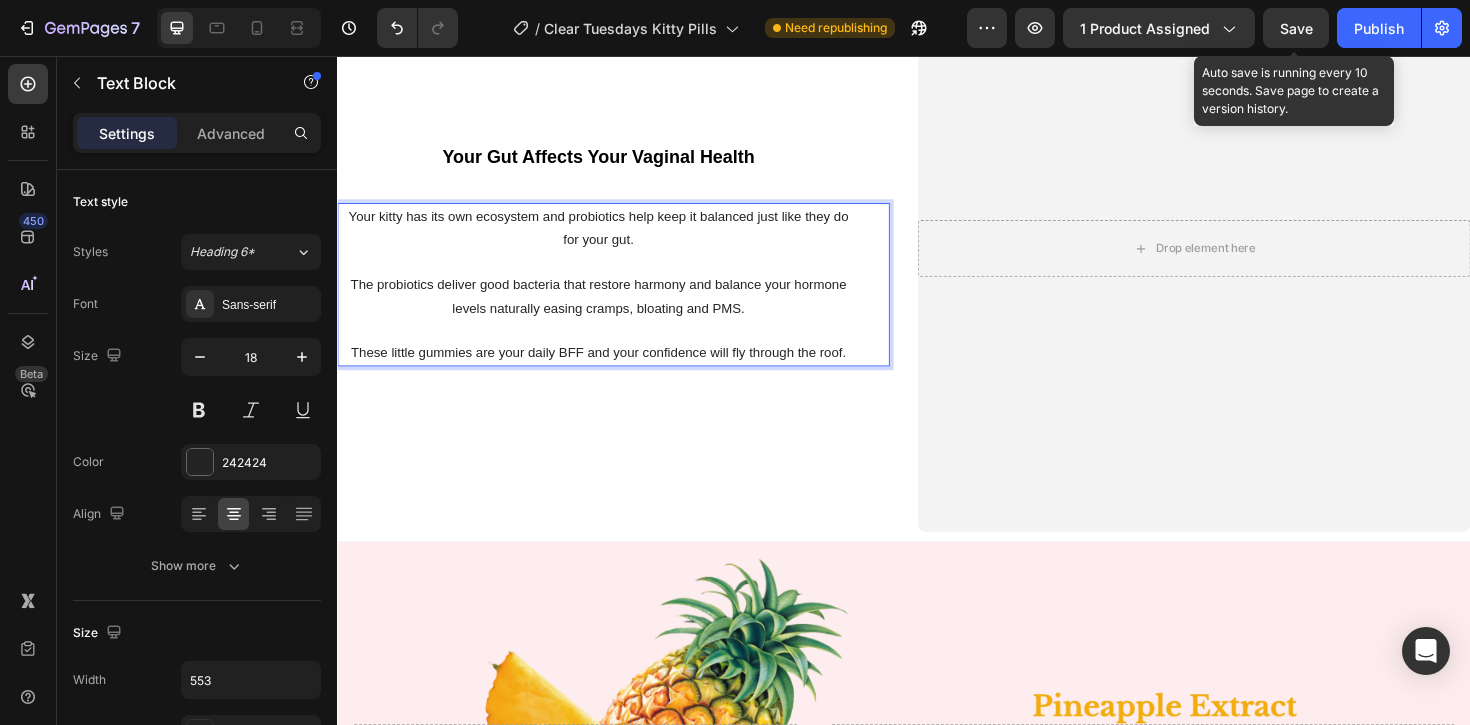 click on "Save" 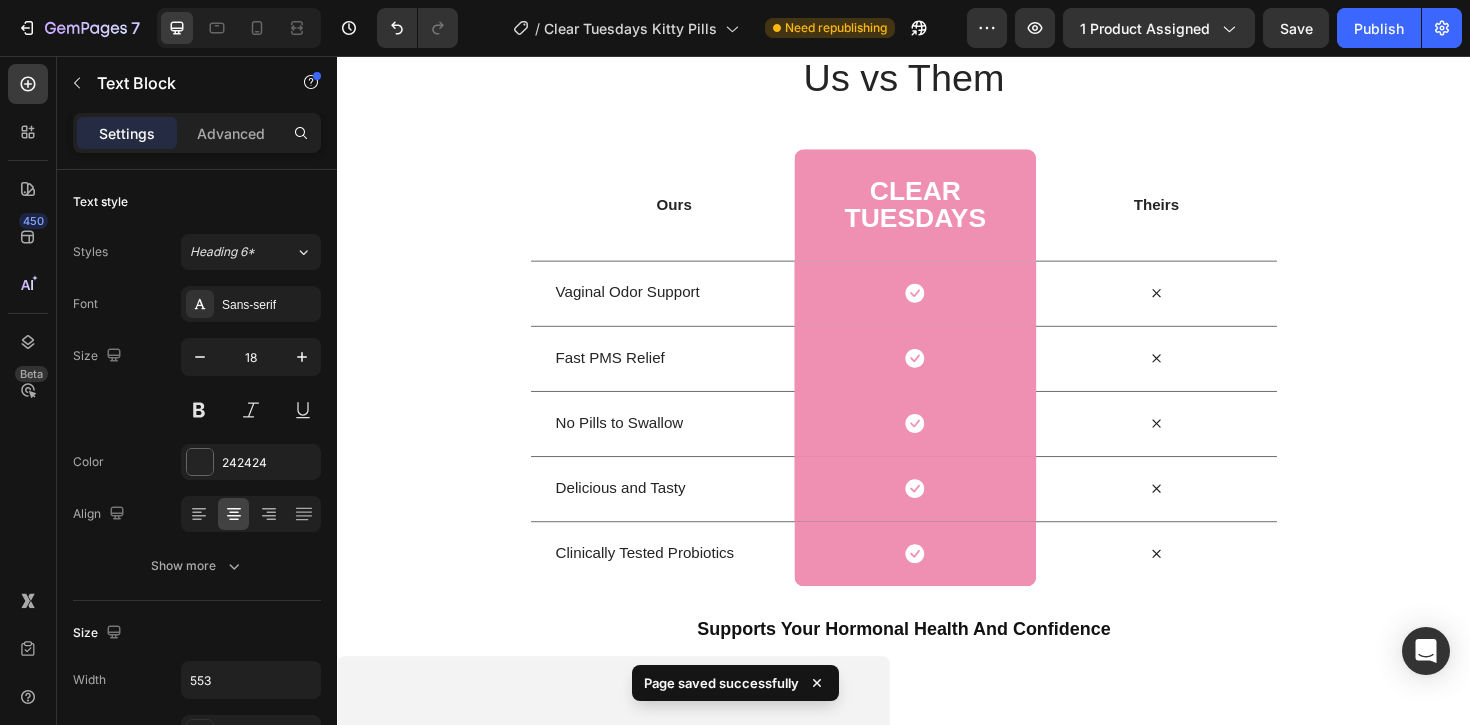 scroll, scrollTop: 5675, scrollLeft: 0, axis: vertical 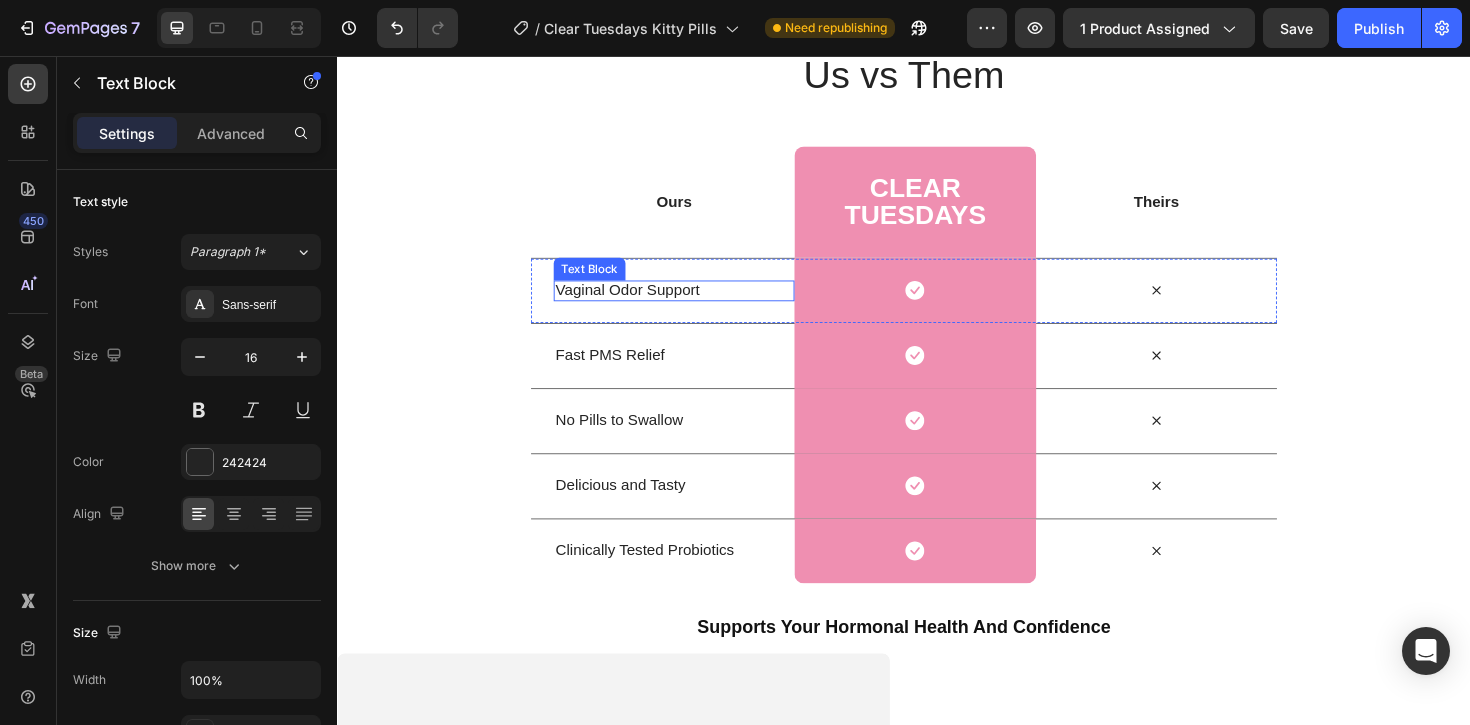 click on "Vaginal Odor Support" at bounding box center (693, 304) 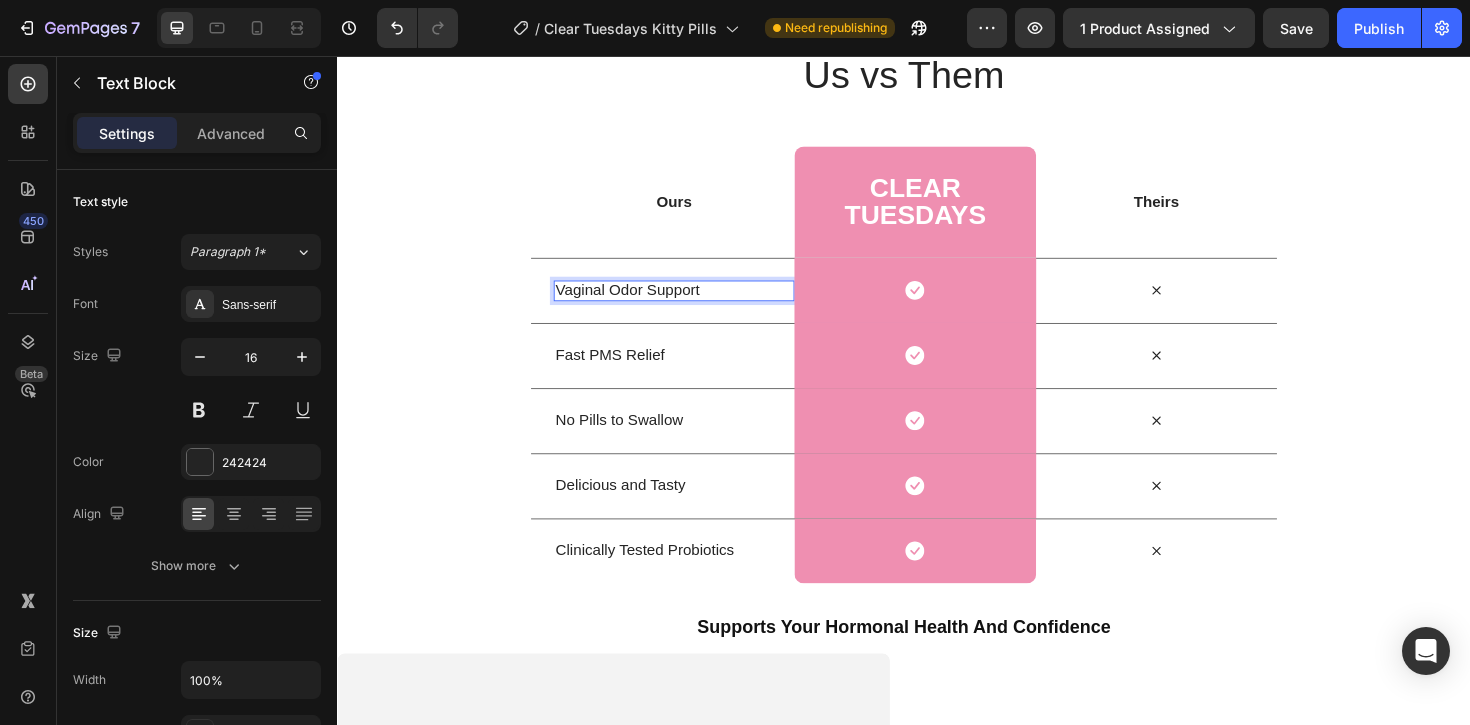 click on "Vaginal Odor Support" at bounding box center [693, 304] 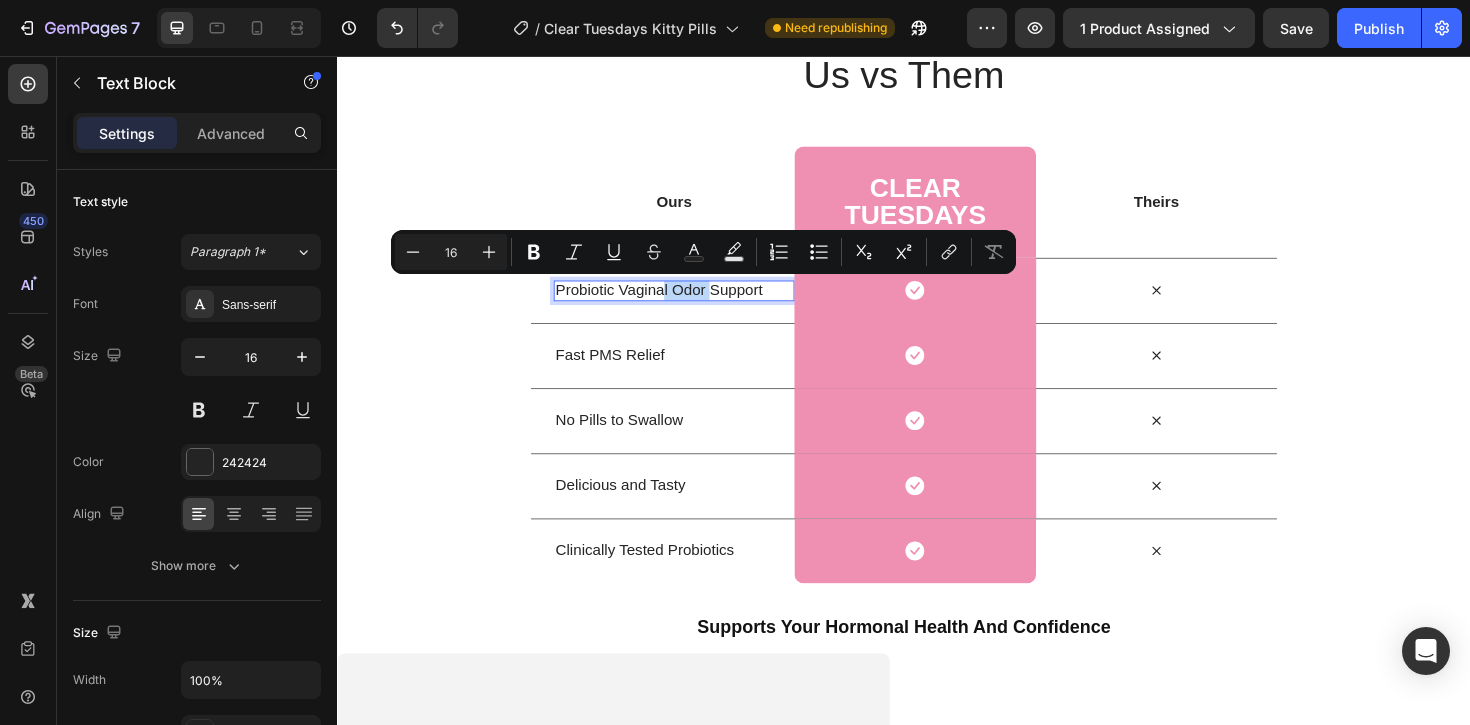 drag, startPoint x: 729, startPoint y: 304, endPoint x: 684, endPoint y: 302, distance: 45.044422 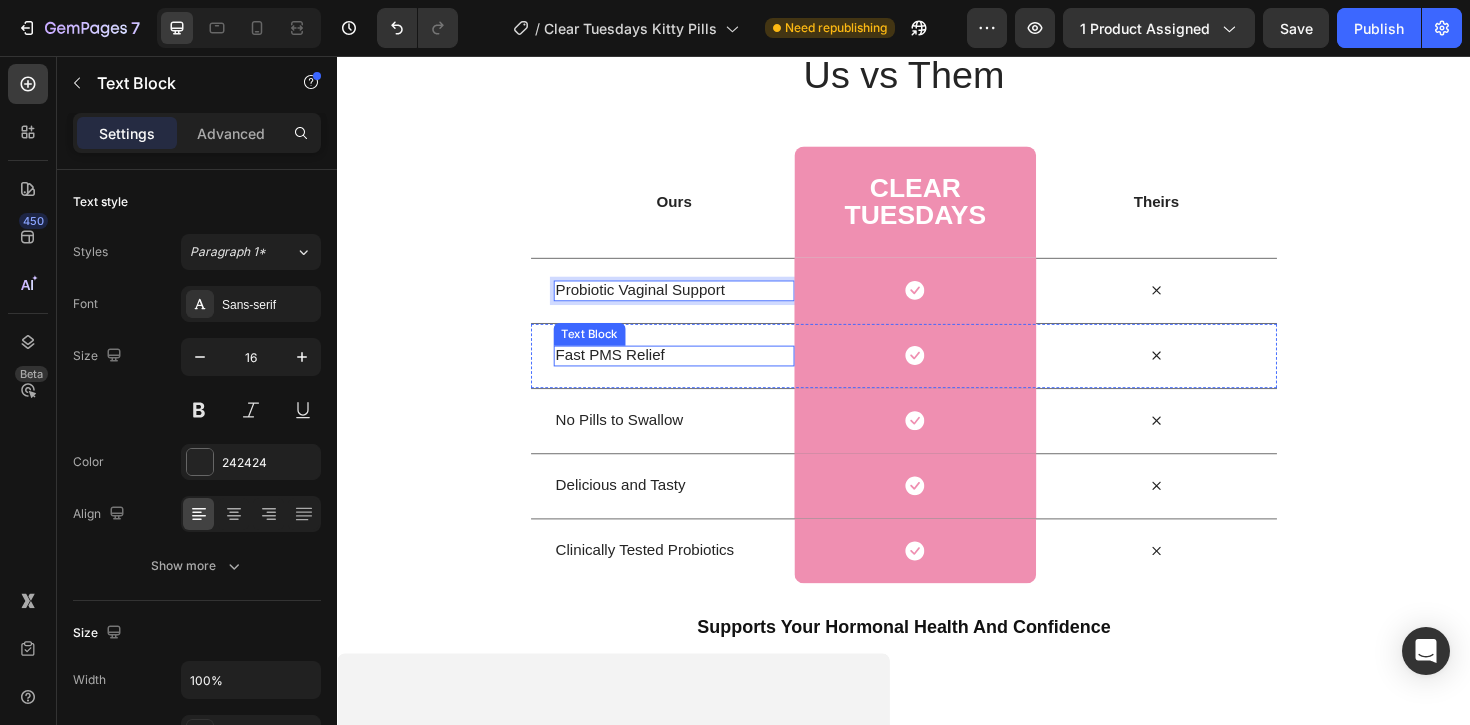 click on "Fast PMS Relief" at bounding box center [693, 373] 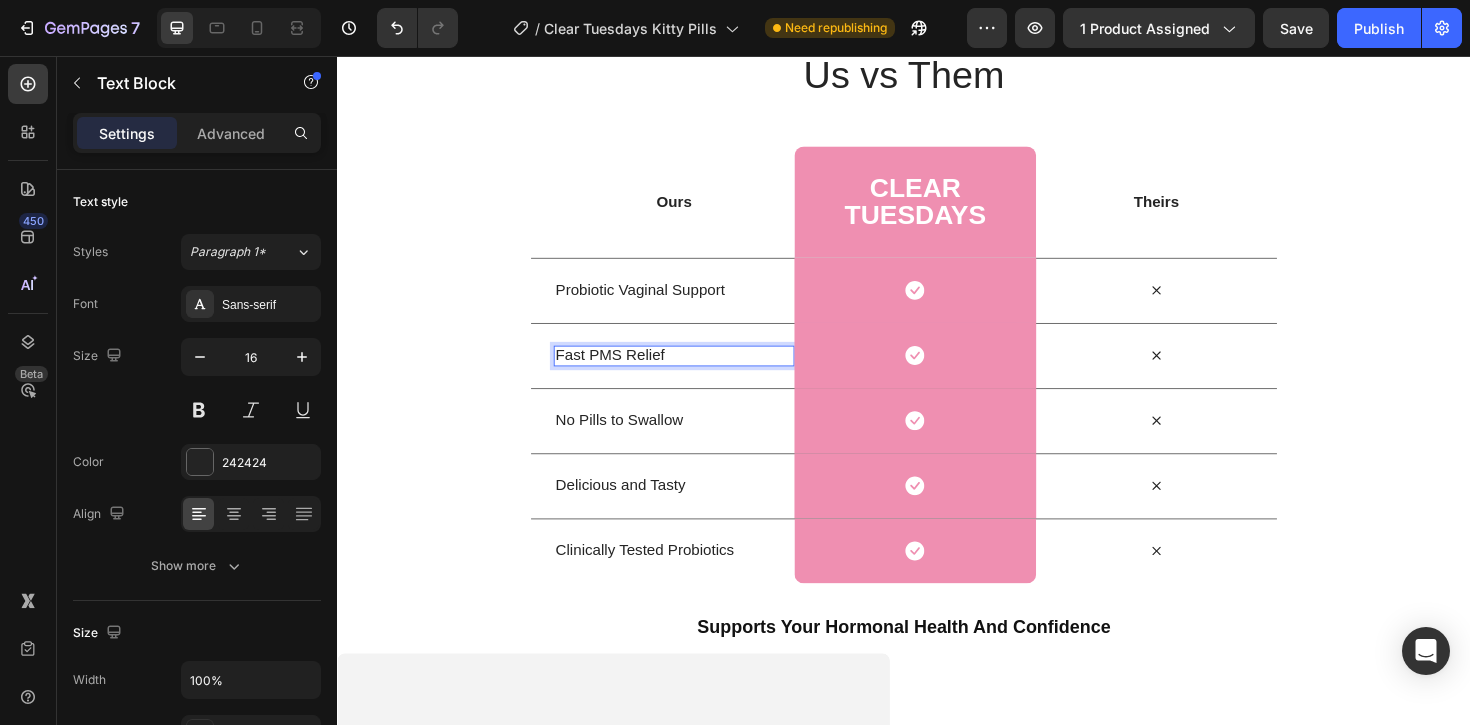 click on "Fast PMS Relief" at bounding box center [693, 373] 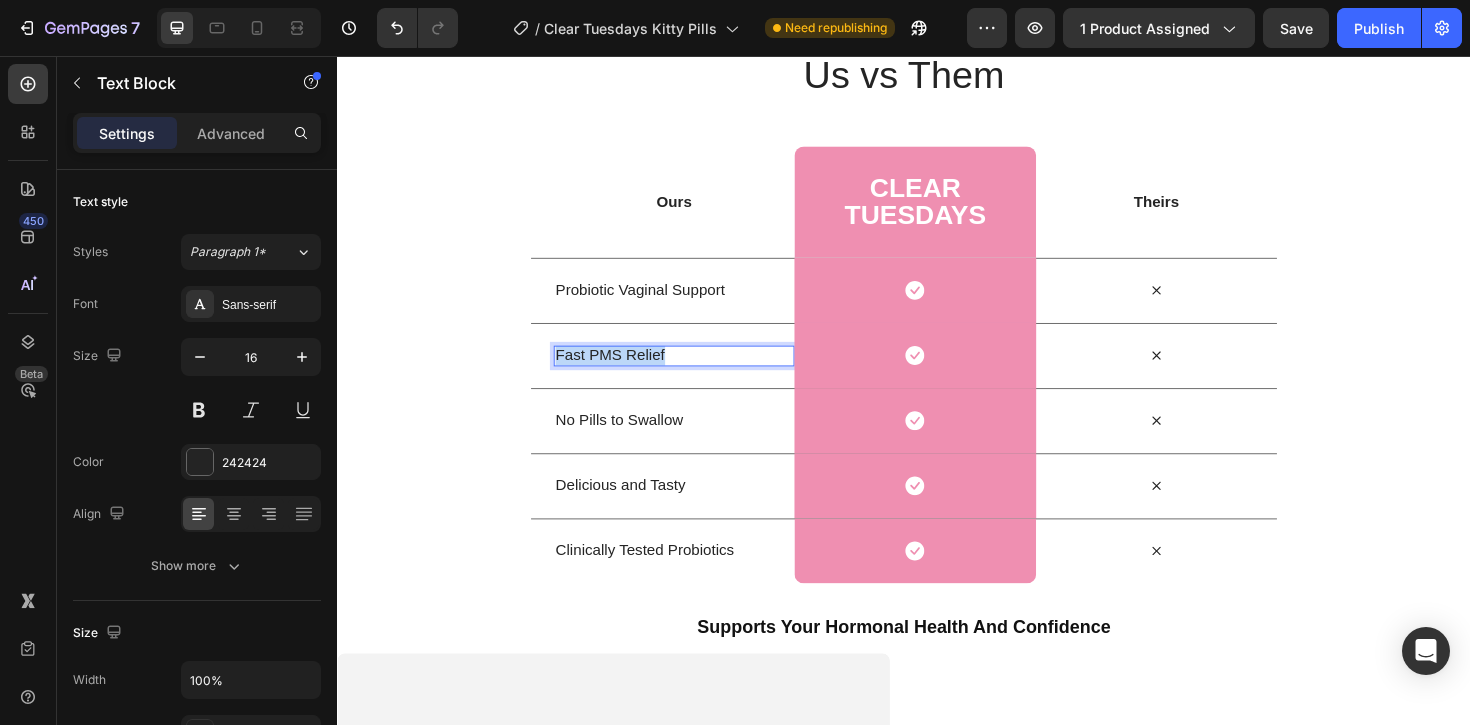drag, startPoint x: 682, startPoint y: 374, endPoint x: 568, endPoint y: 375, distance: 114.00439 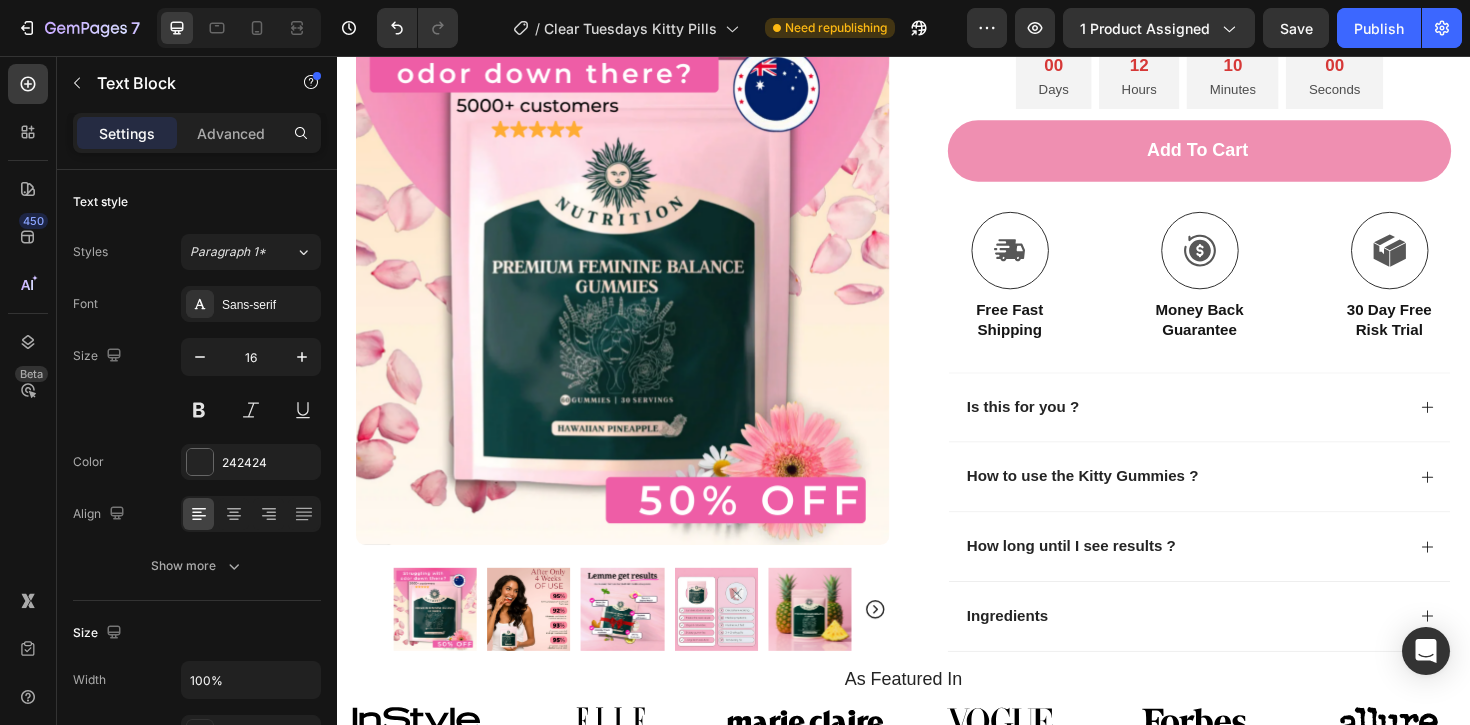 scroll, scrollTop: 684, scrollLeft: 0, axis: vertical 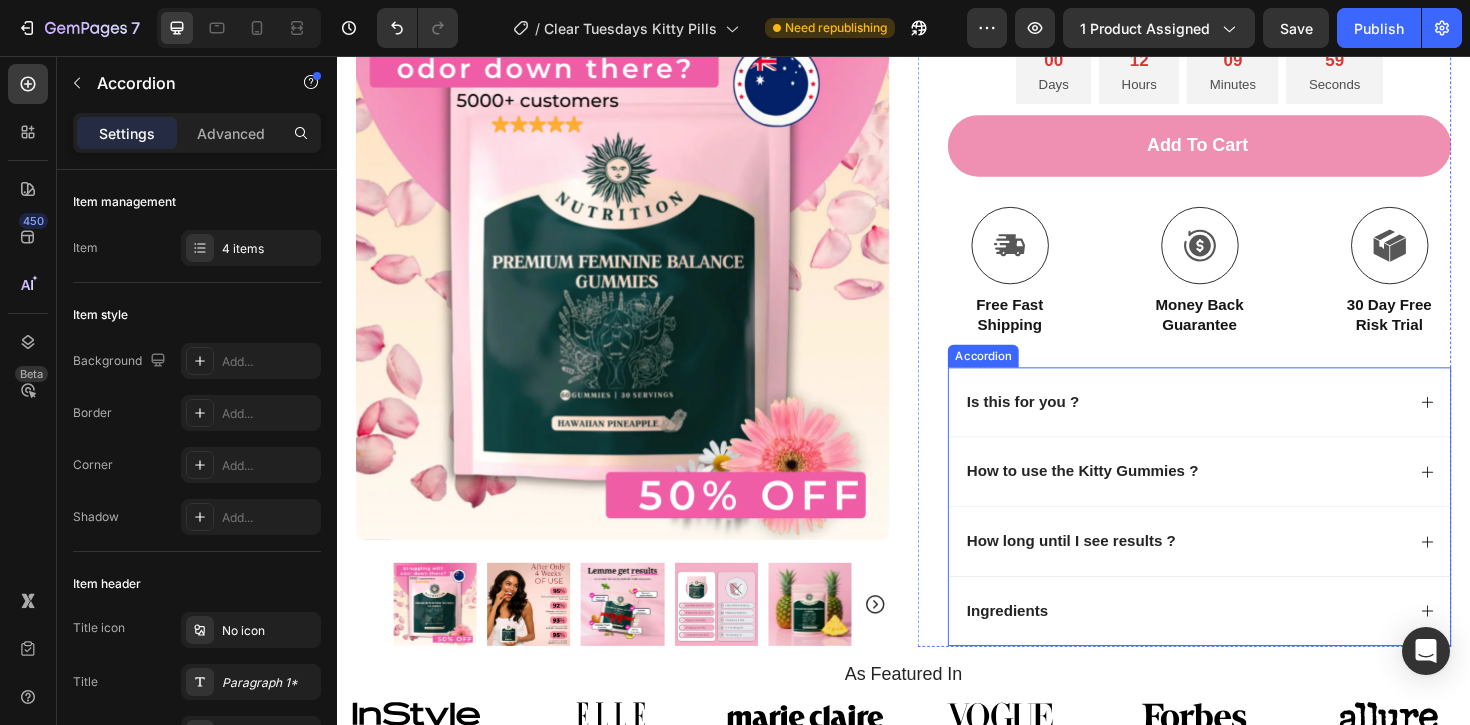 click on "Ingredients" at bounding box center (1250, 644) 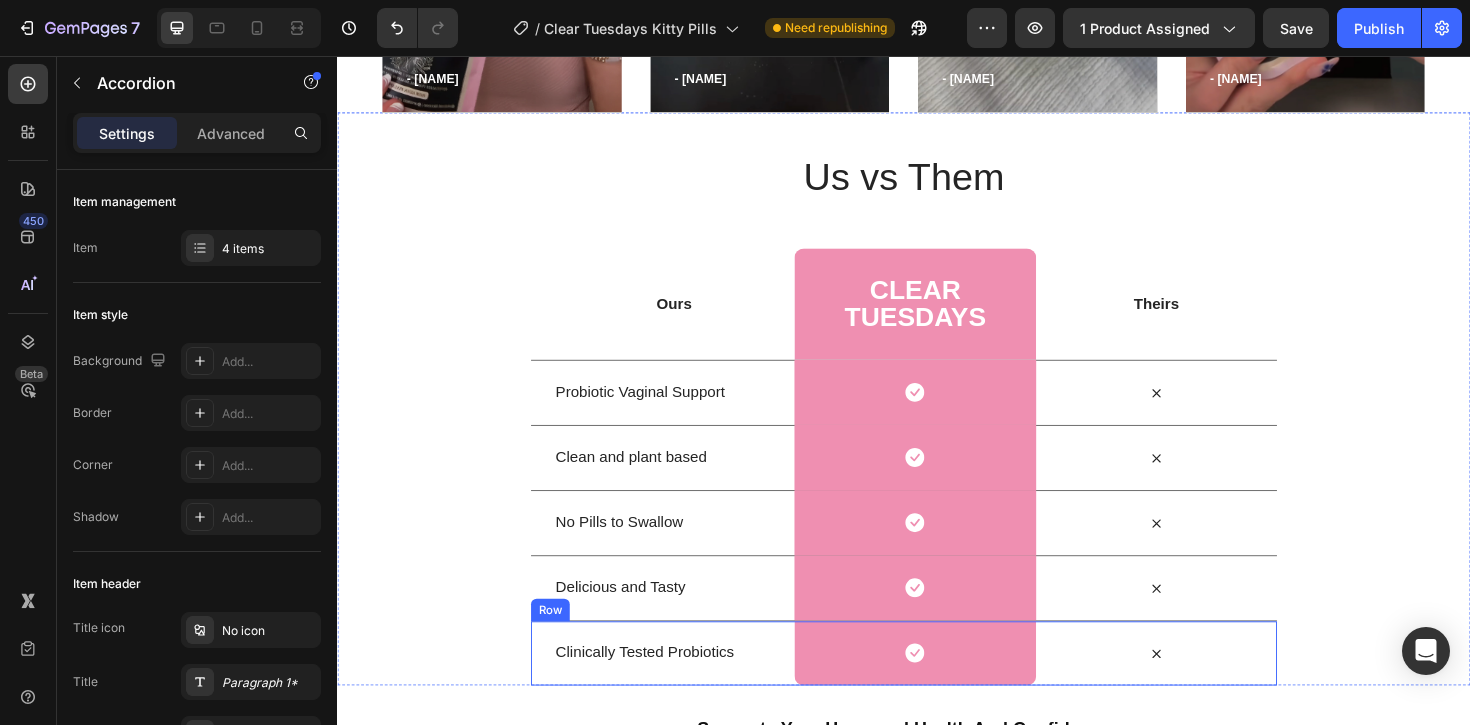 scroll, scrollTop: 5882, scrollLeft: 0, axis: vertical 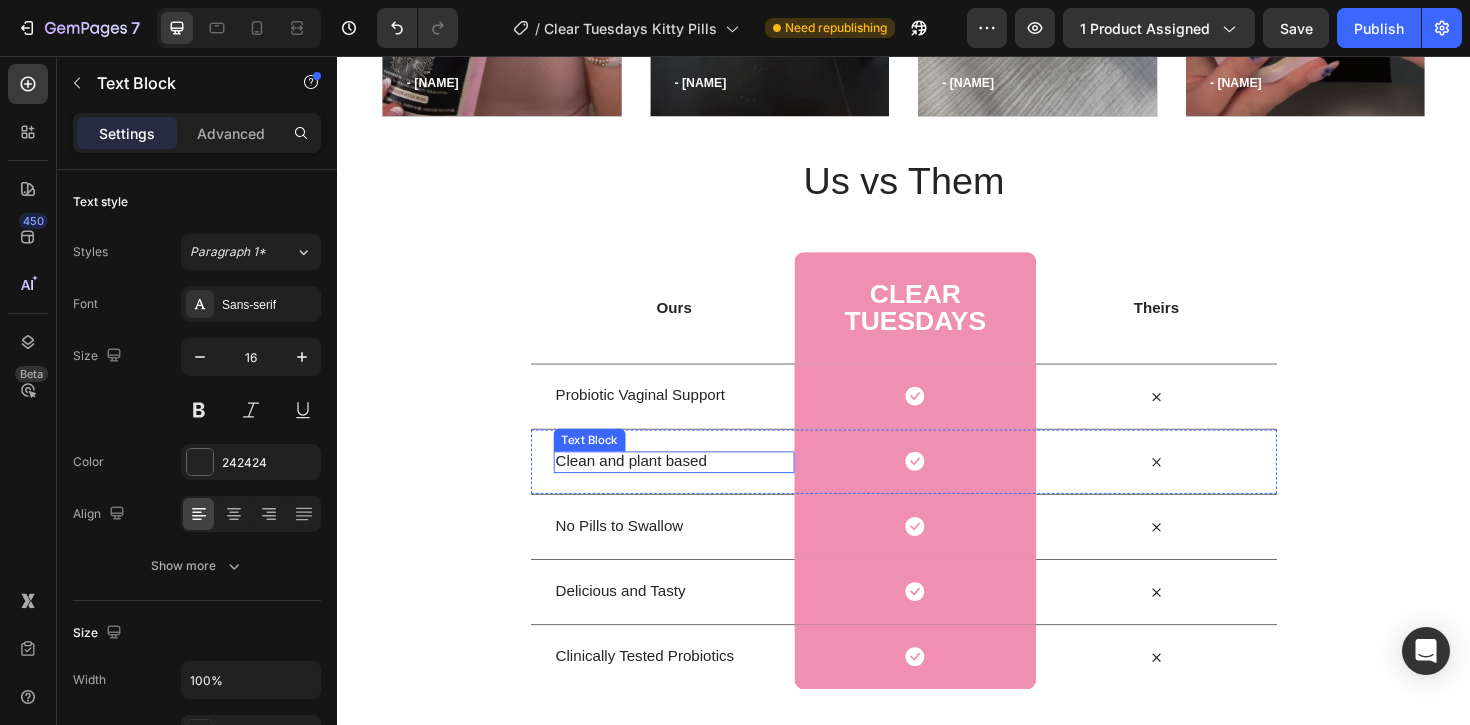 click on "Clean and plant based" at bounding box center [693, 485] 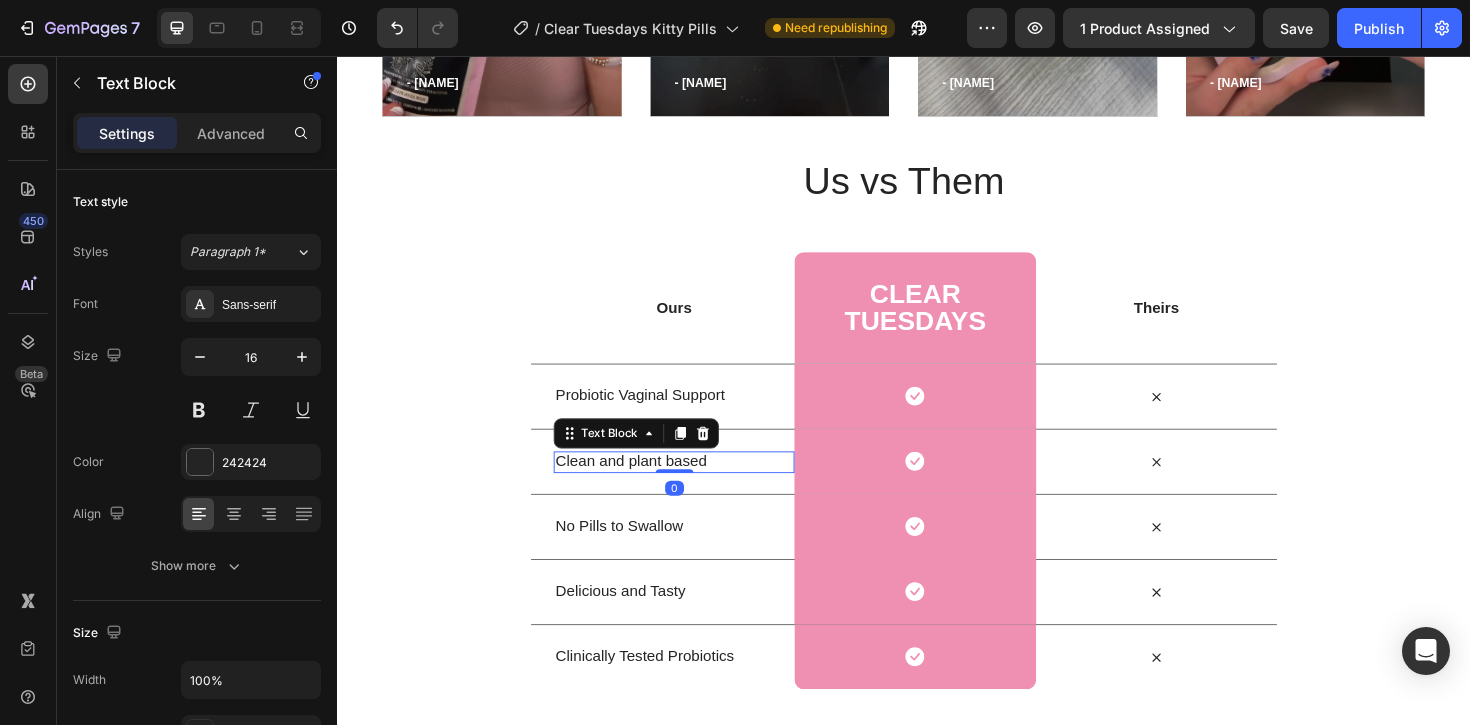 click on "Clean and plant based" at bounding box center [693, 485] 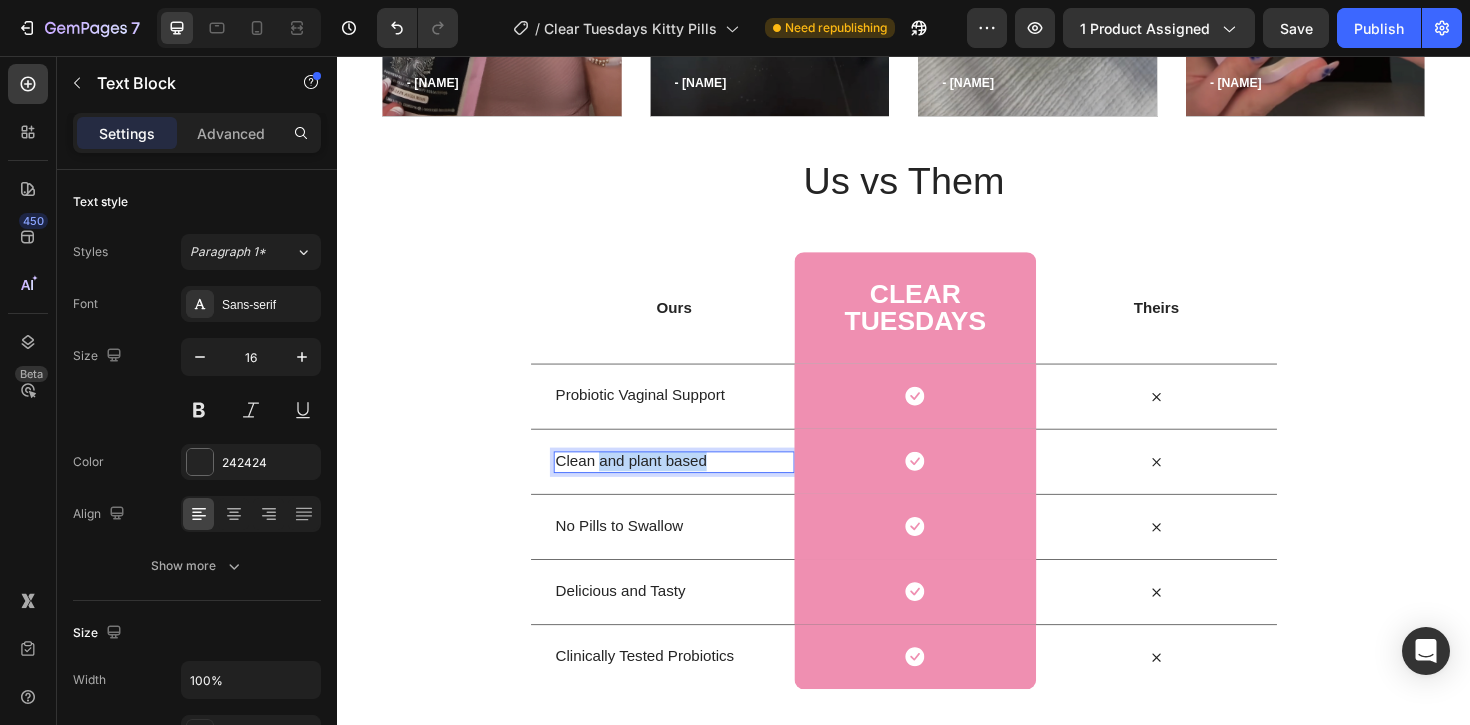 drag, startPoint x: 725, startPoint y: 487, endPoint x: 617, endPoint y: 492, distance: 108.11568 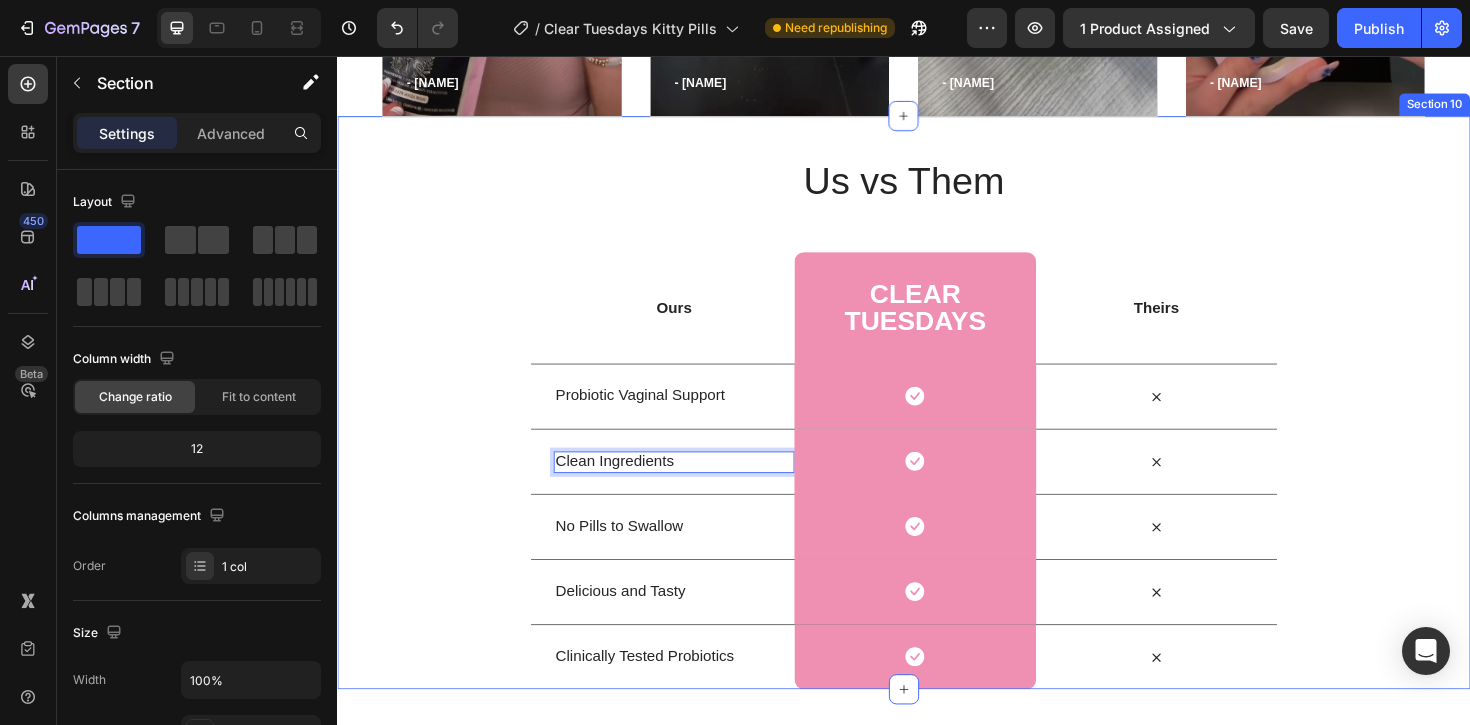 click on "Us vs Them Heading Row Ours Text Block Clear tuesdays Heading Row Theirs Text Block Row Probiotic Vaginal Support  Text Block
Icon Row
Icon Row Clean Ingredients Text Block   0
Icon Row
Icon Row No Pills to Swallow  Text Block
Icon Row
Icon Row Delicious and Tasty  Text Block
Icon Row
Icon Row Clinically Tested Probiotics  Text Block
Icon Row
Icon Row" at bounding box center [937, 423] 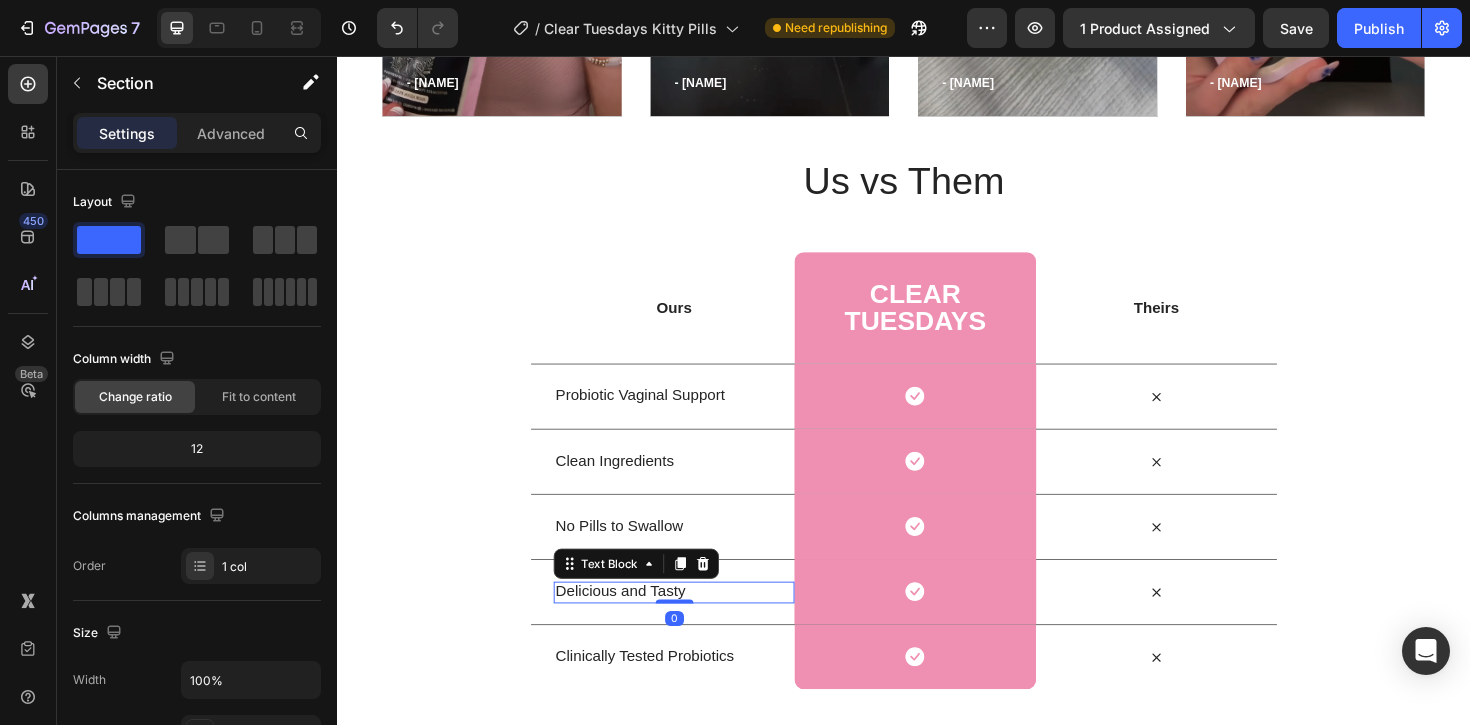 click on "Delicious and Tasty" at bounding box center [693, 623] 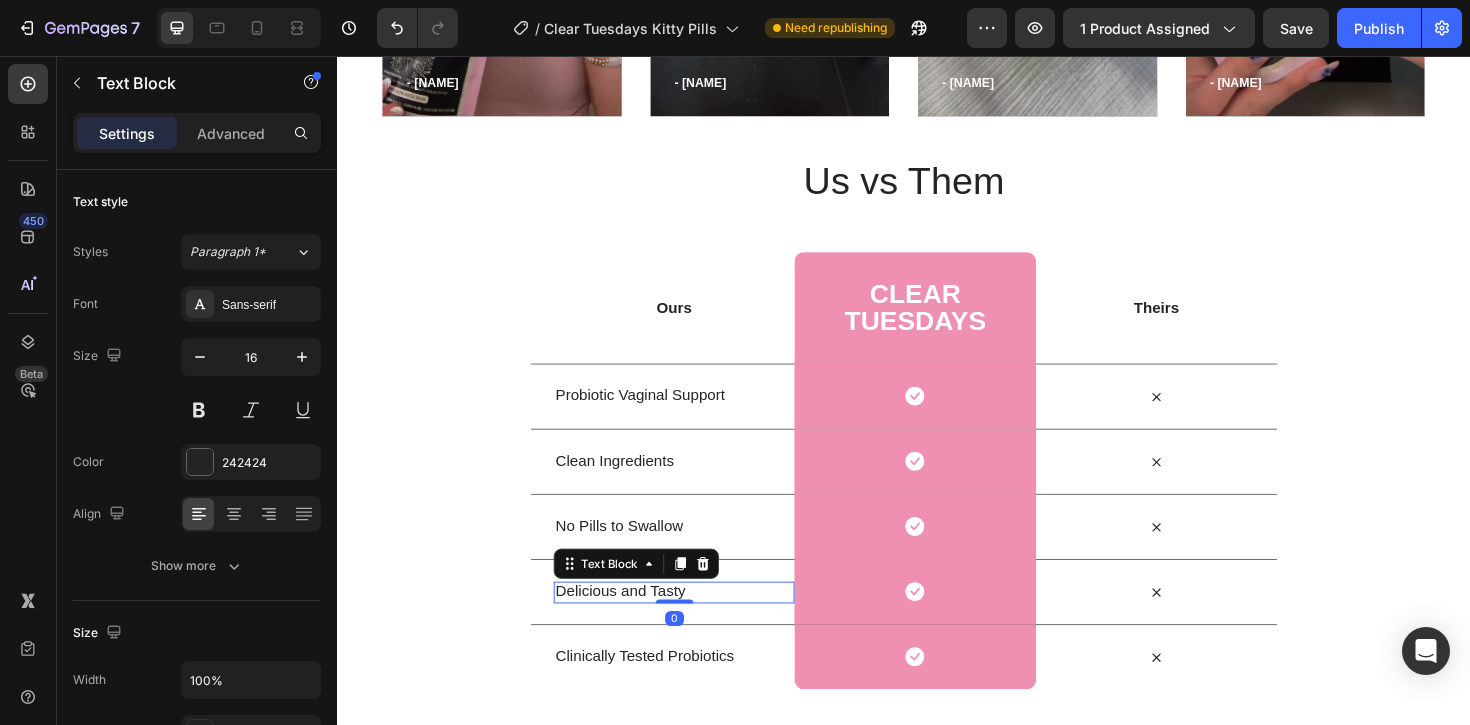 click on "Delicious and Tasty" at bounding box center [693, 623] 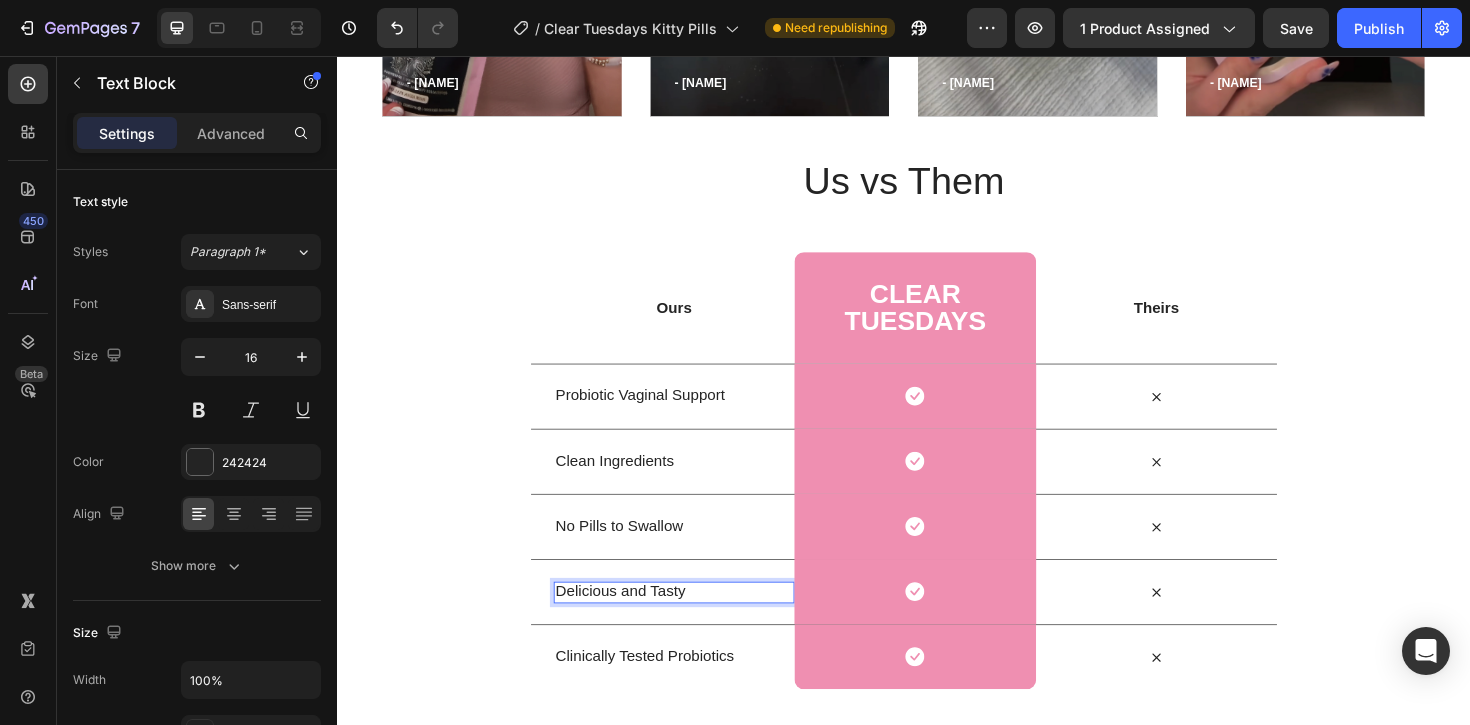 drag, startPoint x: 711, startPoint y: 628, endPoint x: 570, endPoint y: 623, distance: 141.08862 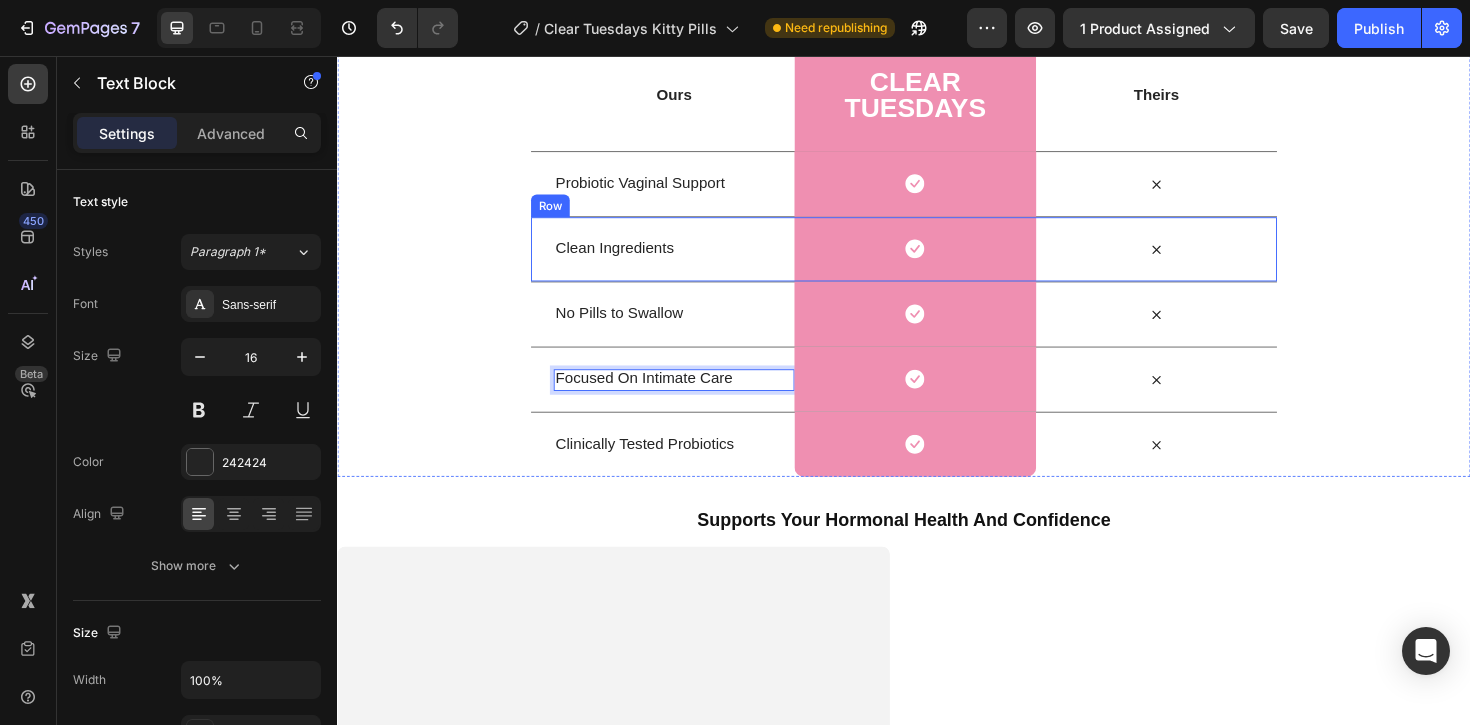scroll, scrollTop: 6138, scrollLeft: 0, axis: vertical 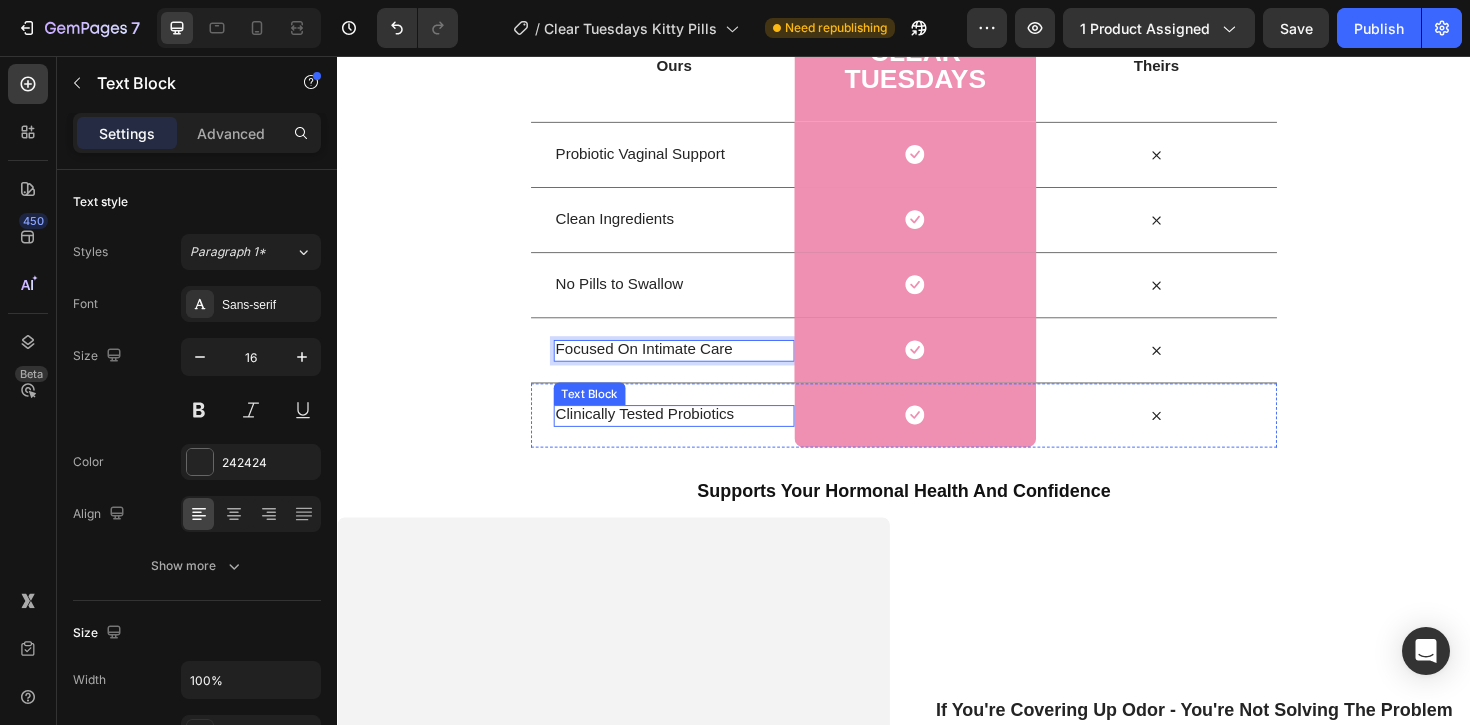 click on "Clinically Tested Probiotics" at bounding box center (693, 436) 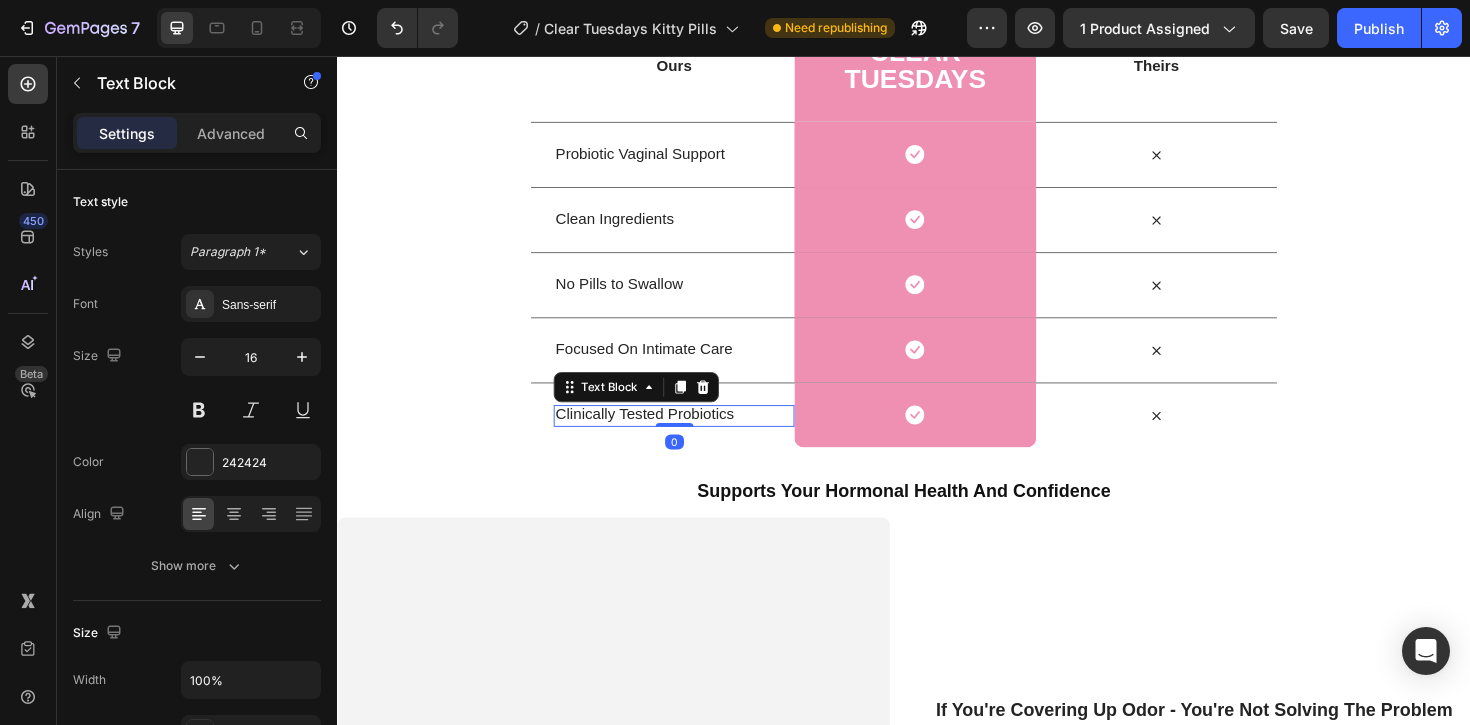 click on "Clinically Tested Probiotics" at bounding box center [693, 436] 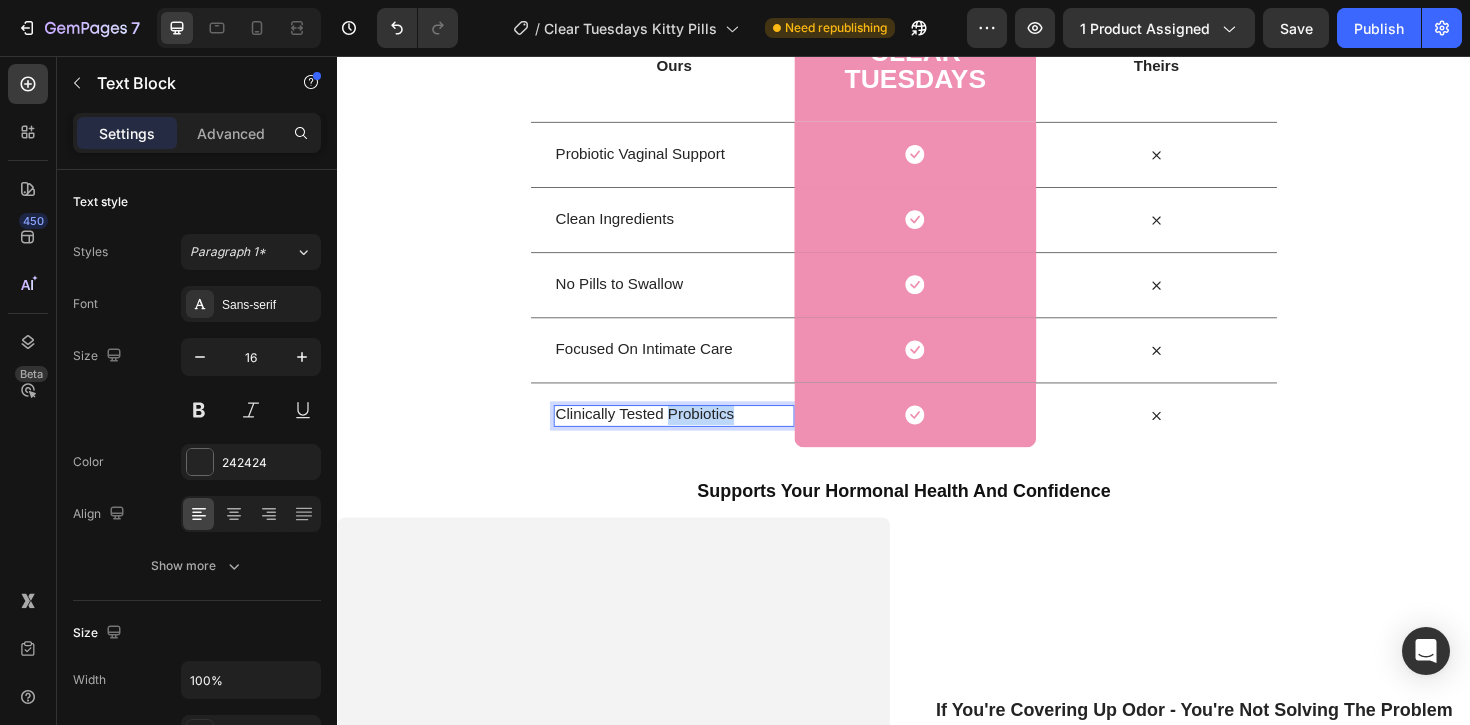 click on "Clinically Tested Probiotics" at bounding box center (693, 436) 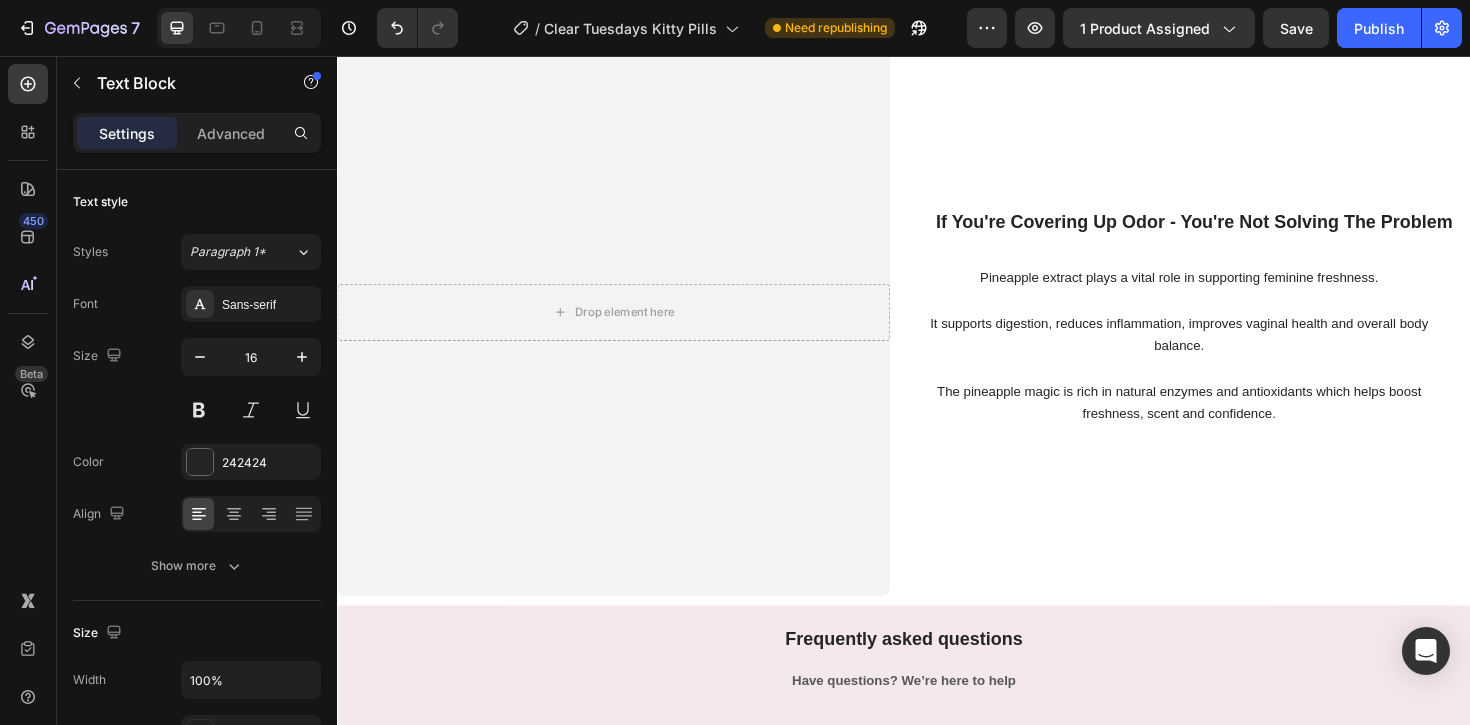 scroll, scrollTop: 6659, scrollLeft: 0, axis: vertical 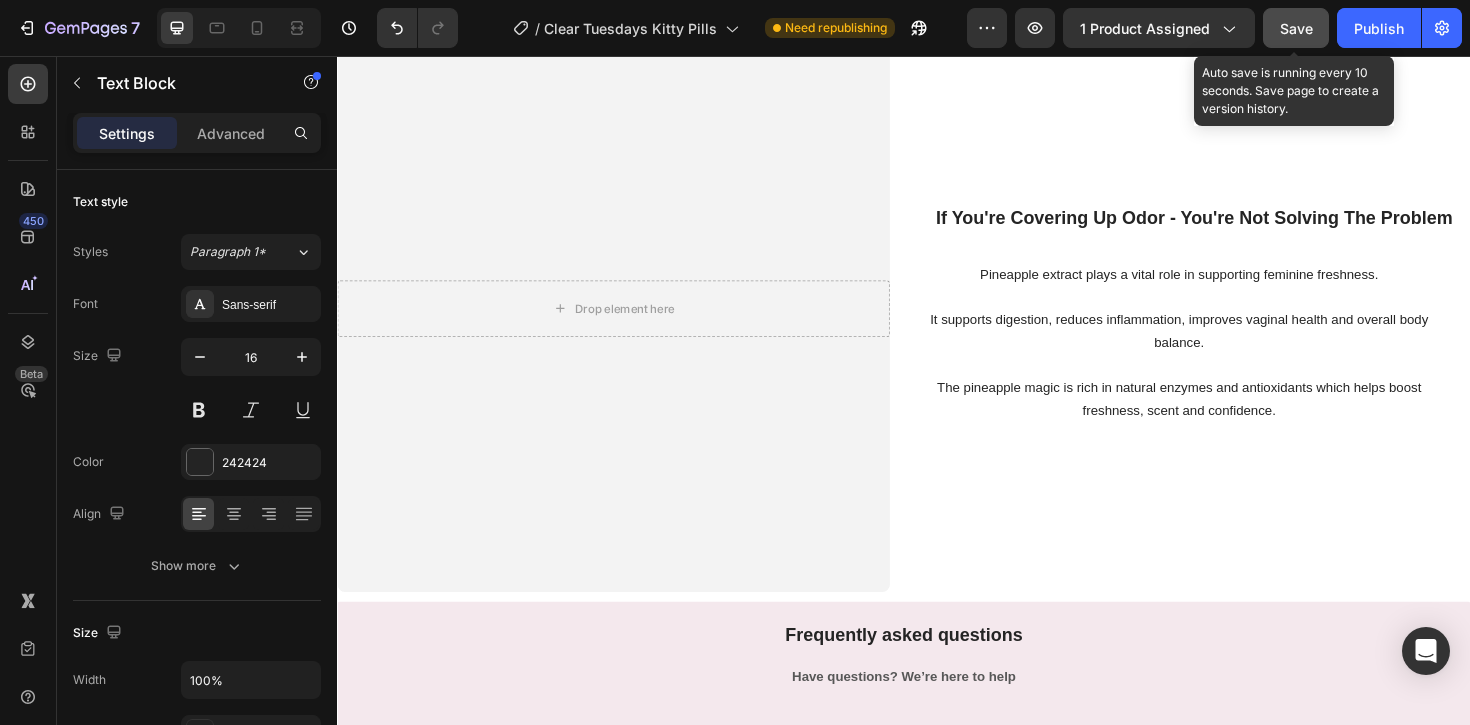 click on "Save" at bounding box center [1296, 28] 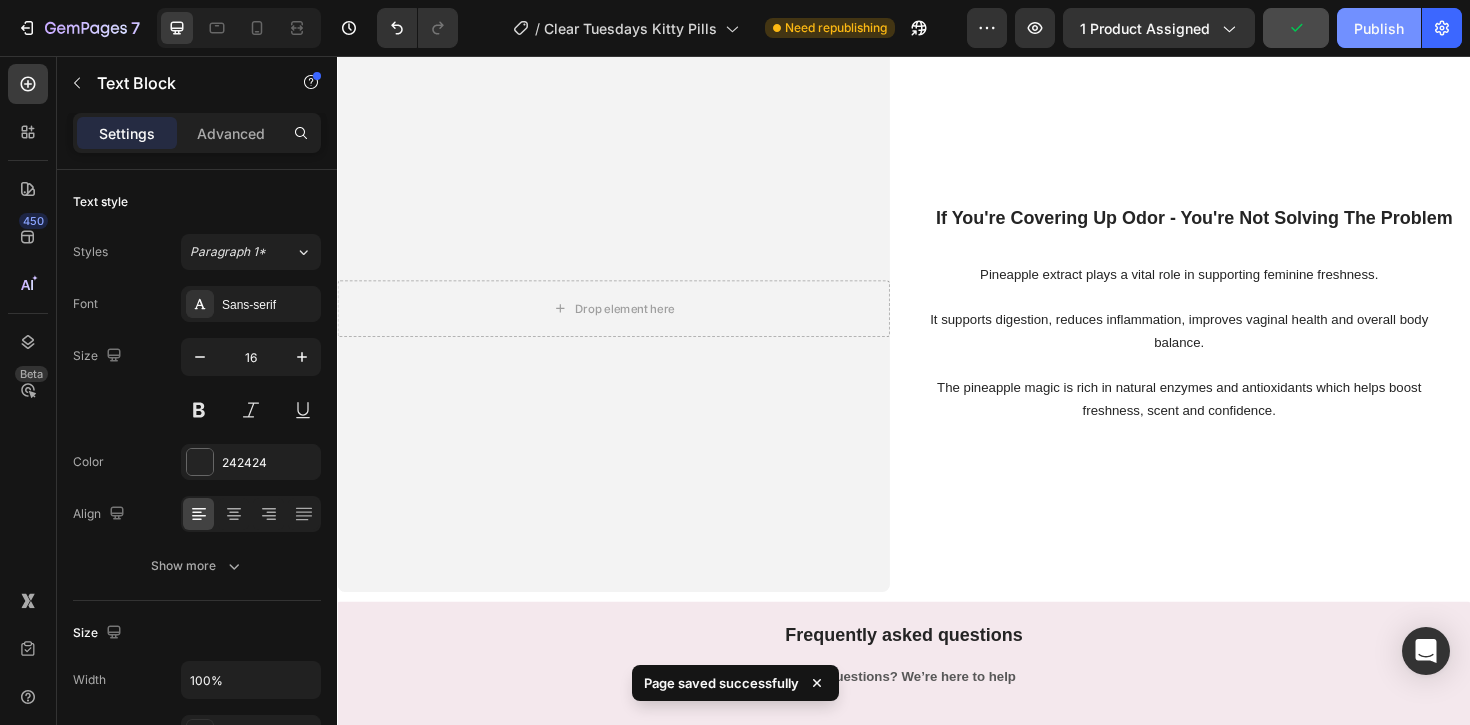 click on "Publish" at bounding box center (1379, 28) 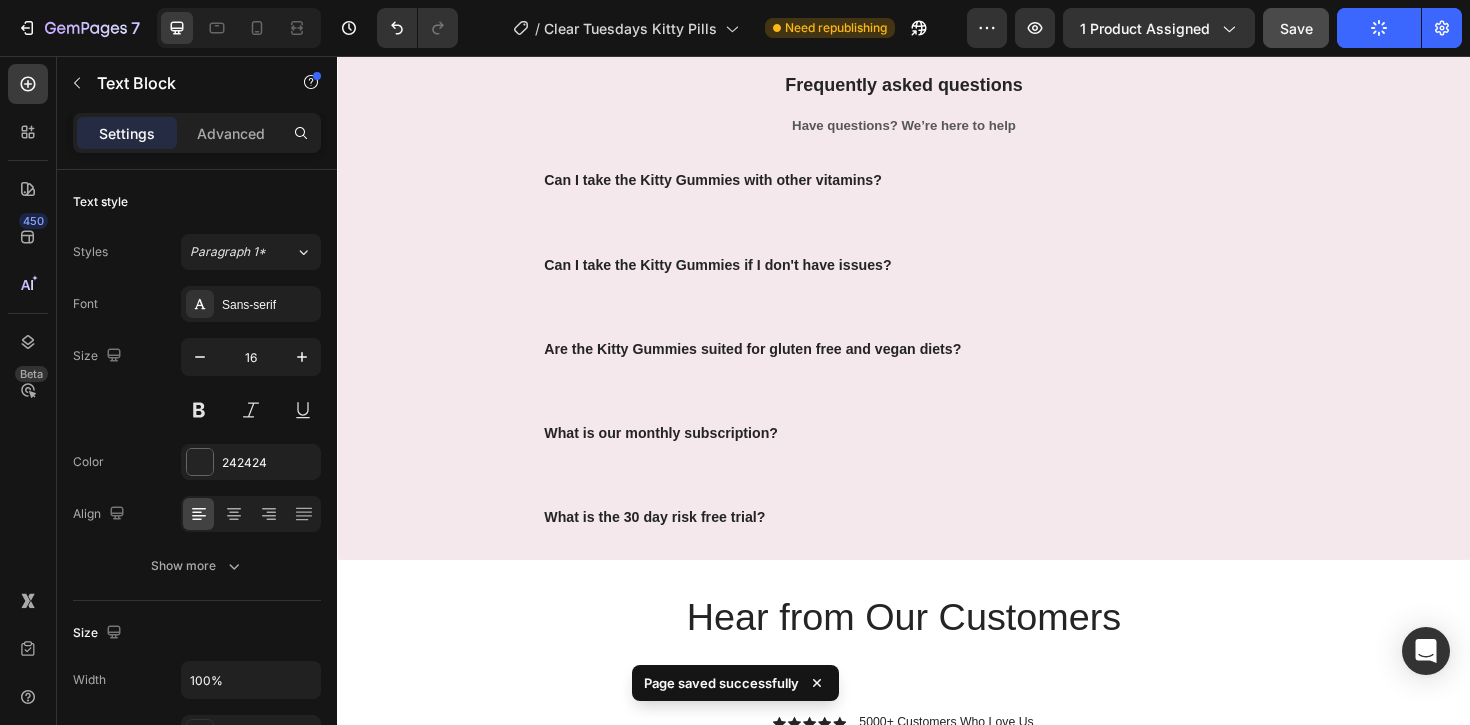 scroll, scrollTop: 7207, scrollLeft: 0, axis: vertical 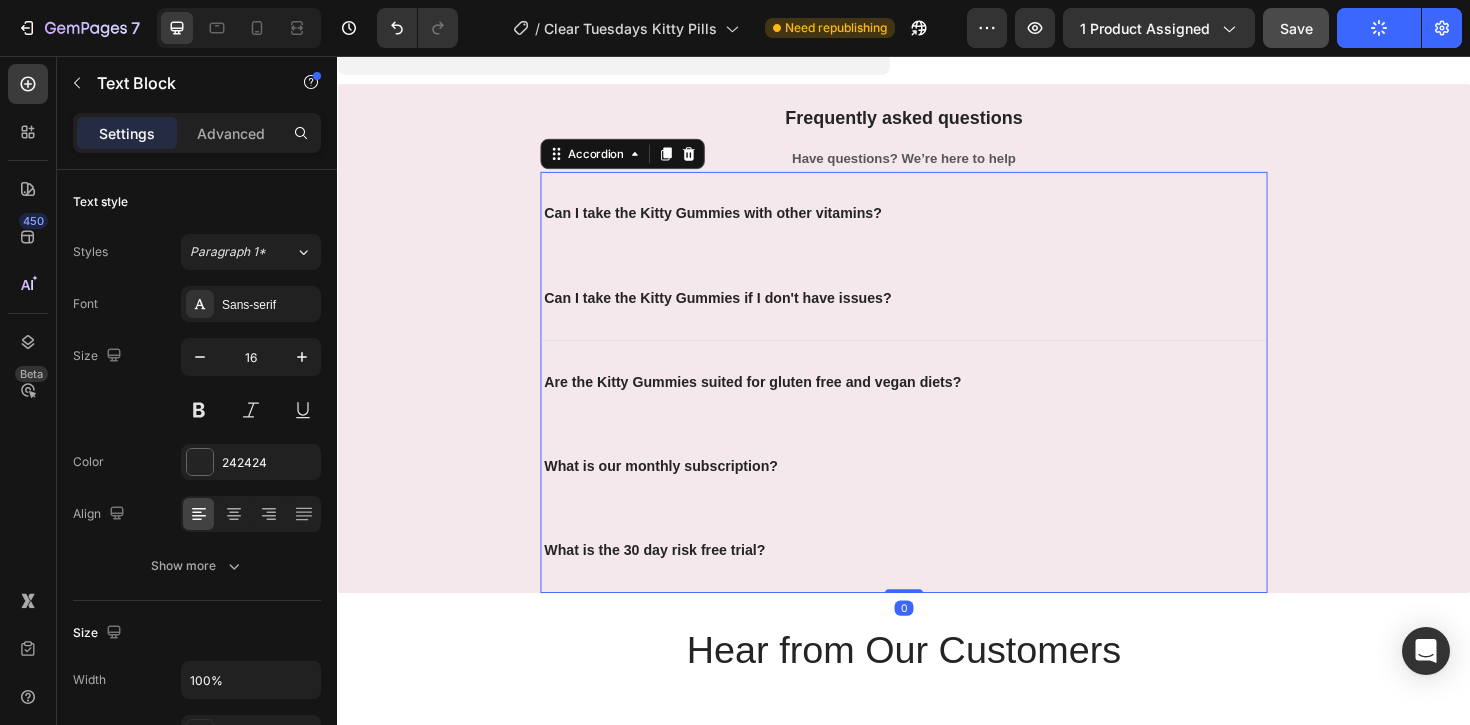 click on "Can I take the Kitty Gummies if I don't have issues?" at bounding box center [937, 313] 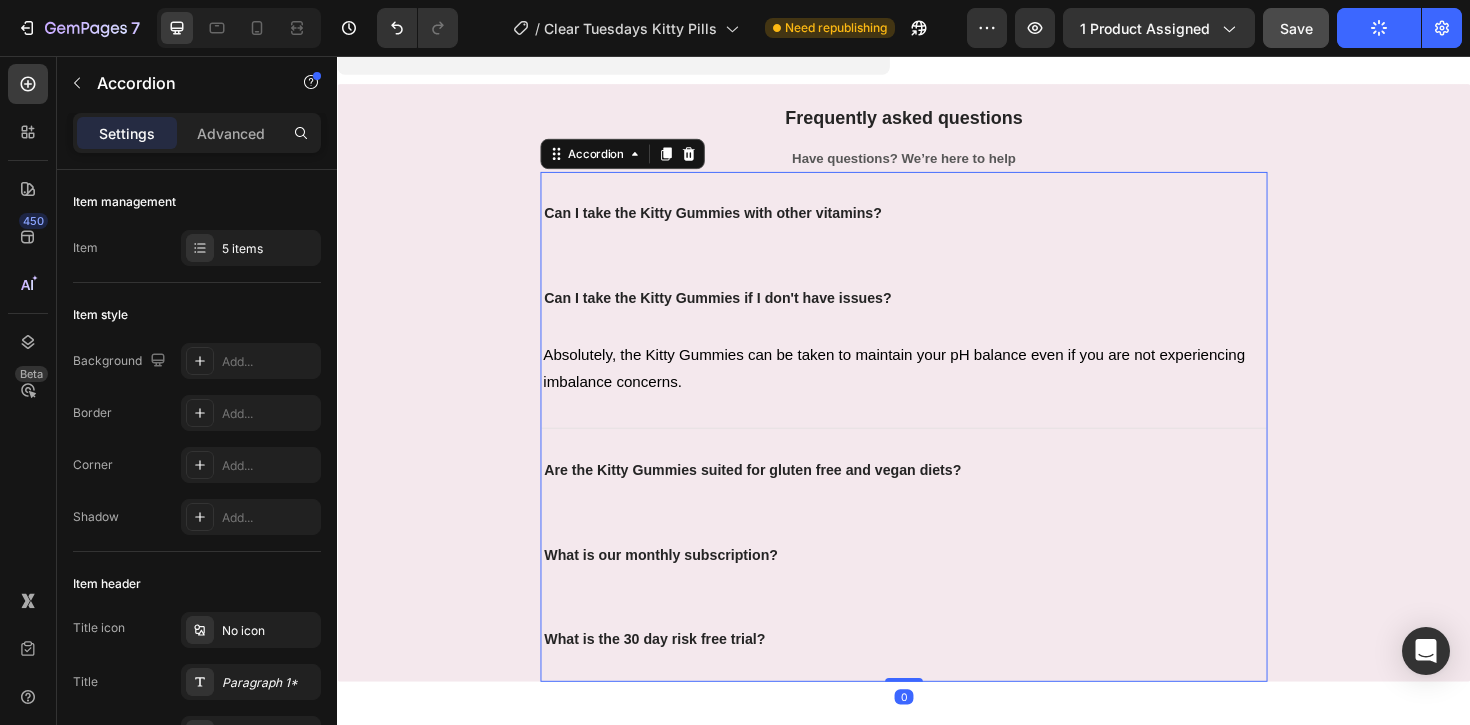 click on "Can I take the Kitty Gummies if I don't have issues?" at bounding box center [937, 313] 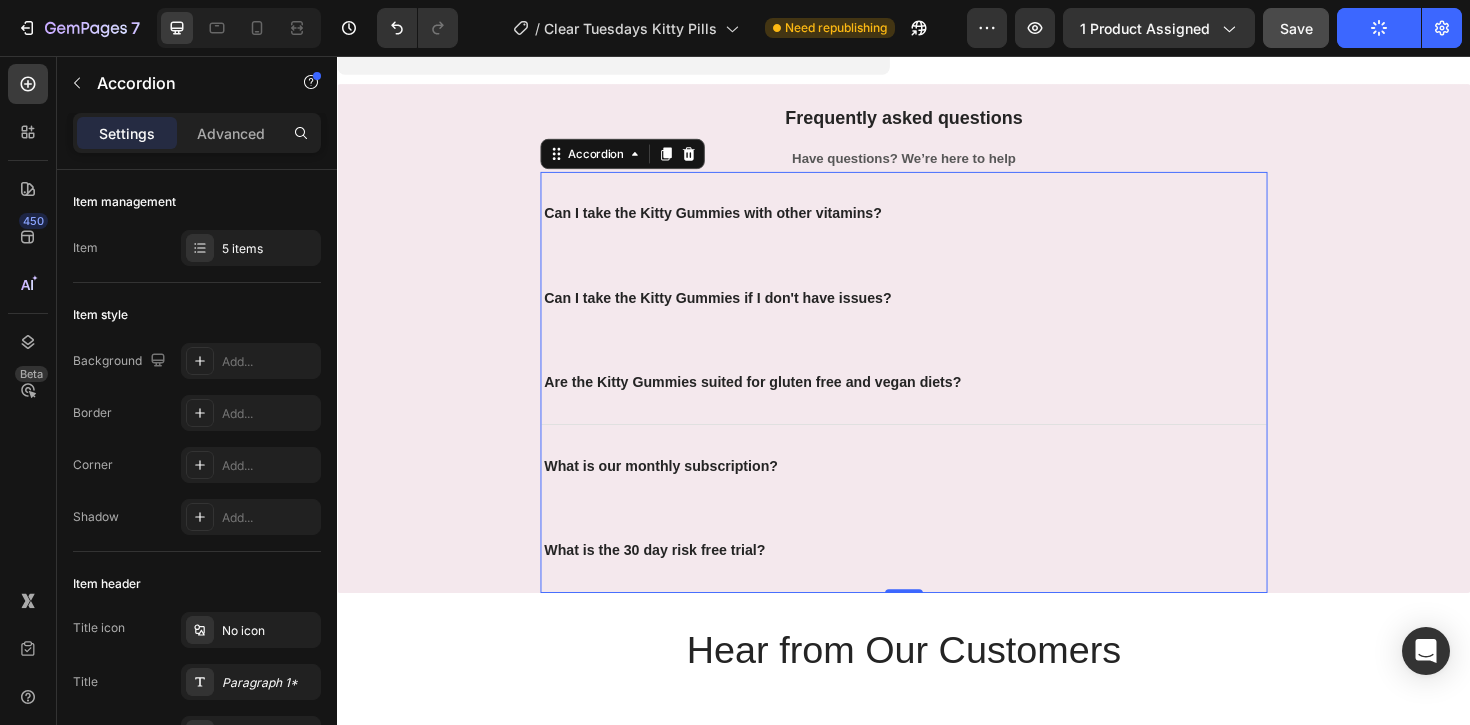 click on "Are the Kitty Gummies suited for gluten free and vegan diets?" at bounding box center [937, 402] 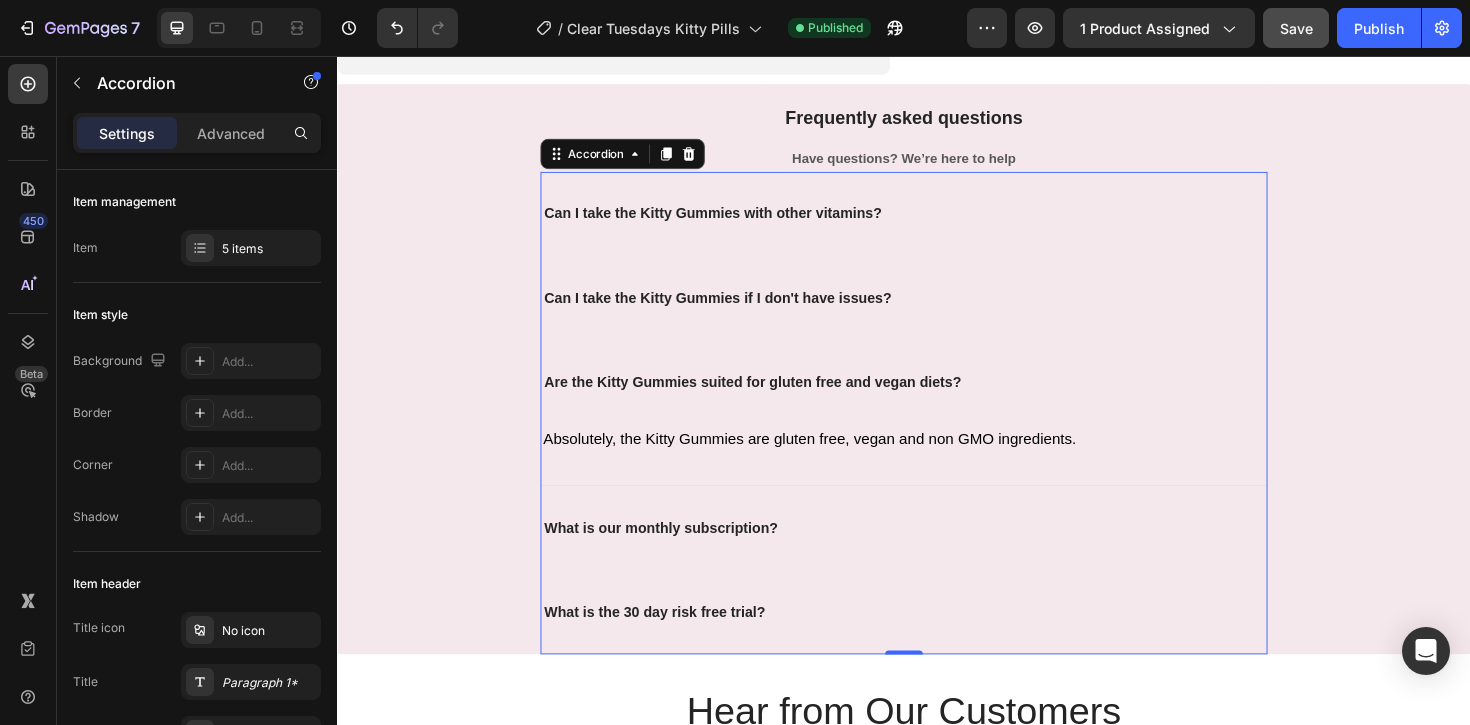 click on "Are the Kitty Gummies suited for gluten free and vegan diets?" at bounding box center (937, 402) 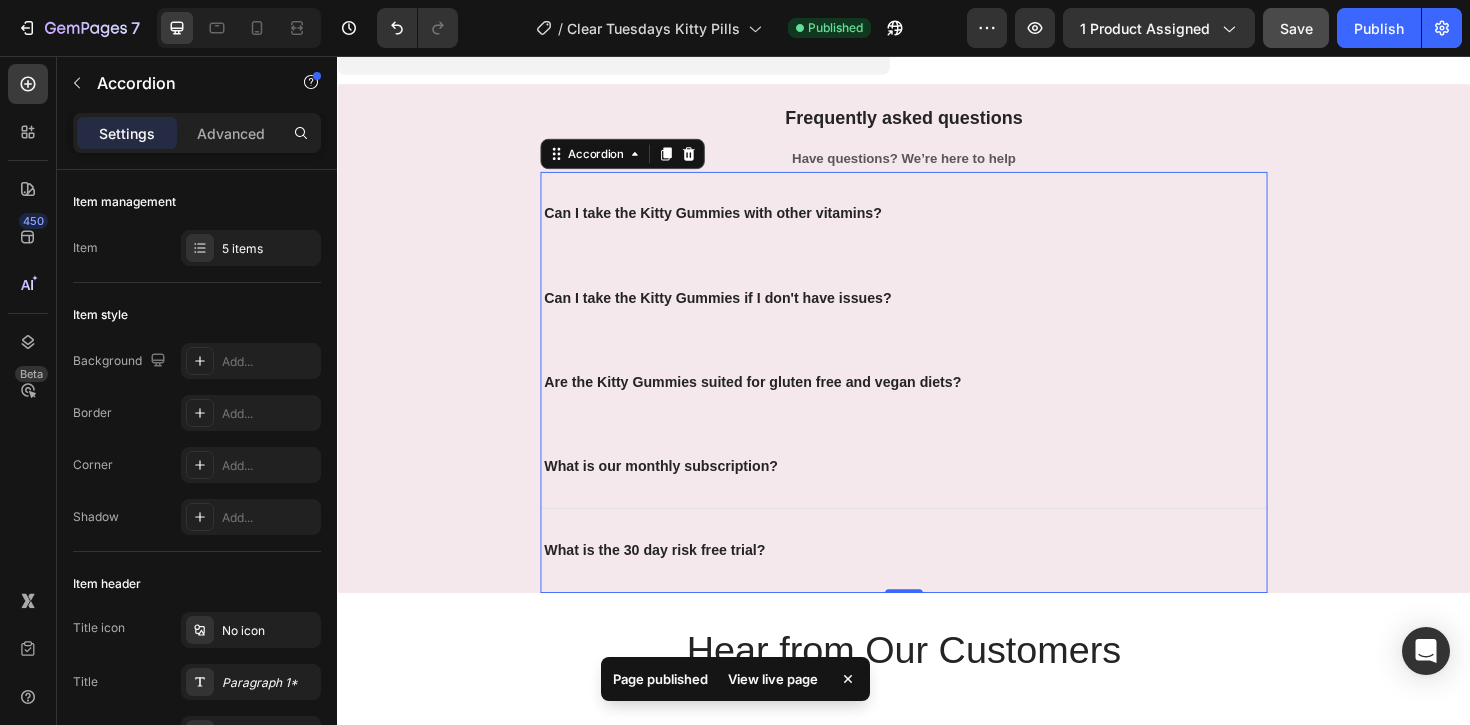 click on "What is our monthly subscription?" at bounding box center [937, 491] 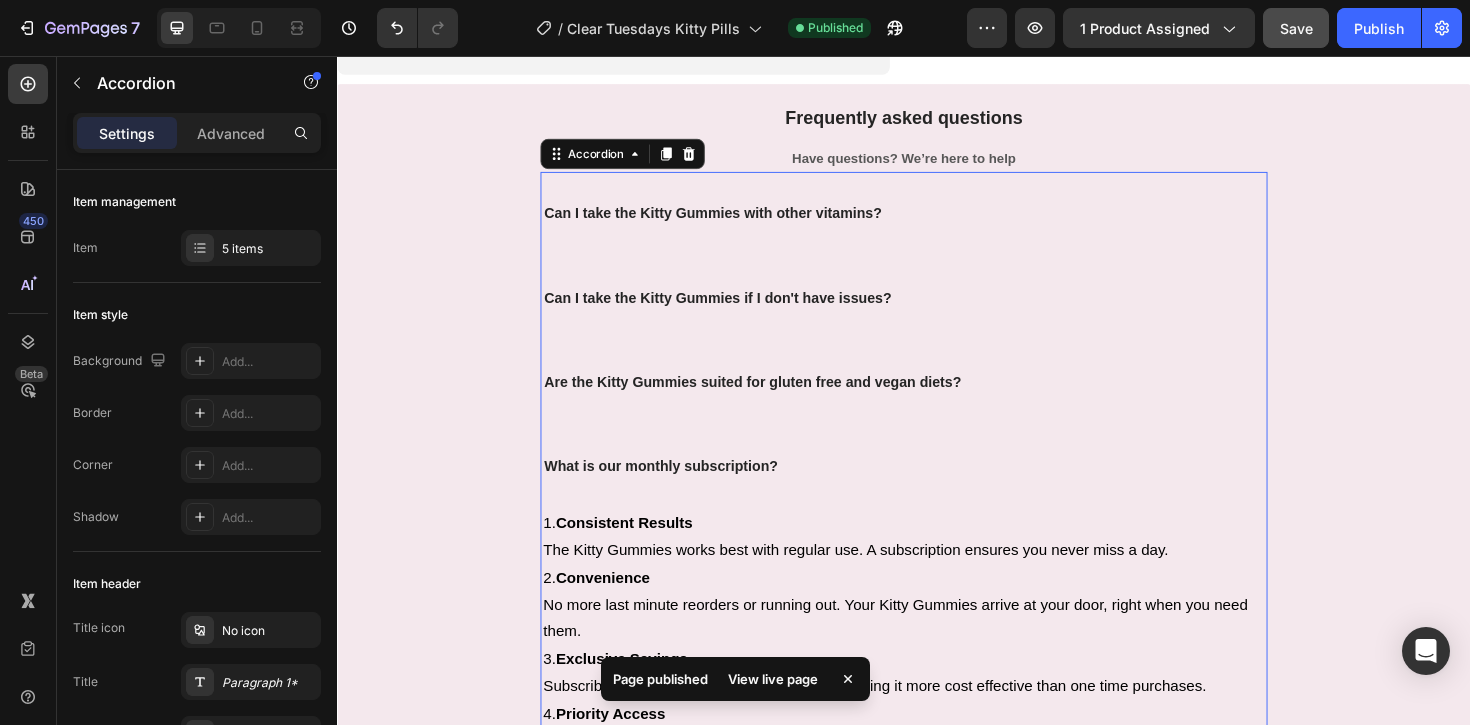click on "What is our monthly subscription?" at bounding box center (937, 491) 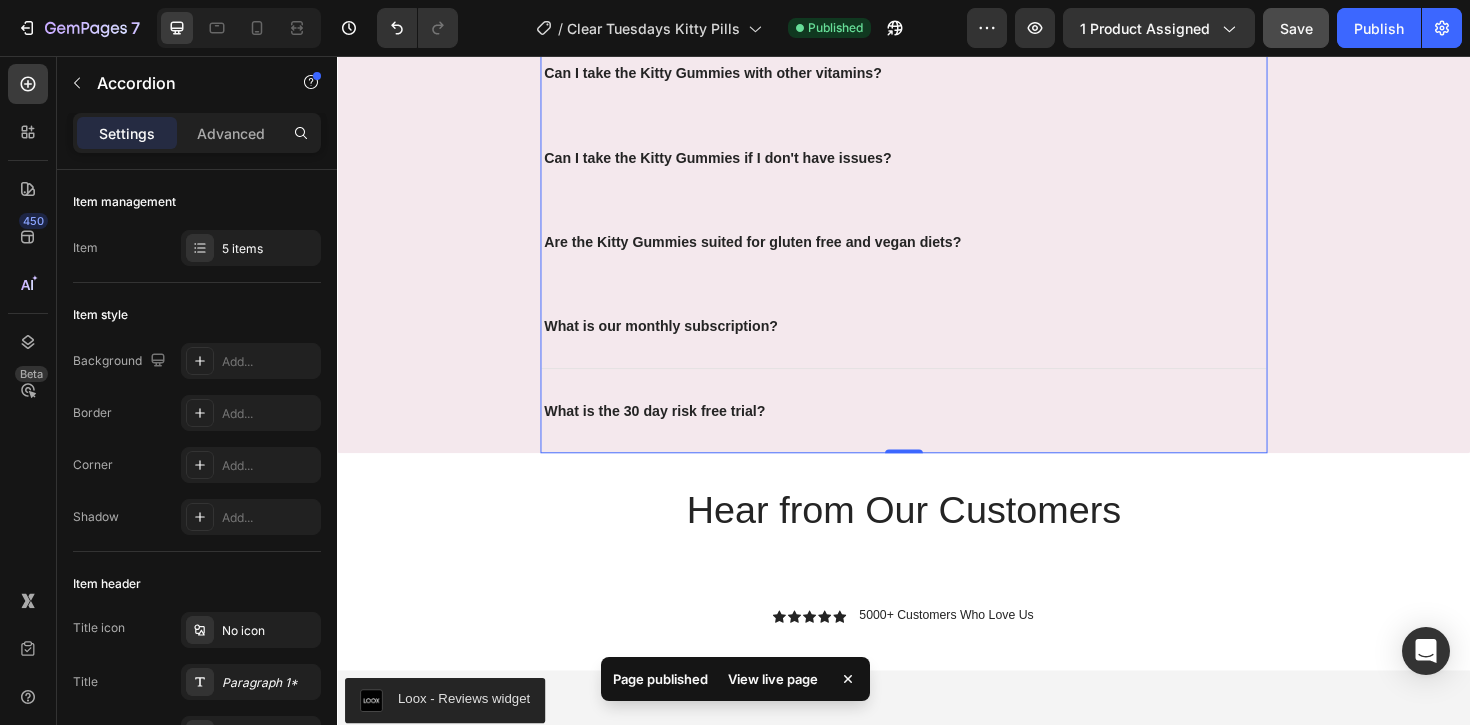 scroll, scrollTop: 7371, scrollLeft: 0, axis: vertical 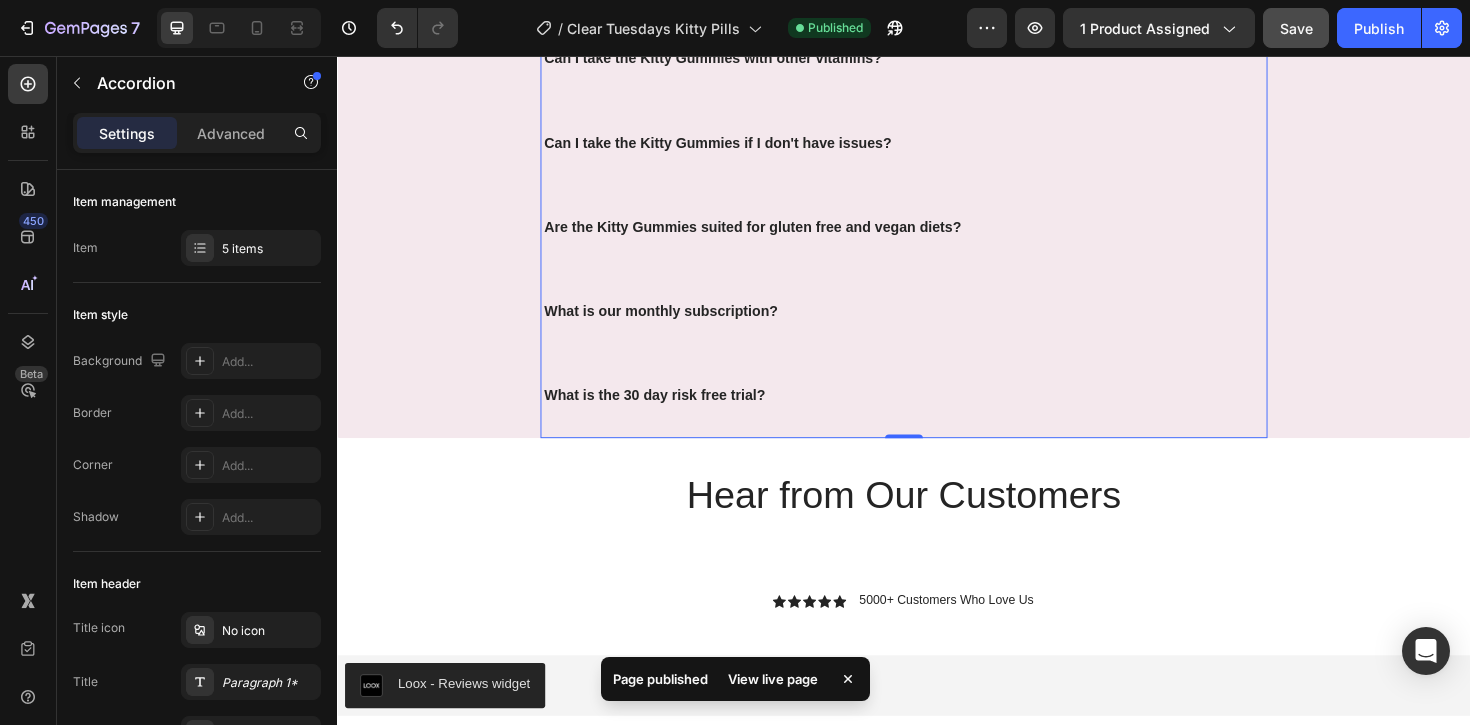 click on "What is the 30 day risk free trial?" at bounding box center (937, 416) 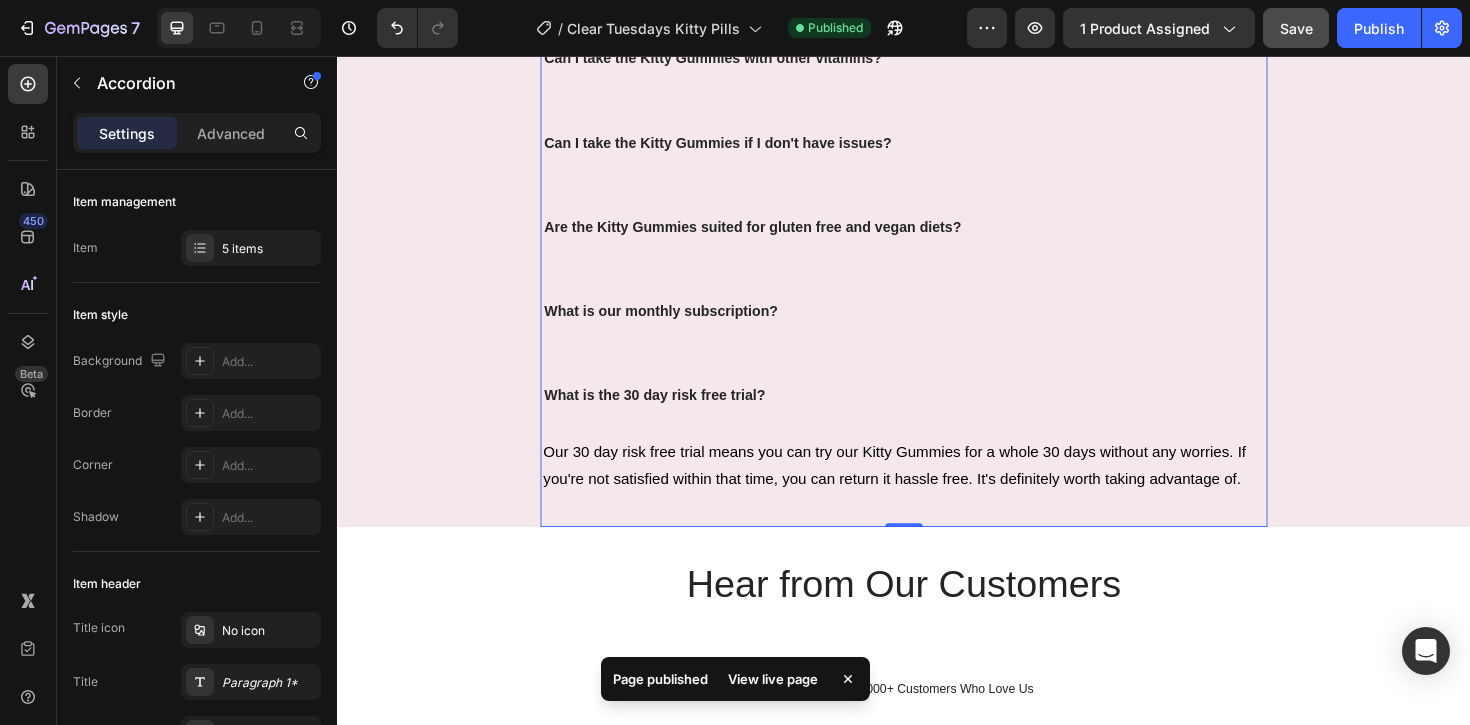 click on "What is the 30 day risk free trial?" at bounding box center [937, 416] 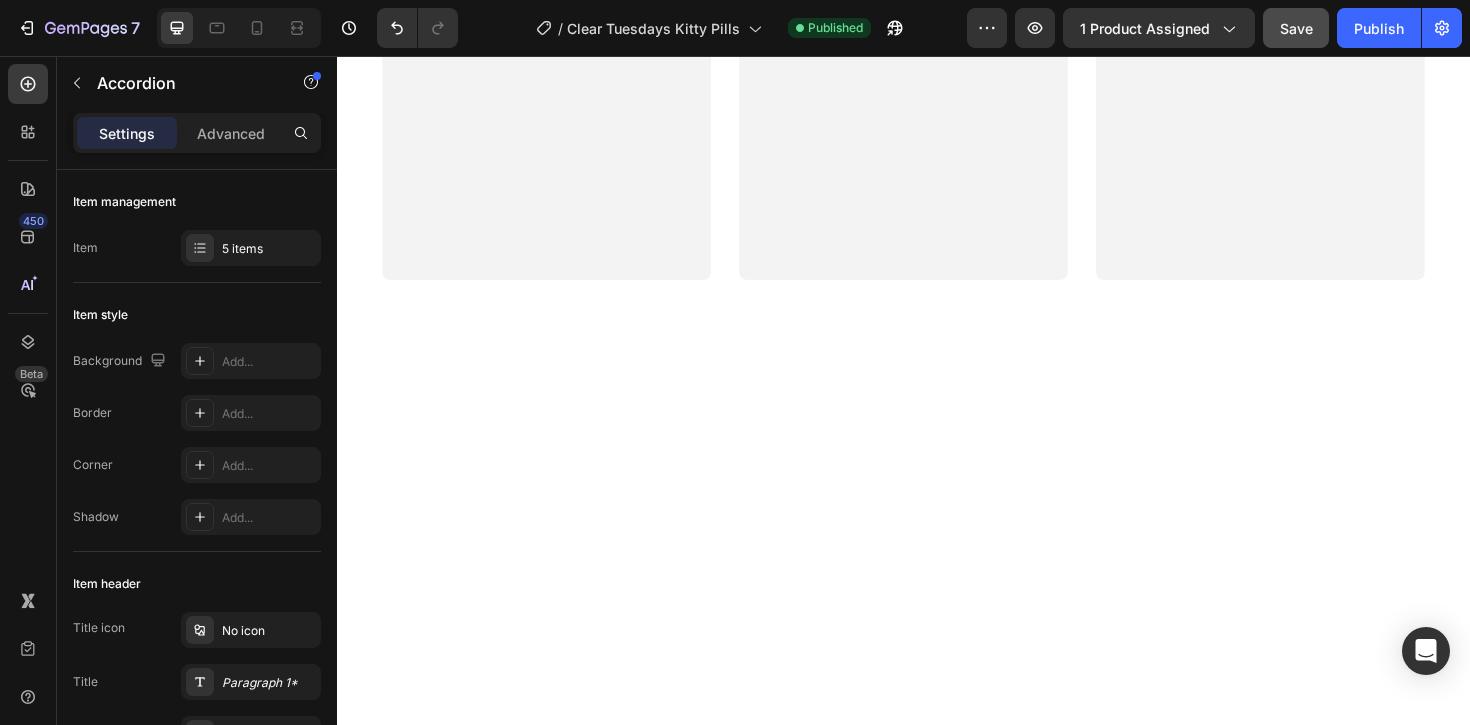scroll, scrollTop: 0, scrollLeft: 0, axis: both 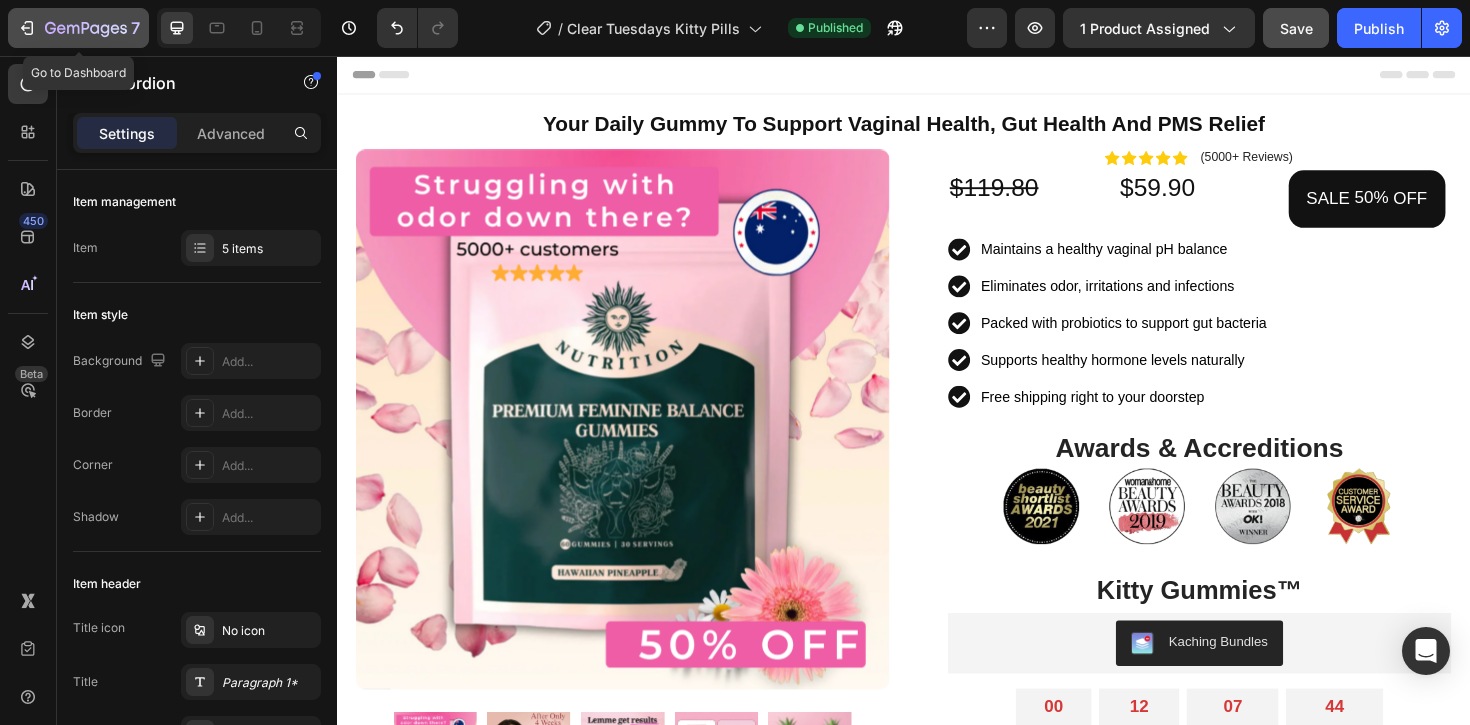 click 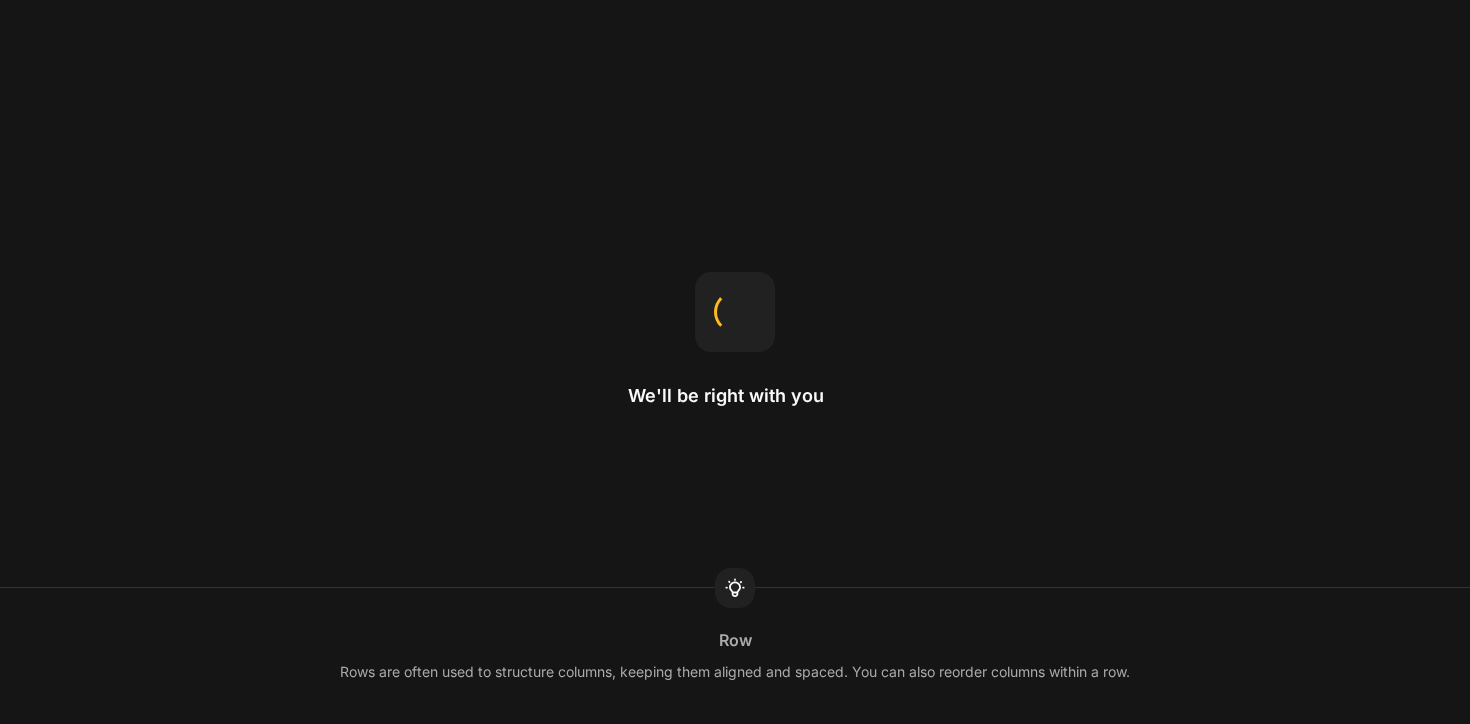 scroll, scrollTop: 0, scrollLeft: 0, axis: both 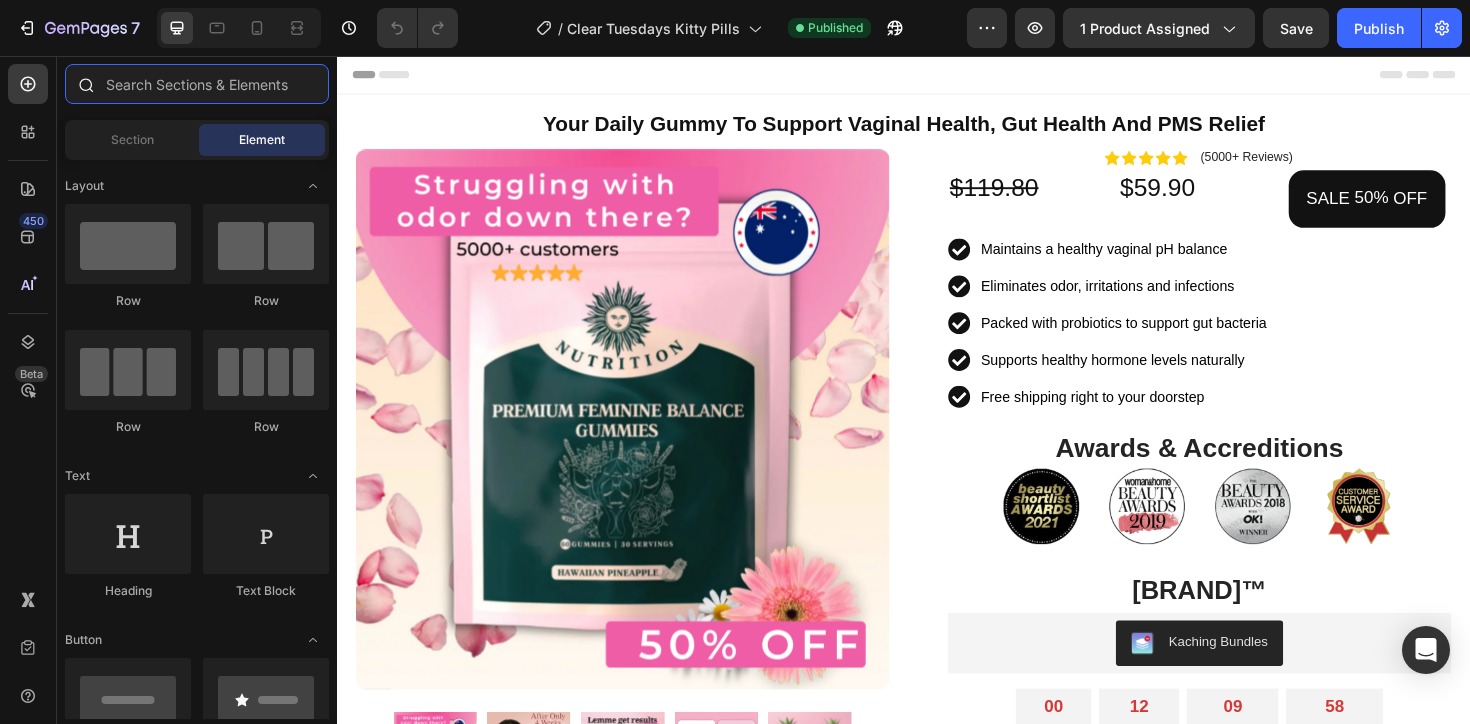 click at bounding box center (197, 84) 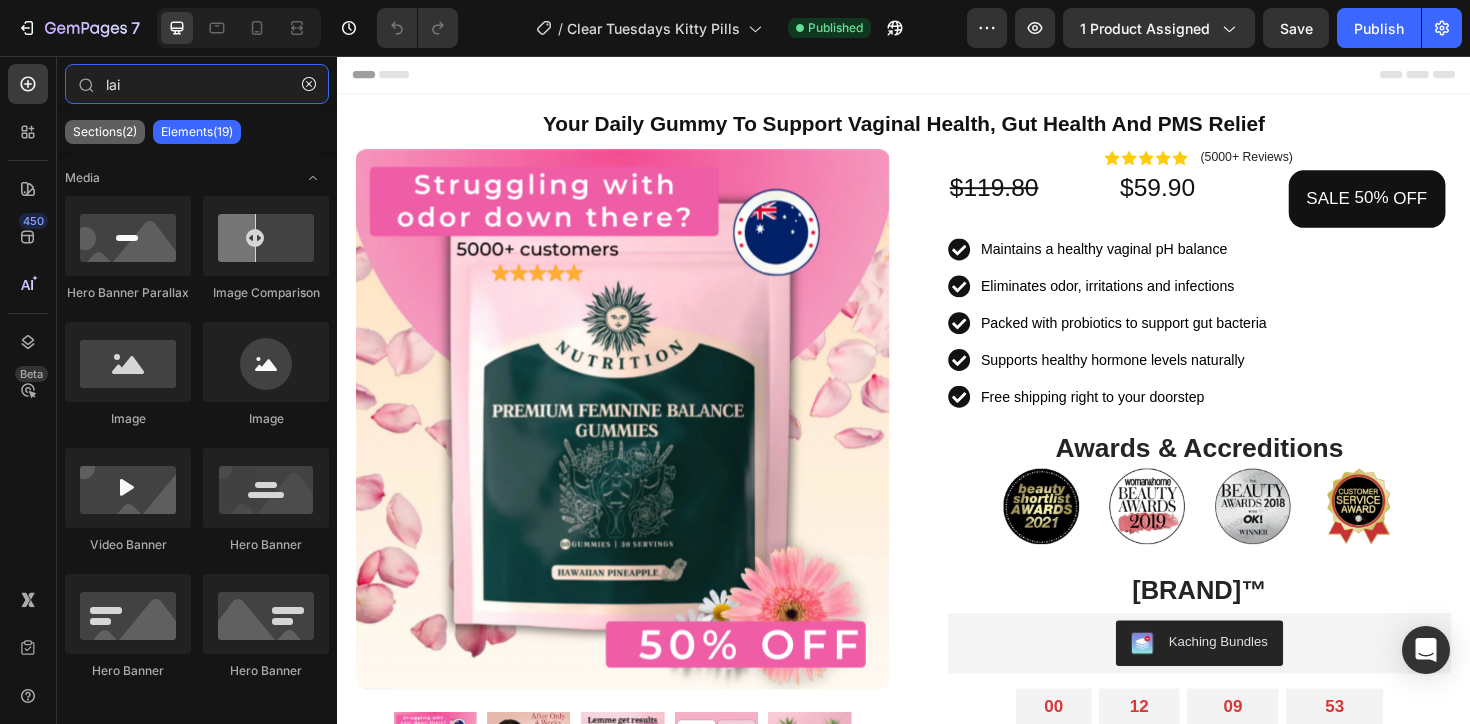 type on "lai" 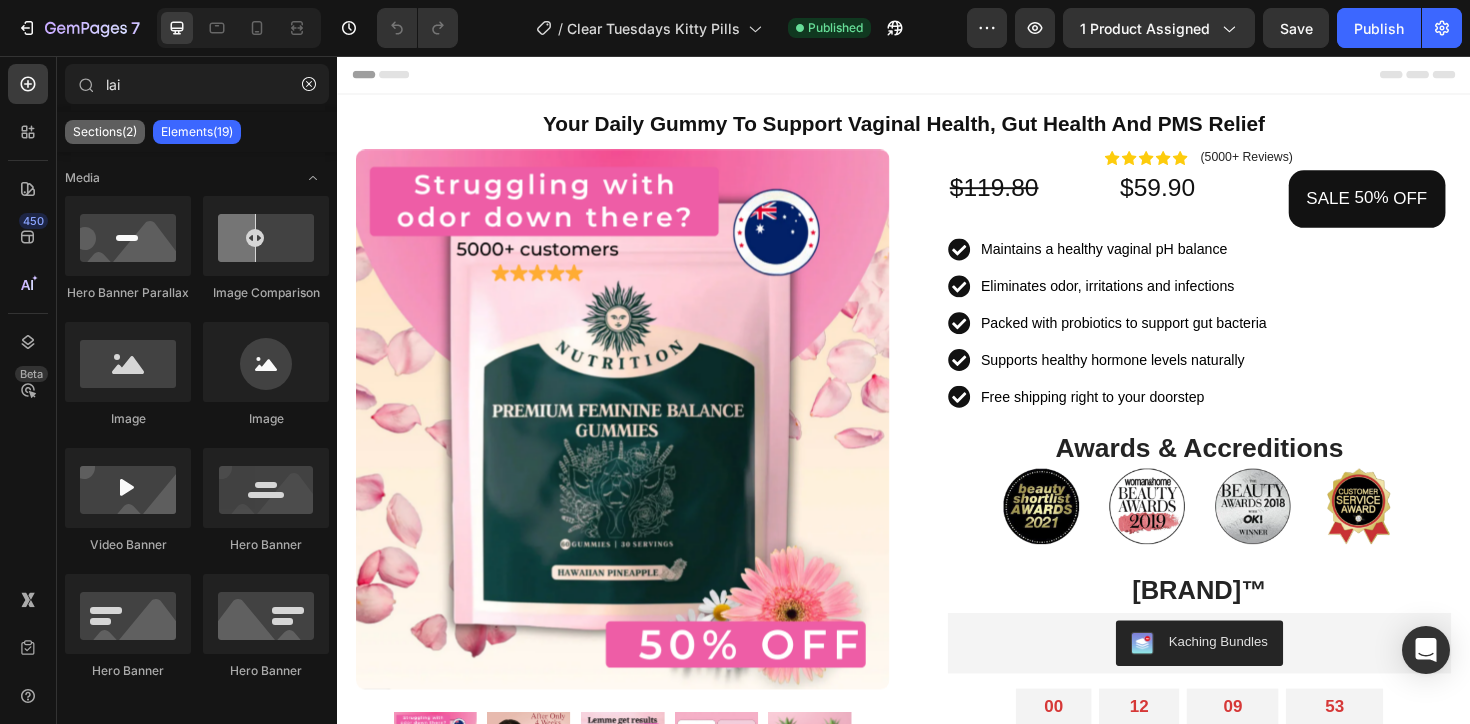click on "Sections(2)" 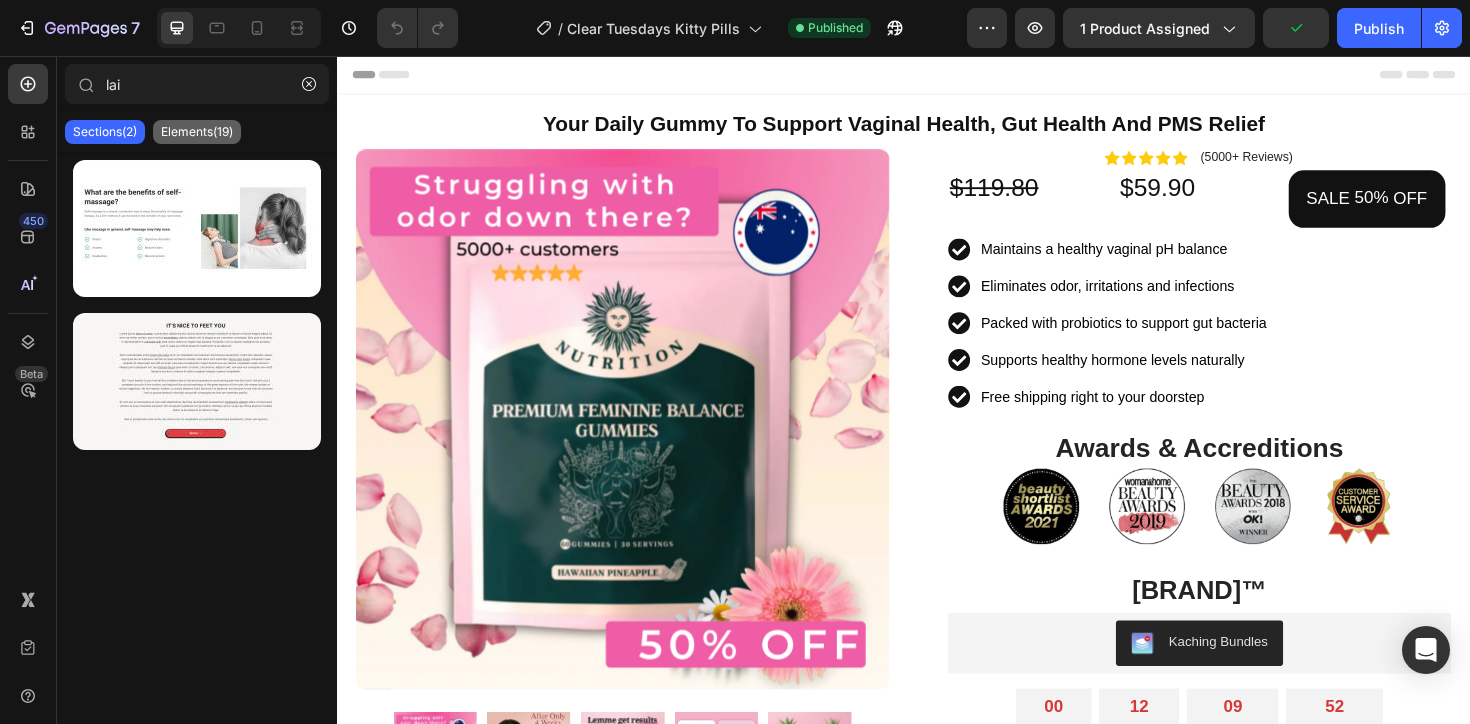 click on "Elements(19)" 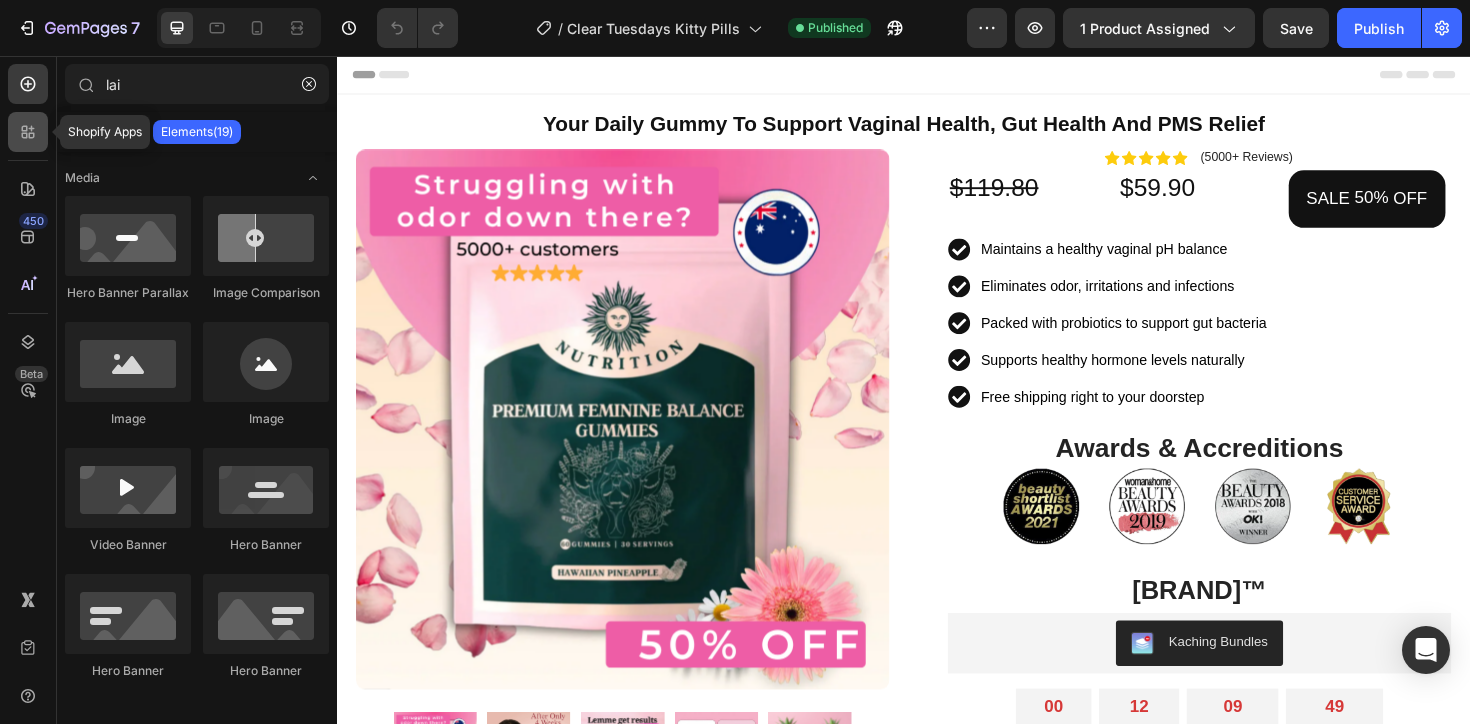 click 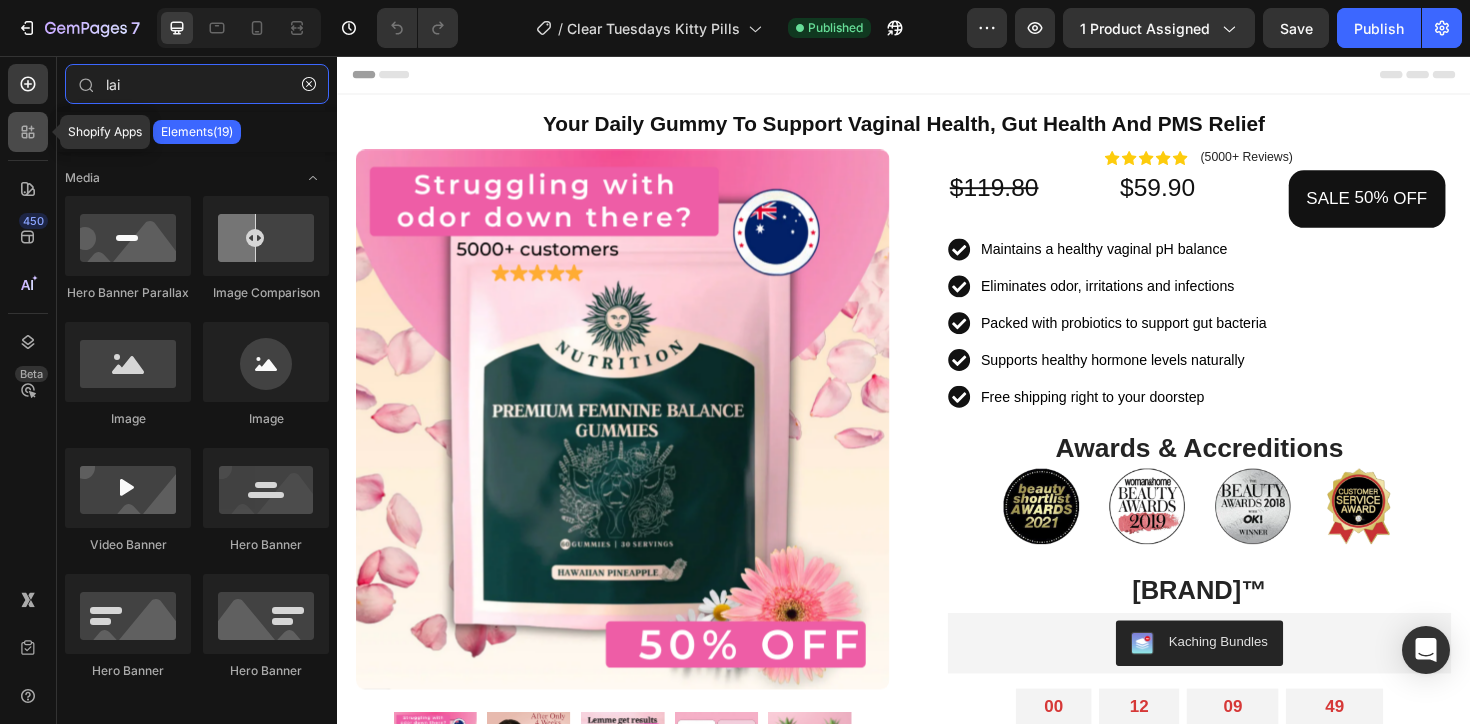 type 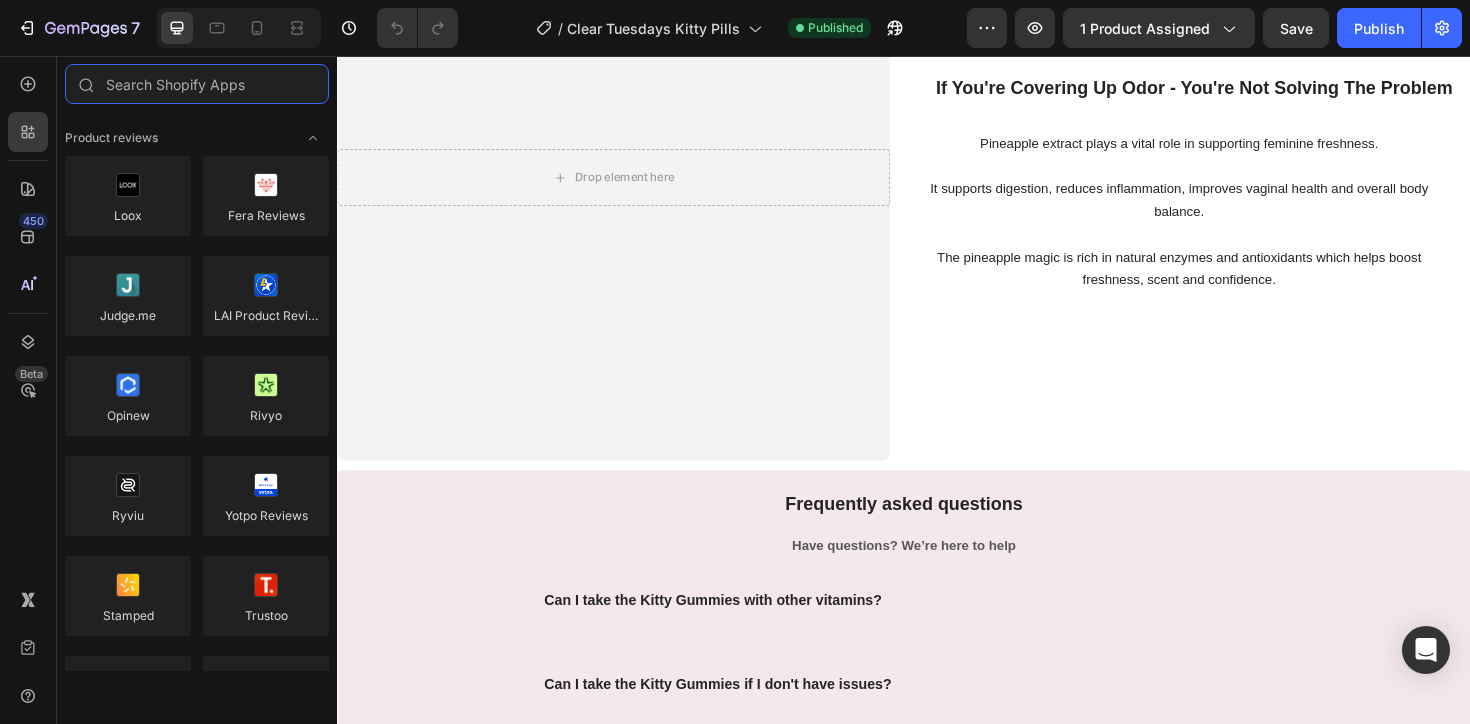 scroll, scrollTop: 7363, scrollLeft: 0, axis: vertical 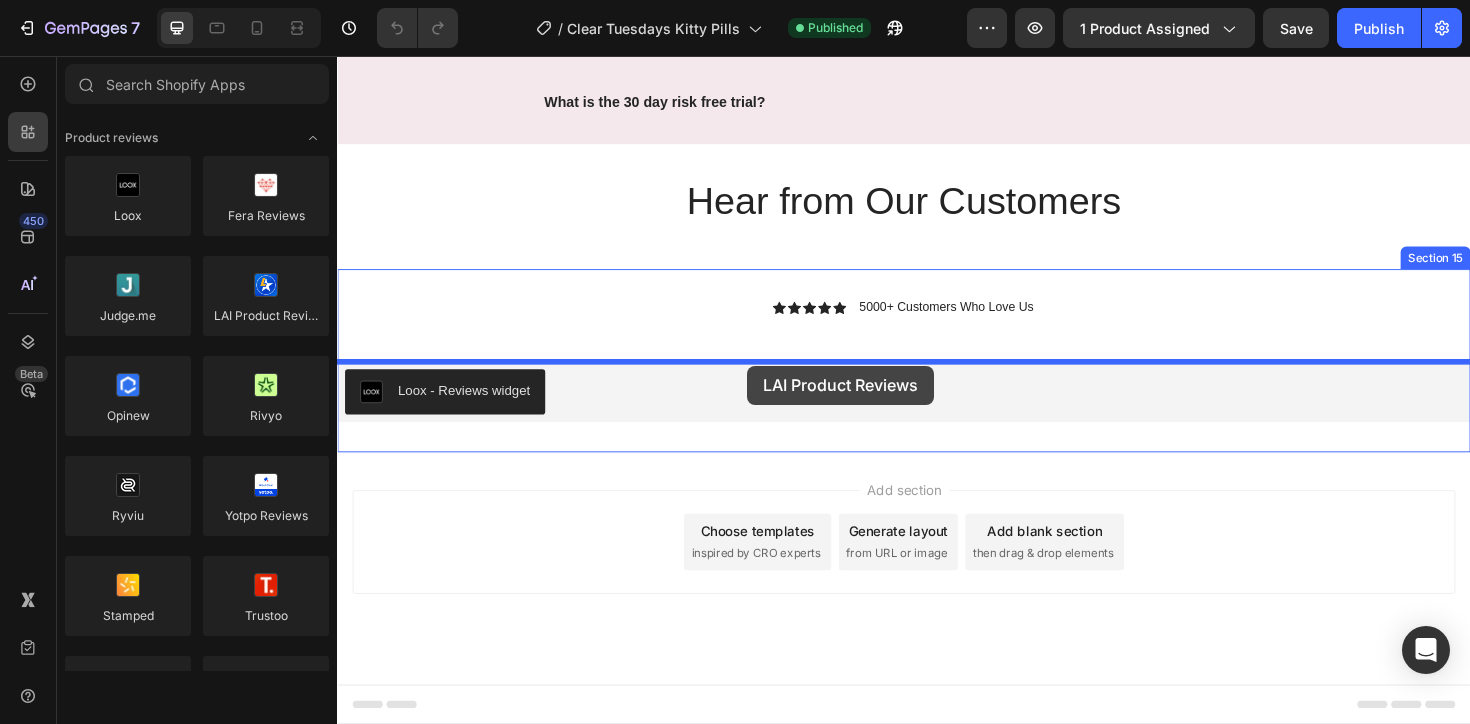 drag, startPoint x: 596, startPoint y: 353, endPoint x: 773, endPoint y: 384, distance: 179.69418 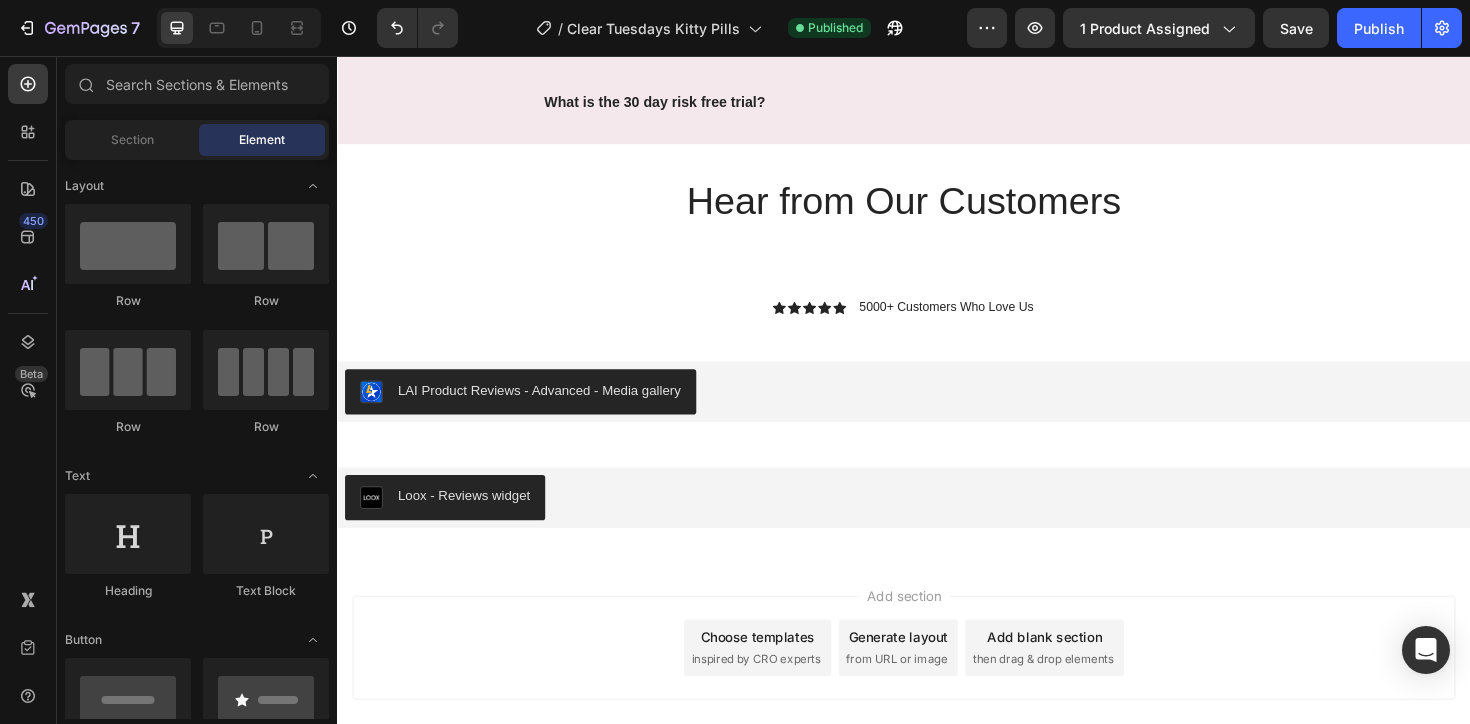 click on "Add section Choose templates inspired by CRO experts Generate layout from URL or image Add blank section then drag & drop elements" at bounding box center [937, 711] 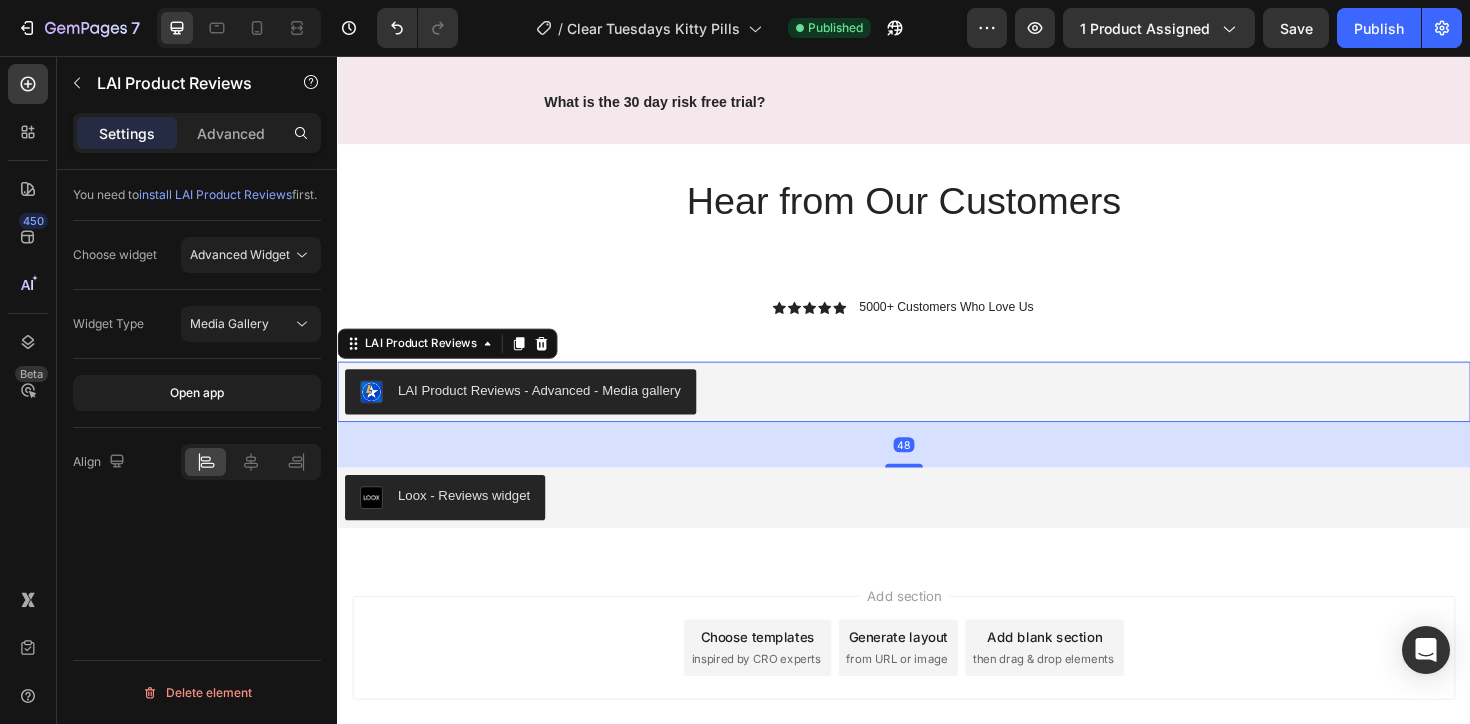 click on "LAI Product Reviews - Advanced - Media gallery" at bounding box center (937, 412) 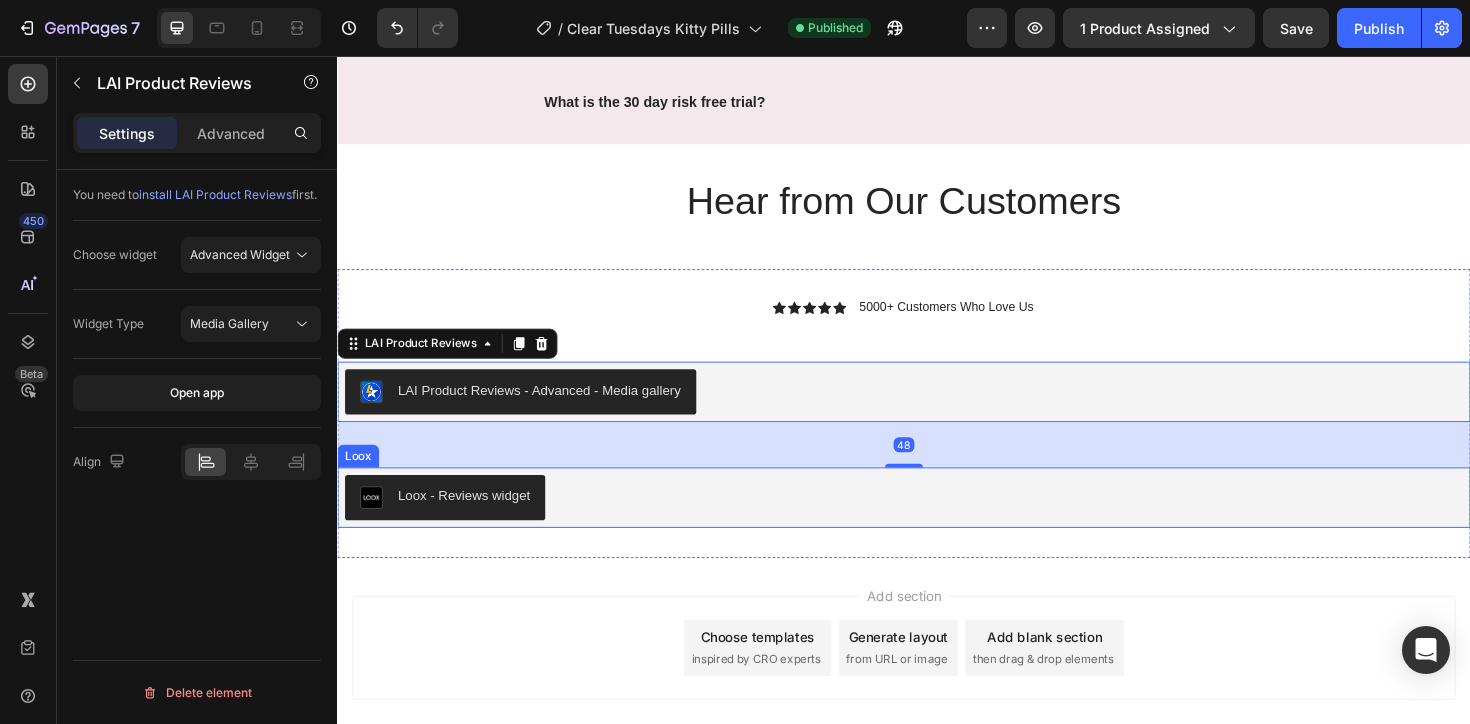 click on "Loox - Reviews widget" at bounding box center [937, 524] 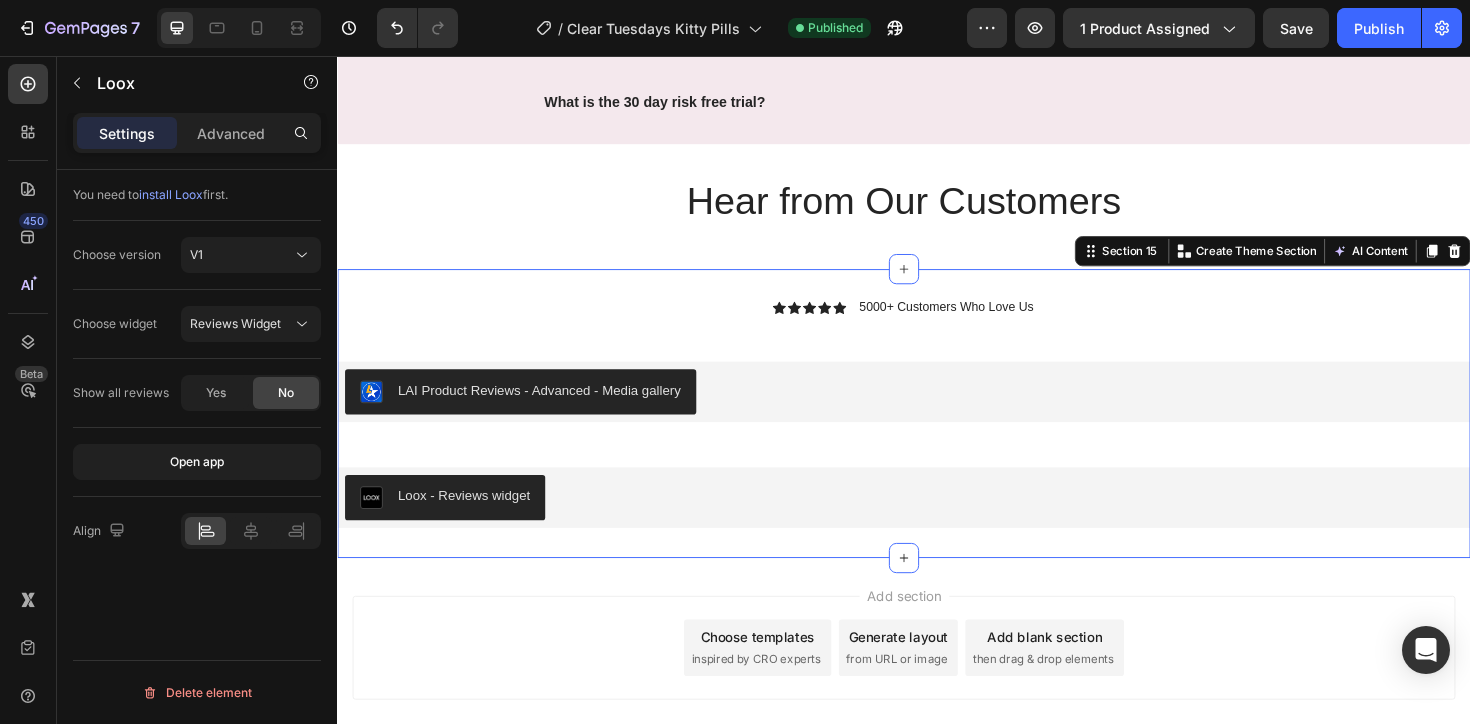 click on "Icon Icon Icon Icon Icon Icon List 5000+ Customers Who Love Us Text Block Row LAI Product Reviews - Advanced - Media gallery LAI Product Reviews Loox - Reviews widget Loox" at bounding box center [937, 435] 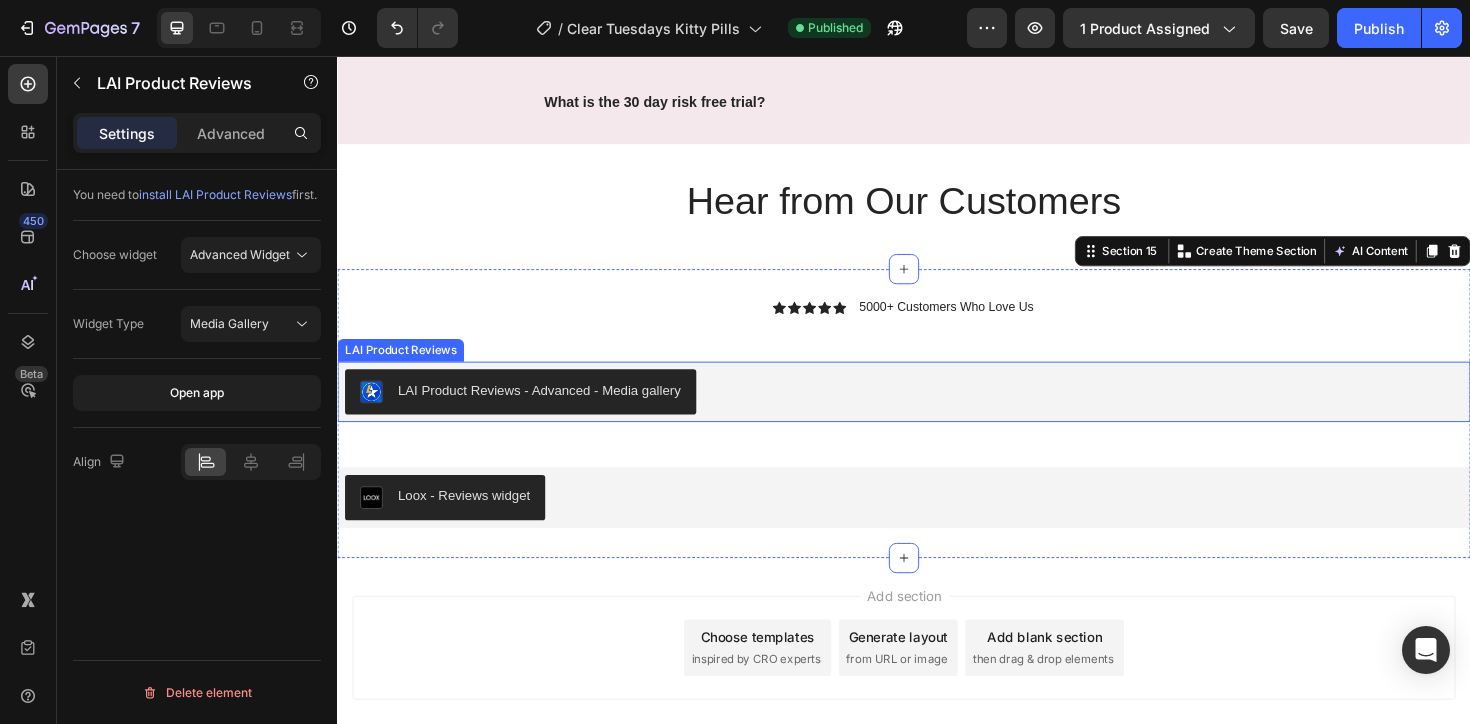 click on "LAI Product Reviews - Advanced - Media gallery" at bounding box center (937, 412) 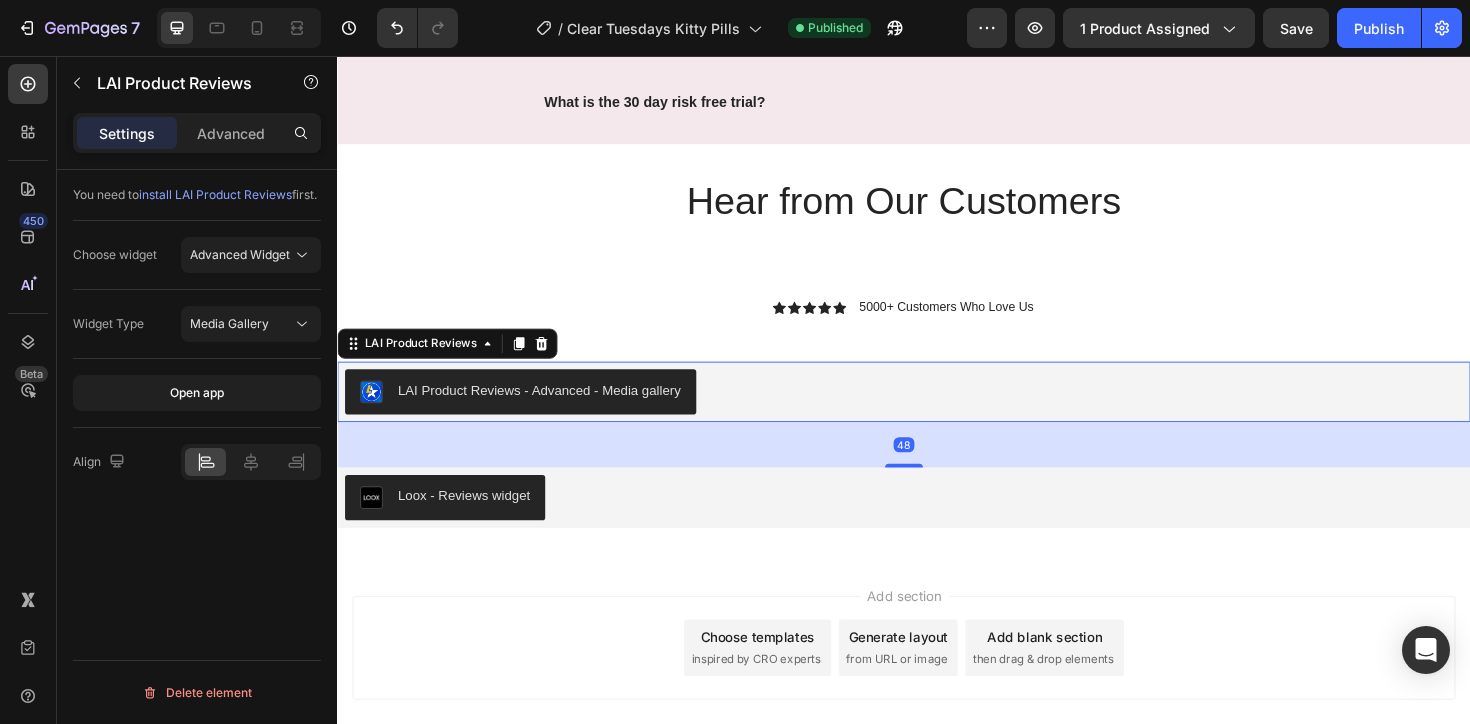 click on "LAI Product Reviews - Advanced - Media gallery" at bounding box center (937, 412) 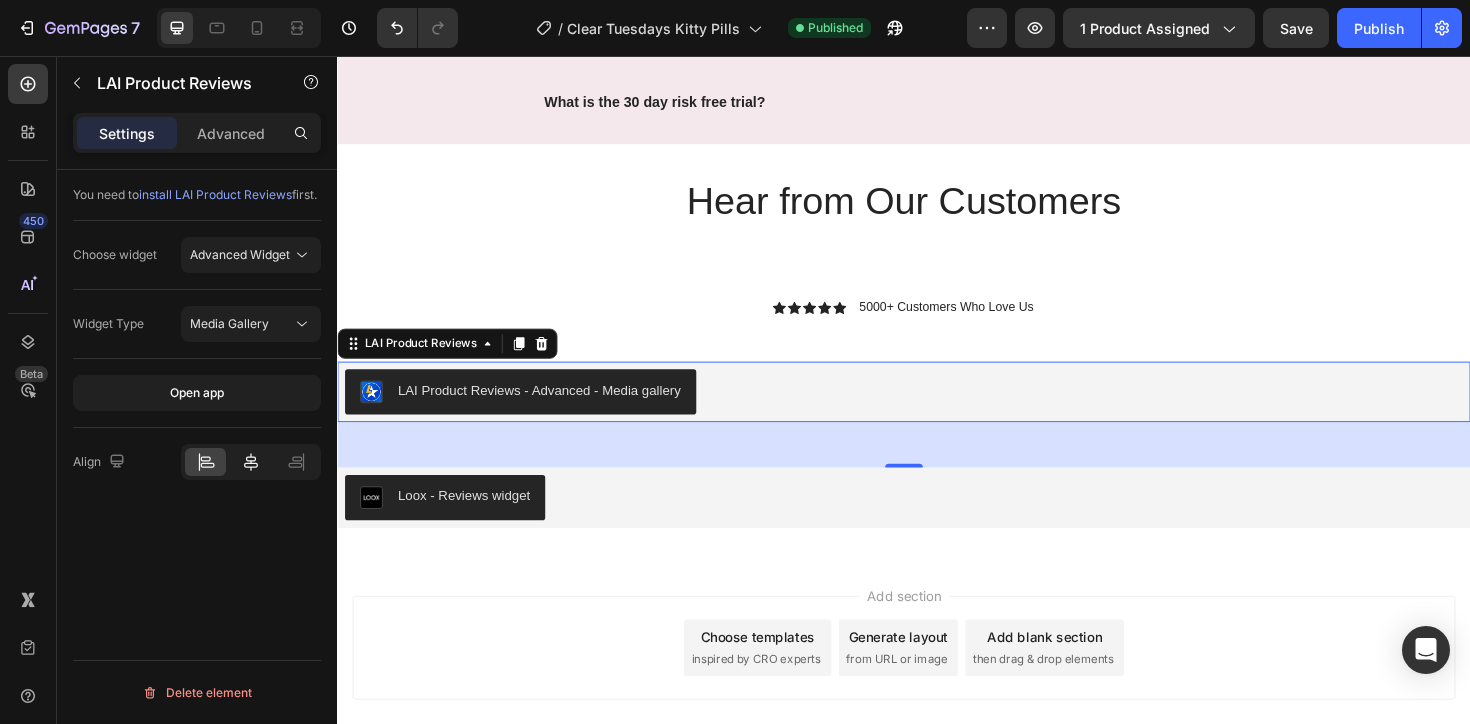 click 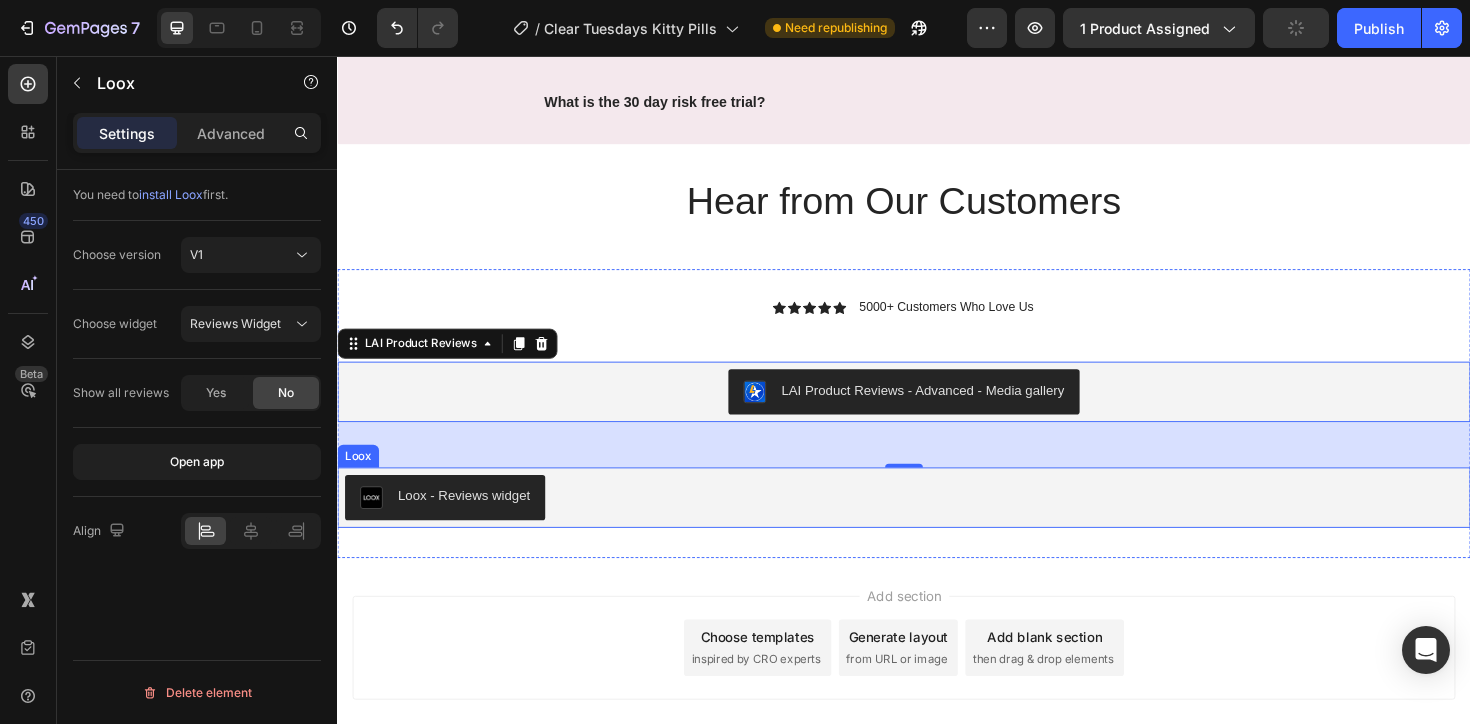click on "Loox - Reviews widget" at bounding box center [937, 524] 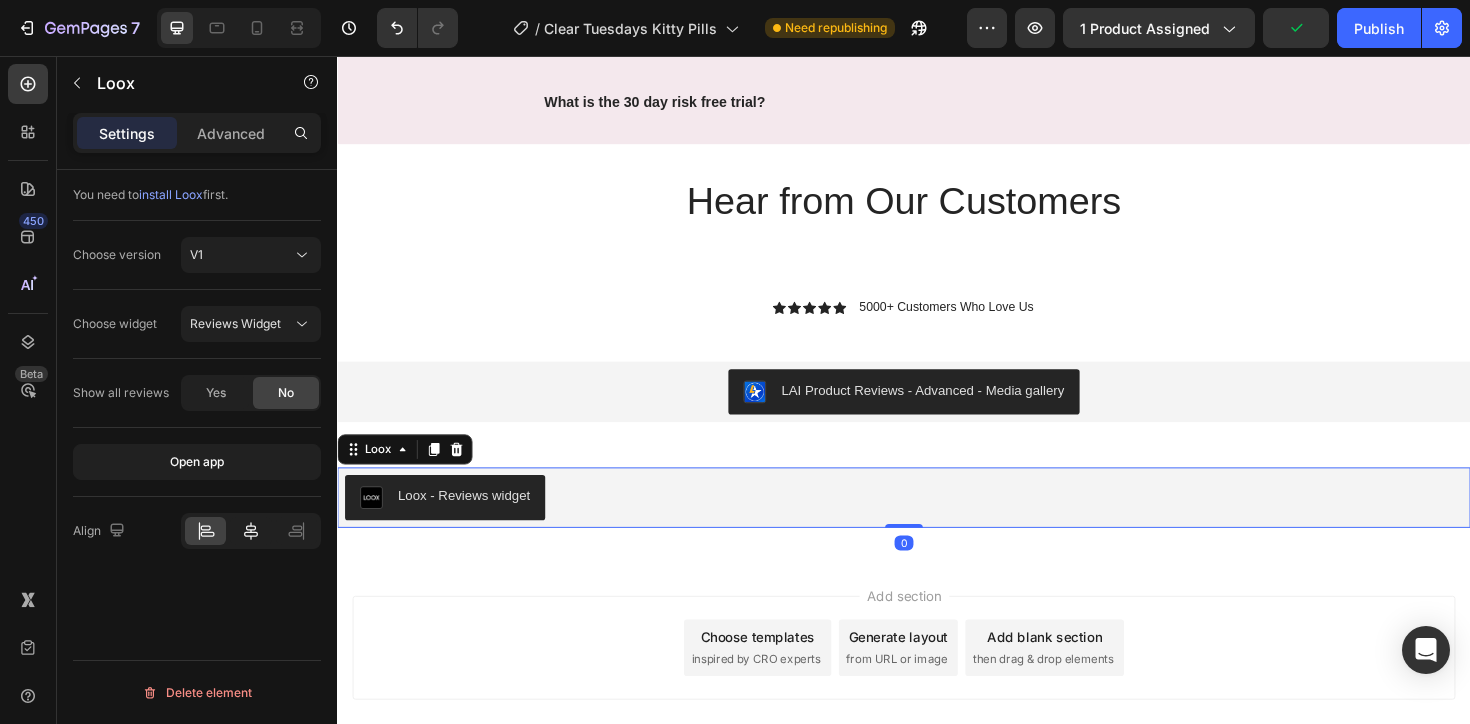 click 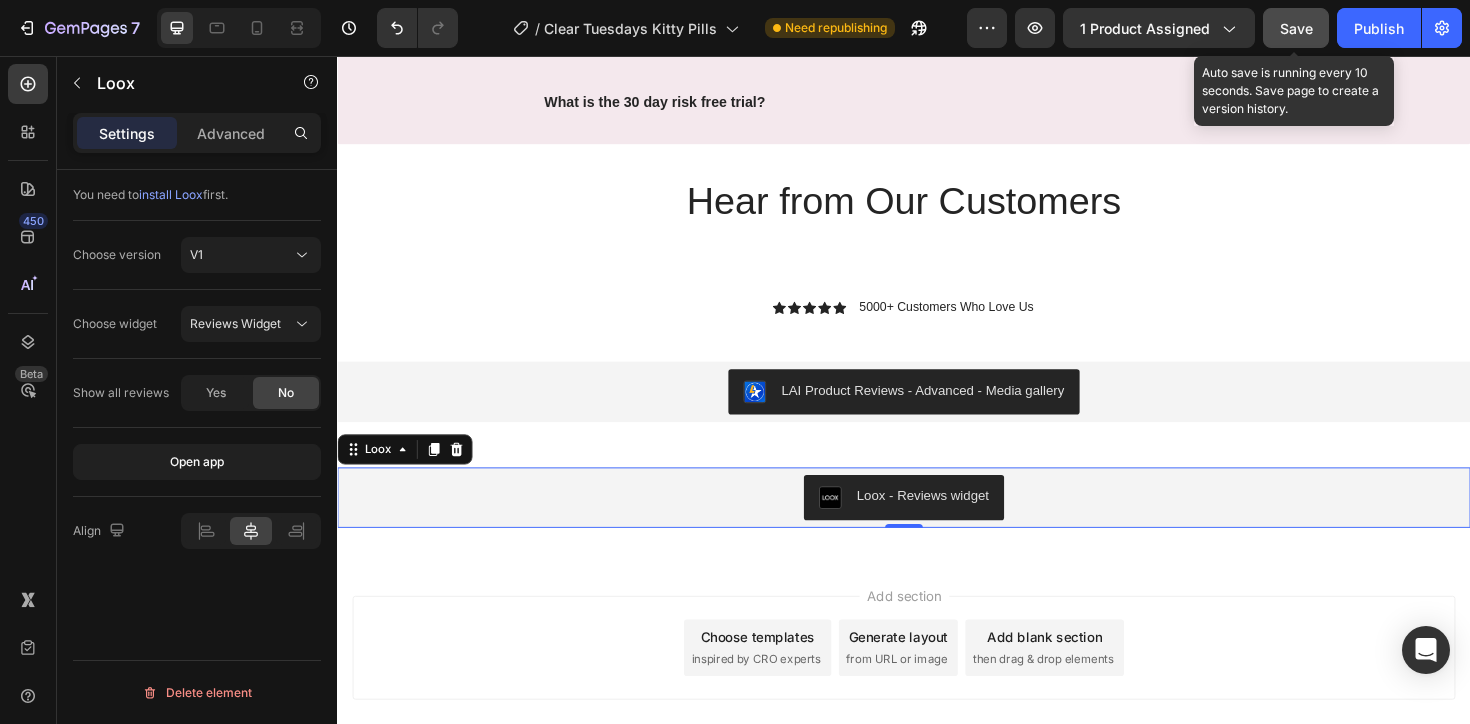 click on "Save" at bounding box center [1296, 28] 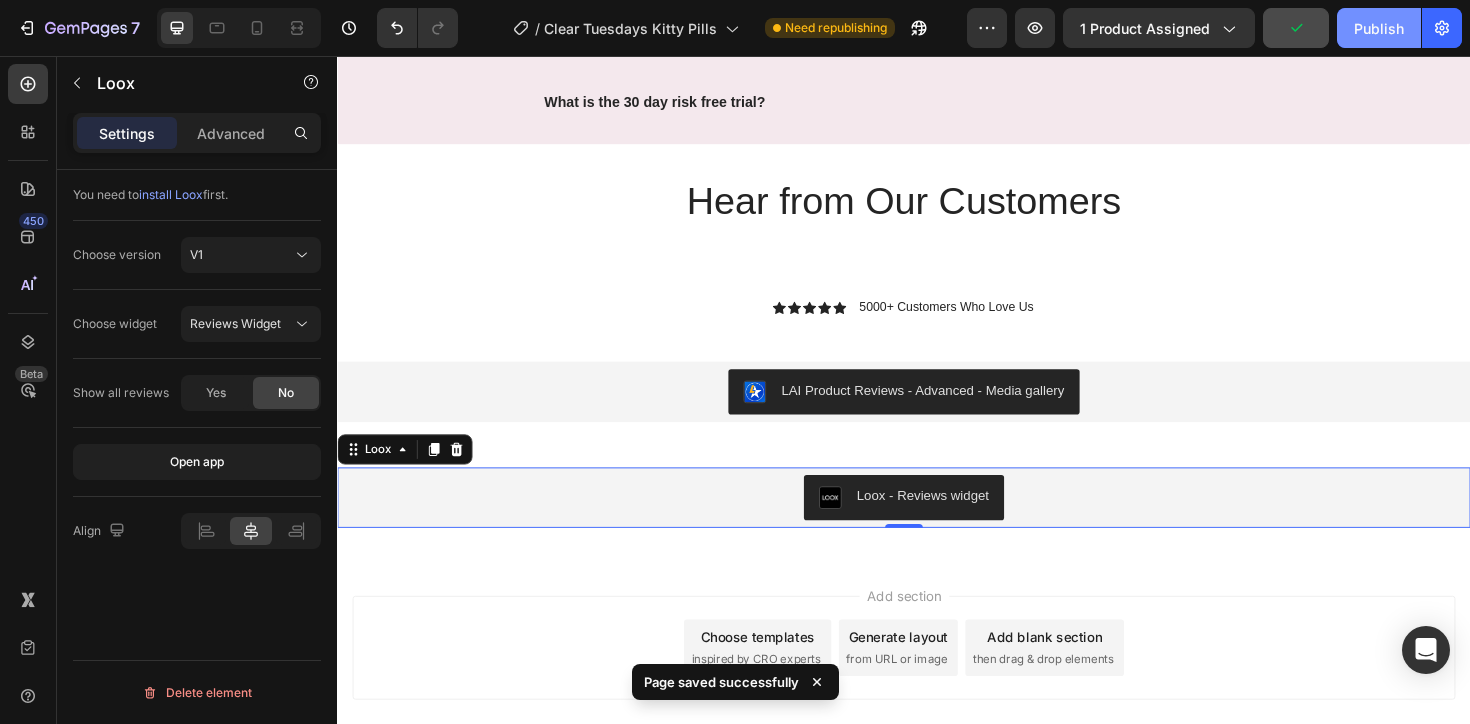 click on "Publish" at bounding box center (1379, 28) 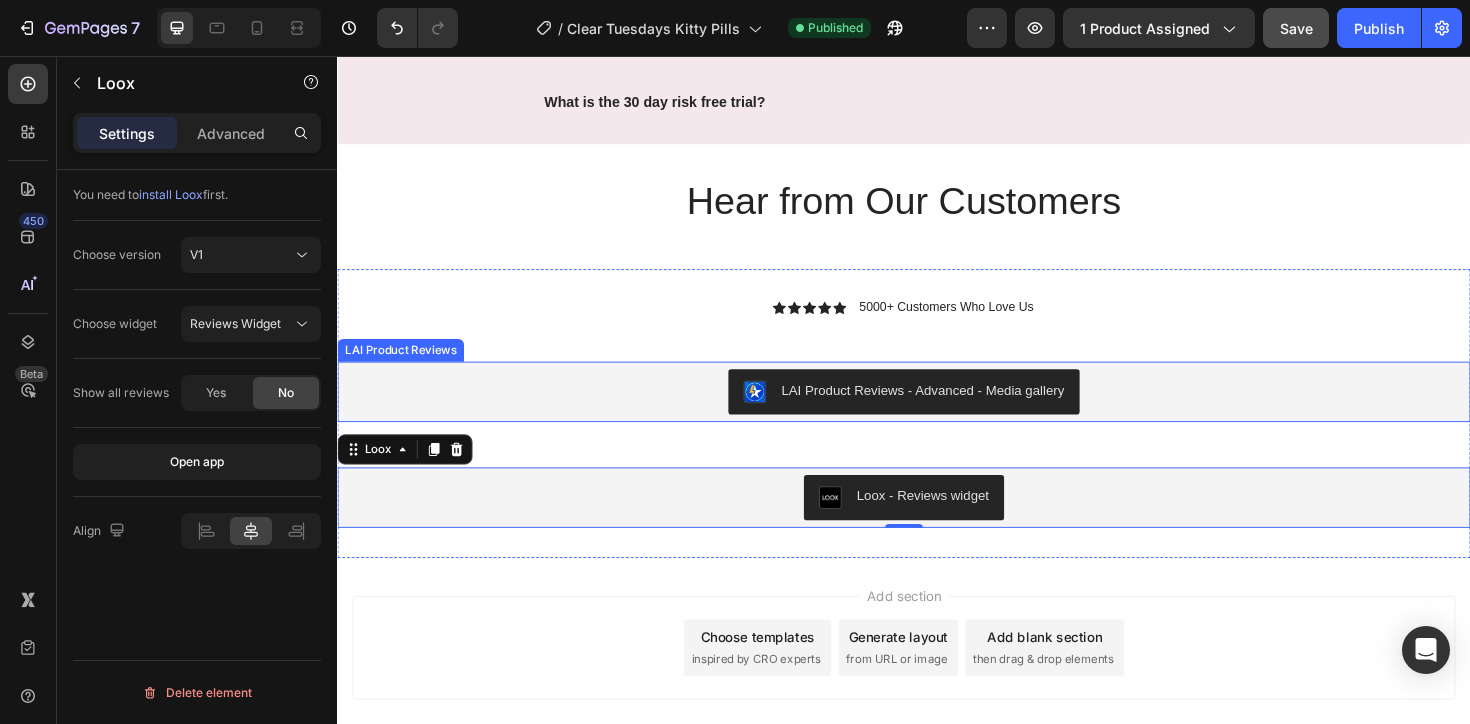 click on "LAI Product Reviews - Advanced - Media gallery" at bounding box center [937, 412] 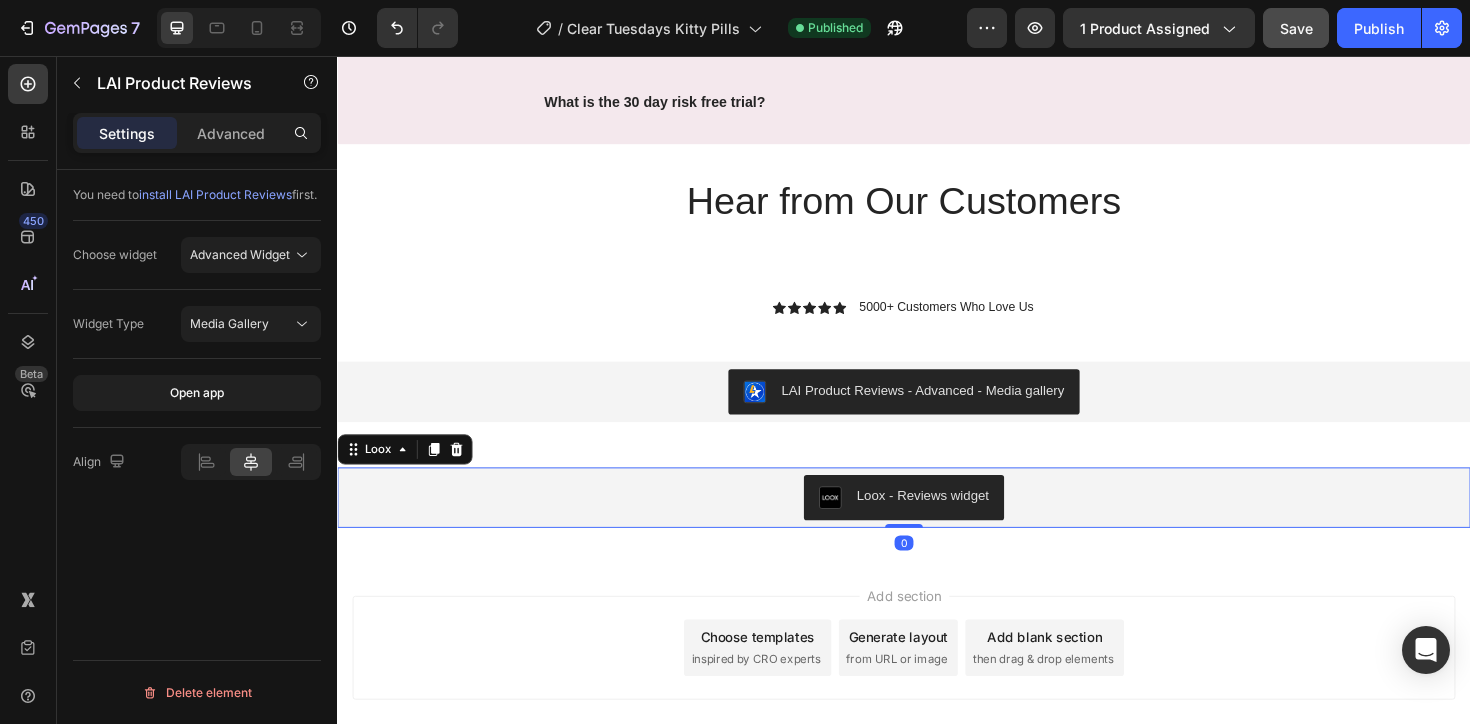 click on "Loox - Reviews widget" at bounding box center (937, 524) 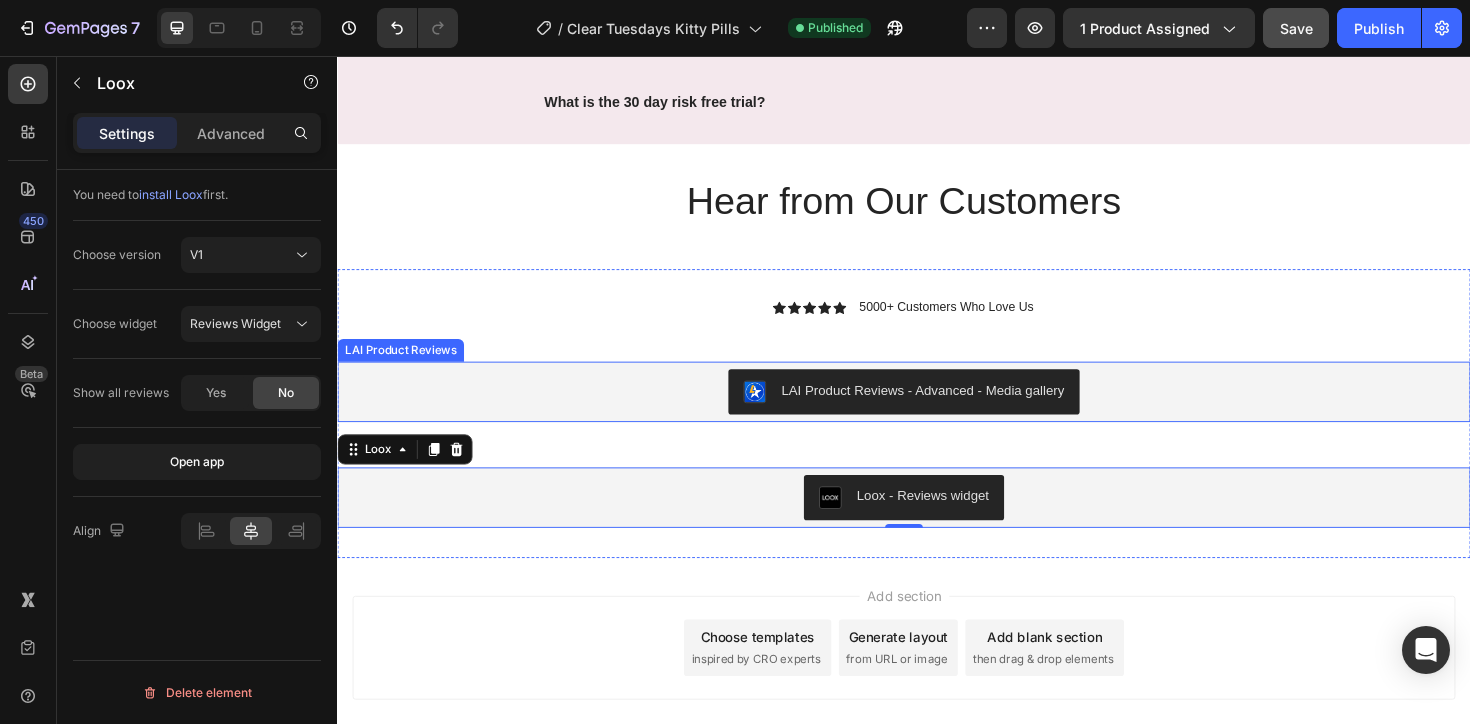 click on "LAI Product Reviews - Advanced - Media gallery" at bounding box center [937, 412] 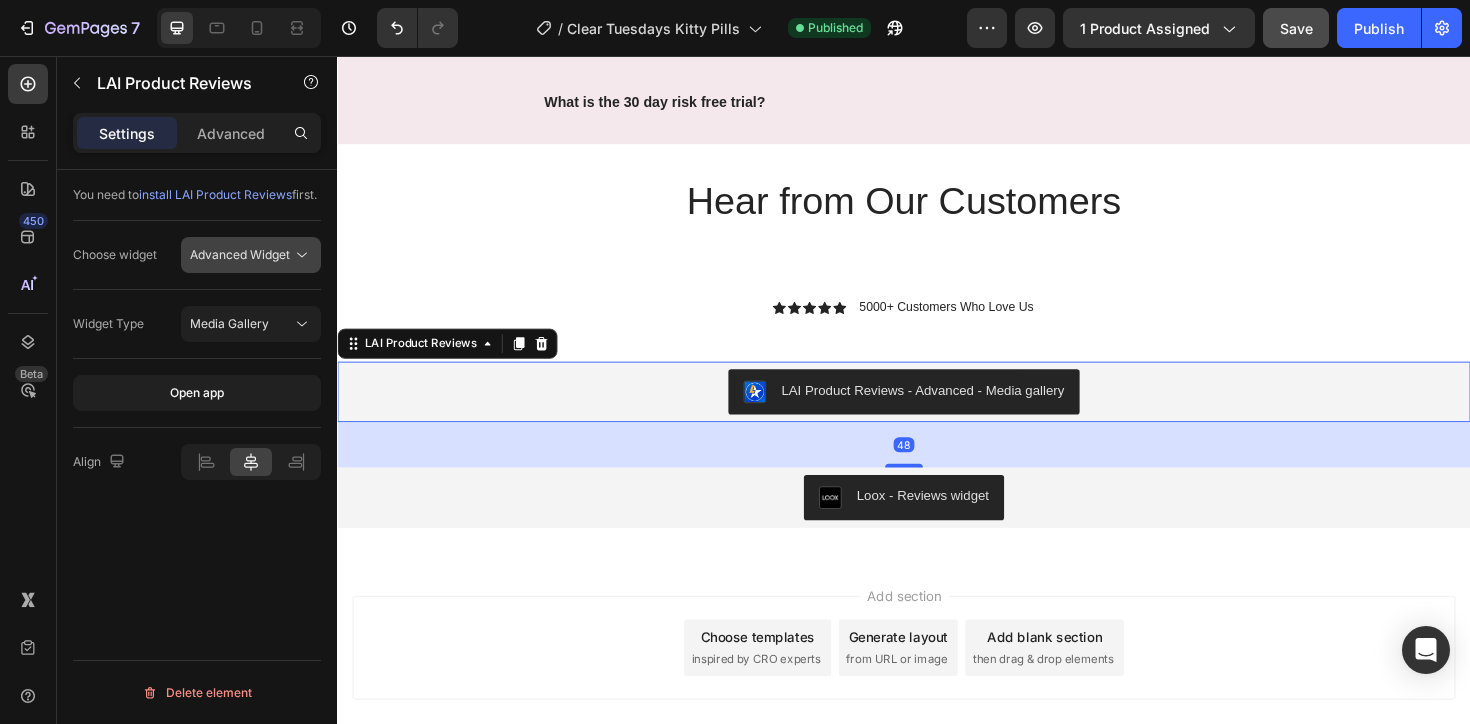 click 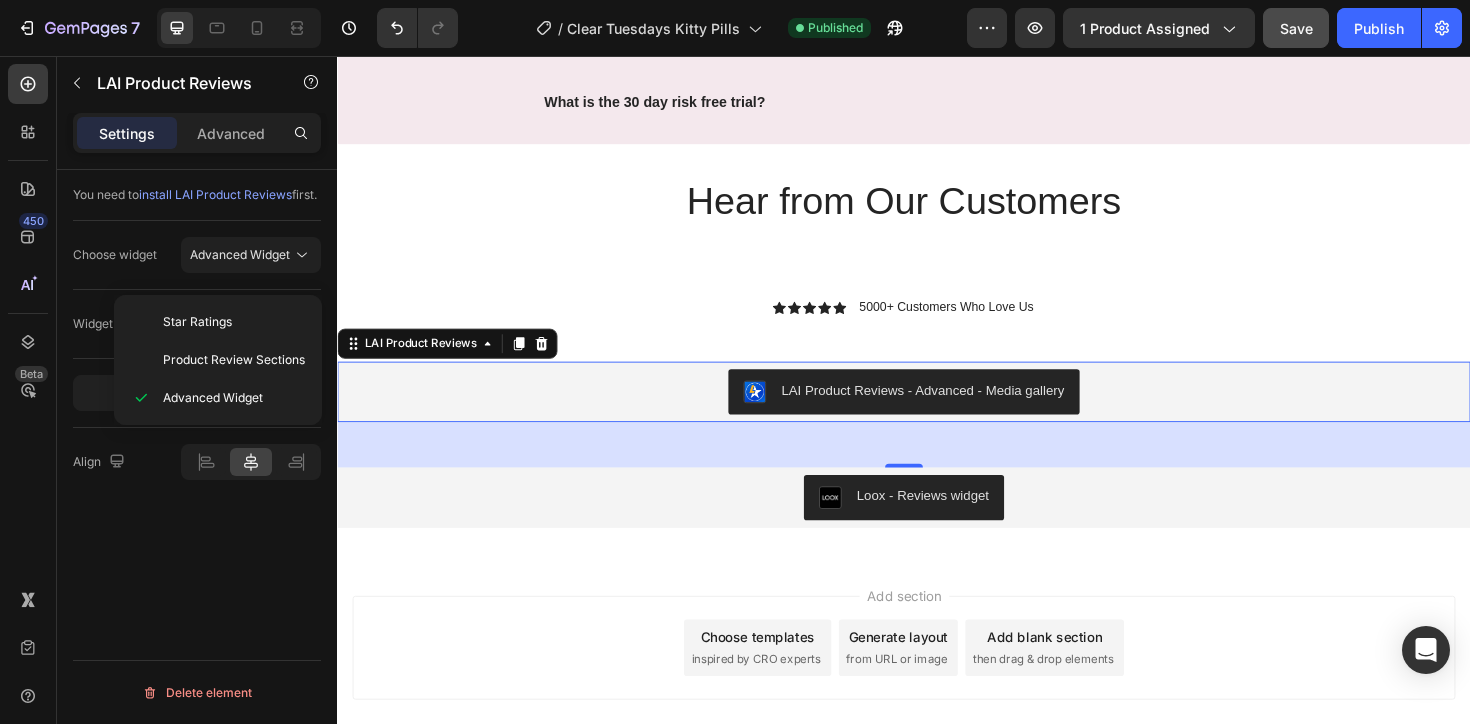 click on "install LAI Product Reviews" at bounding box center [215, 194] 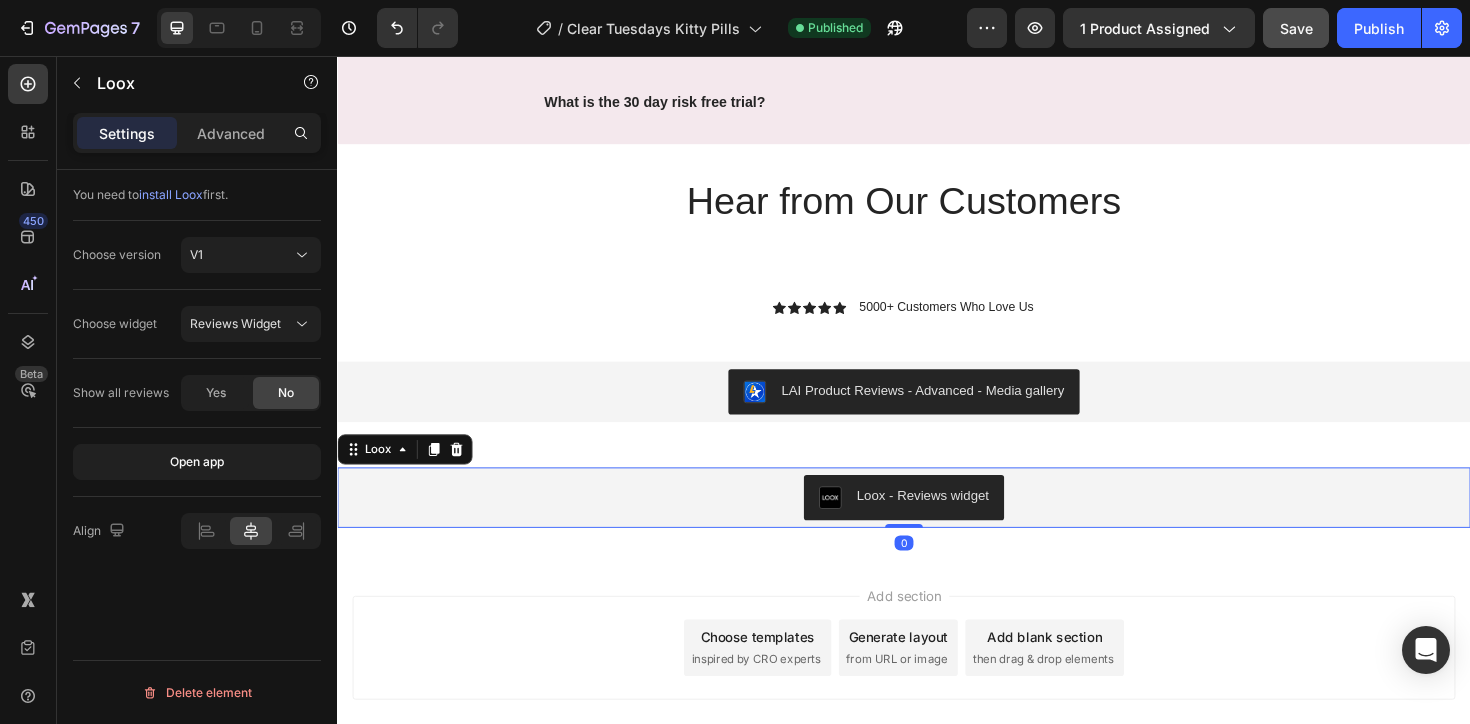 click on "Loox - Reviews widget" at bounding box center (937, 524) 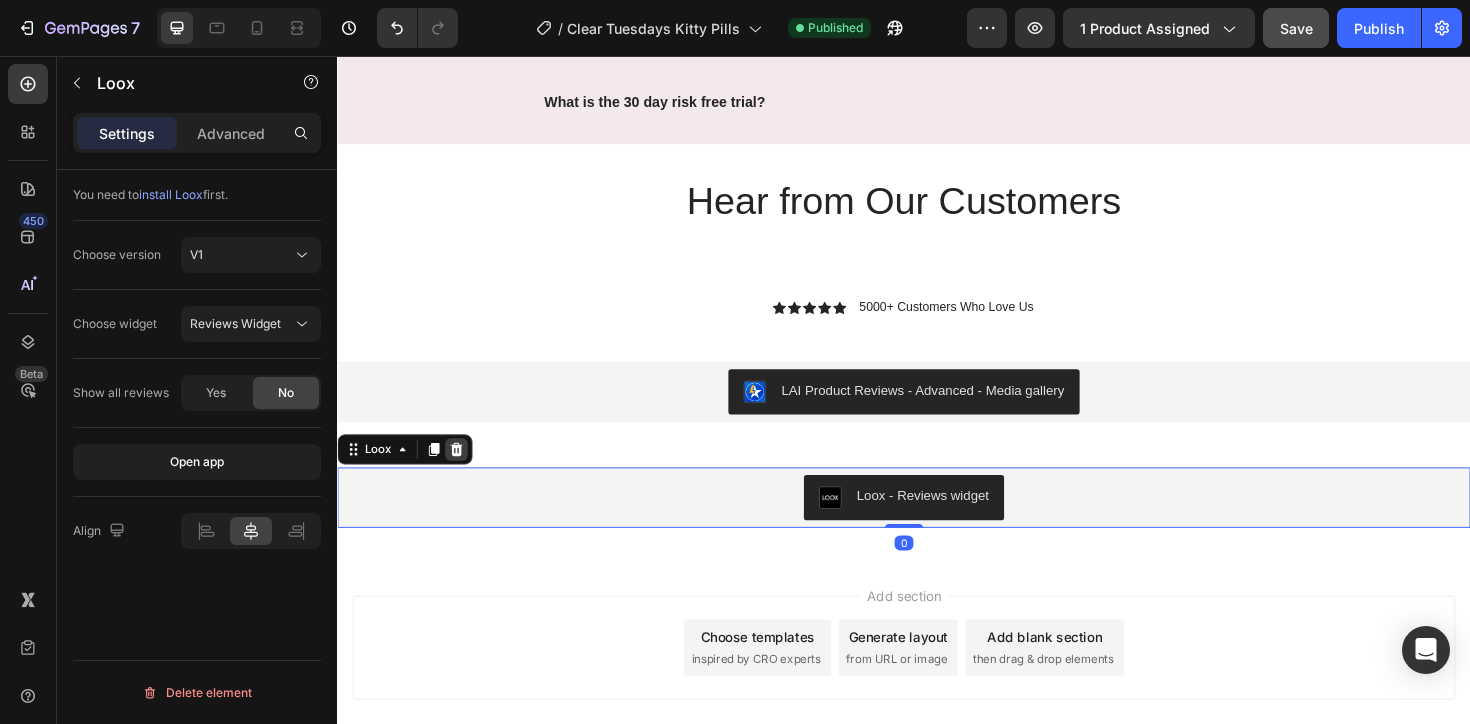 click 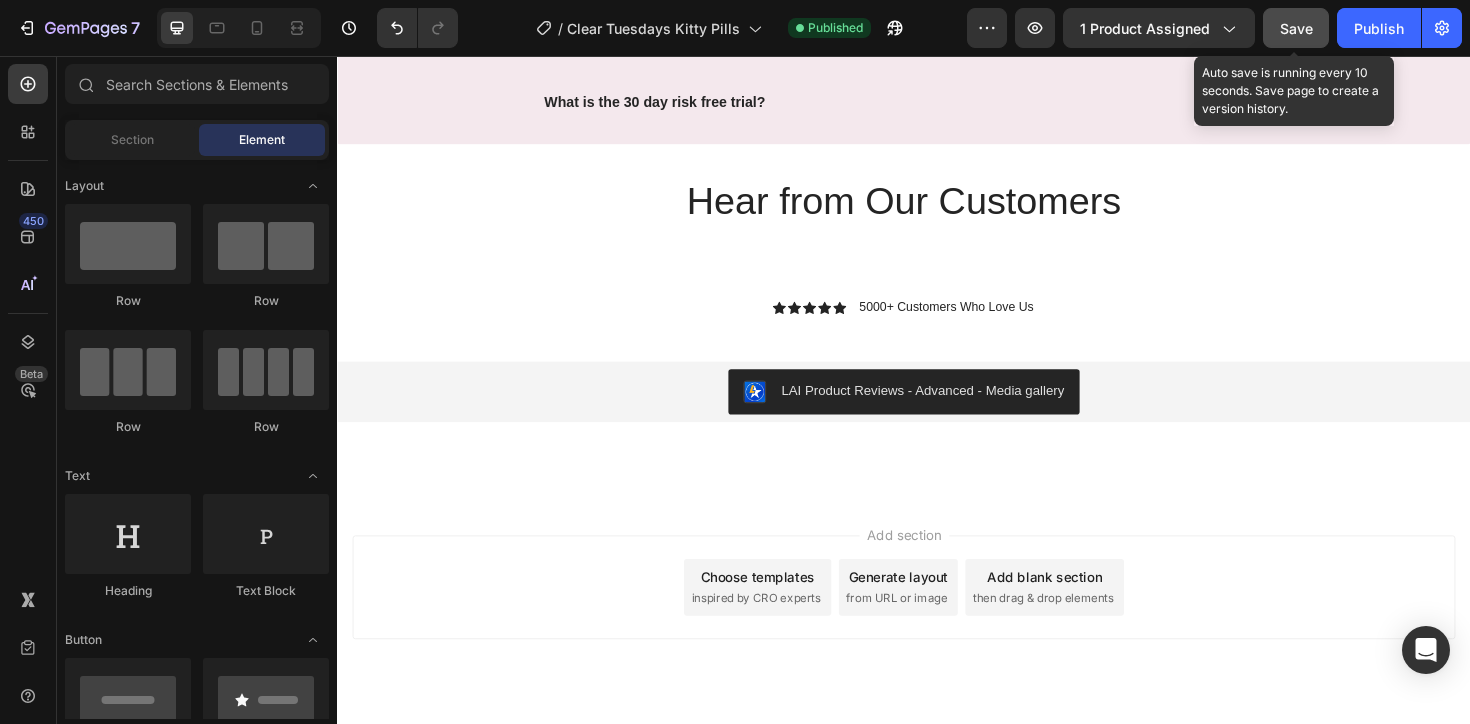 click on "Save" 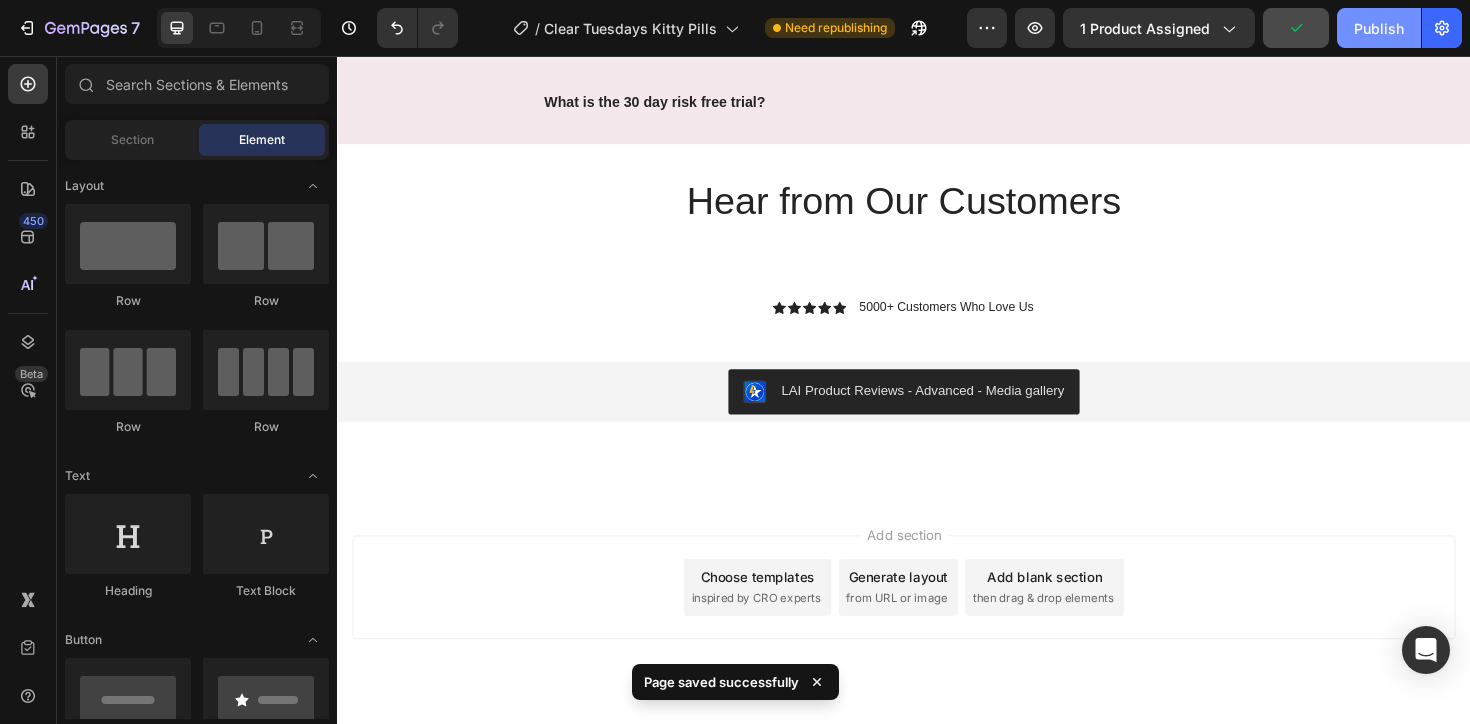click on "Publish" at bounding box center (1379, 28) 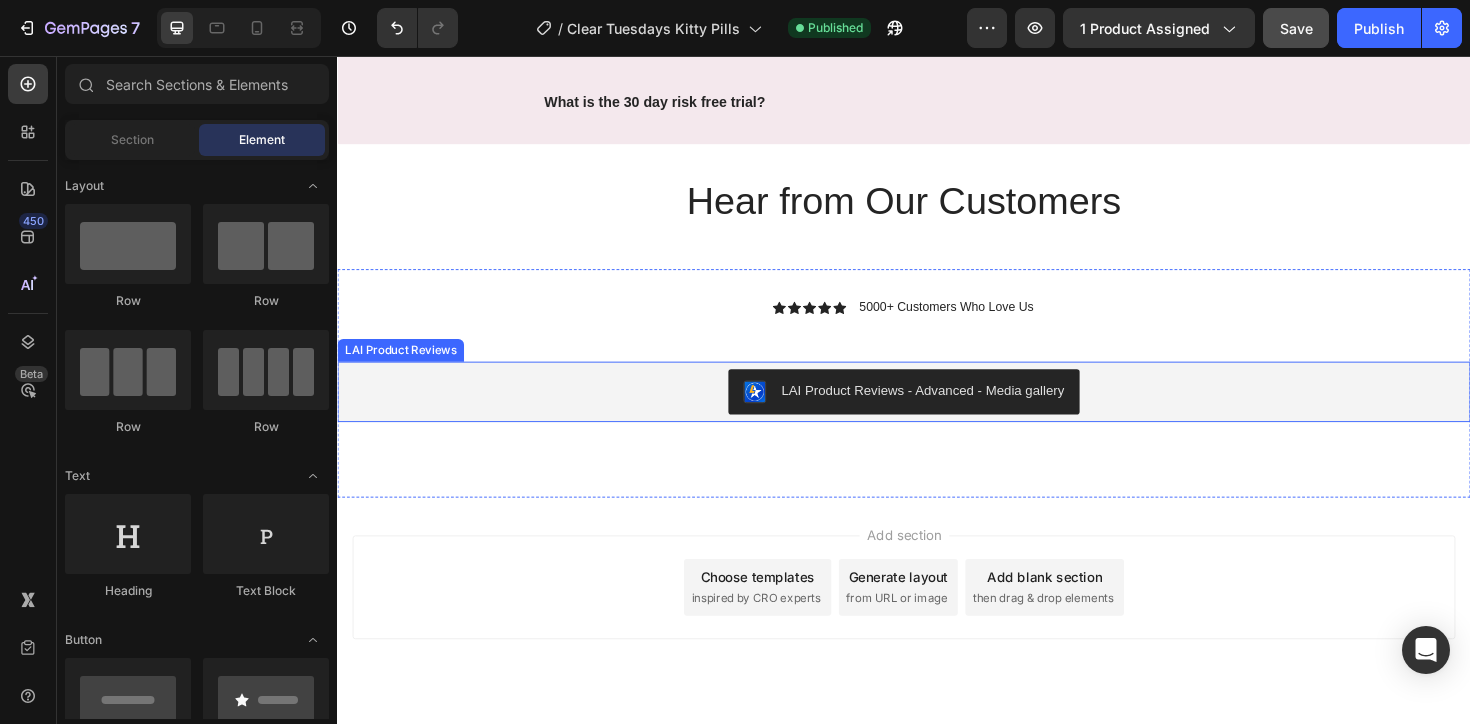 click on "LAI Product Reviews - Advanced - Media gallery" at bounding box center (937, 412) 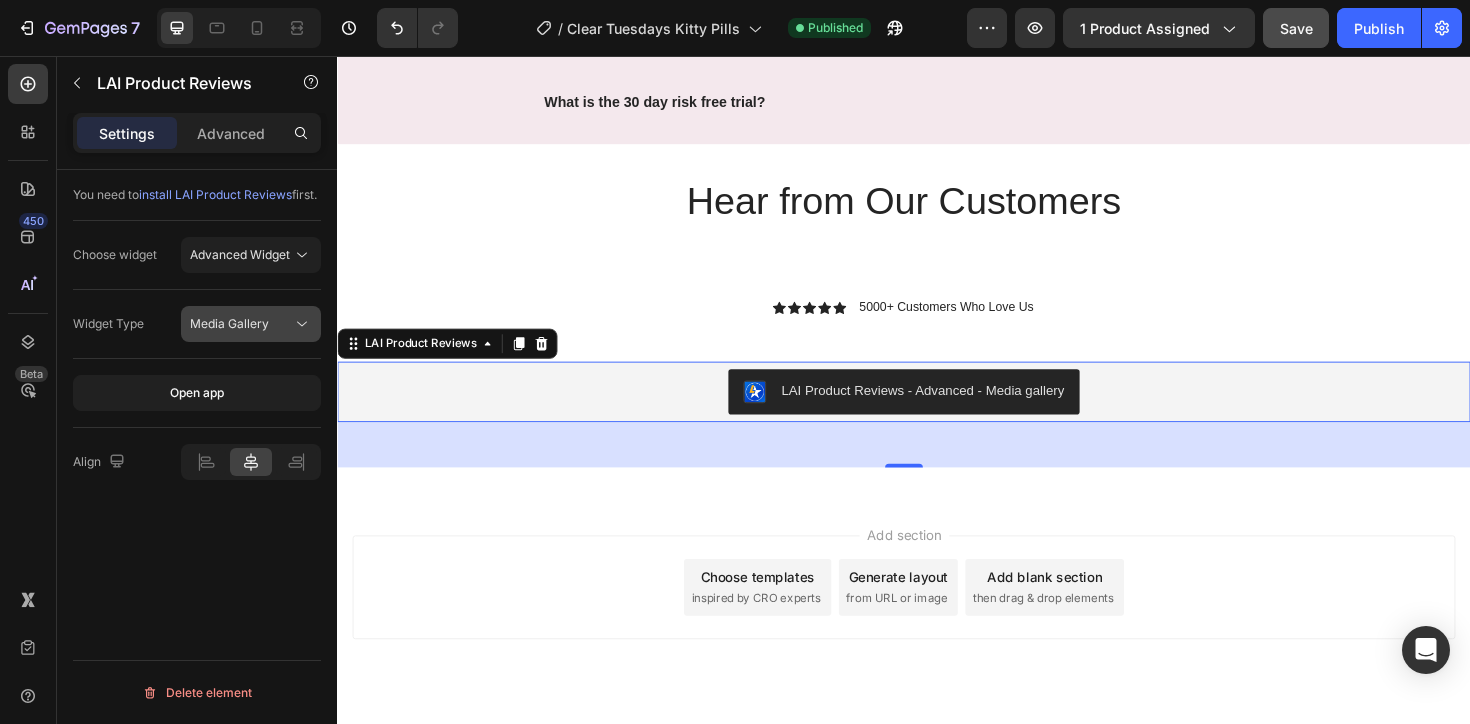click 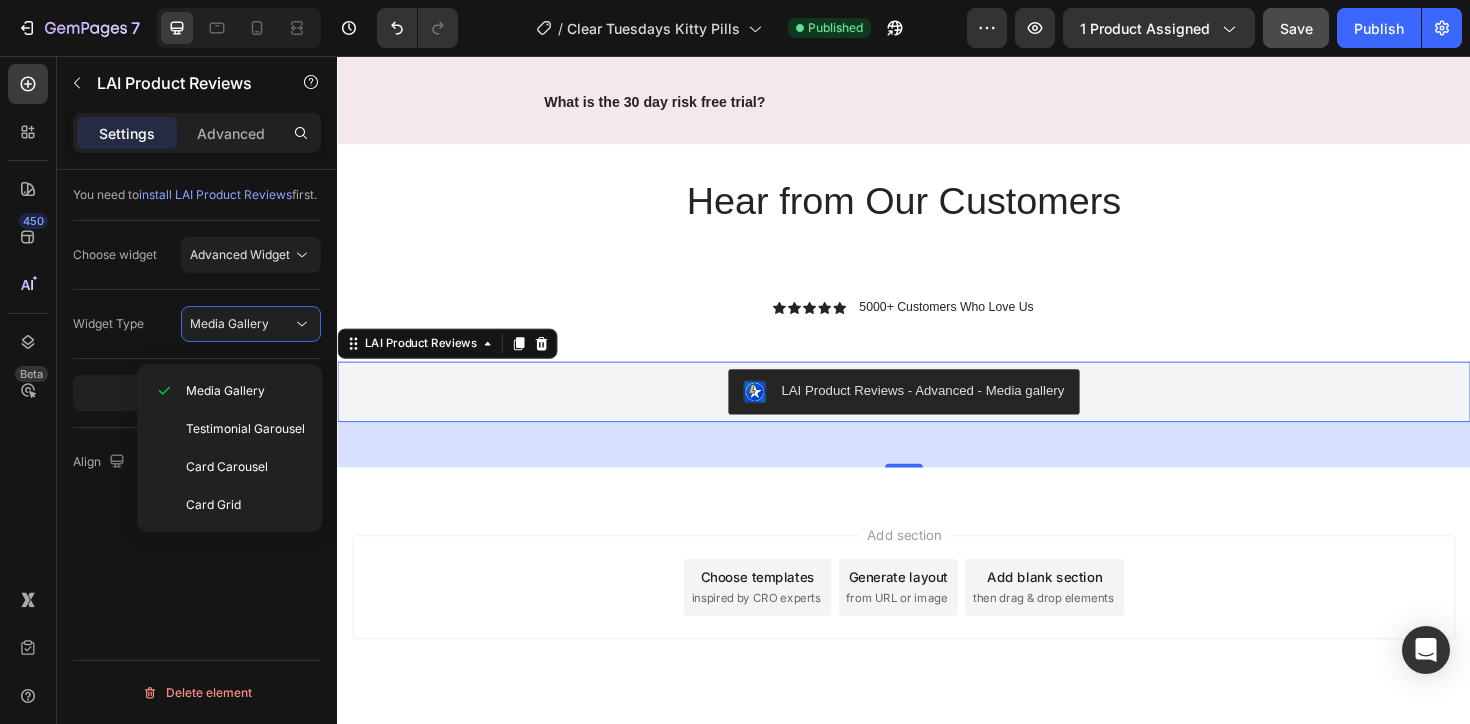 click on "You need to  install LAI Product Reviews  first.  Choose widget Advanced Widget Widget Type Media Gallery  Open app  Align Delete element" at bounding box center [197, 475] 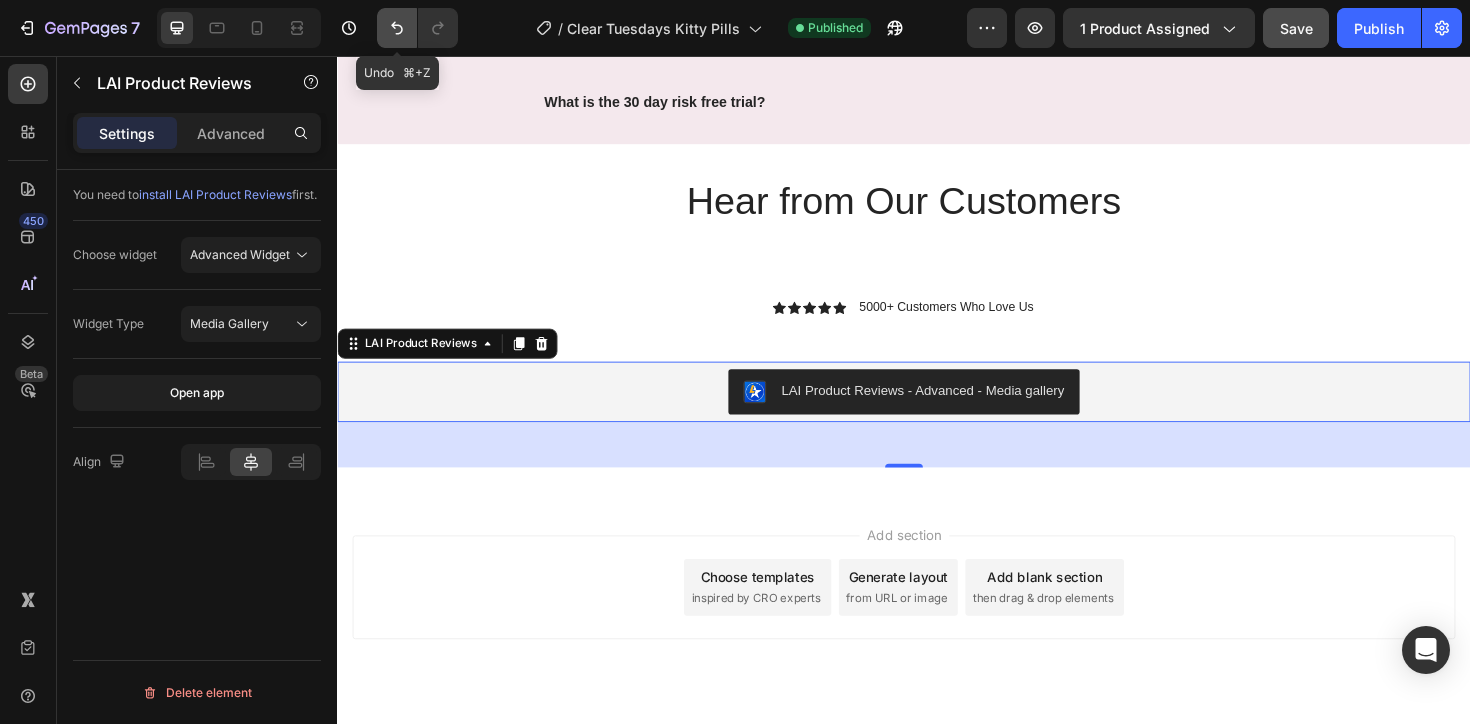 click 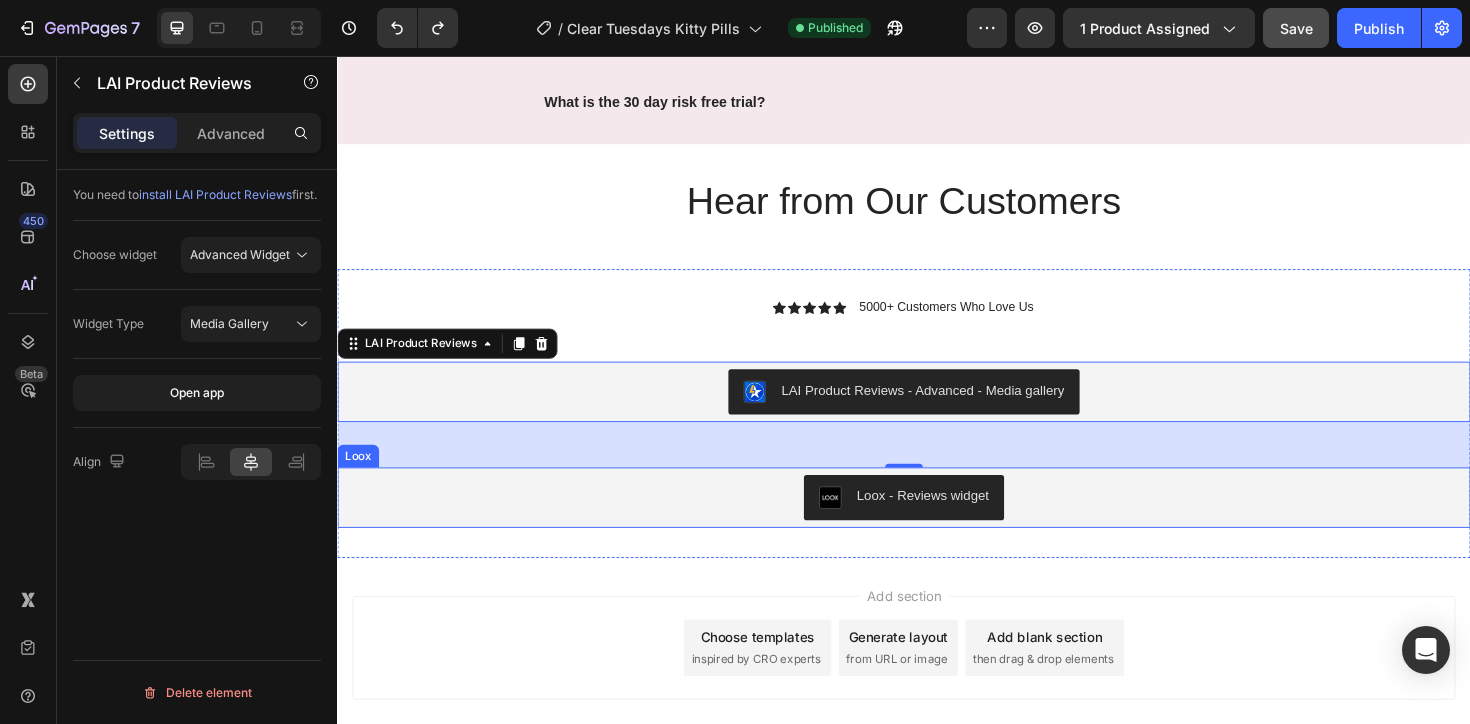 click on "Loox - Reviews widget" at bounding box center [937, 524] 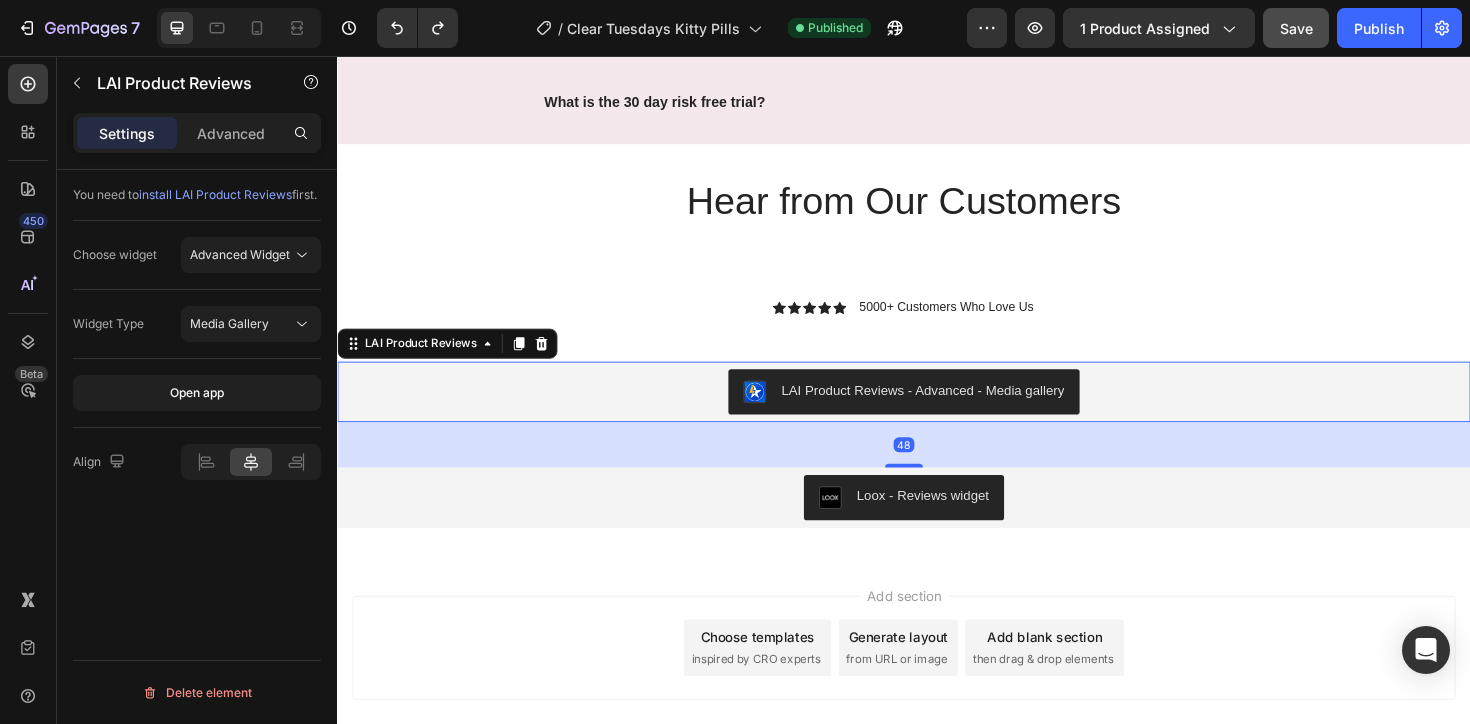 click on "LAI Product Reviews - Advanced - Media gallery" at bounding box center [937, 412] 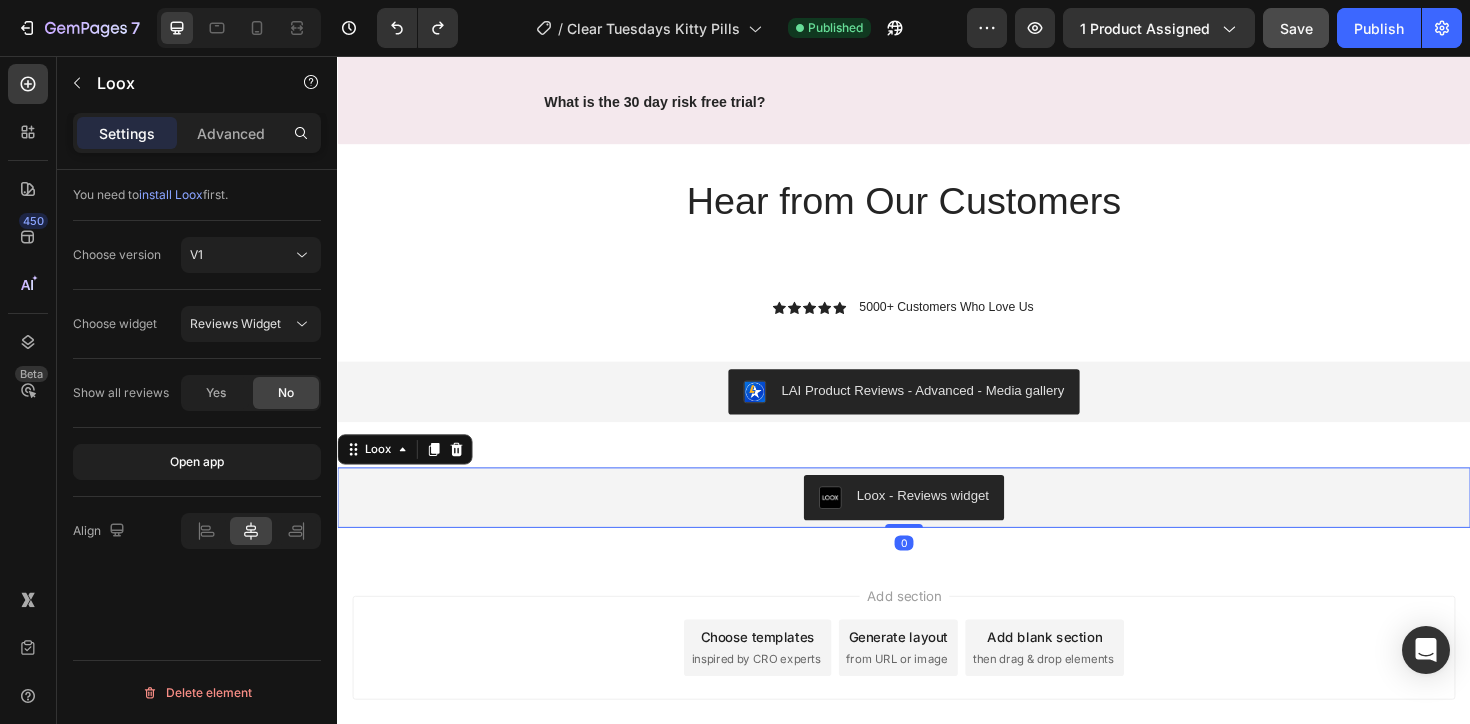 click on "Loox - Reviews widget" at bounding box center [937, 524] 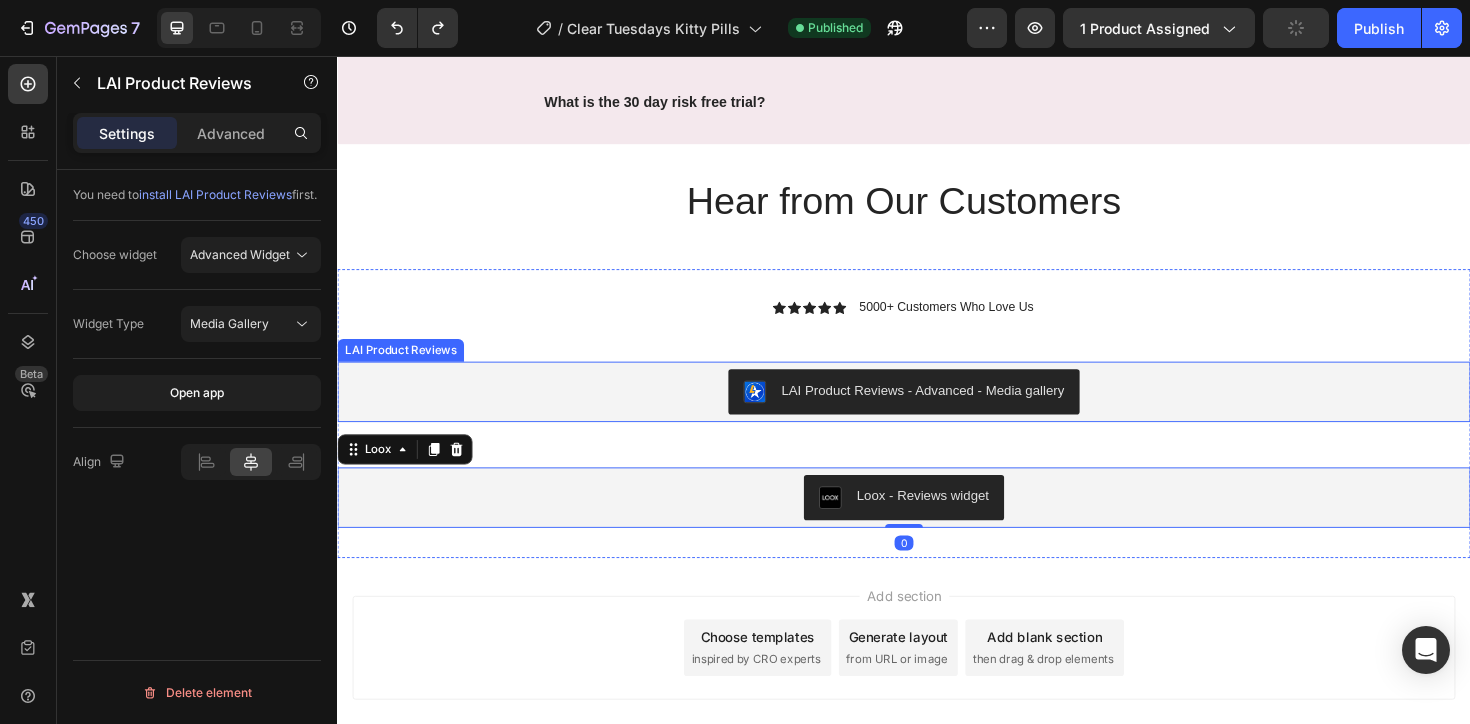 click on "LAI Product Reviews - Advanced - Media gallery" at bounding box center (937, 412) 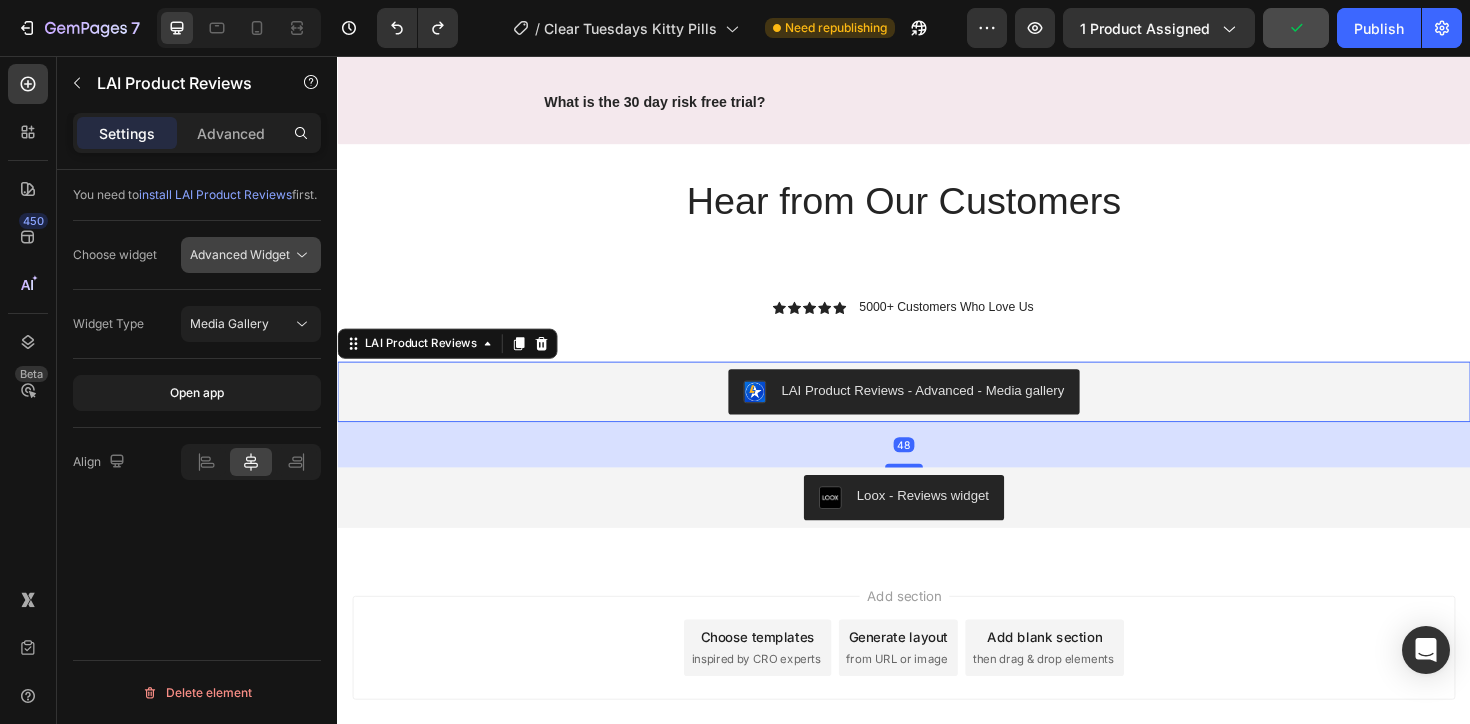 click 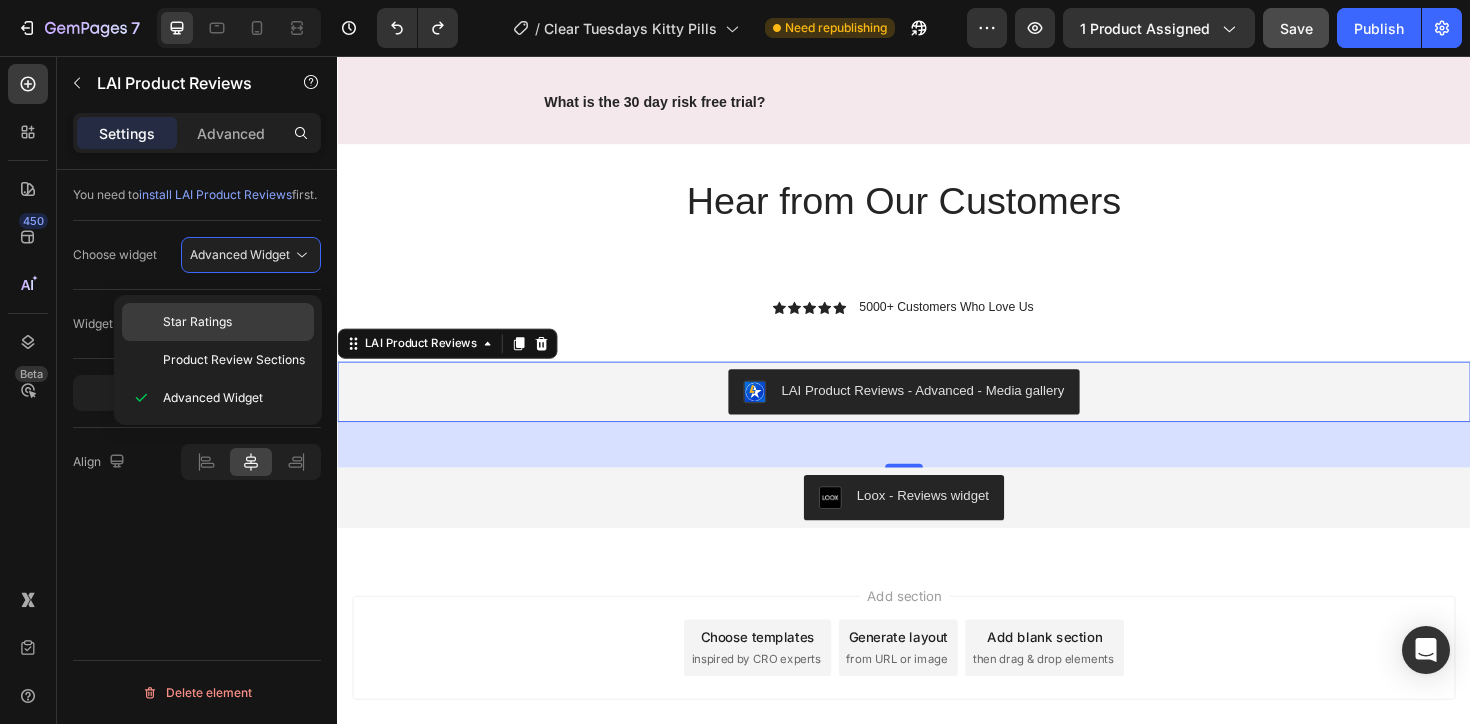 click on "Star Ratings" at bounding box center [197, 322] 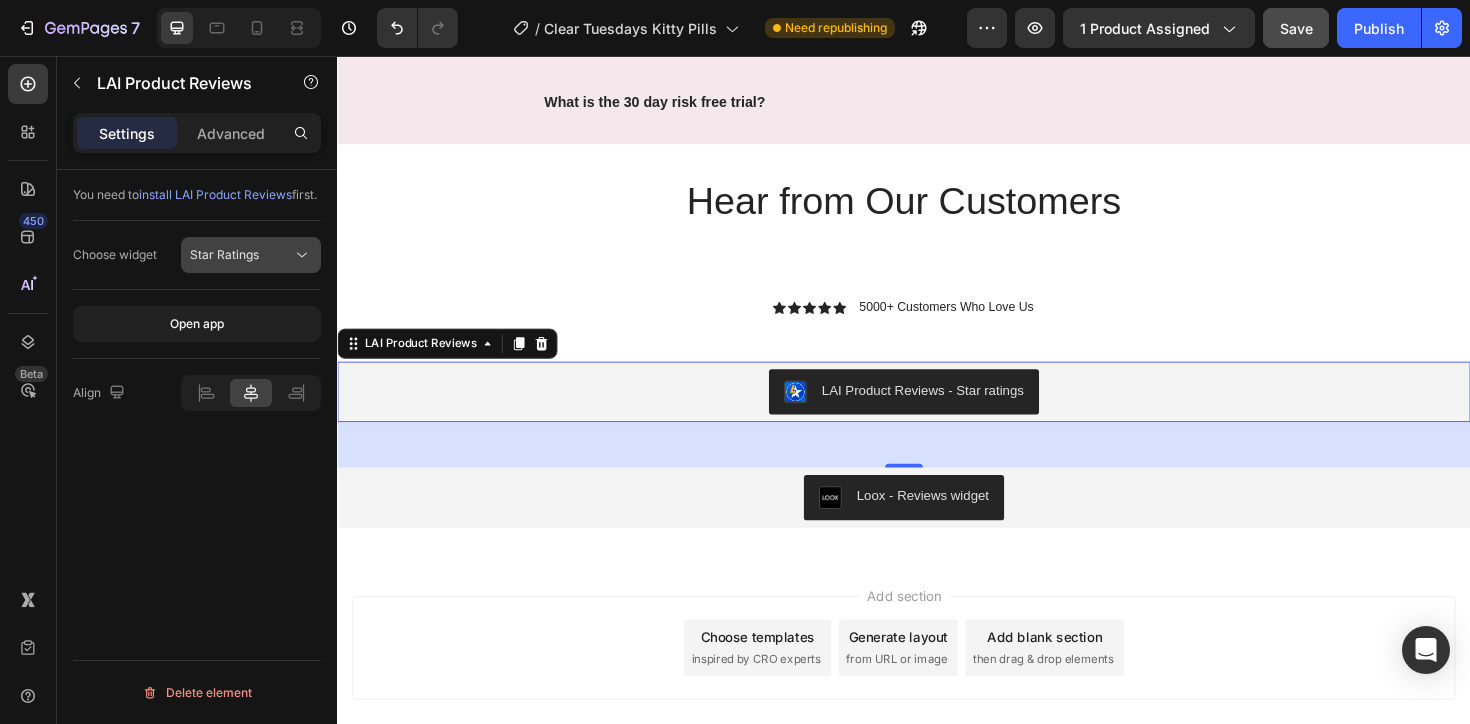 click on "Star Ratings" at bounding box center (241, 255) 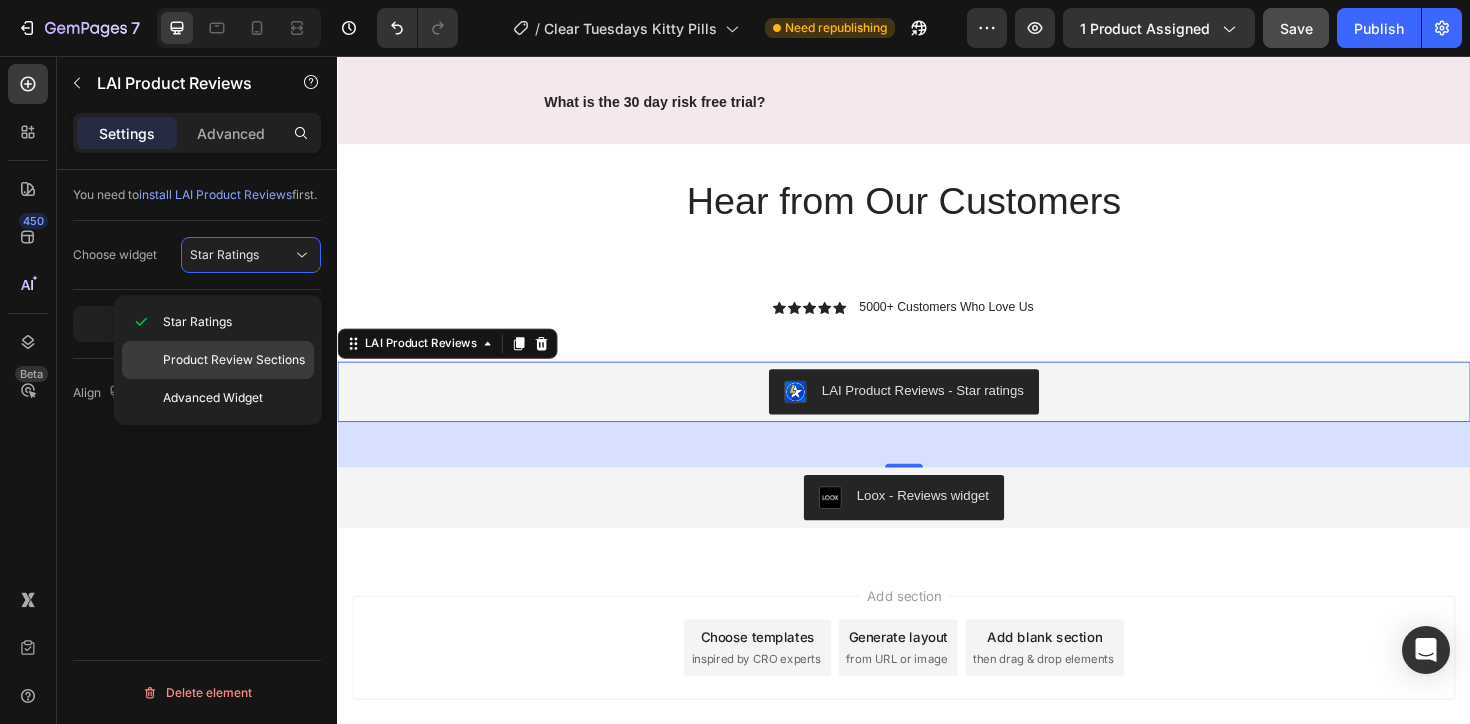 click on "Product Review Sections" at bounding box center [234, 360] 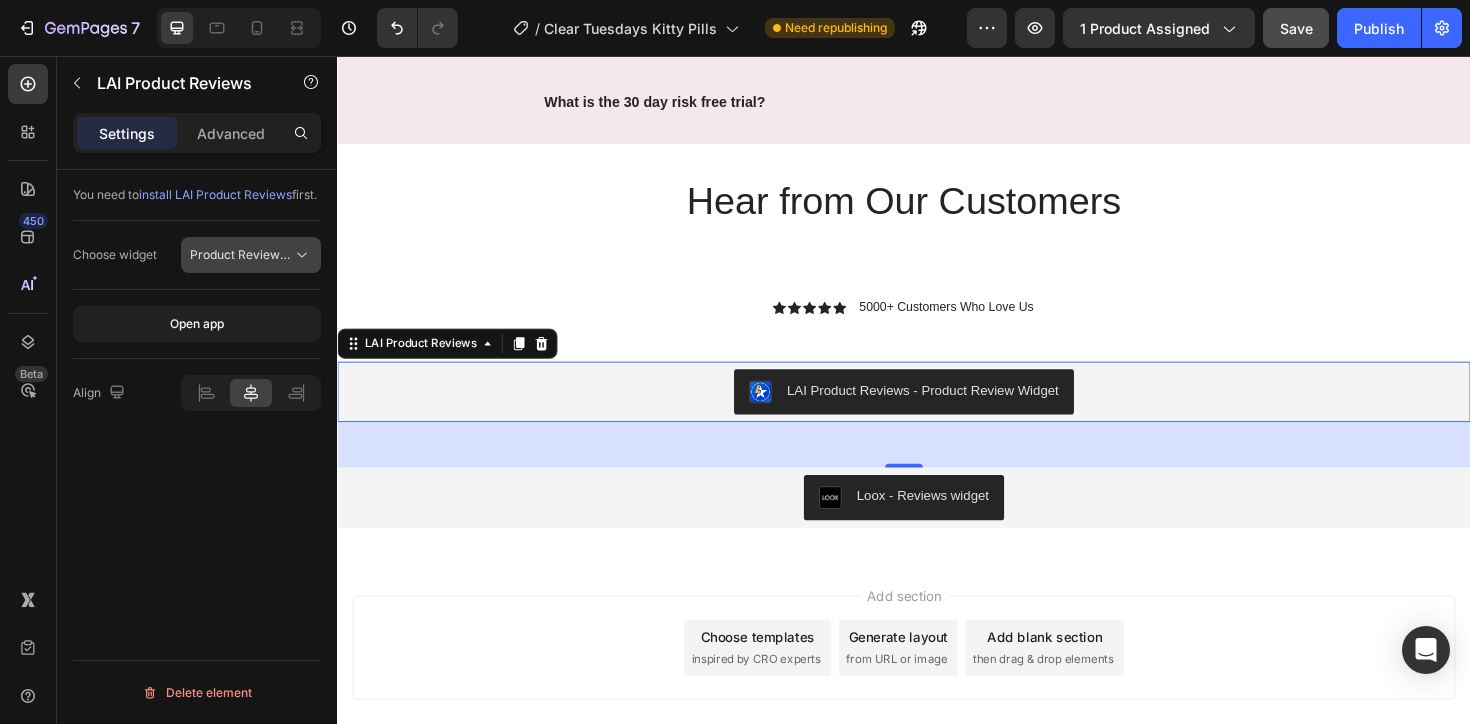 click 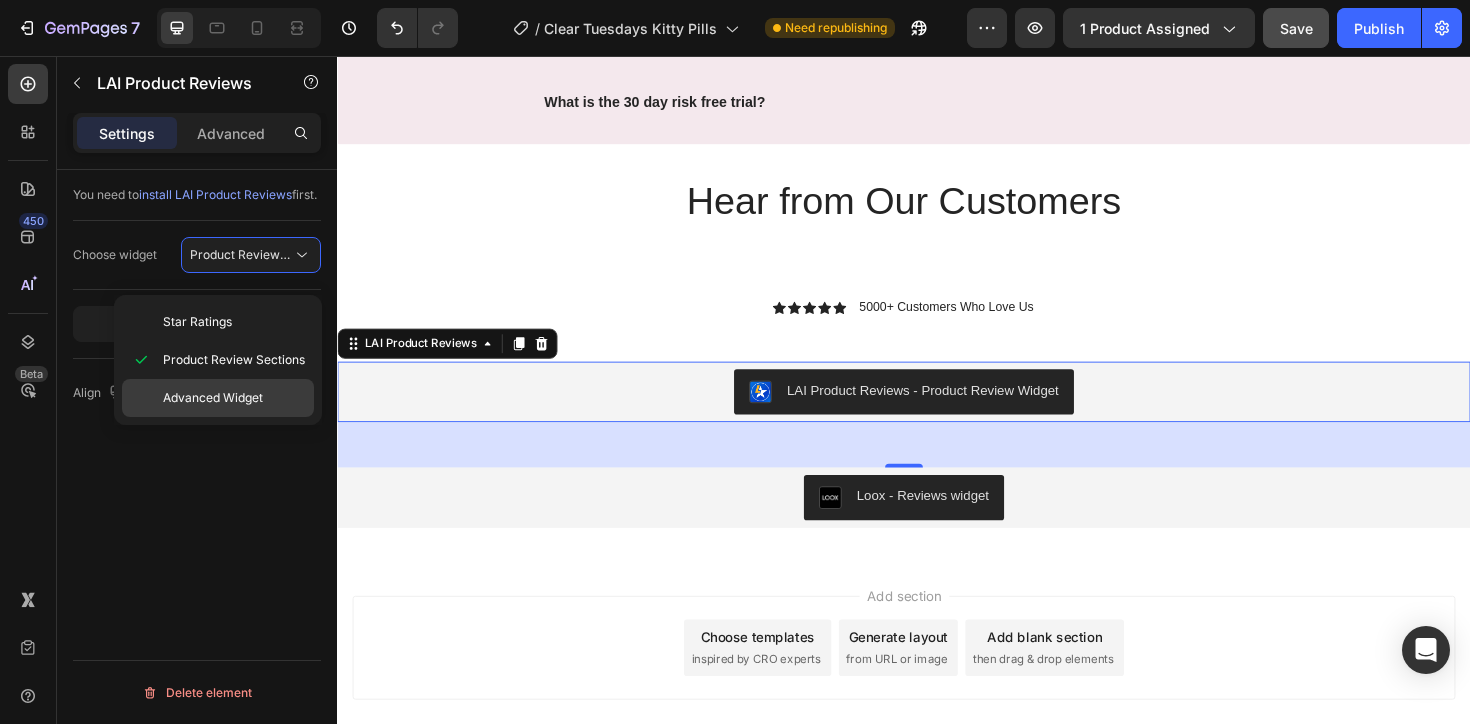 click on "Advanced Widget" at bounding box center [213, 398] 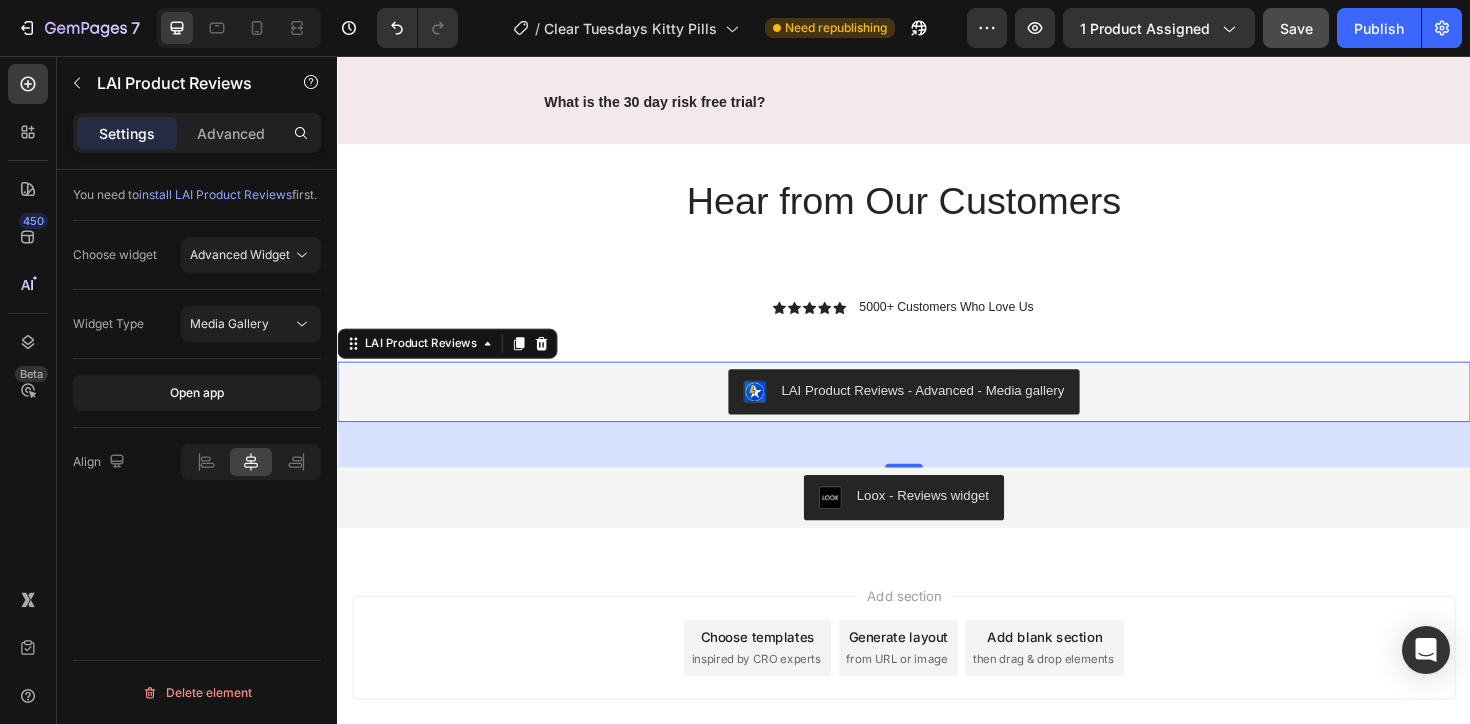 click on "Widget Type Media Gallery" 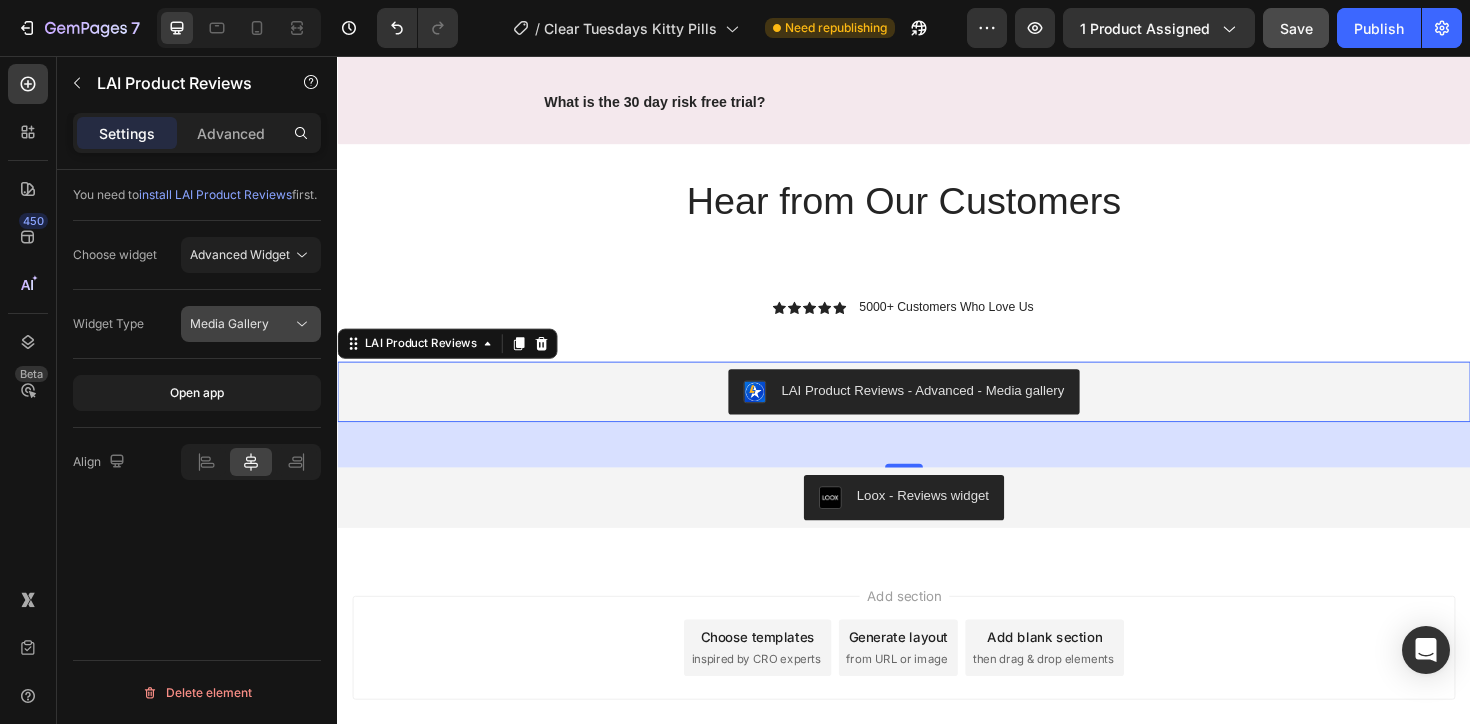 click 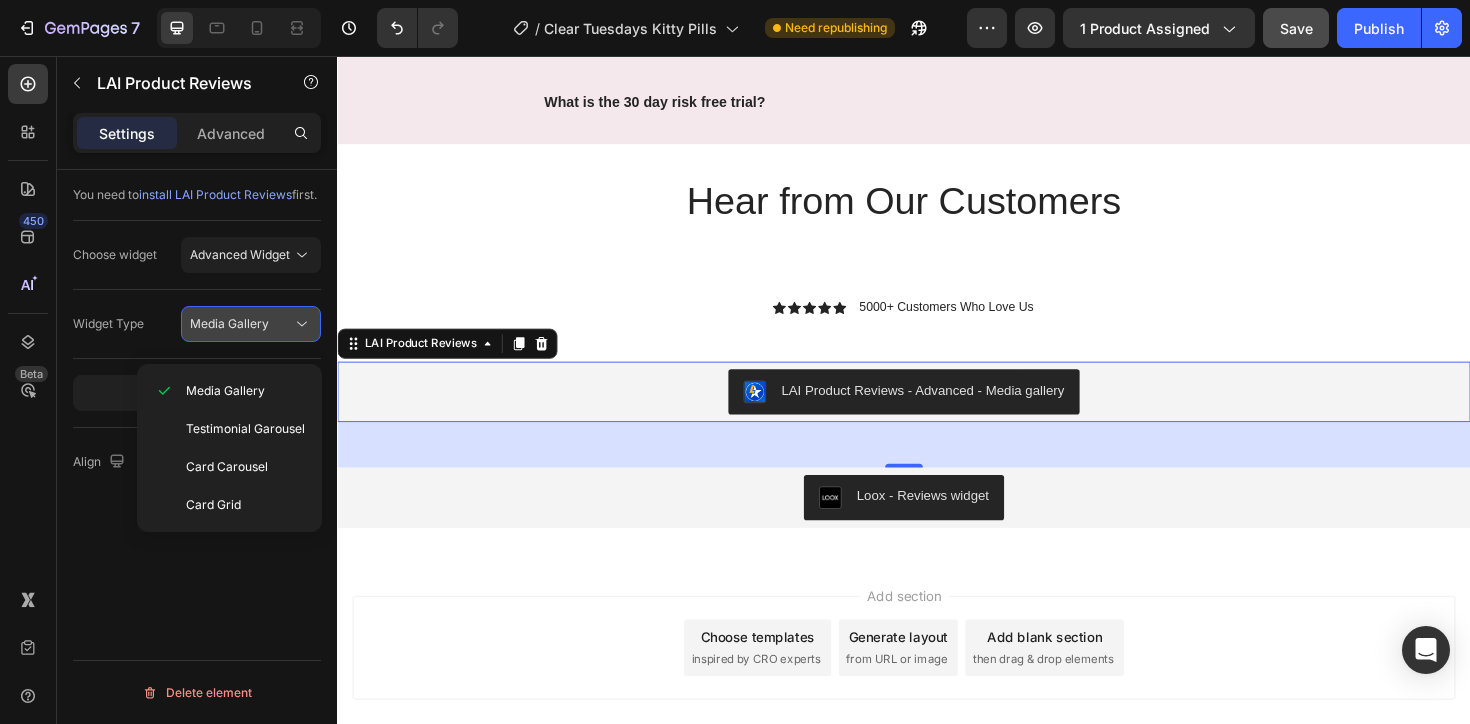 click 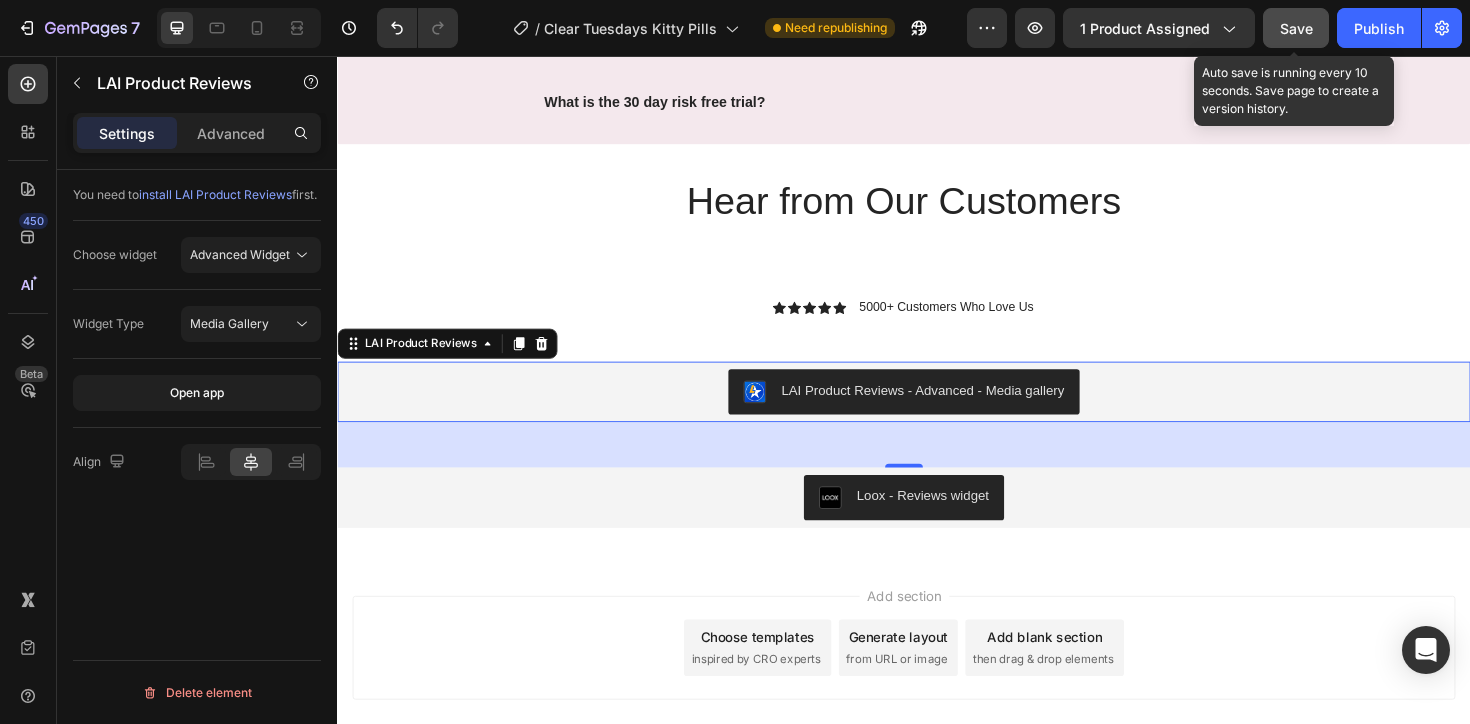click on "Save" at bounding box center (1296, 28) 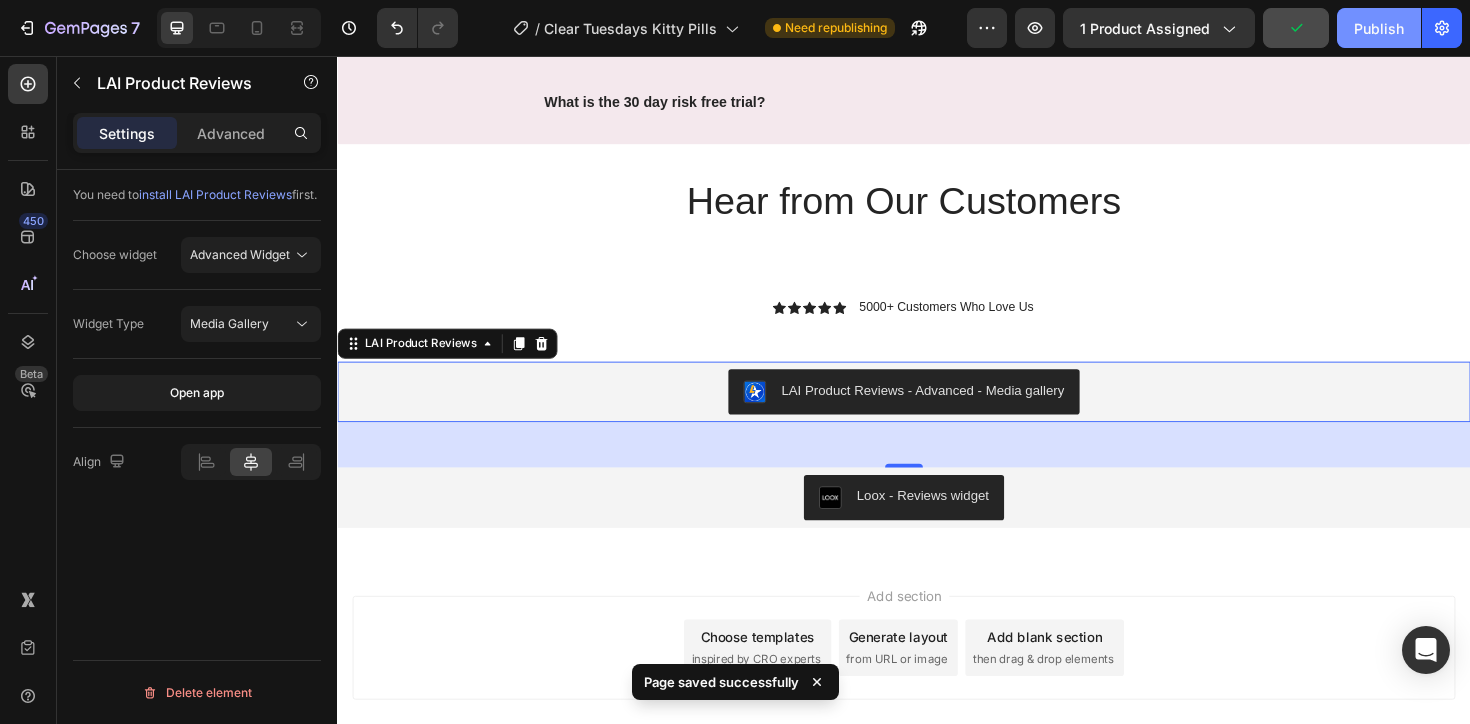 click on "Publish" at bounding box center [1379, 28] 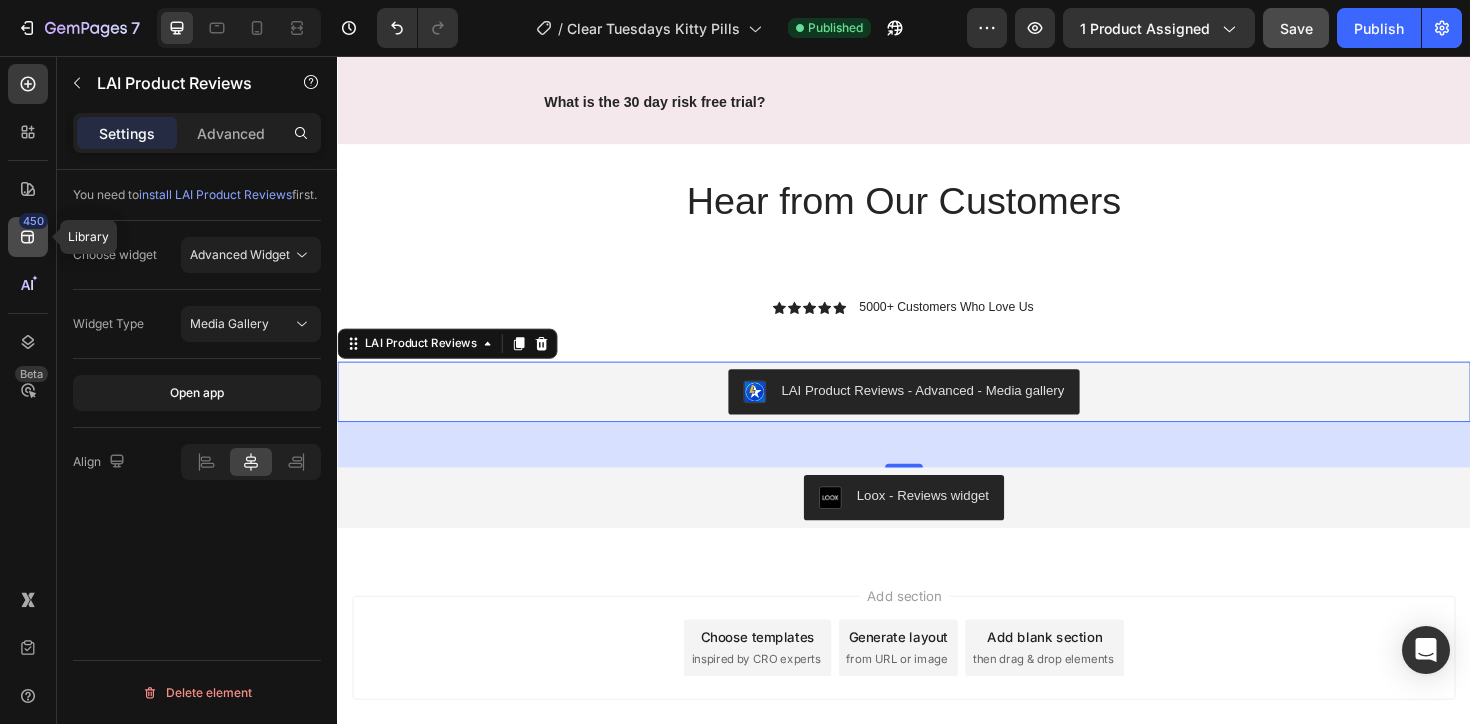 click on "450" at bounding box center (33, 221) 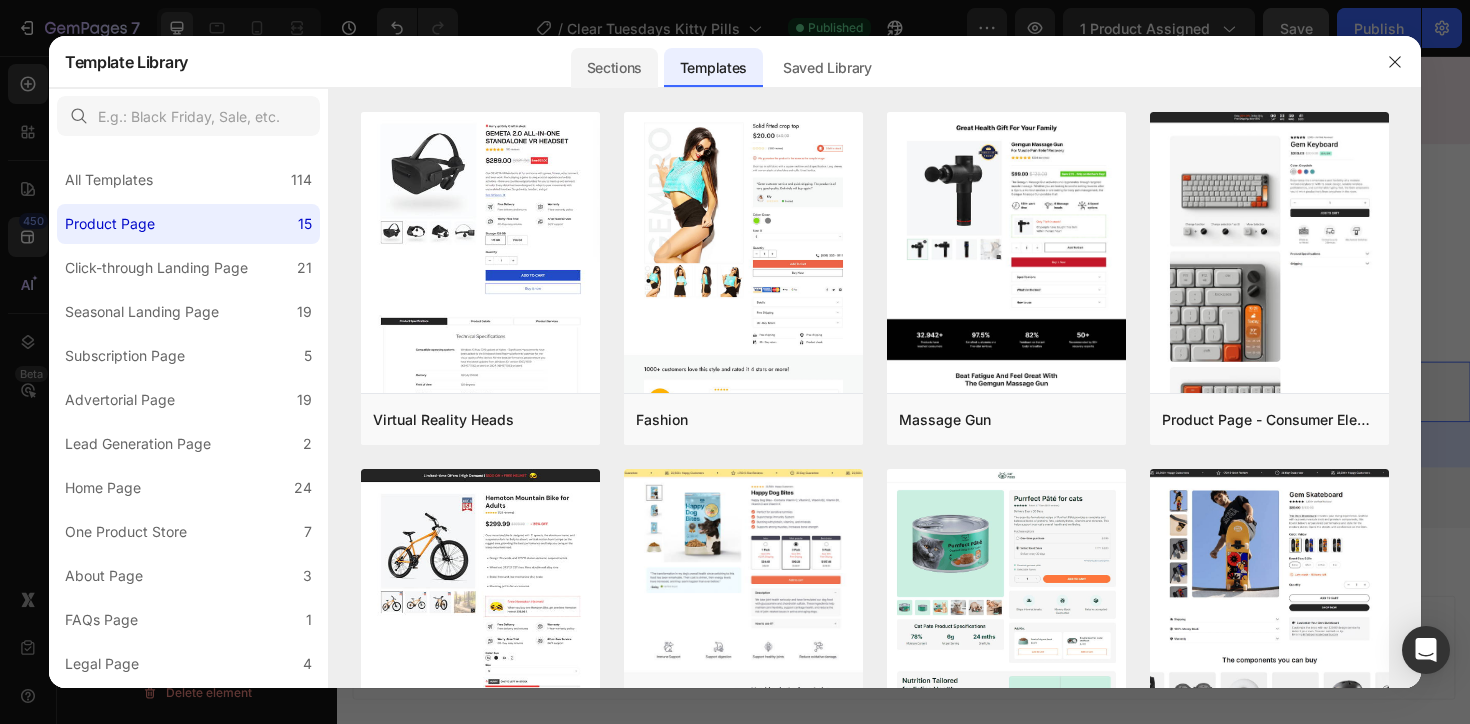 click on "Sections" 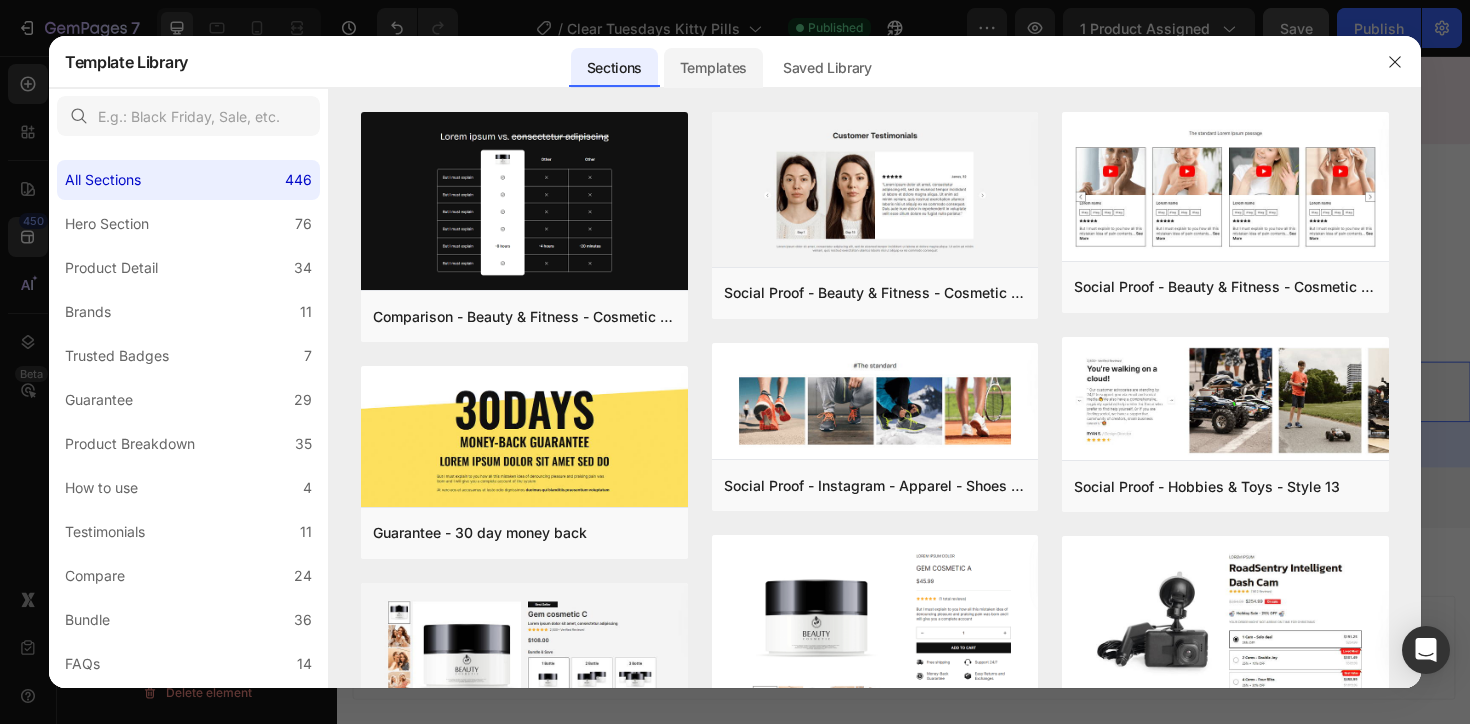 click on "Templates" 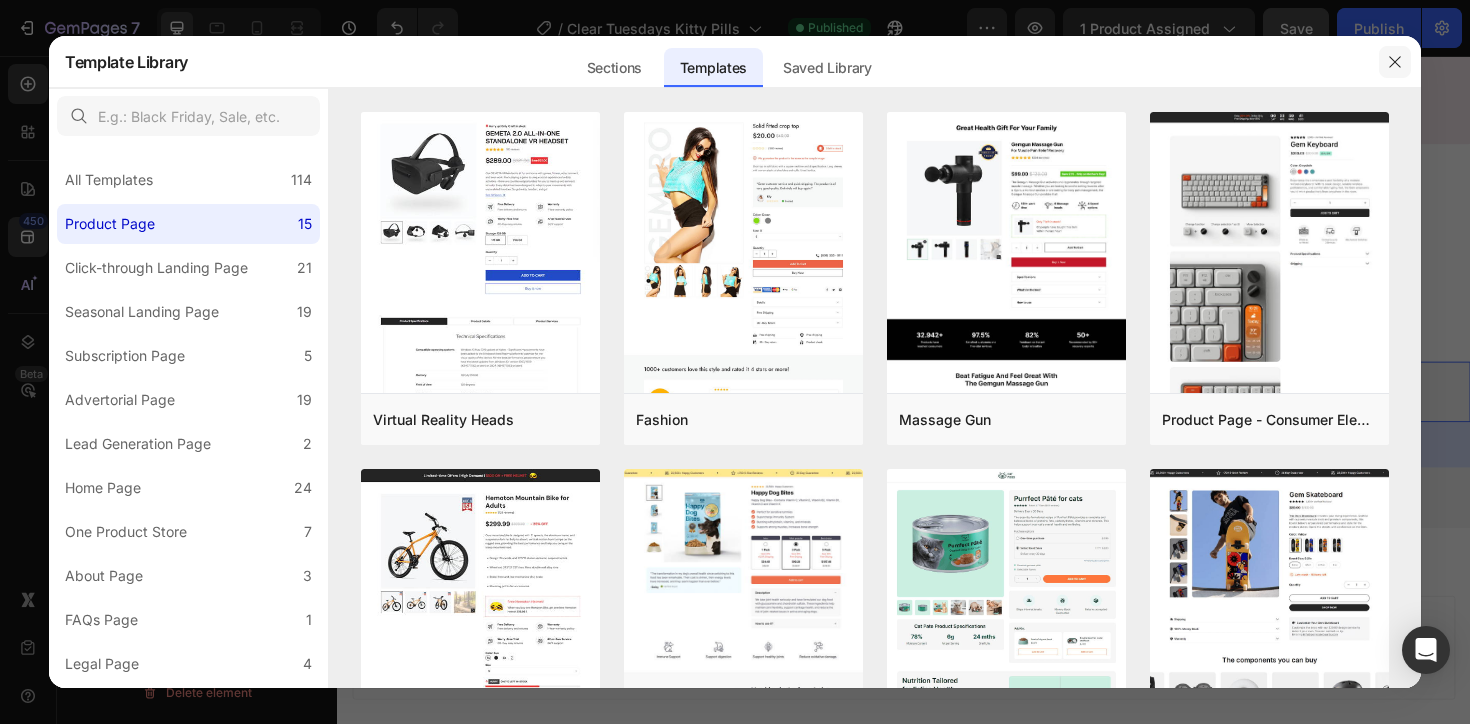 click 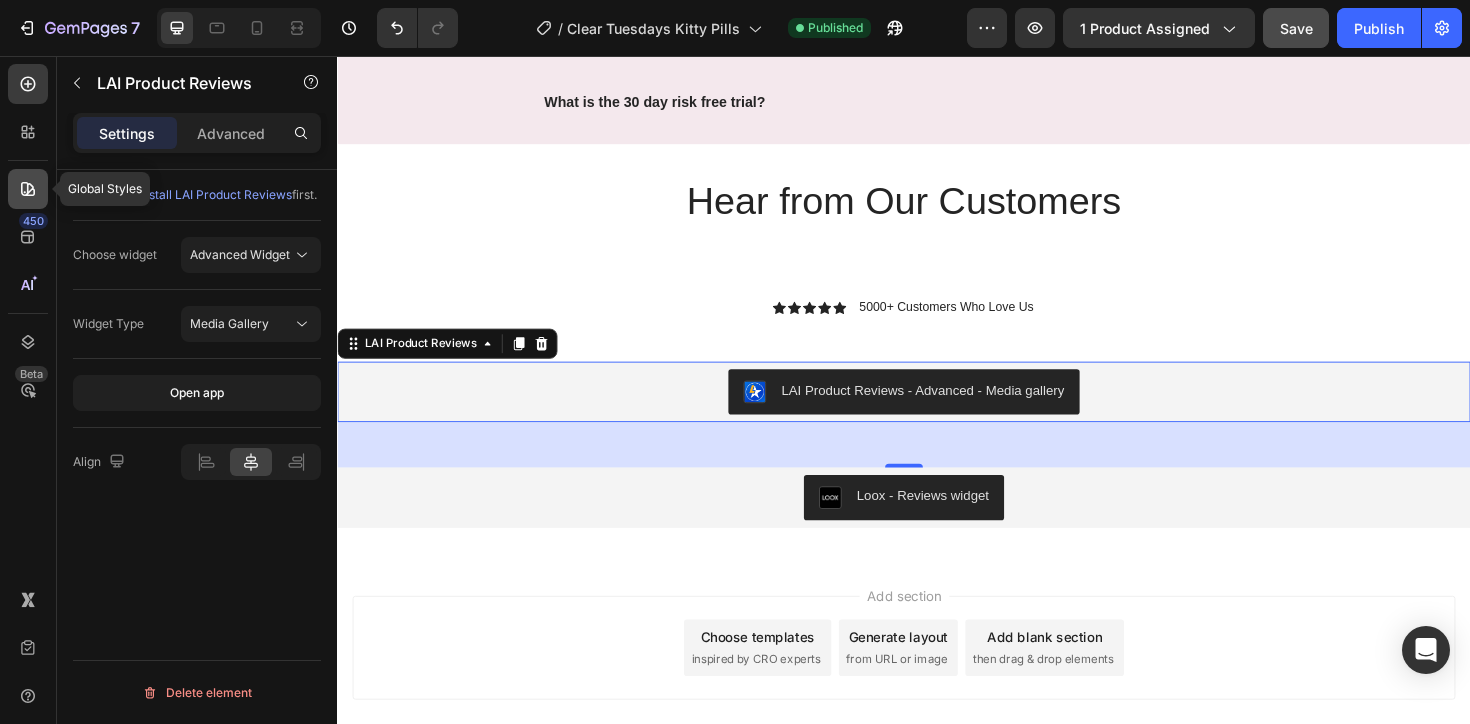 click 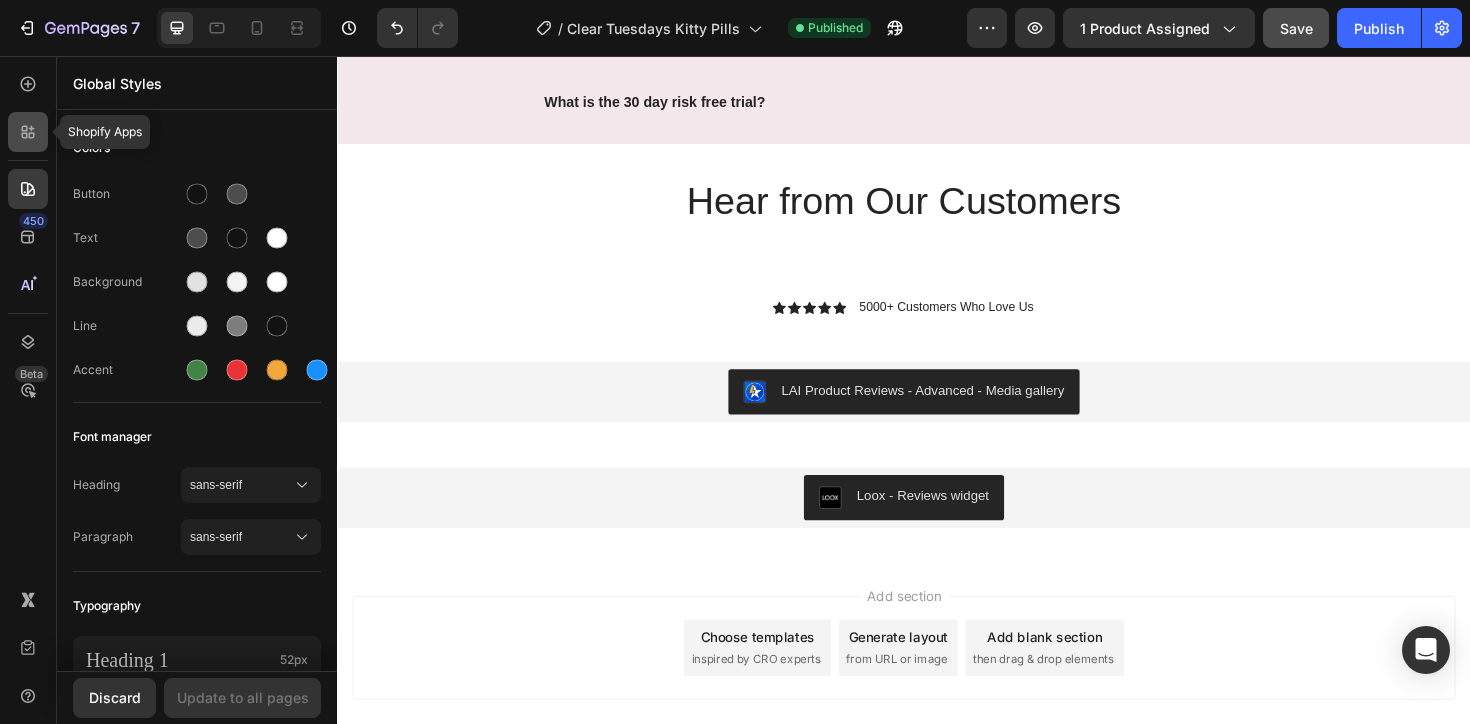click 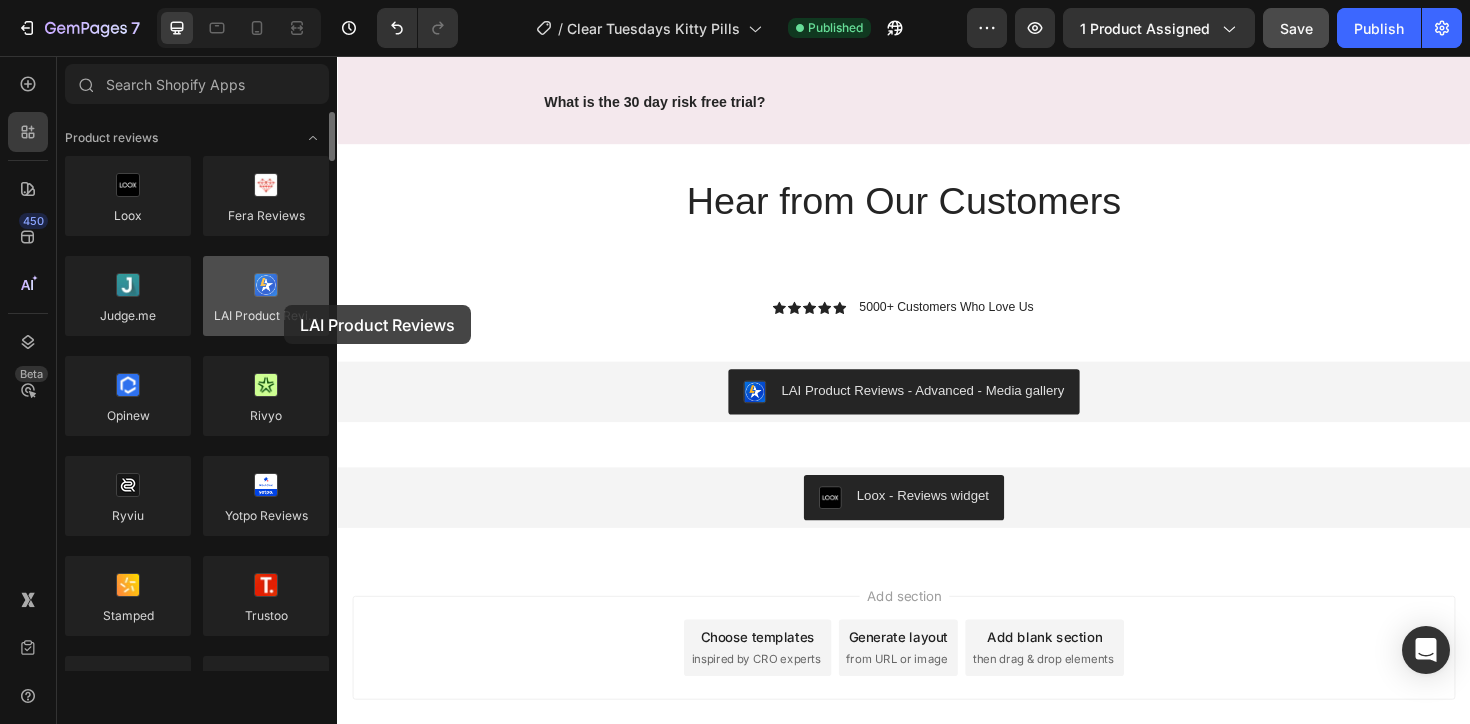 click at bounding box center (266, 296) 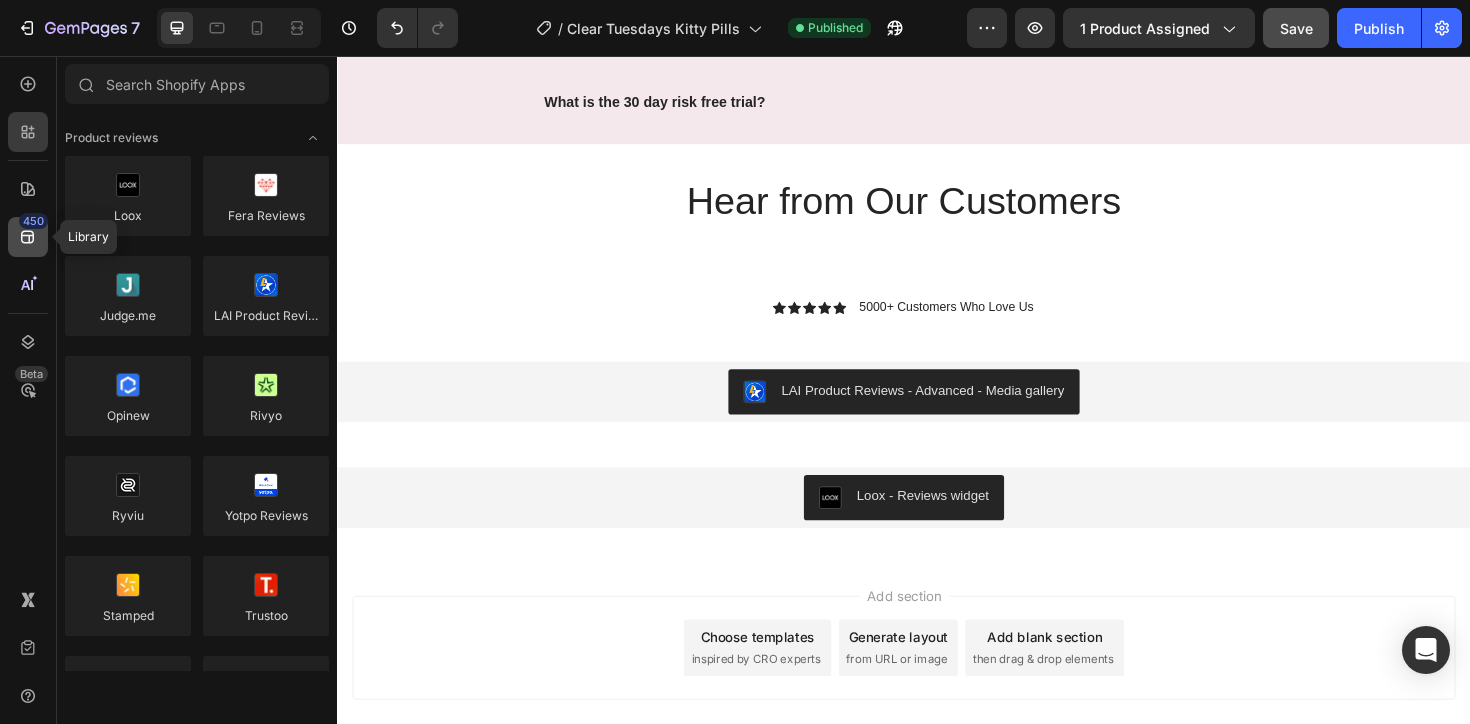 click 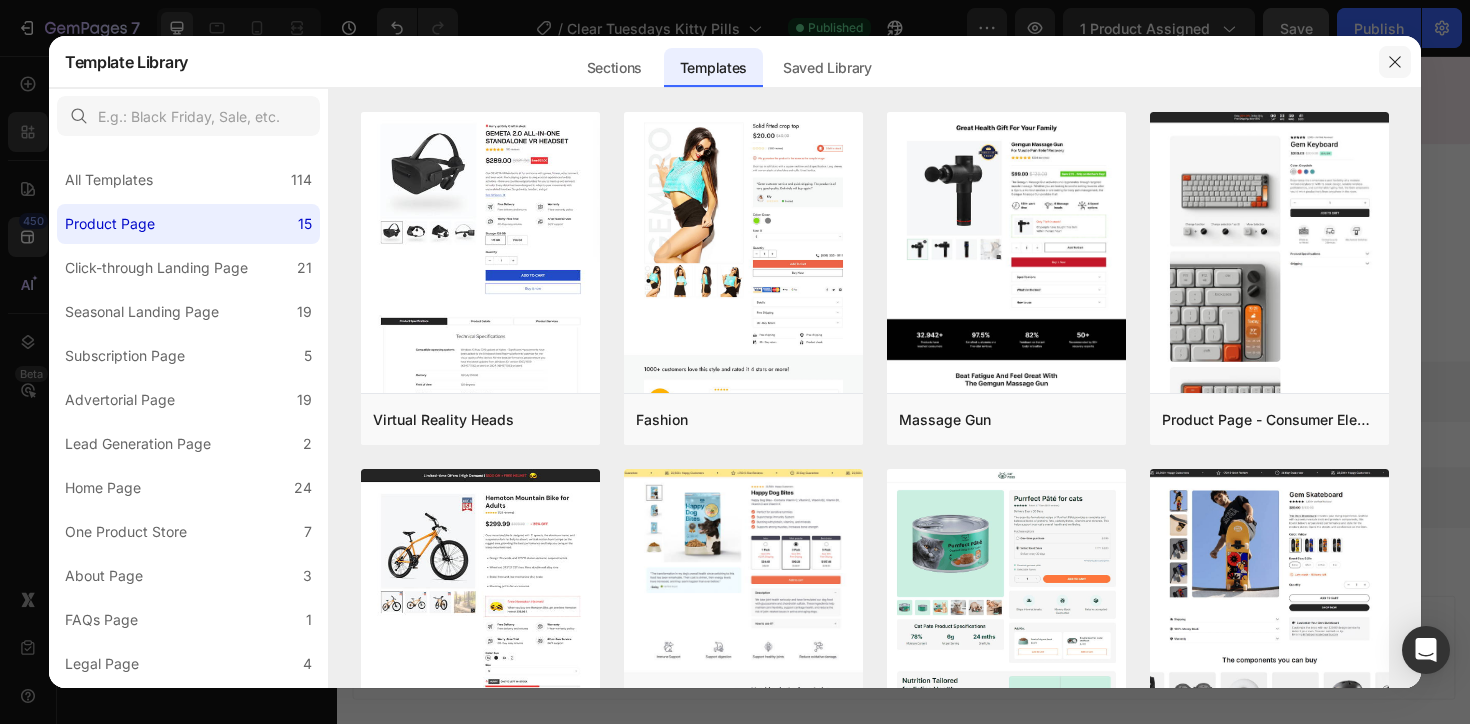 click 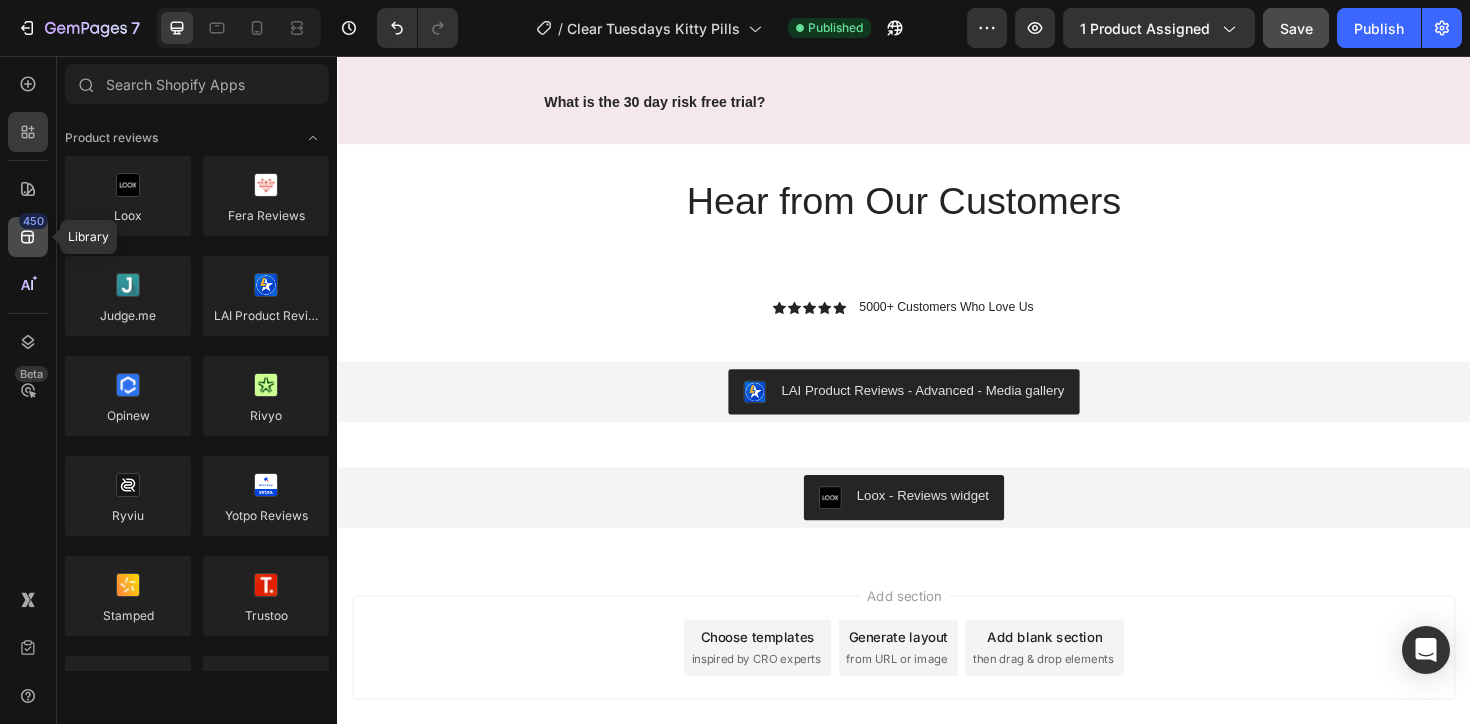 click on "450" 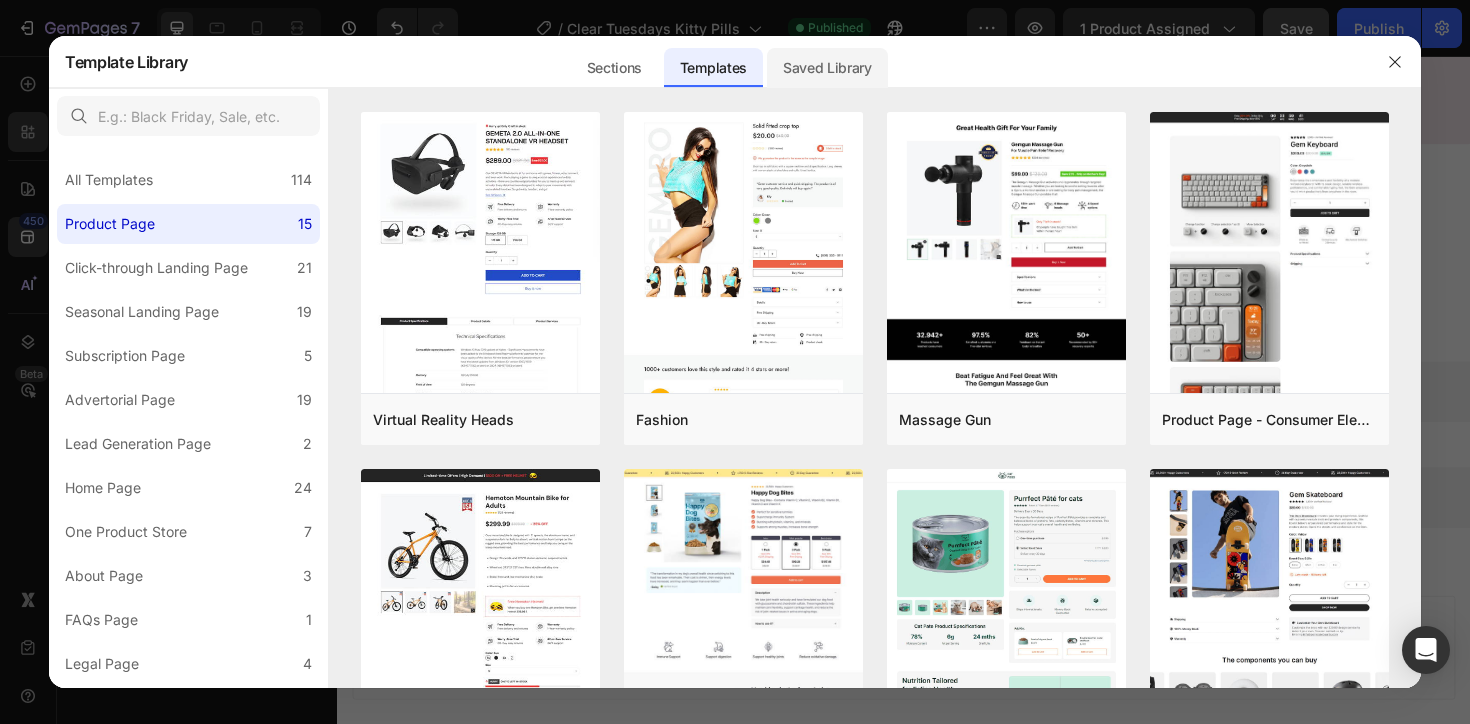 click on "Saved Library" 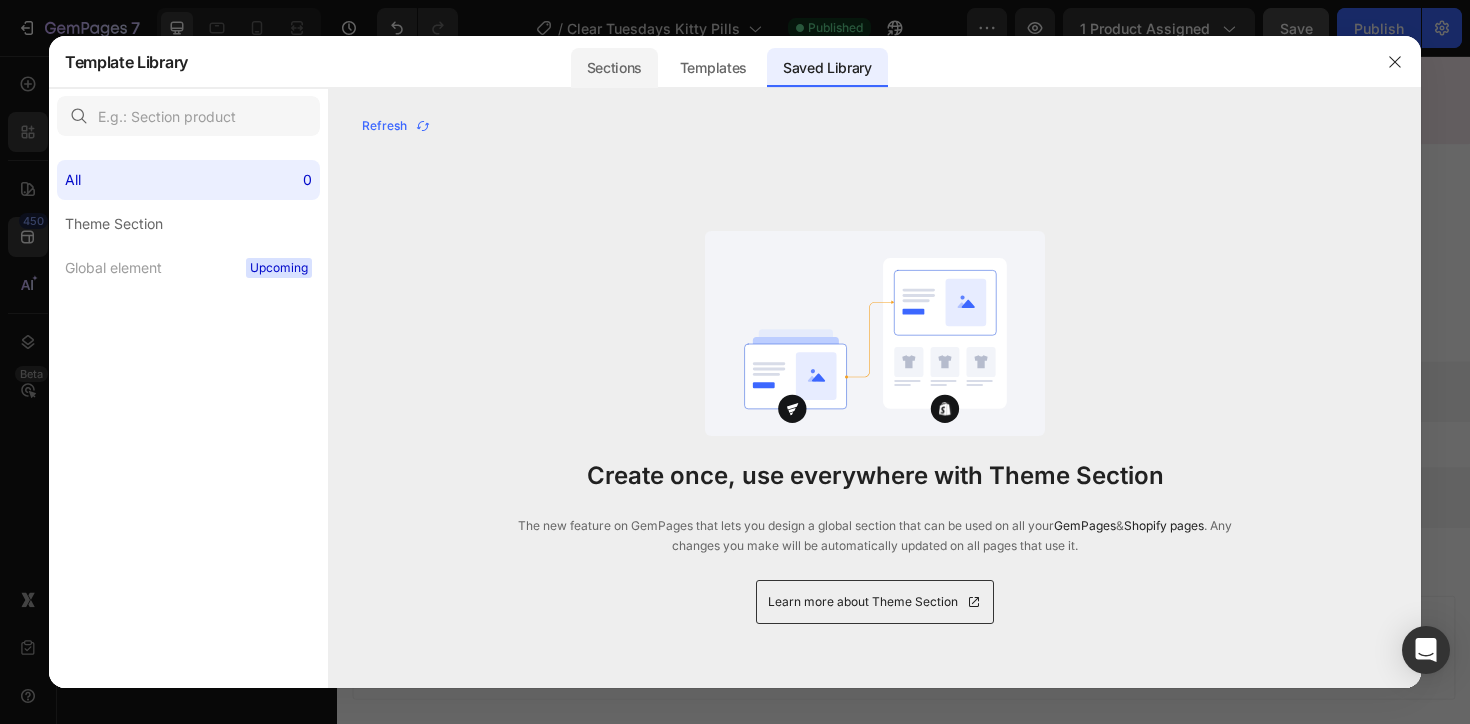 click on "Sections" 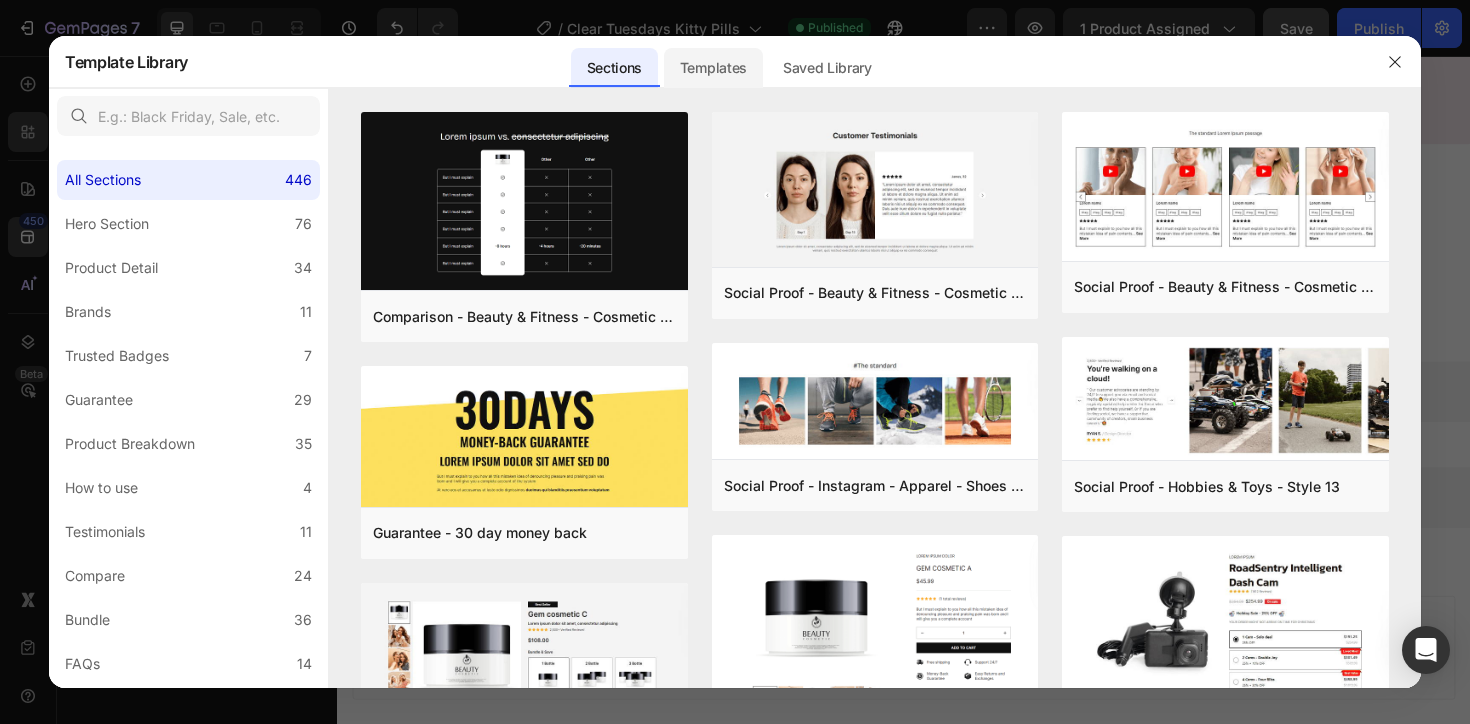 click on "Templates" 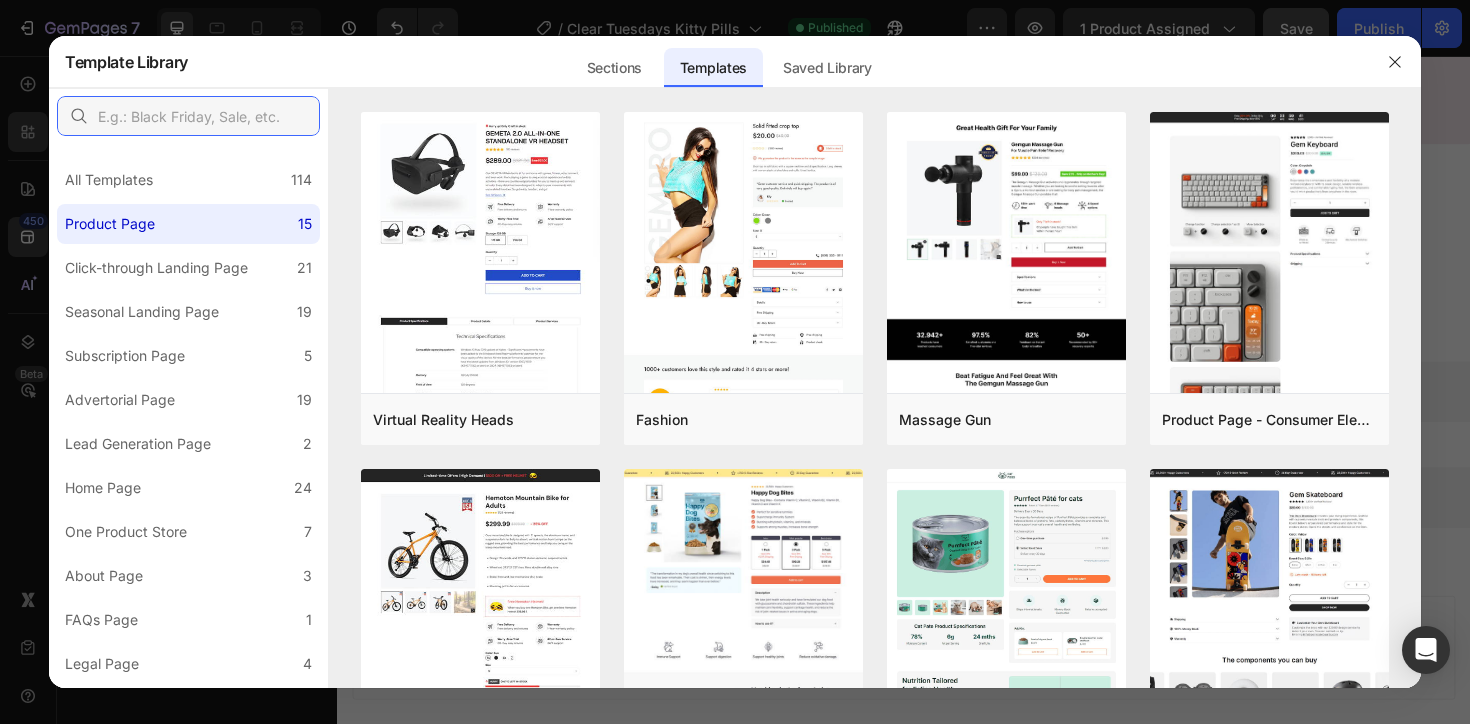 click at bounding box center (188, 116) 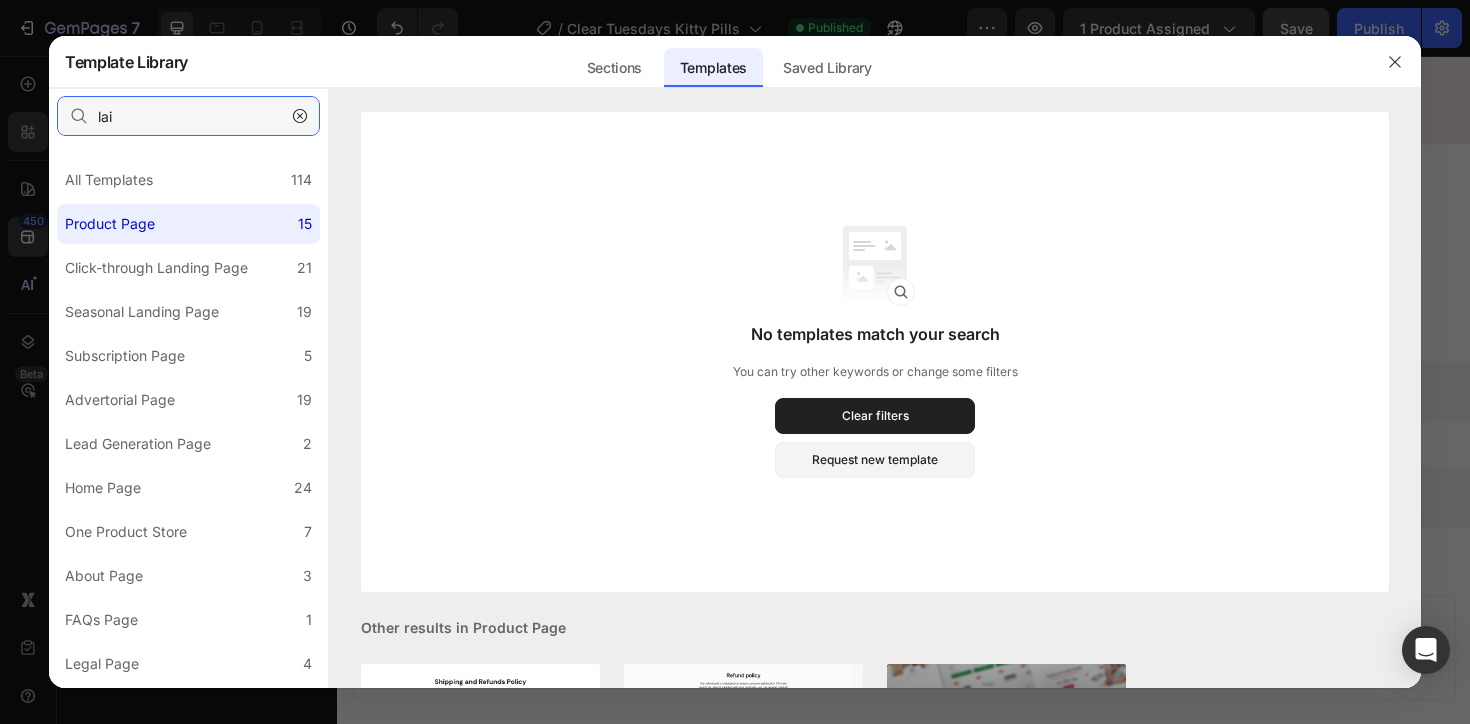 type on "lai" 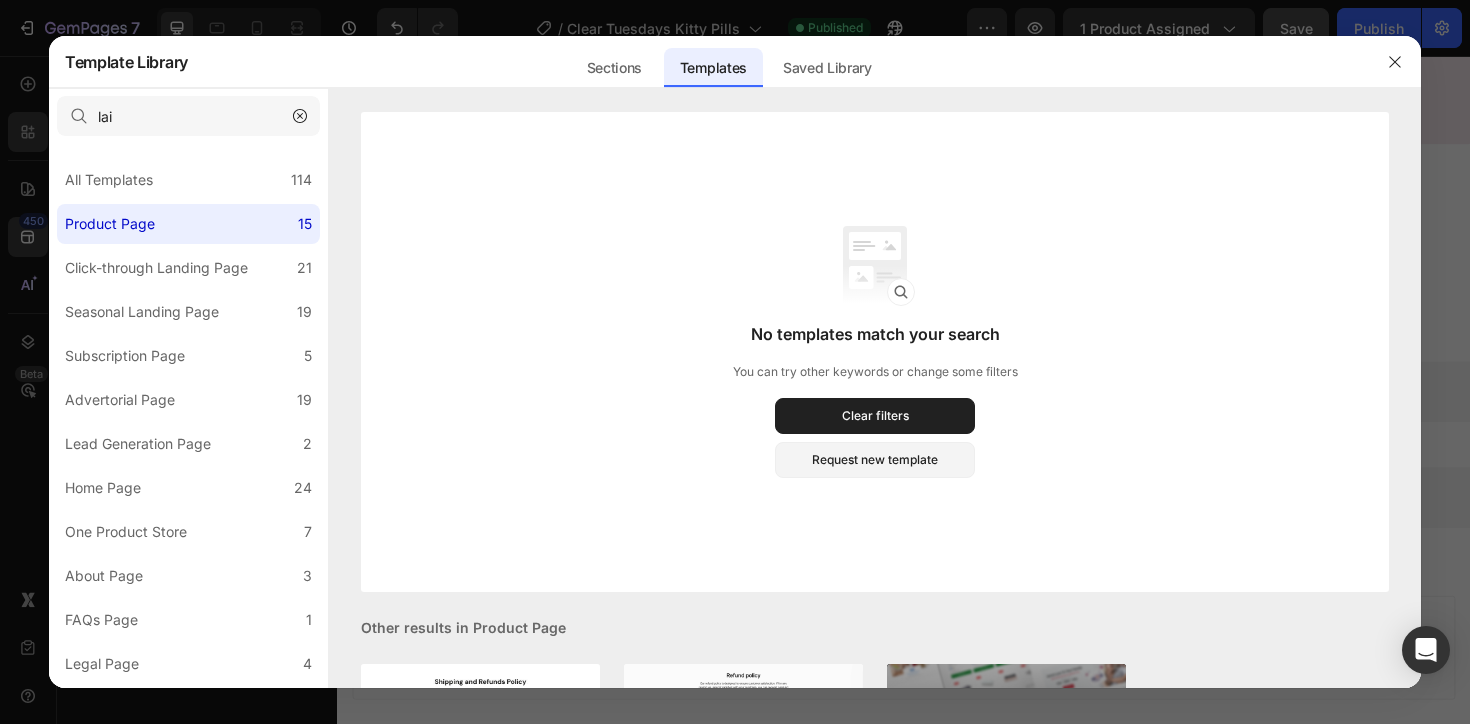 click at bounding box center (735, 88) 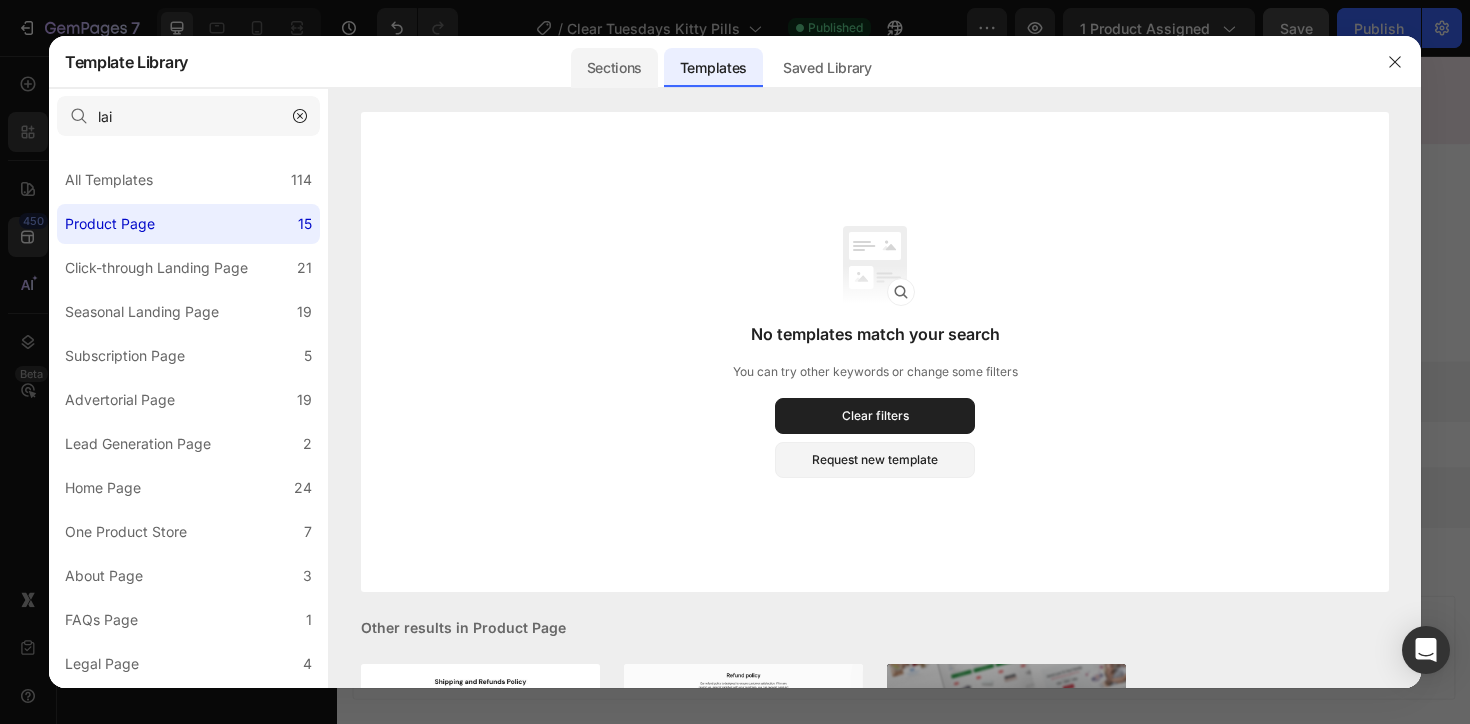 click on "Sections" 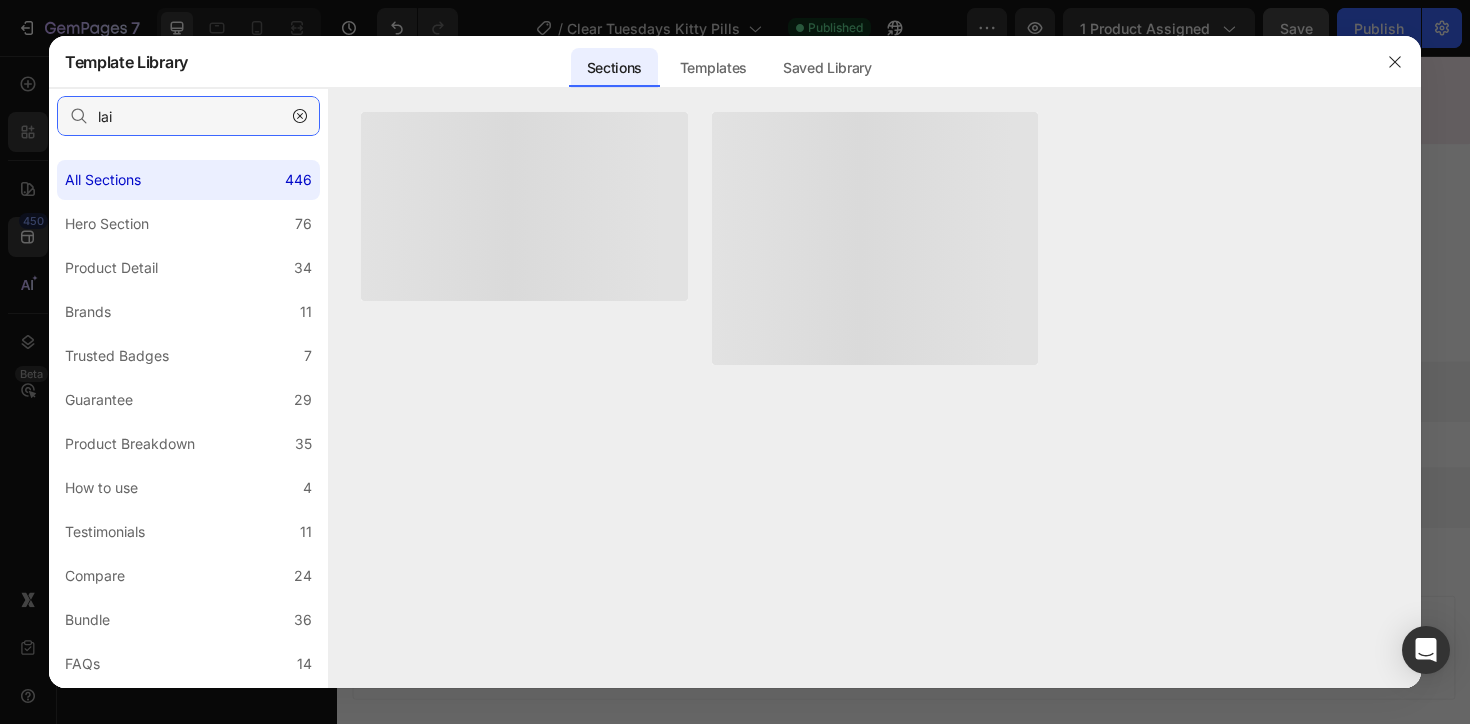 click on "lai" at bounding box center [188, 116] 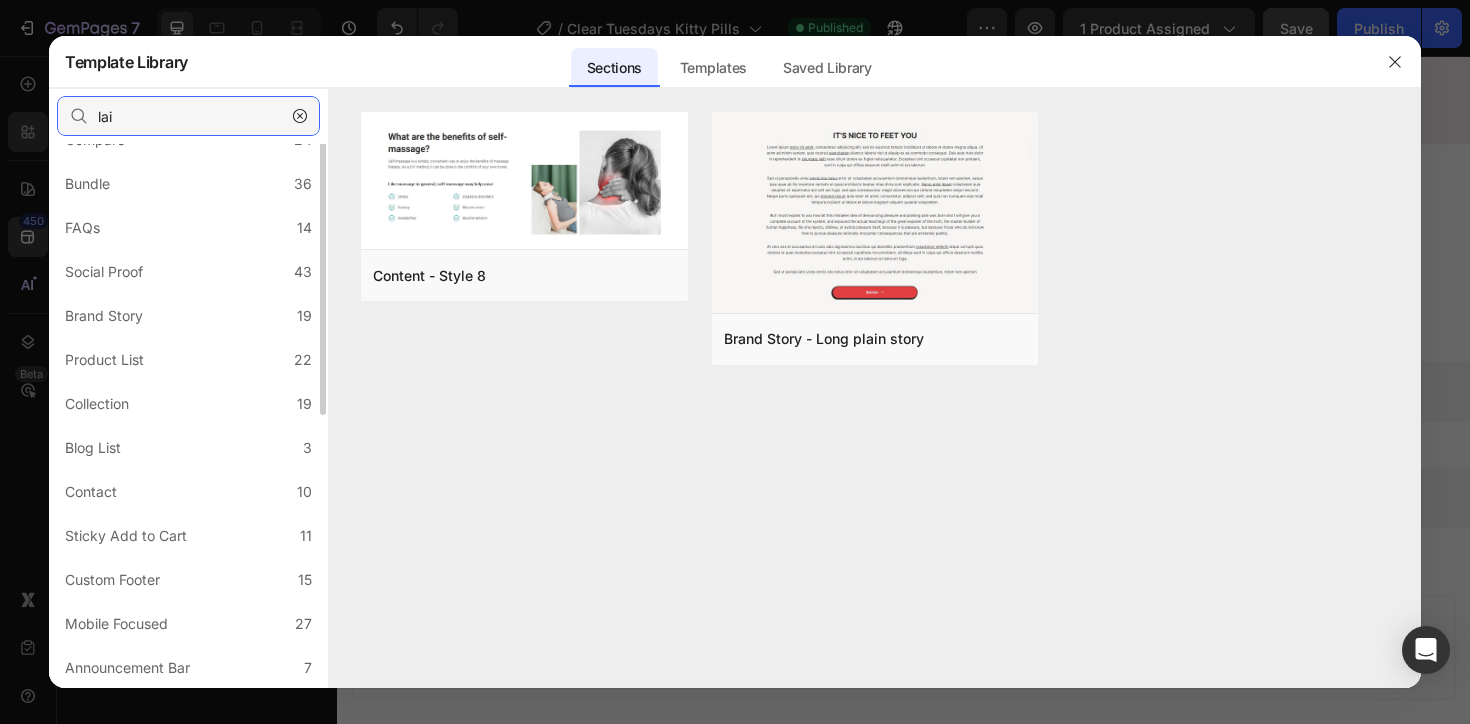 scroll, scrollTop: 0, scrollLeft: 0, axis: both 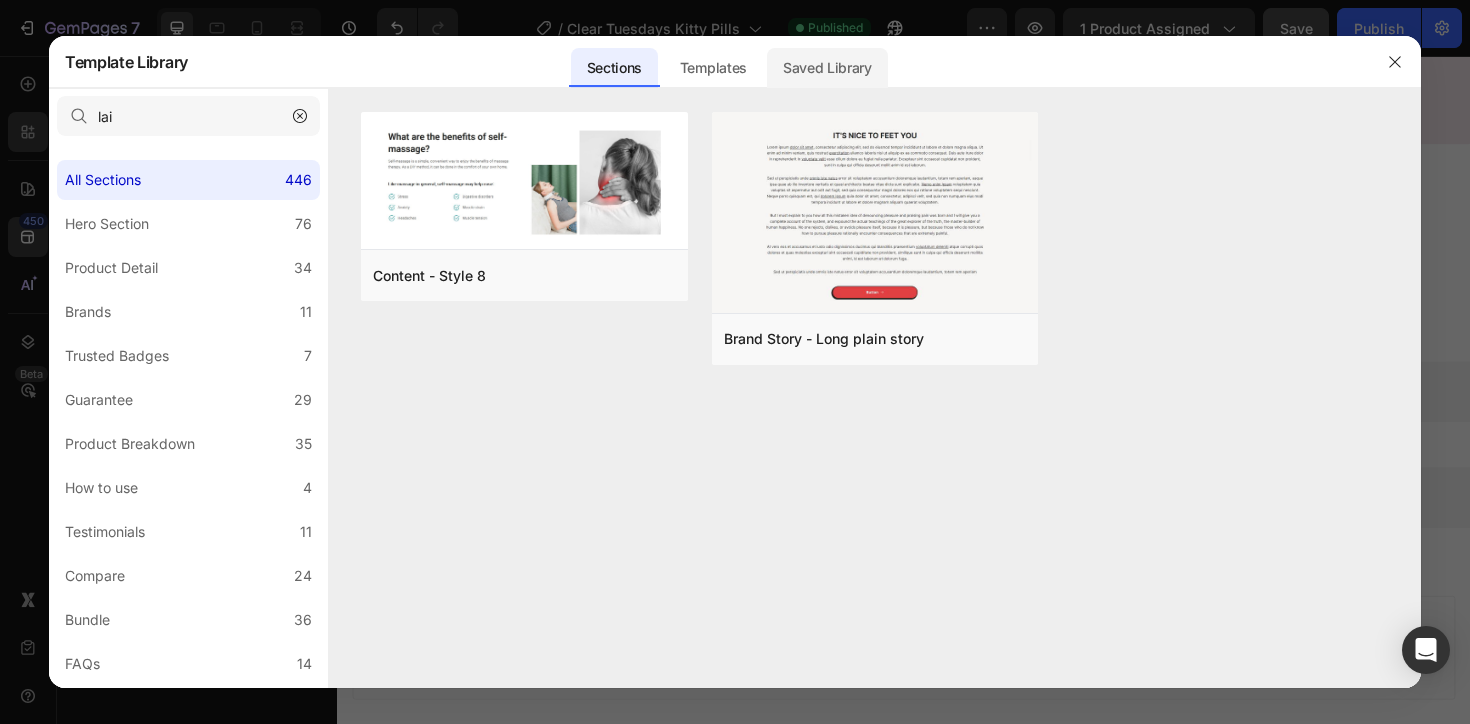 click on "Saved Library" 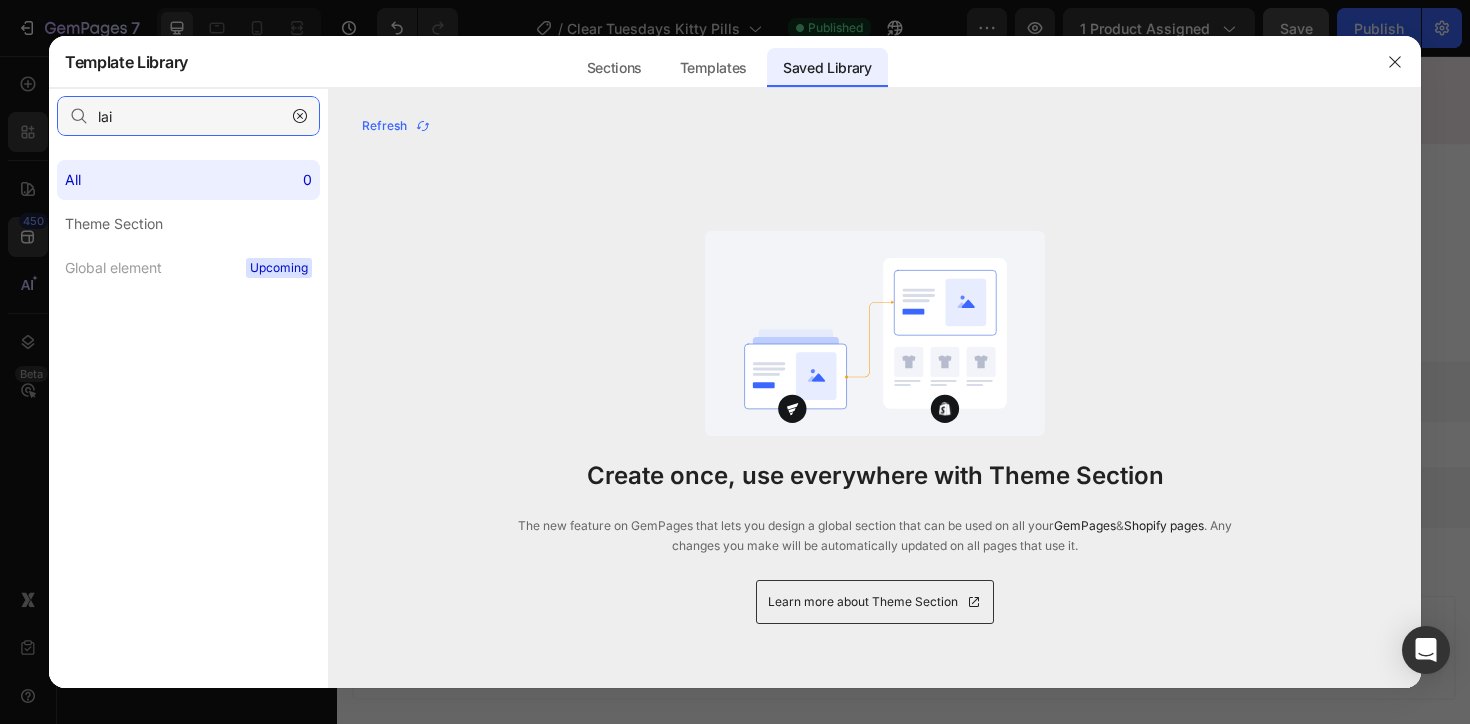 click on "lai" at bounding box center (188, 116) 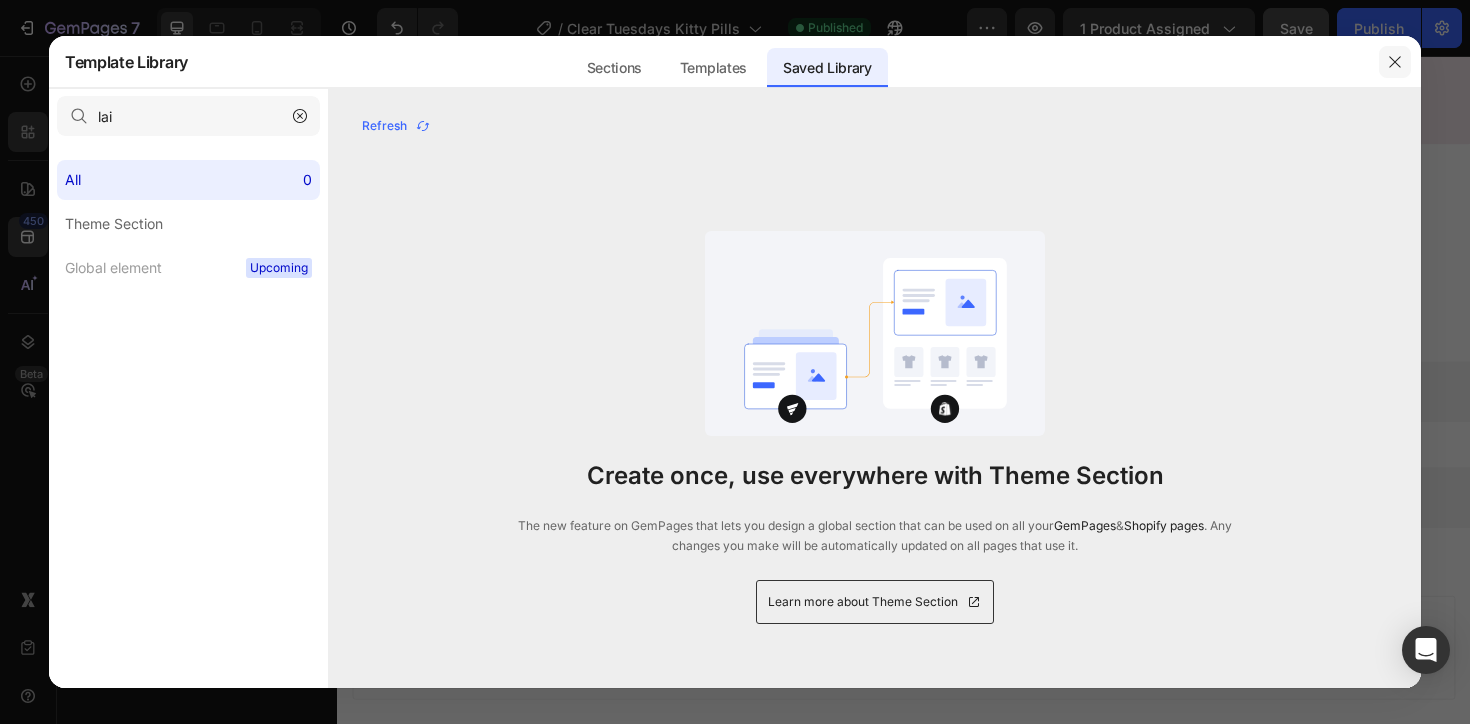 click at bounding box center [1395, 62] 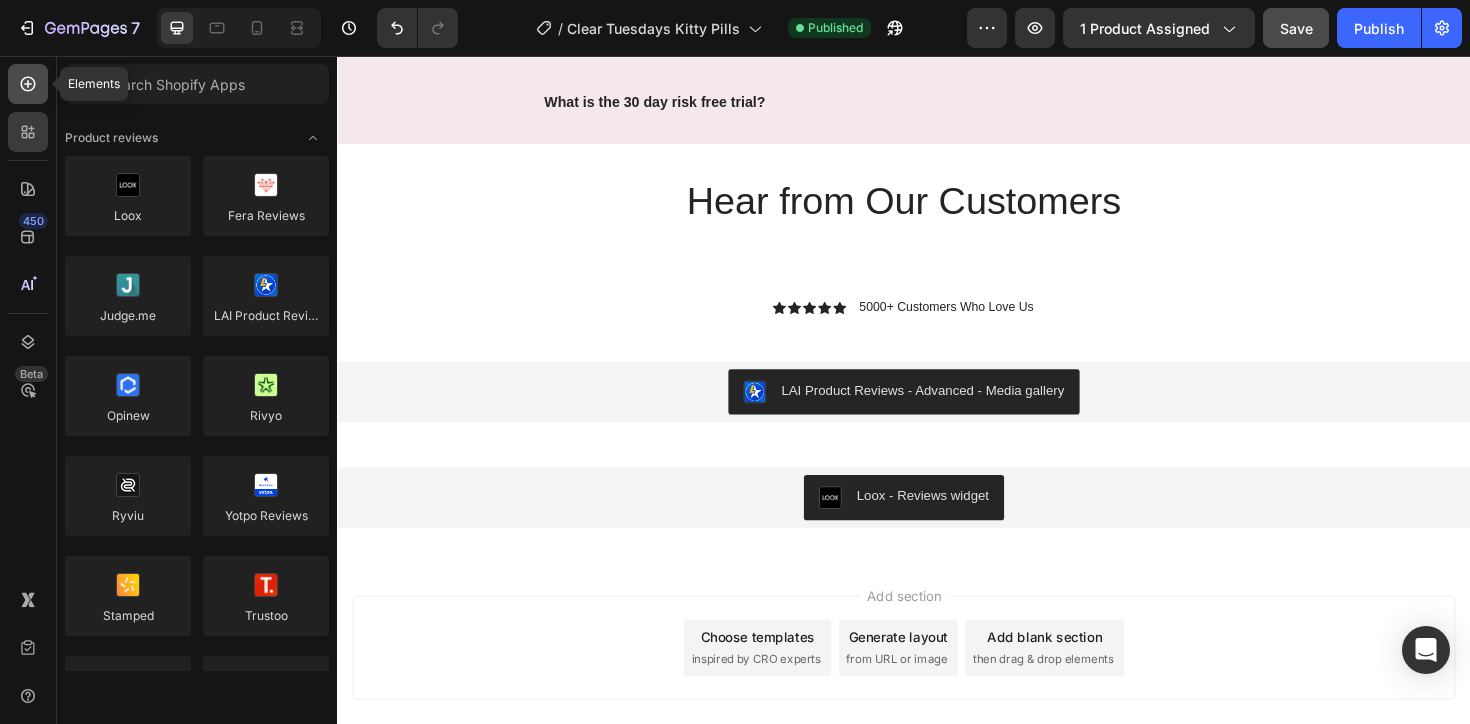 click 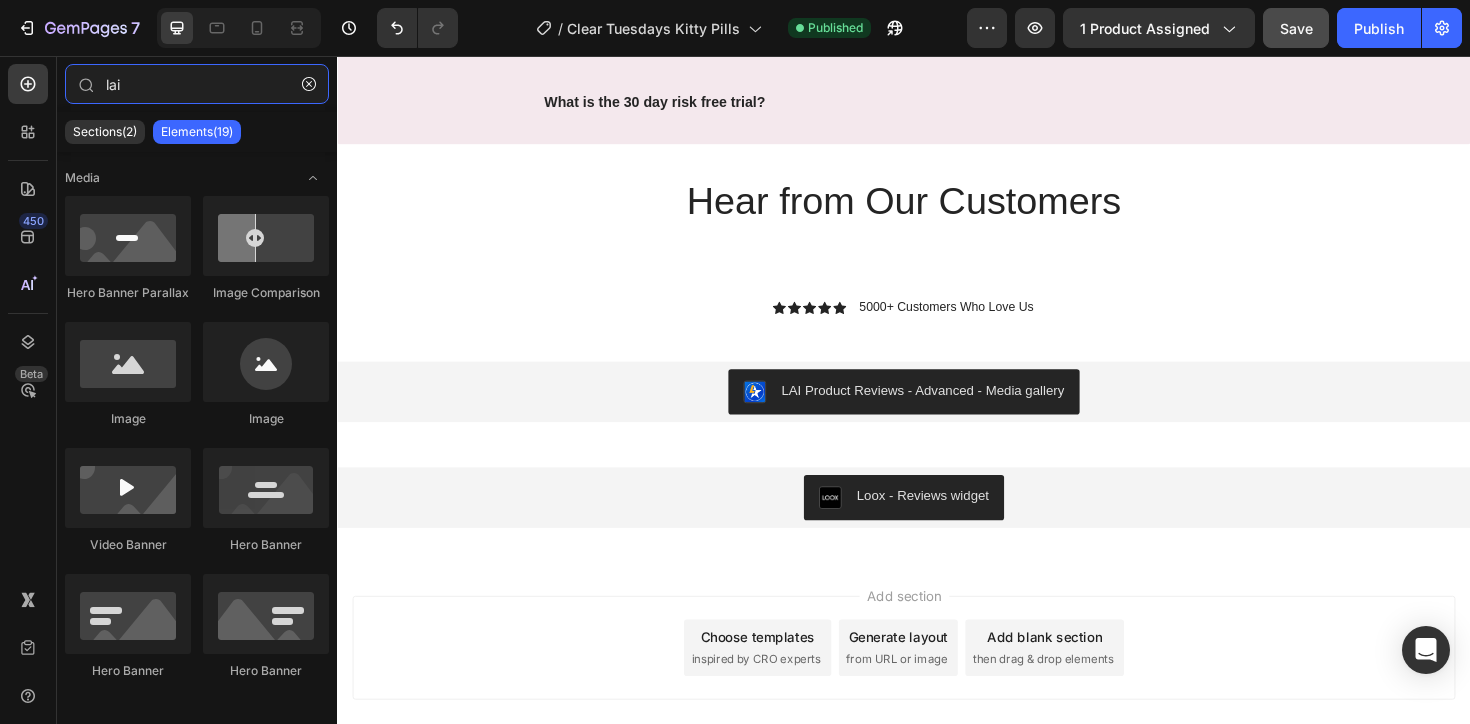 type on "lai" 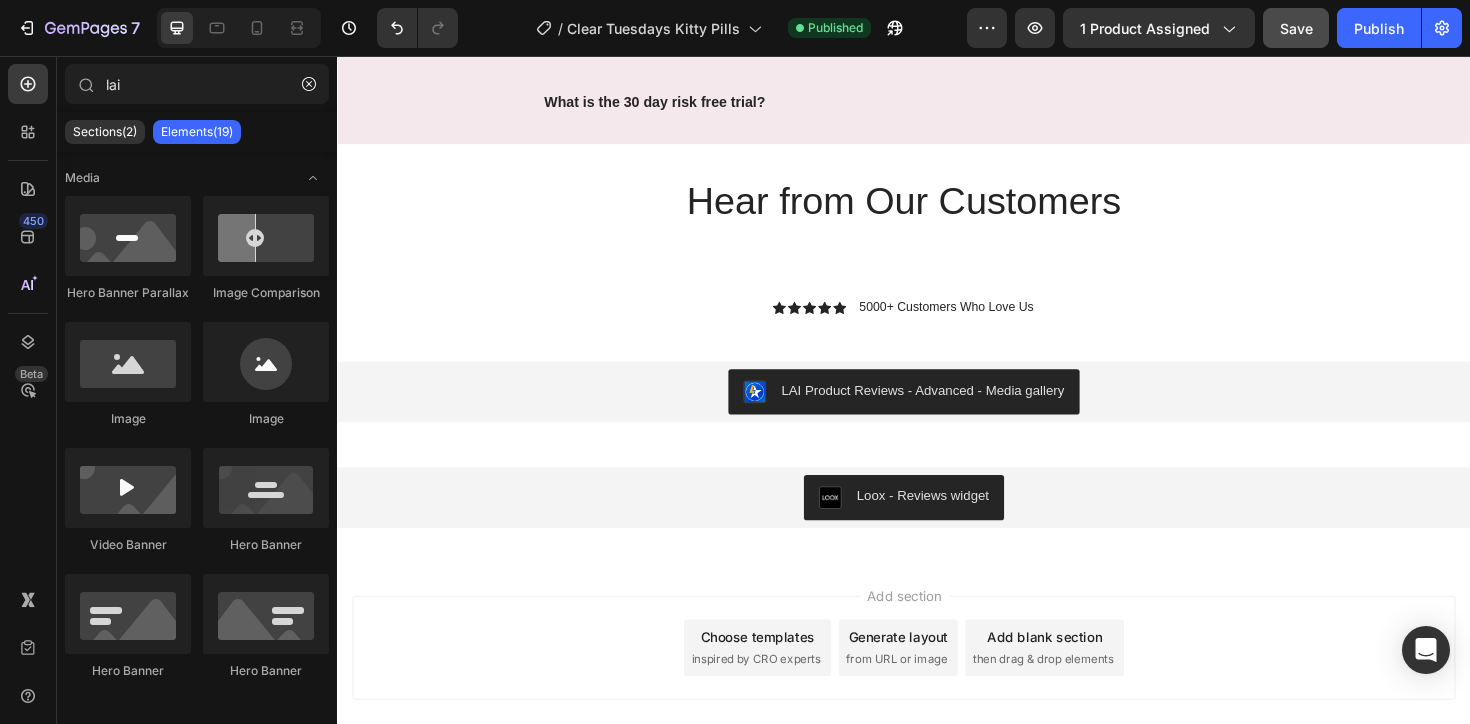 click on "Elements(19)" at bounding box center [197, 132] 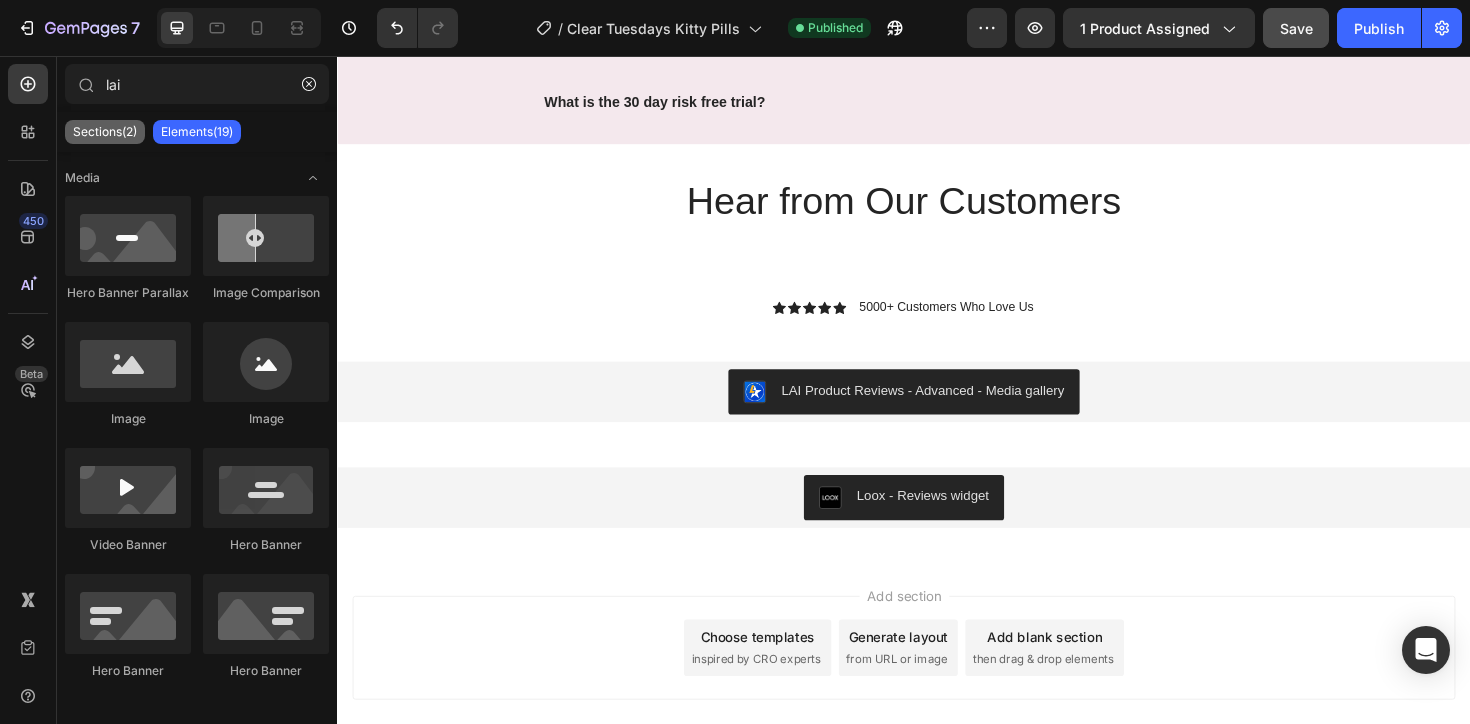 click on "Sections(2)" at bounding box center [105, 132] 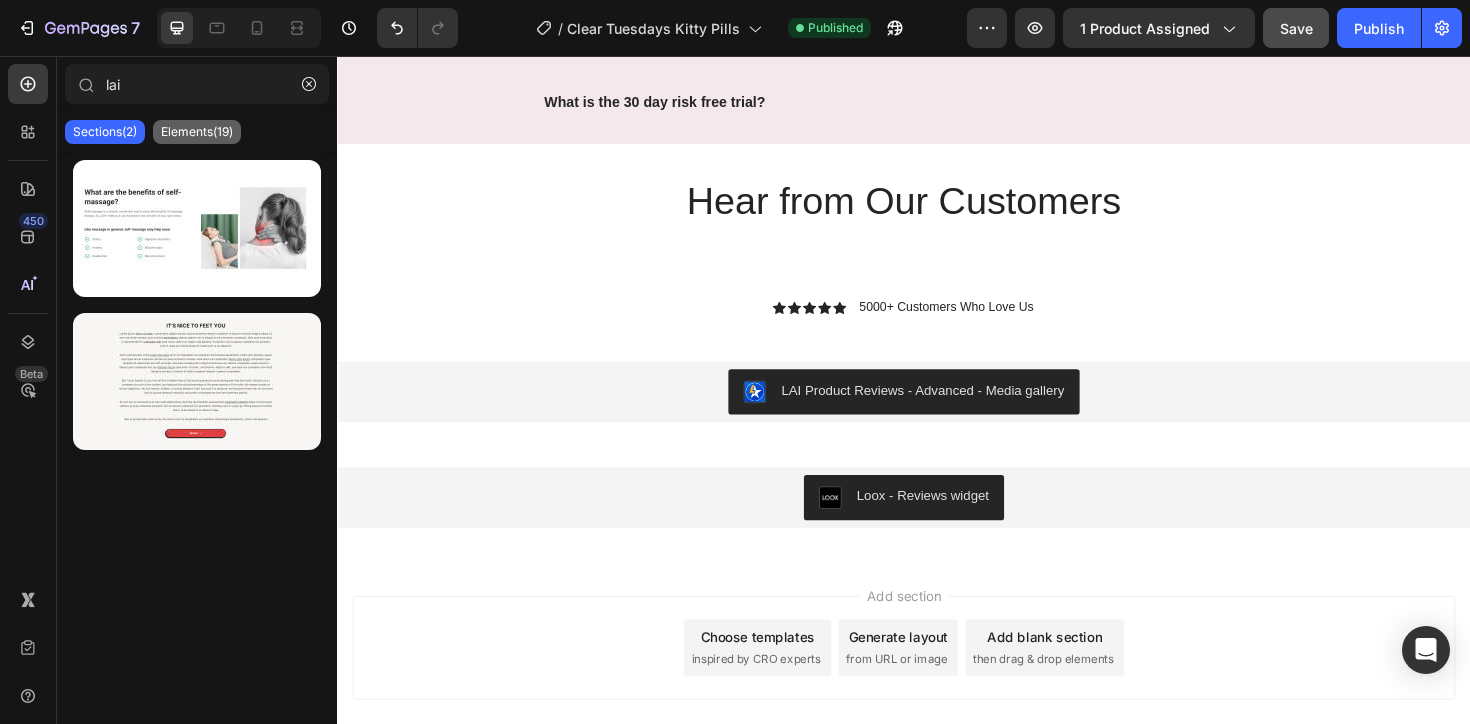 click on "Elements(19)" at bounding box center [197, 132] 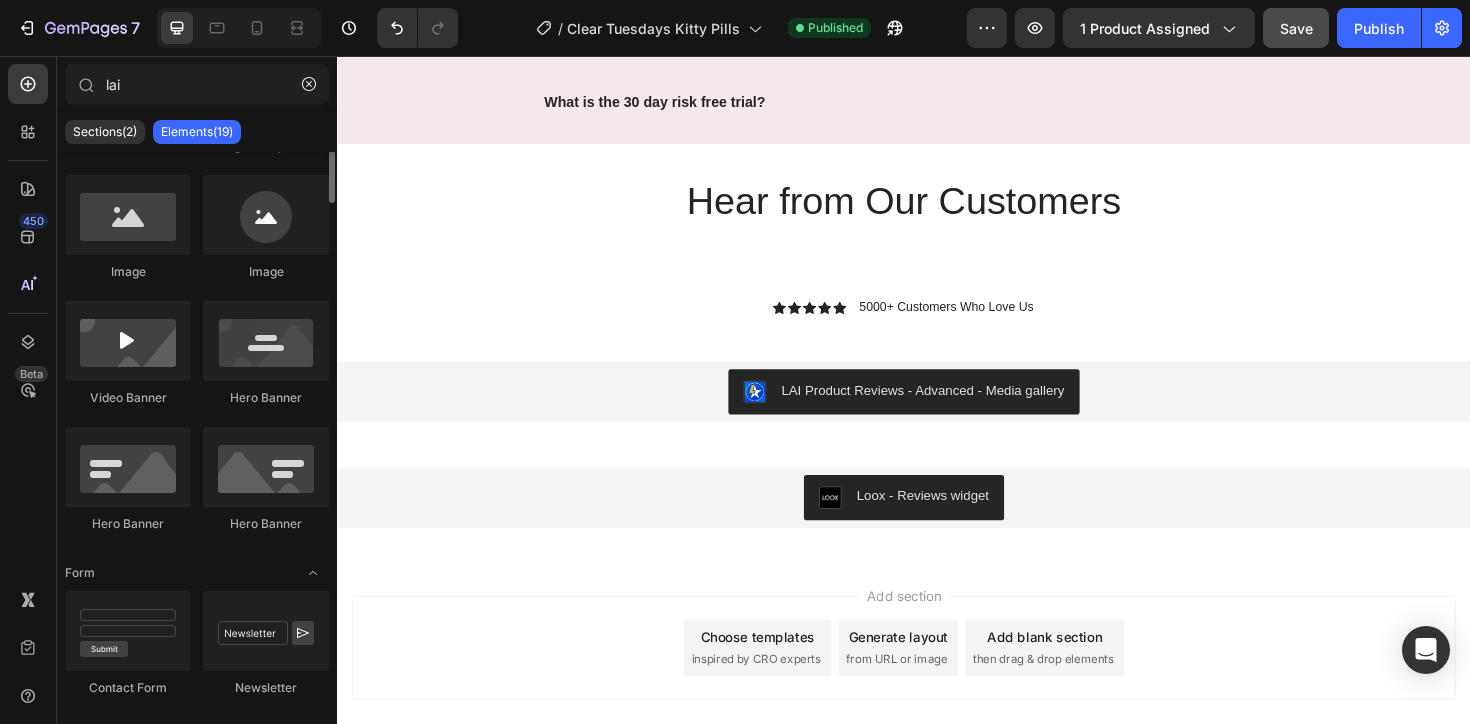 scroll, scrollTop: 0, scrollLeft: 0, axis: both 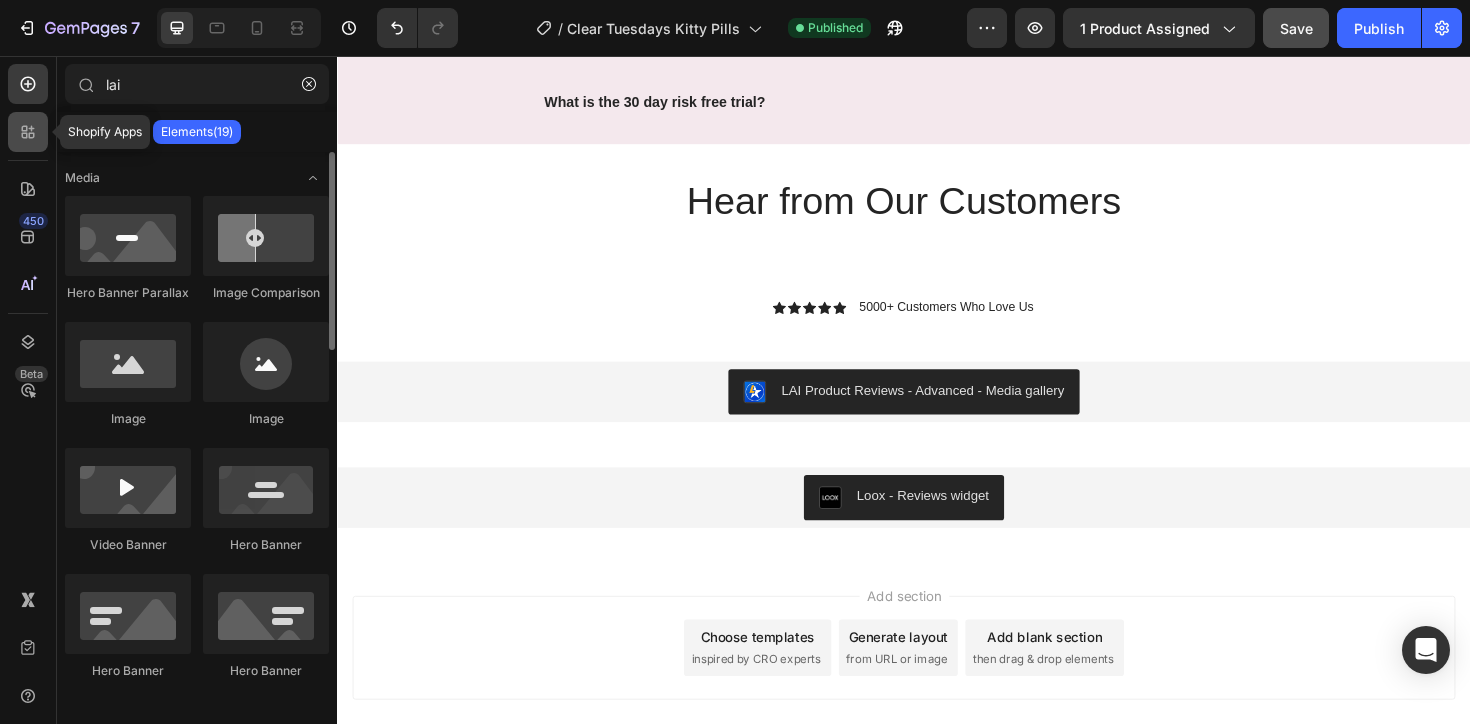 click 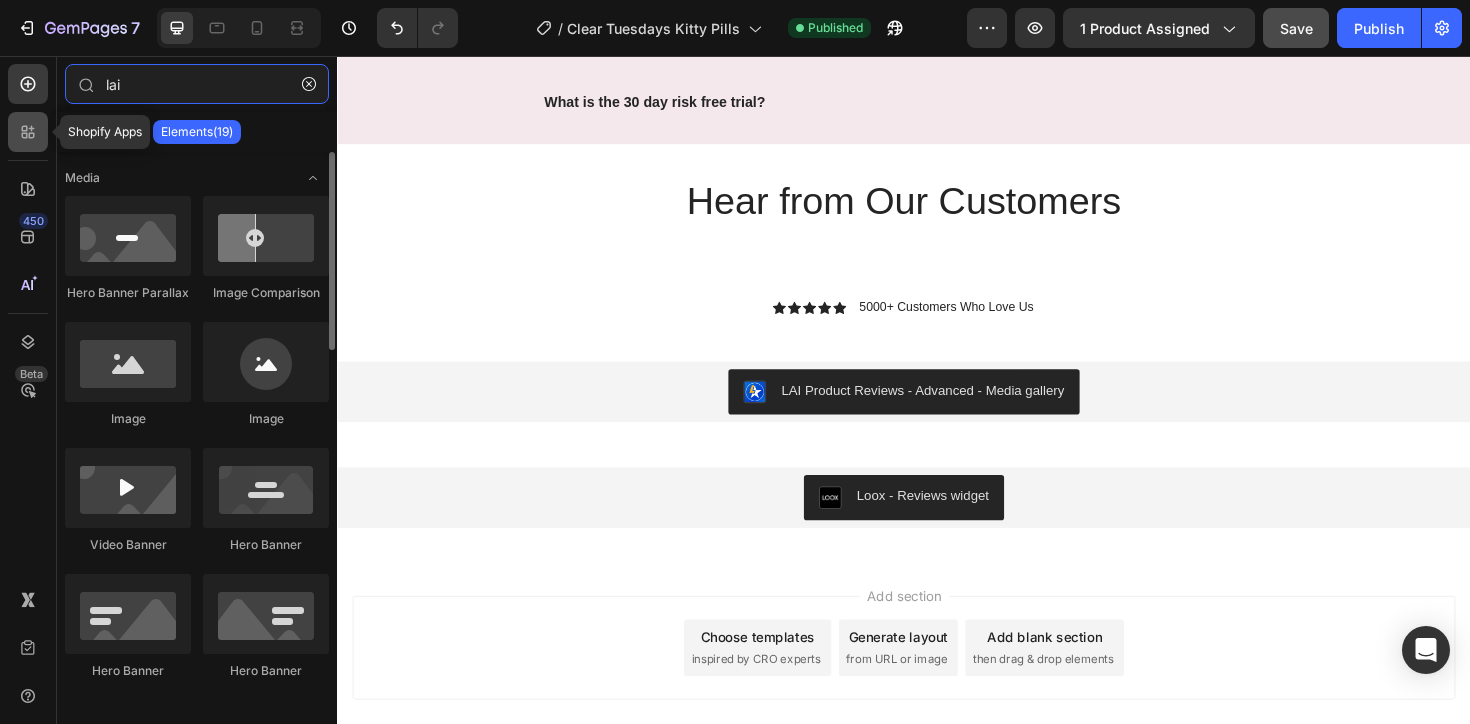 type 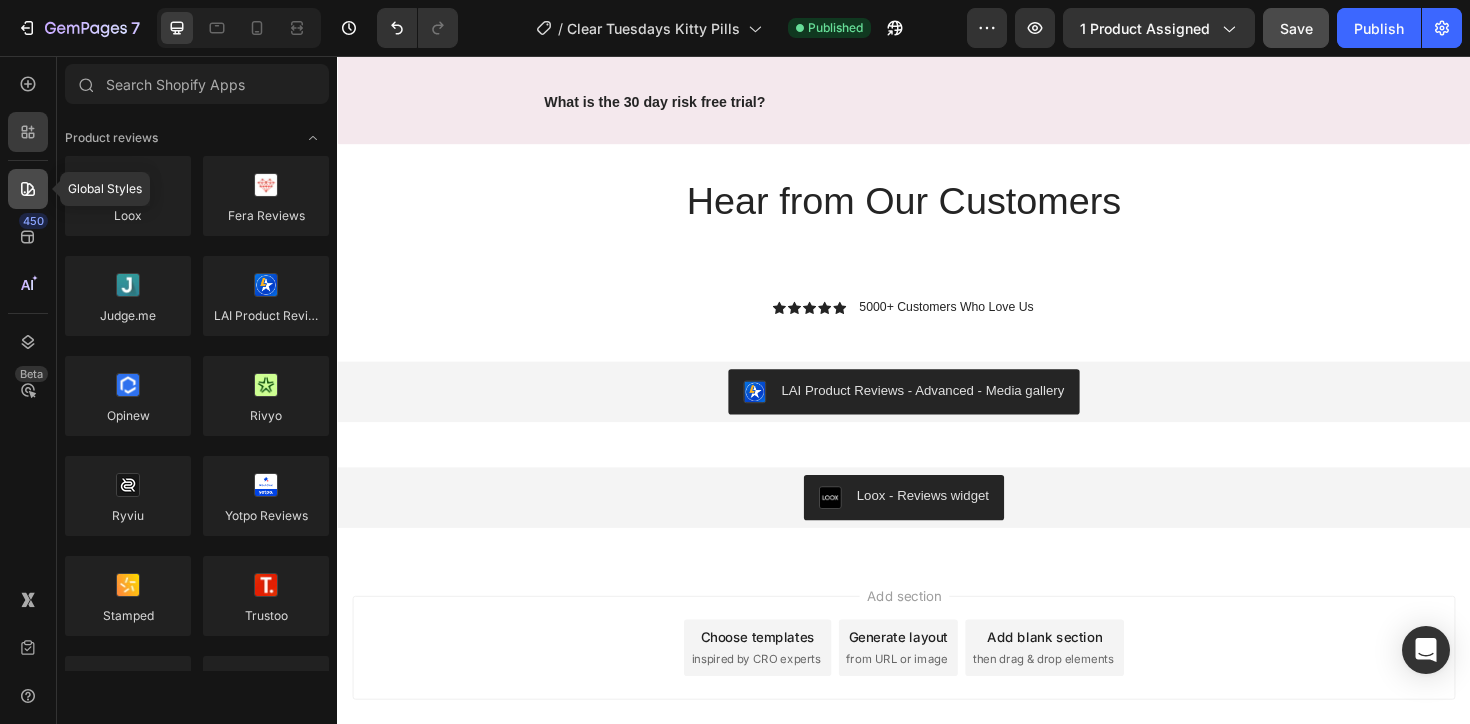 click 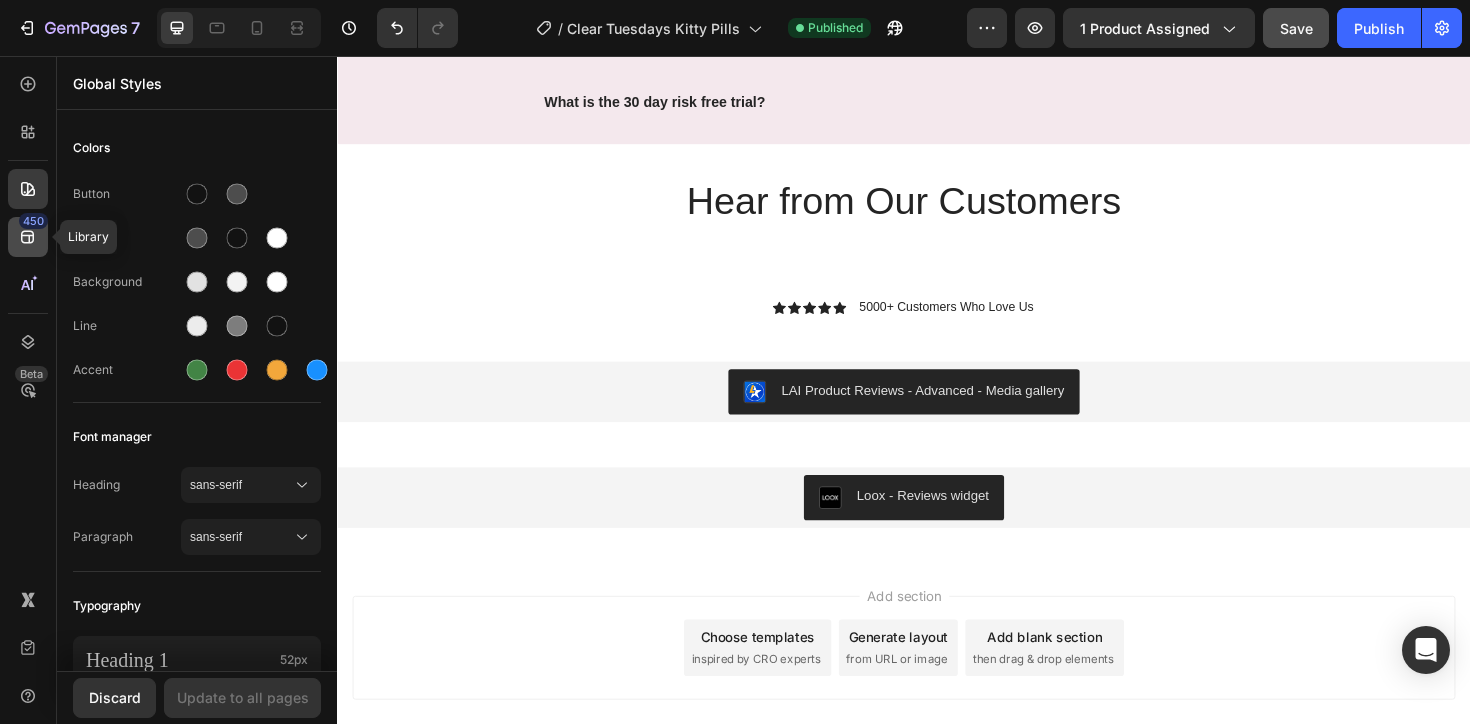 click 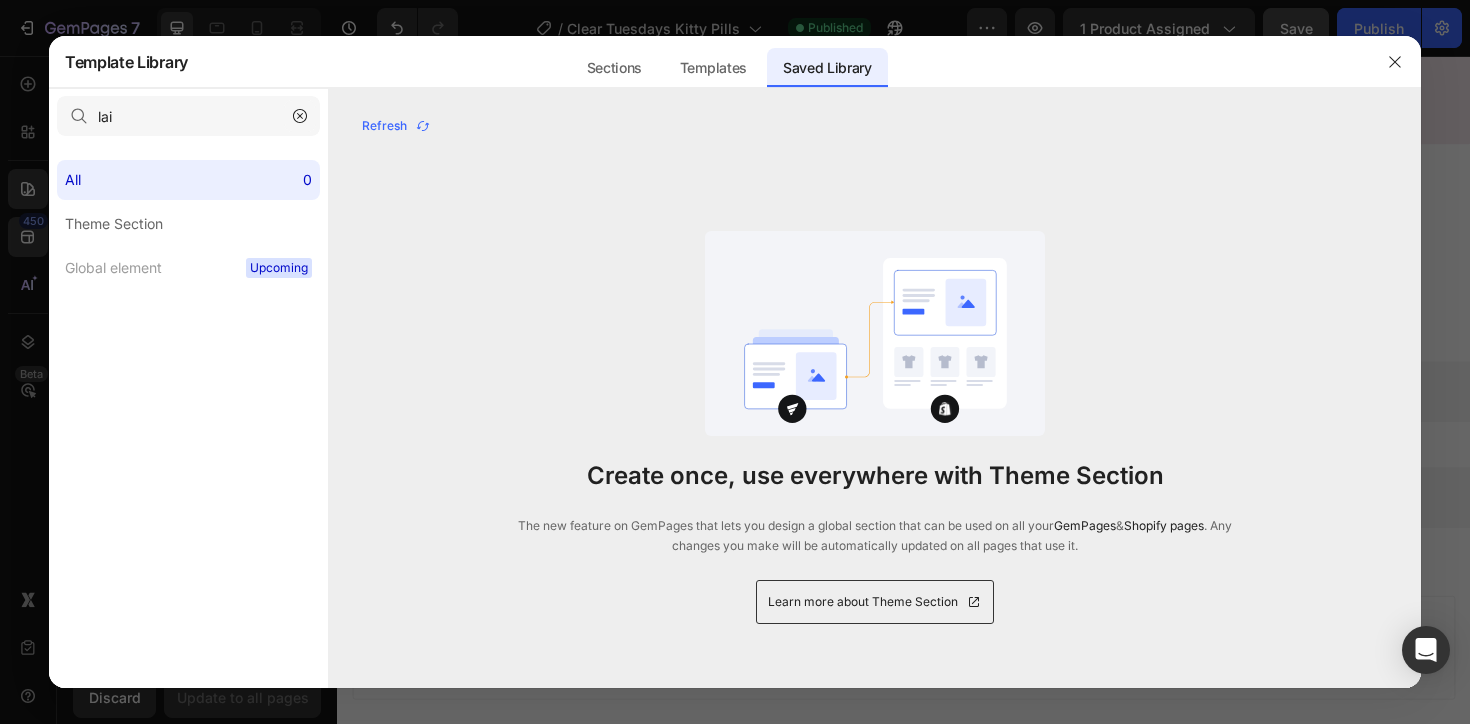 click at bounding box center [300, 116] 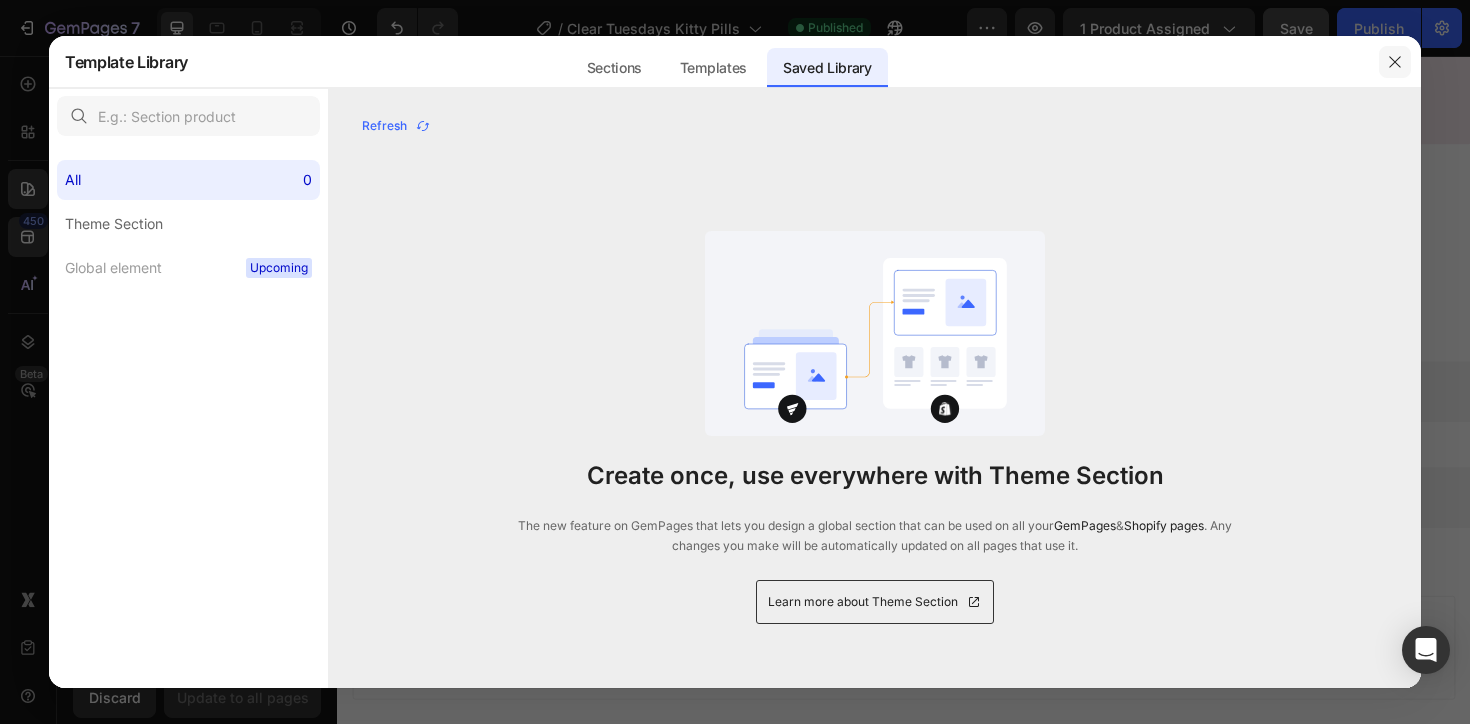 click at bounding box center (1395, 62) 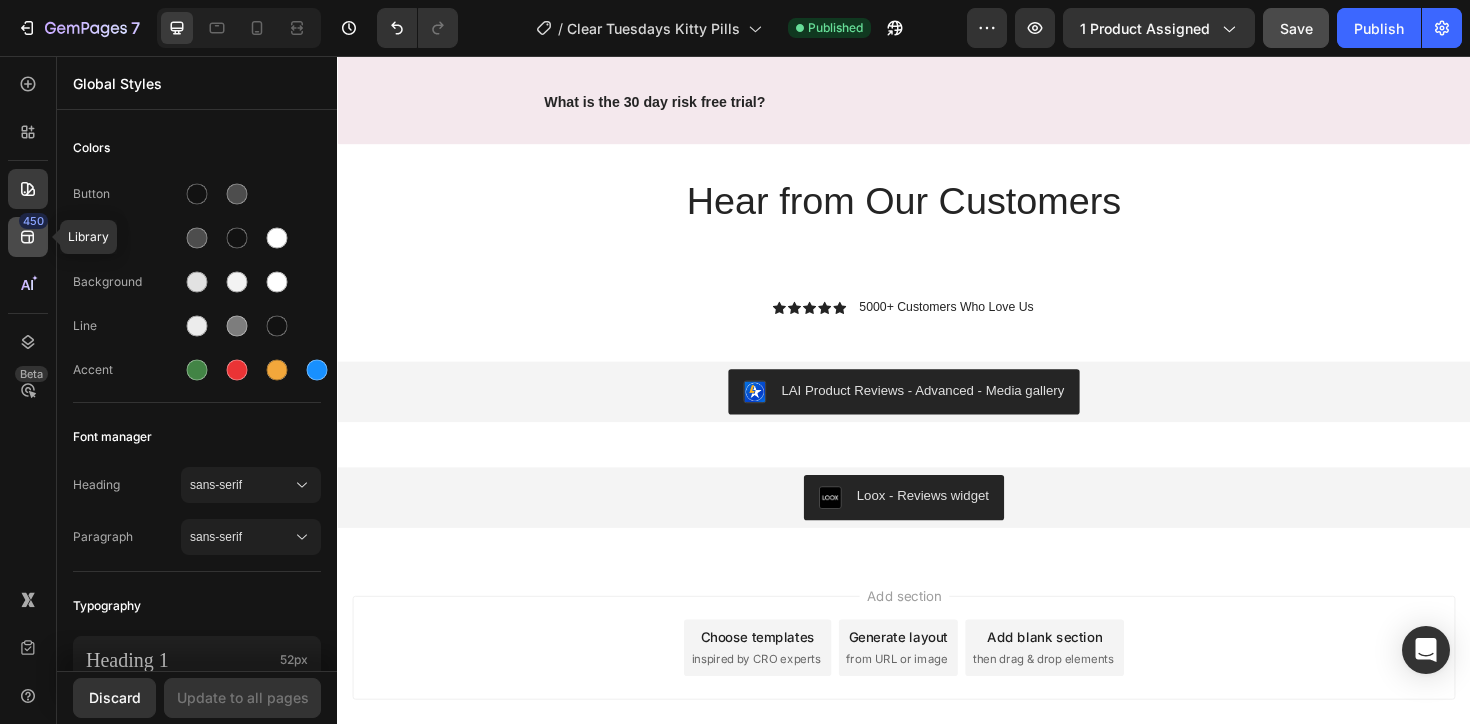 click 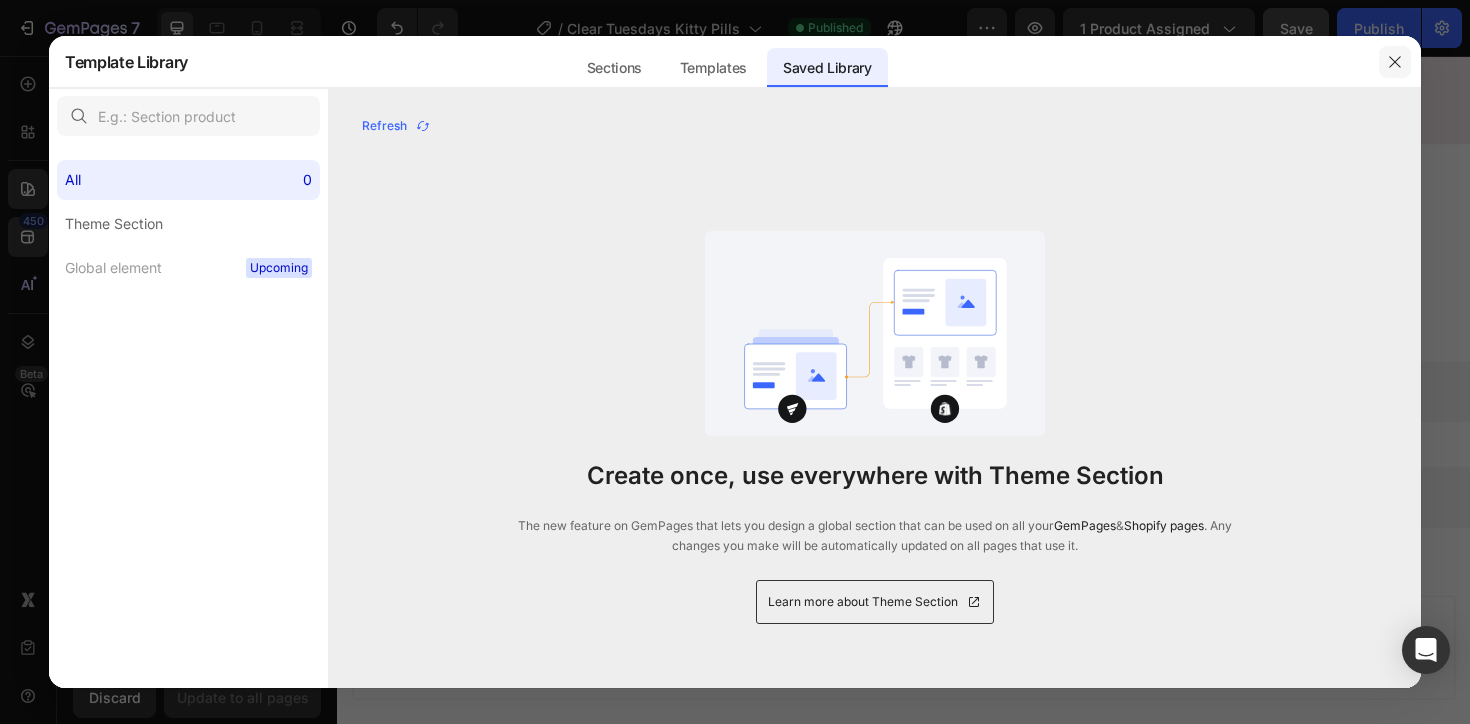 click 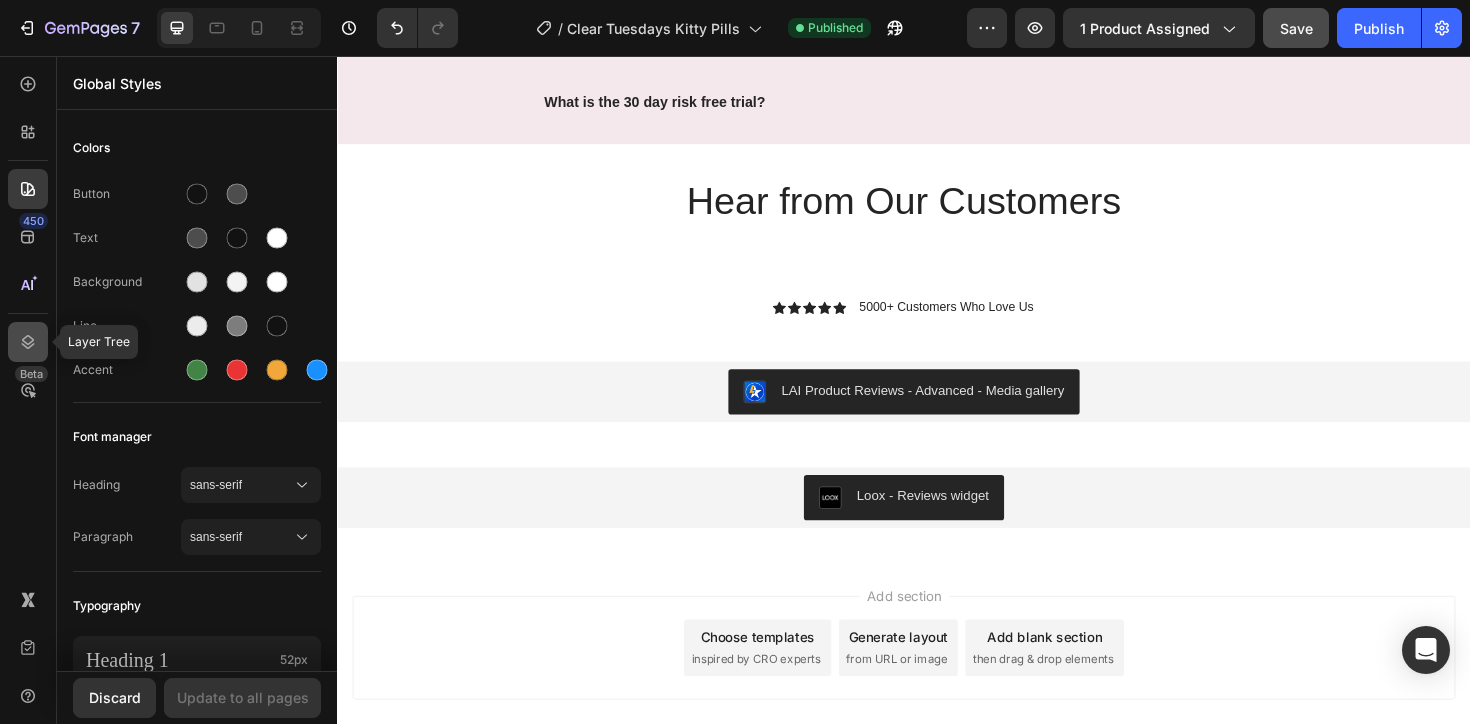 click 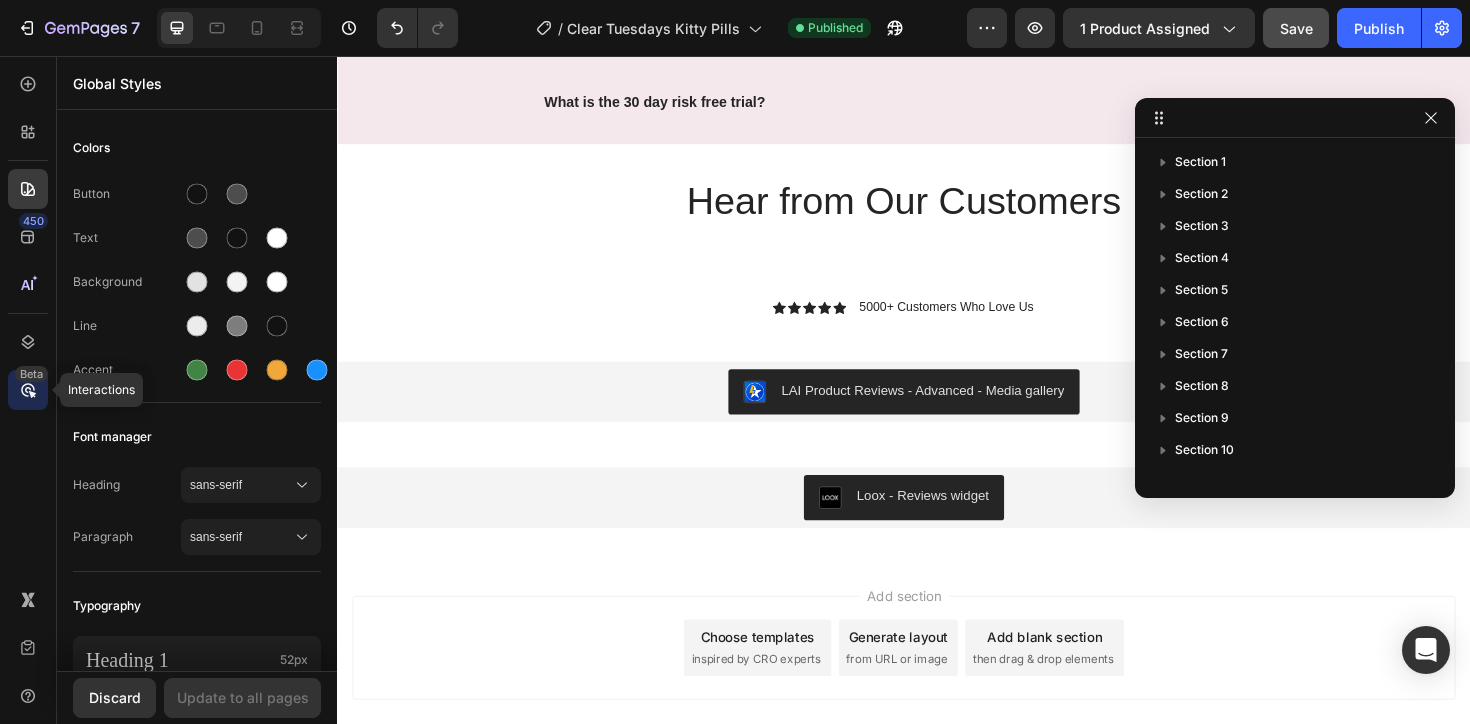 click 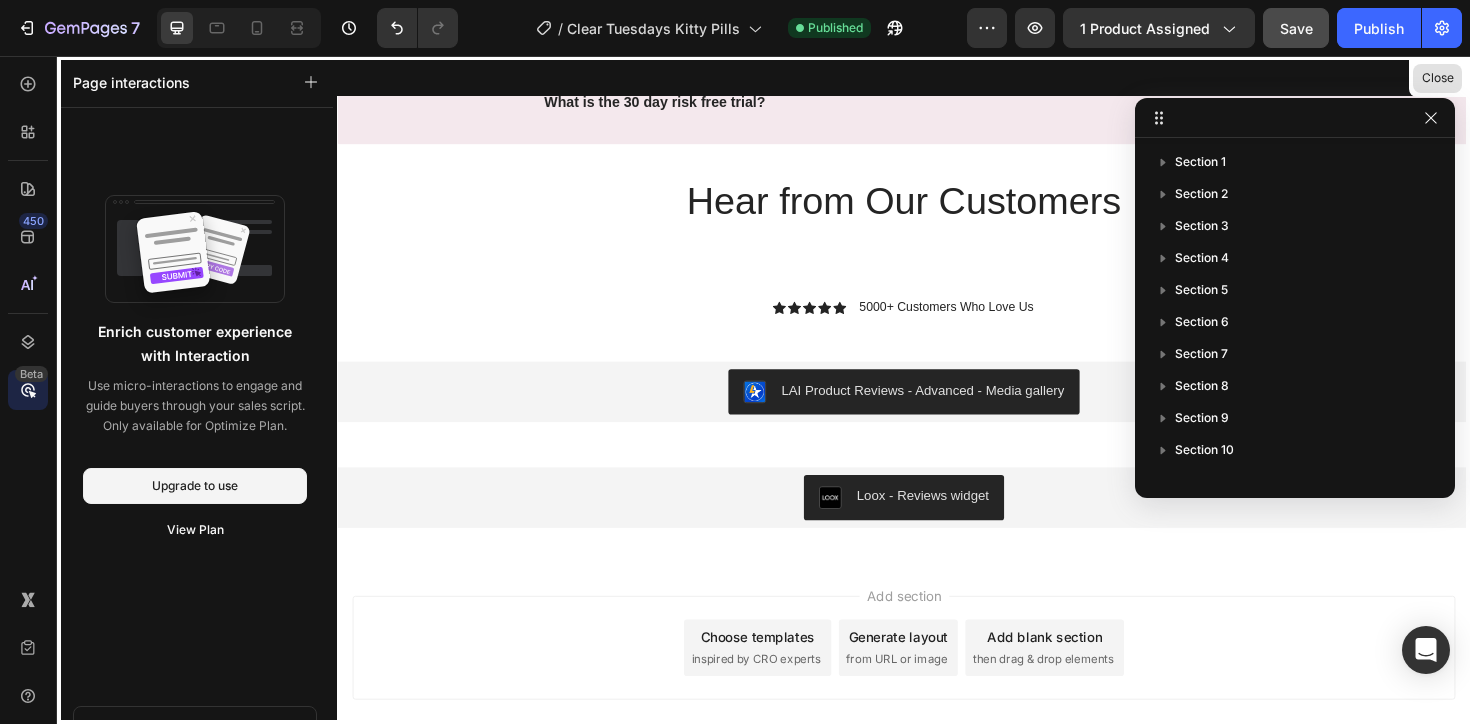 click on "Close" at bounding box center [1437, 78] 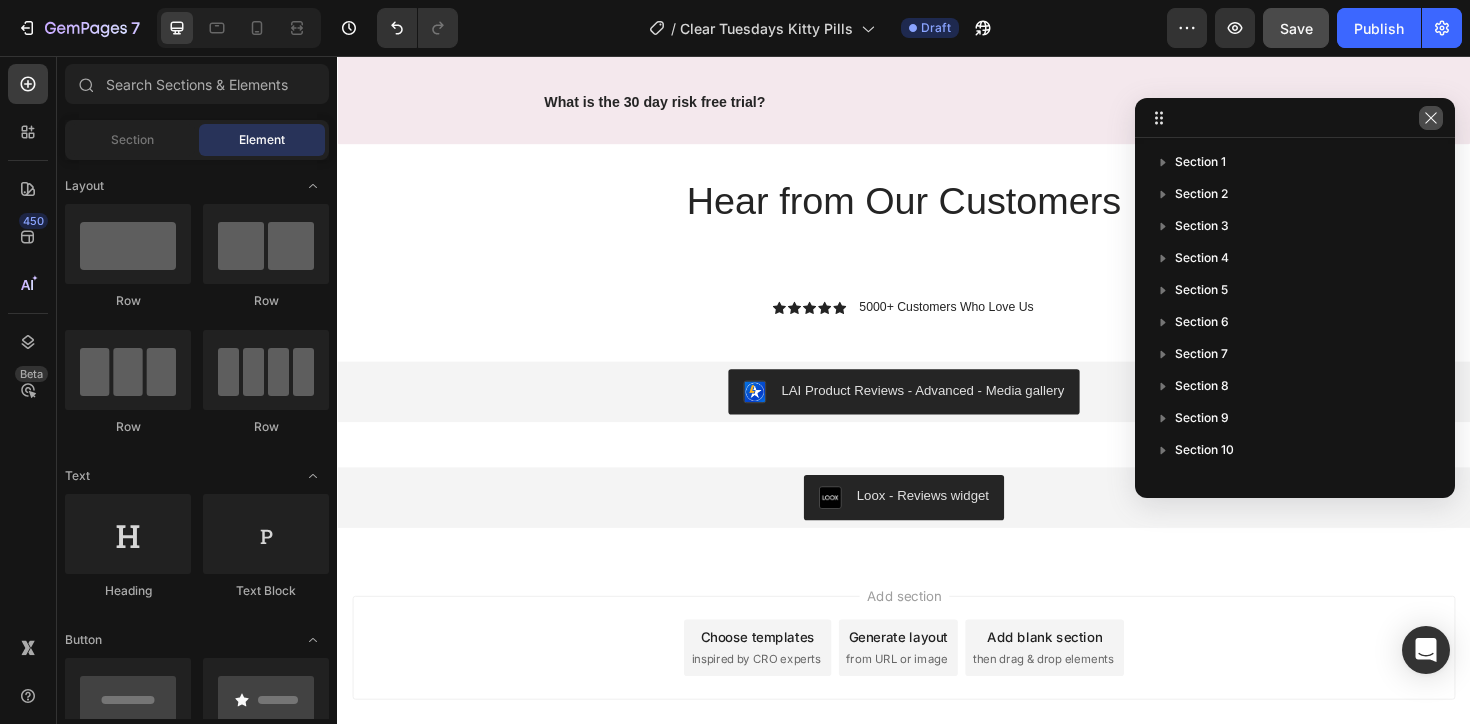 click 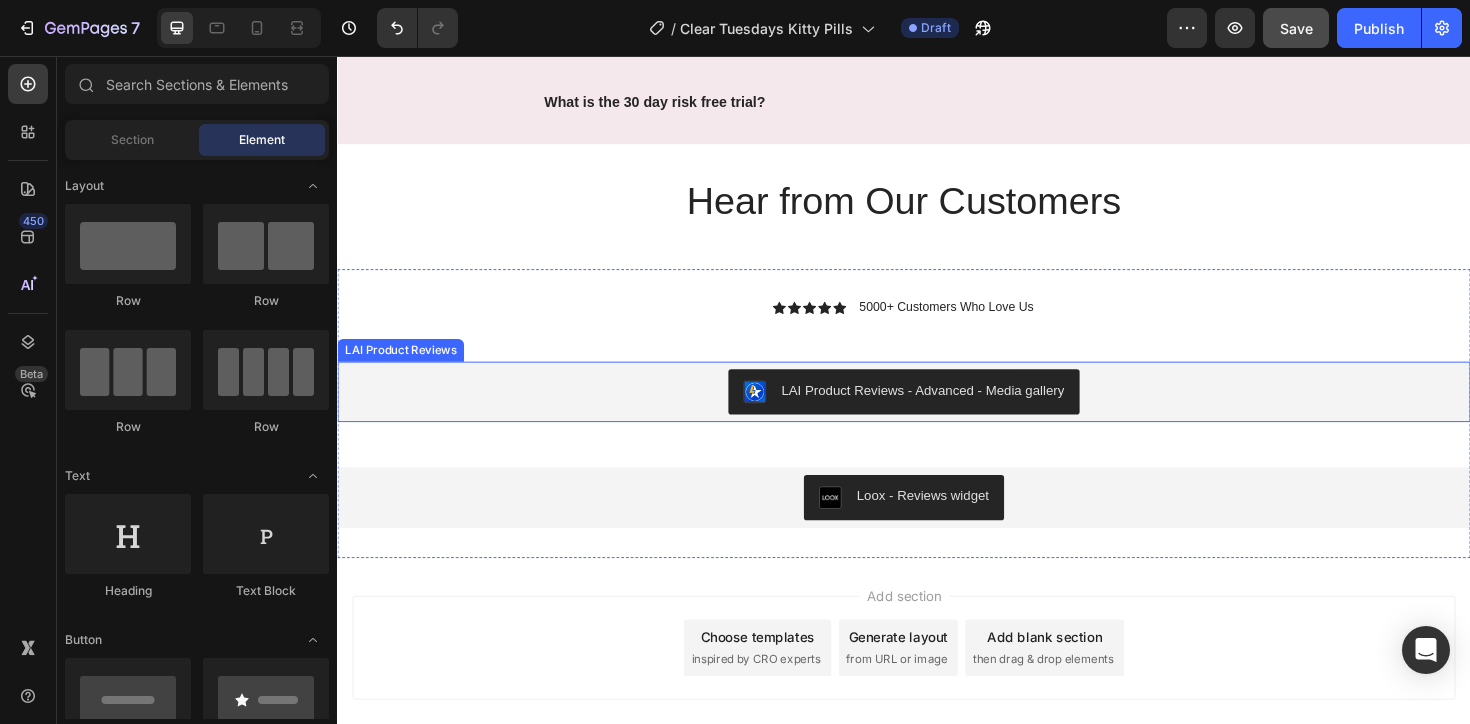 click on "LAI Product Reviews - Advanced - Media gallery" at bounding box center (957, 410) 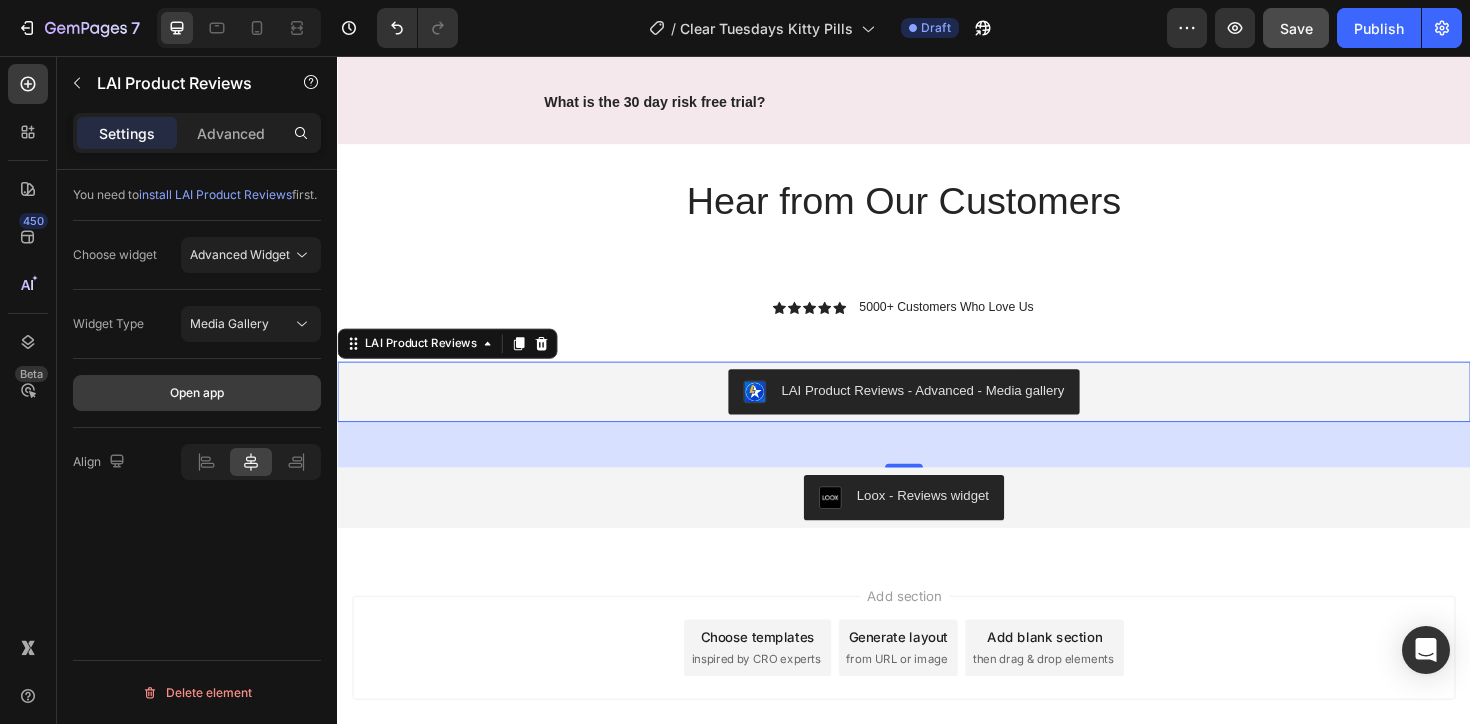 click on "Open app" at bounding box center (197, 393) 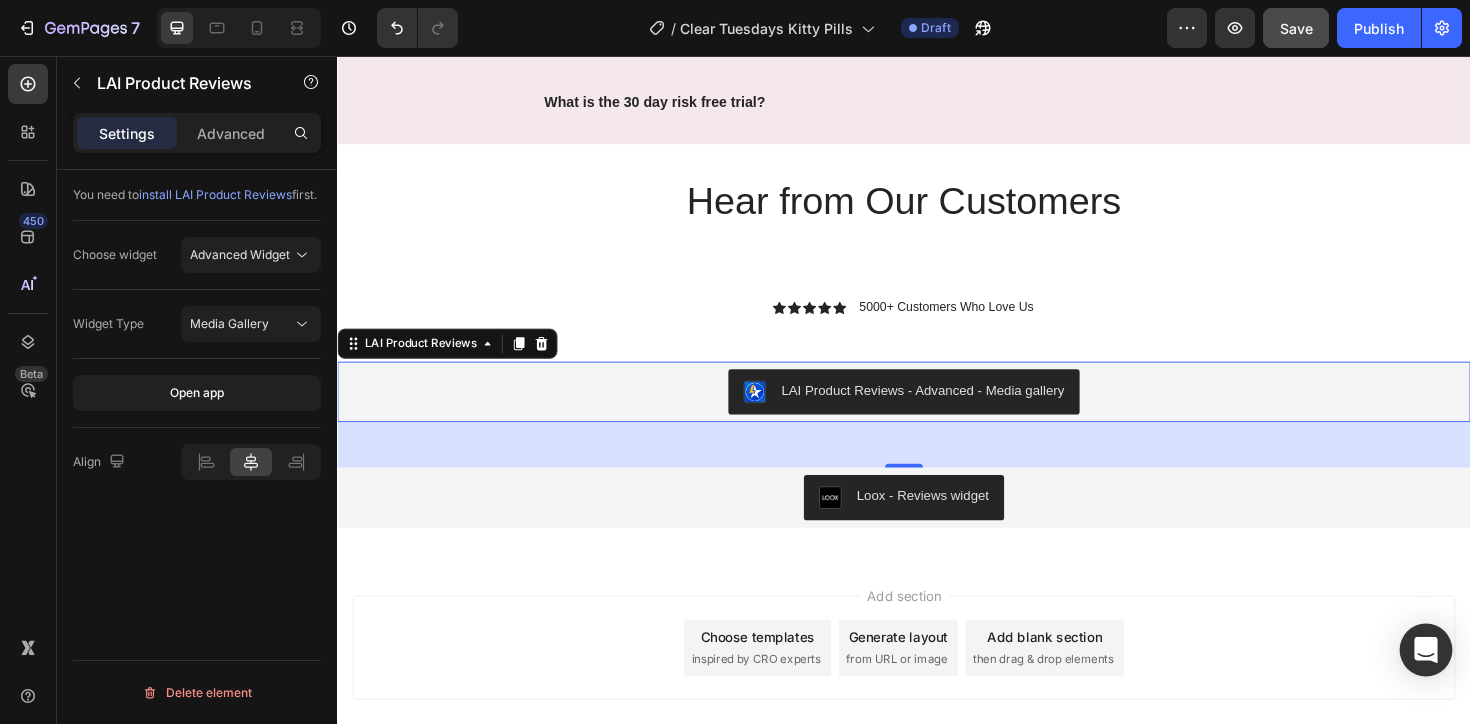 click at bounding box center [1426, 650] 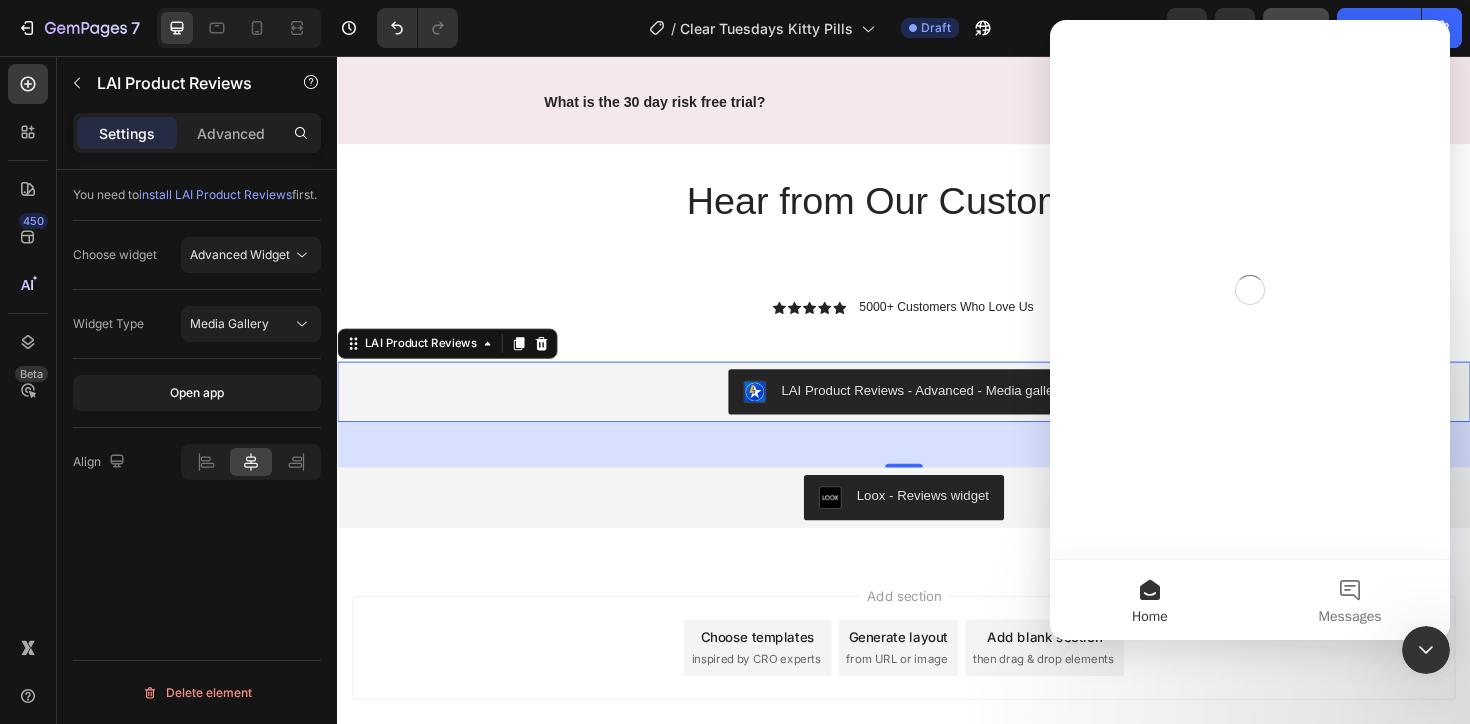 scroll, scrollTop: 0, scrollLeft: 0, axis: both 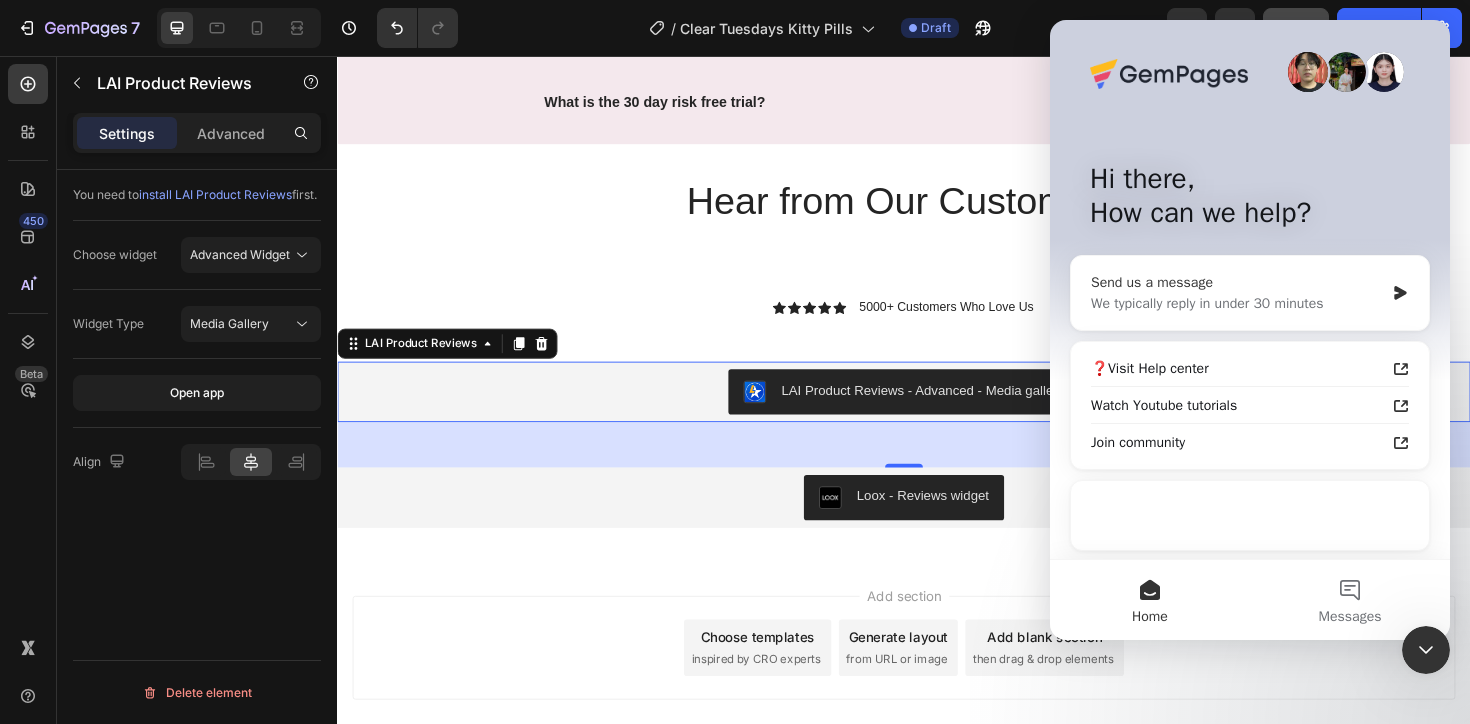 click on "Send us a message" at bounding box center [1237, 282] 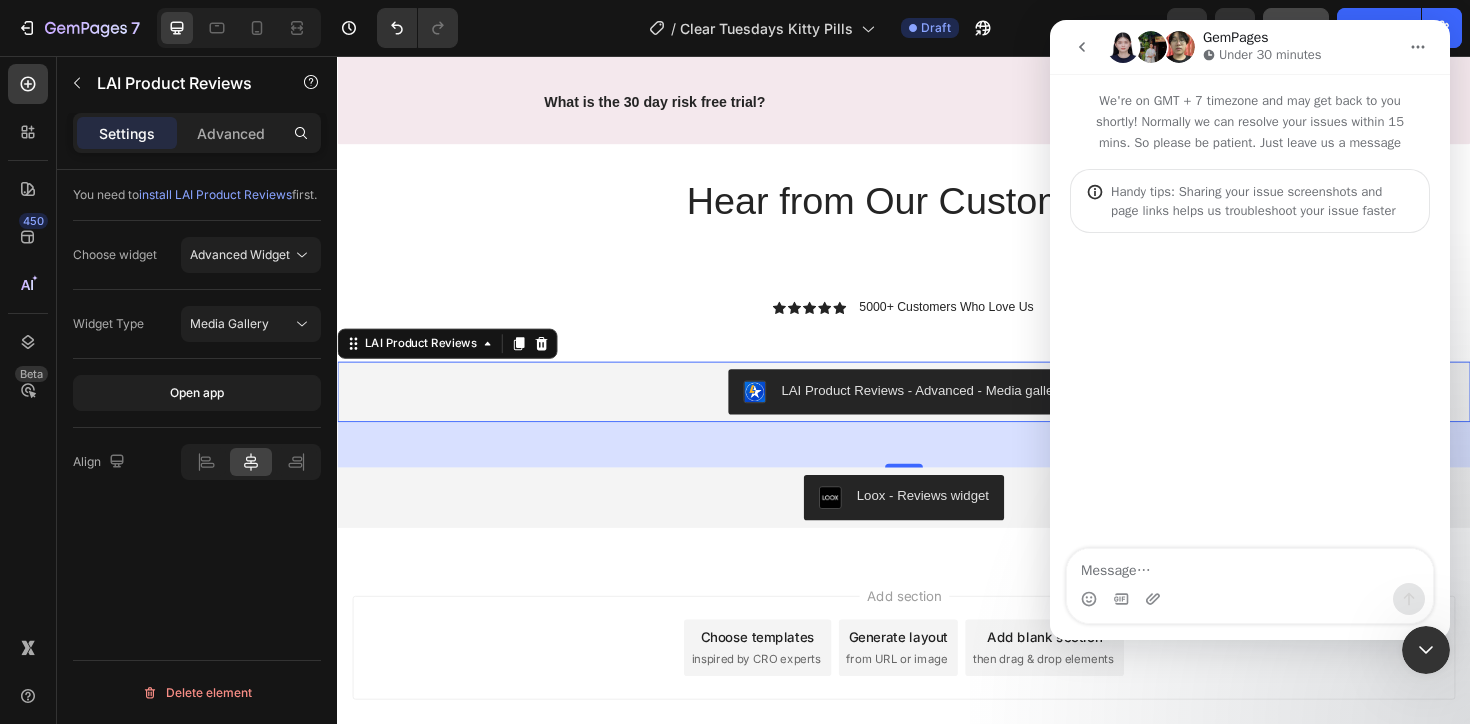 click at bounding box center [1250, 566] 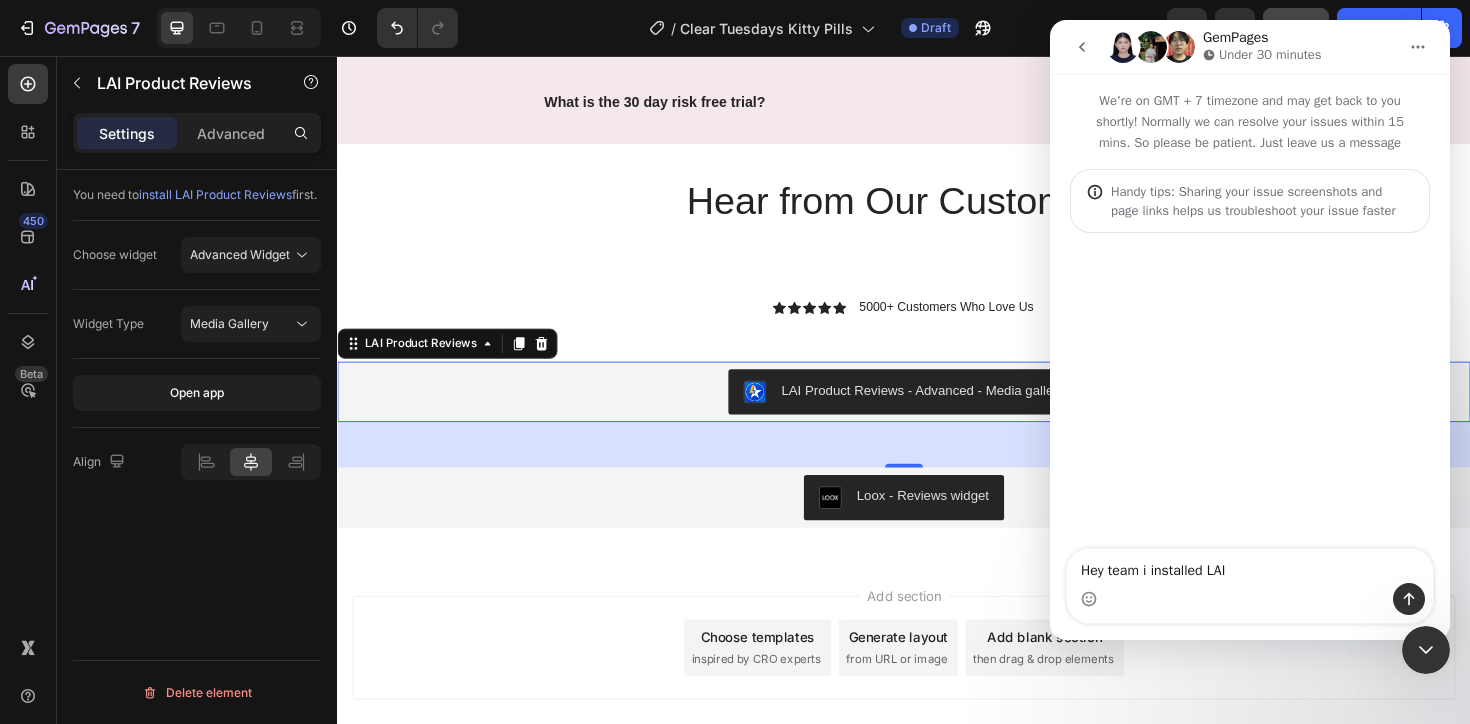 type on "Hey team i installed LAI" 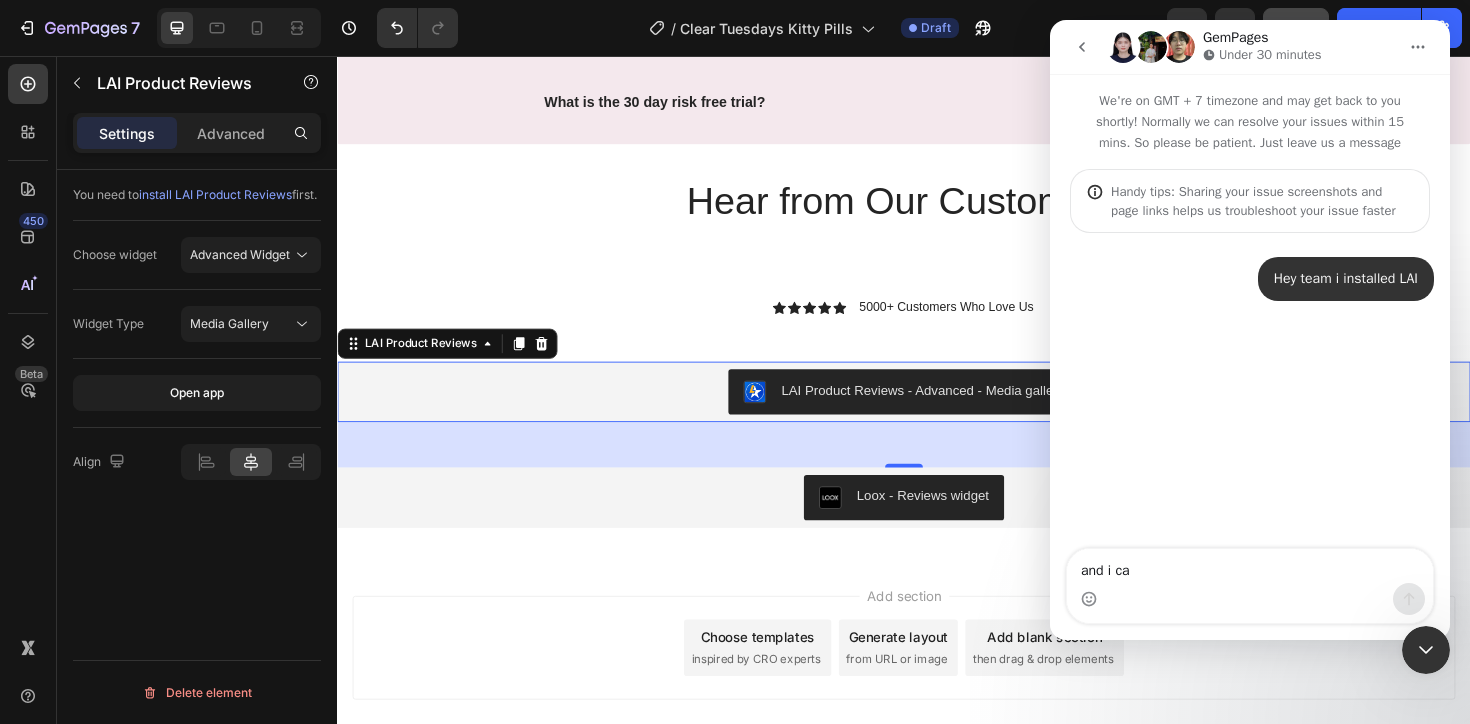 type on "and i can" 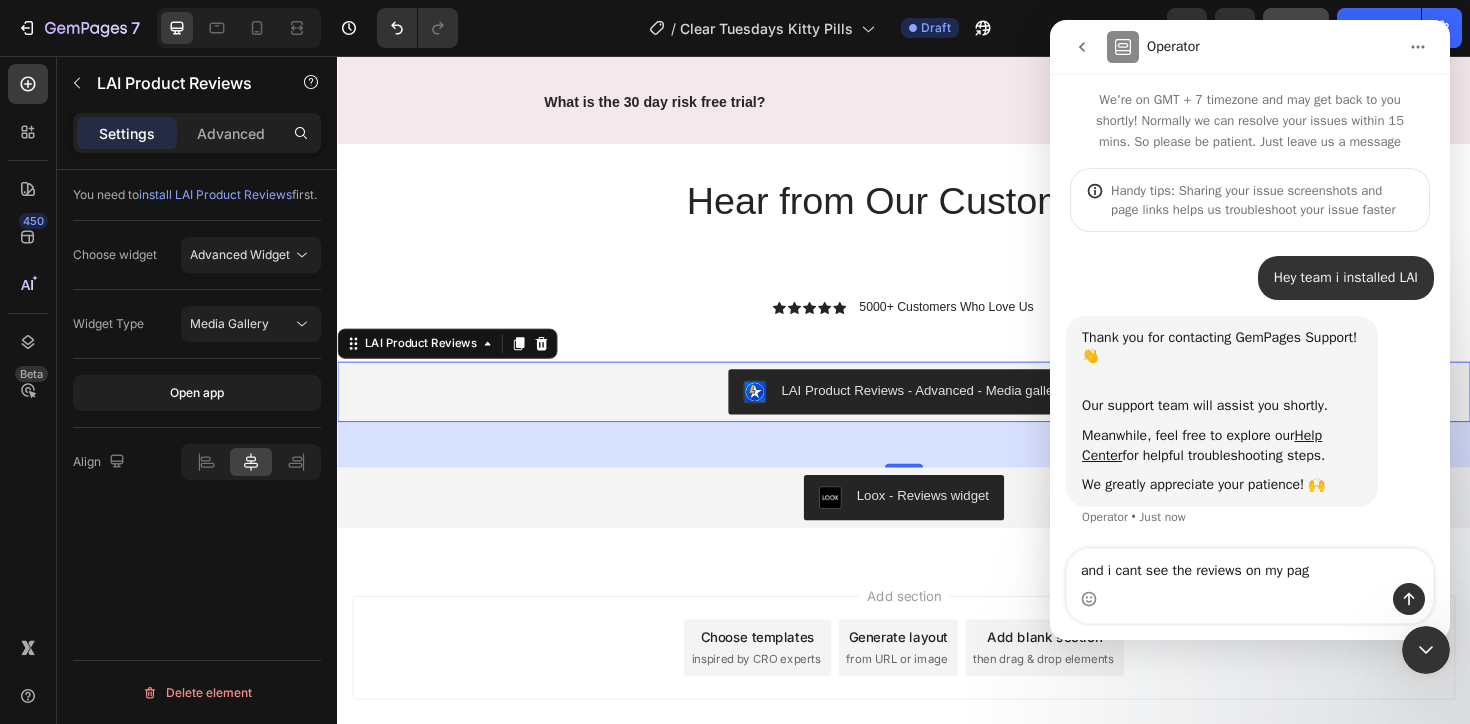 type on "and i cant see the reviews on my page" 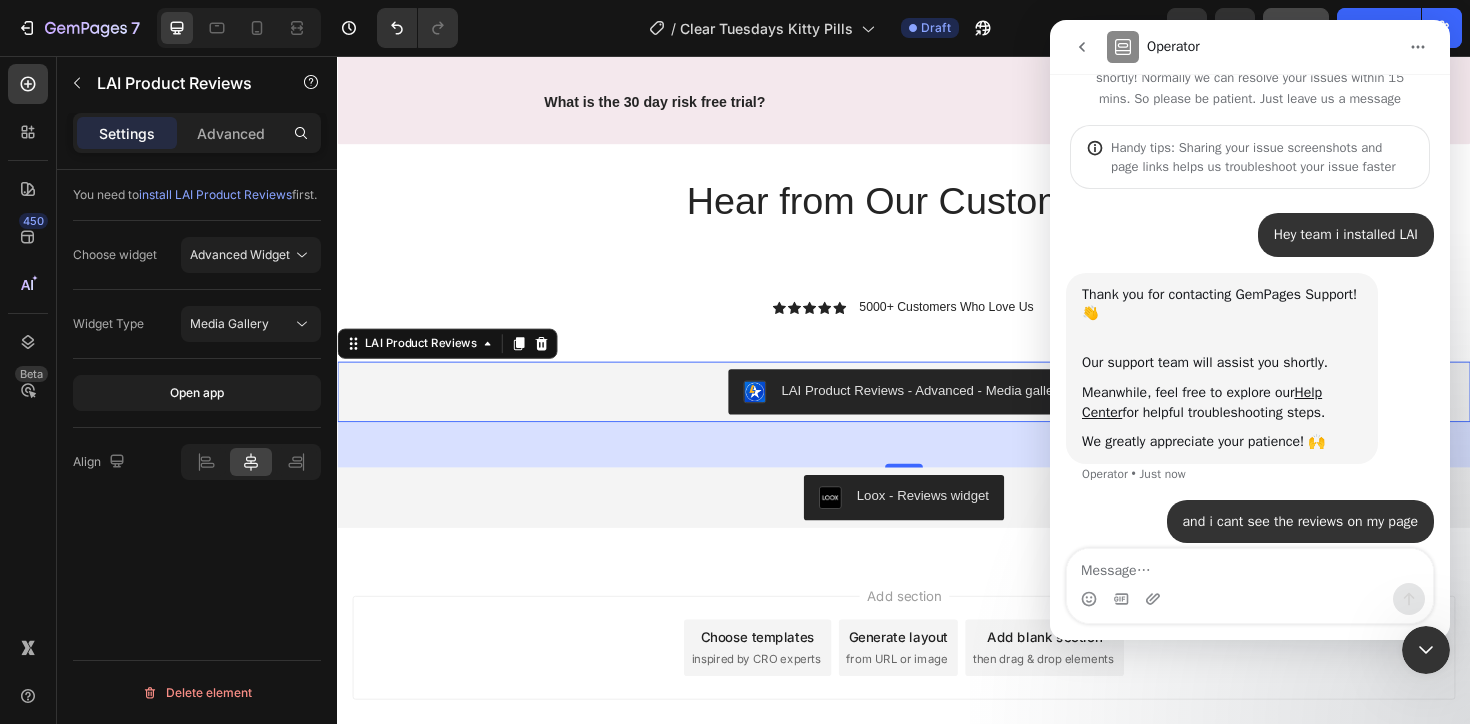 scroll, scrollTop: 60, scrollLeft: 0, axis: vertical 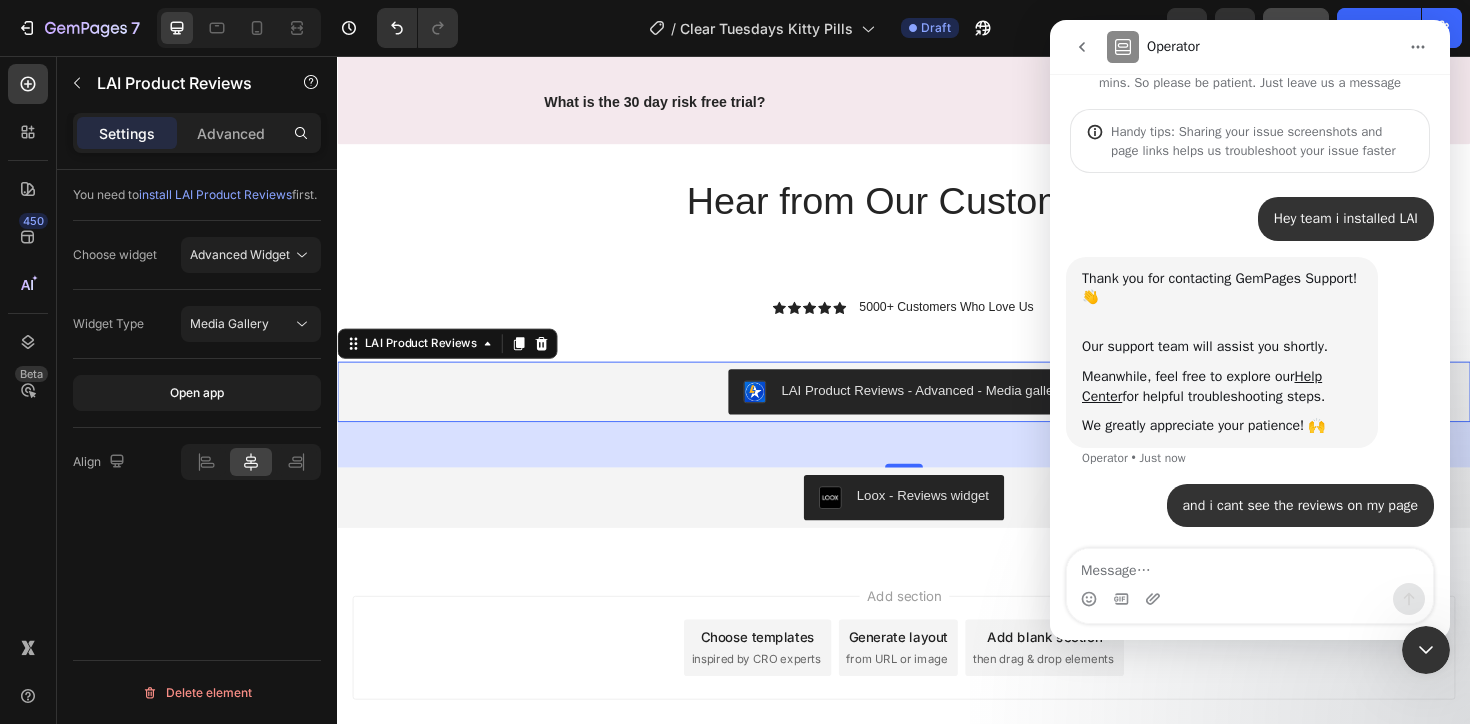 type 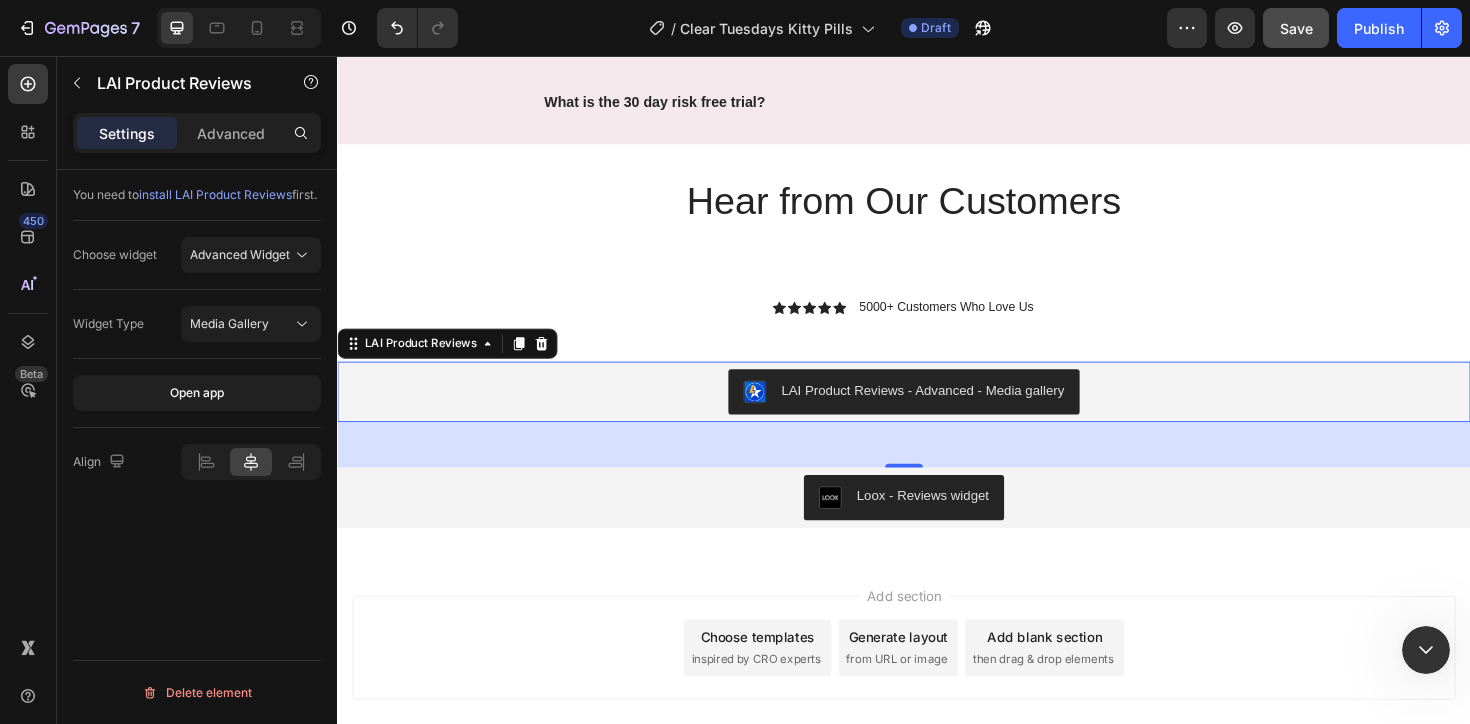 scroll, scrollTop: 0, scrollLeft: 0, axis: both 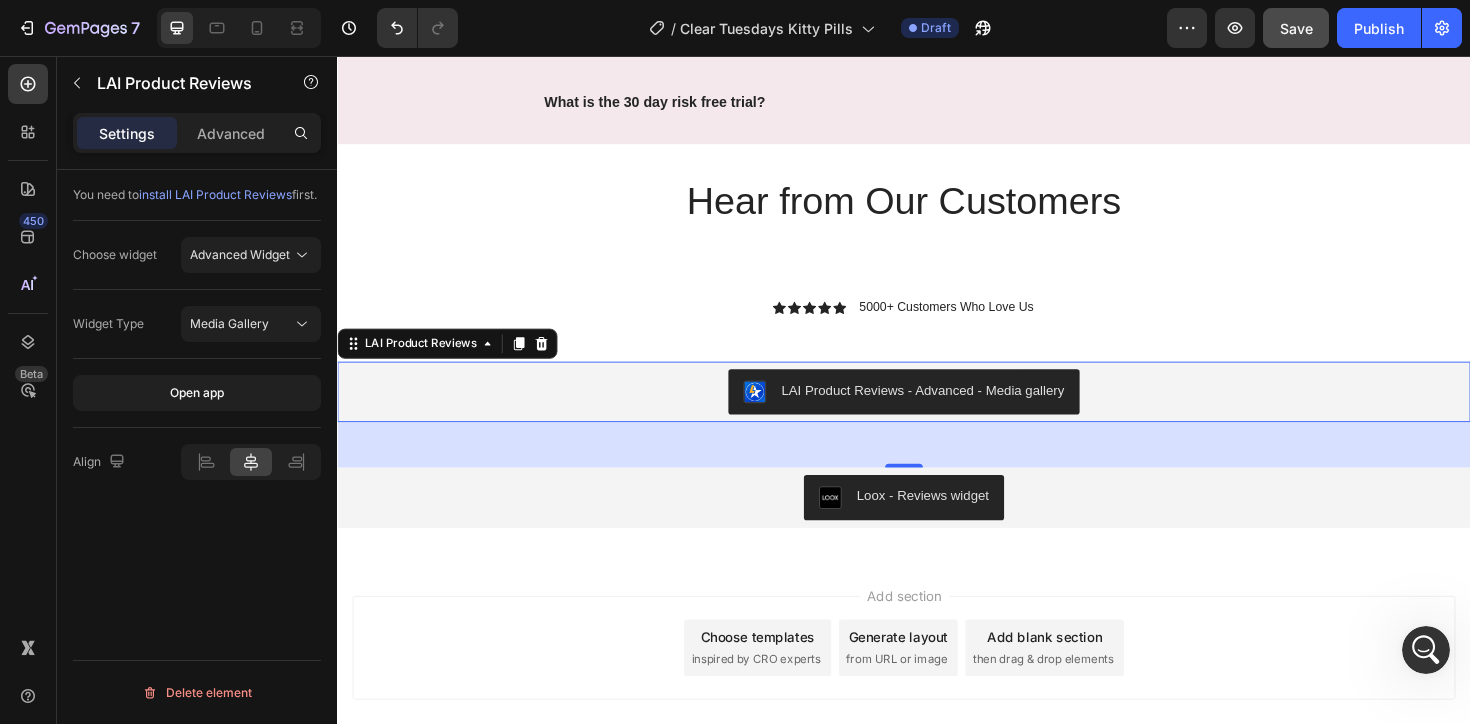 click 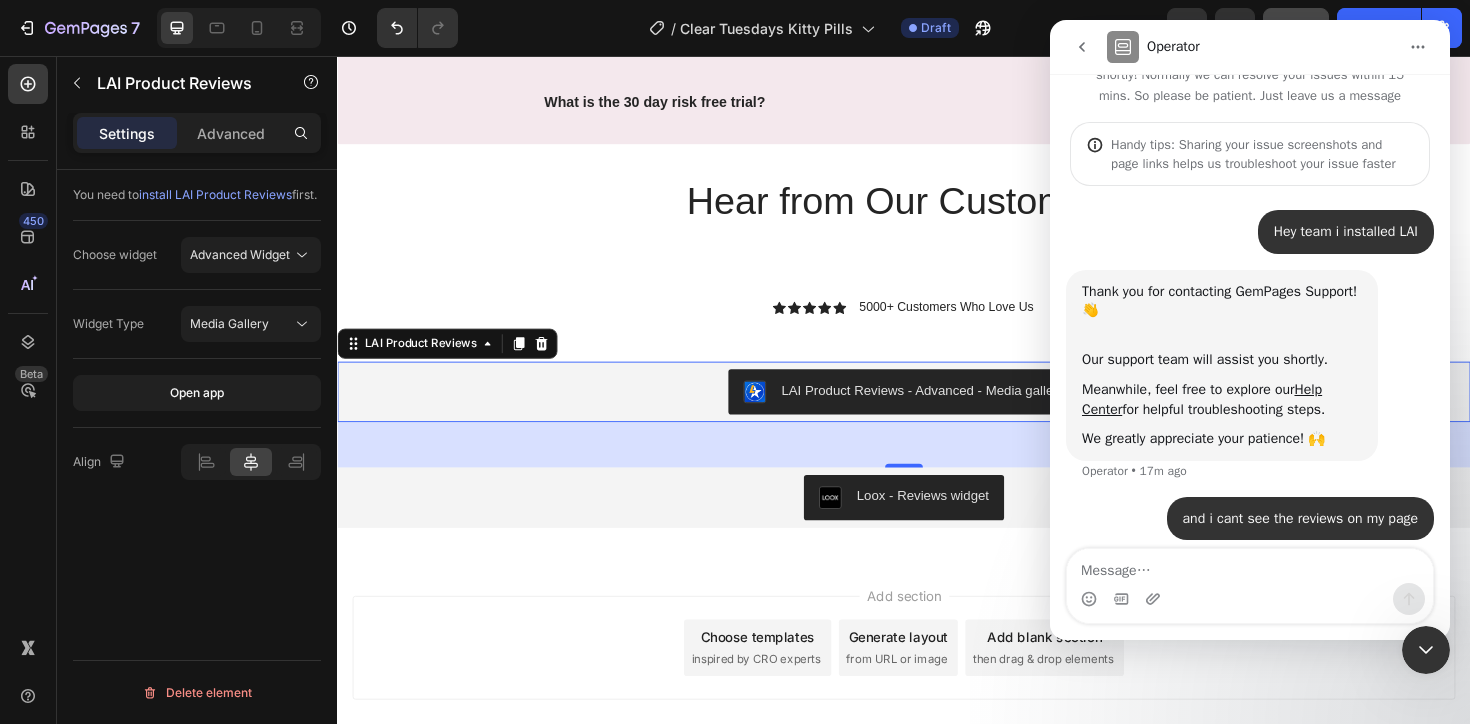 scroll, scrollTop: 60, scrollLeft: 0, axis: vertical 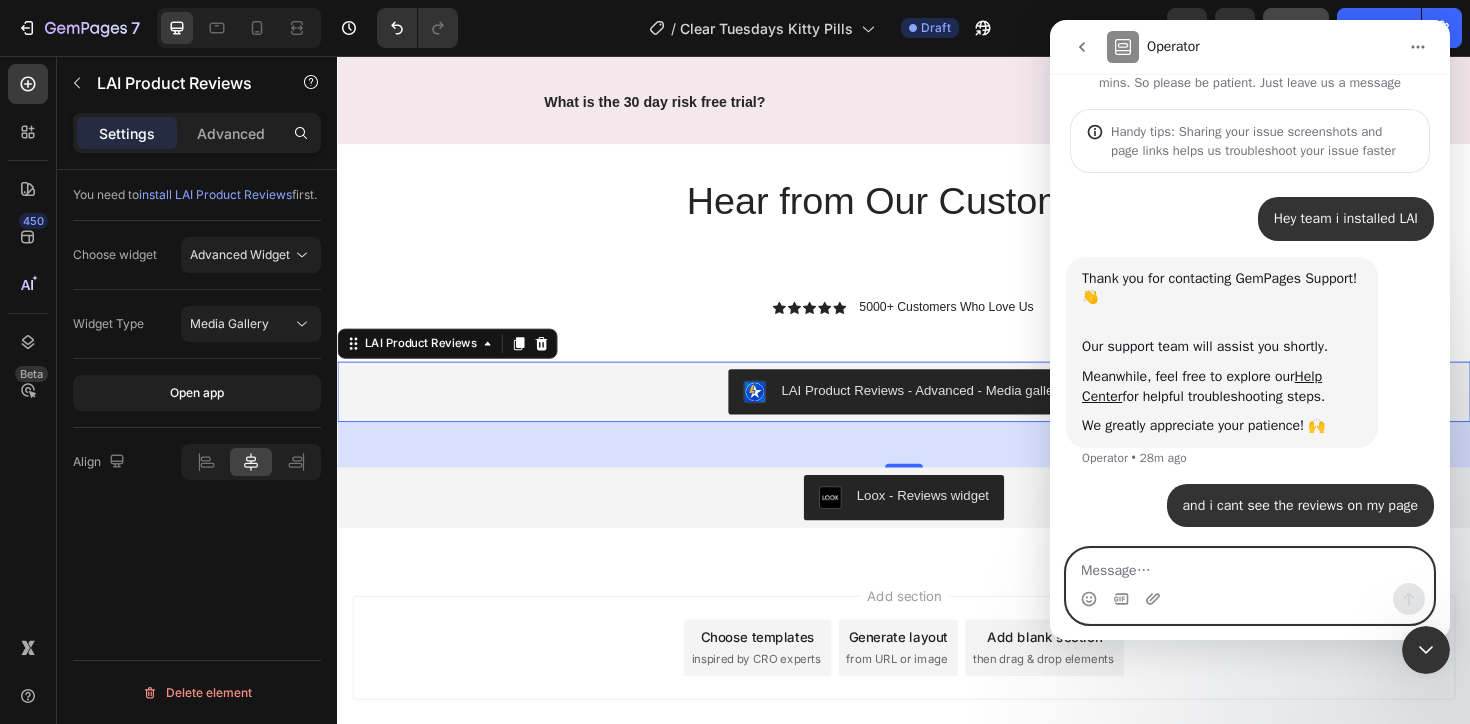 click at bounding box center [1250, 566] 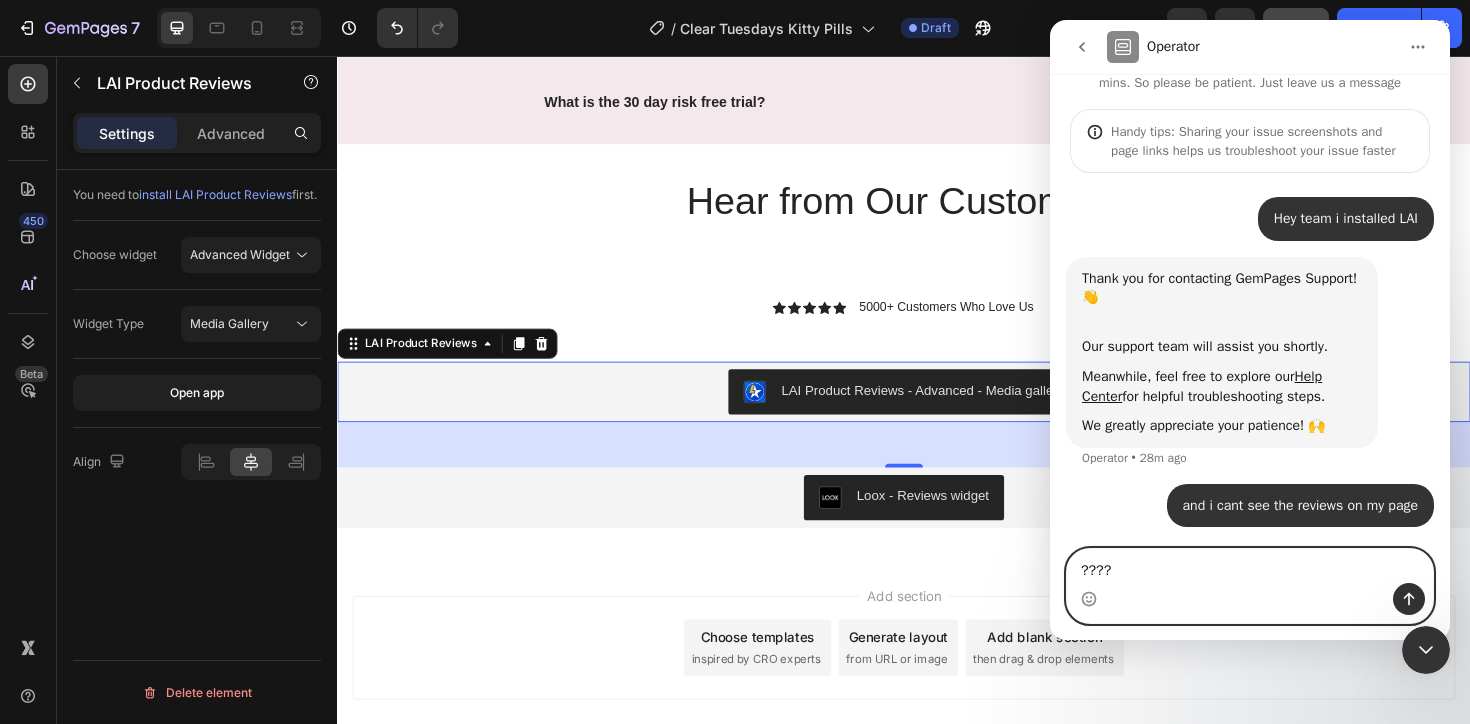 type on "?????" 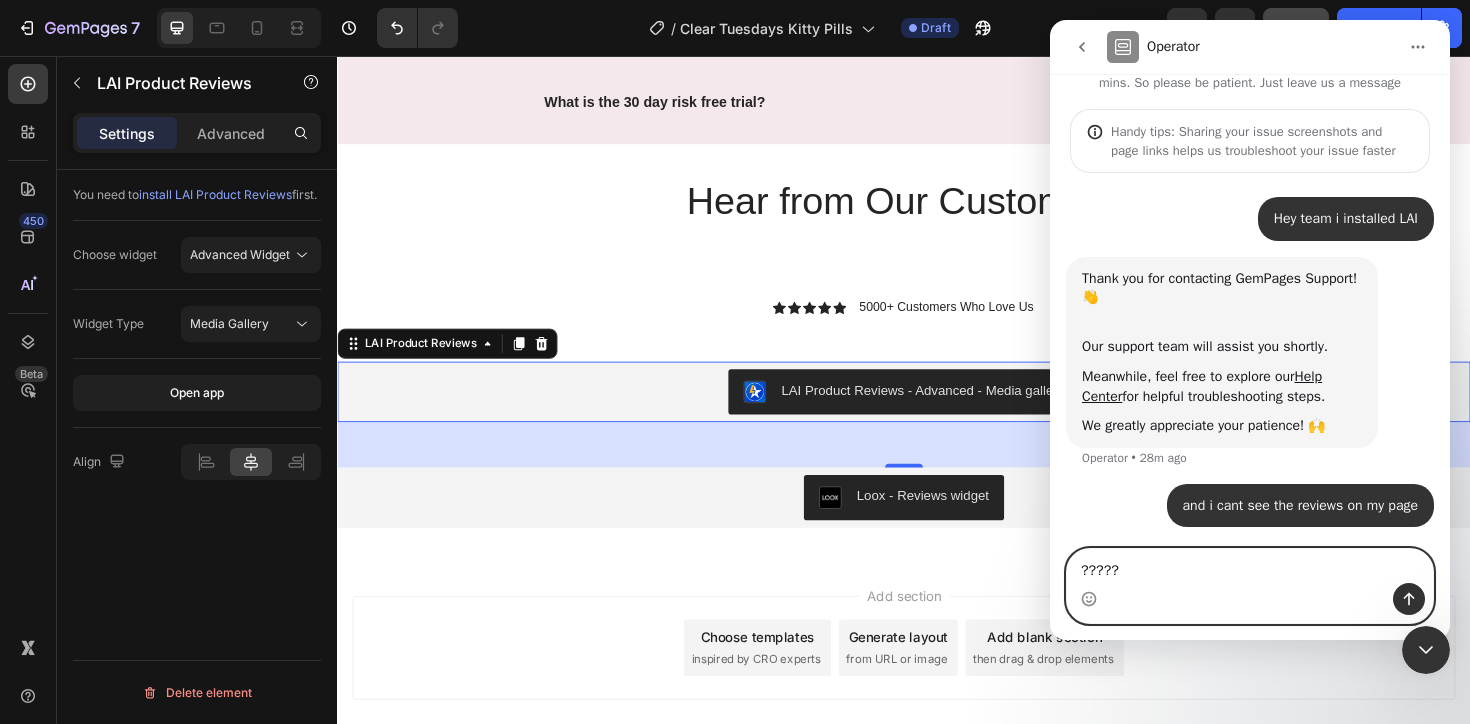 type 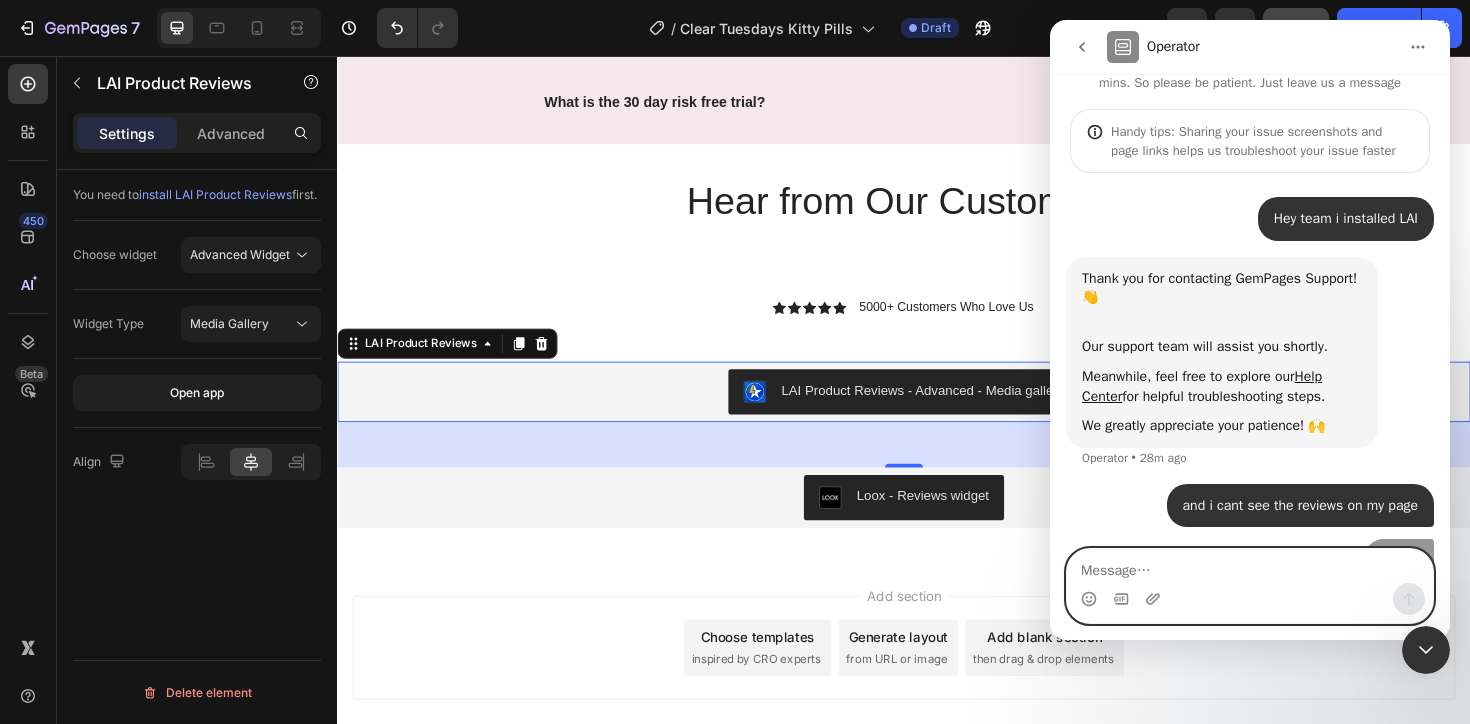 scroll, scrollTop: 106, scrollLeft: 0, axis: vertical 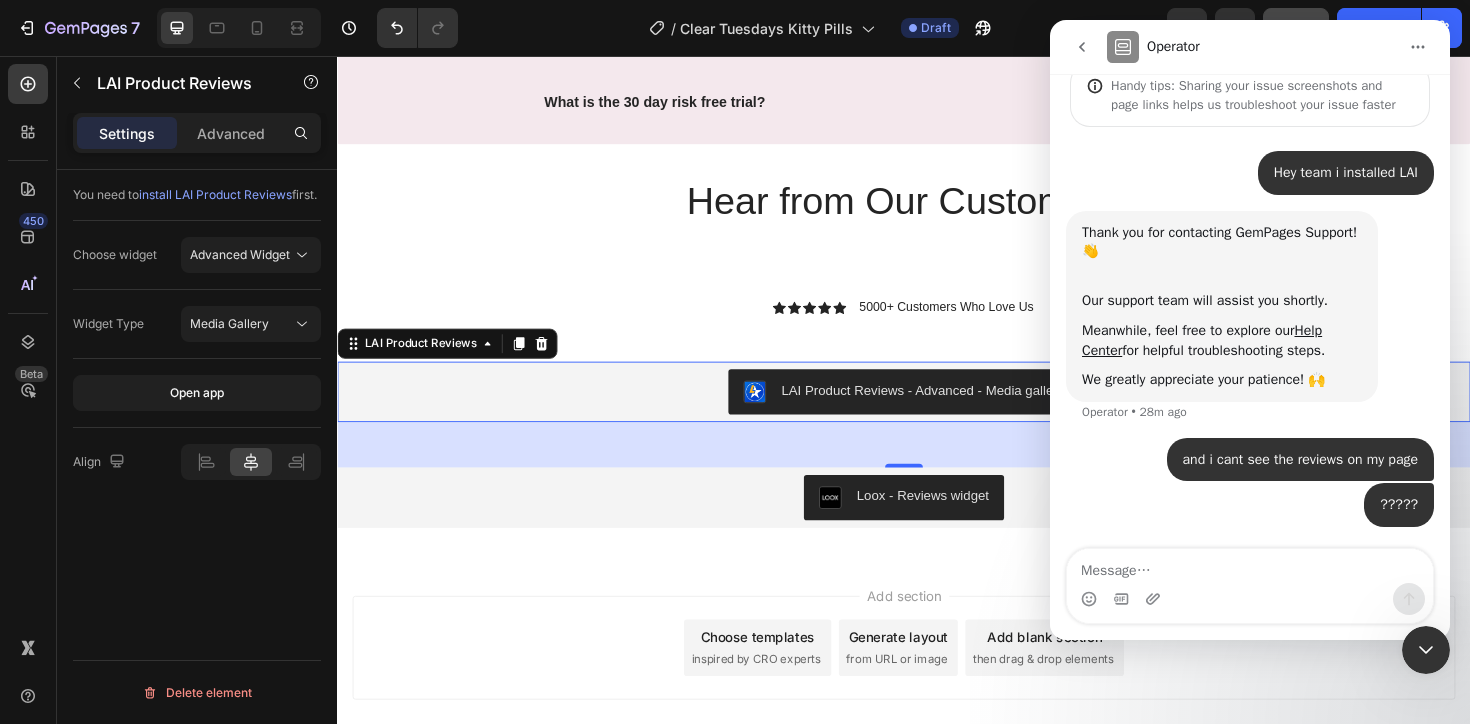 click at bounding box center [1426, 650] 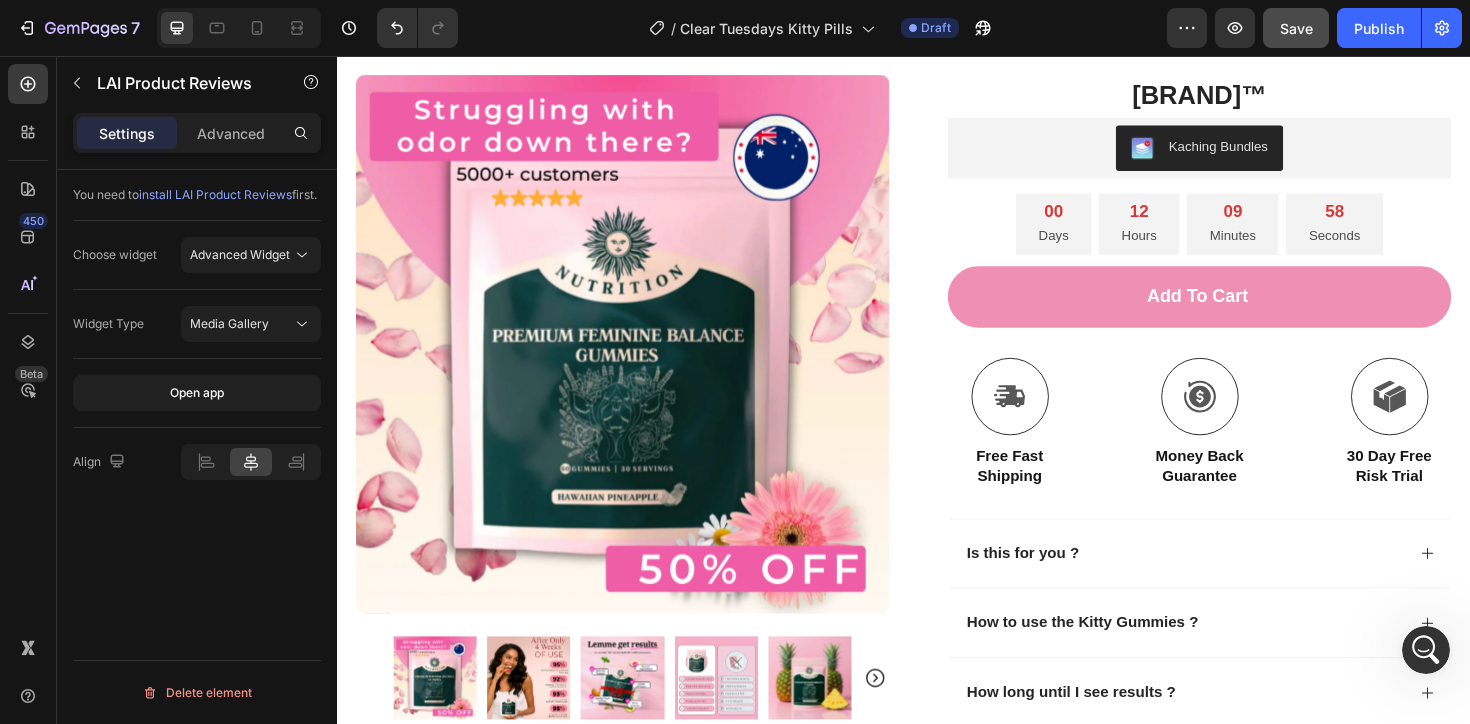 scroll, scrollTop: 284, scrollLeft: 0, axis: vertical 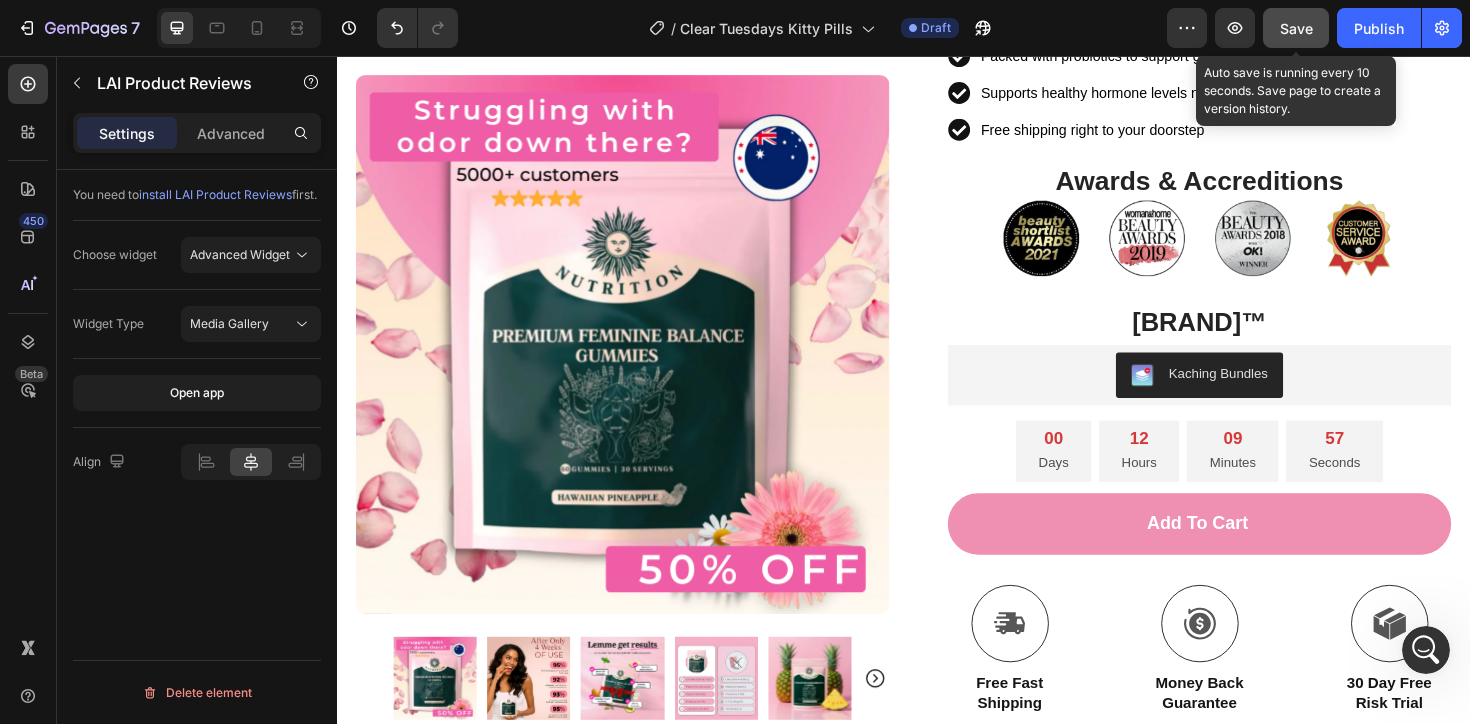 click on "Save" at bounding box center [1296, 28] 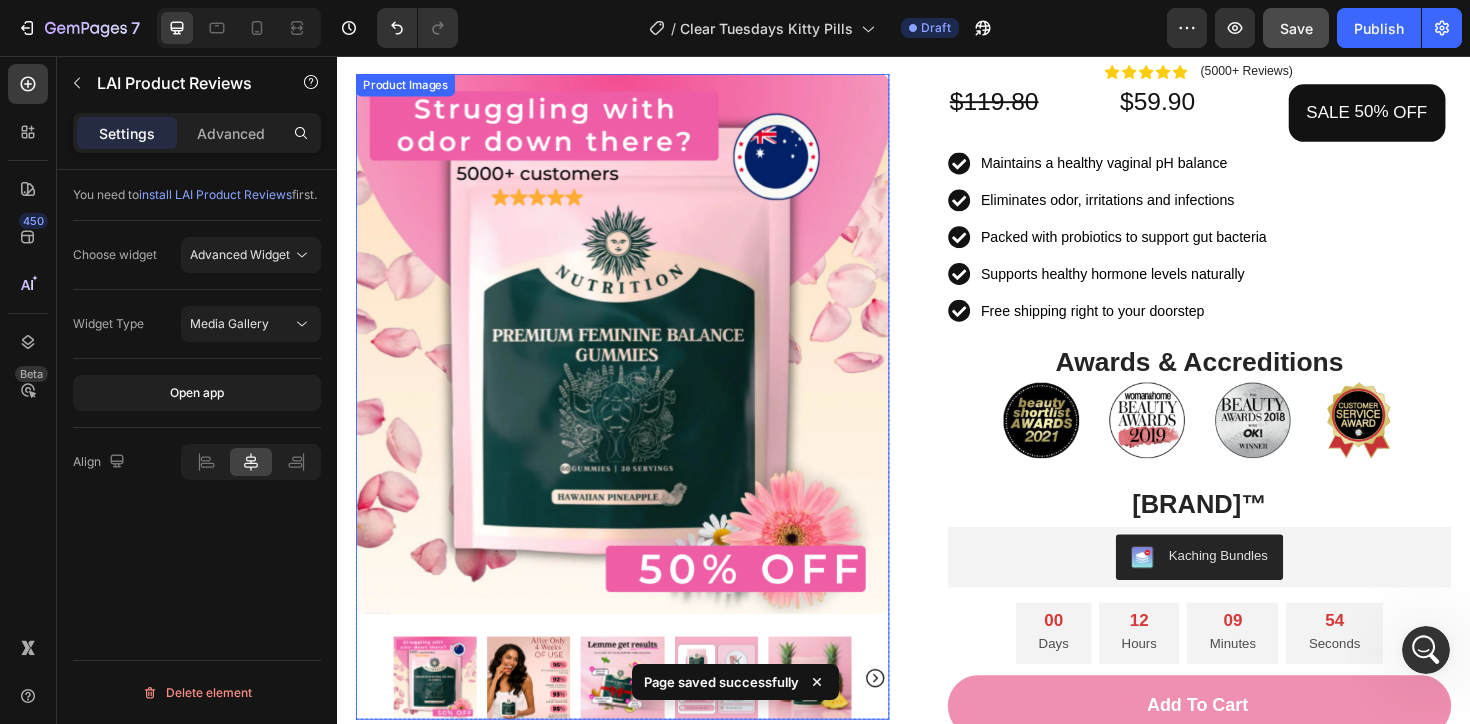 scroll, scrollTop: 0, scrollLeft: 0, axis: both 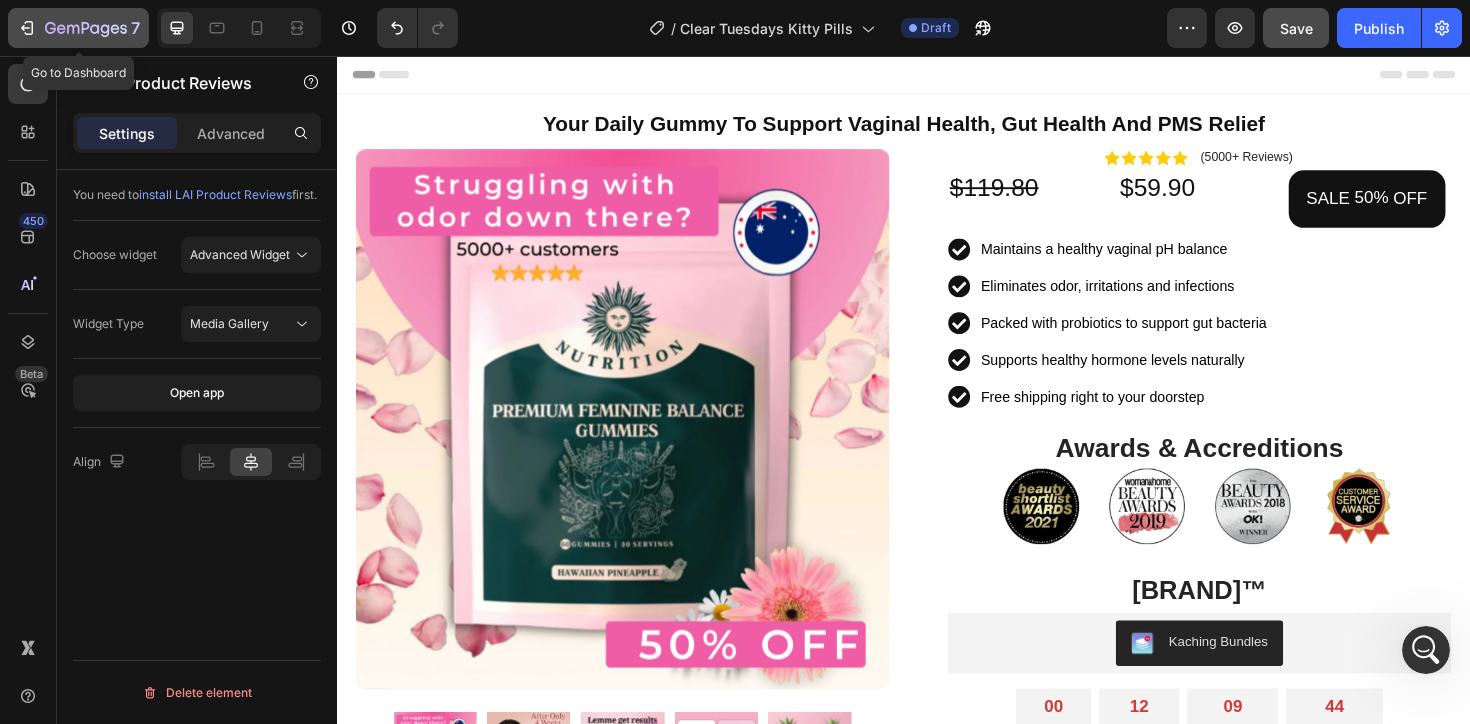 click 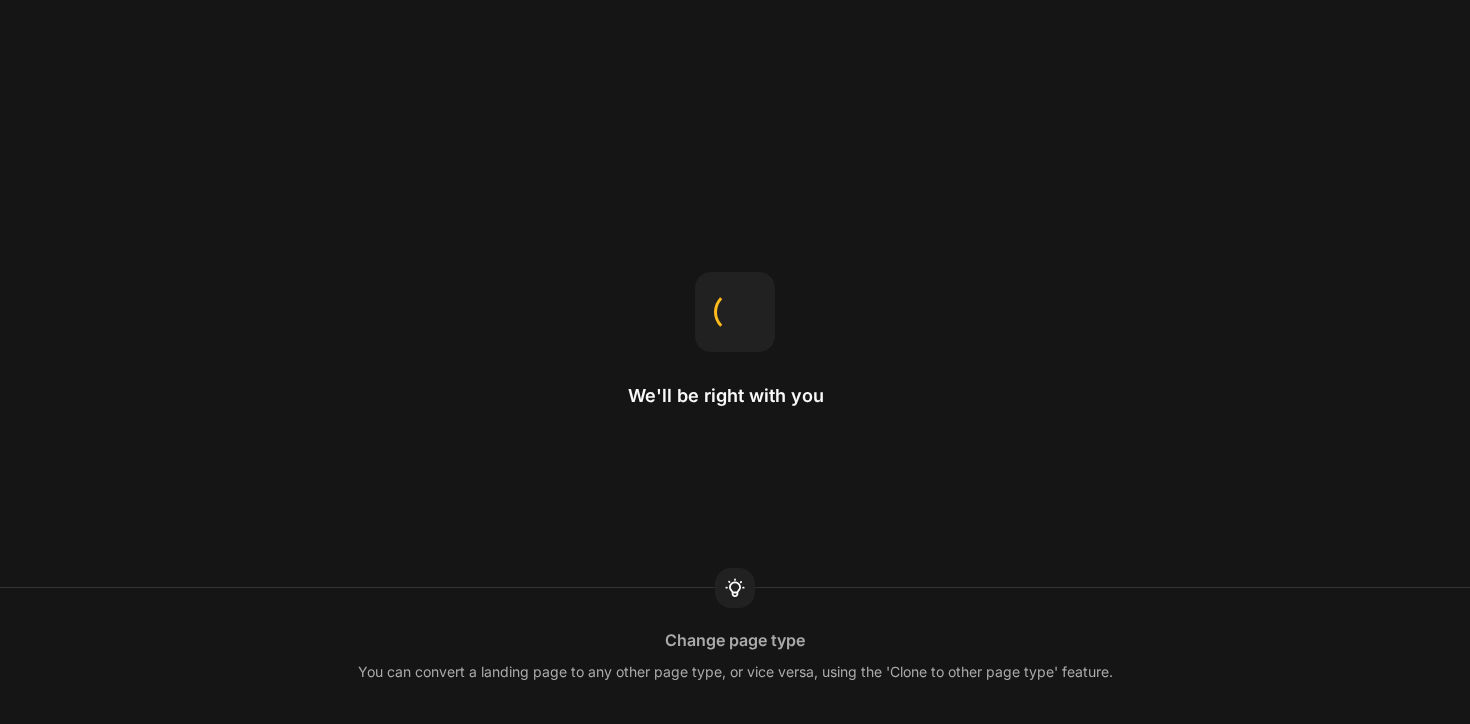 scroll, scrollTop: 0, scrollLeft: 0, axis: both 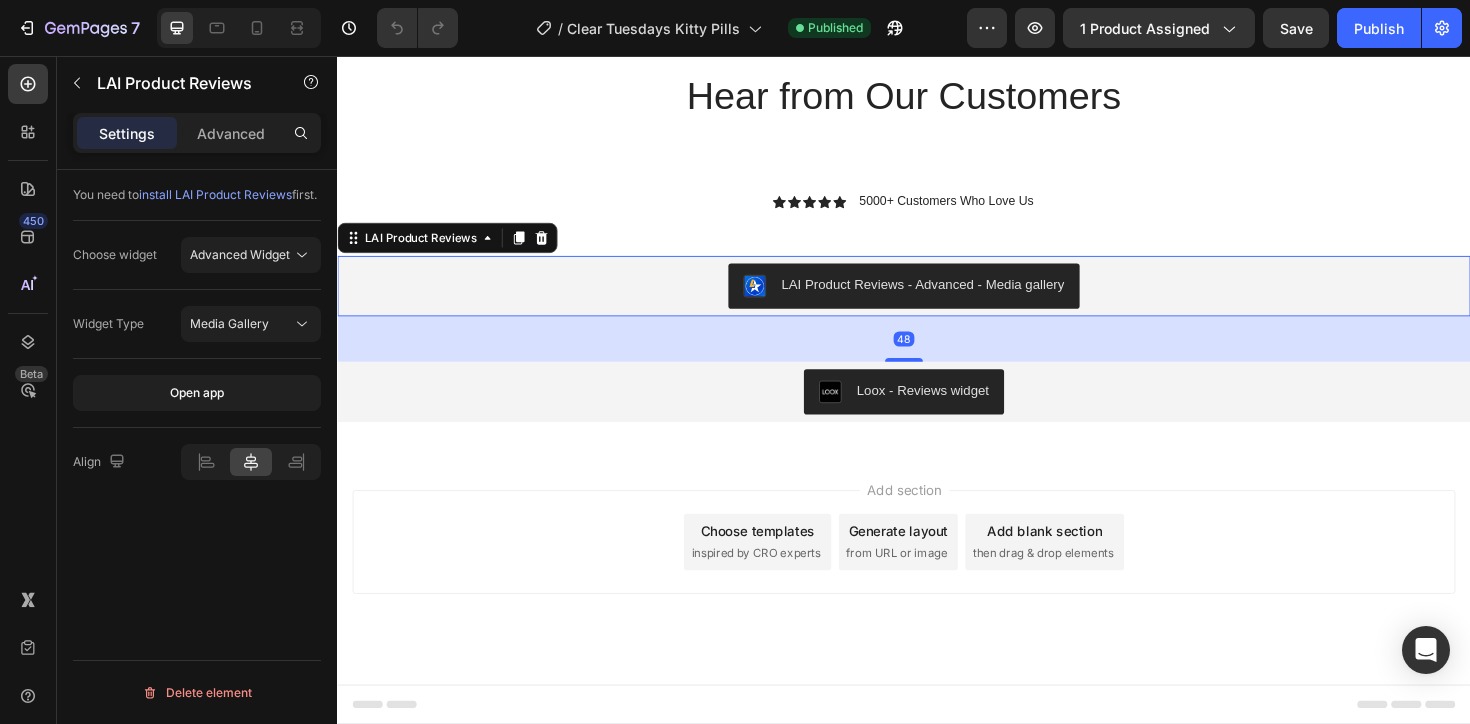 click on "LAI Product Reviews - Advanced - Media gallery" at bounding box center (957, 298) 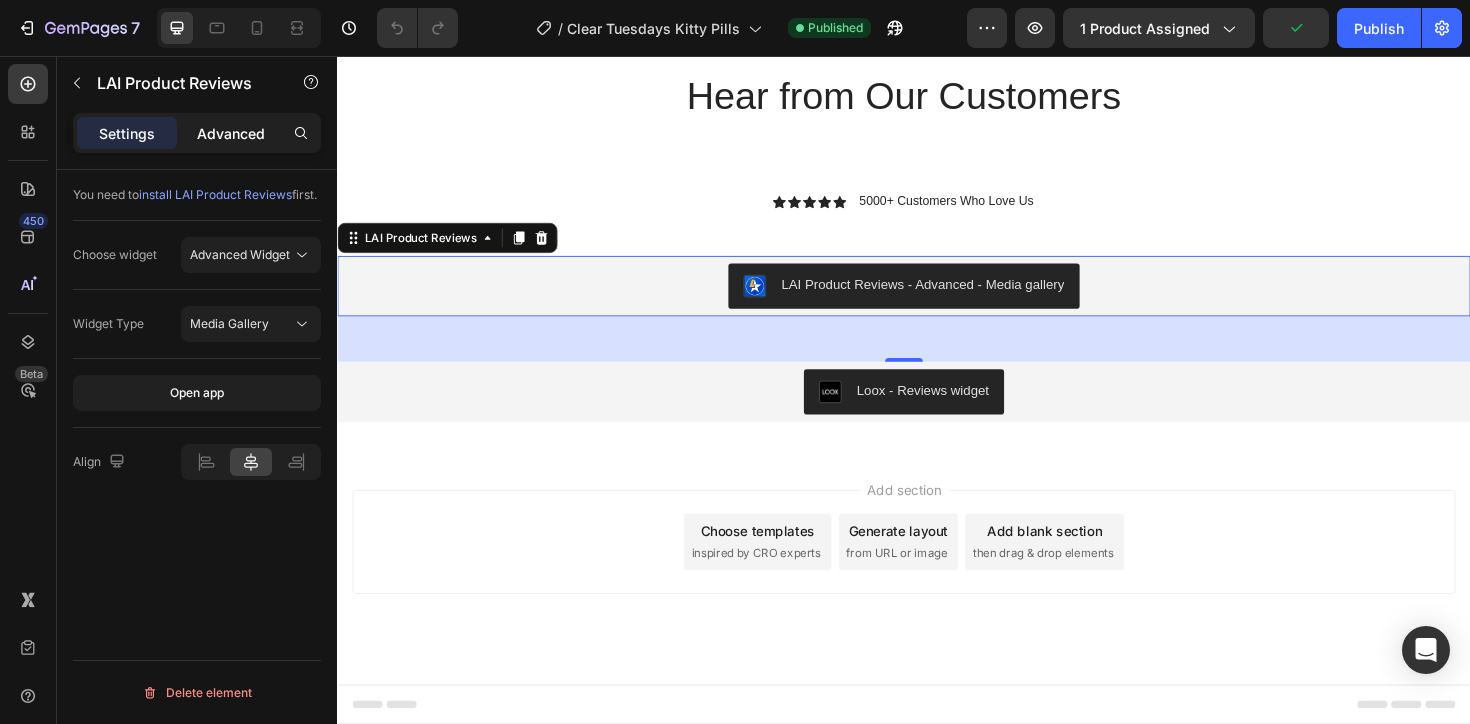 click on "Advanced" at bounding box center (231, 133) 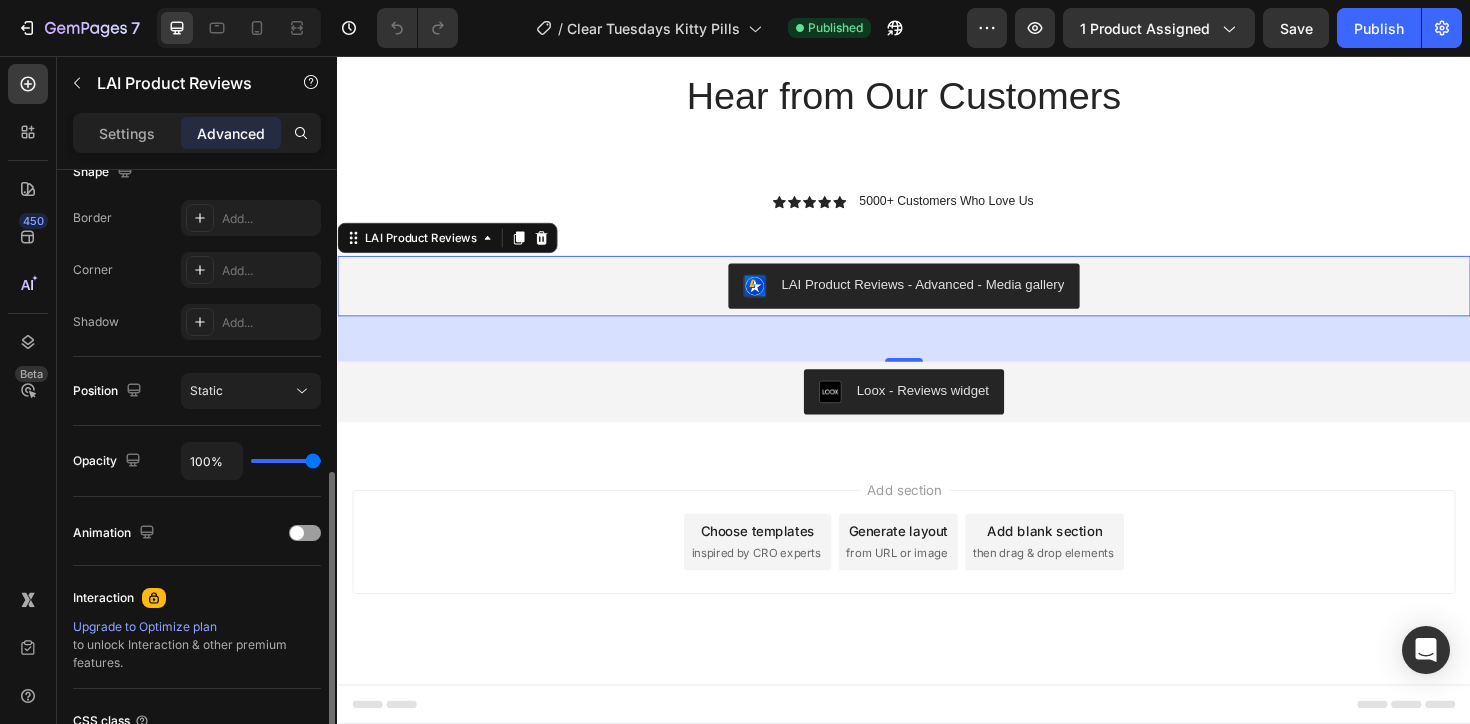 scroll, scrollTop: 541, scrollLeft: 0, axis: vertical 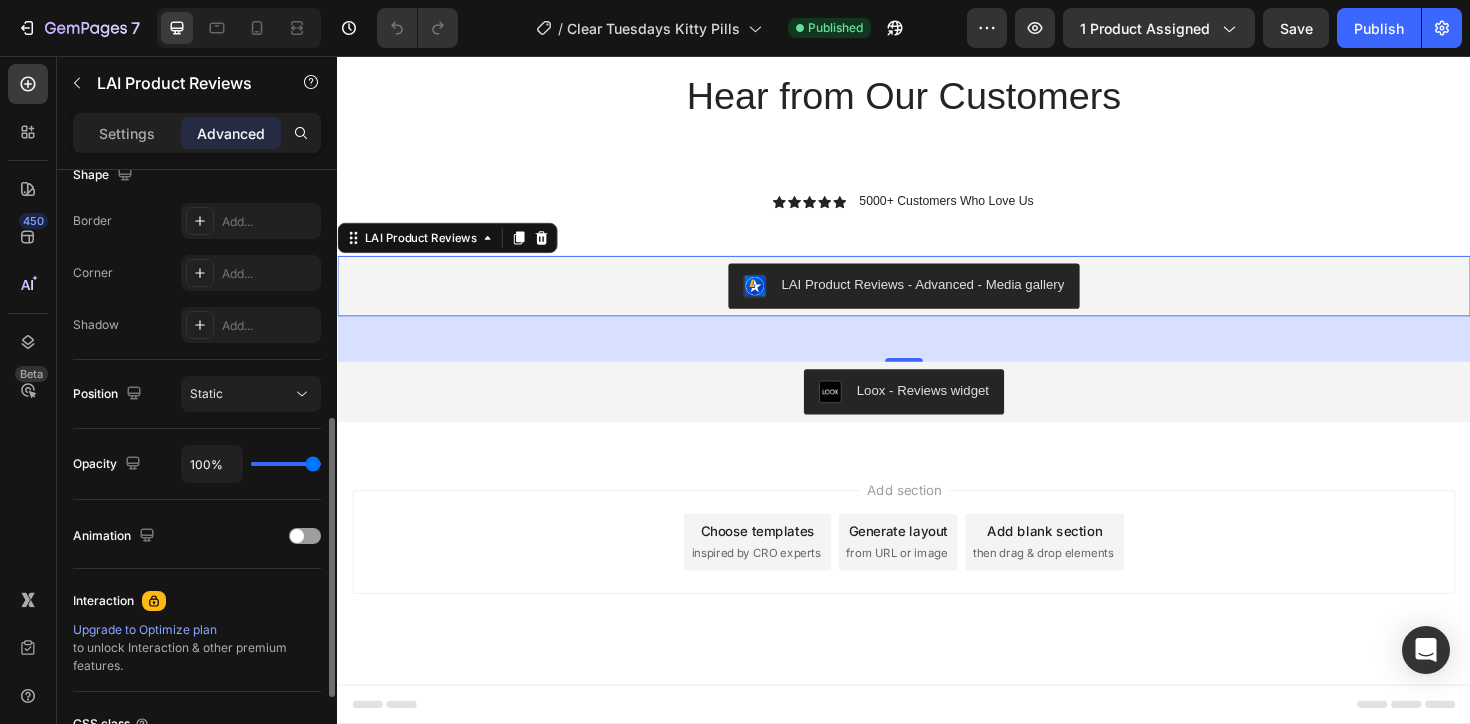 click on "Static" 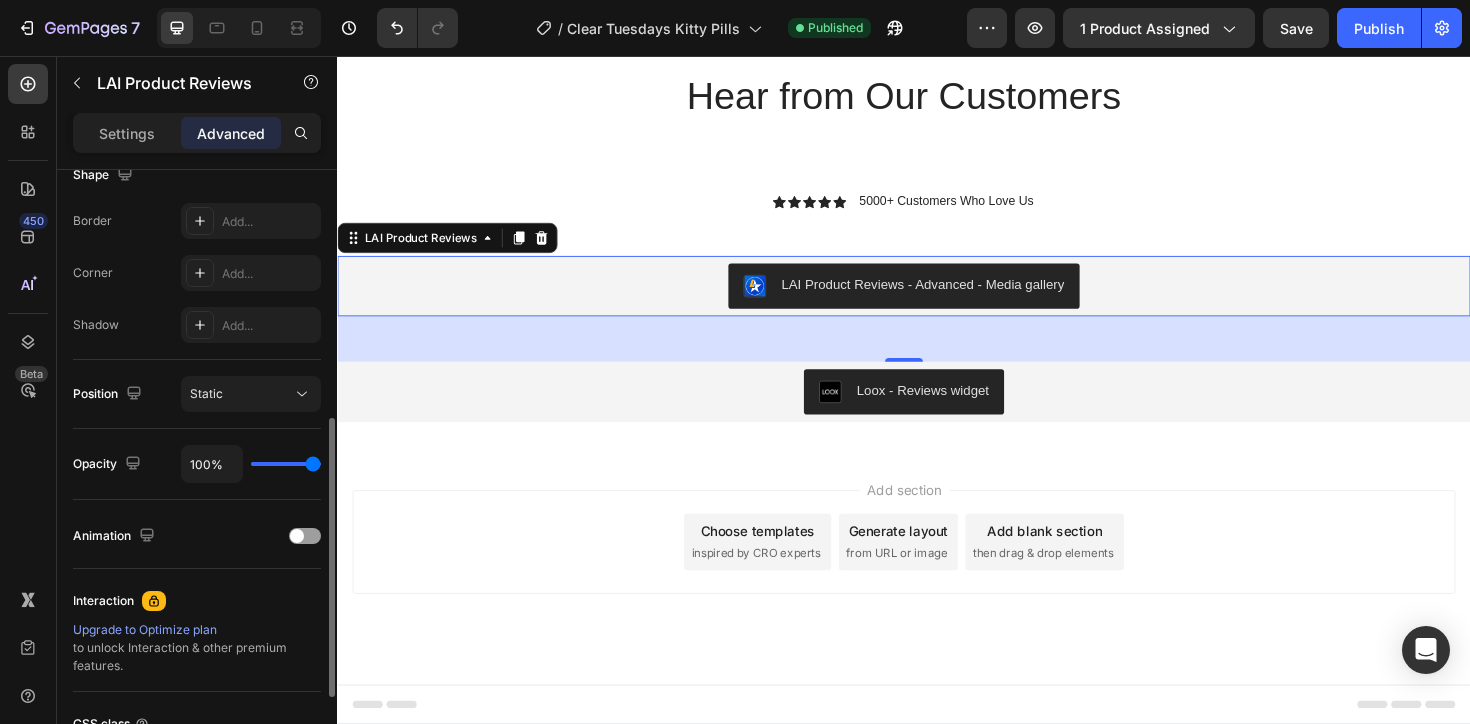 click on "Position Static" 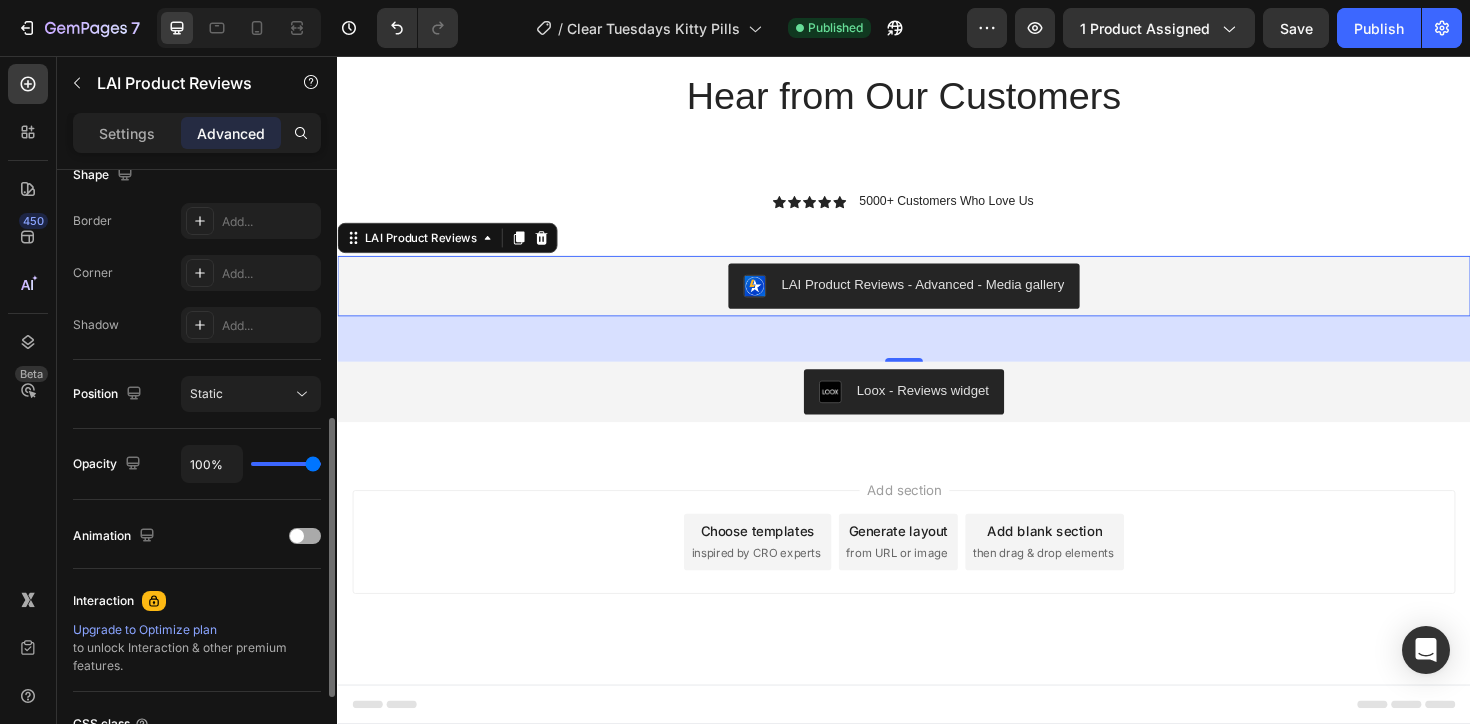 click at bounding box center (305, 536) 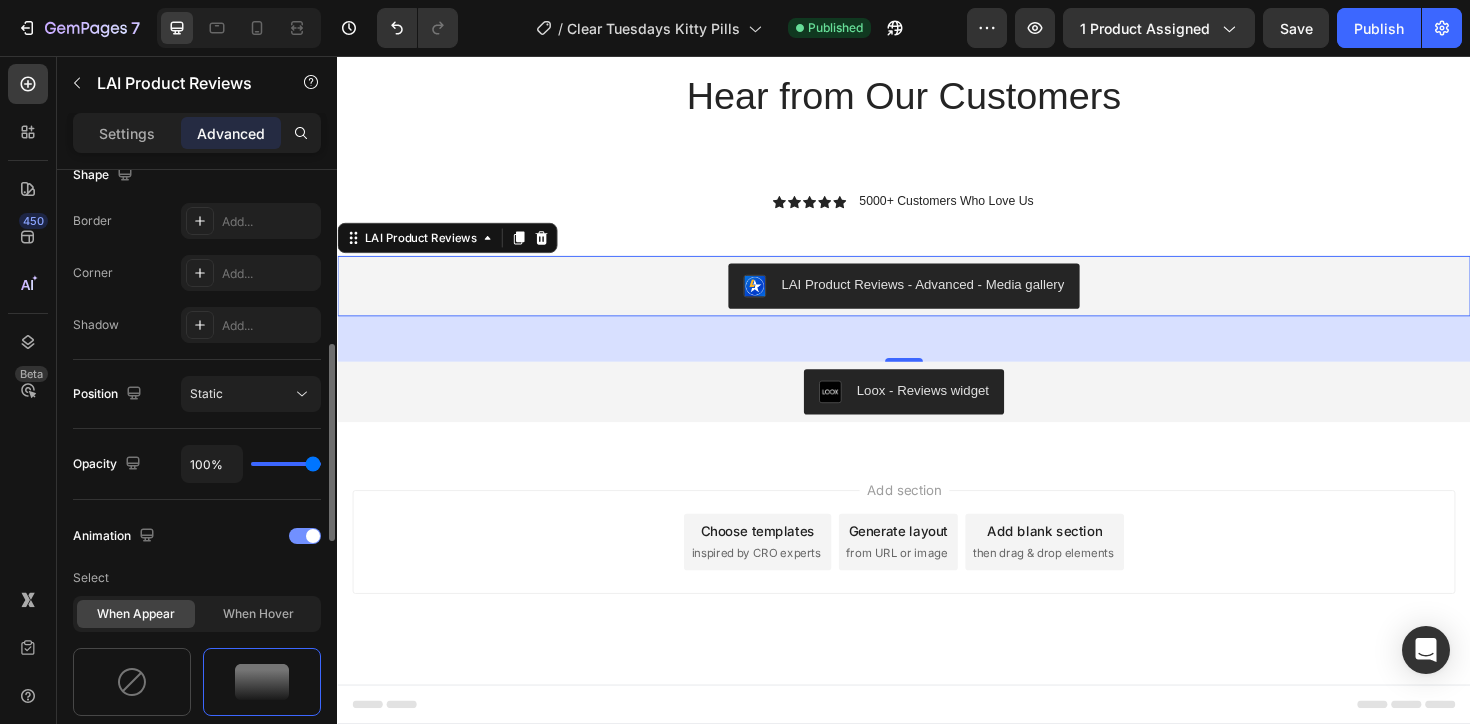 click at bounding box center [313, 536] 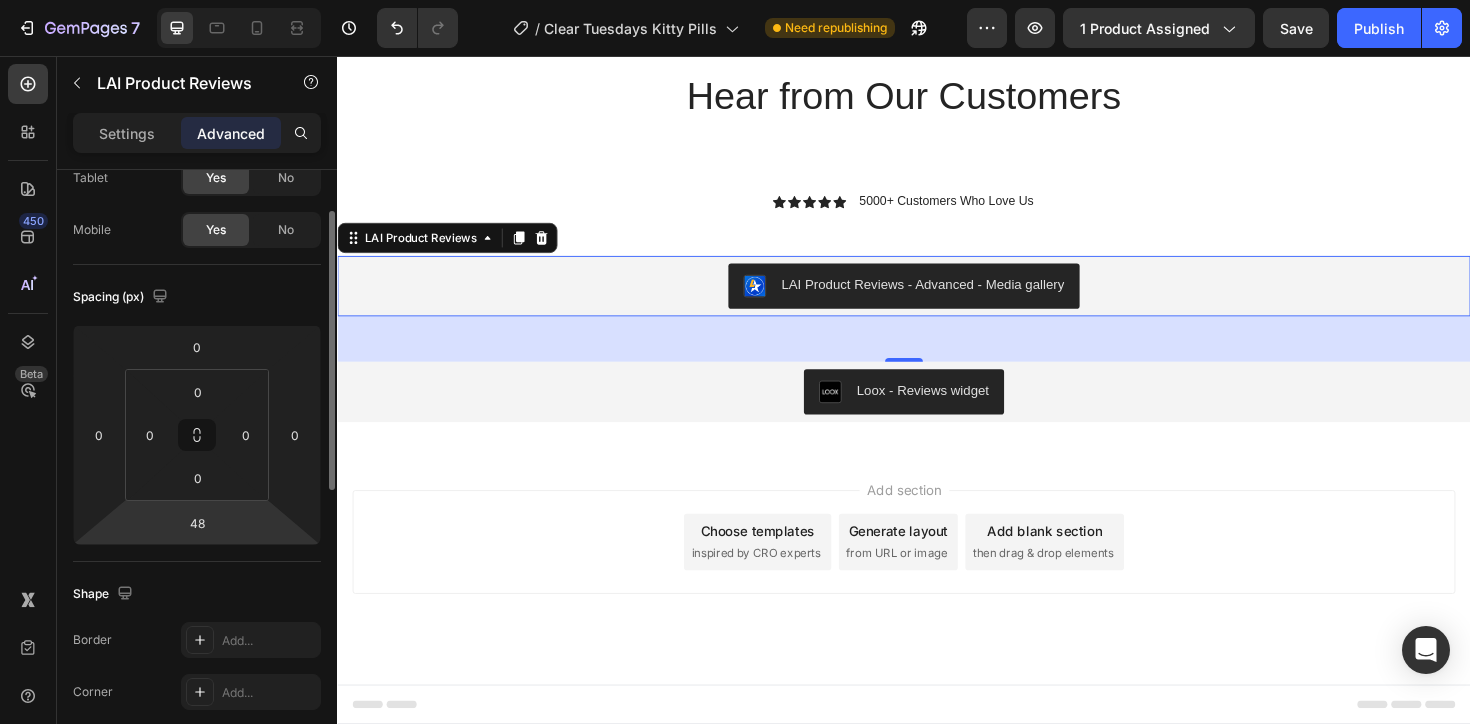 scroll, scrollTop: 129, scrollLeft: 0, axis: vertical 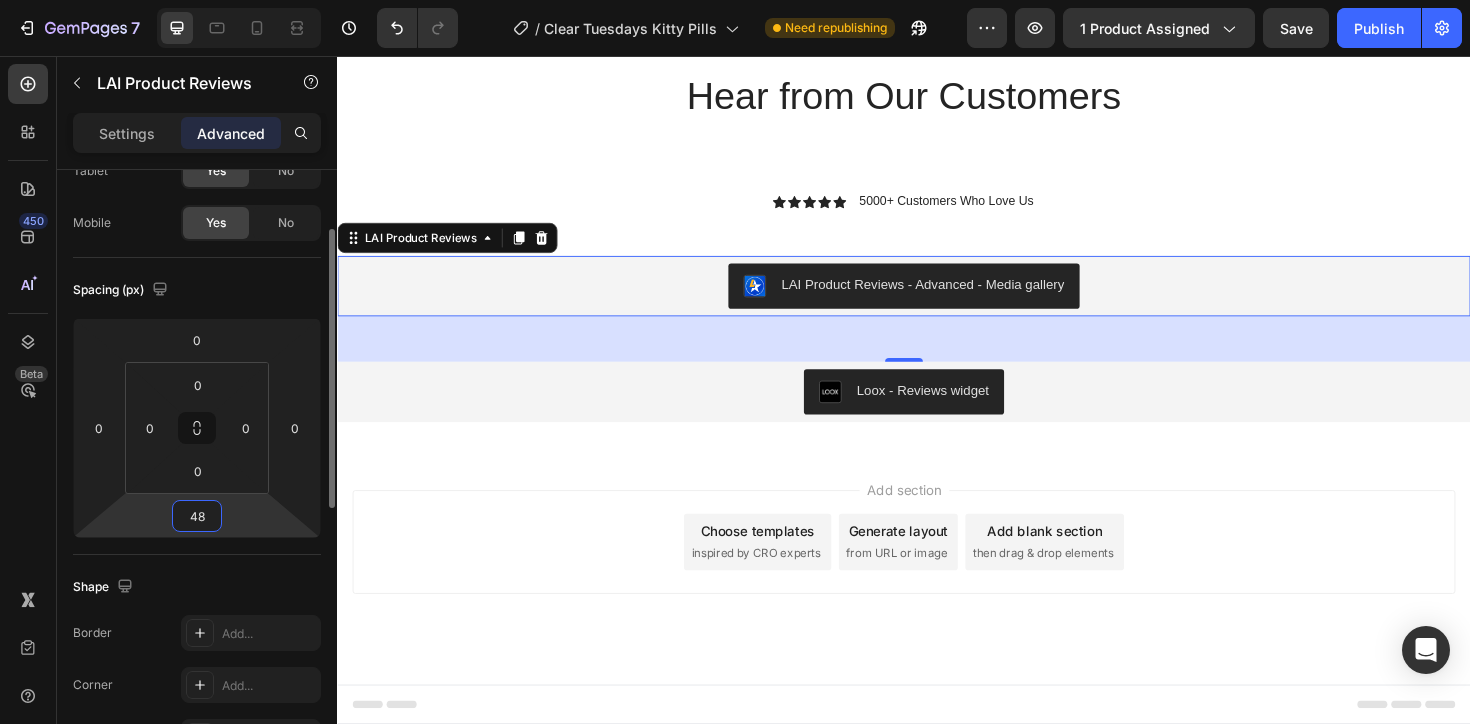 click on "48" at bounding box center (197, 516) 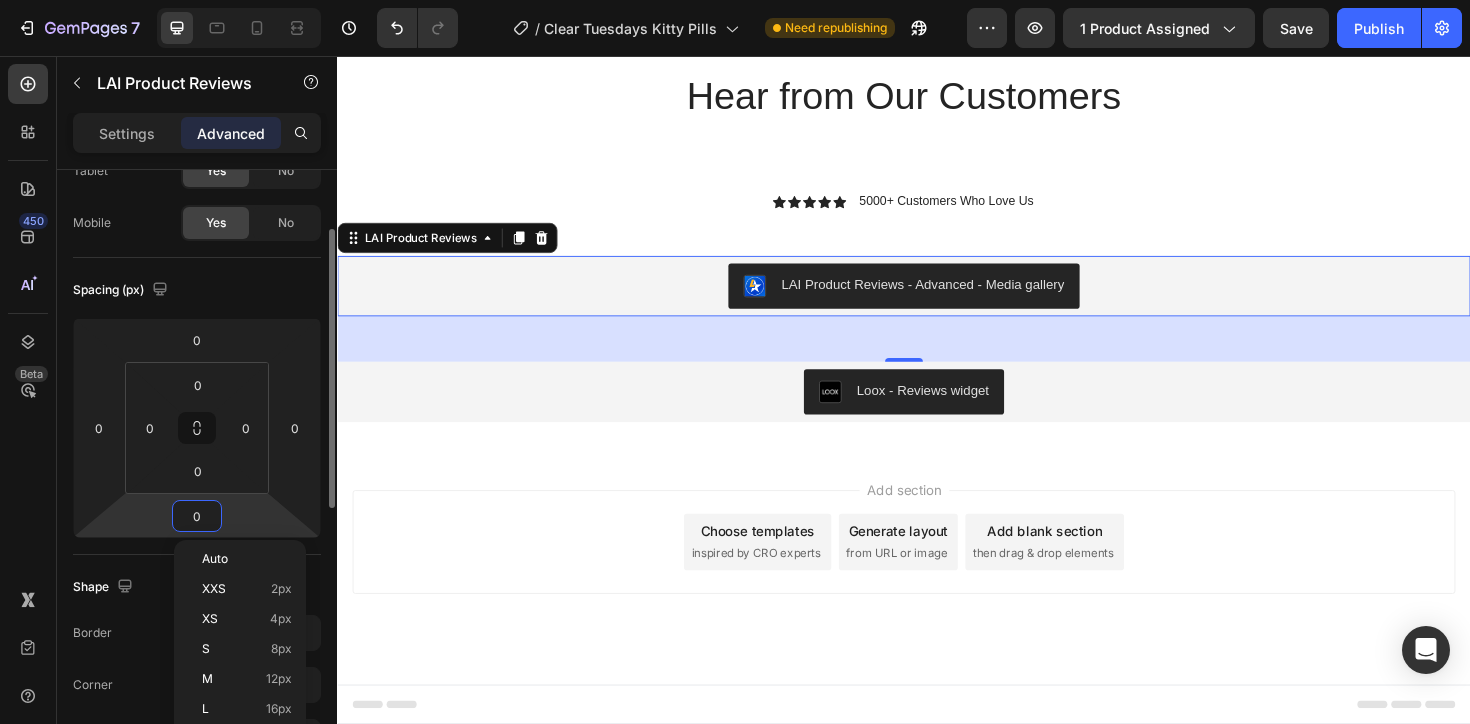 scroll, scrollTop: 7427, scrollLeft: 0, axis: vertical 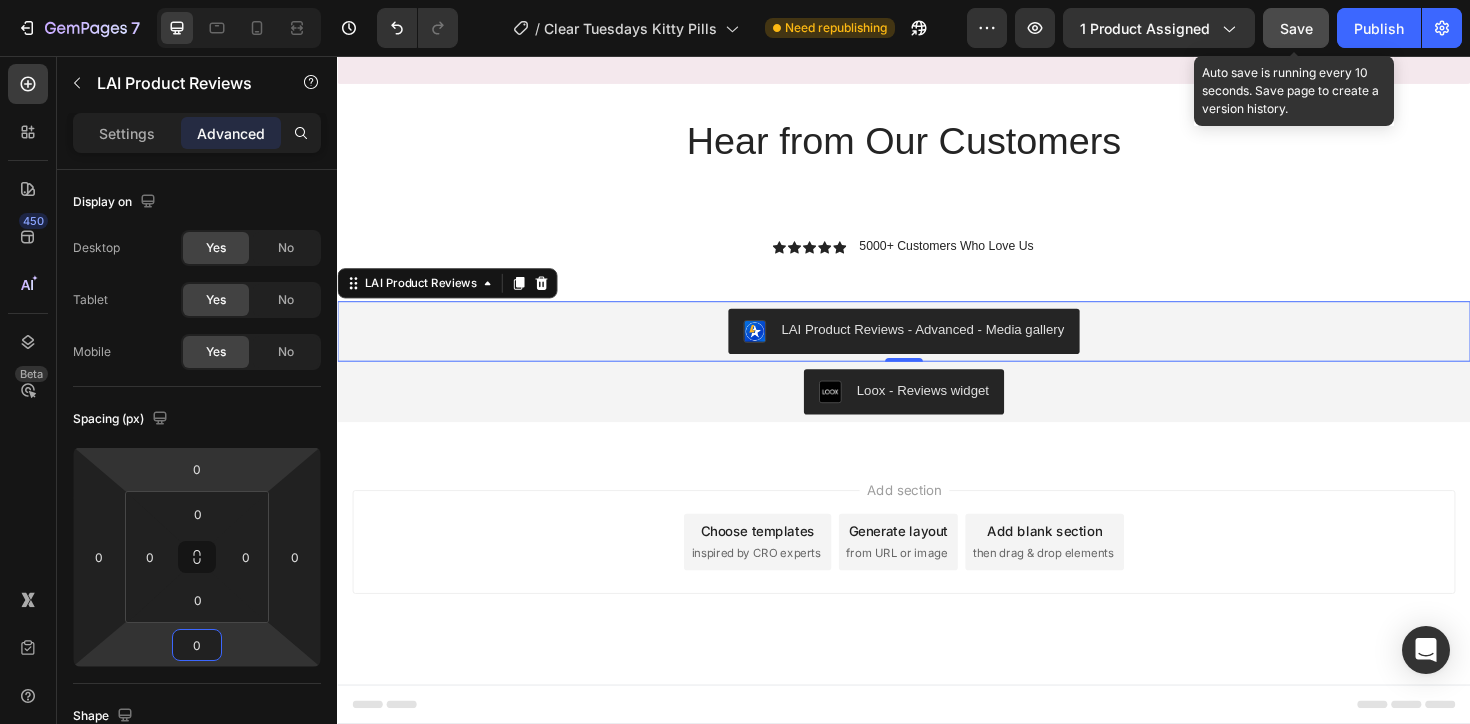type on "0" 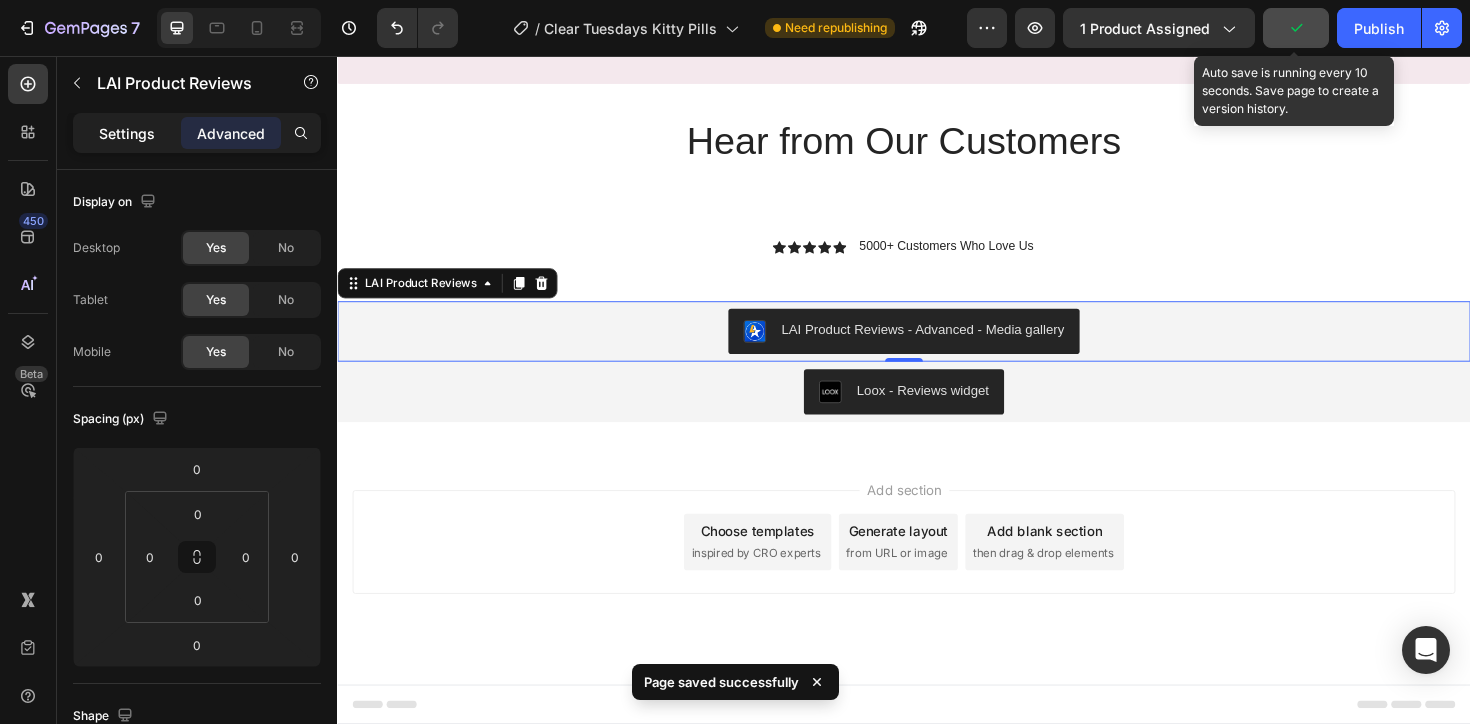 click on "Settings" 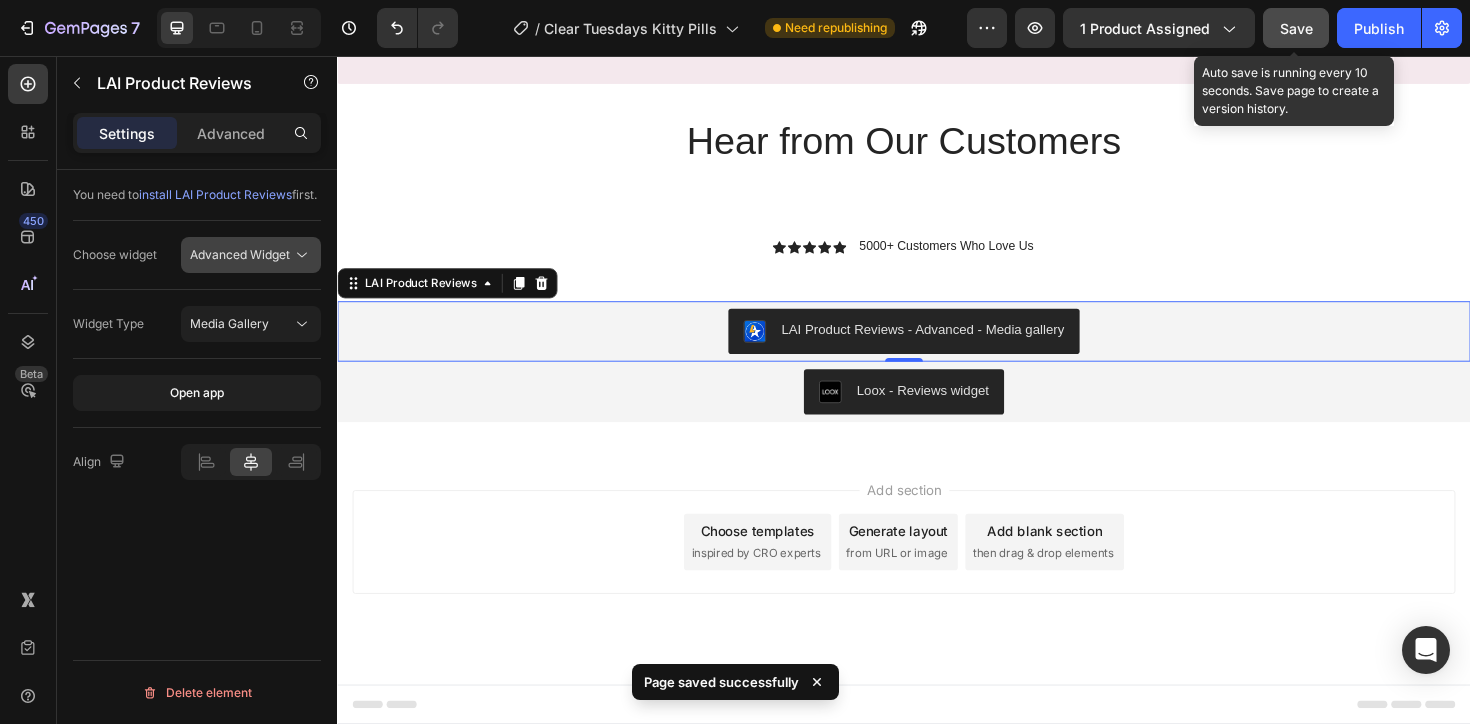click 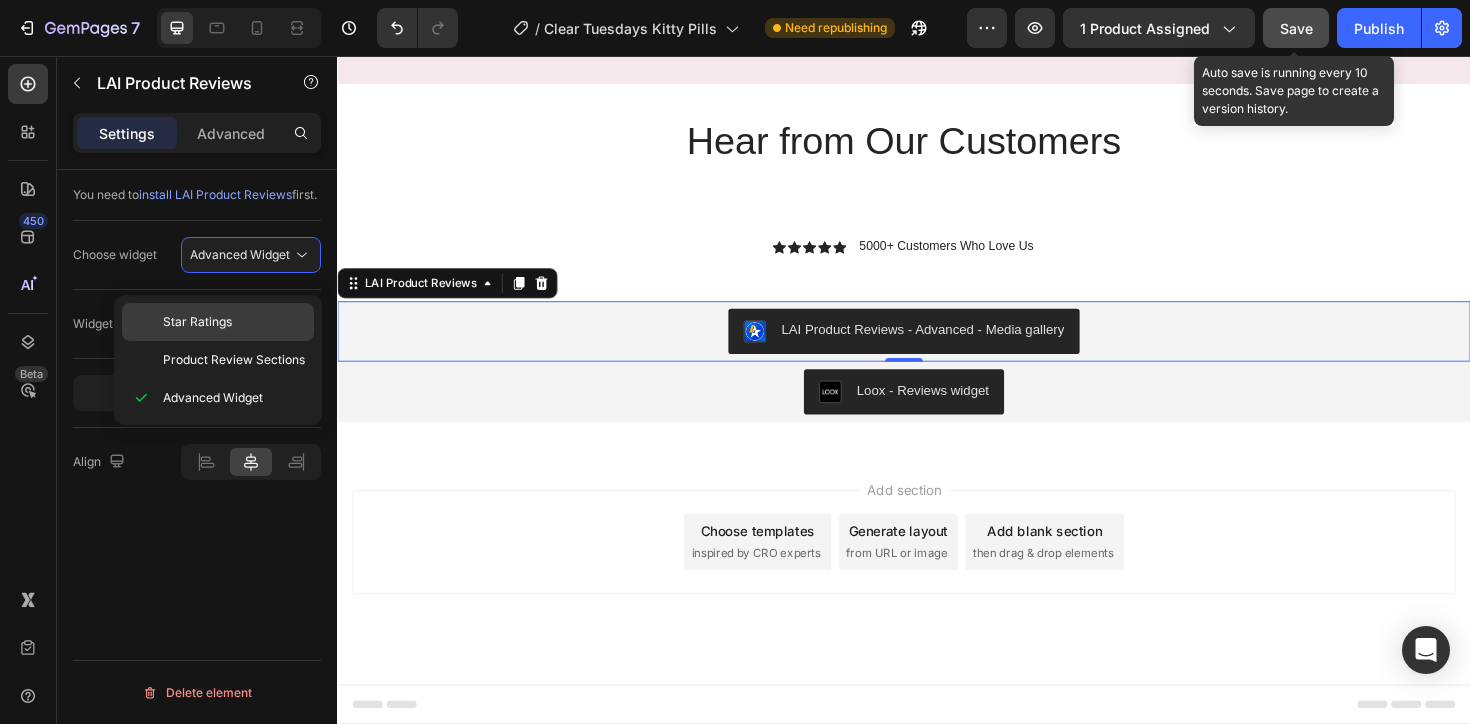 click on "Star Ratings" at bounding box center [197, 322] 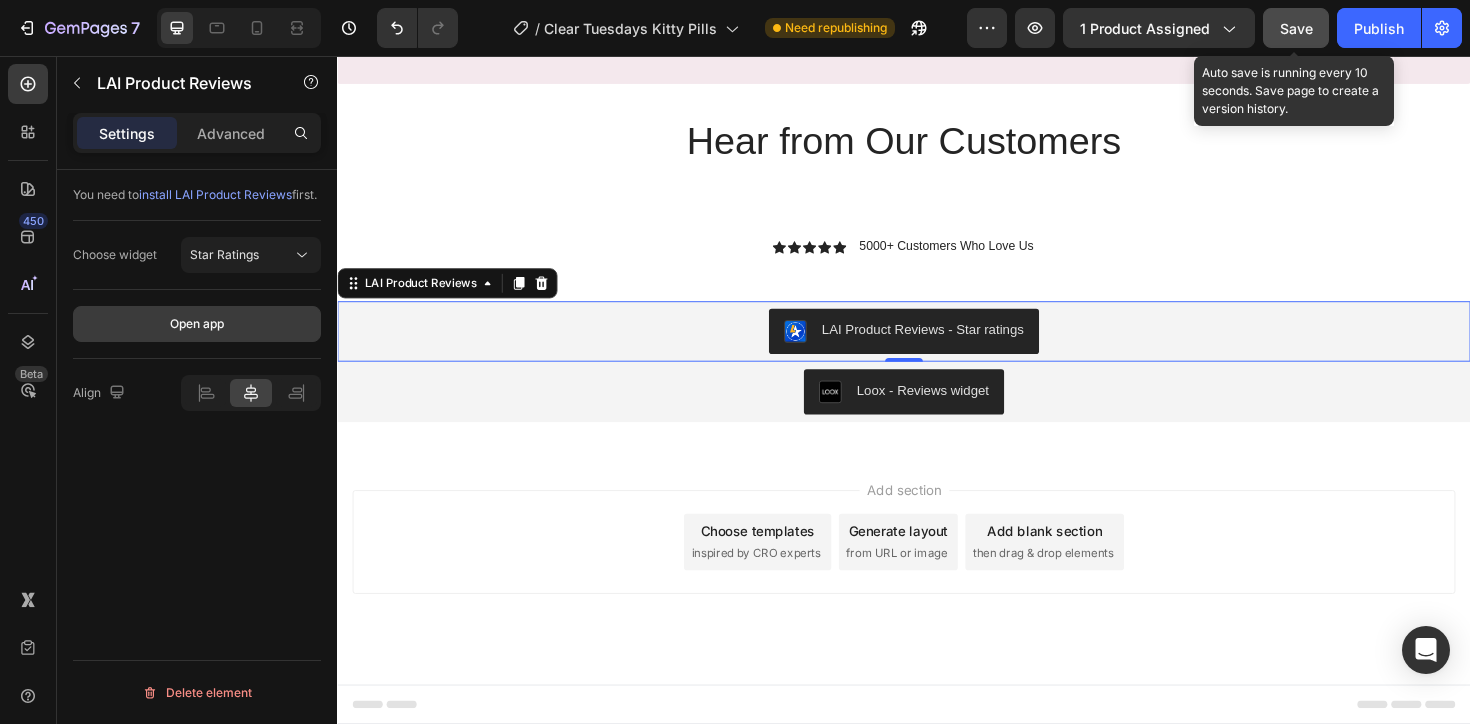 click on "Open app" at bounding box center [197, 324] 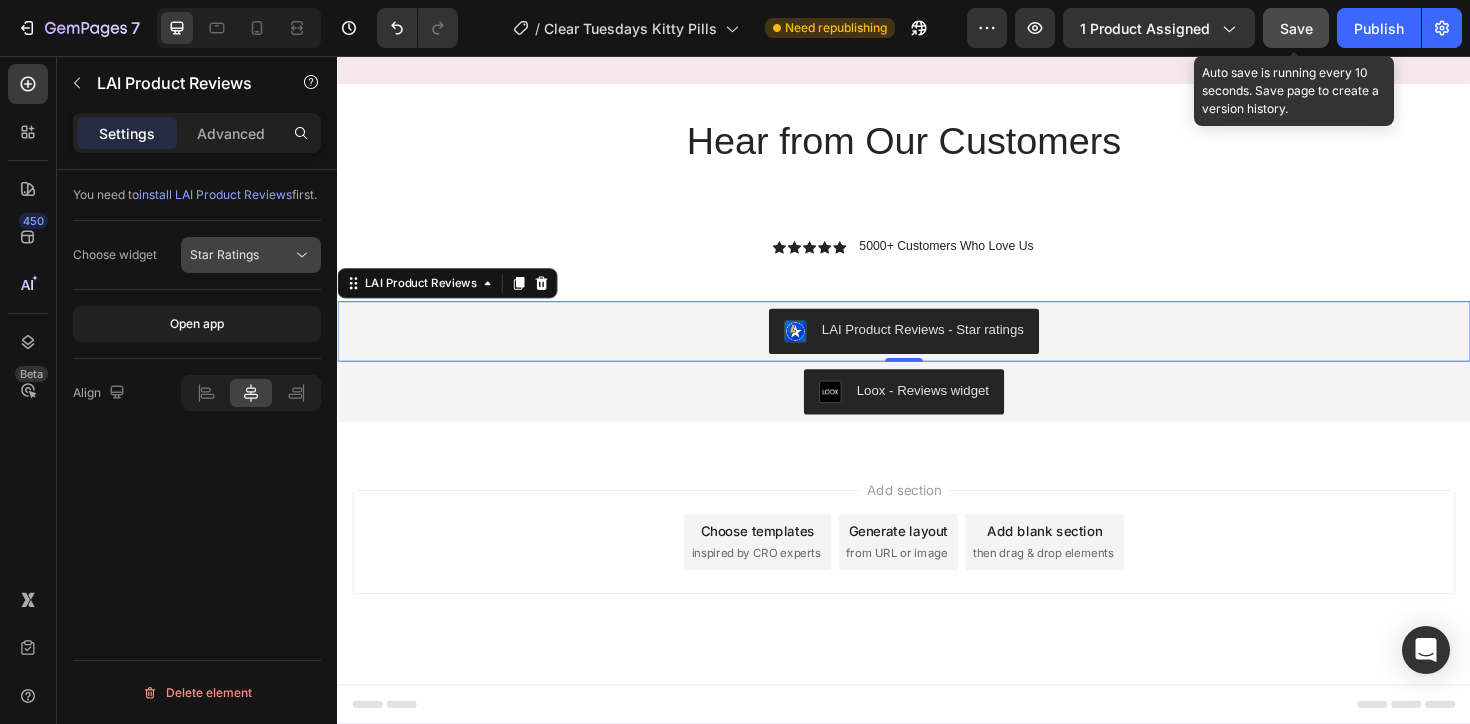 click on "Star Ratings" at bounding box center [241, 255] 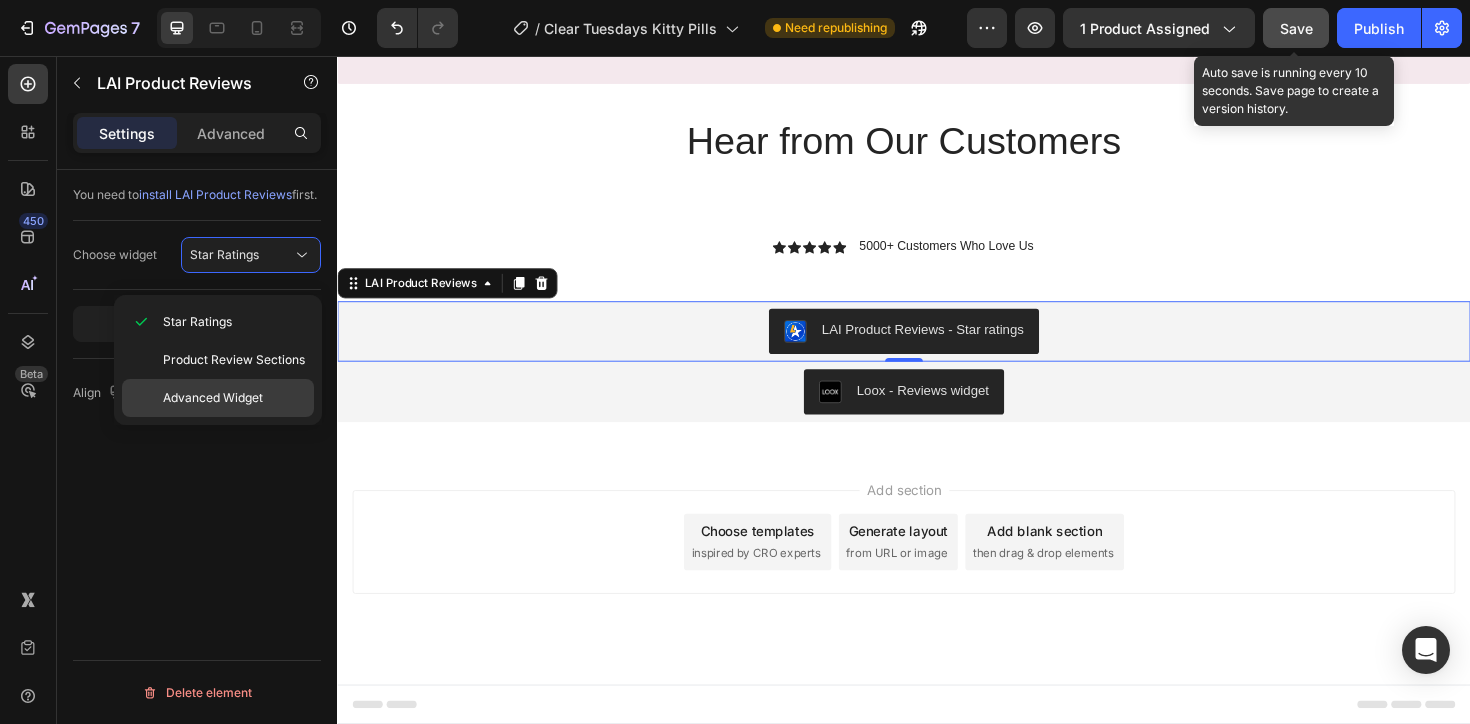 click on "Advanced Widget" 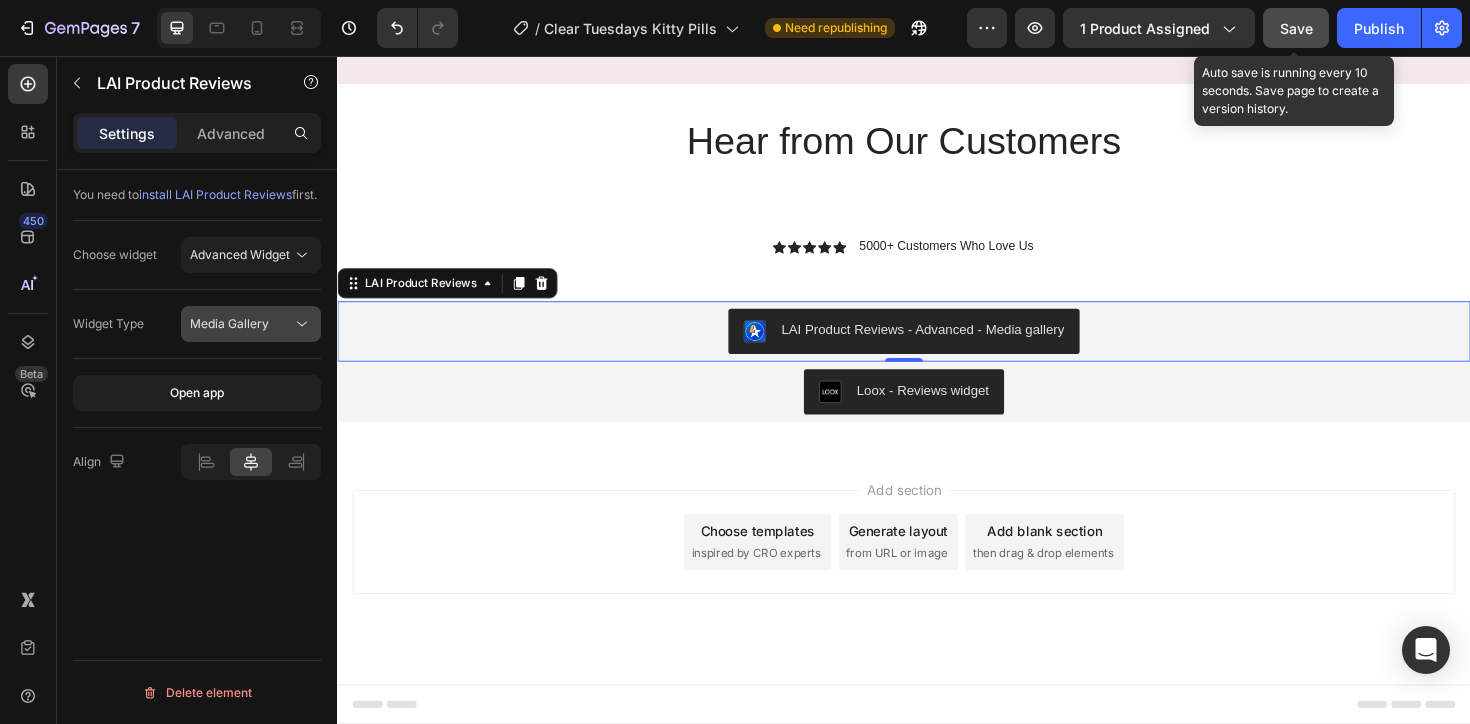 click 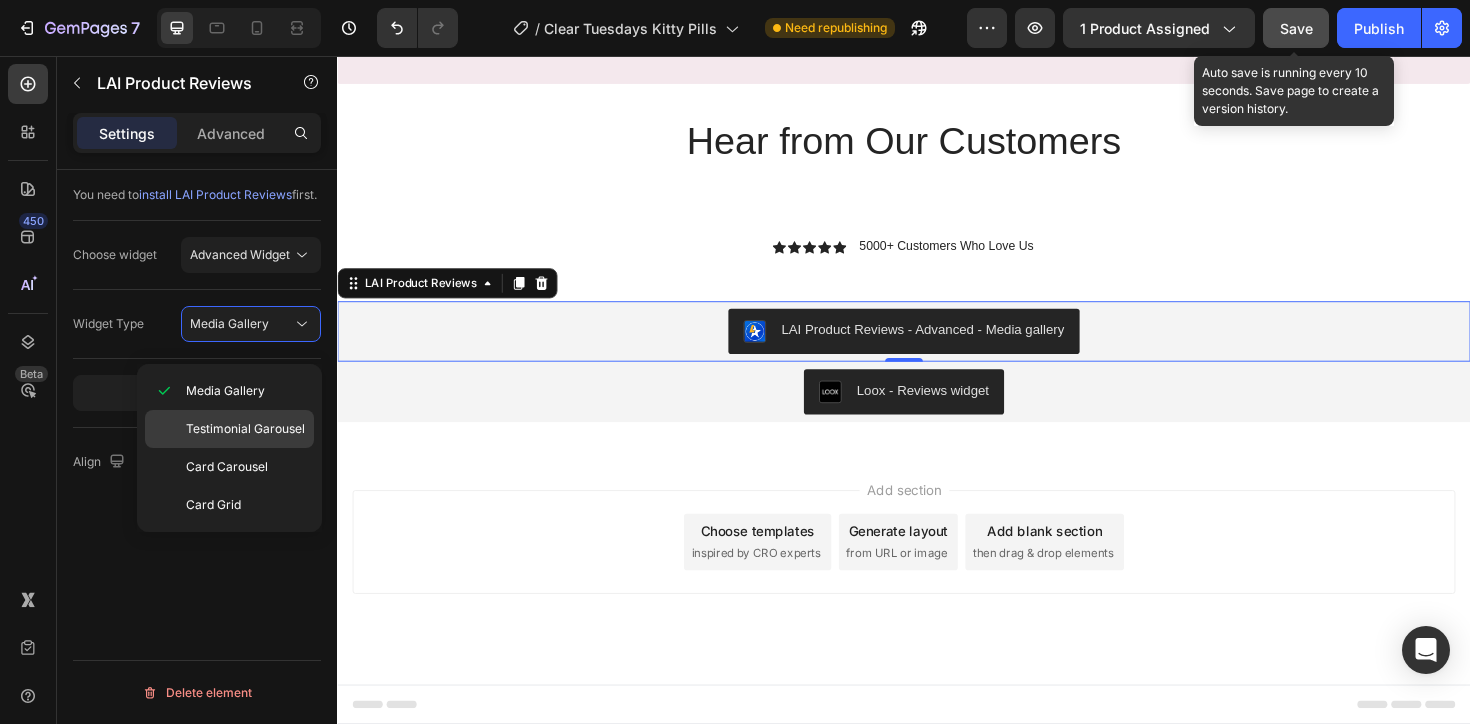 click on "Testimonial Garousel" at bounding box center [245, 429] 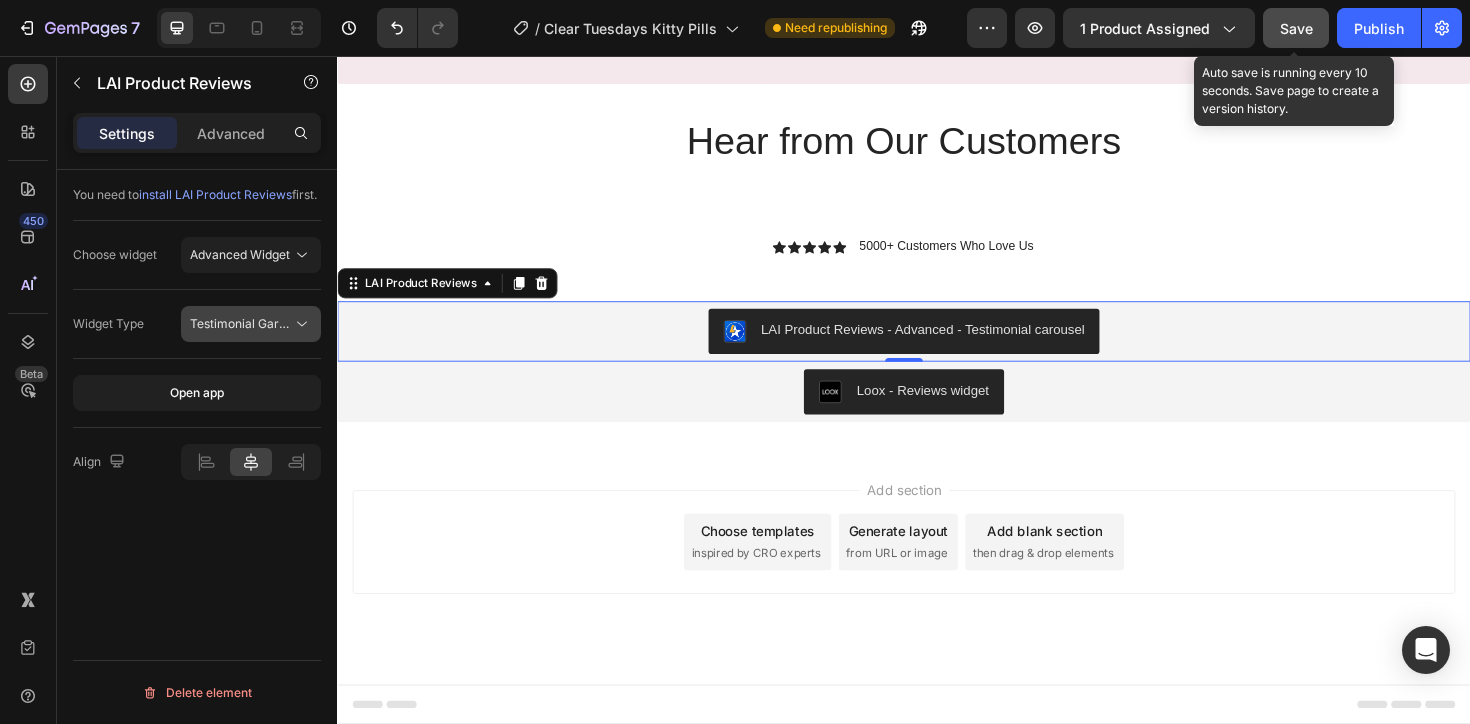 click 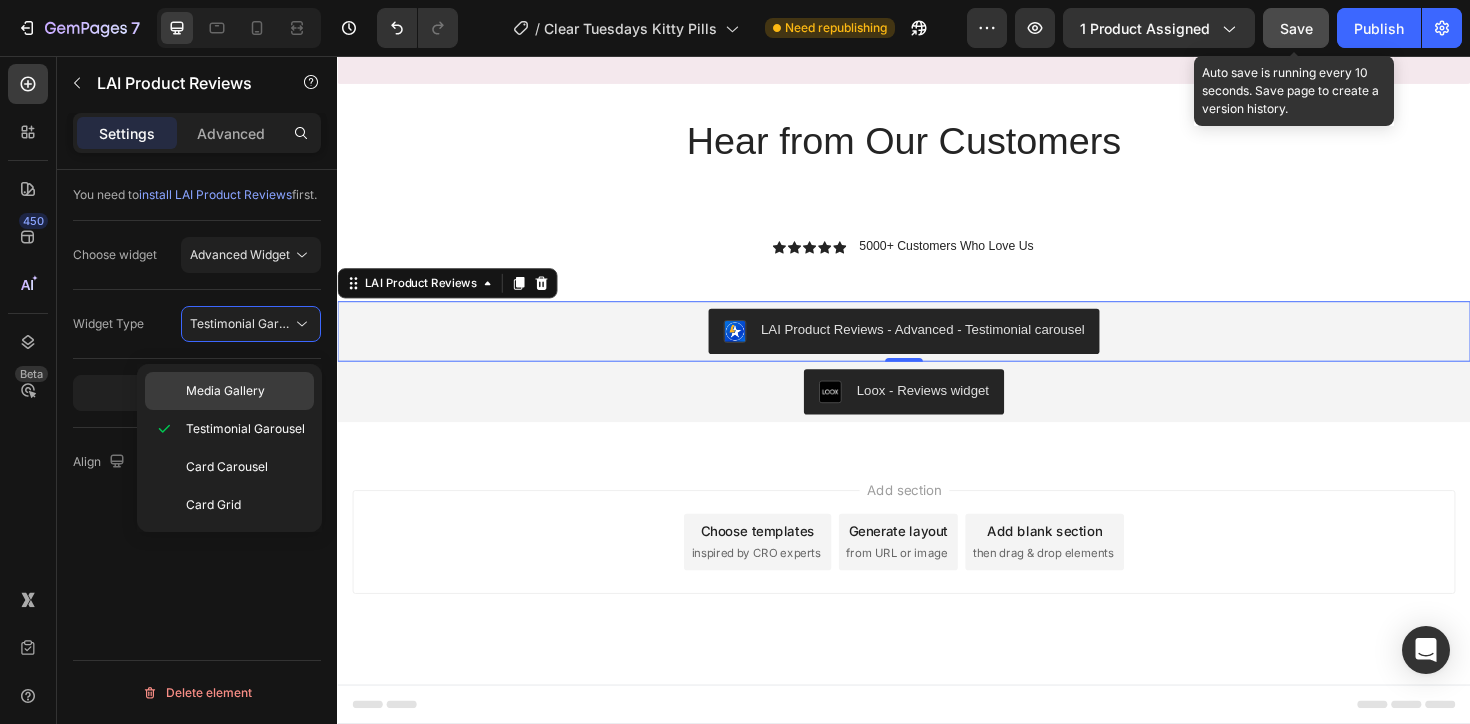 click on "Media Gallery" at bounding box center [225, 391] 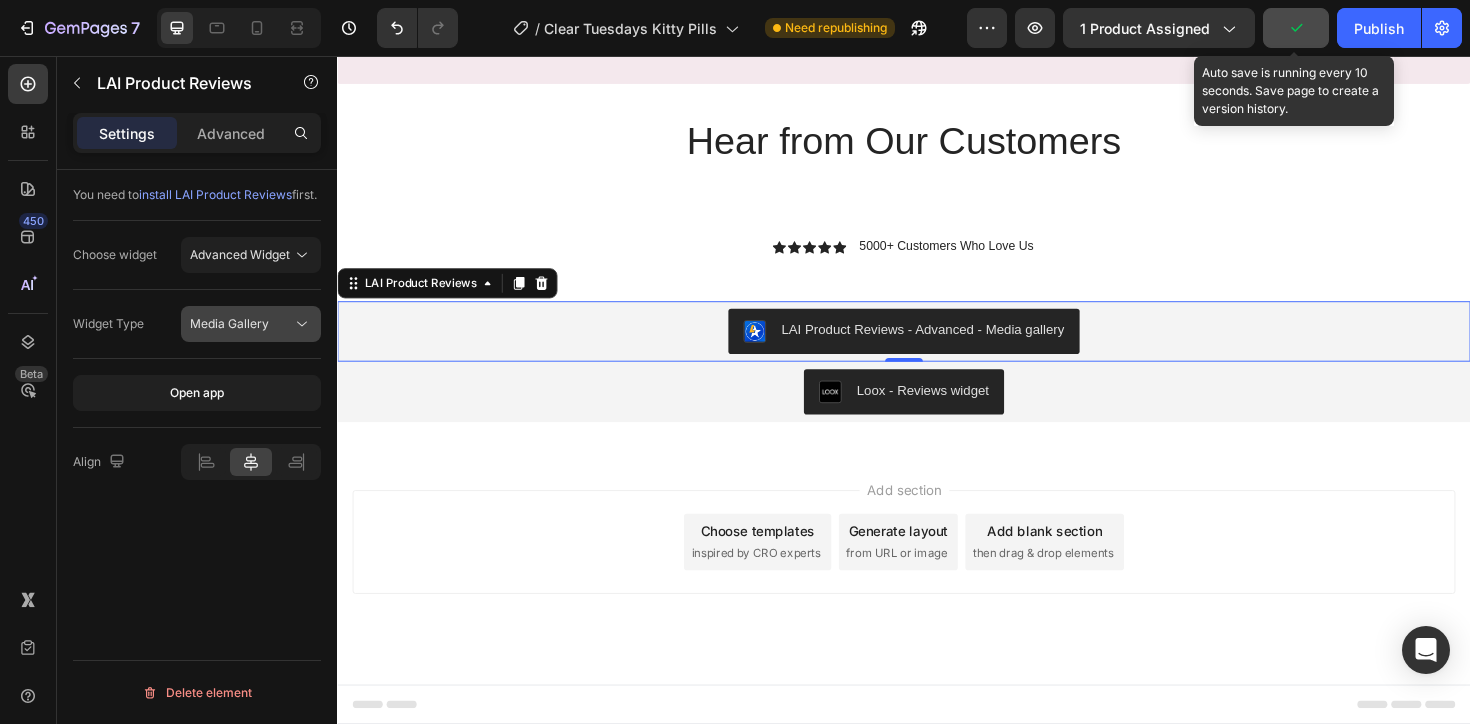 click 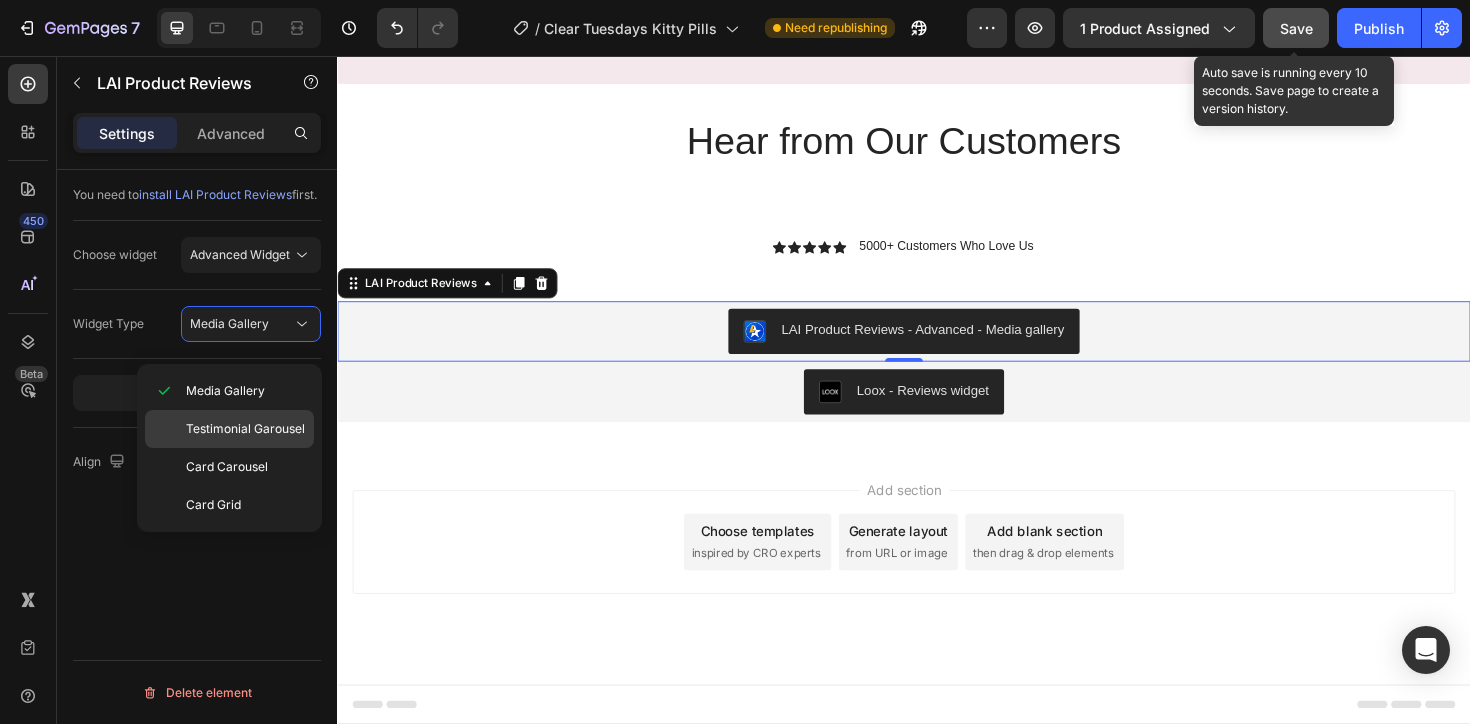 click on "Testimonial Garousel" at bounding box center (245, 429) 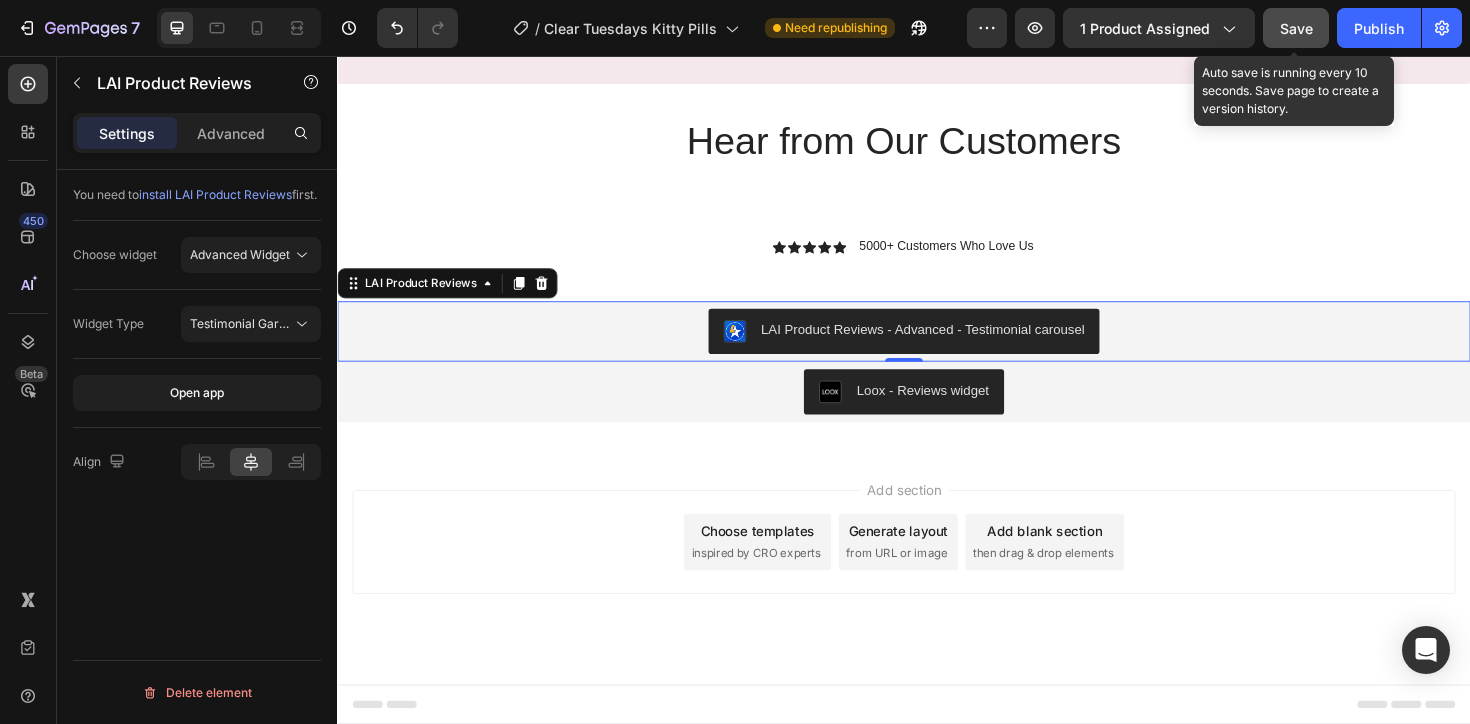 click on "Save" at bounding box center (1296, 28) 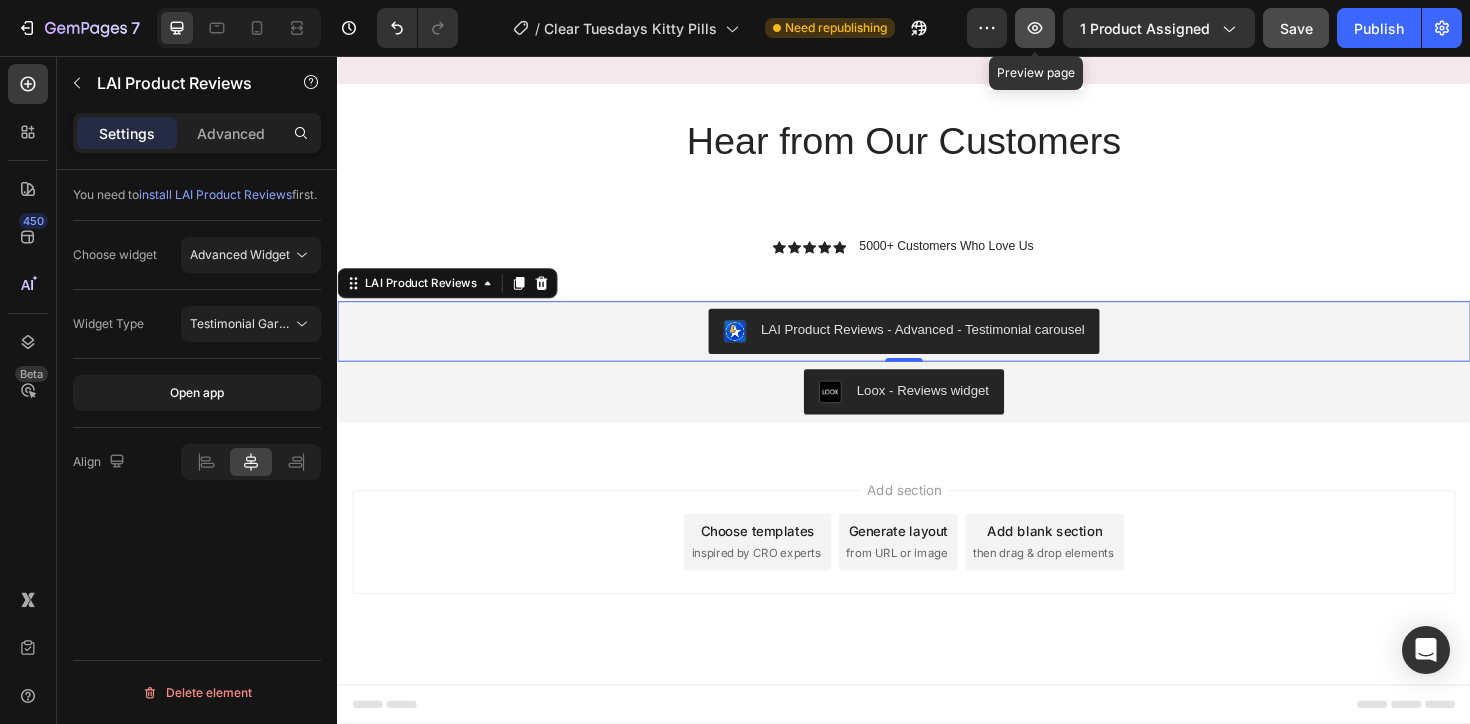 click 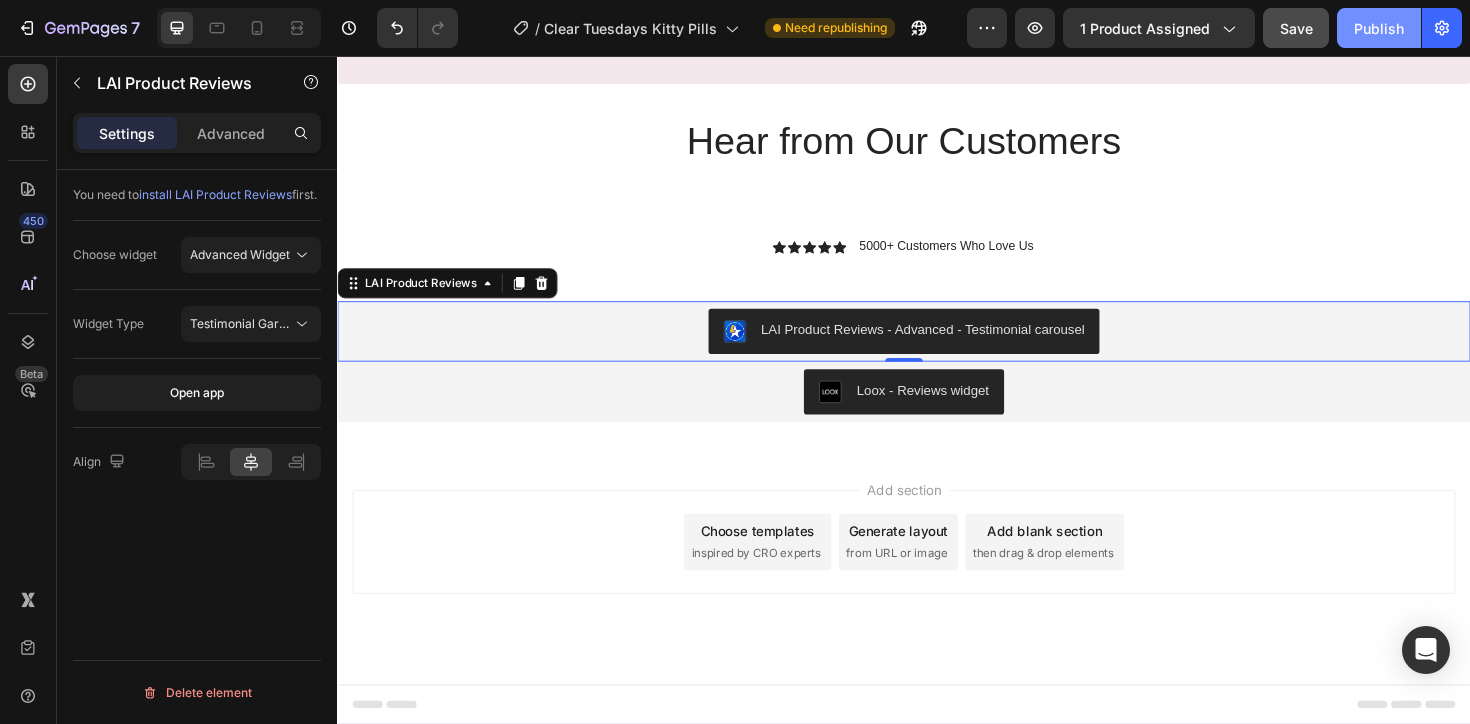 click on "Publish" at bounding box center [1379, 28] 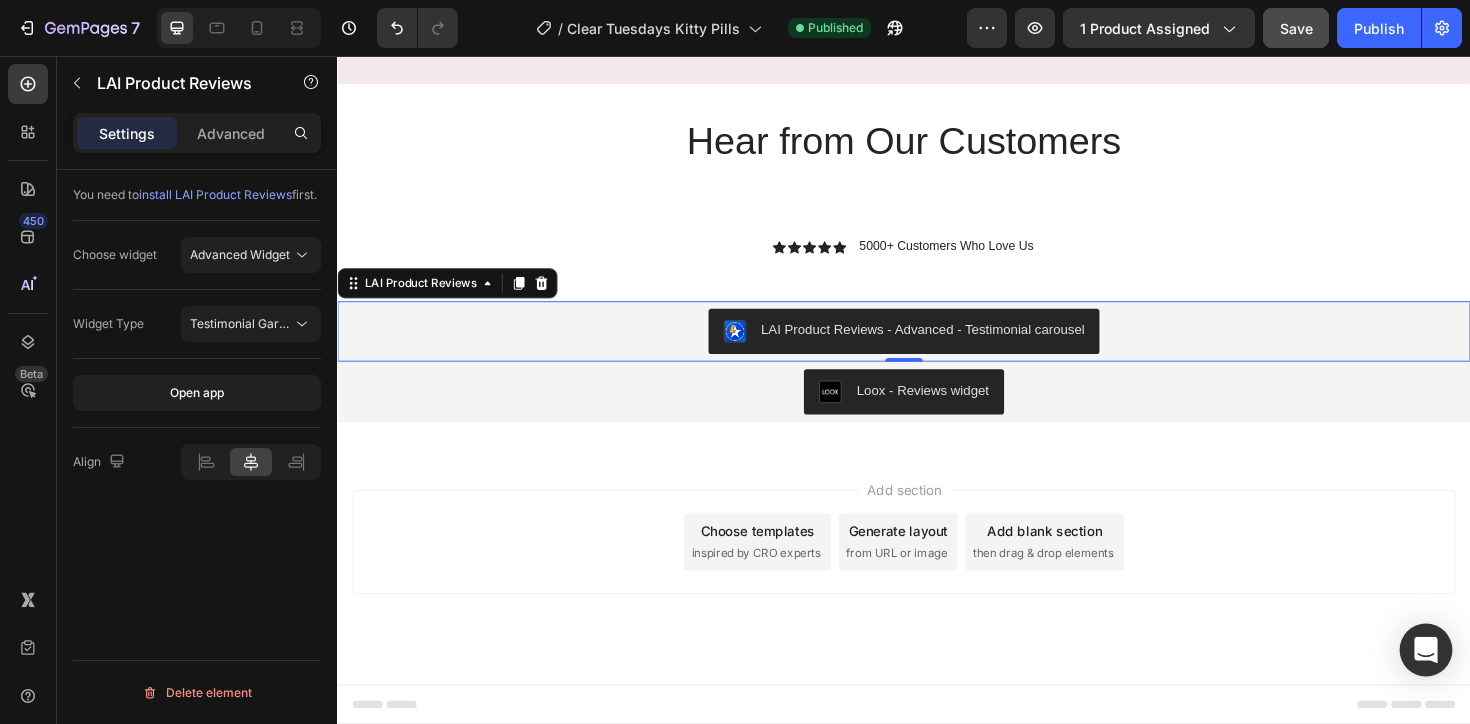 click 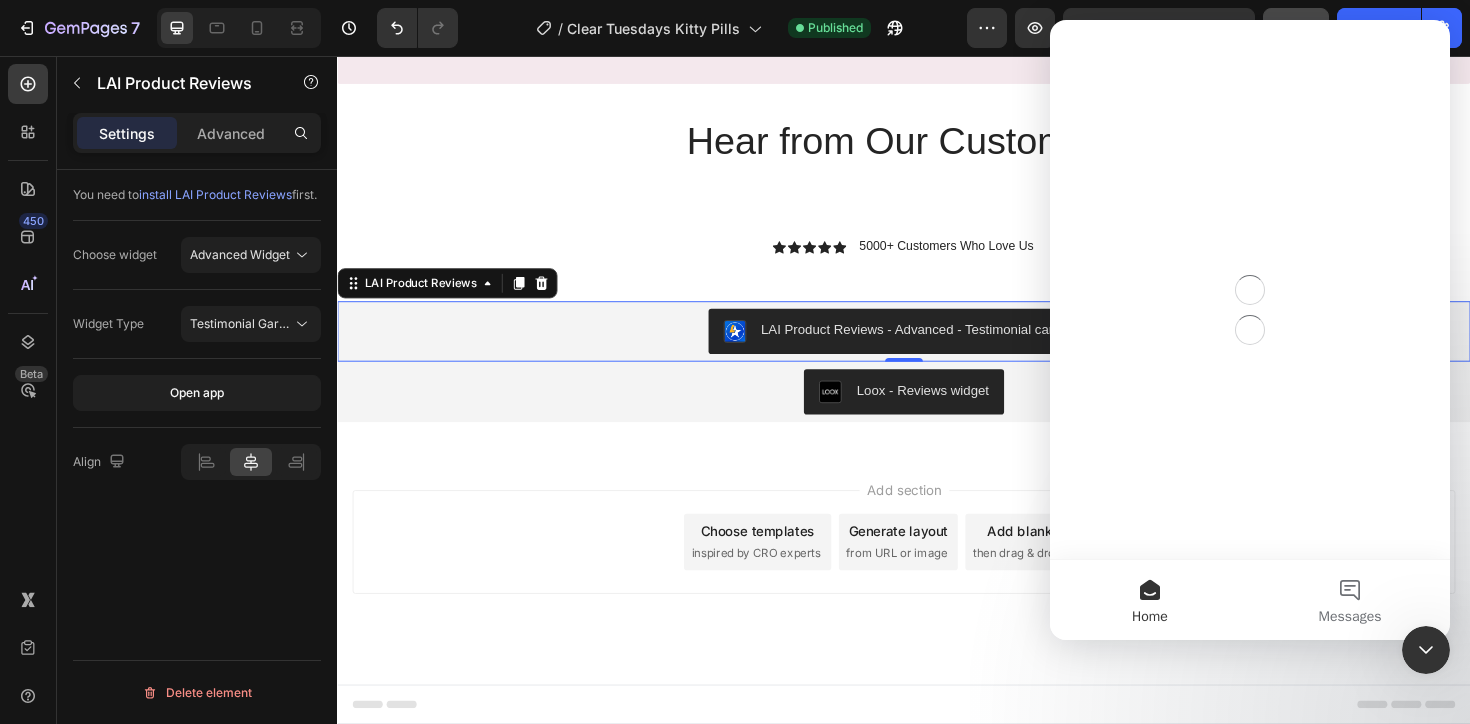 scroll, scrollTop: 0, scrollLeft: 0, axis: both 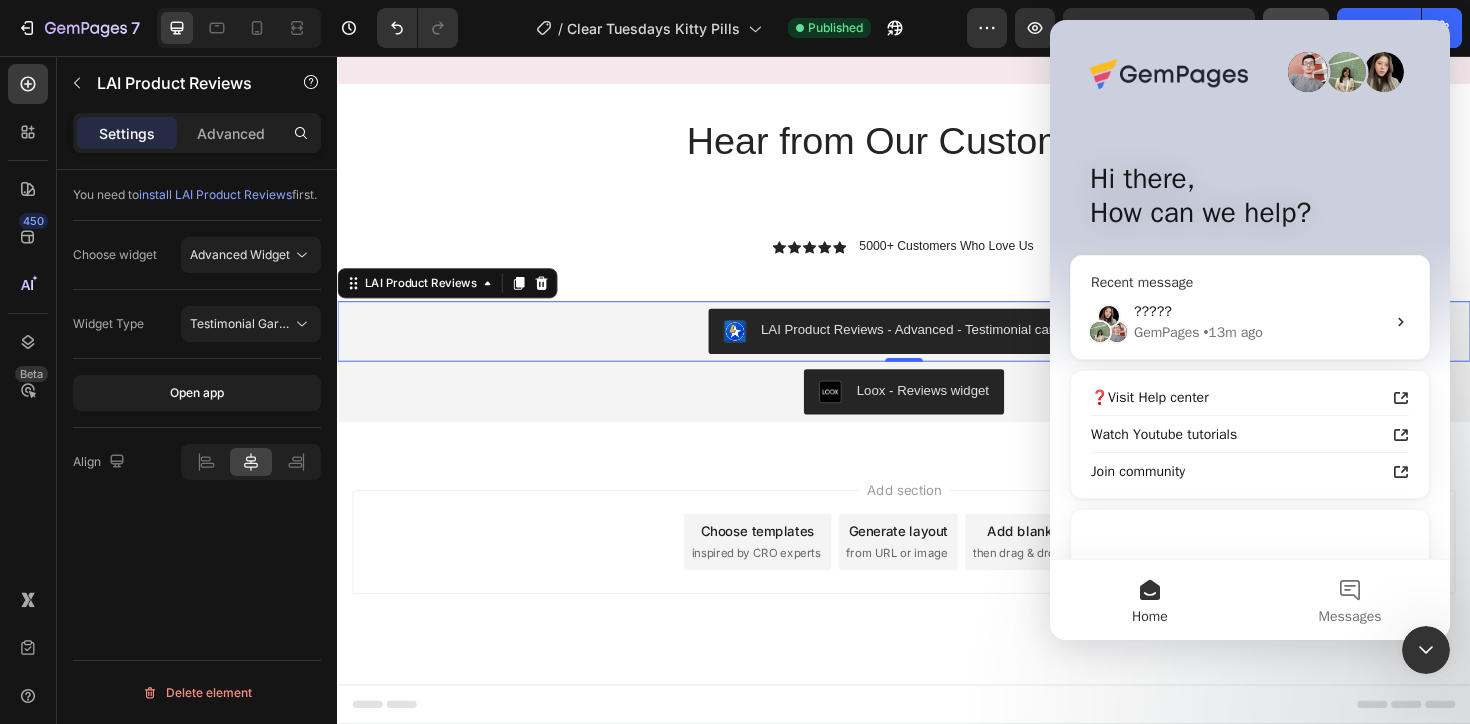 click on "?????" at bounding box center (1259, 311) 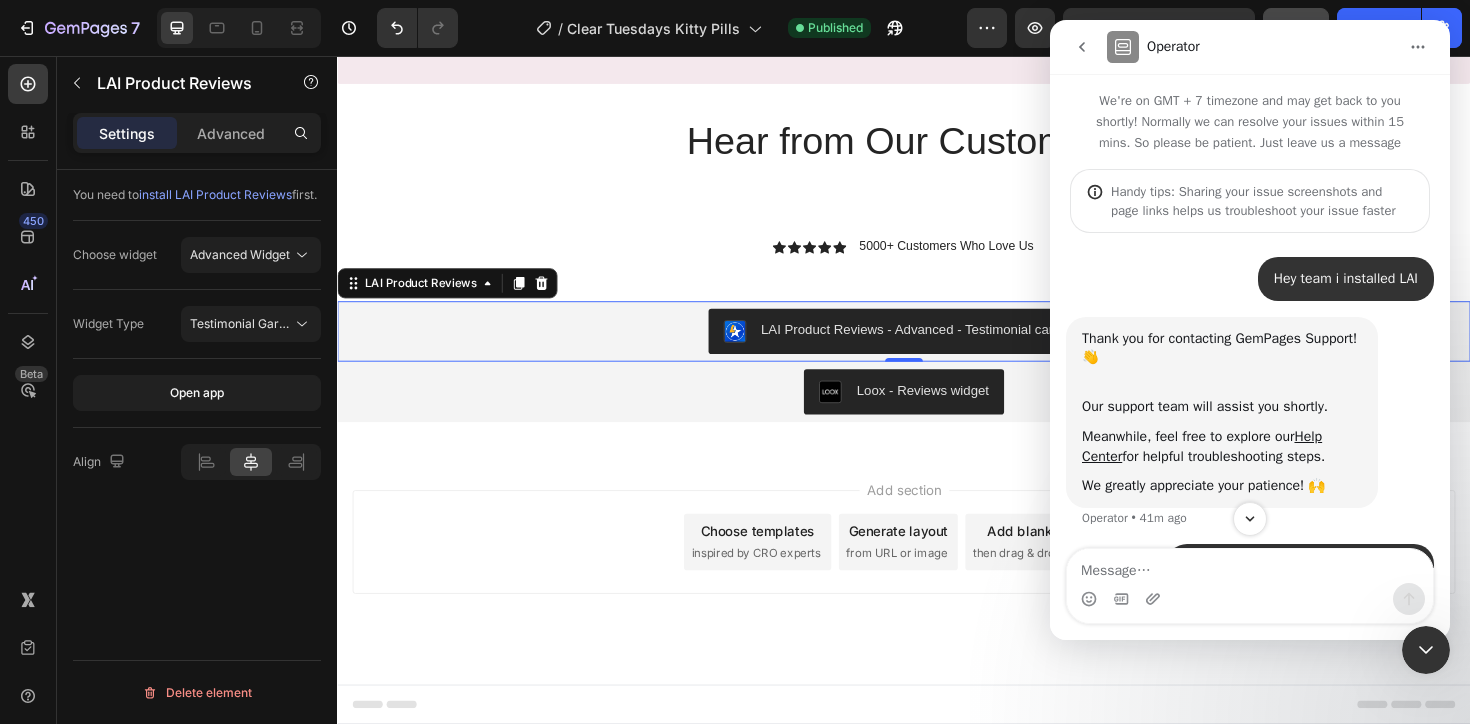 scroll, scrollTop: 106, scrollLeft: 0, axis: vertical 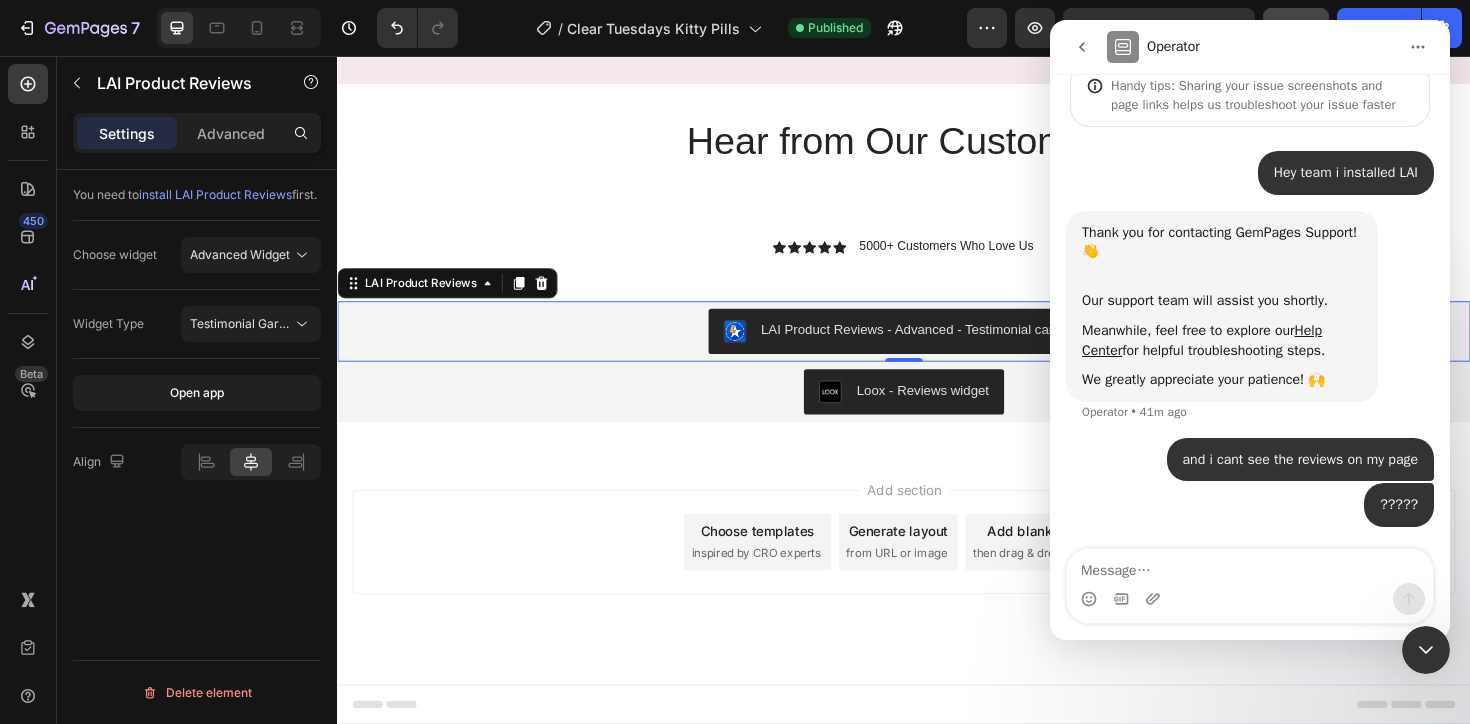 click at bounding box center (1250, 566) 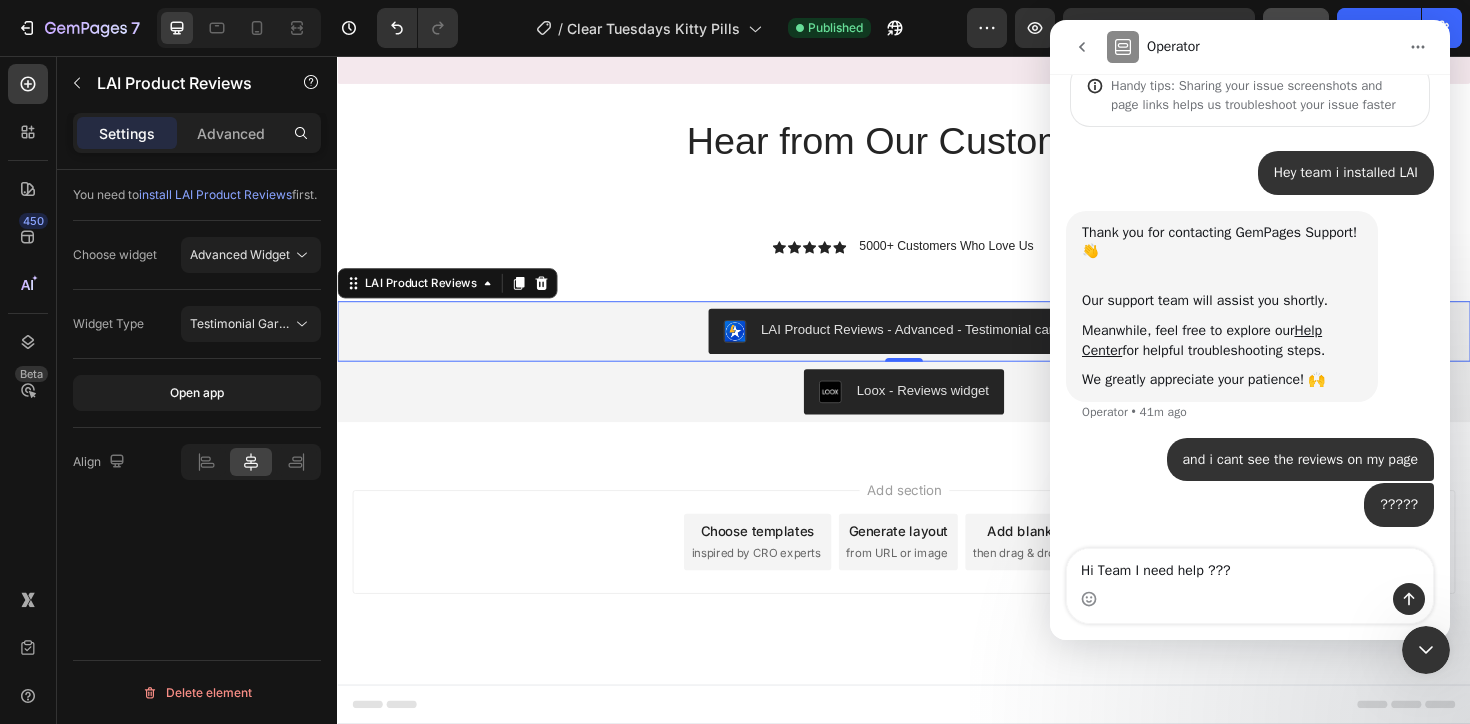 type on "Hi Team I need help ????" 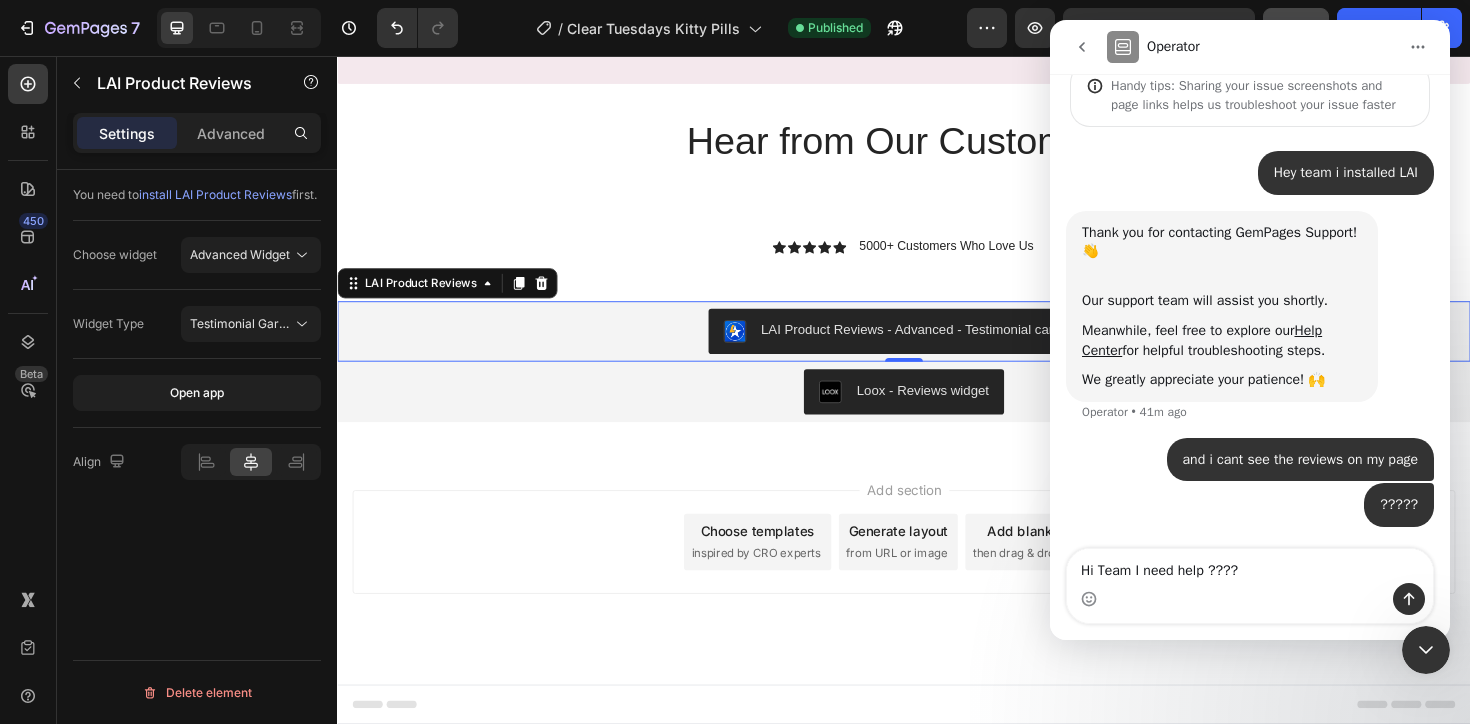 type 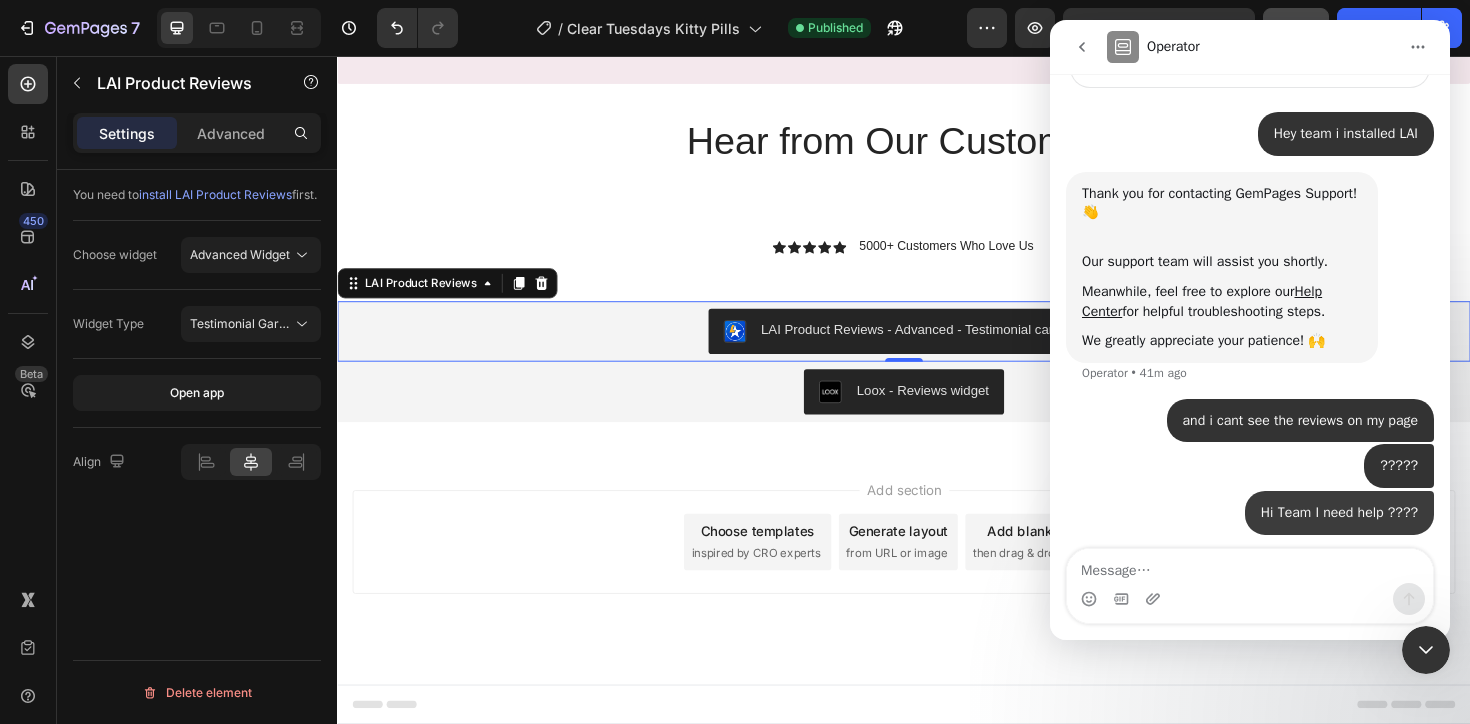 scroll, scrollTop: 151, scrollLeft: 0, axis: vertical 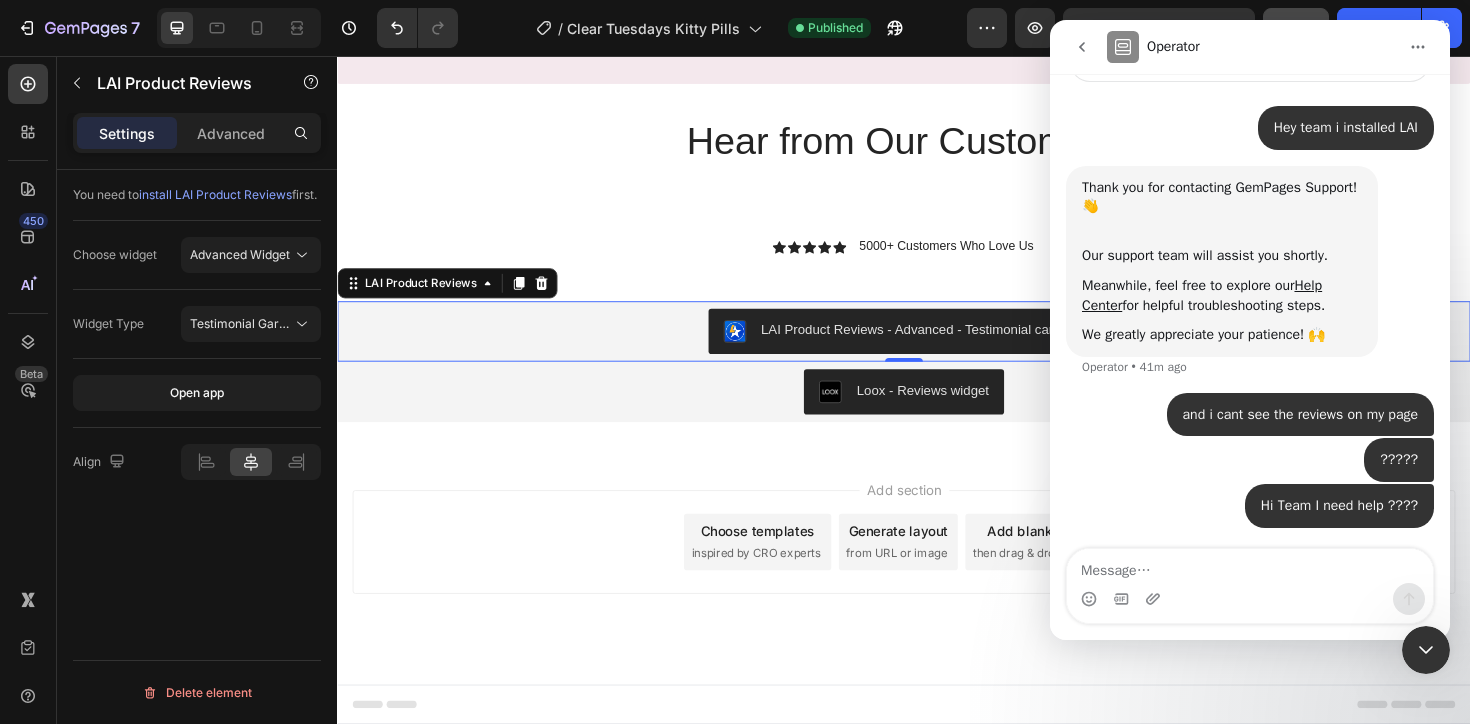 click at bounding box center [1426, 650] 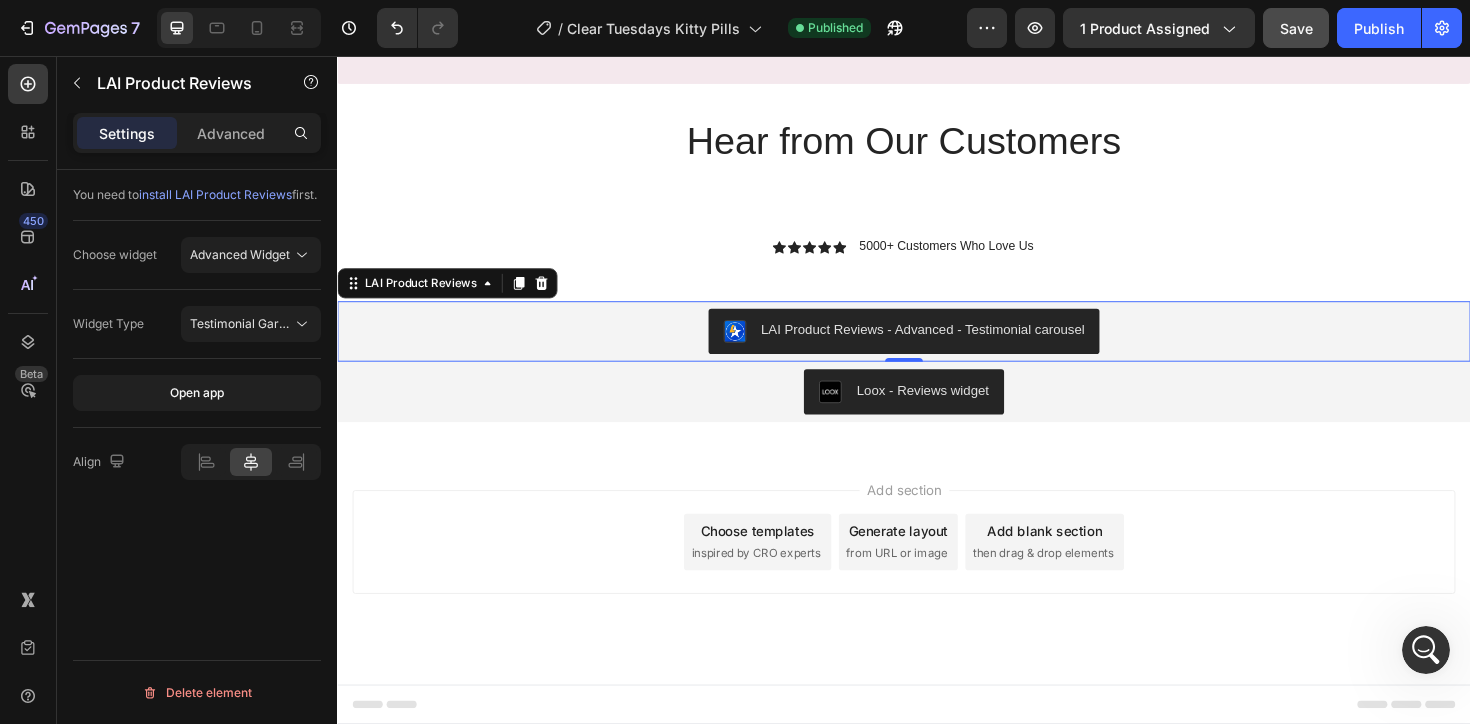 scroll, scrollTop: 0, scrollLeft: 0, axis: both 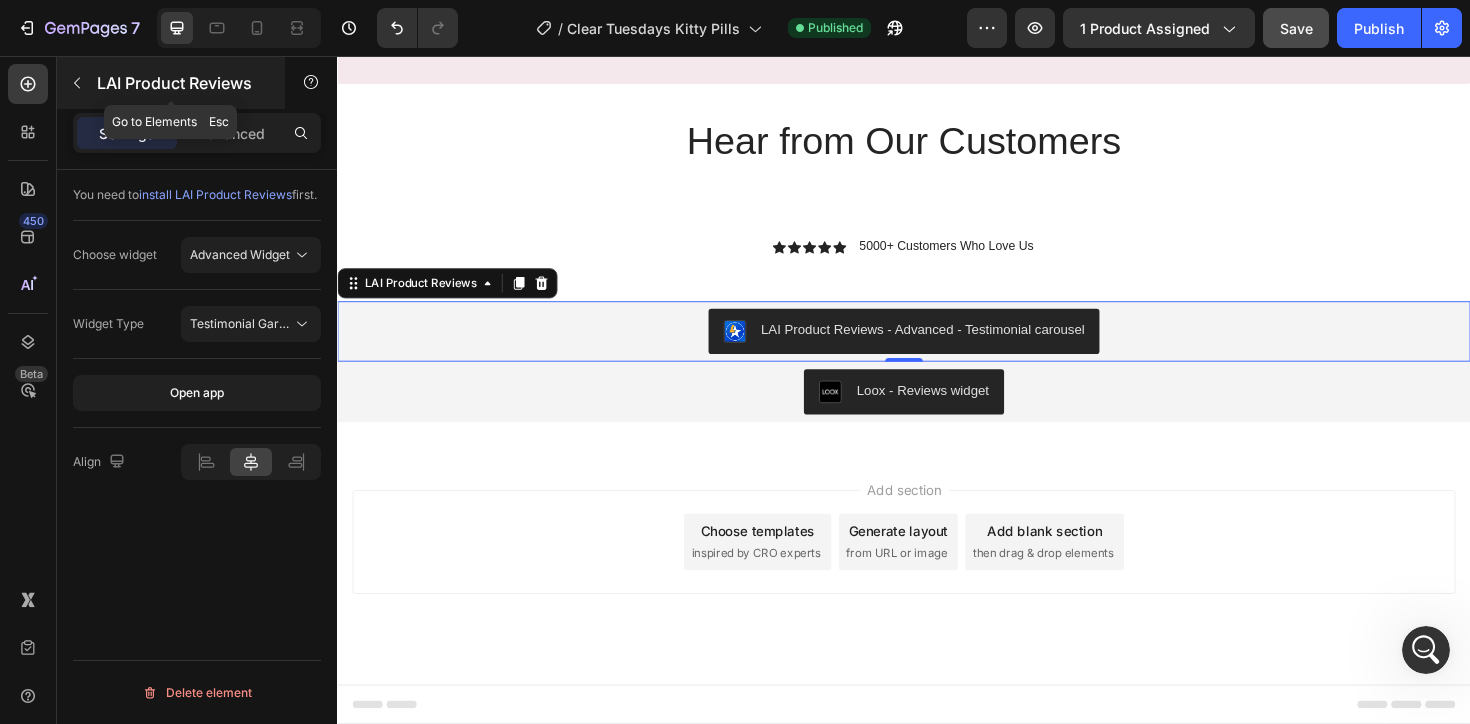 click 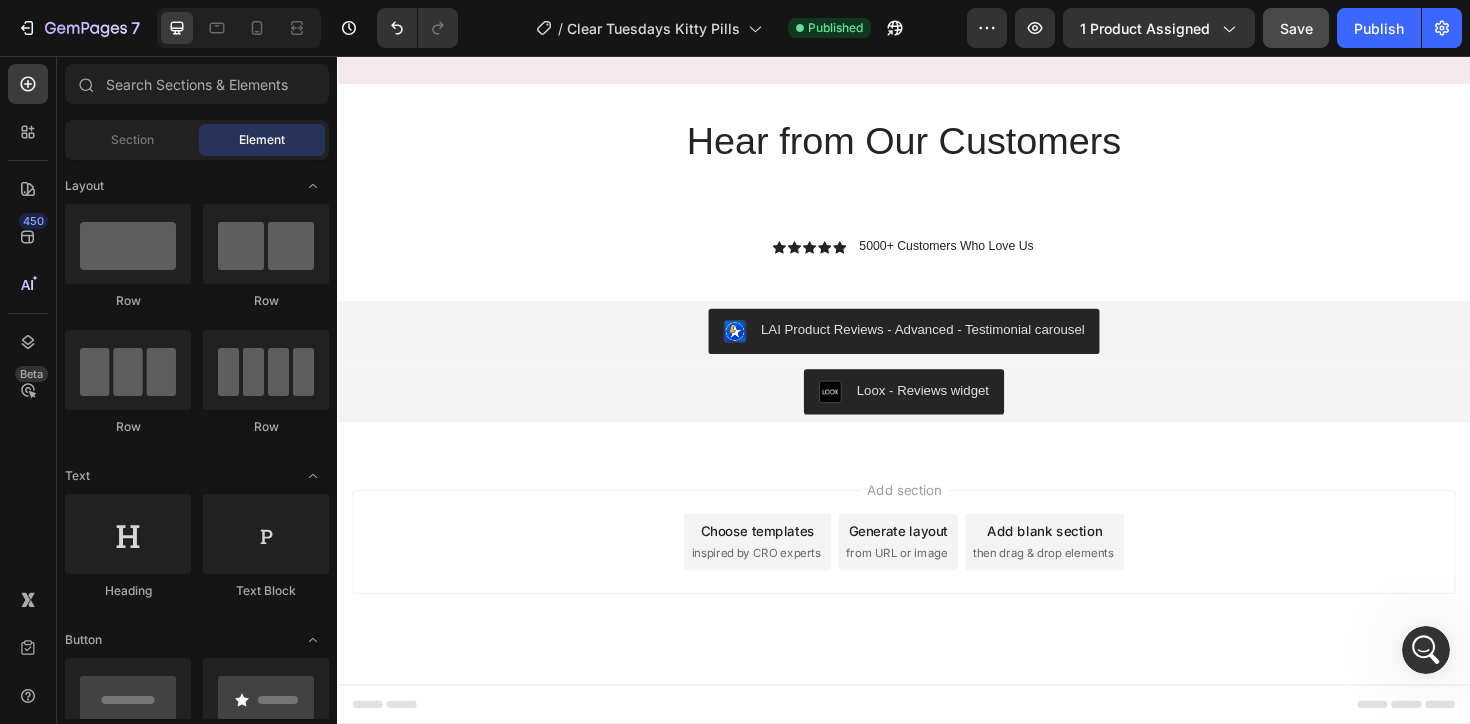 click on "Element" at bounding box center (262, 140) 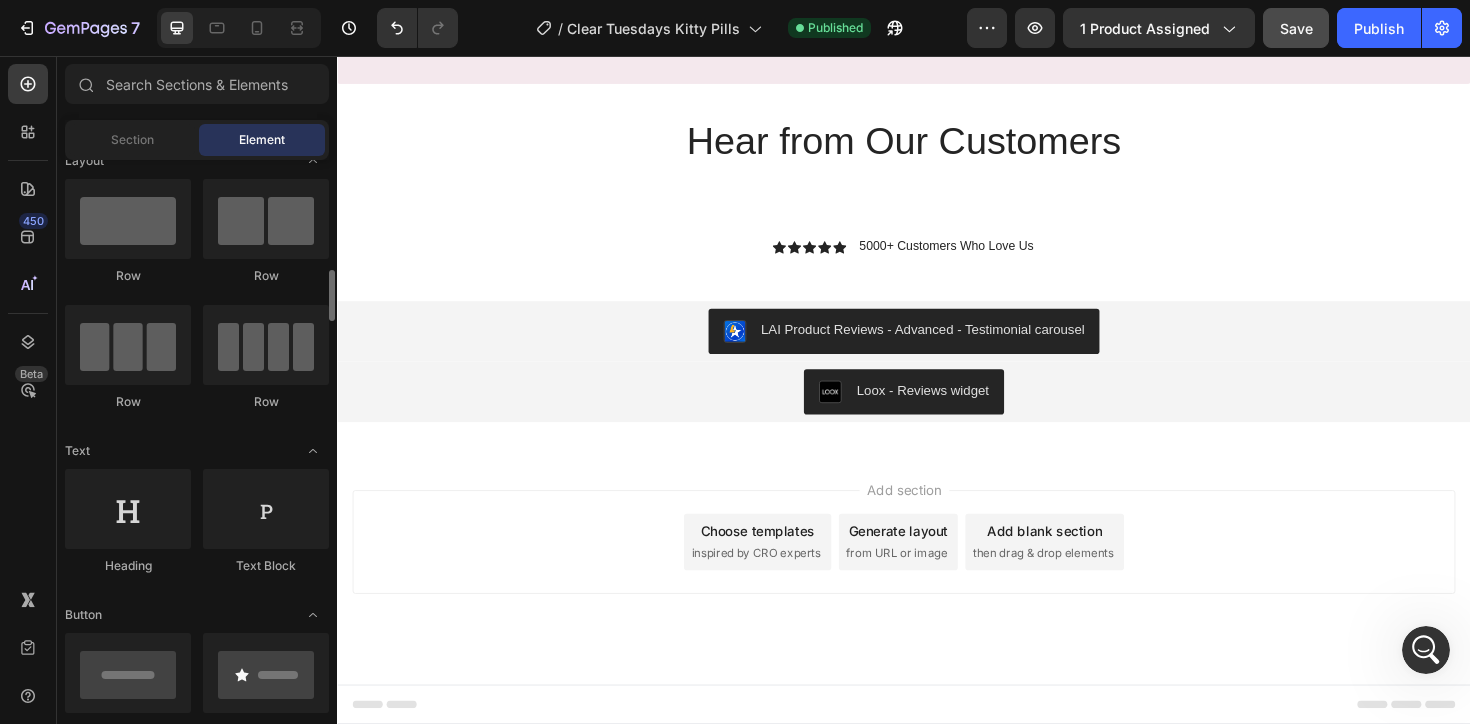 scroll, scrollTop: 0, scrollLeft: 0, axis: both 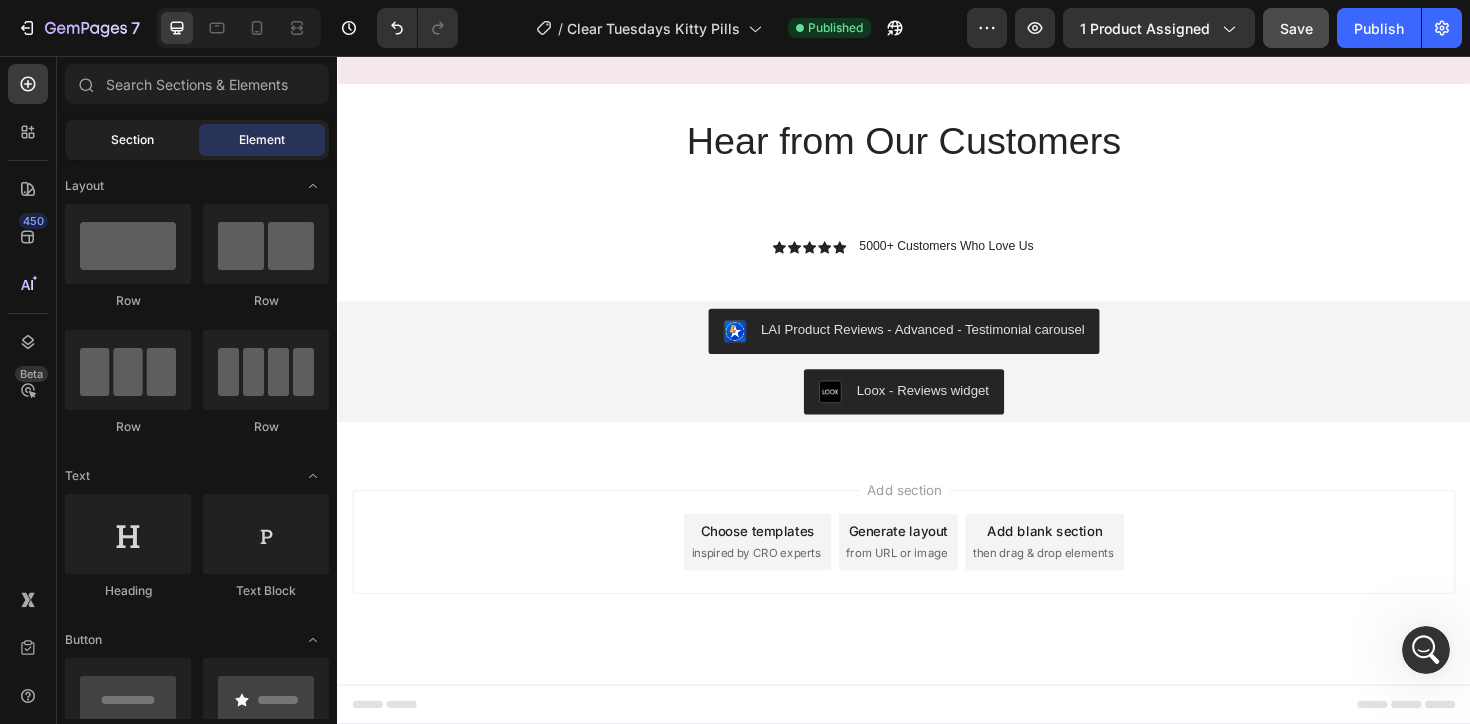 click on "Section" 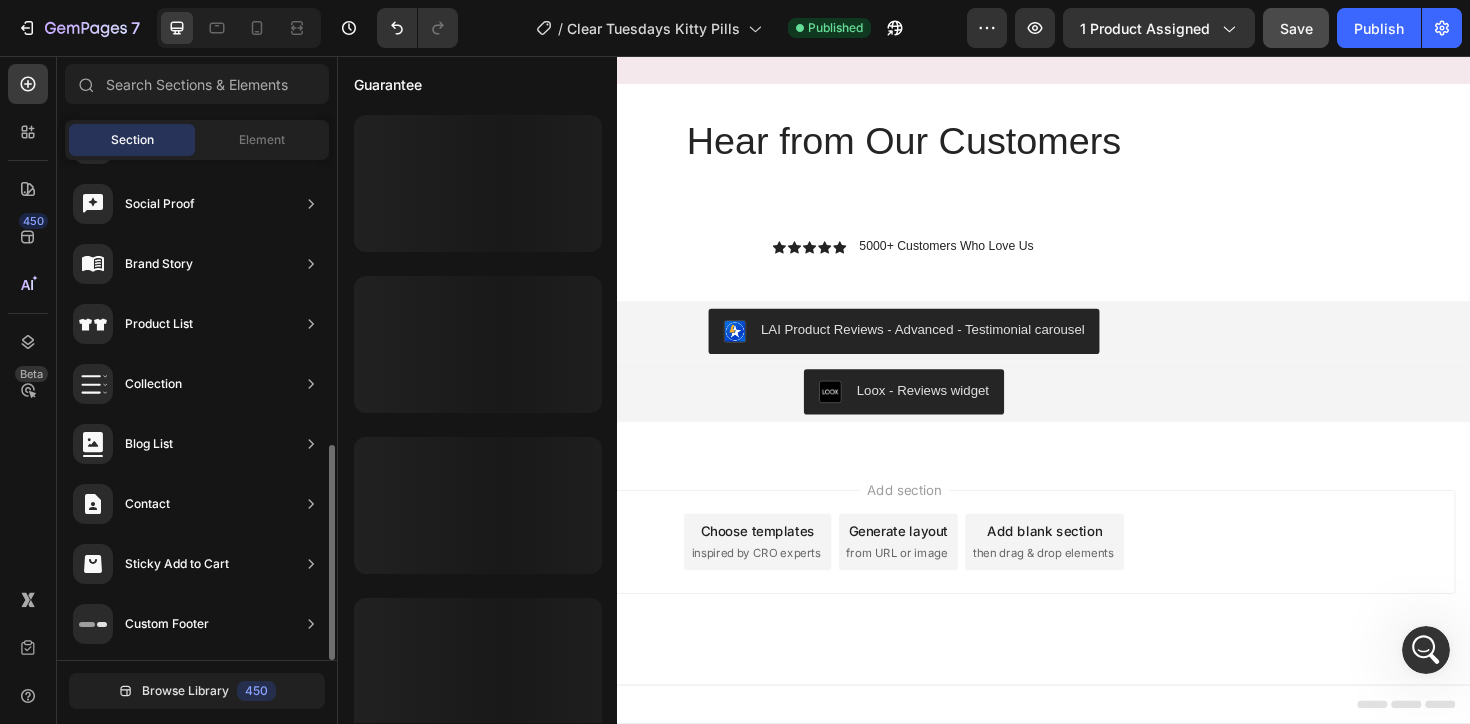 scroll, scrollTop: 0, scrollLeft: 0, axis: both 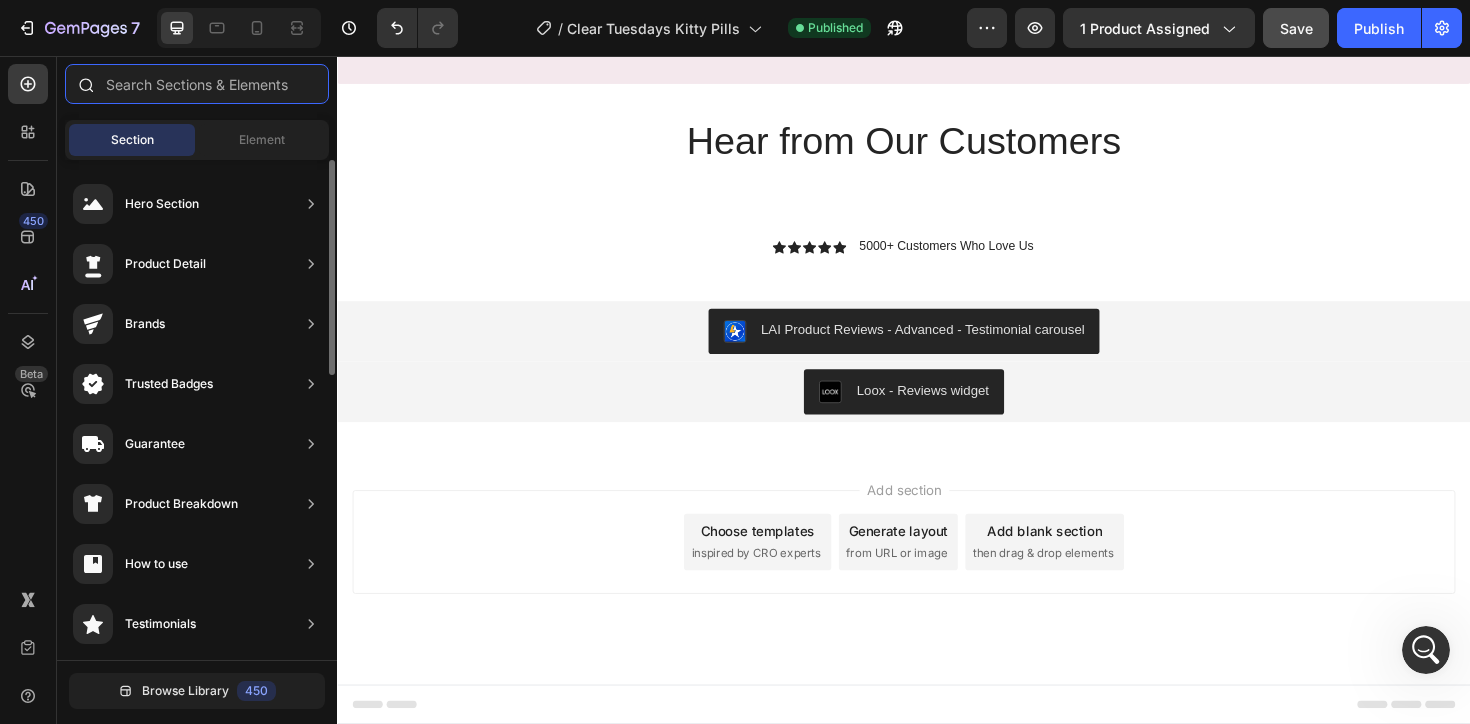 click at bounding box center [197, 84] 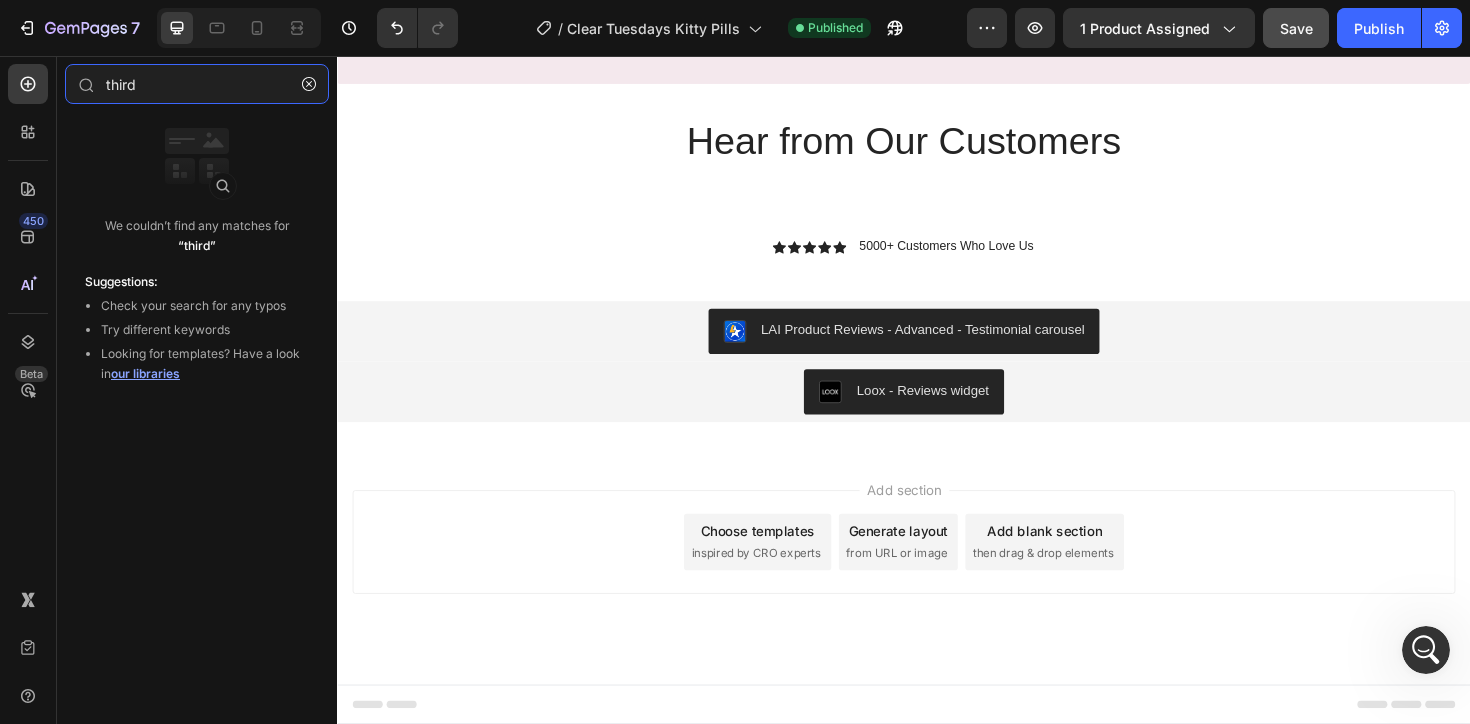 type on "third" 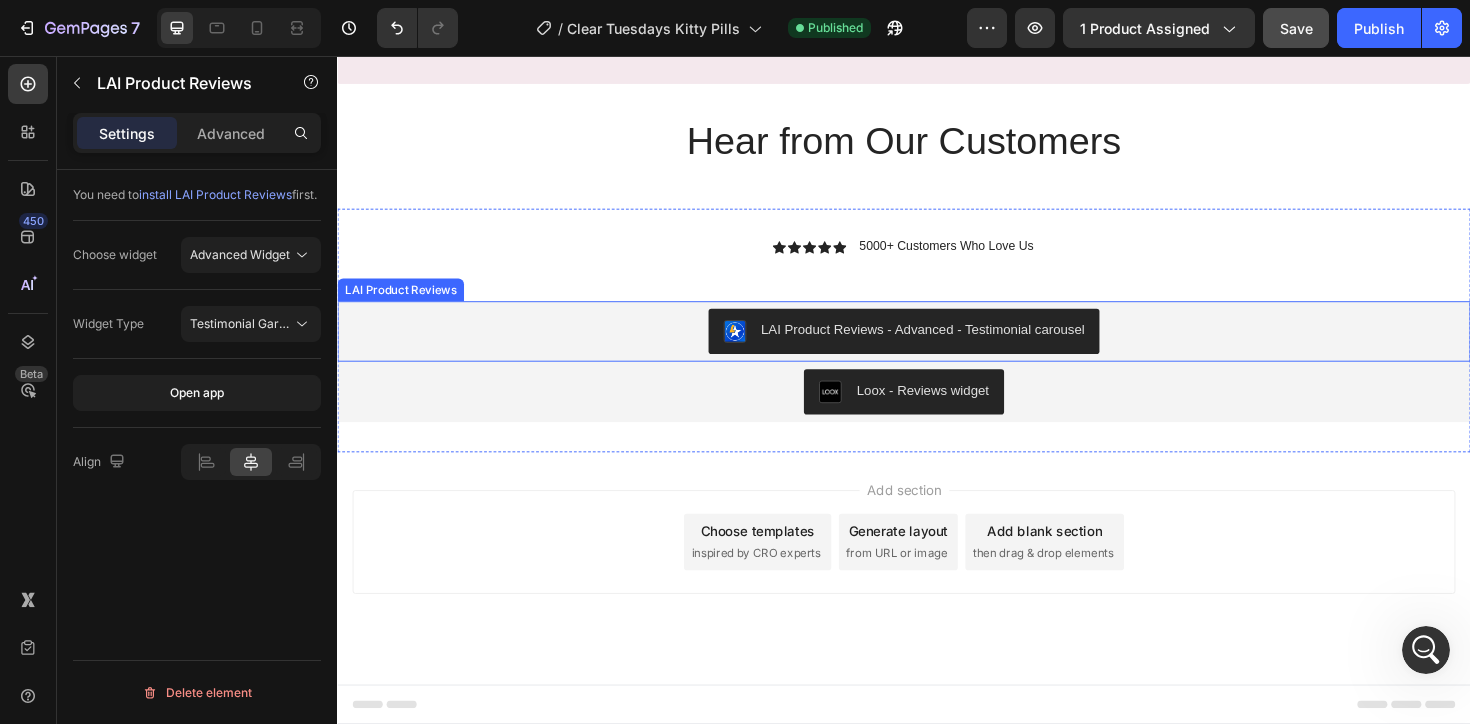 click at bounding box center (758, 348) 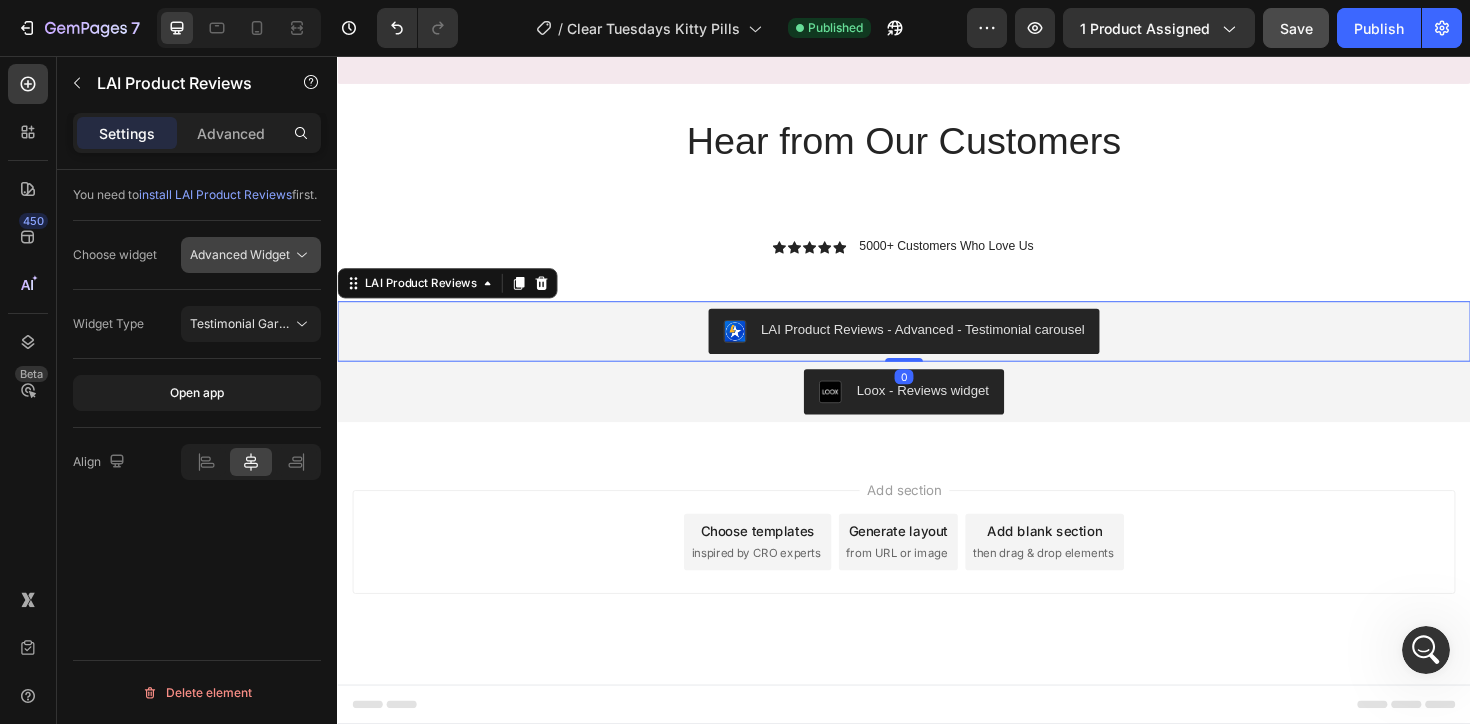 click 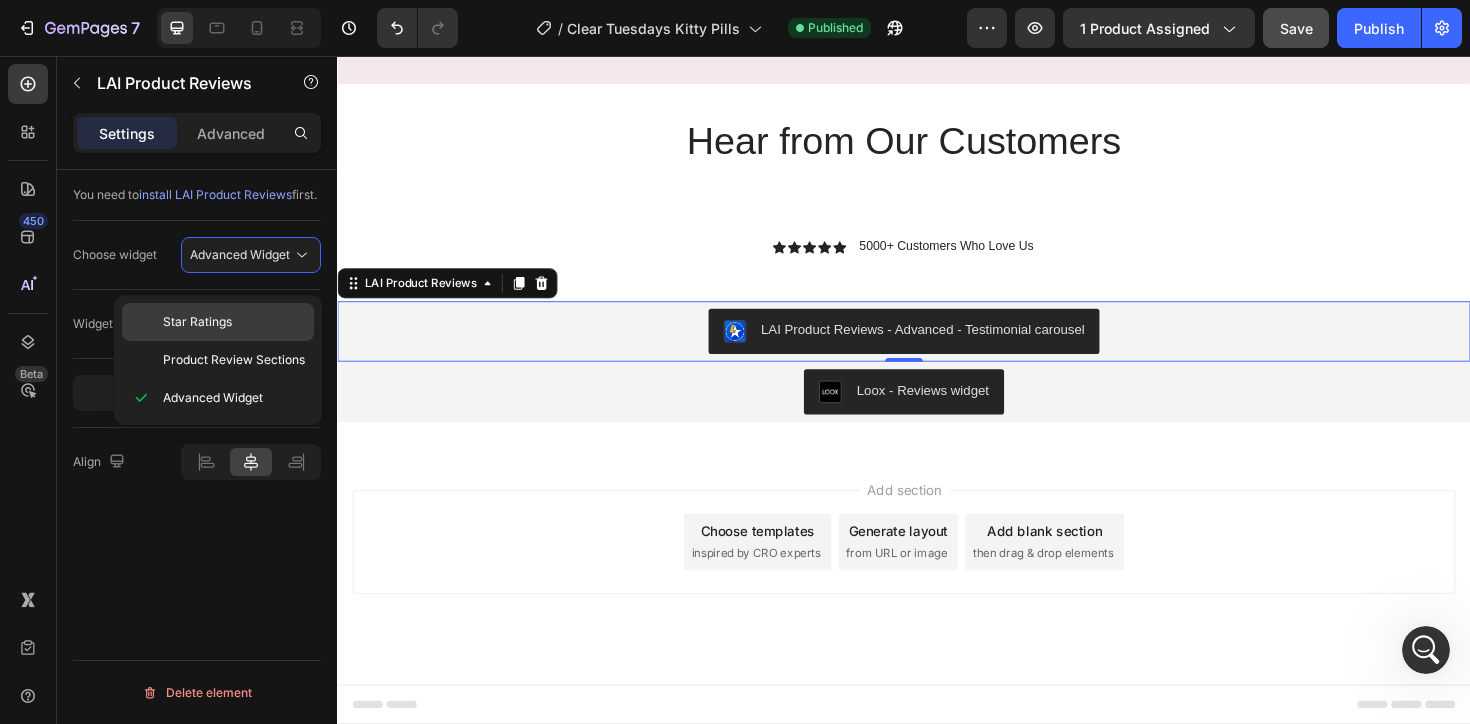 click on "Star Ratings" at bounding box center [197, 322] 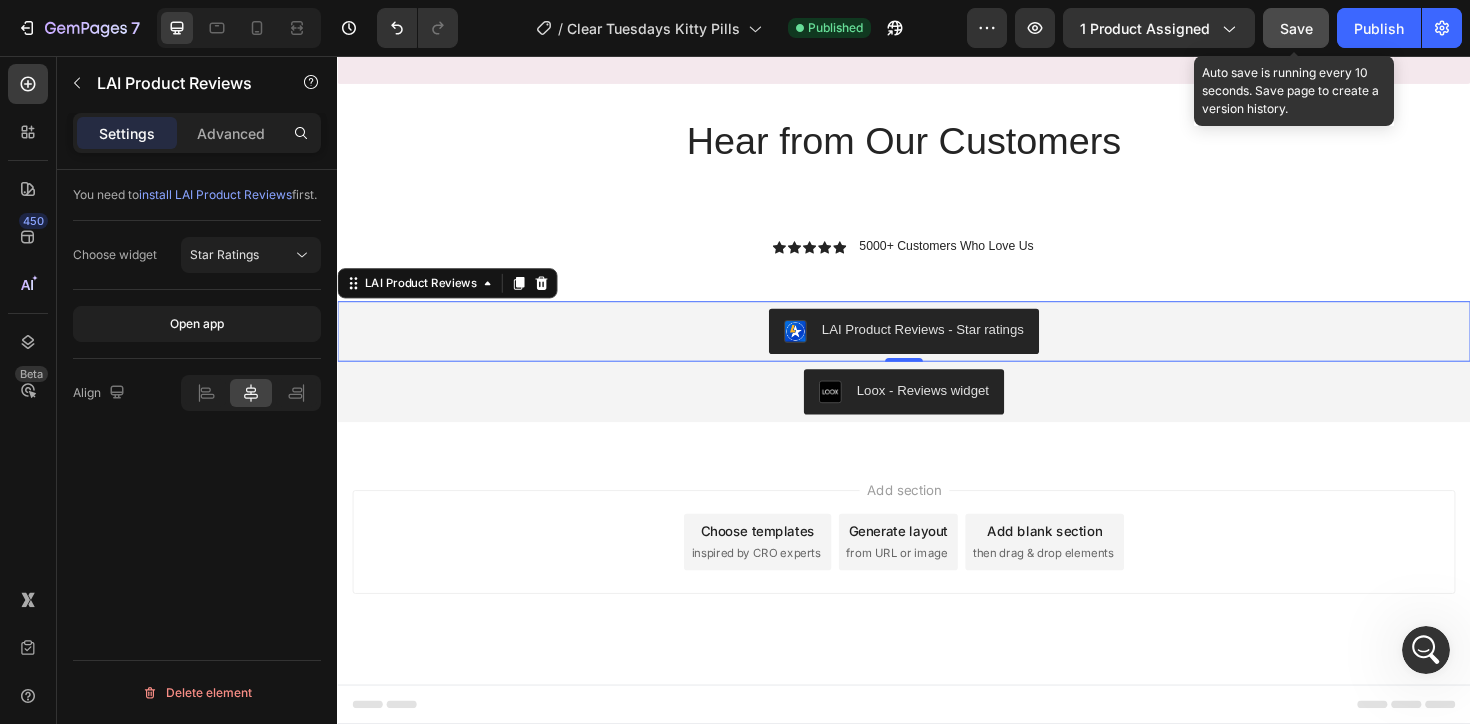 click on "Save" at bounding box center [1296, 28] 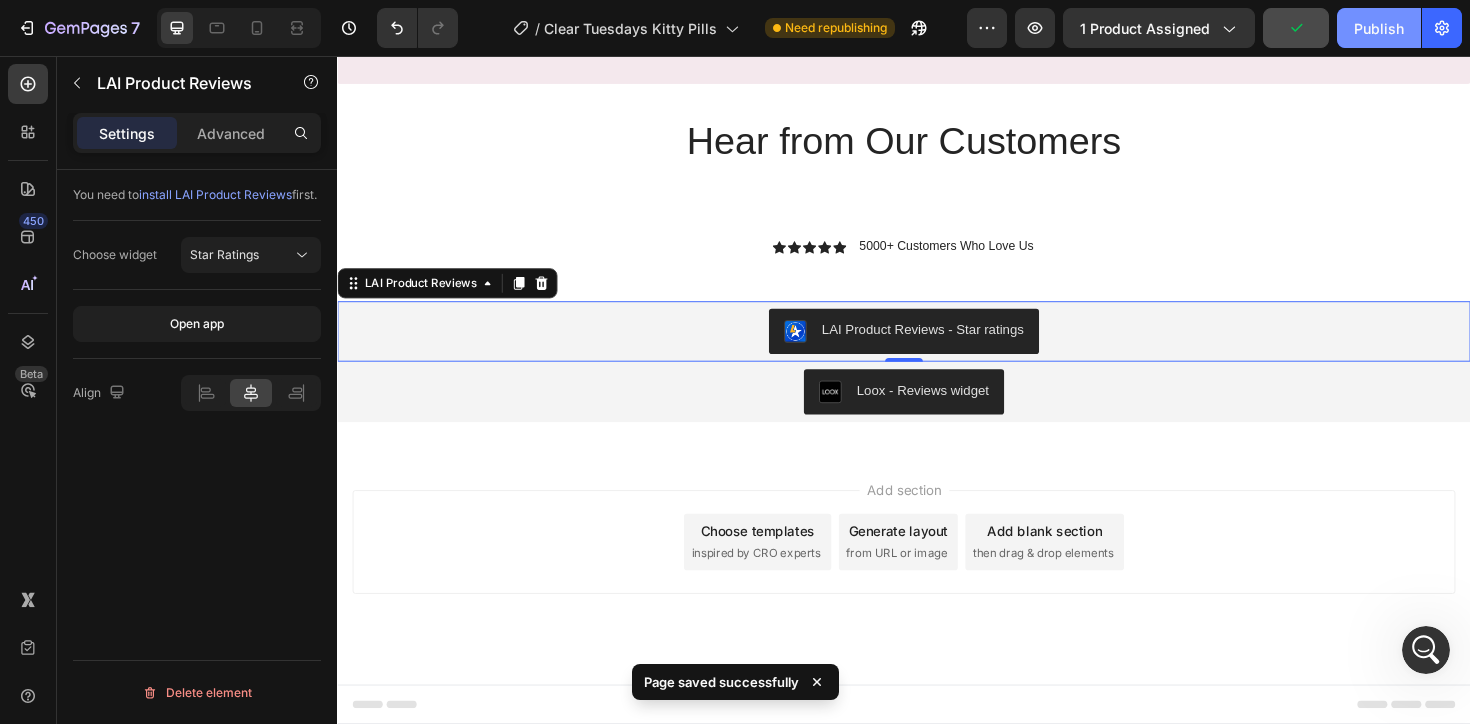click on "Publish" at bounding box center [1379, 28] 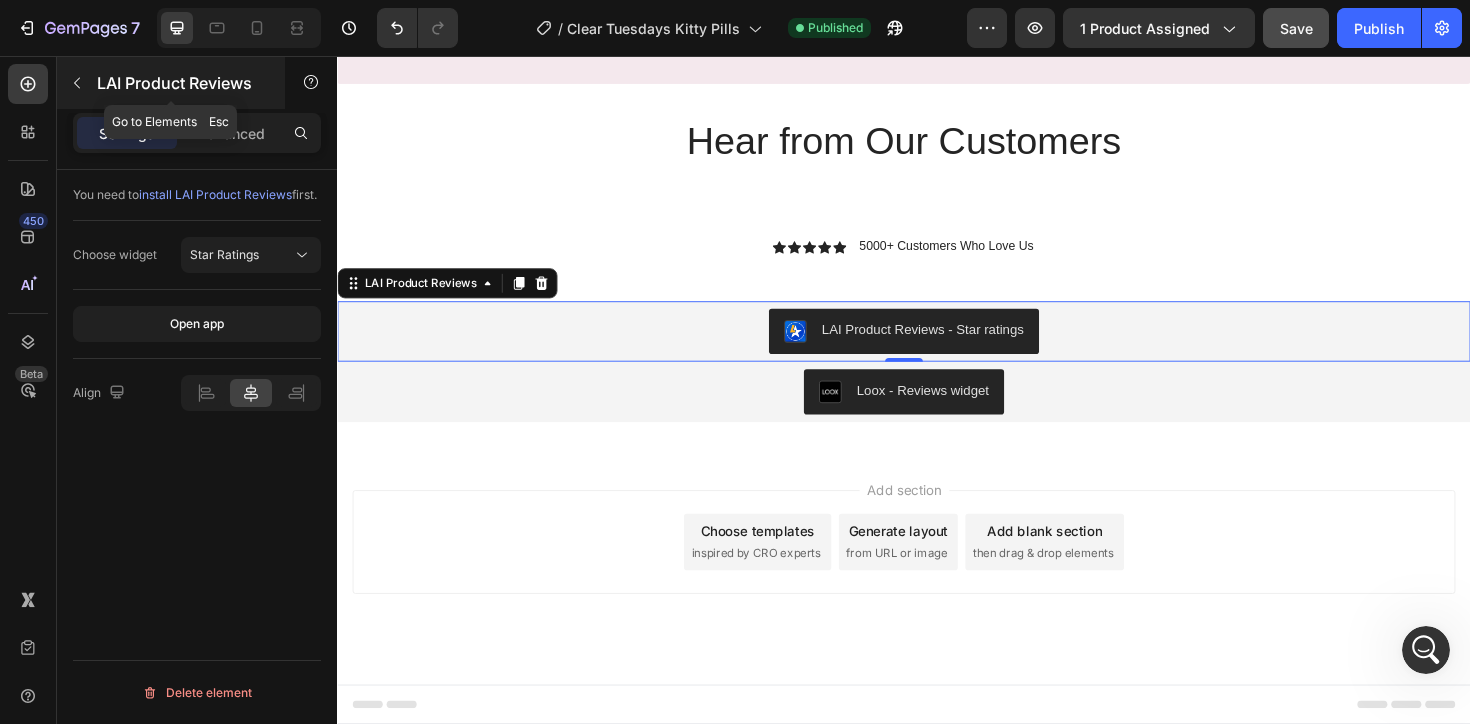 click at bounding box center [77, 83] 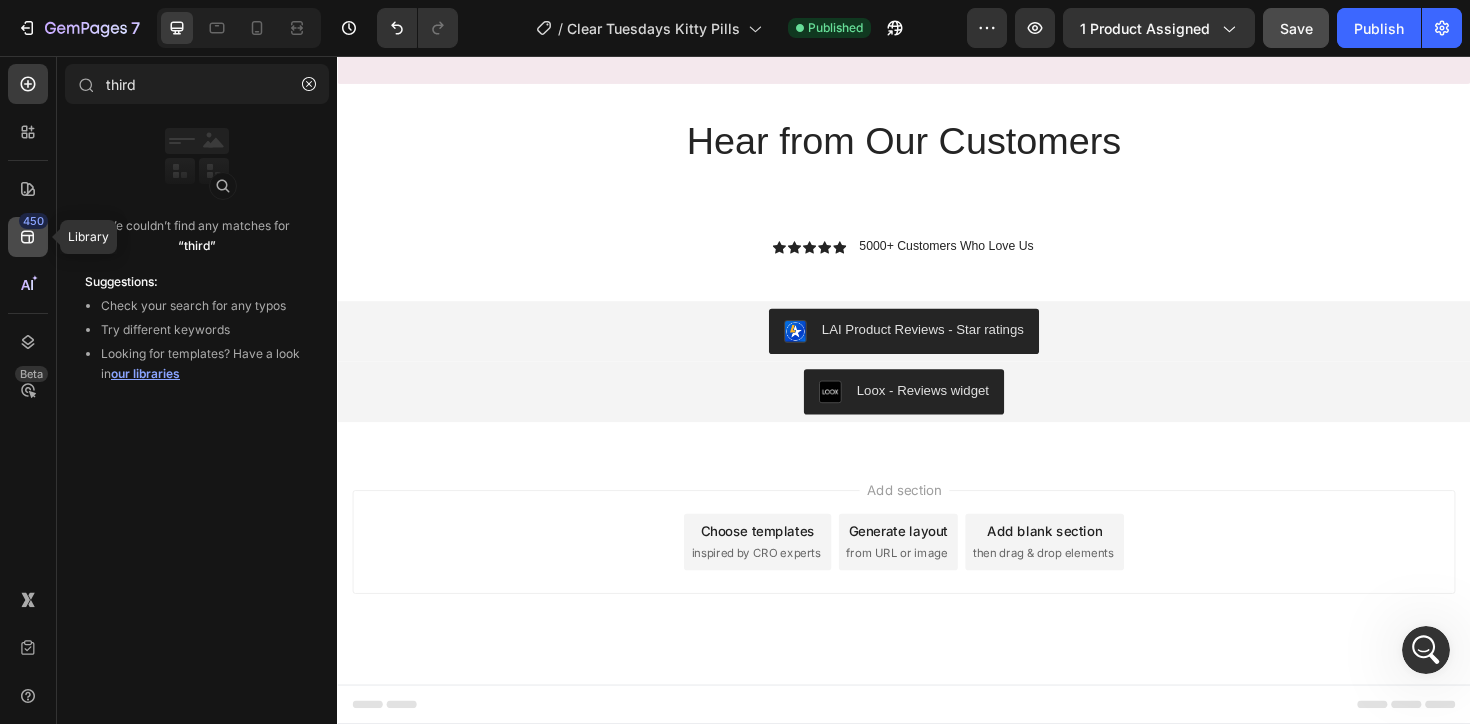 click on "450" at bounding box center (33, 221) 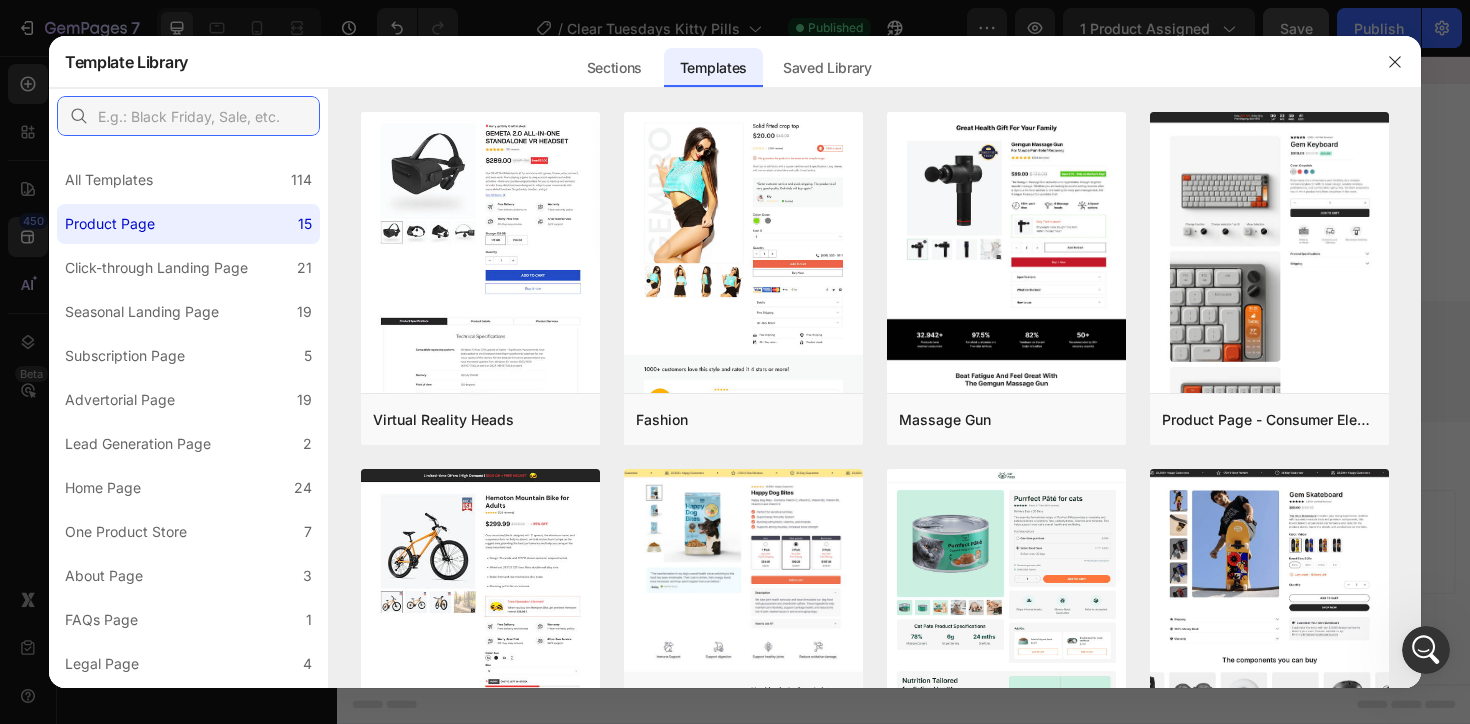 click at bounding box center (188, 116) 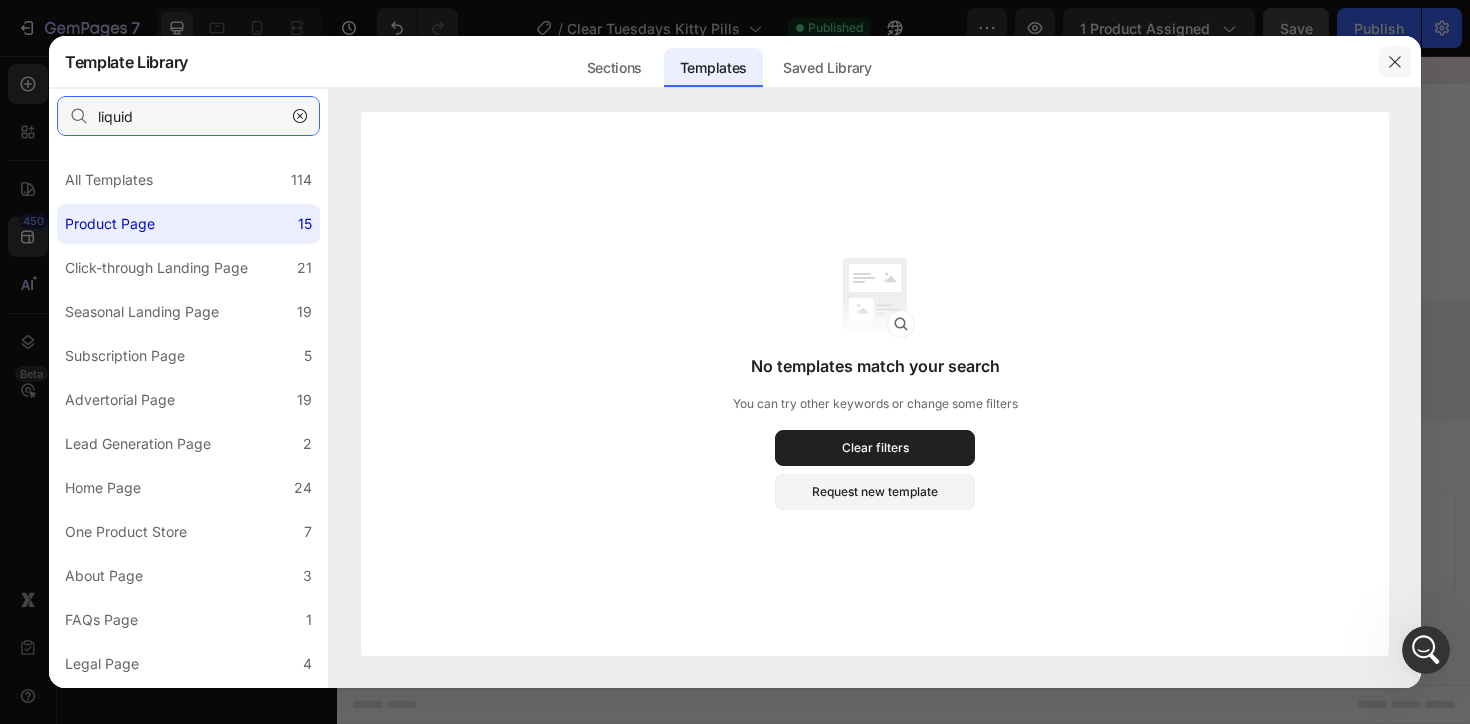 type on "liquid" 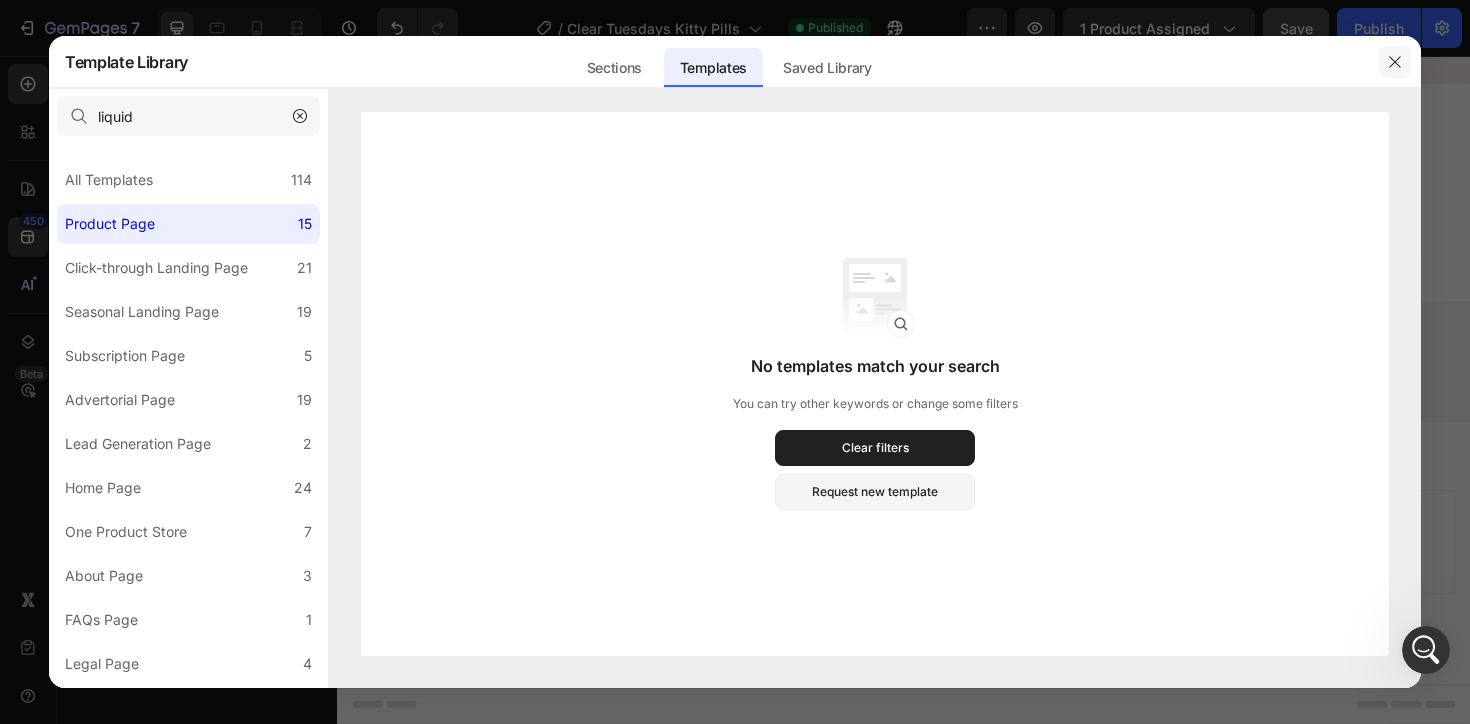 click 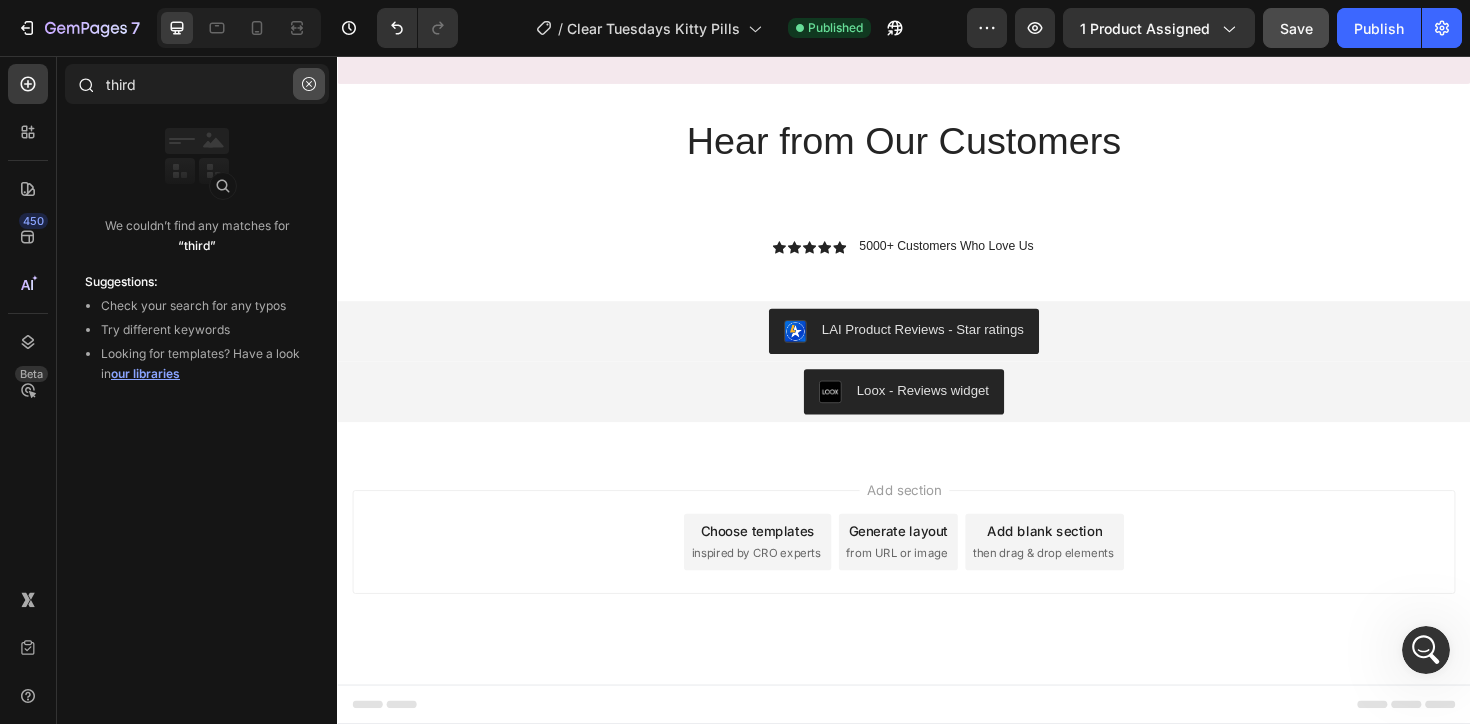 click 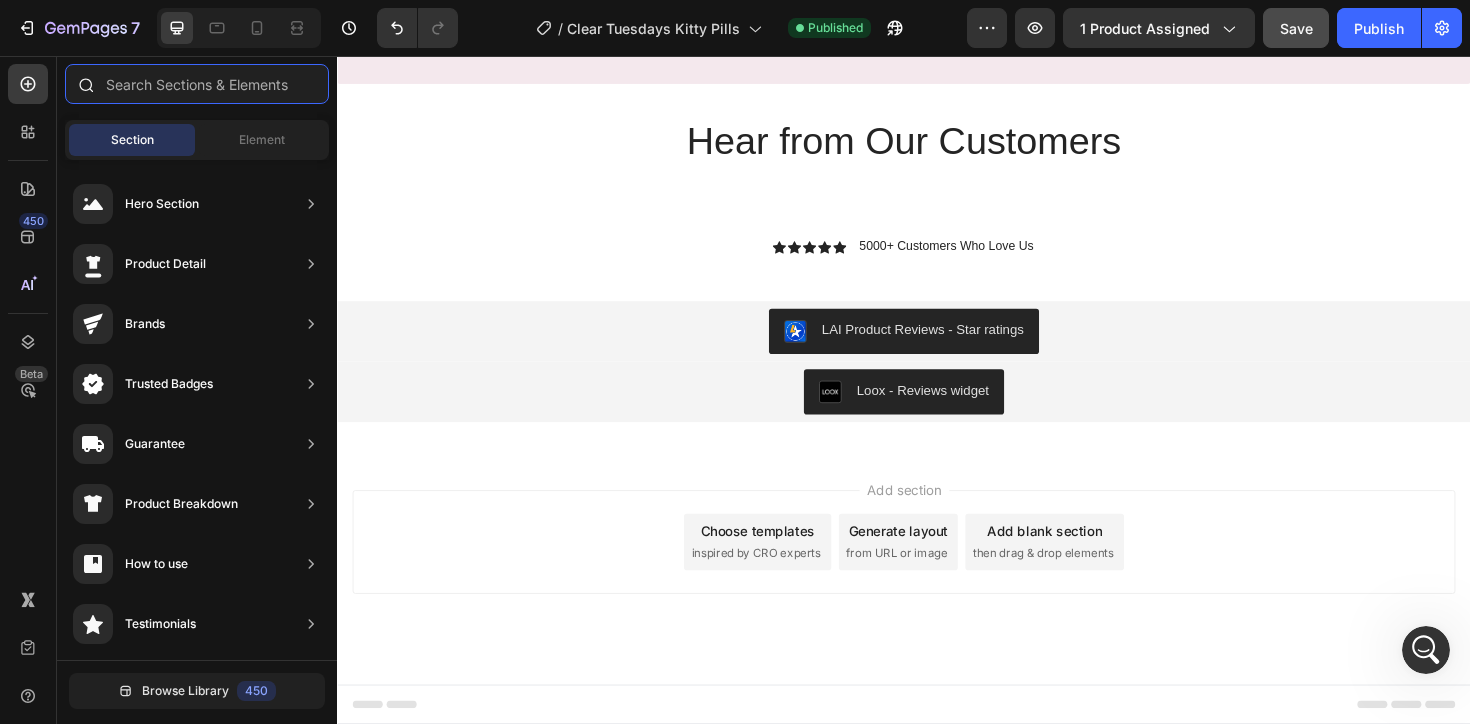 click at bounding box center (197, 84) 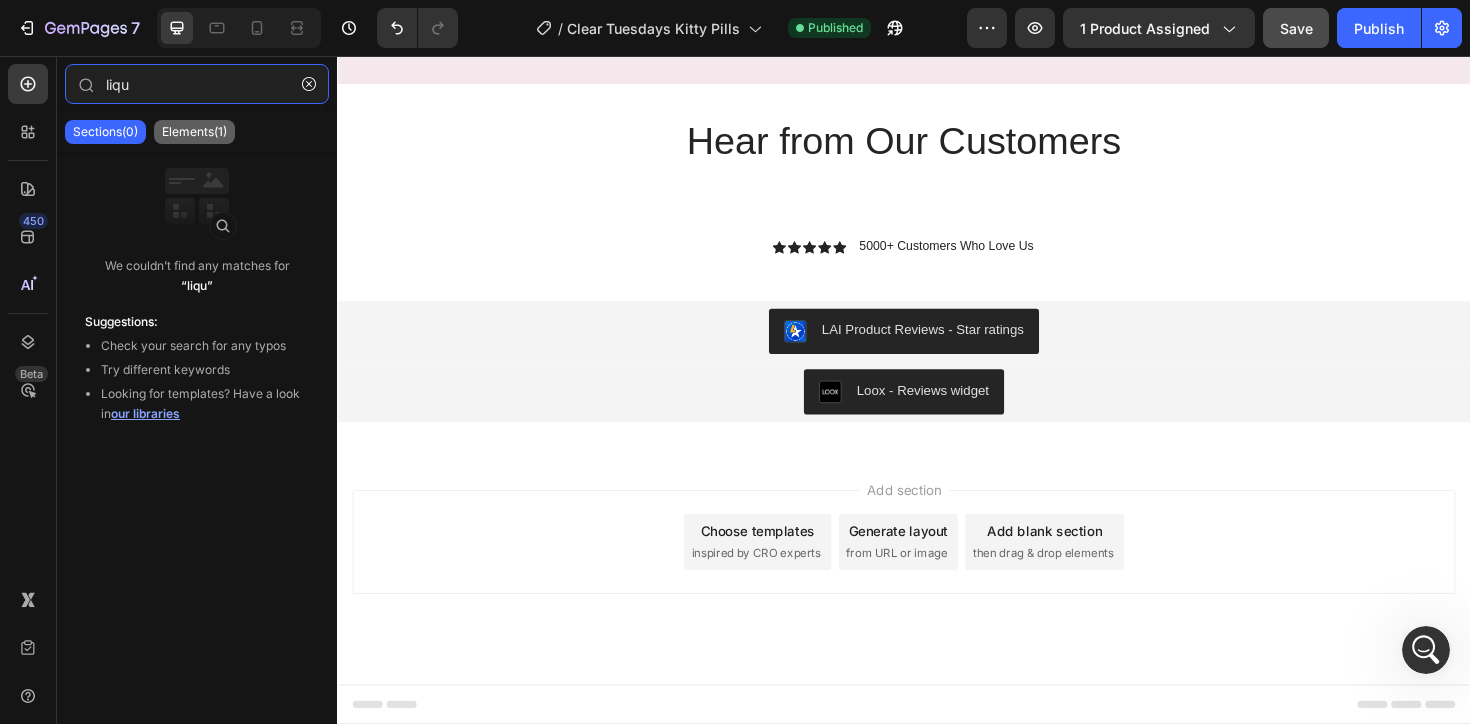 type on "liqu" 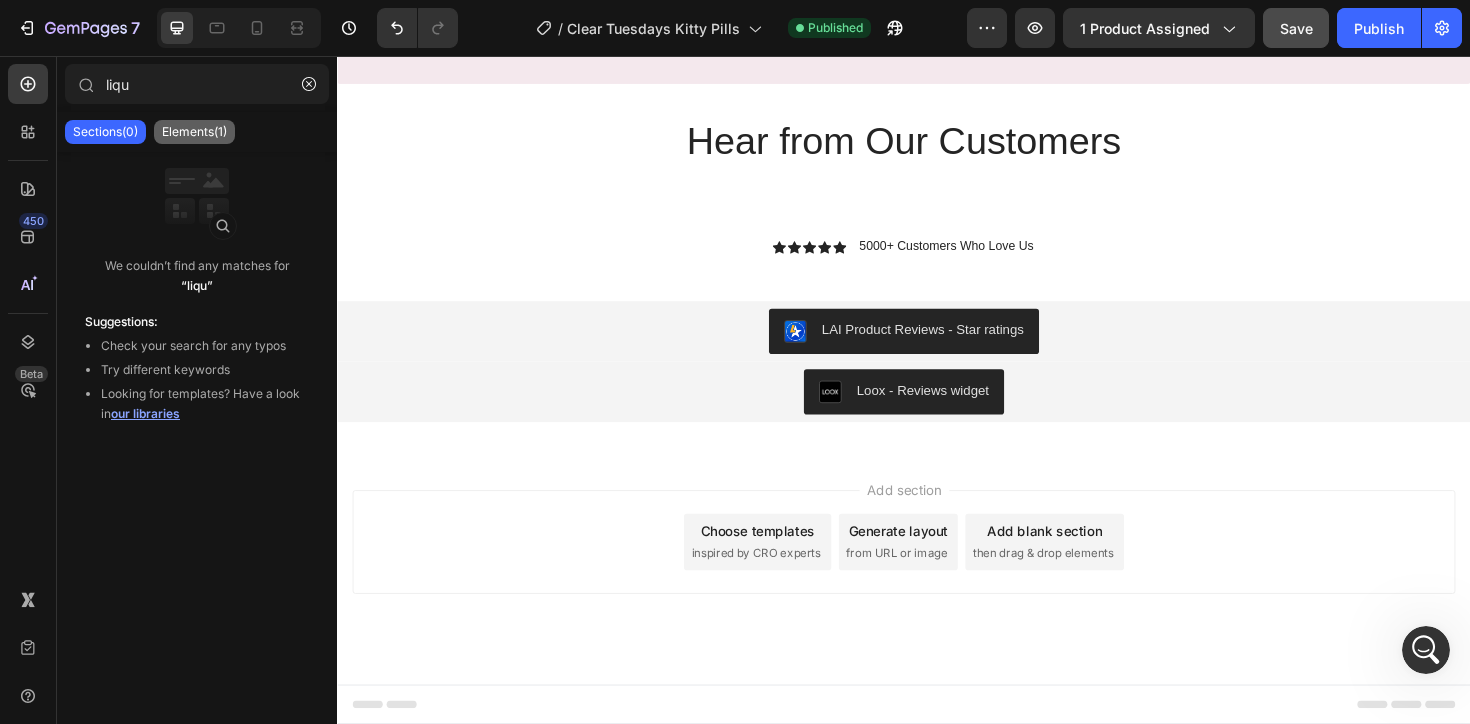 click on "Elements(1)" 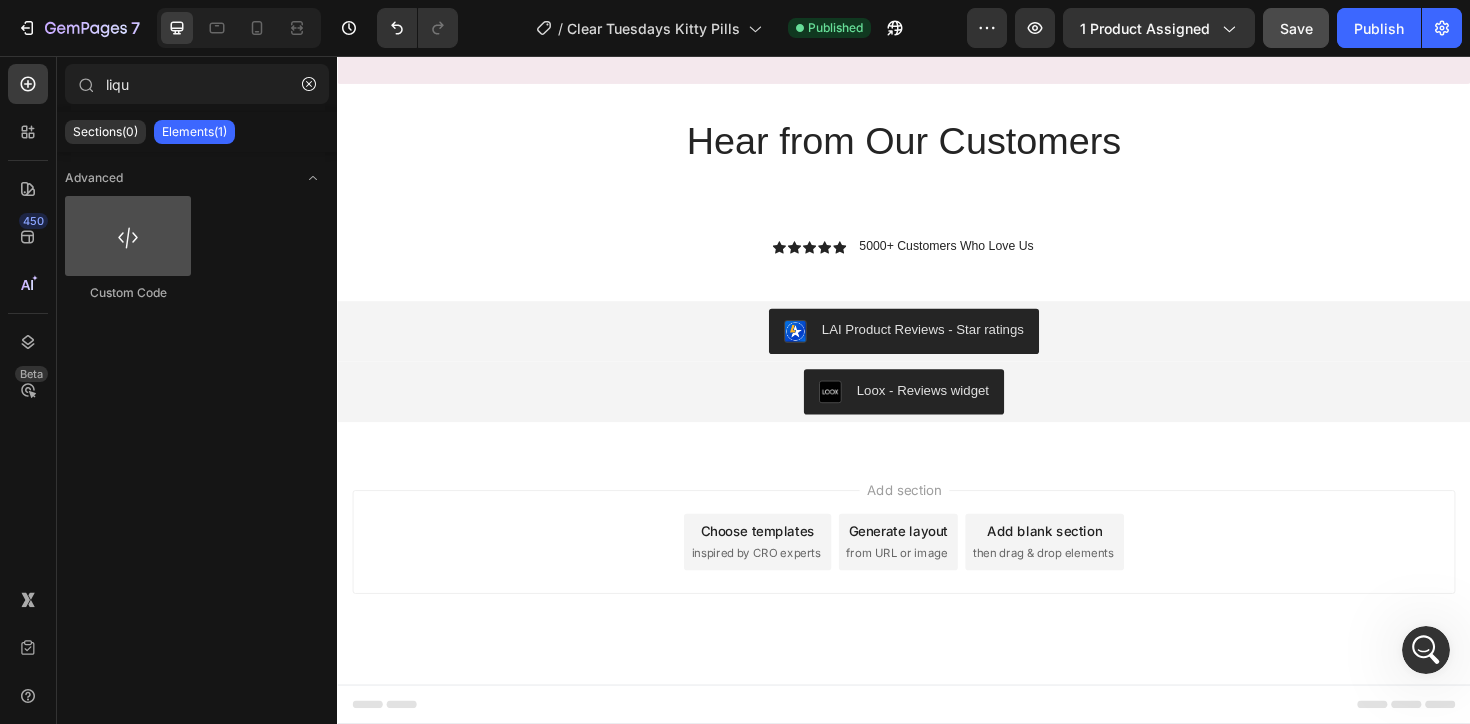click at bounding box center (128, 236) 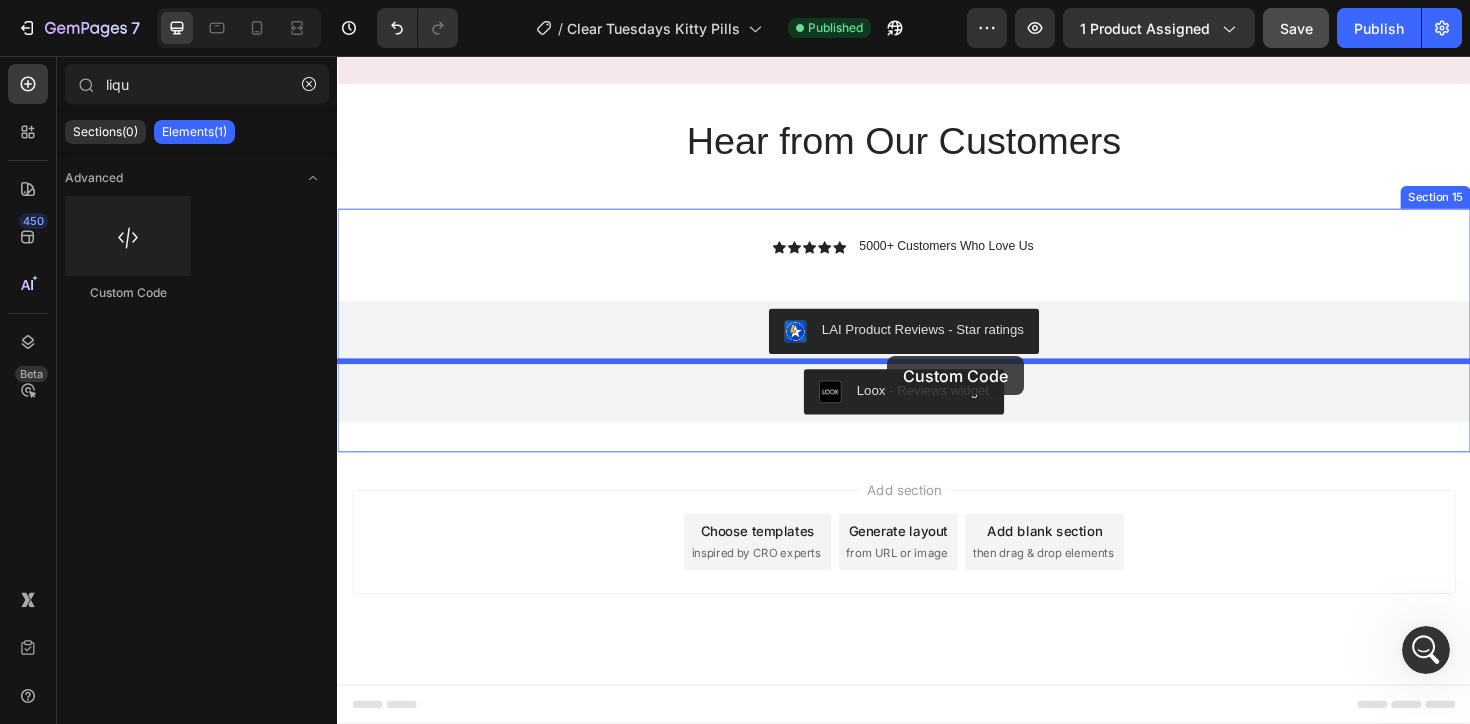 drag, startPoint x: 470, startPoint y: 307, endPoint x: 918, endPoint y: 374, distance: 452.98233 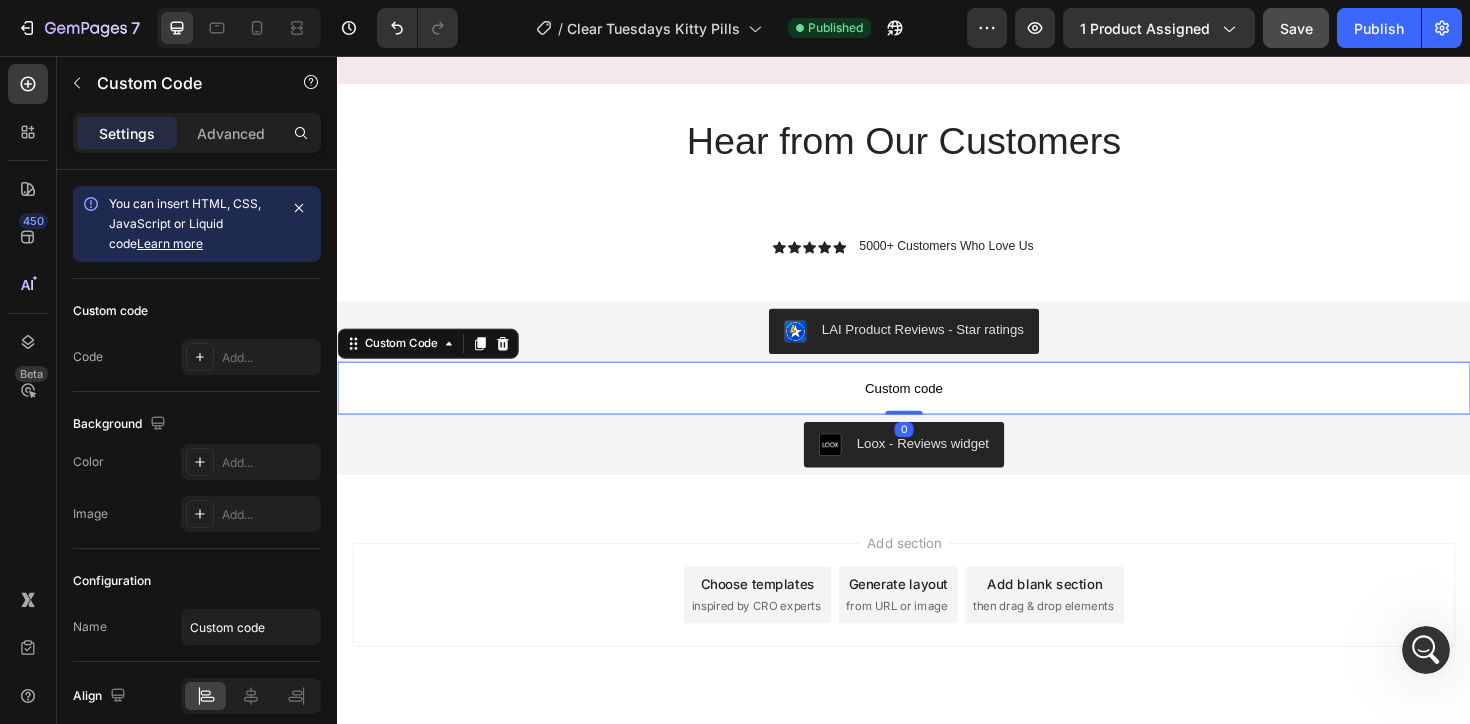 click on "Custom code" at bounding box center [937, 408] 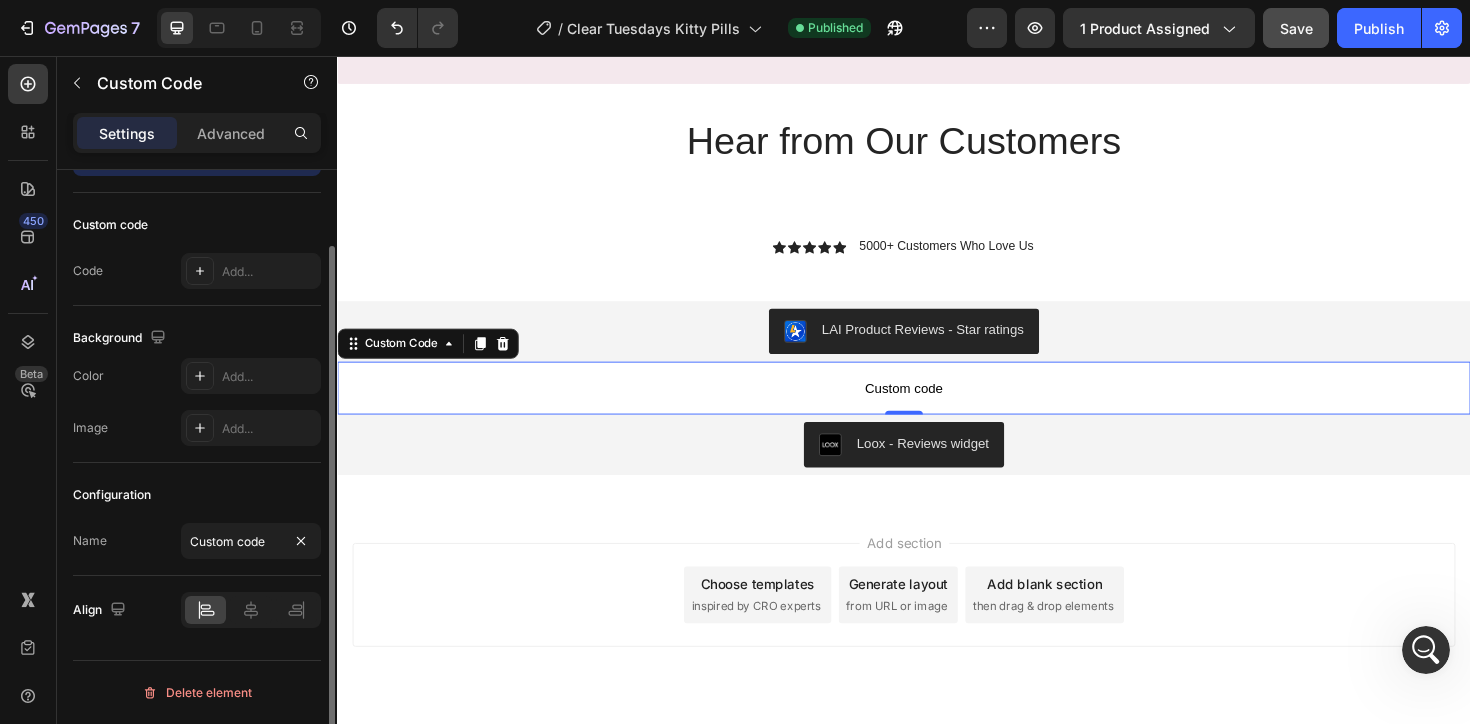 scroll, scrollTop: 0, scrollLeft: 0, axis: both 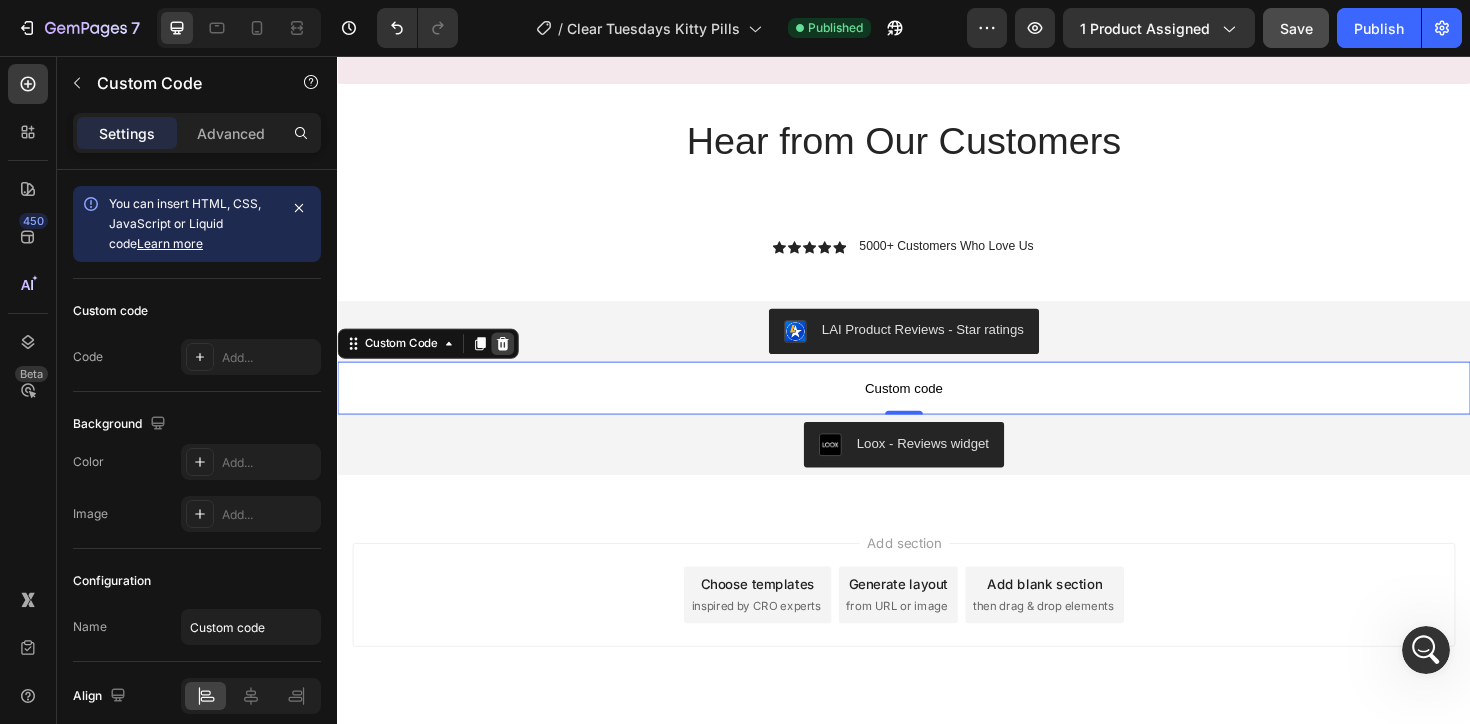 click 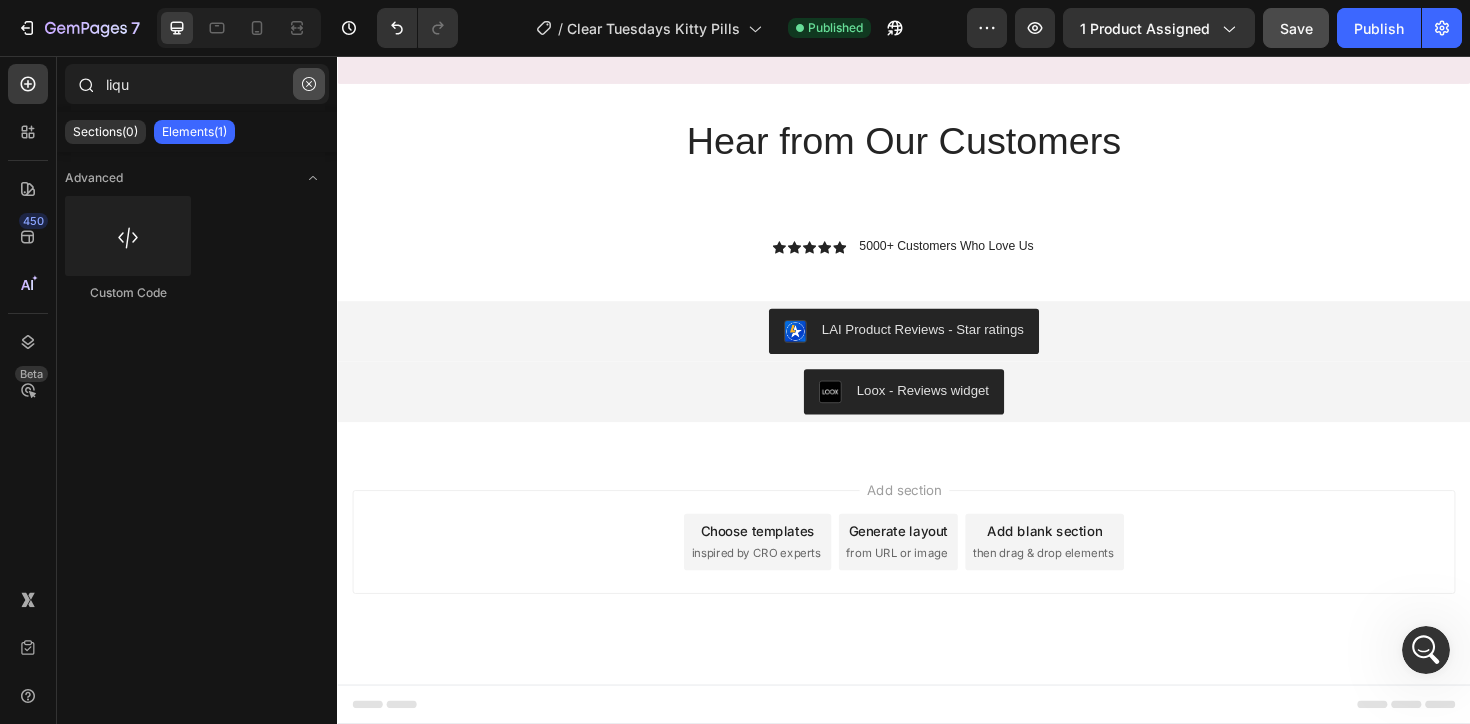 click at bounding box center [309, 84] 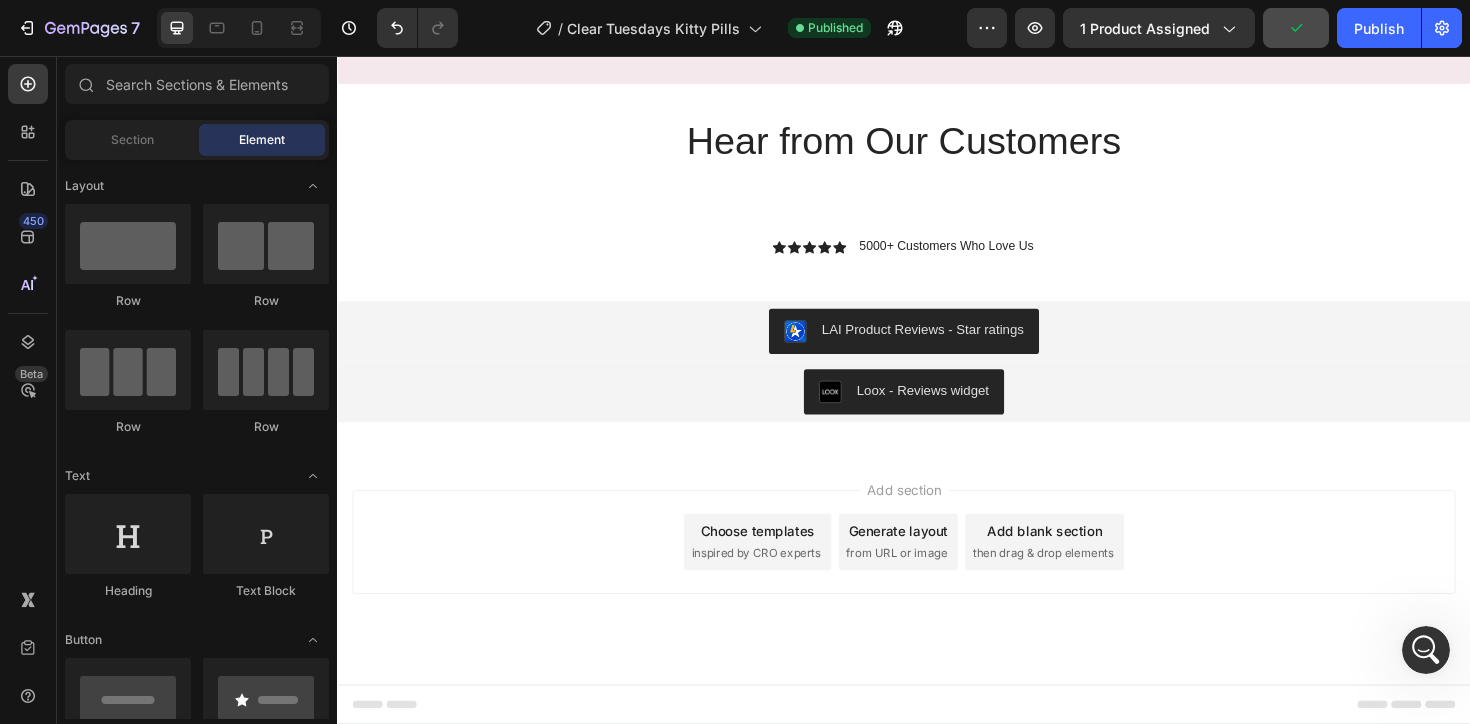click 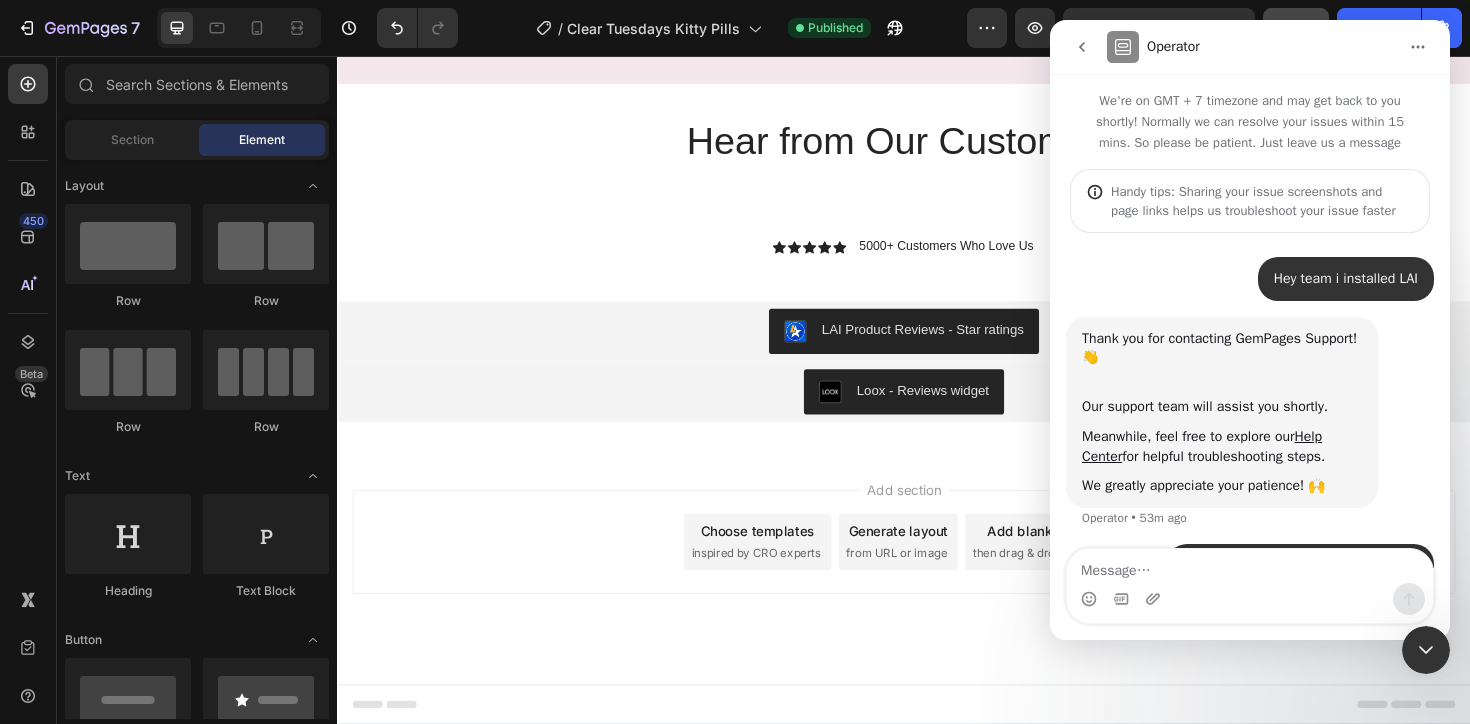 scroll, scrollTop: 151, scrollLeft: 0, axis: vertical 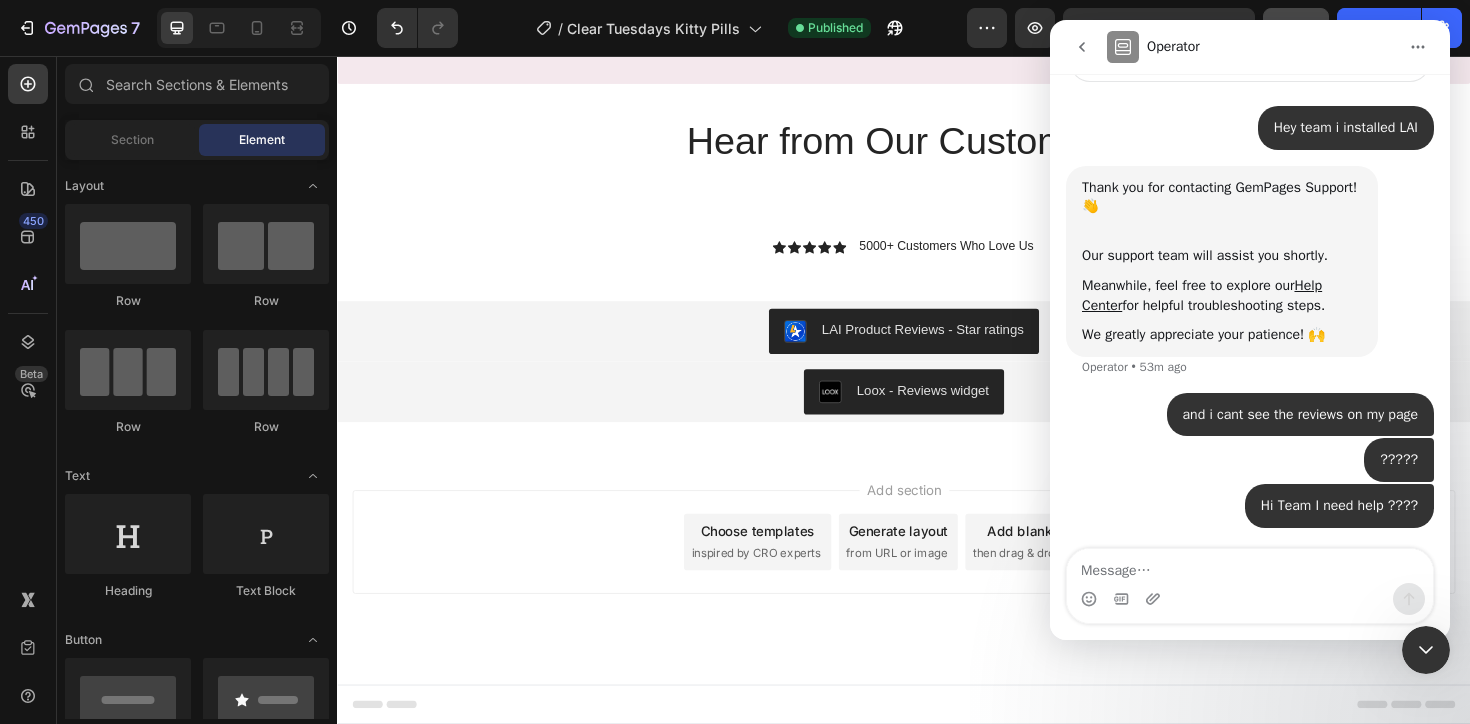 click 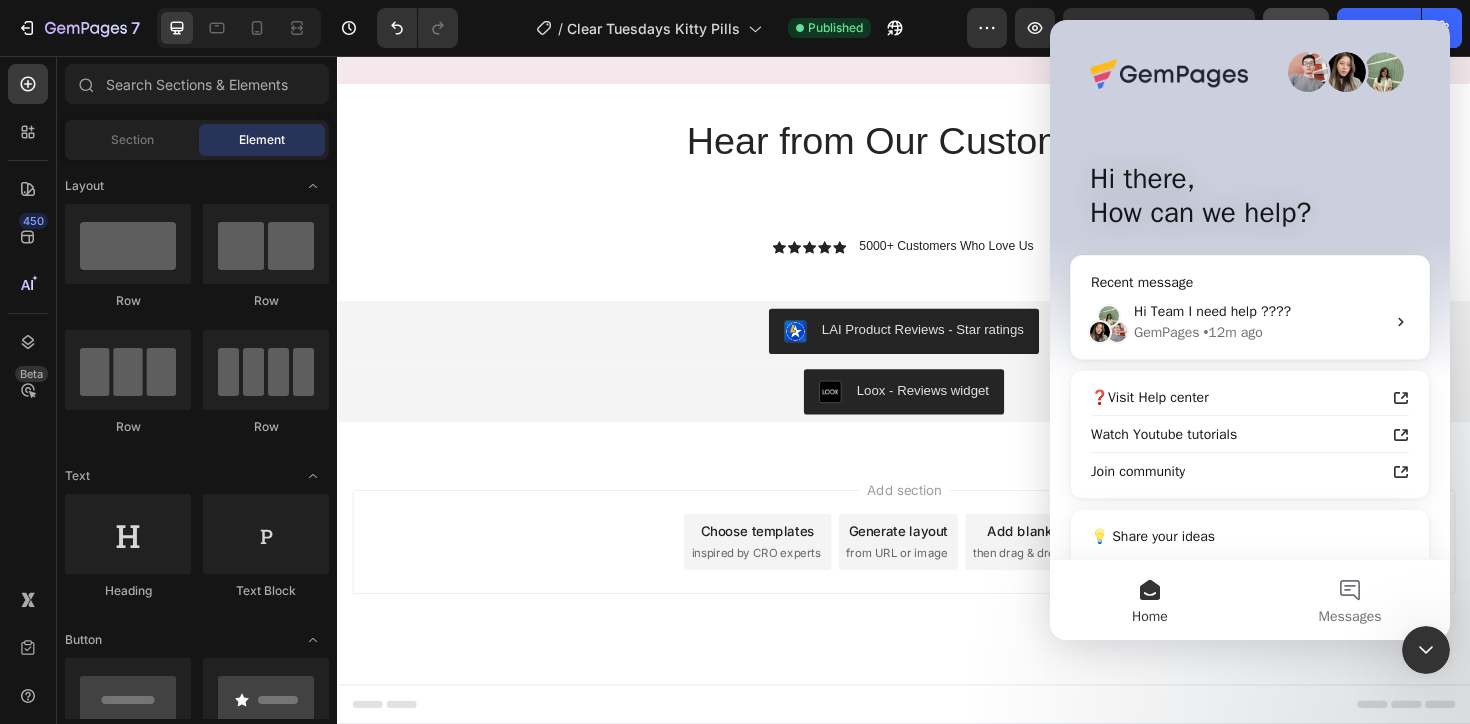 scroll, scrollTop: 0, scrollLeft: 0, axis: both 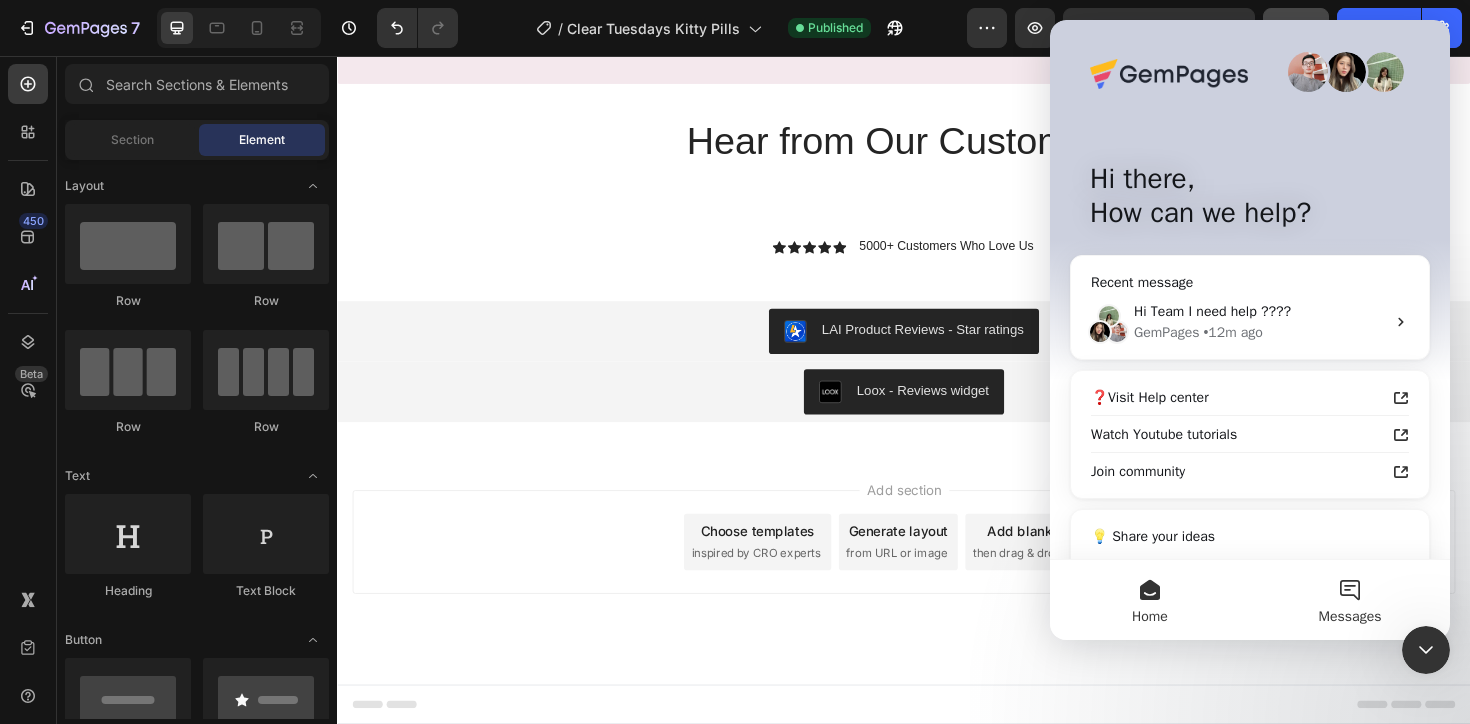 click on "Messages" at bounding box center [1350, 600] 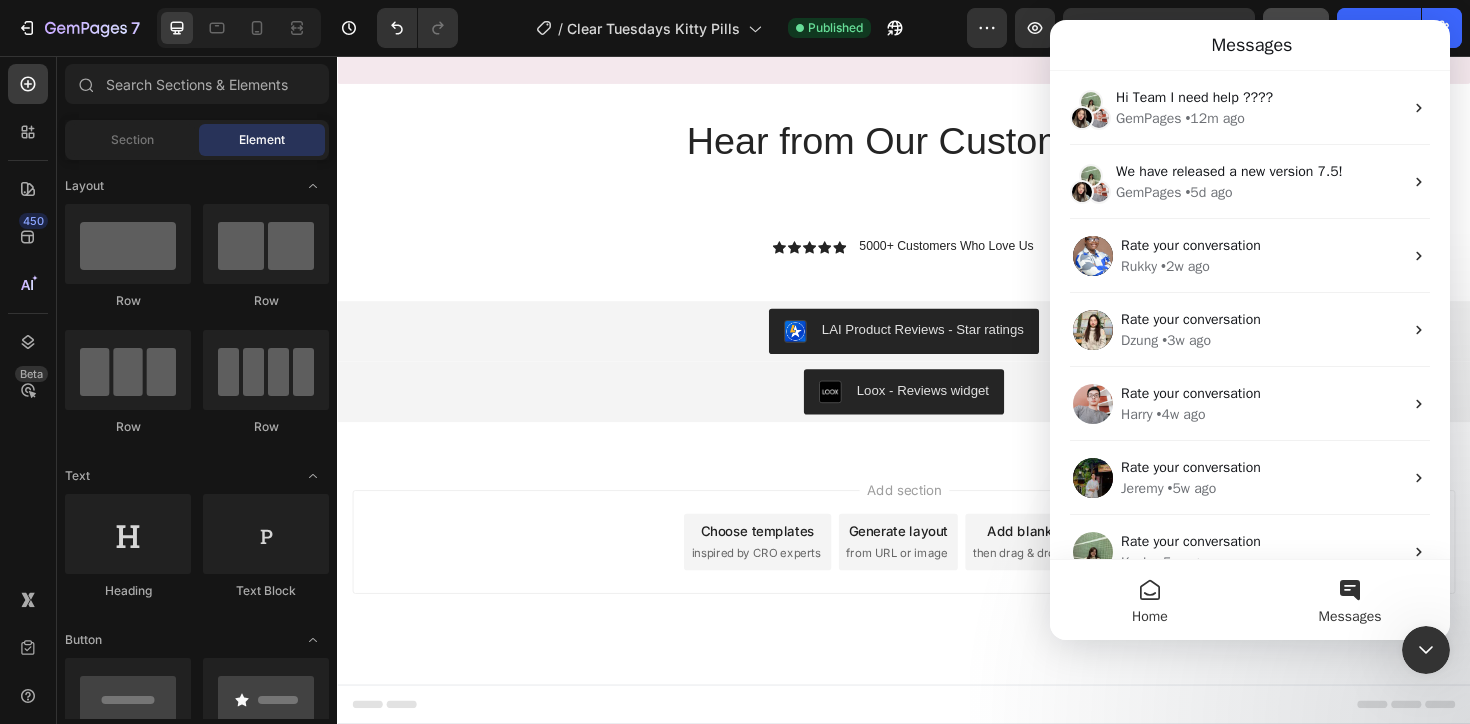 click on "Home" at bounding box center (1150, 617) 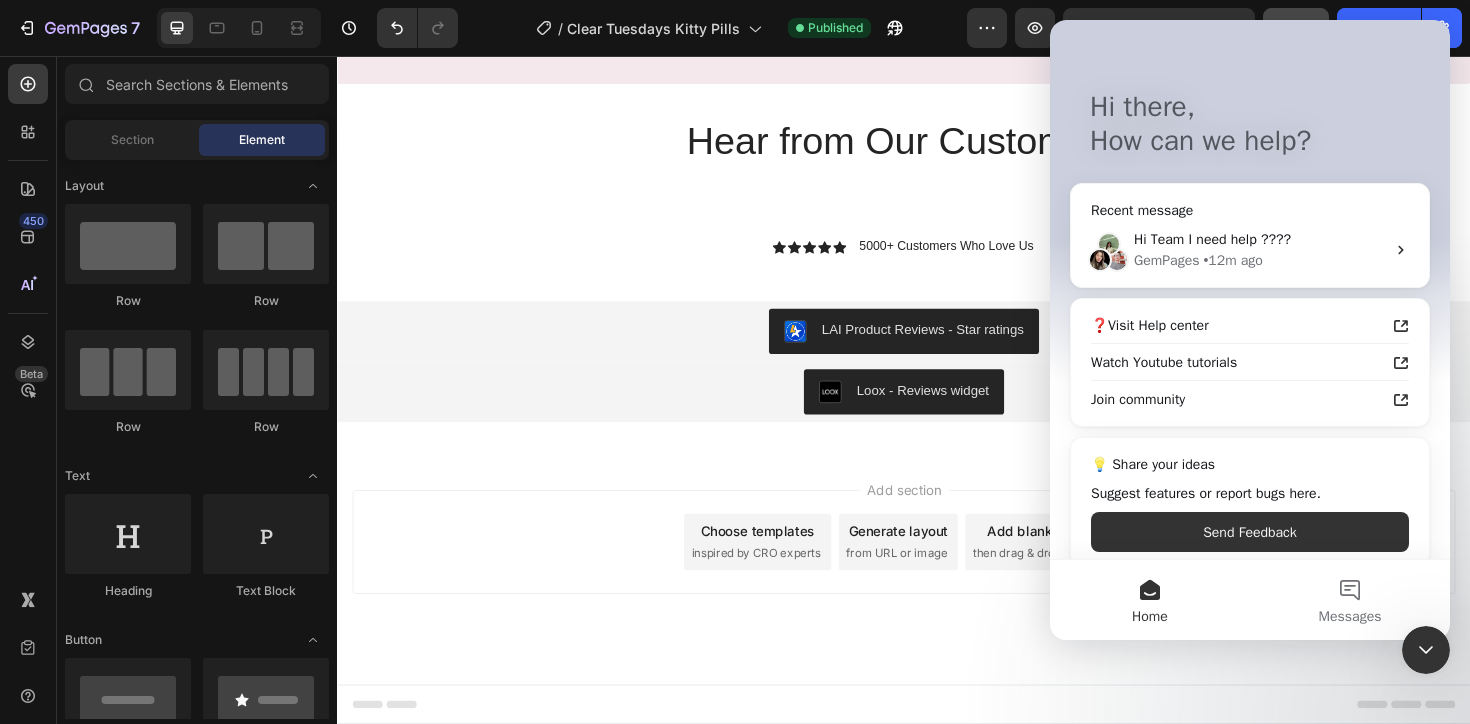 scroll, scrollTop: 90, scrollLeft: 0, axis: vertical 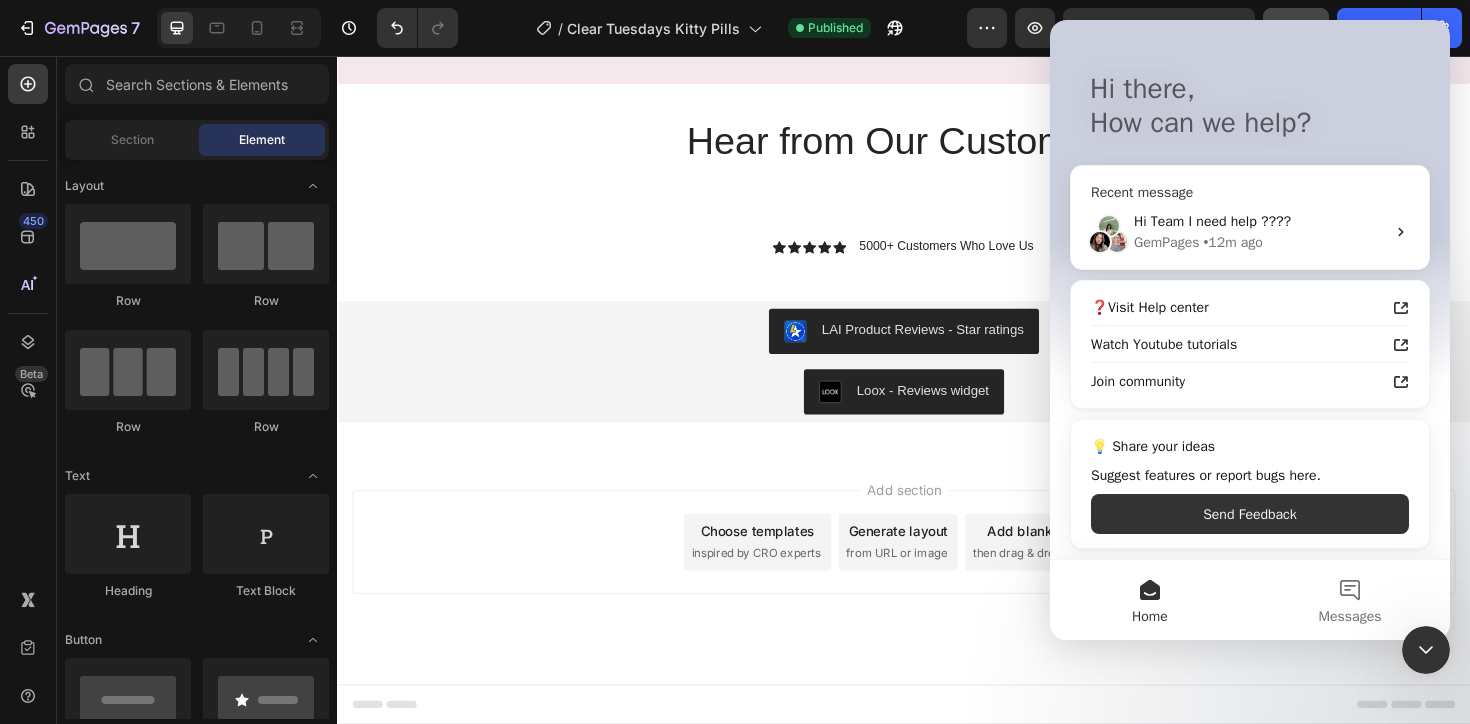 click on "Hi Team I need help ????" at bounding box center [1212, 221] 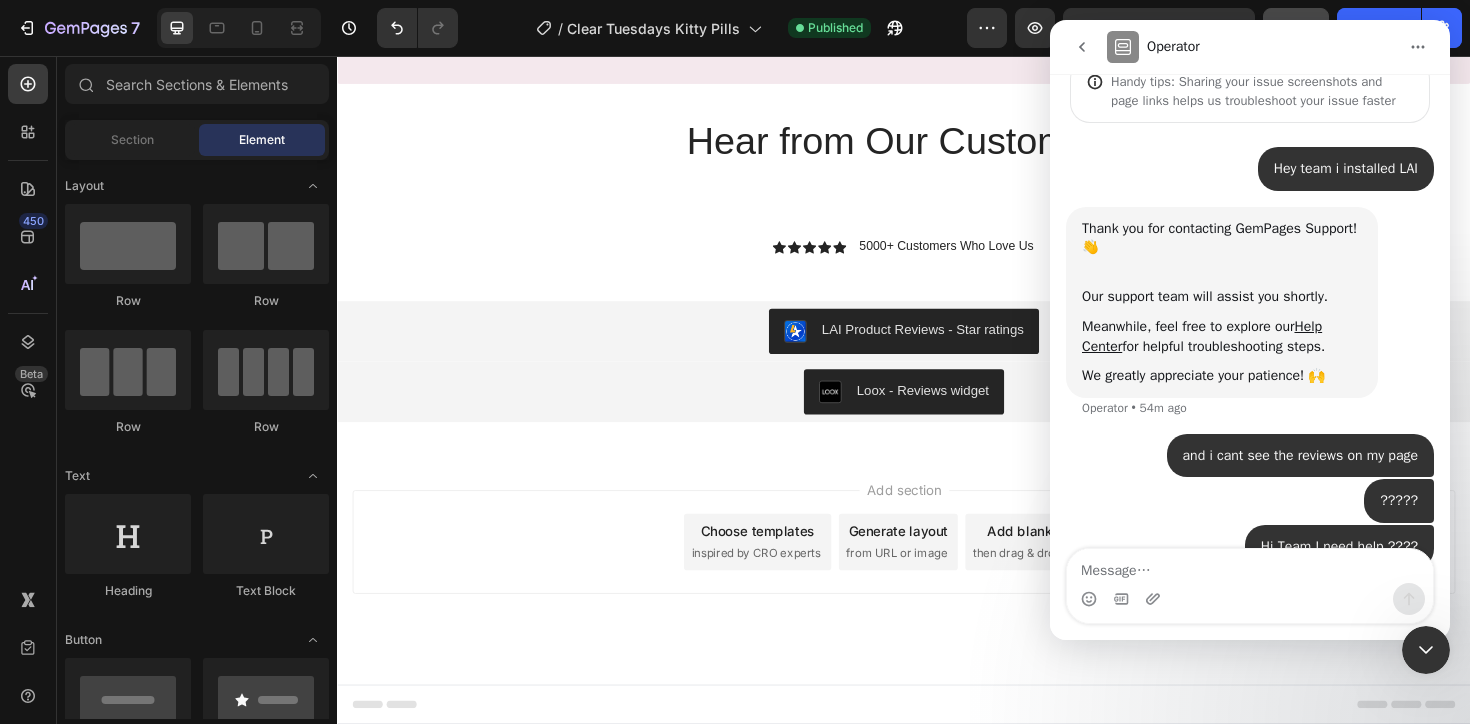 scroll, scrollTop: 151, scrollLeft: 0, axis: vertical 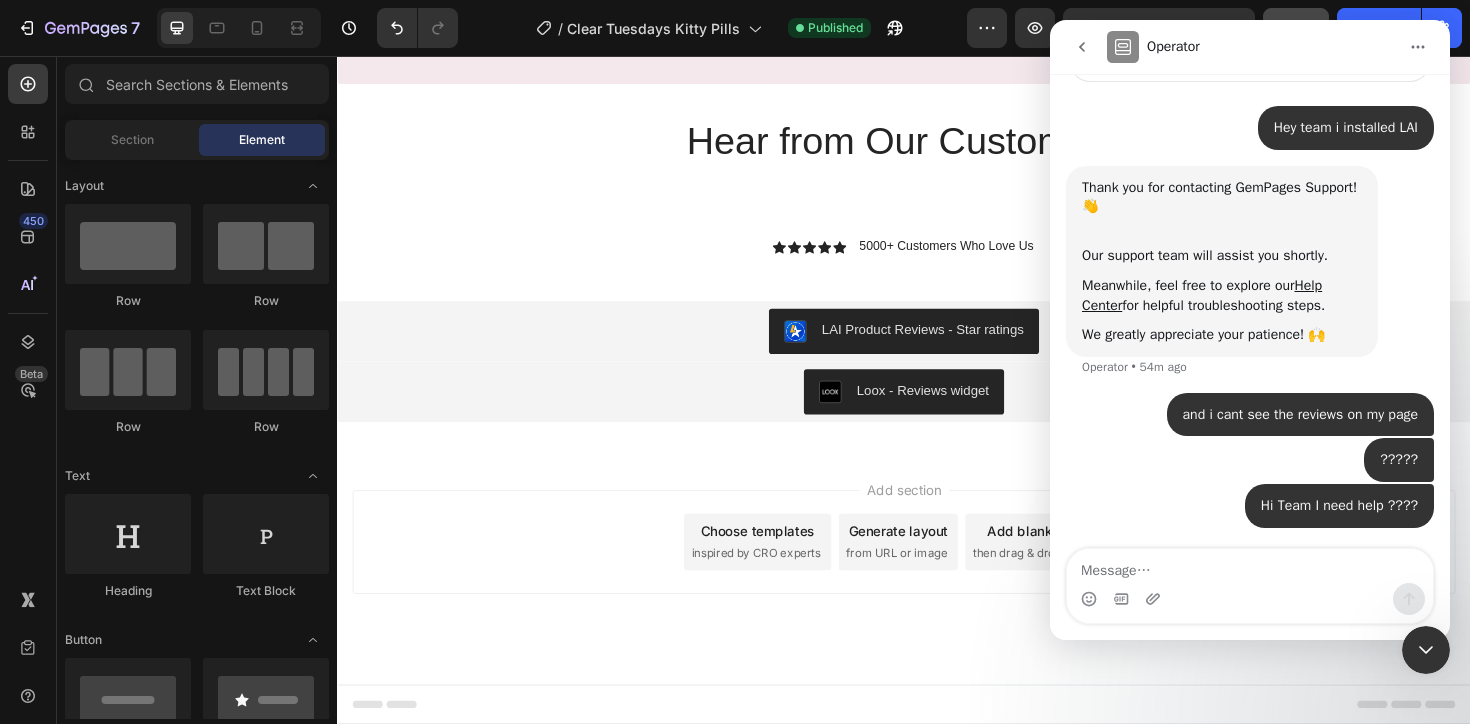 click at bounding box center (1250, 566) 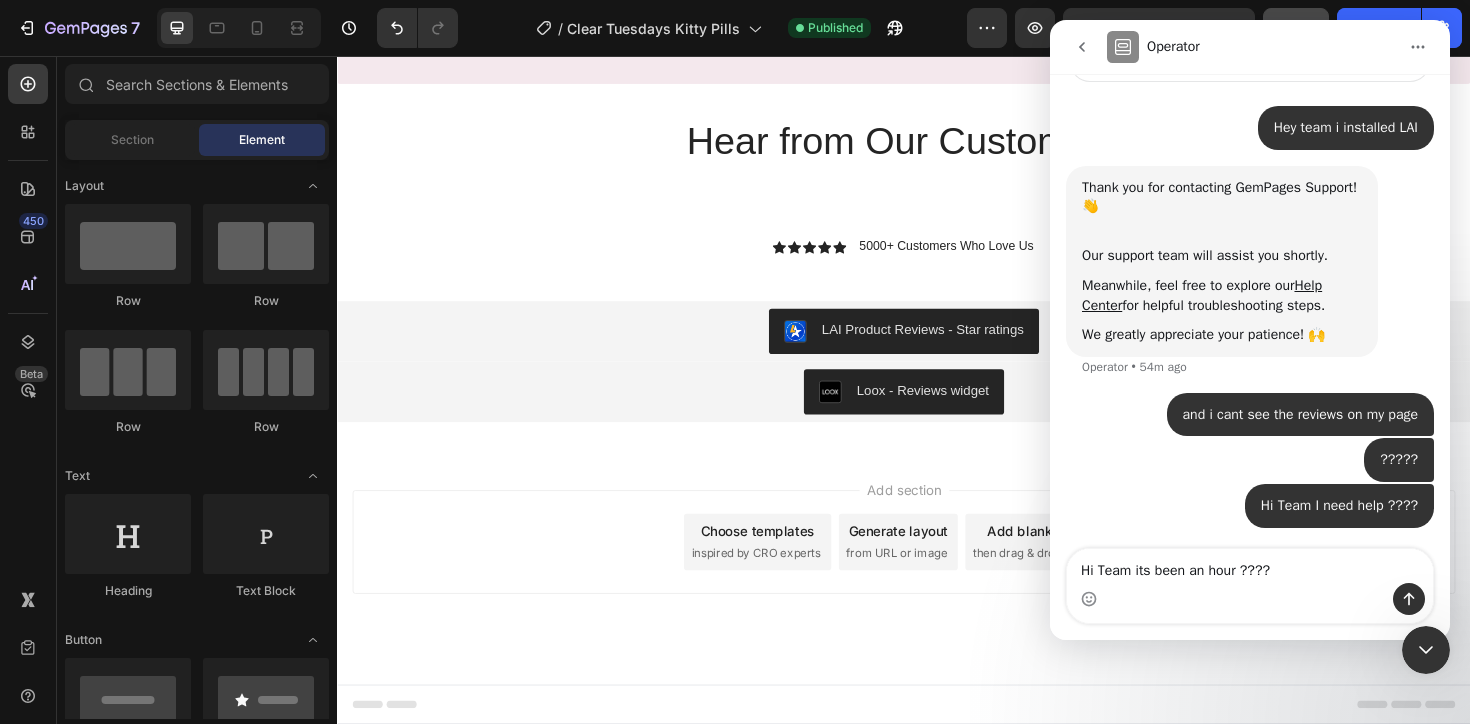 type on "Hi Team its been an hour ????" 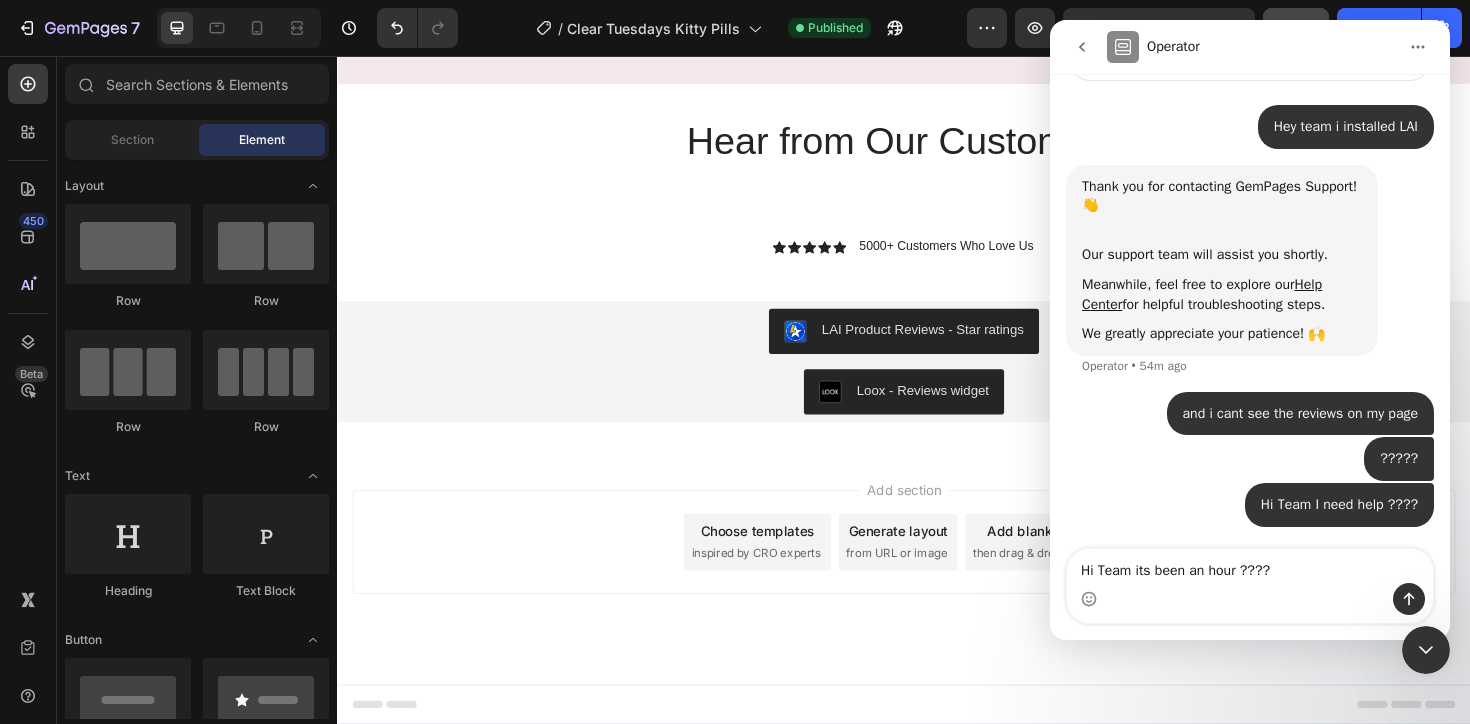 click on "Hi Team its been an hour ????" at bounding box center (1250, 566) 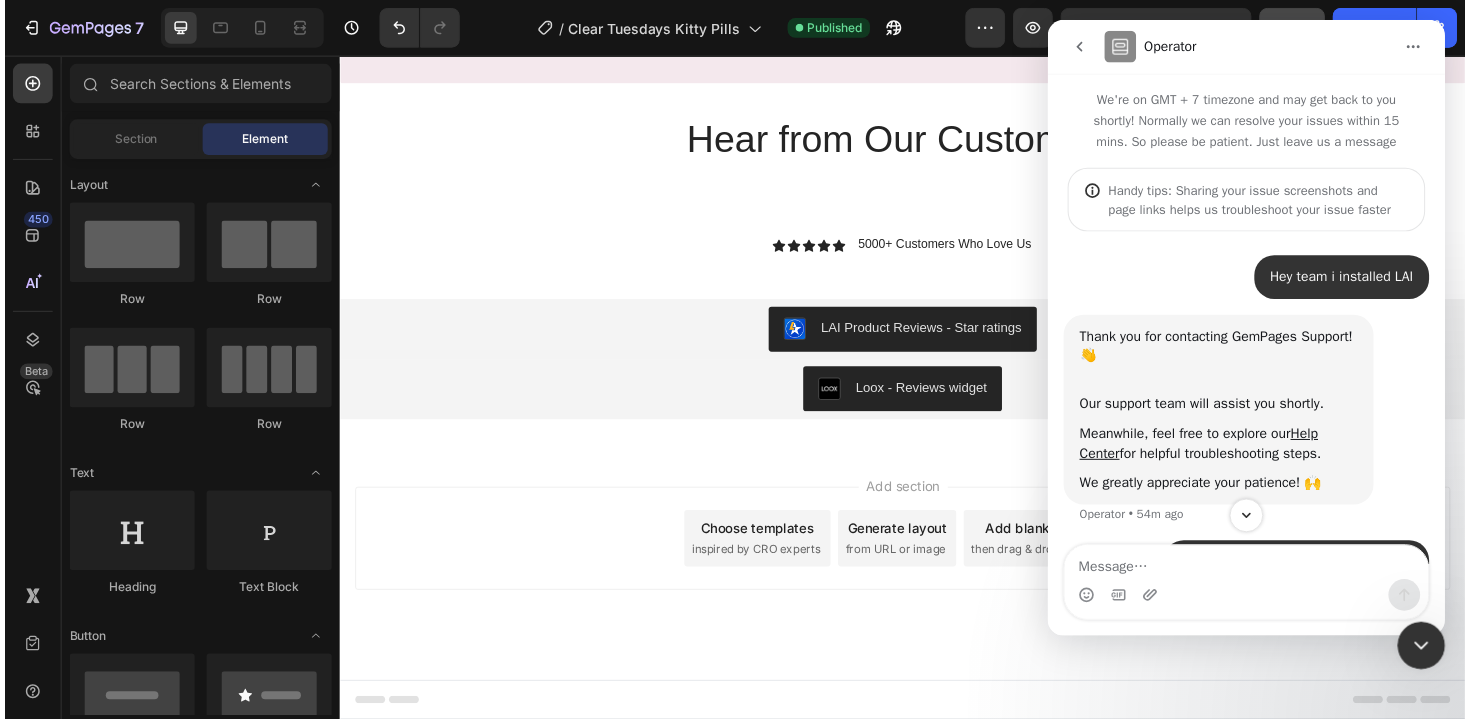 scroll, scrollTop: 216, scrollLeft: 0, axis: vertical 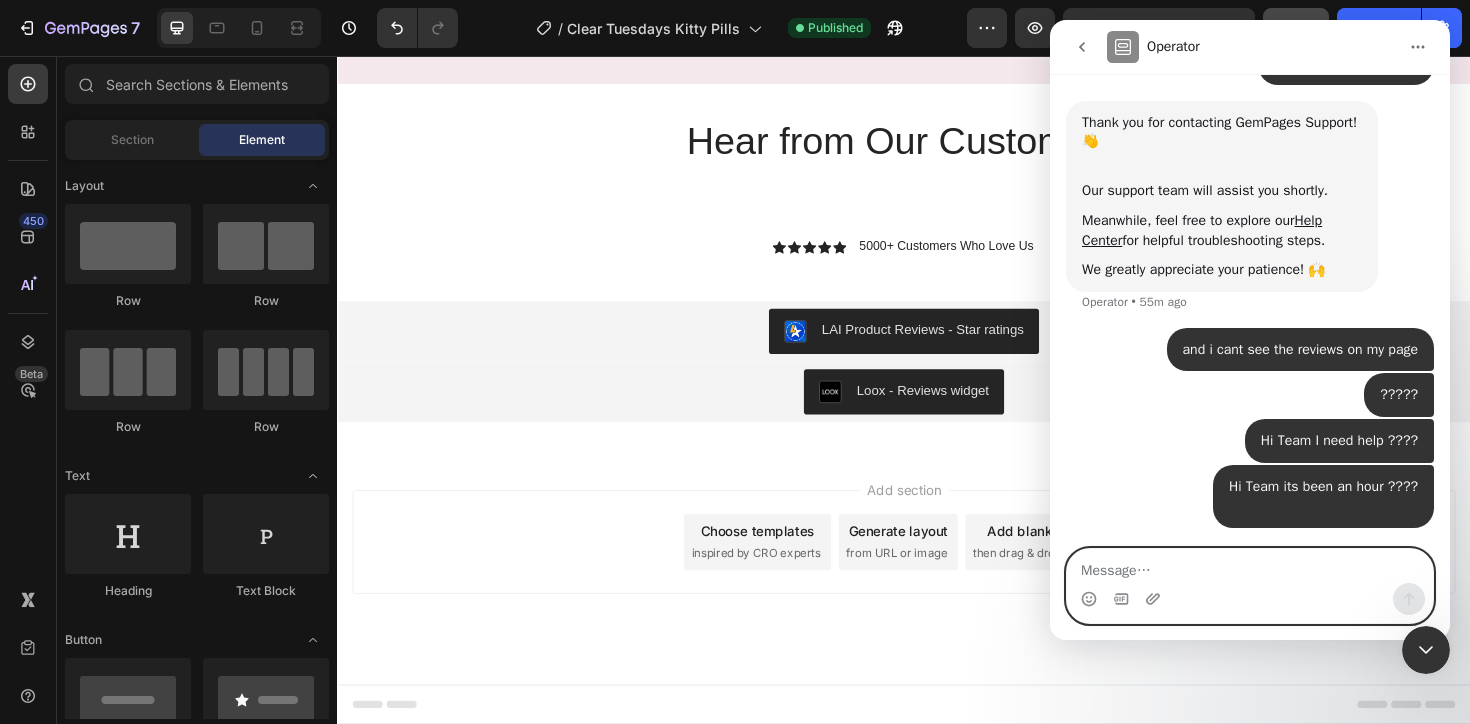 click at bounding box center [1250, 566] 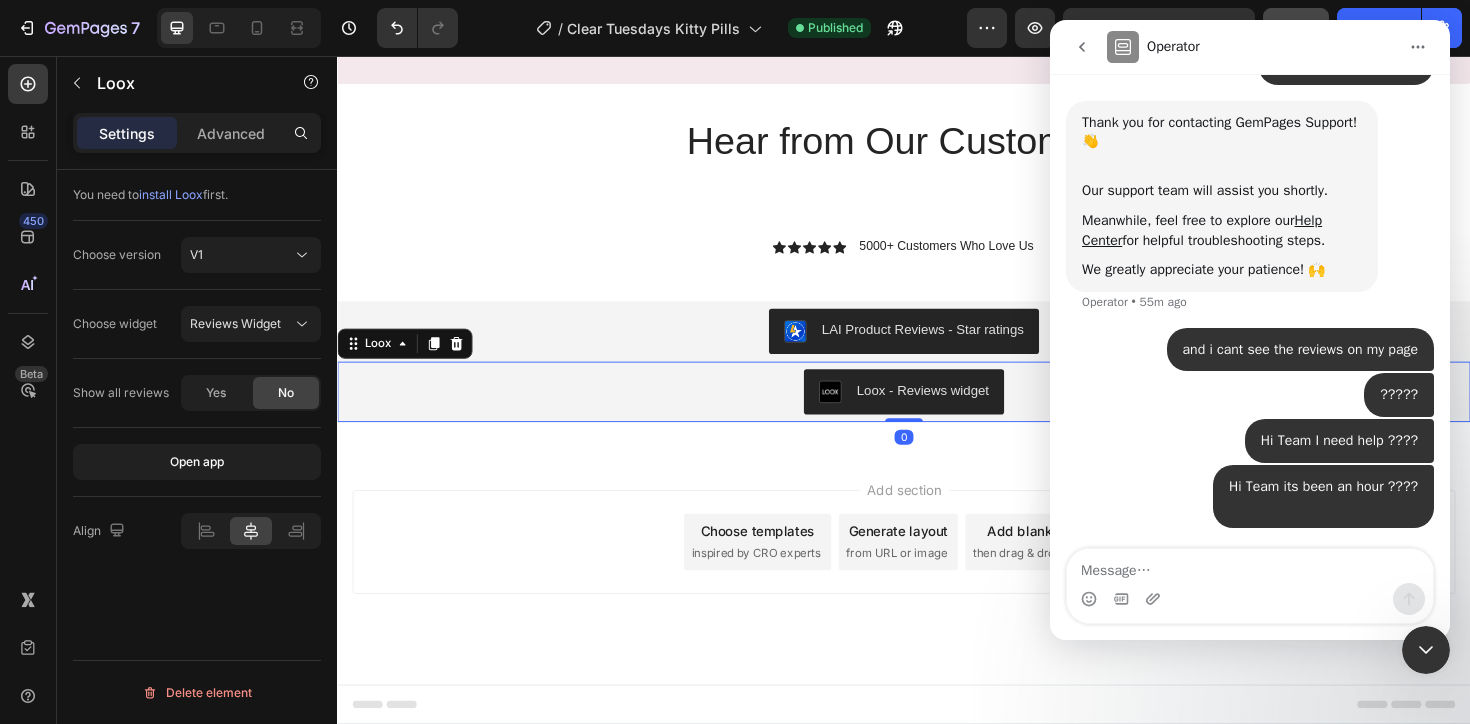 click on "Loox - Reviews widget" at bounding box center [957, 410] 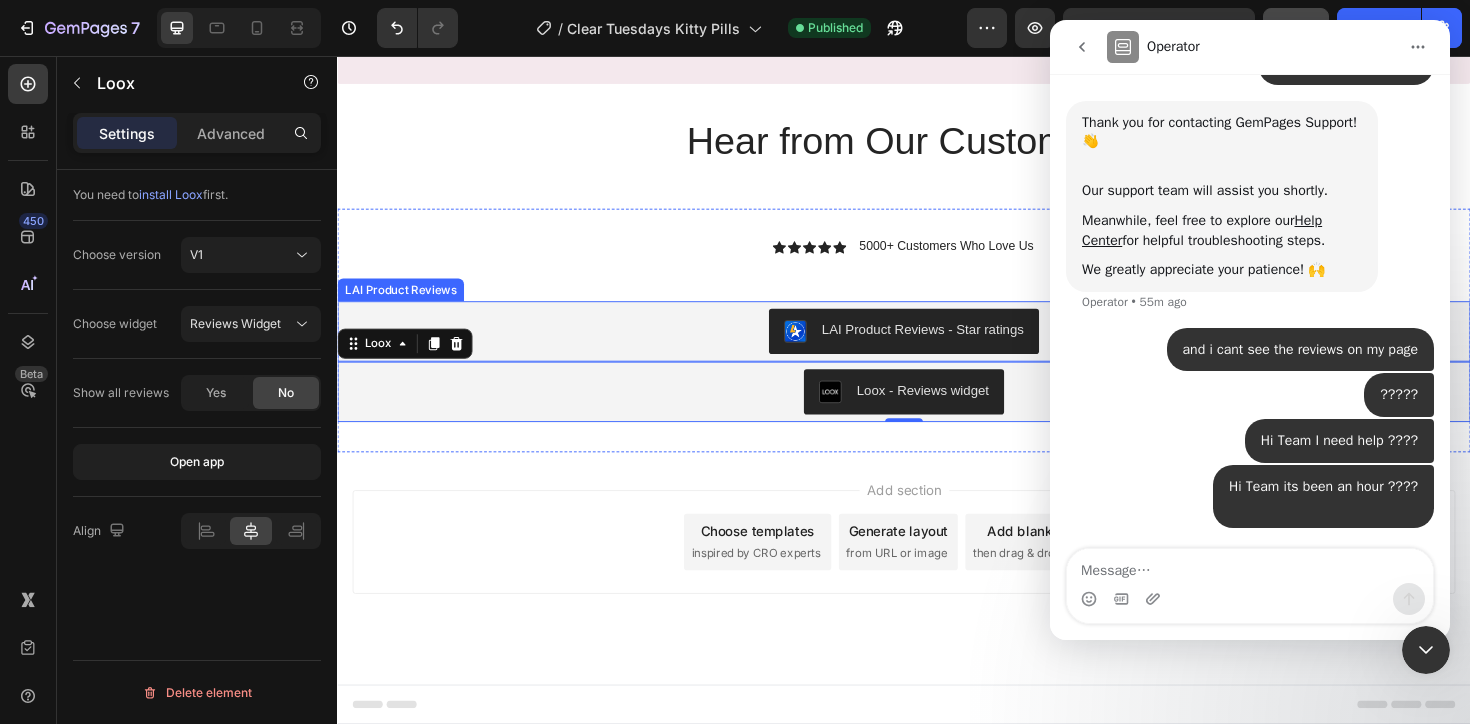 click on "LAI Product Reviews - Star ratings" at bounding box center (937, 348) 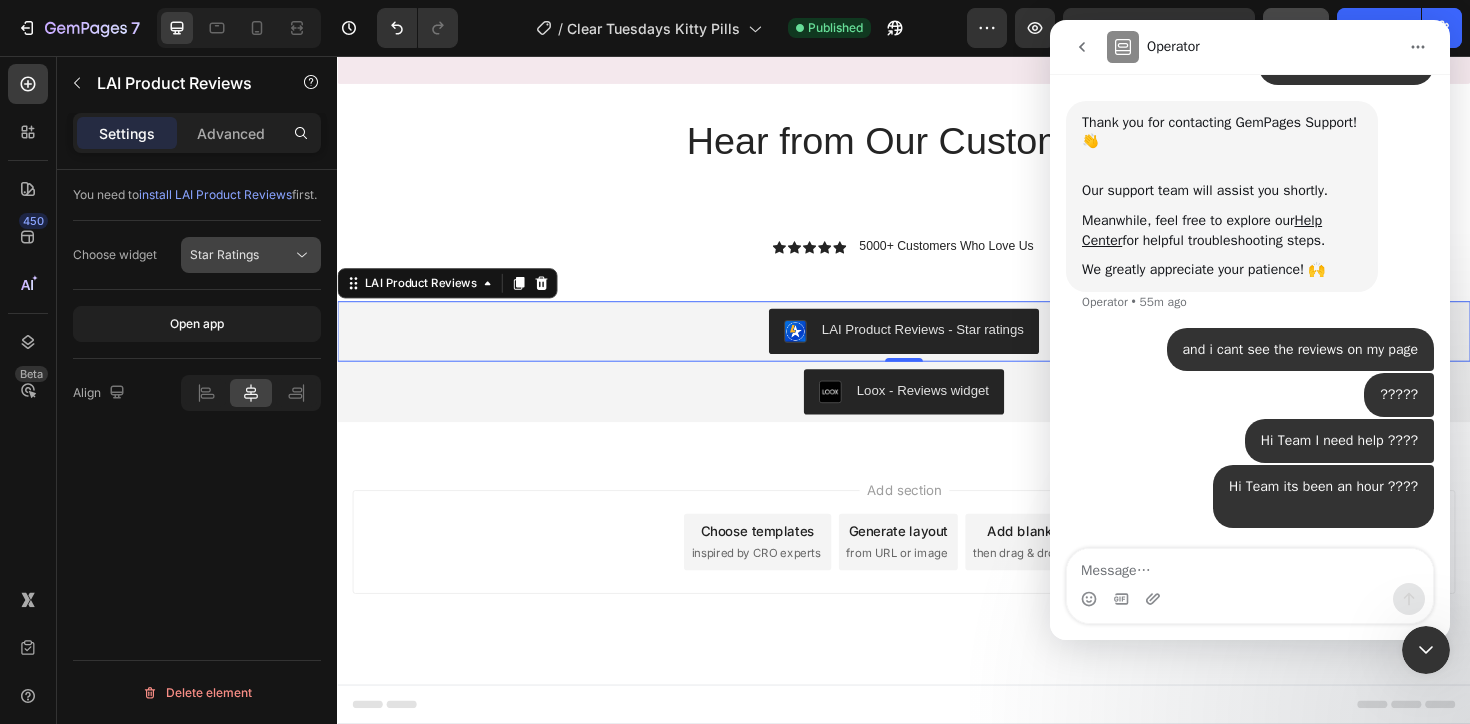 click on "Star Ratings" at bounding box center (241, 255) 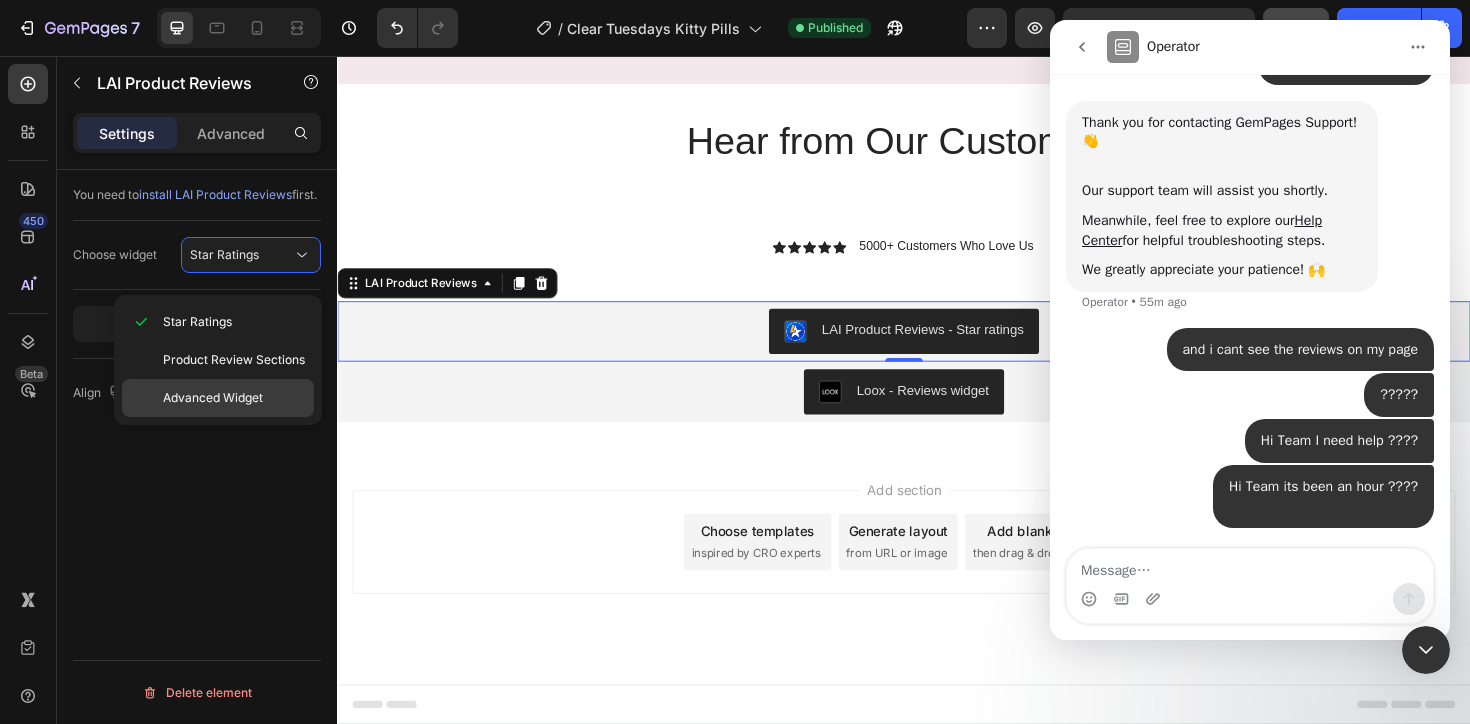 click on "Advanced Widget" at bounding box center (213, 398) 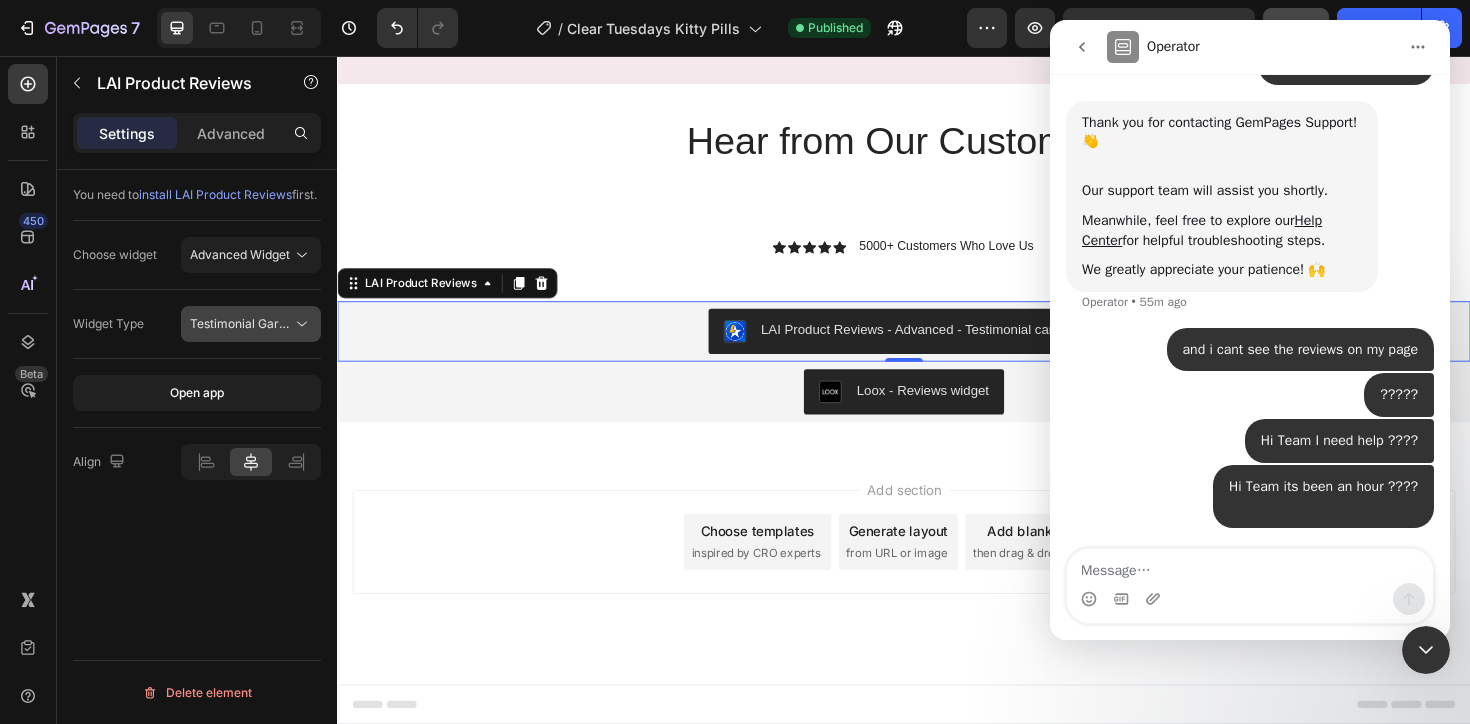 click 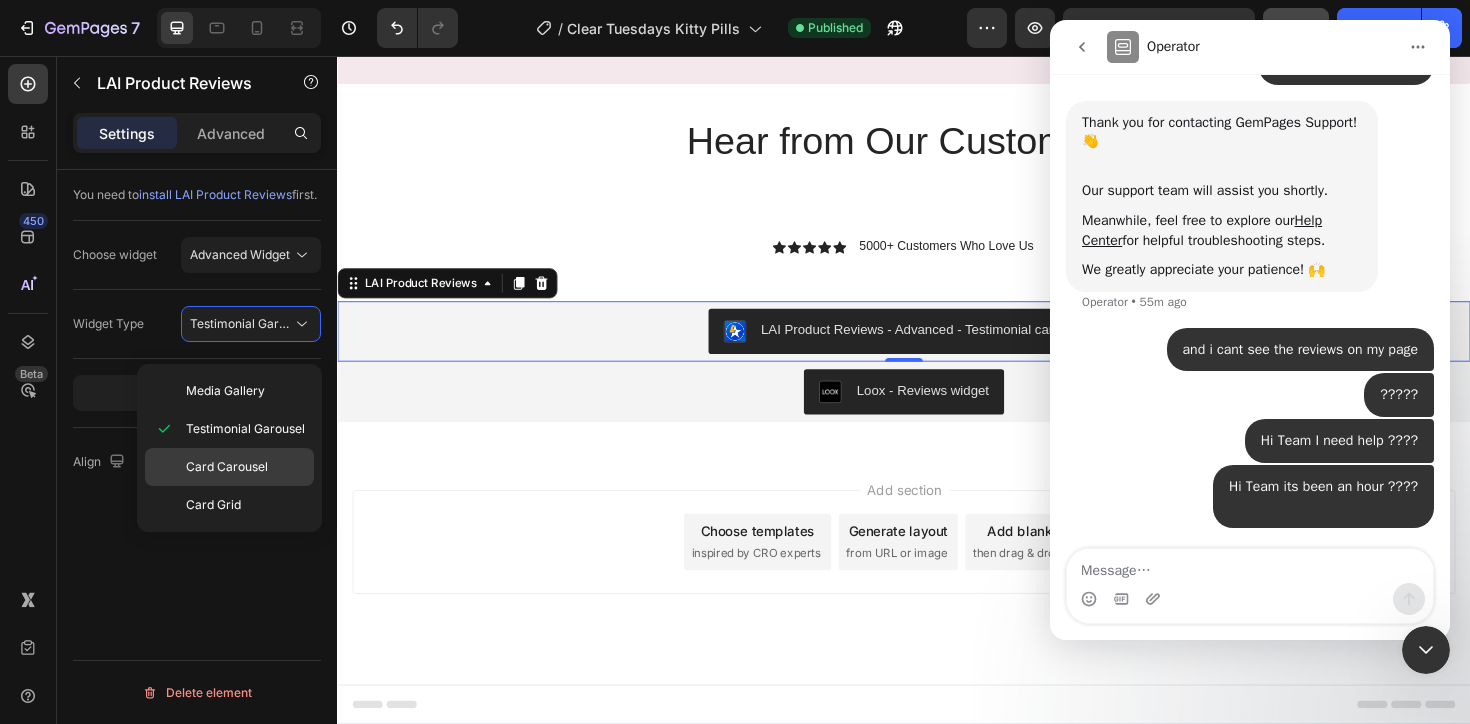 click on "Card Carousel" at bounding box center (227, 467) 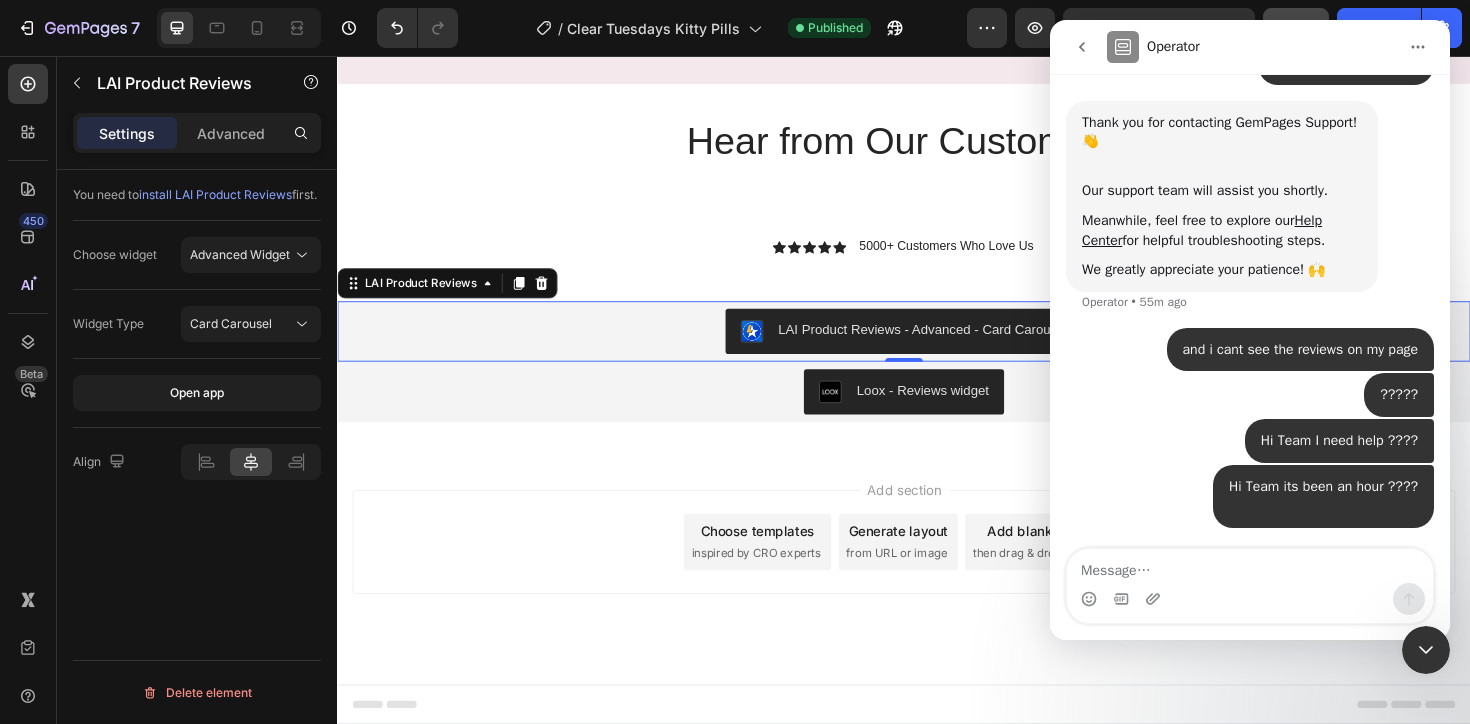 click at bounding box center (1426, 650) 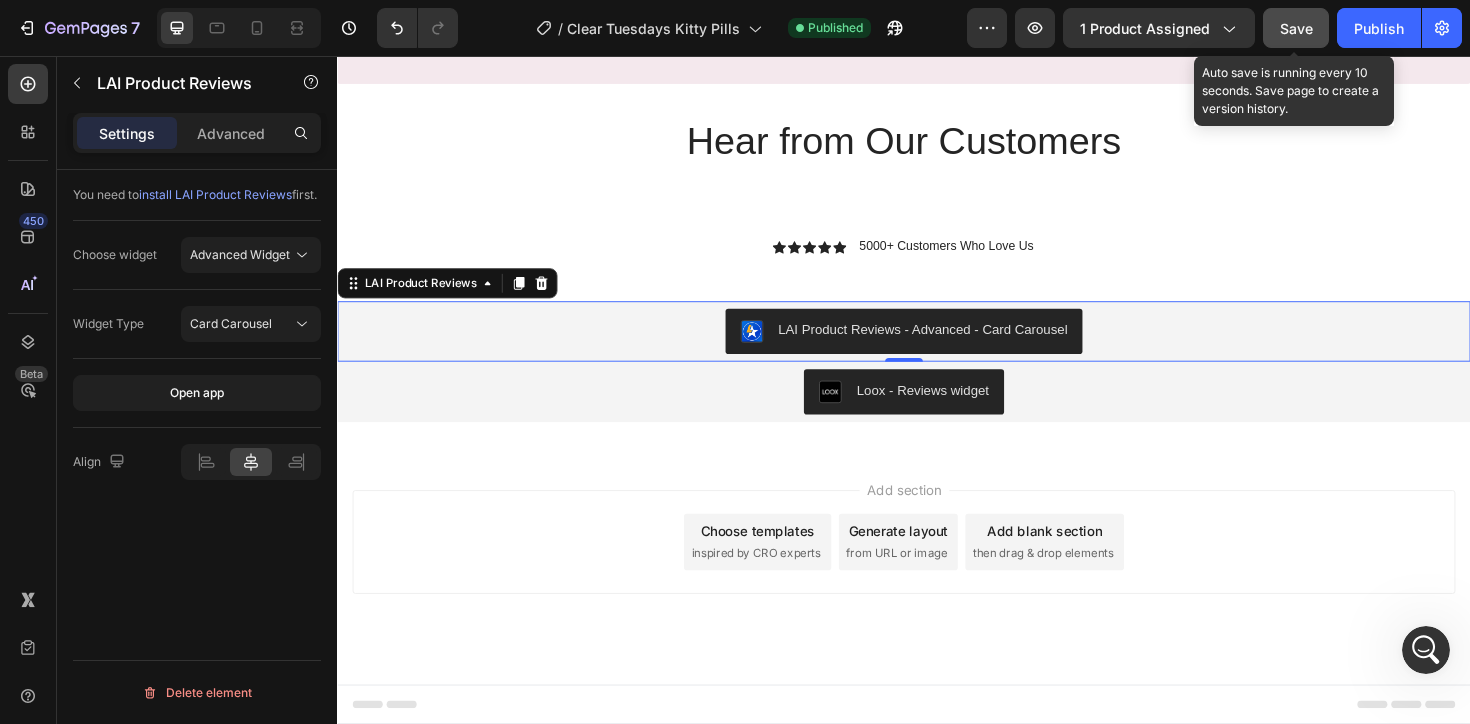 click on "Save" at bounding box center [1296, 28] 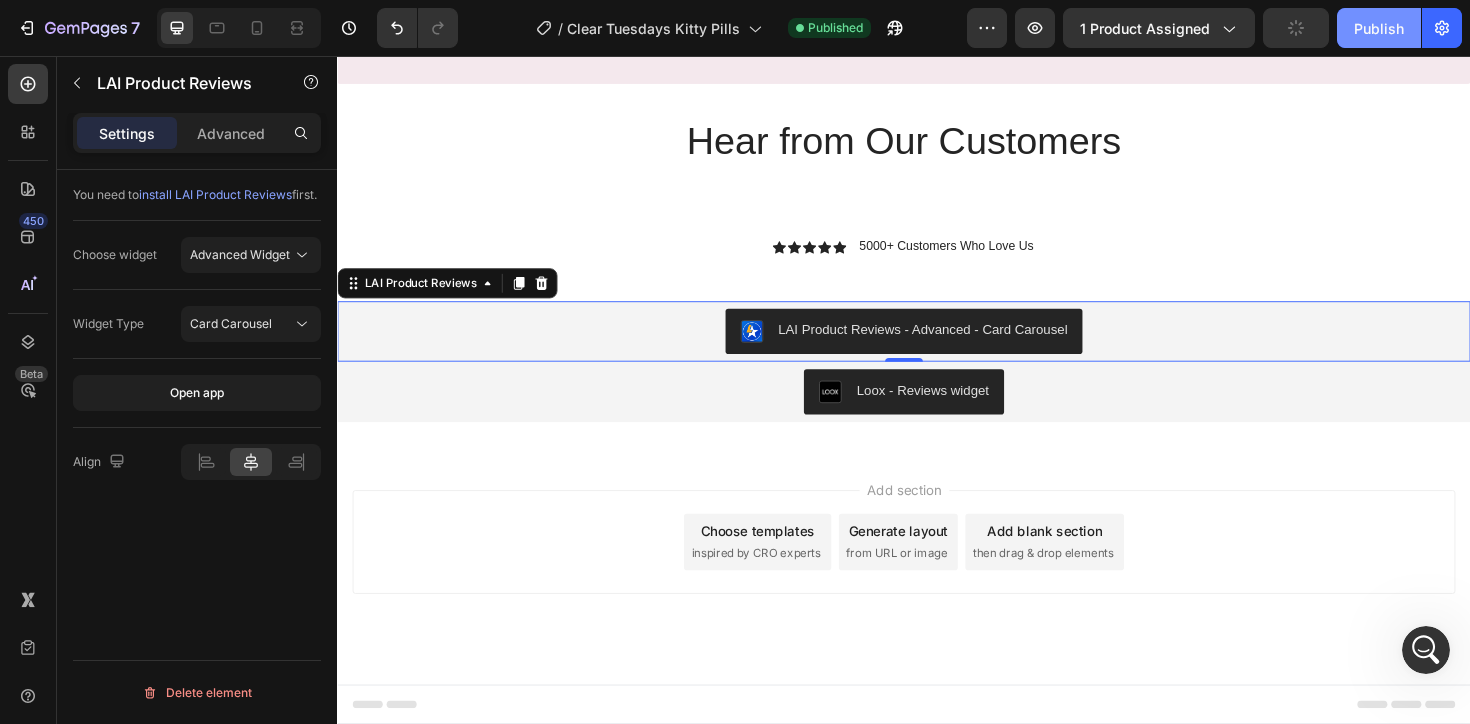 click on "Publish" at bounding box center [1379, 28] 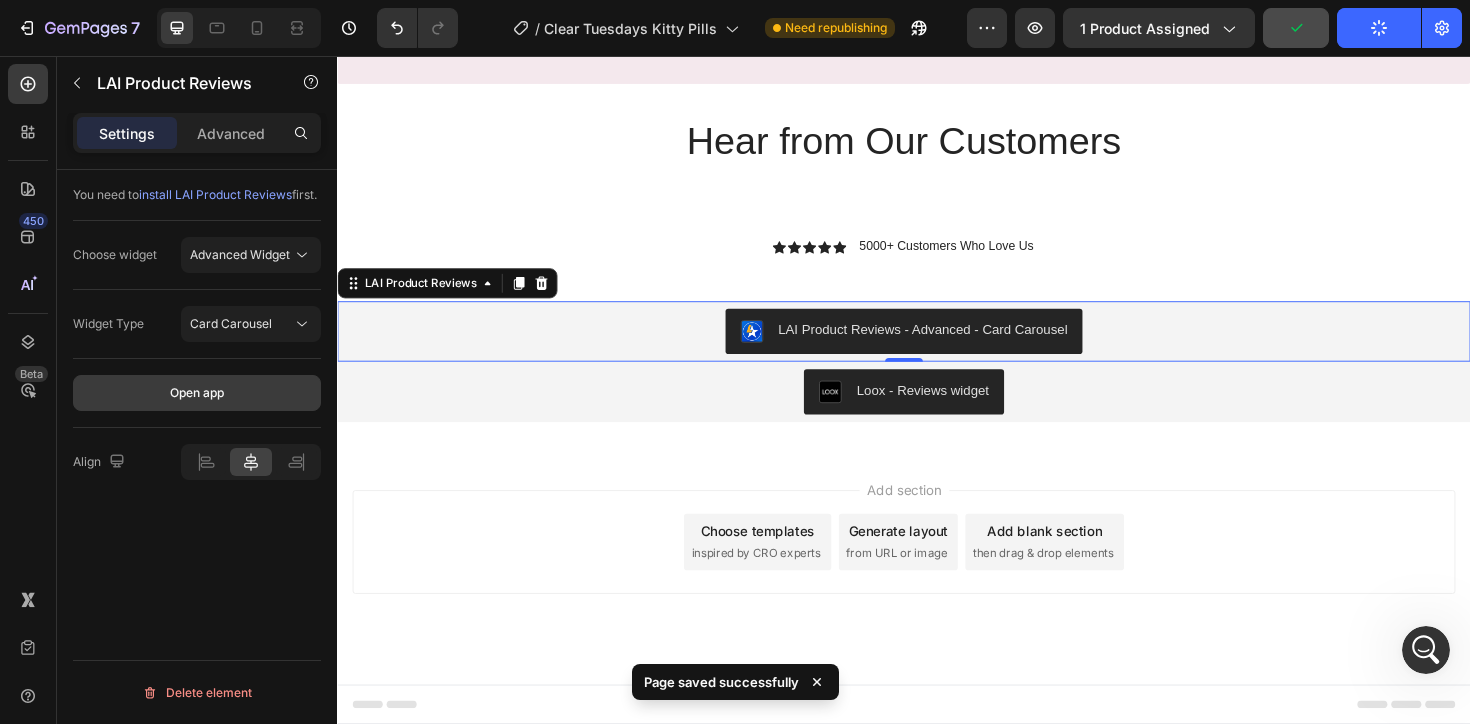click on "Open app" at bounding box center [197, 393] 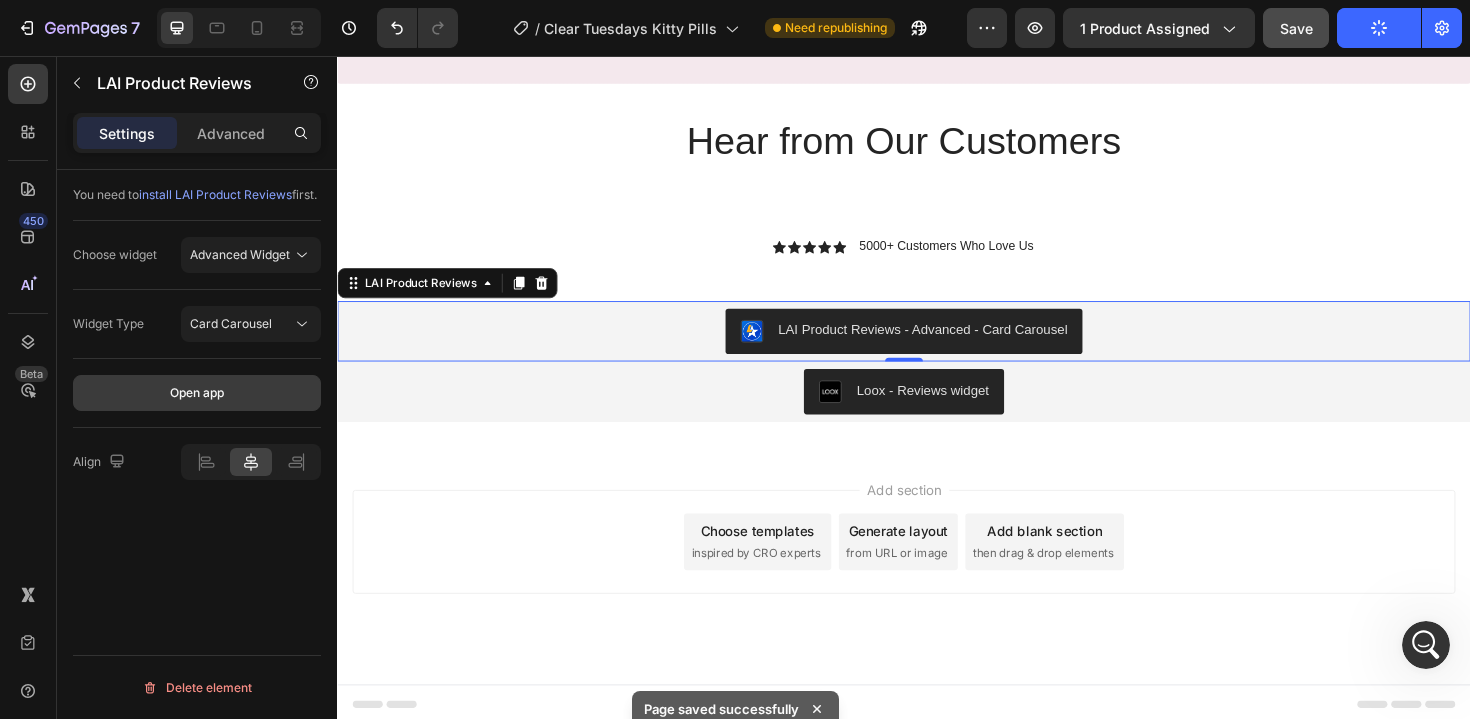 scroll, scrollTop: 221, scrollLeft: 0, axis: vertical 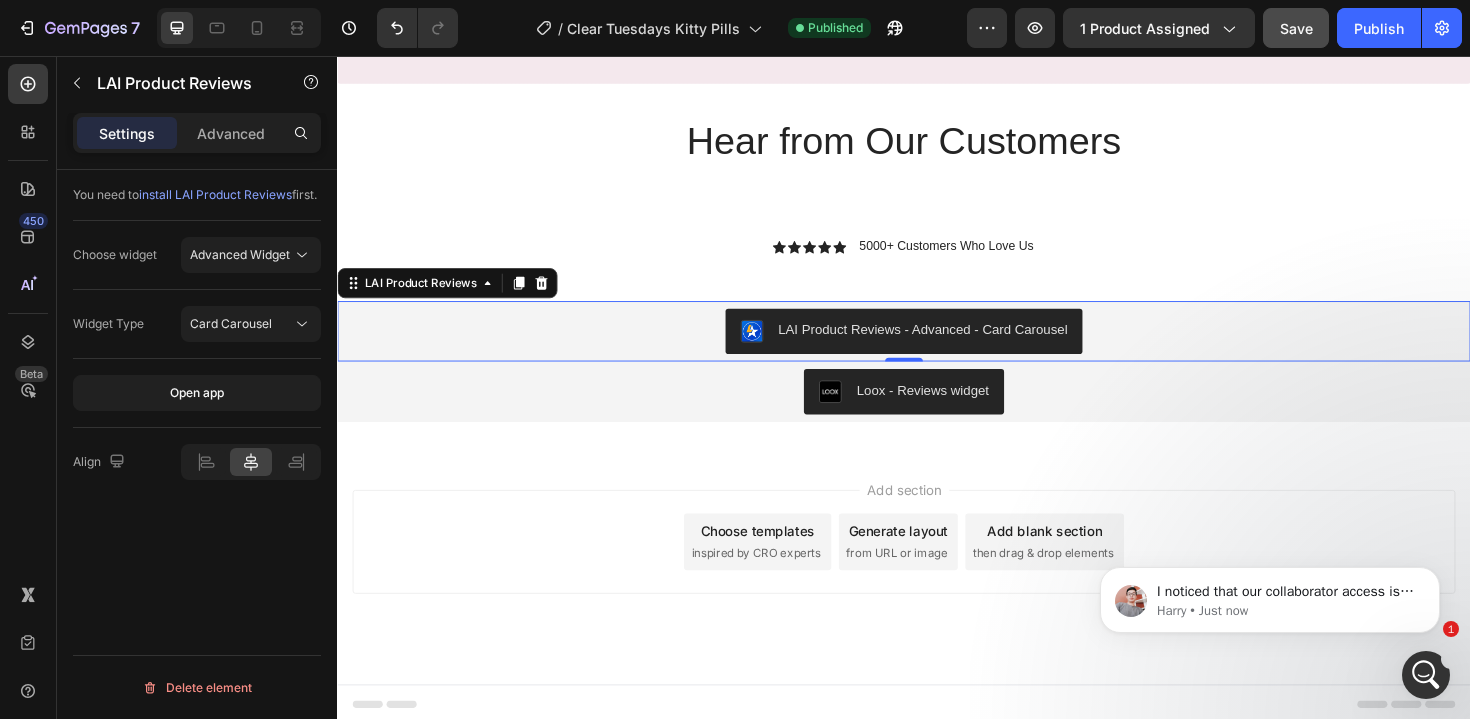 click 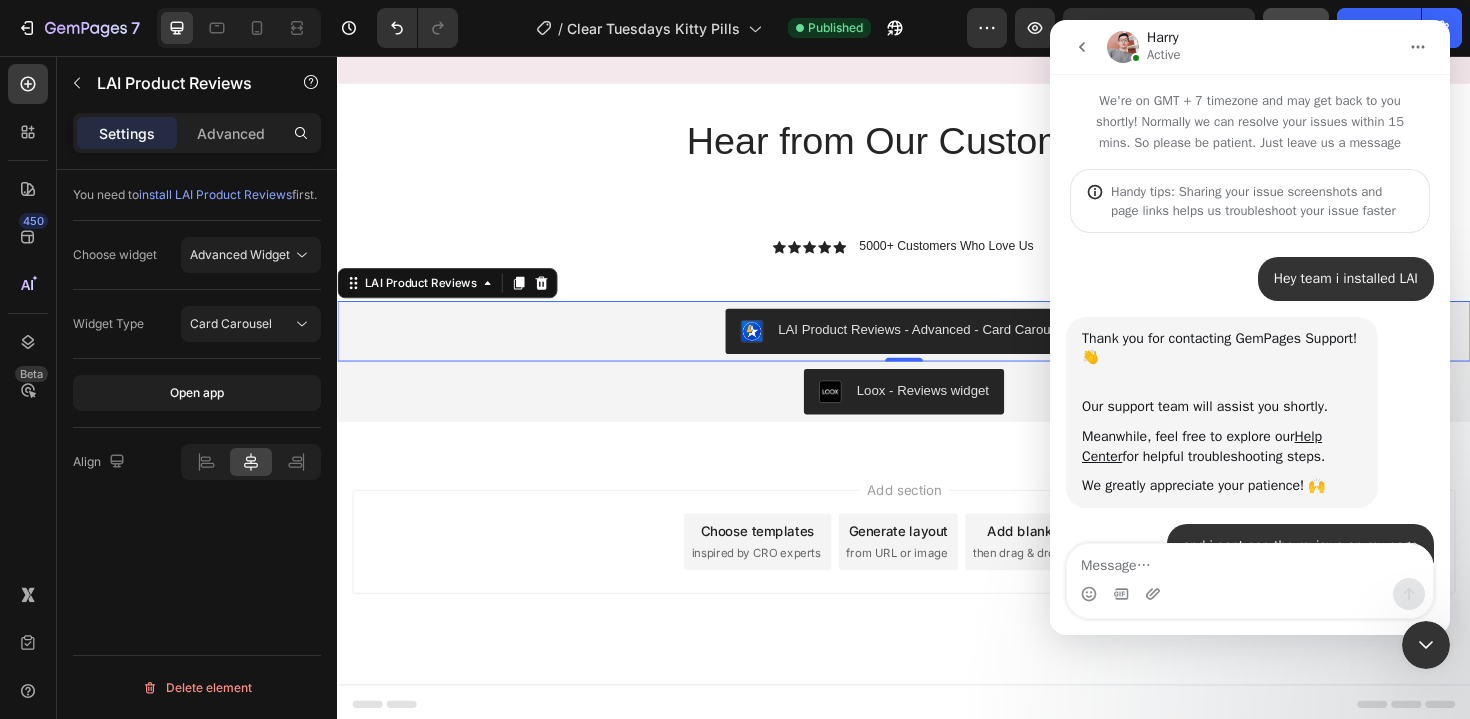 scroll, scrollTop: 435, scrollLeft: 0, axis: vertical 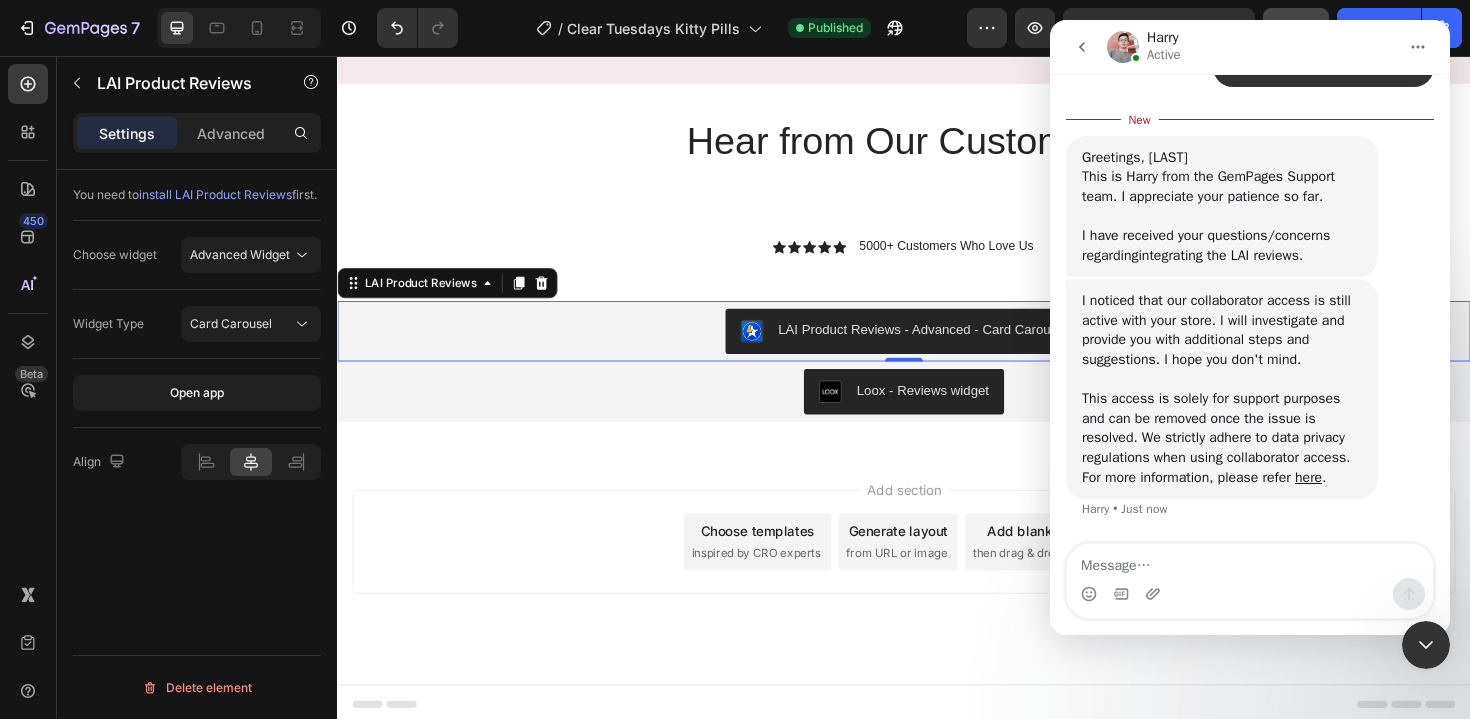 click at bounding box center [1250, 561] 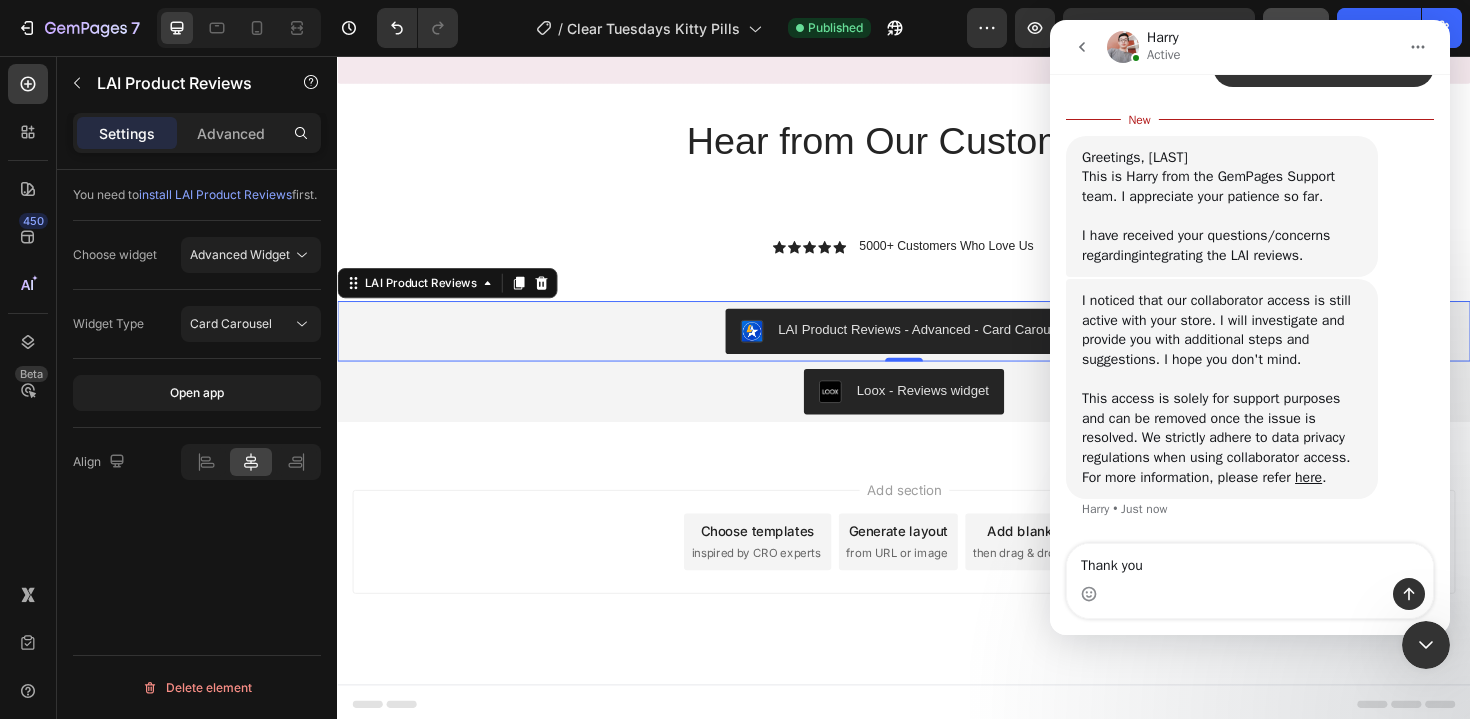type on "Thank you" 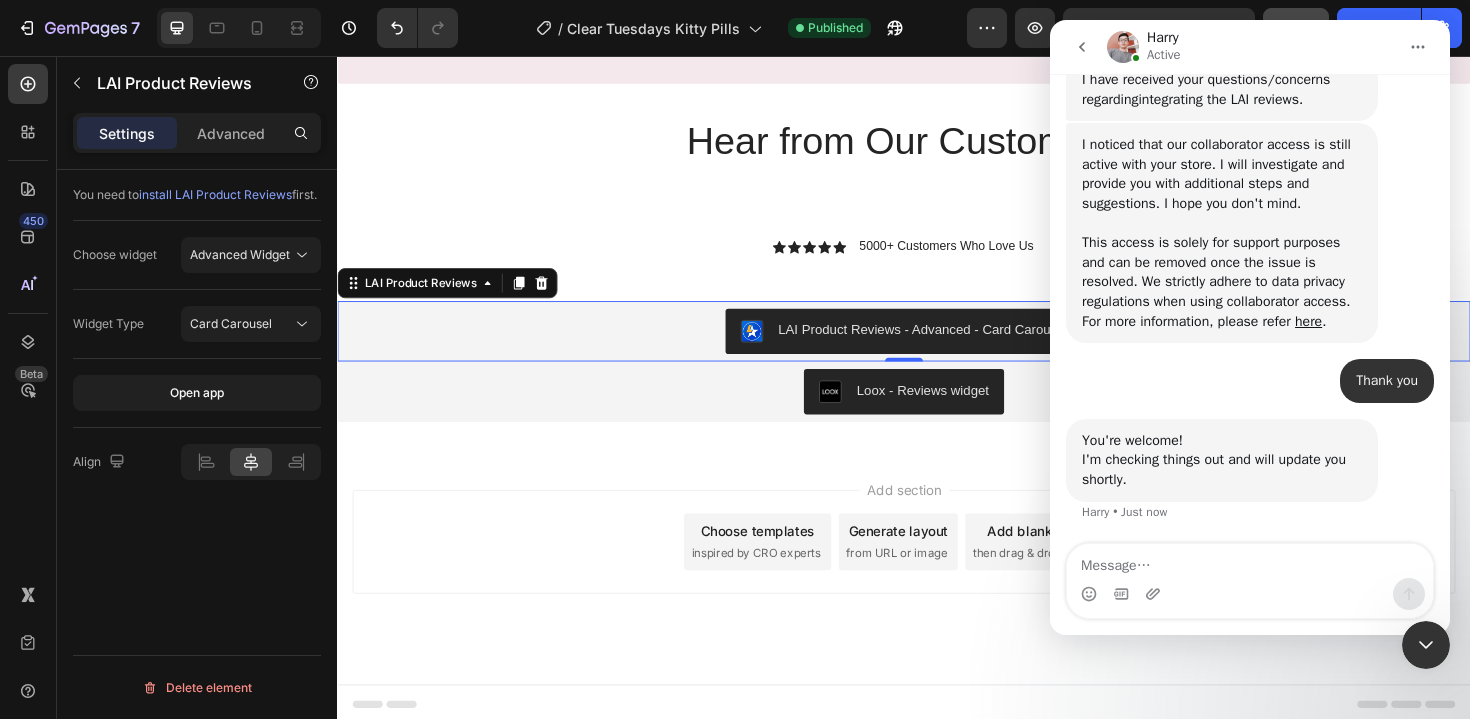 scroll, scrollTop: 779, scrollLeft: 0, axis: vertical 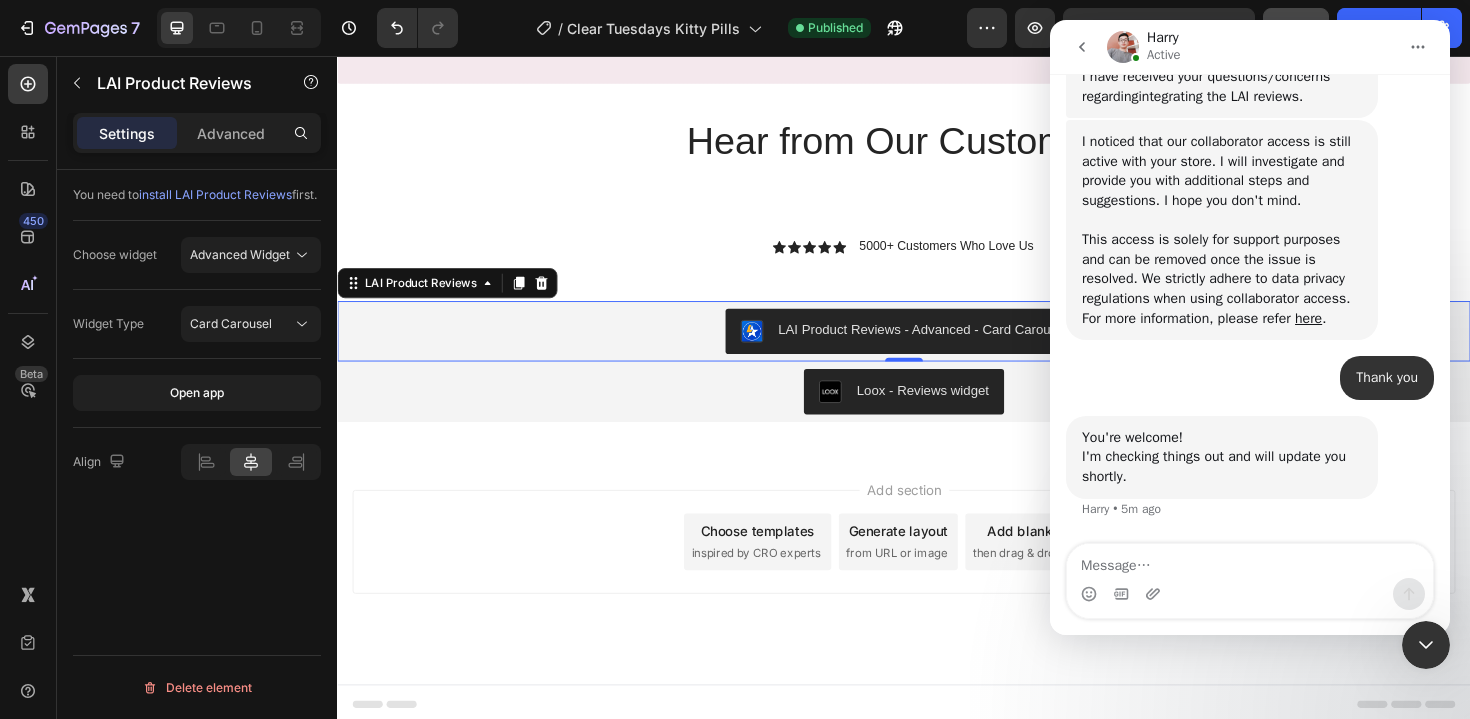 click 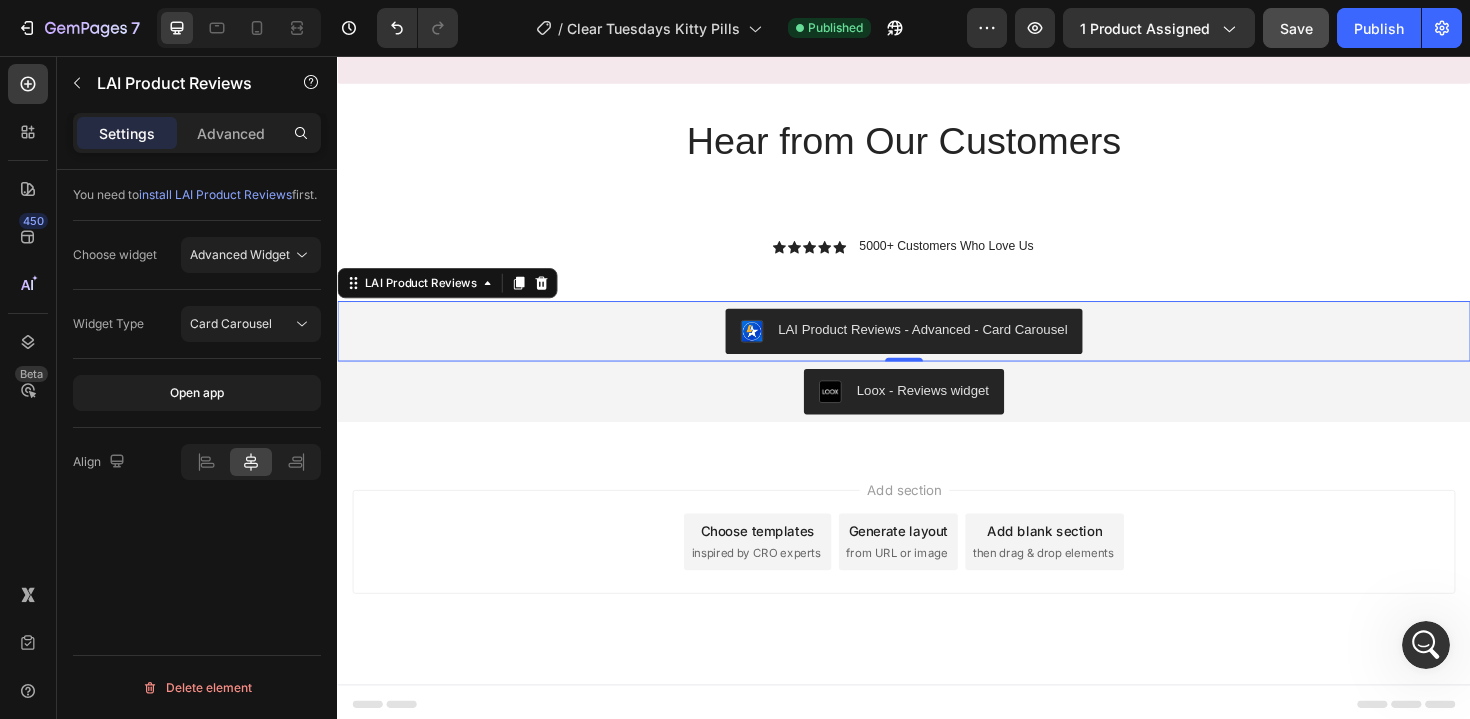 scroll, scrollTop: 856, scrollLeft: 0, axis: vertical 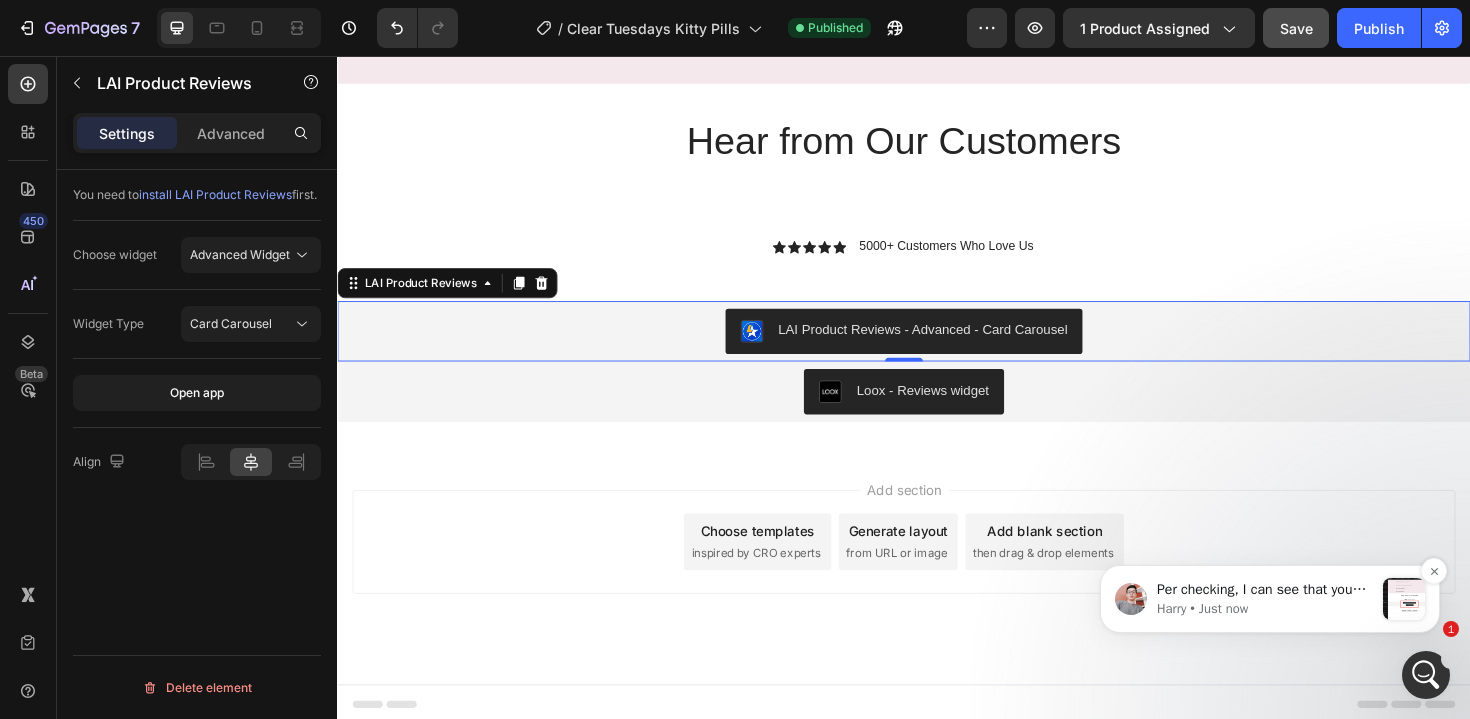 click at bounding box center (1404, 599) 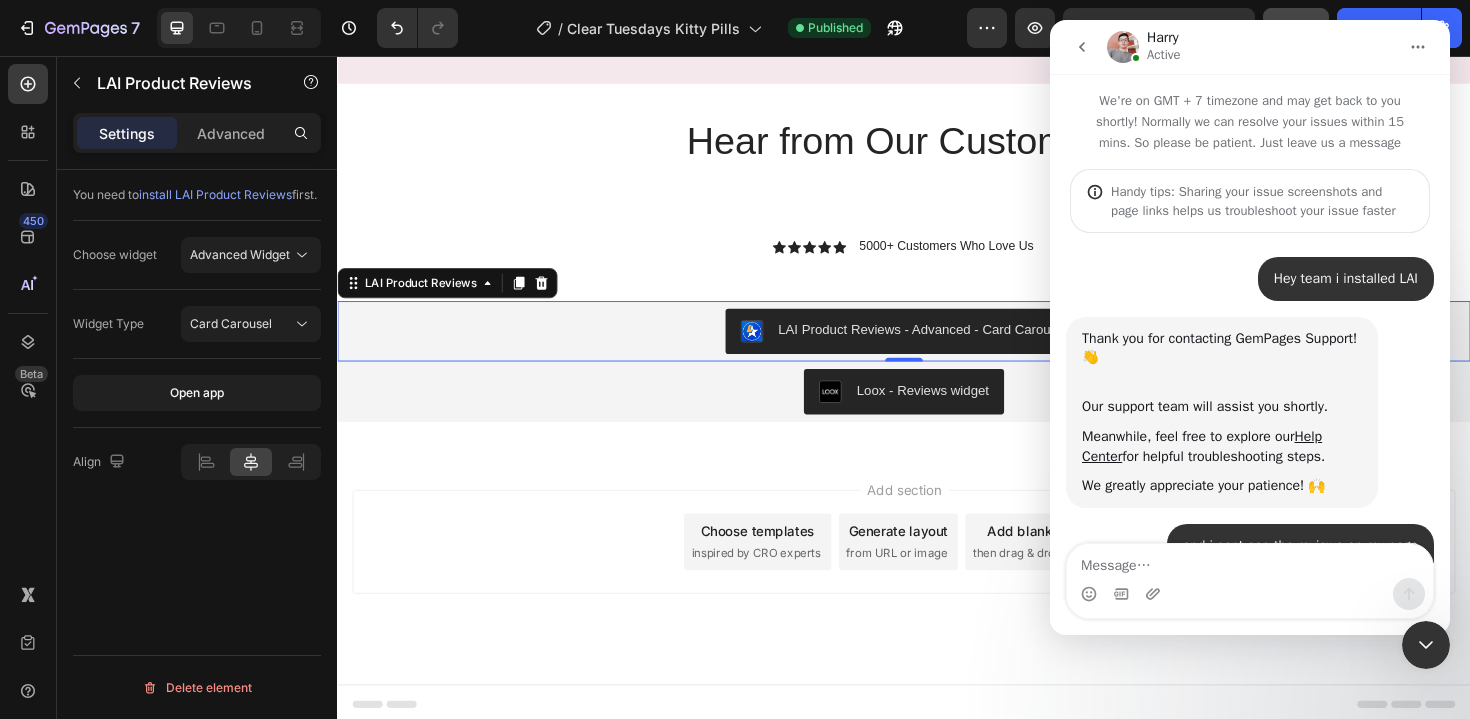 scroll, scrollTop: 533, scrollLeft: 0, axis: vertical 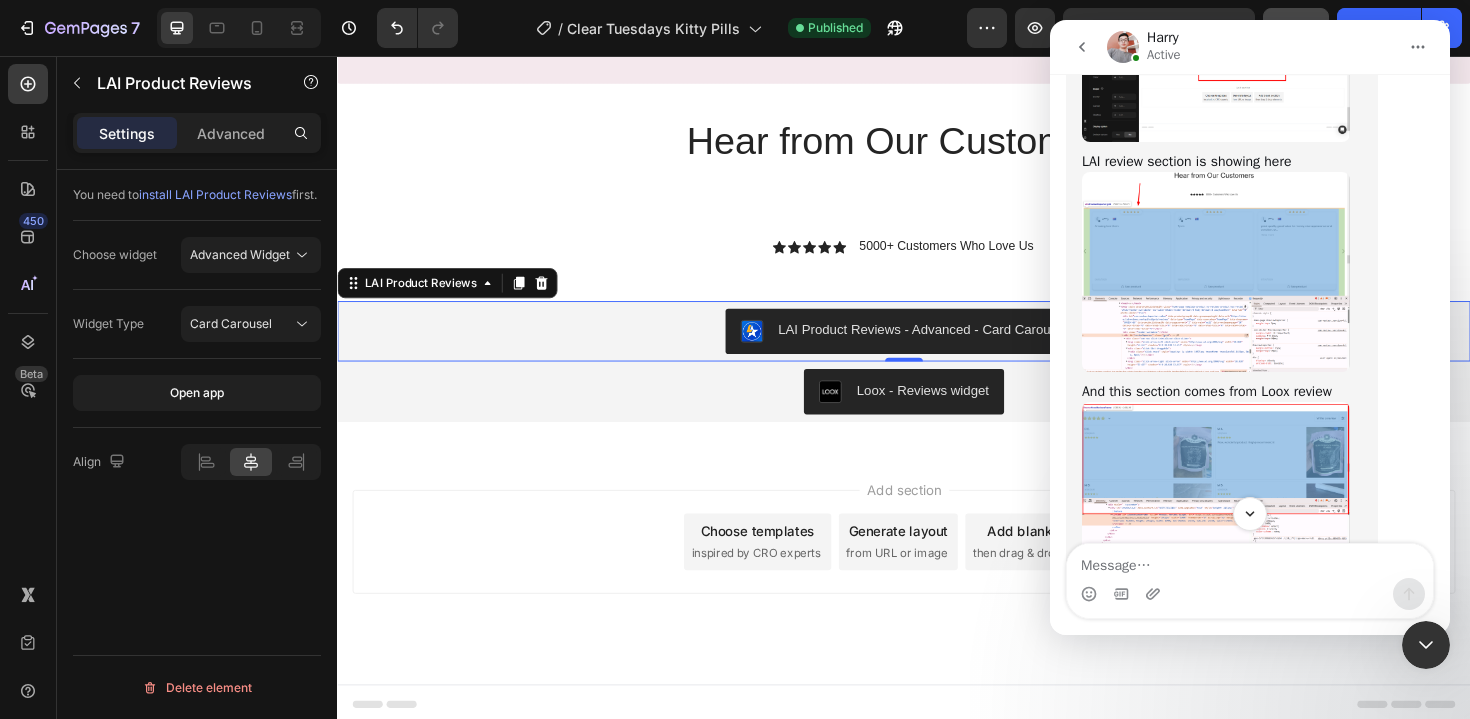 click at bounding box center (1216, 272) 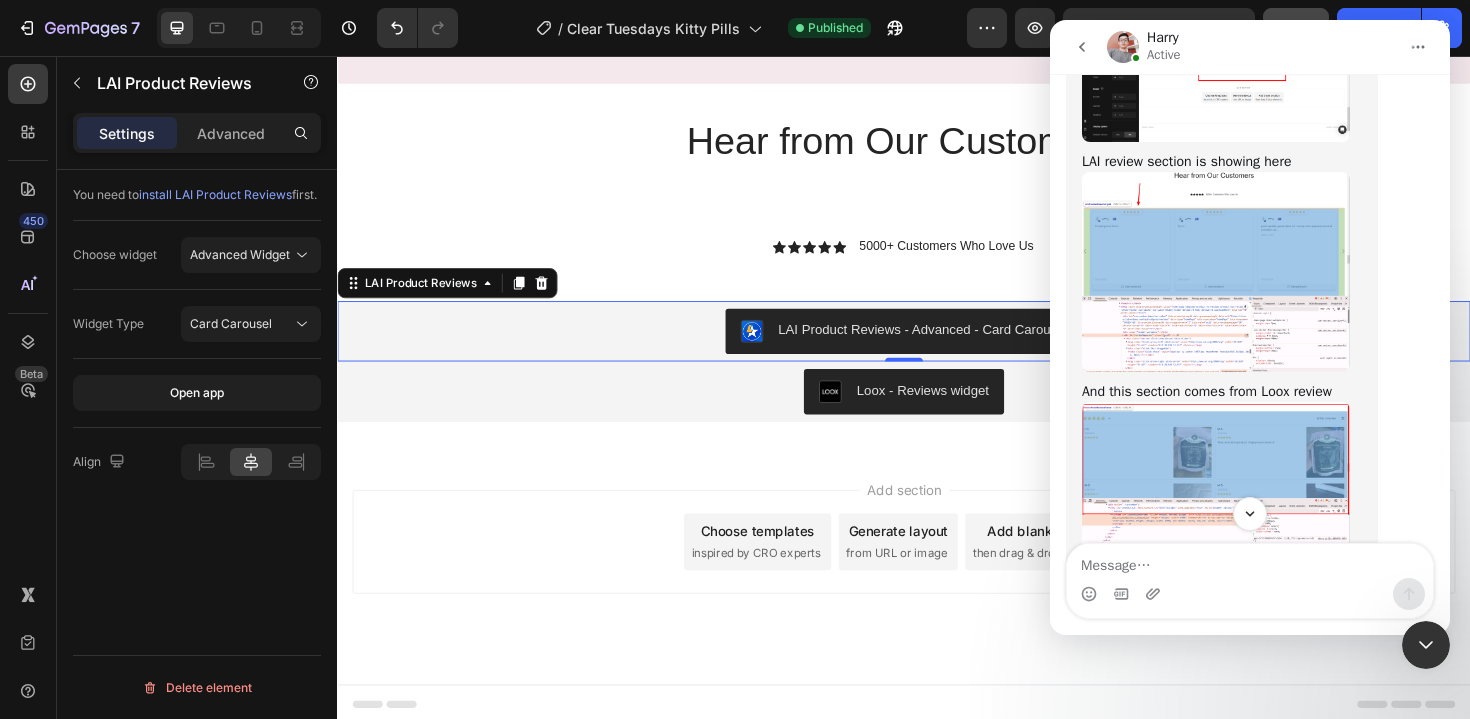 scroll, scrollTop: 0, scrollLeft: 0, axis: both 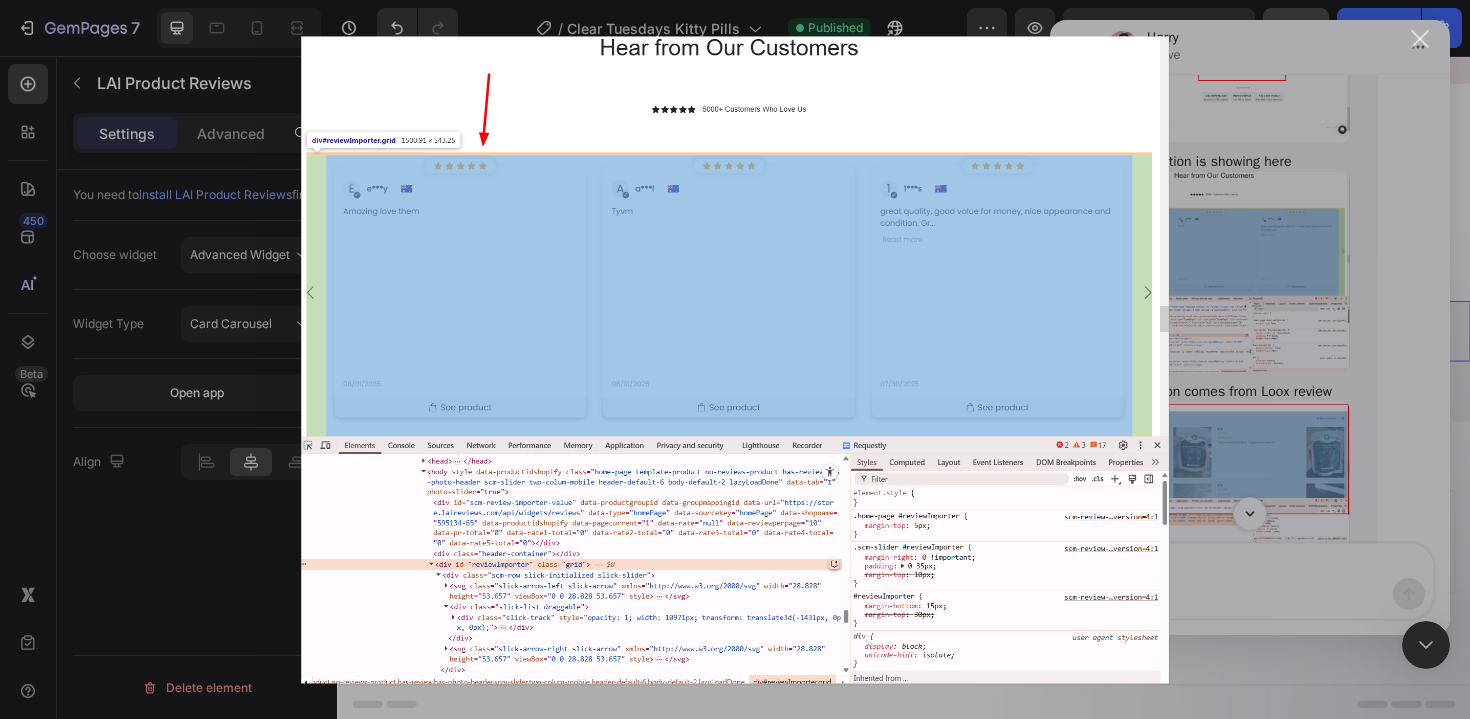 click at bounding box center (1420, 39) 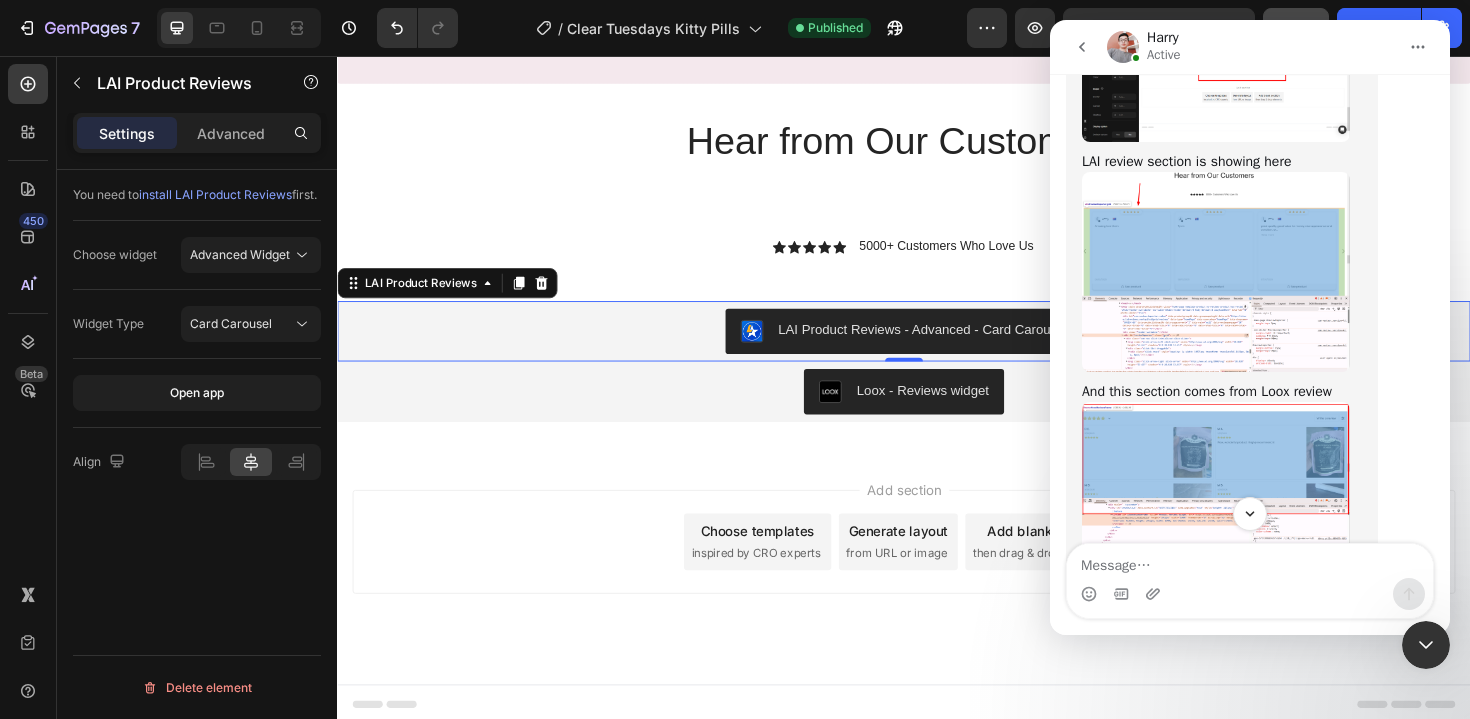 scroll, scrollTop: 1543, scrollLeft: 0, axis: vertical 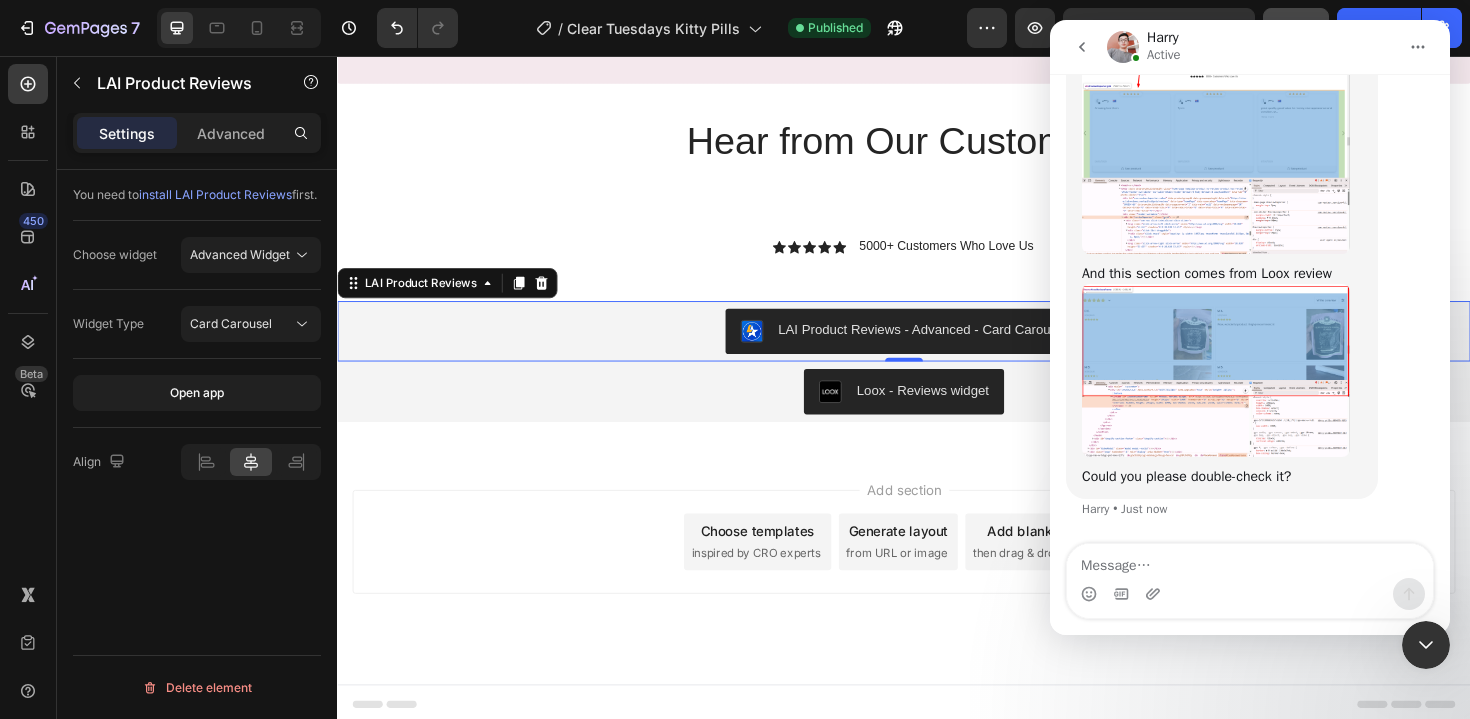 click at bounding box center [1216, 371] 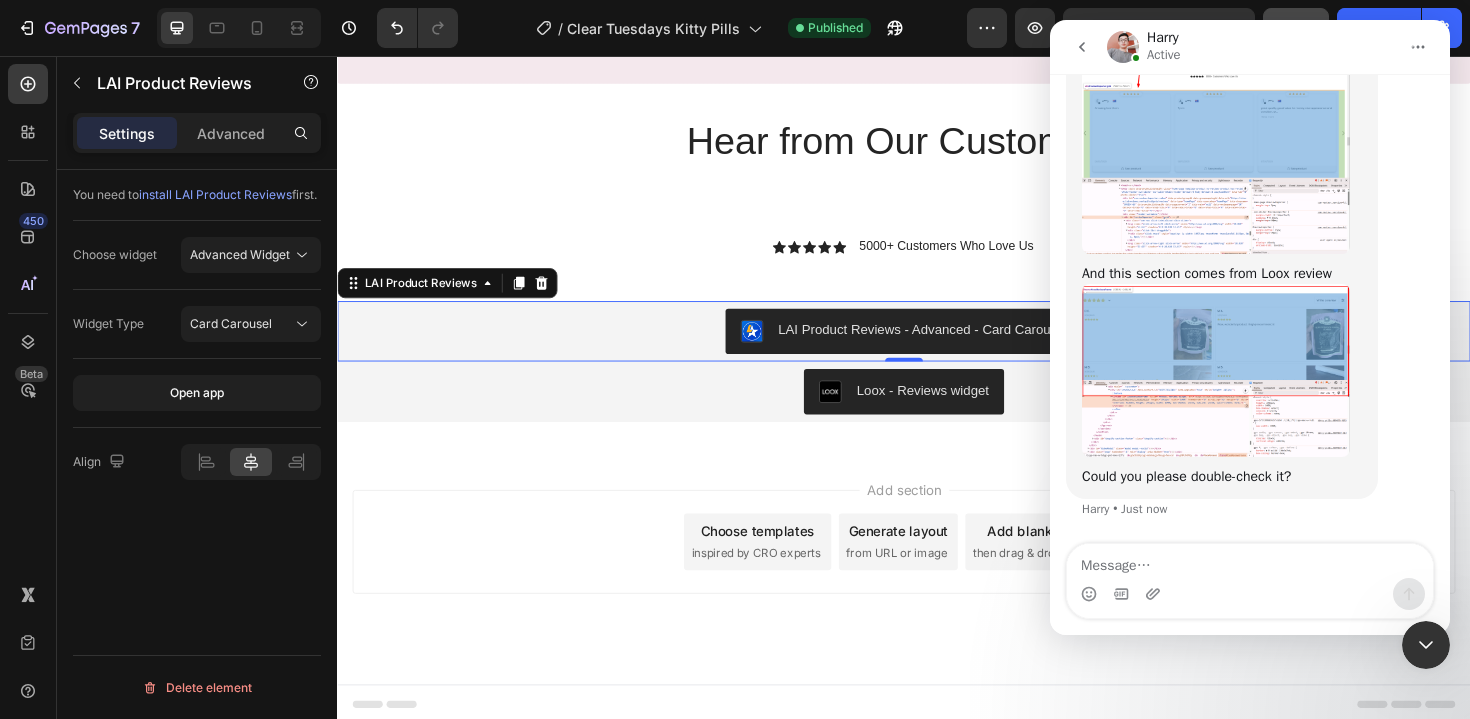 scroll, scrollTop: 0, scrollLeft: 0, axis: both 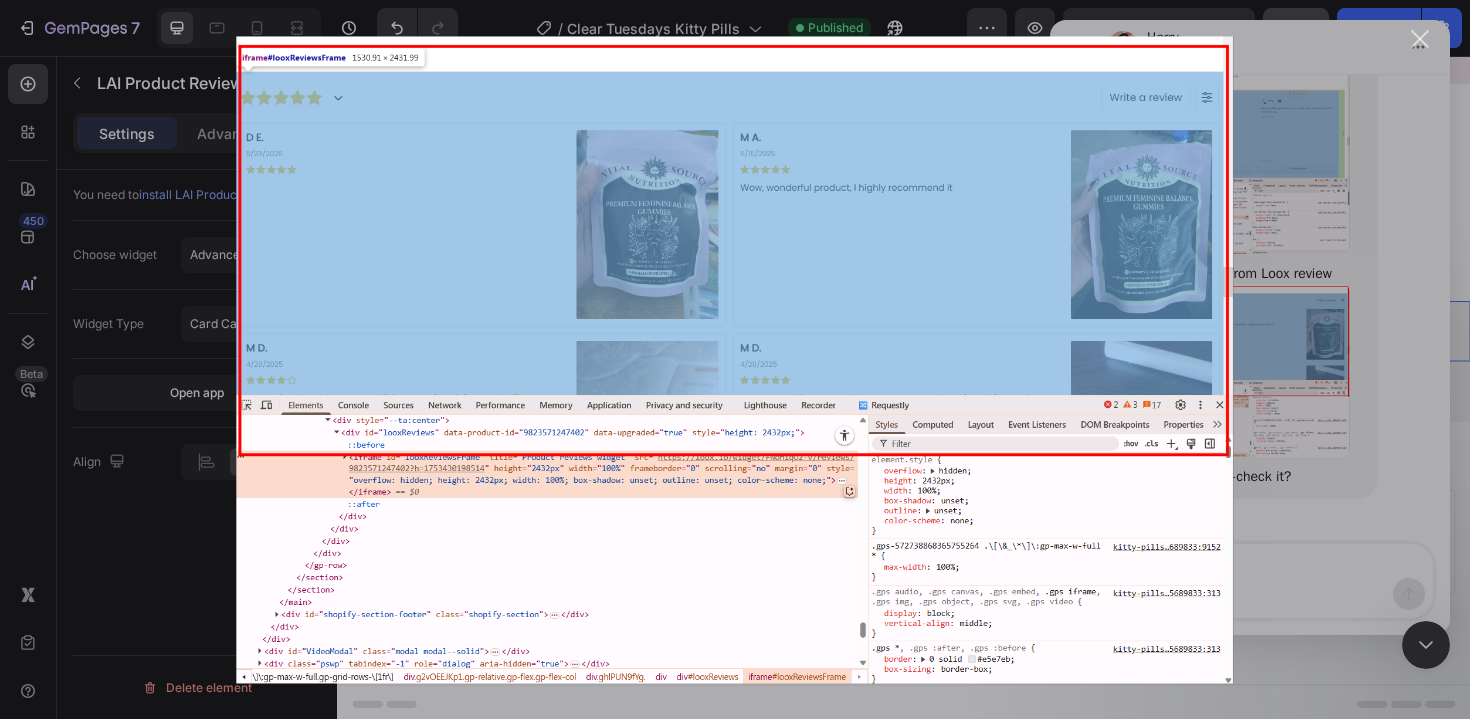 click at bounding box center (1420, 39) 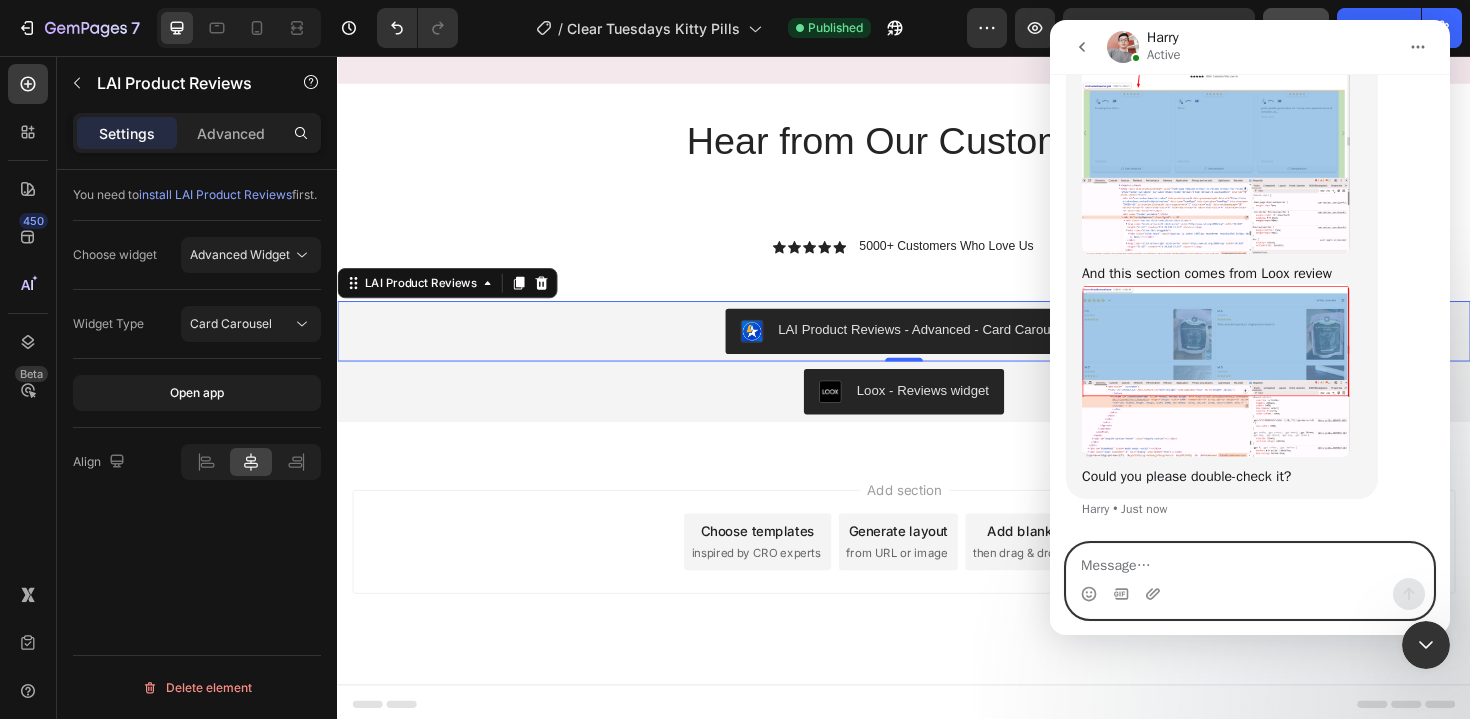 click at bounding box center (1250, 561) 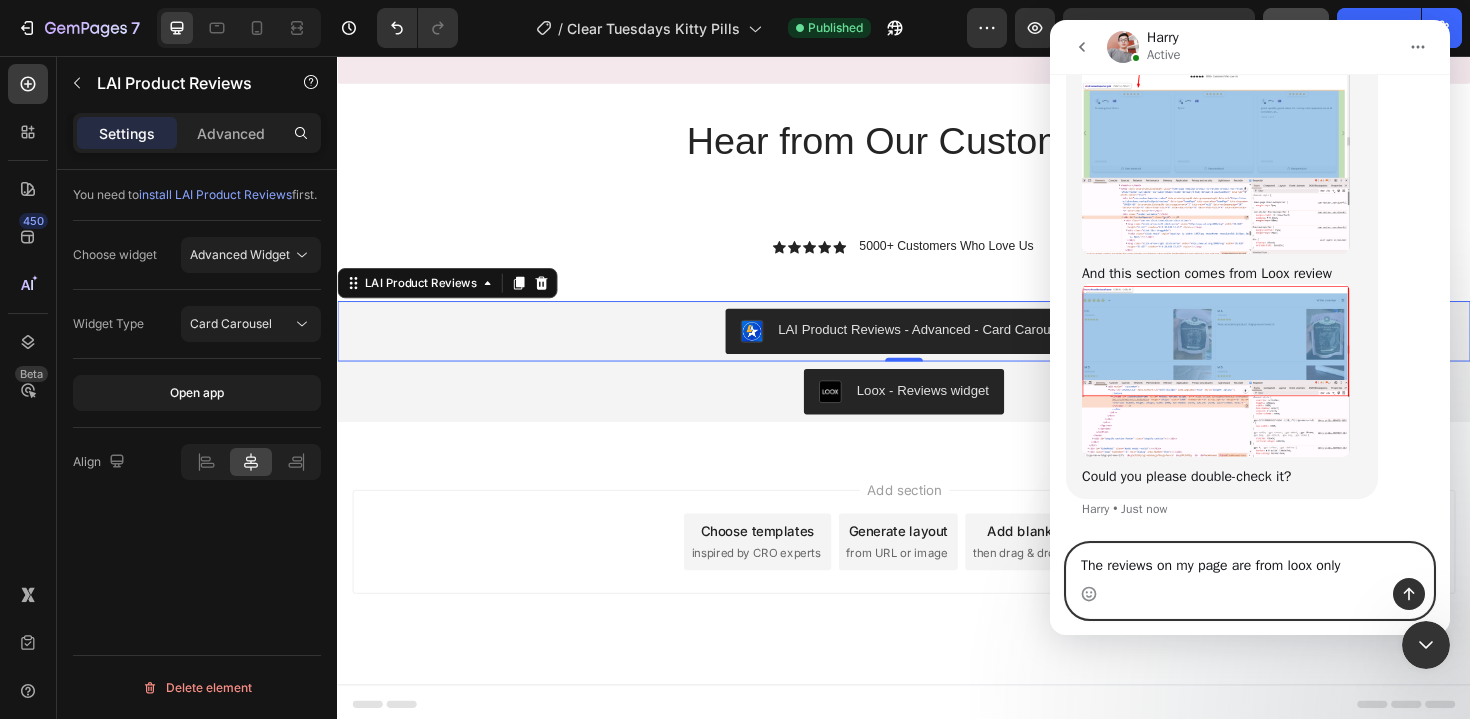 type on "The reviews on my page are from loox only" 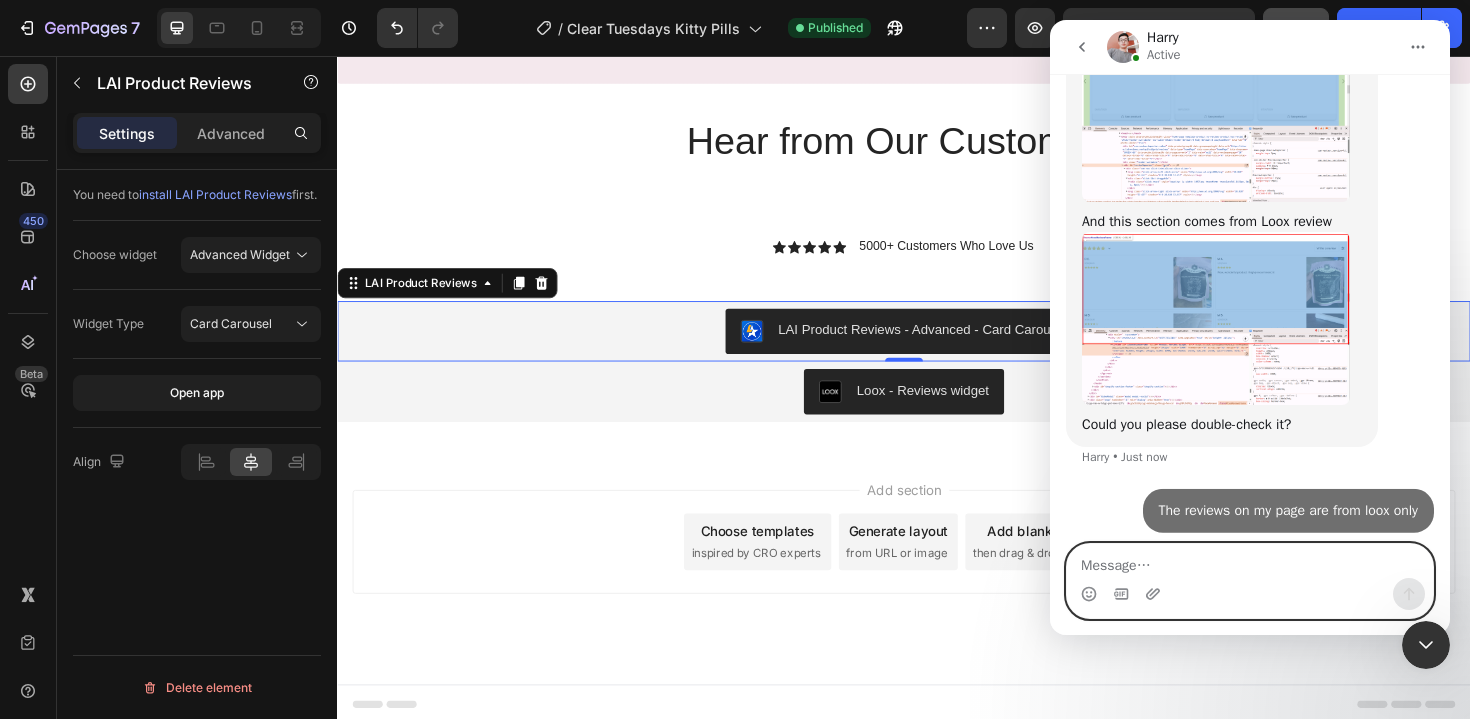 scroll, scrollTop: 1570, scrollLeft: 0, axis: vertical 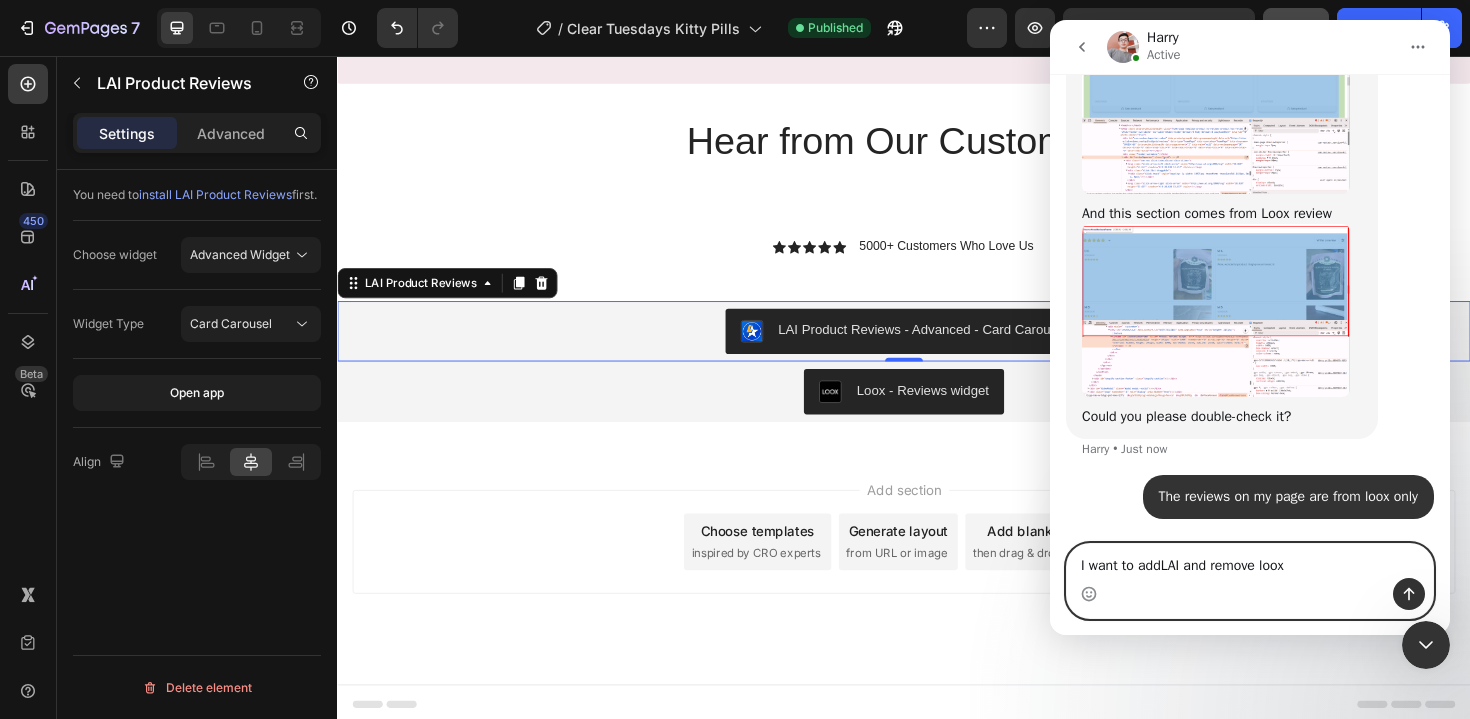 type on "I want to addLAI and remove looxe" 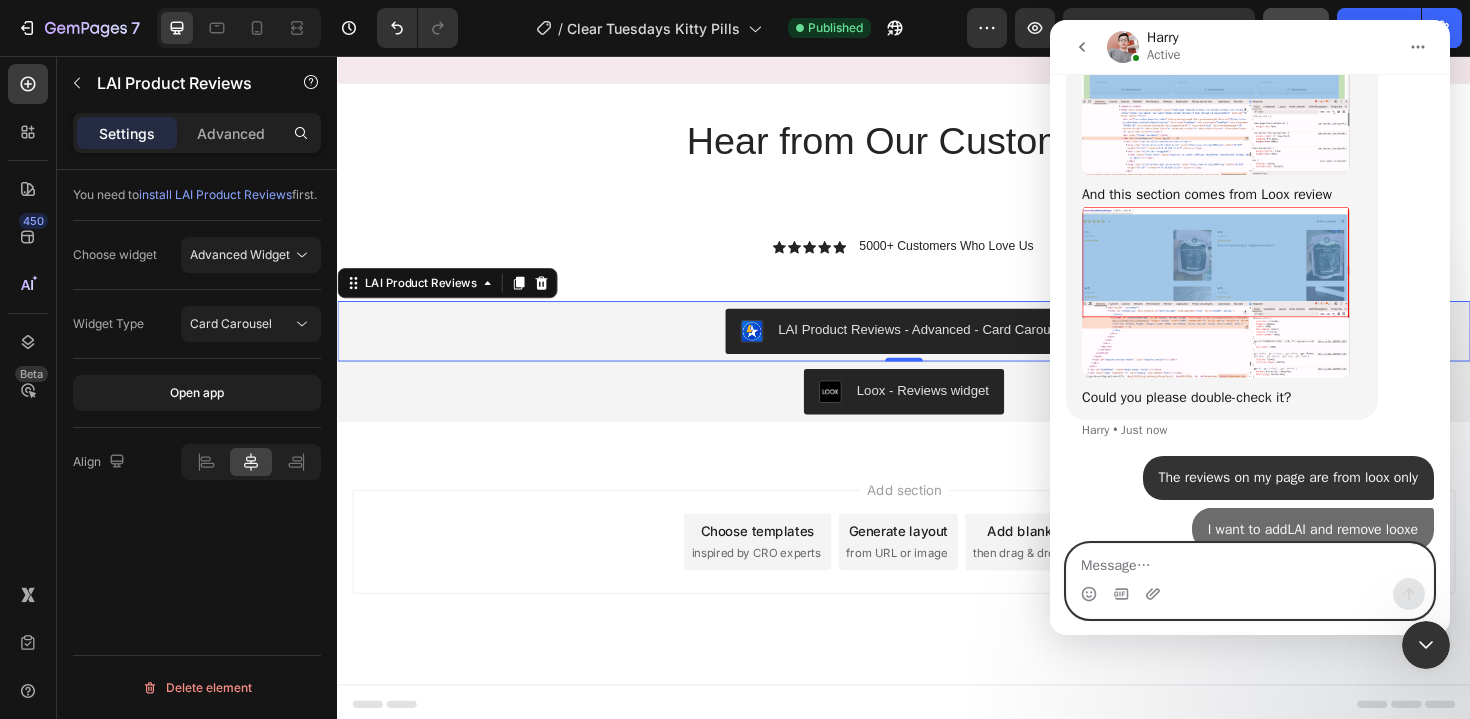 scroll, scrollTop: 1616, scrollLeft: 0, axis: vertical 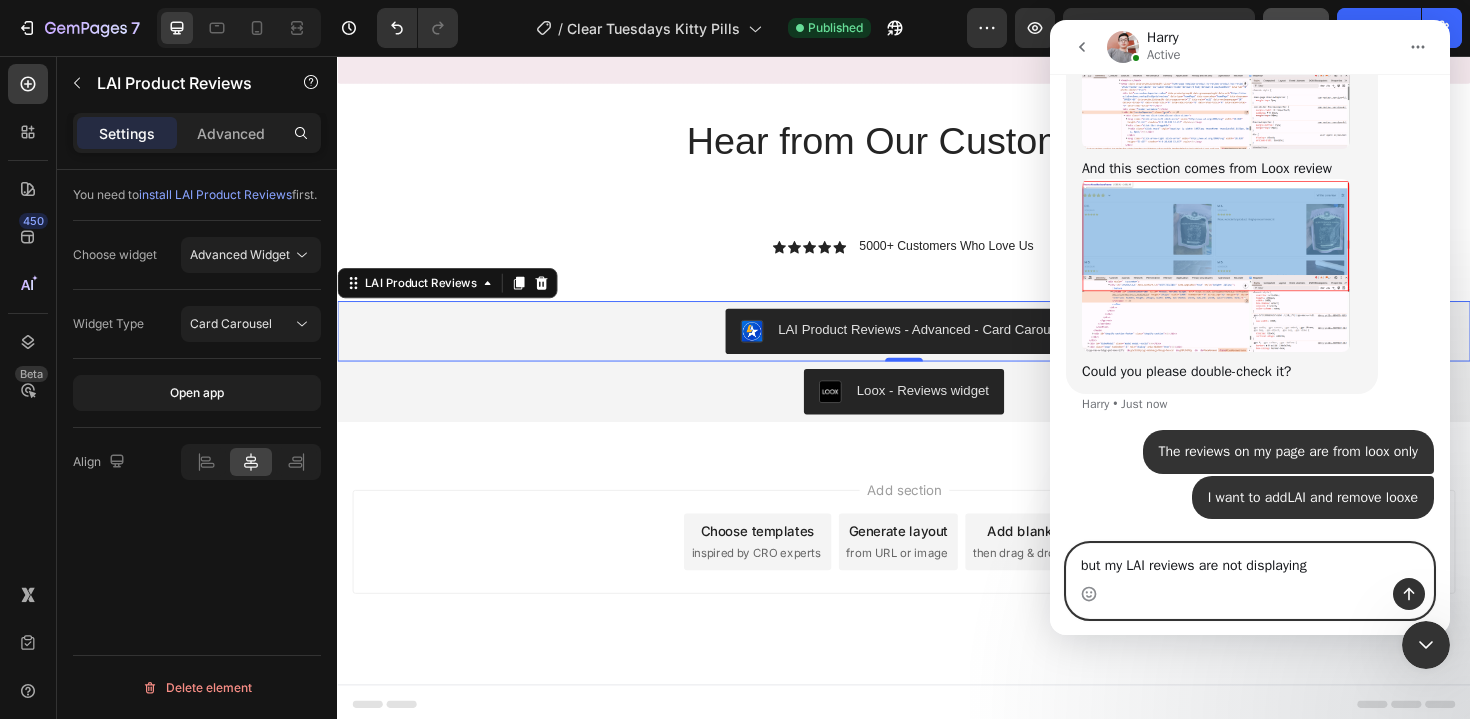 type on "but my LAI reviews are not displaying" 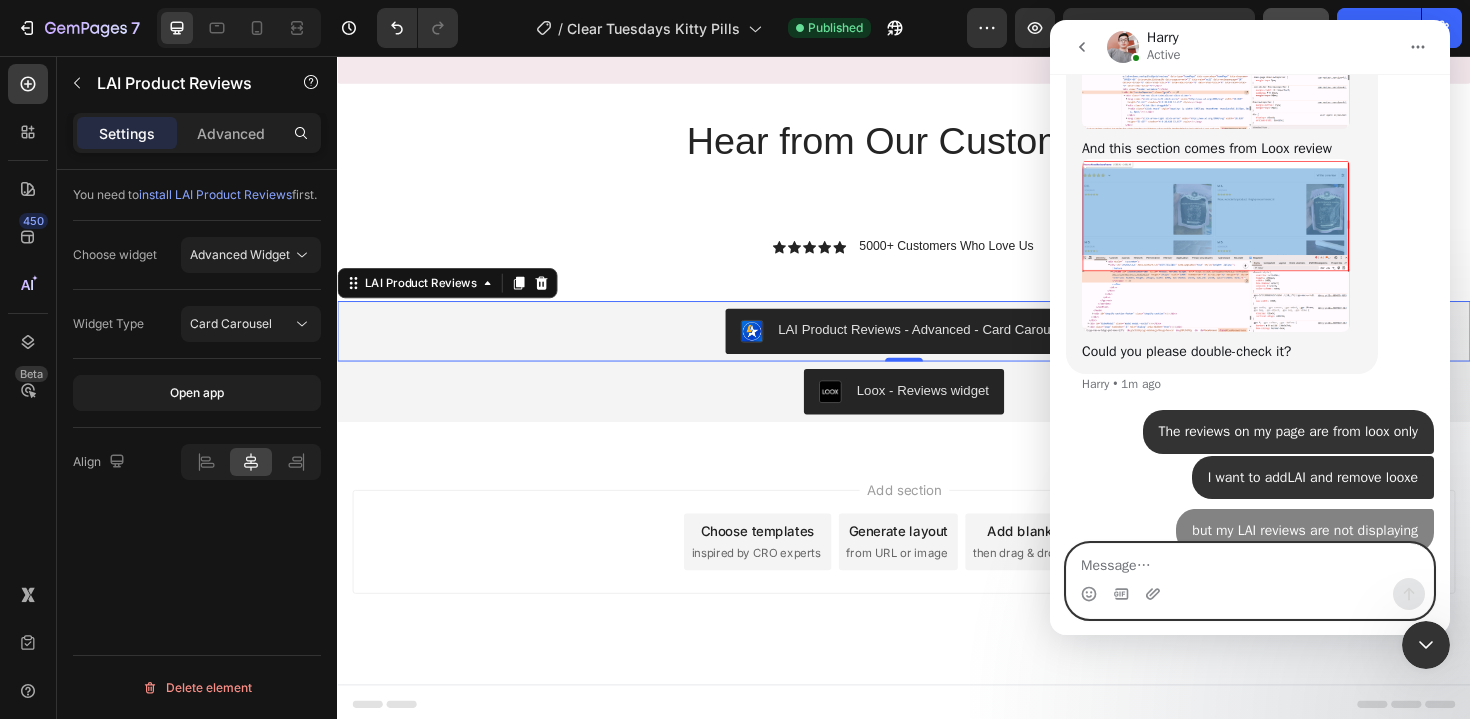 scroll, scrollTop: 1661, scrollLeft: 0, axis: vertical 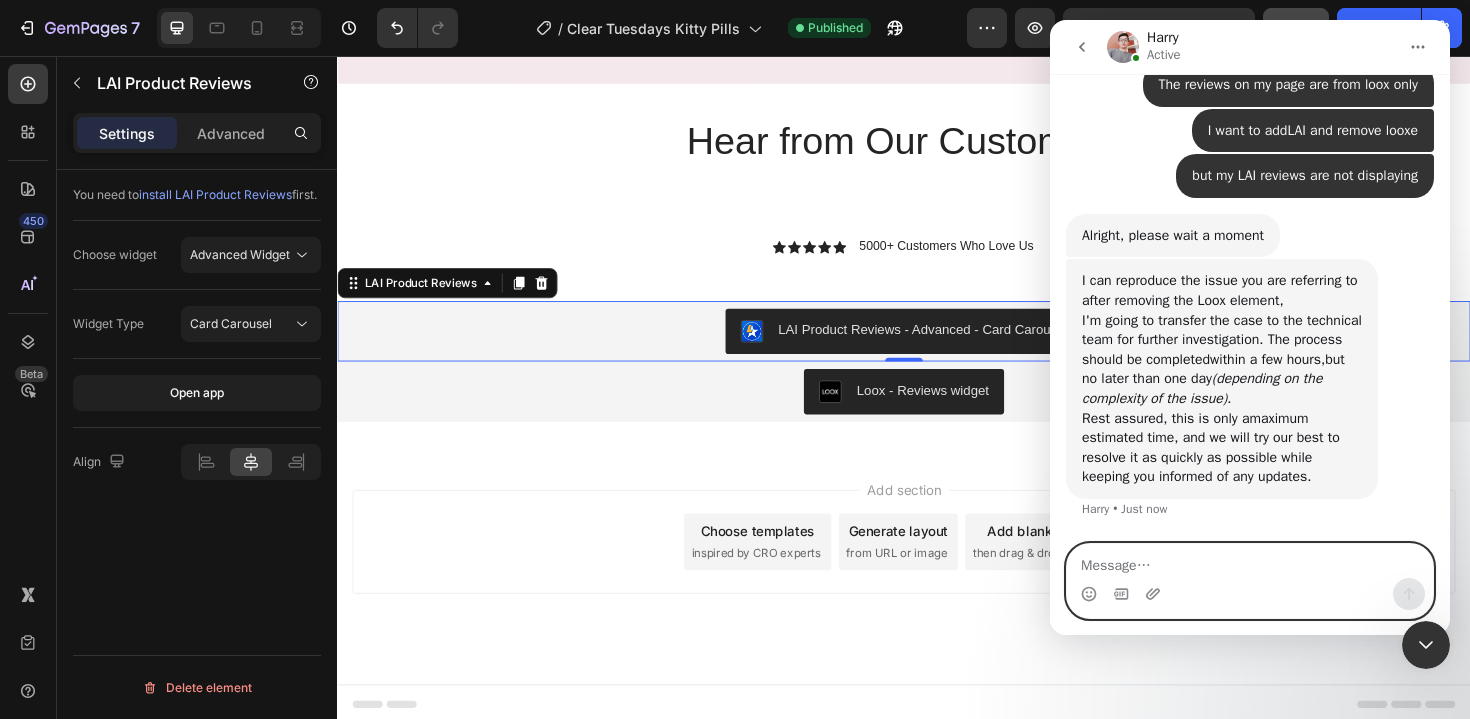 click at bounding box center [1250, 561] 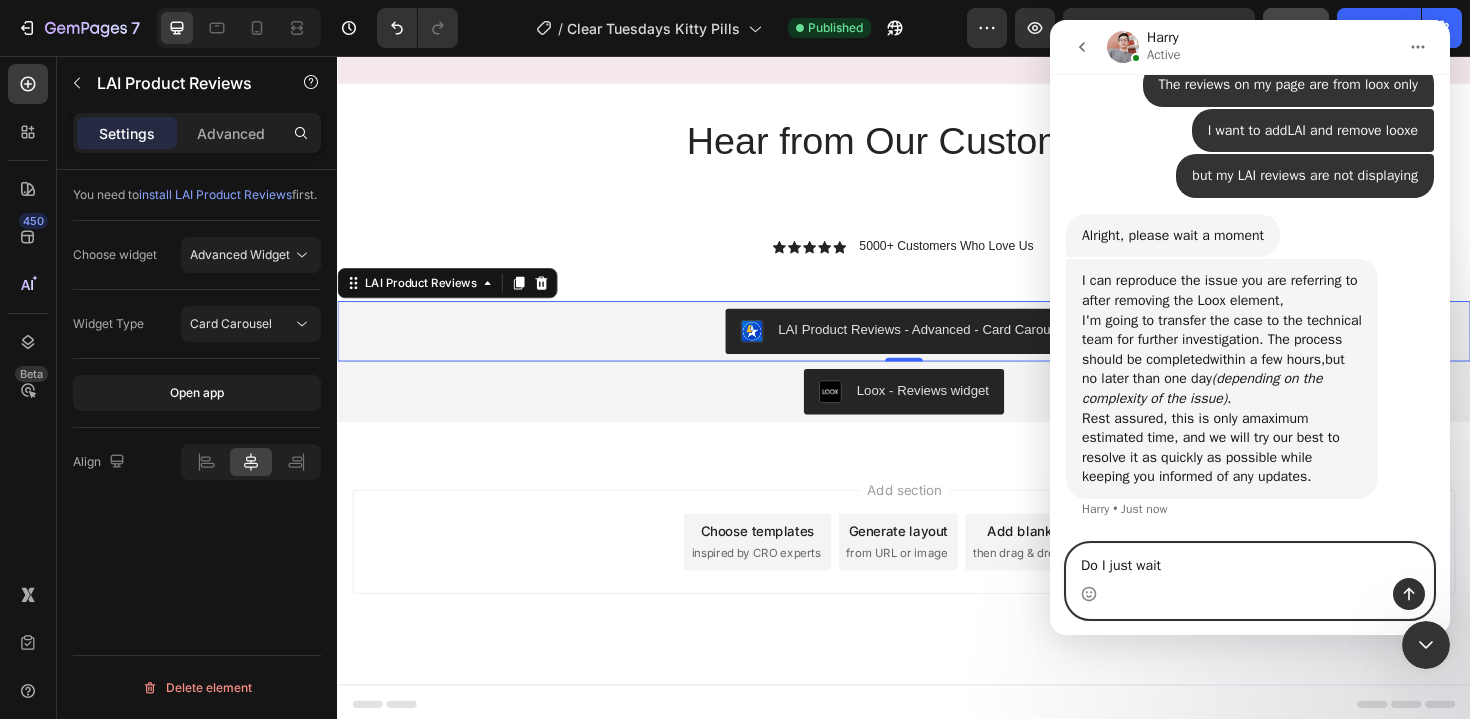 type on "Do I just wait ?" 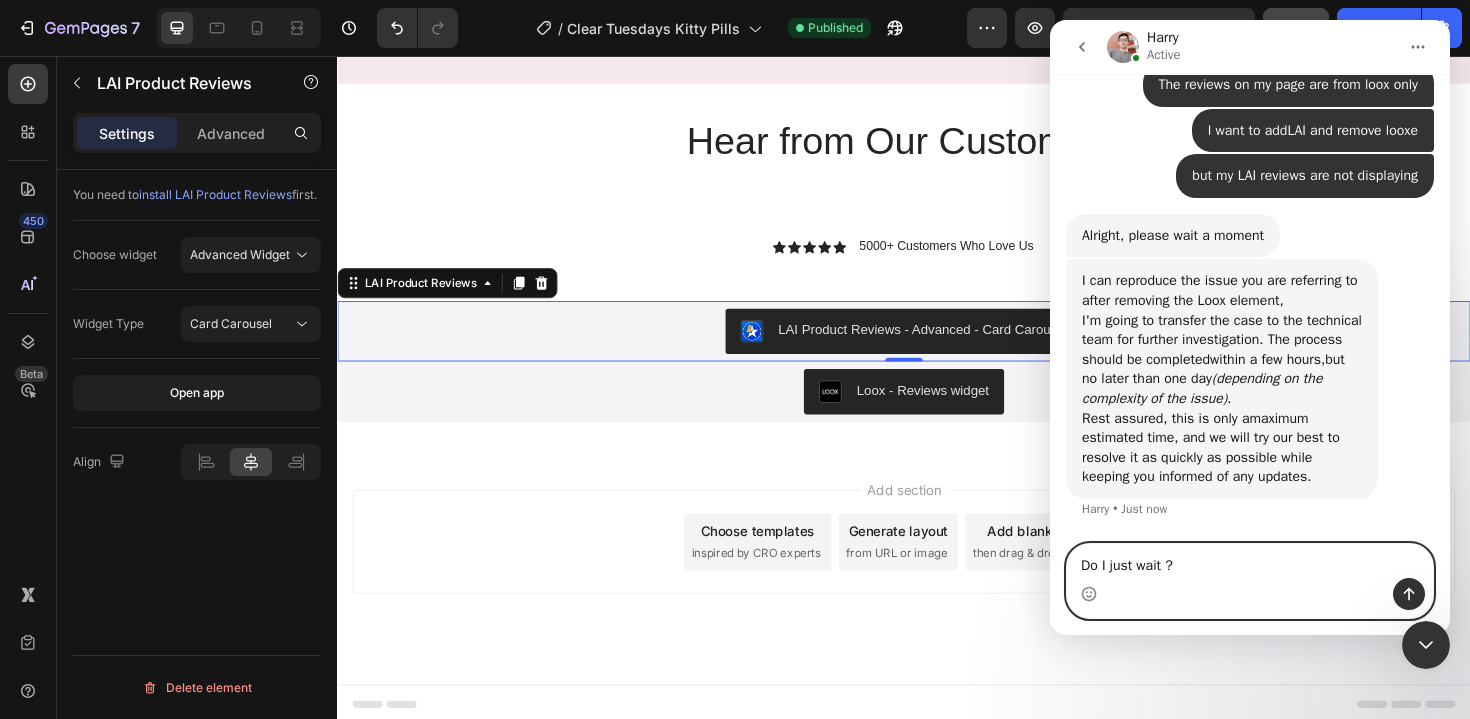type 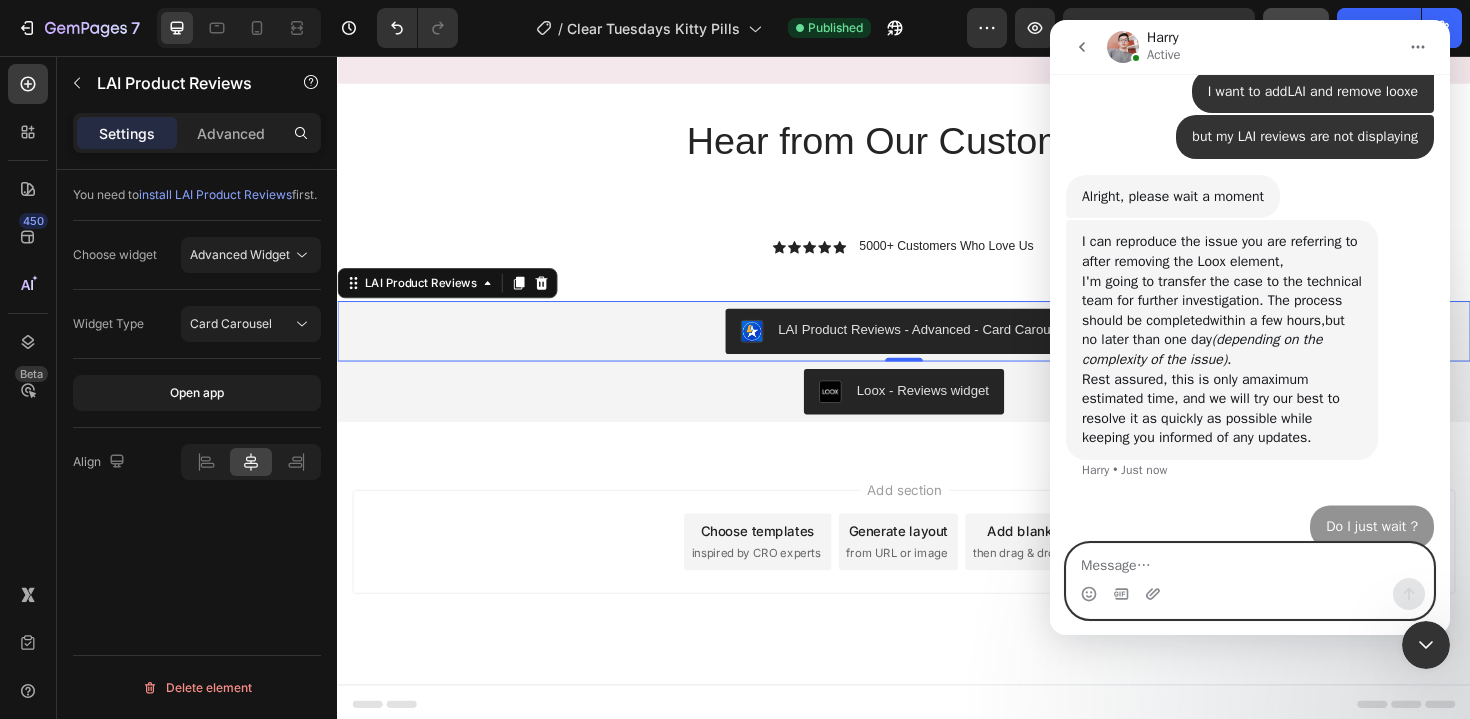 scroll, scrollTop: 2041, scrollLeft: 0, axis: vertical 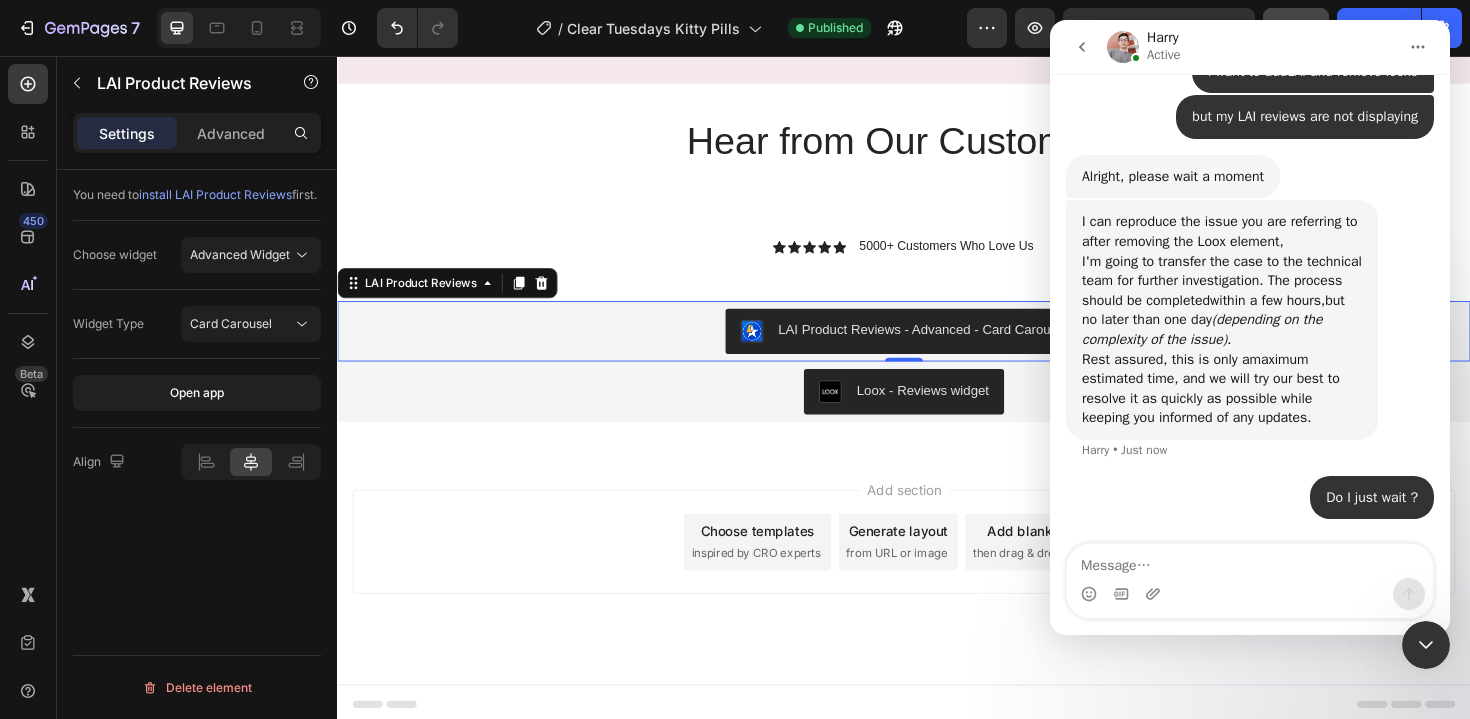 drag, startPoint x: 1432, startPoint y: 639, endPoint x: 2516, endPoint y: 1281, distance: 1259.8492 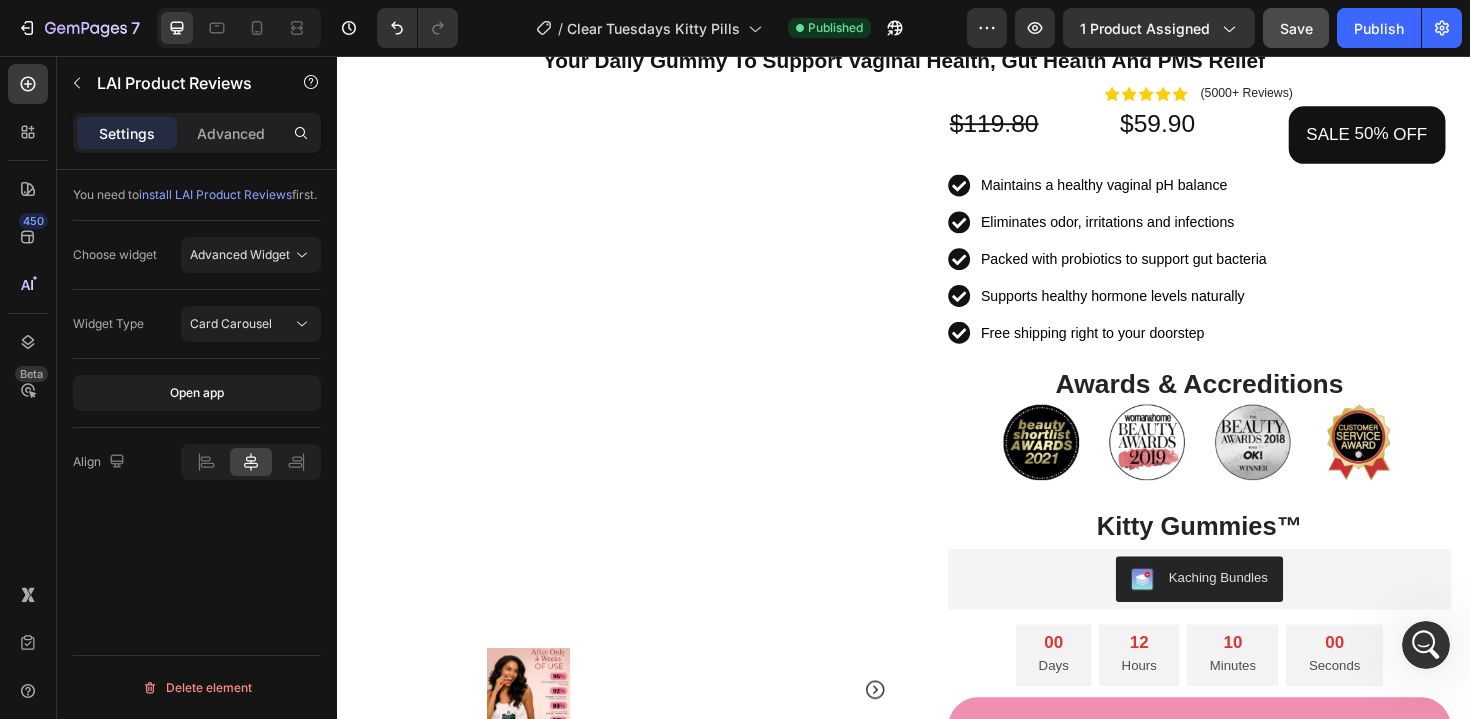 scroll, scrollTop: 0, scrollLeft: 0, axis: both 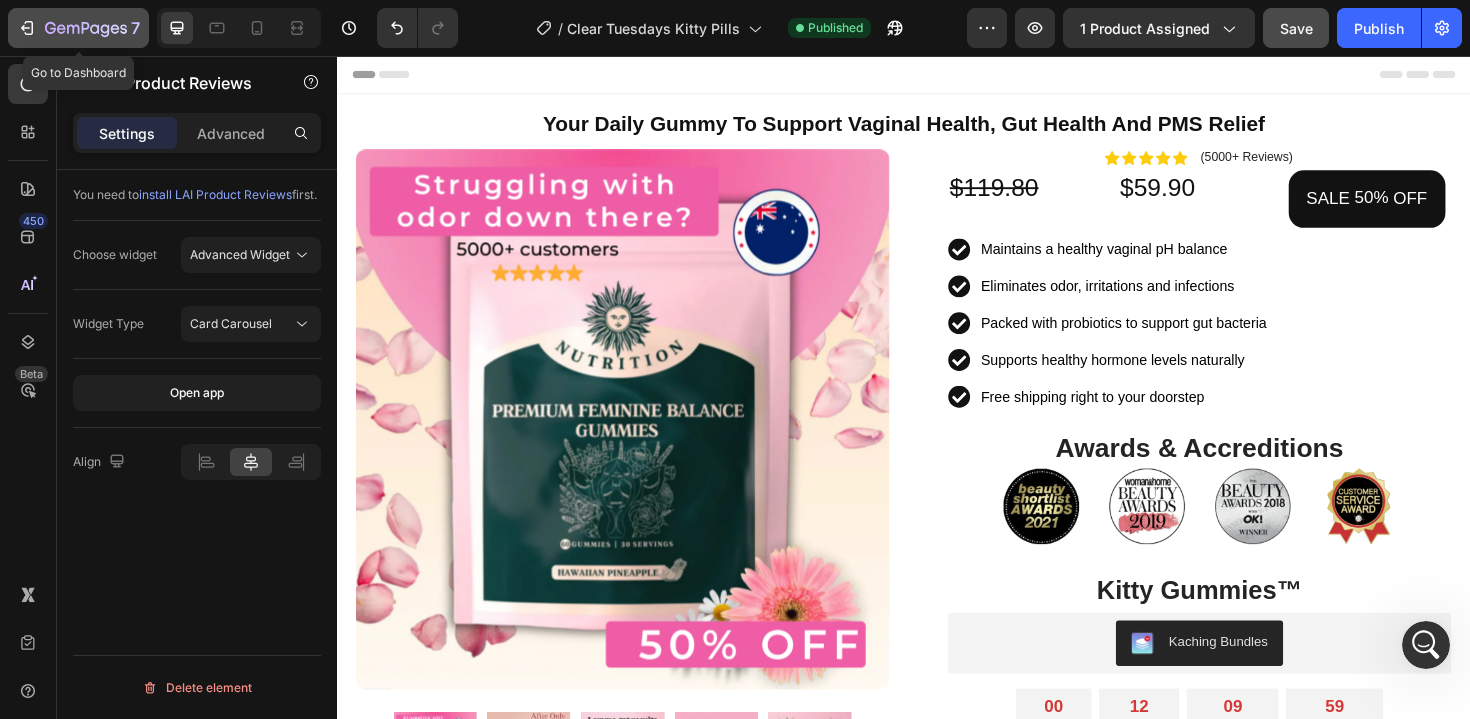 click 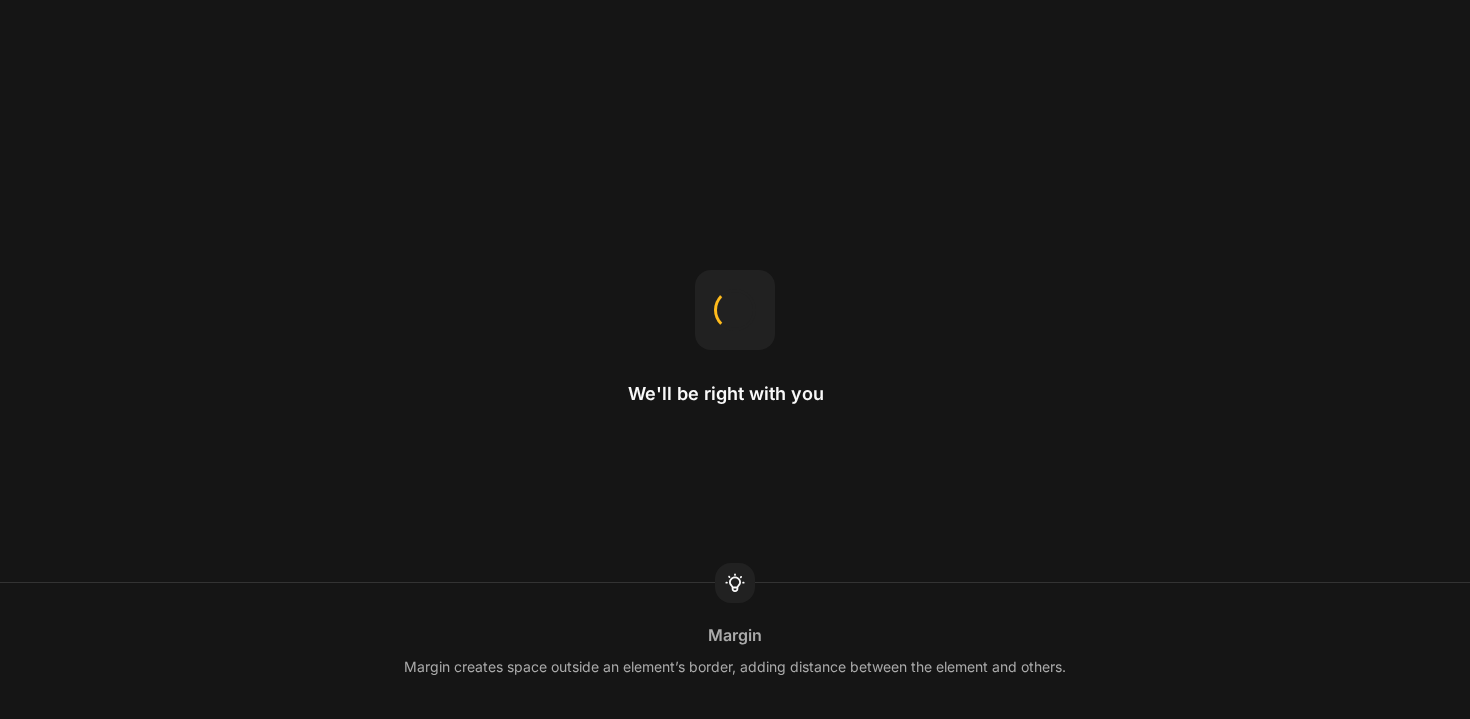 scroll, scrollTop: 0, scrollLeft: 0, axis: both 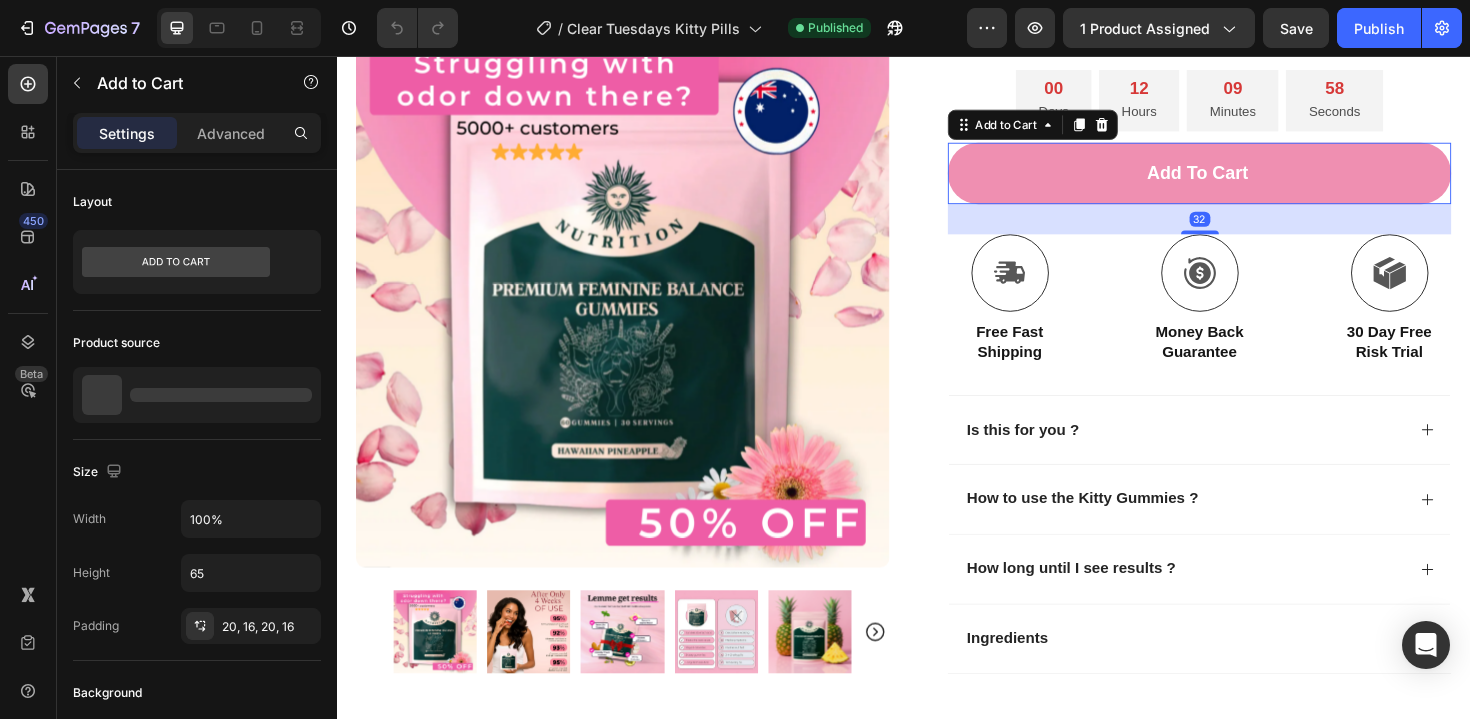 click on "Add to cart" at bounding box center (1250, 180) 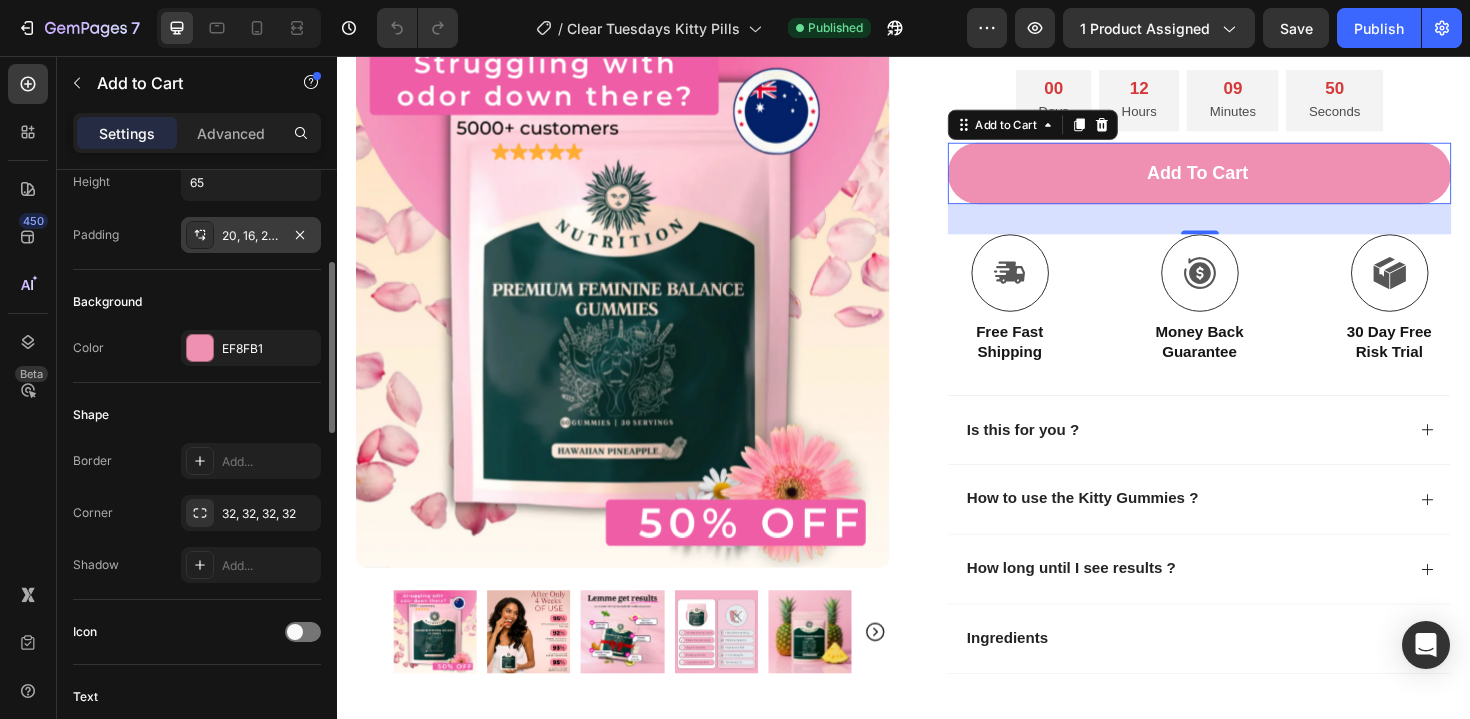 scroll, scrollTop: 377, scrollLeft: 0, axis: vertical 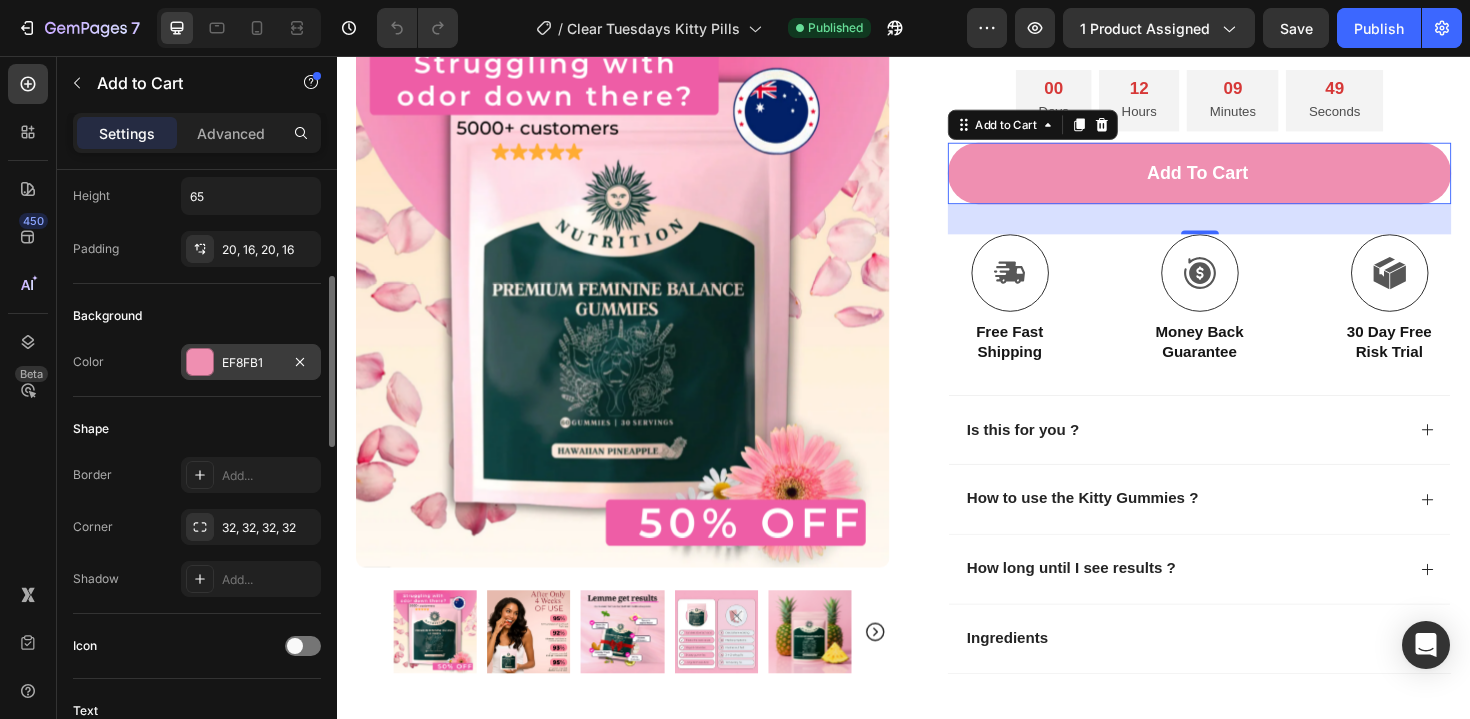 click on "EF8FB1" at bounding box center (251, 363) 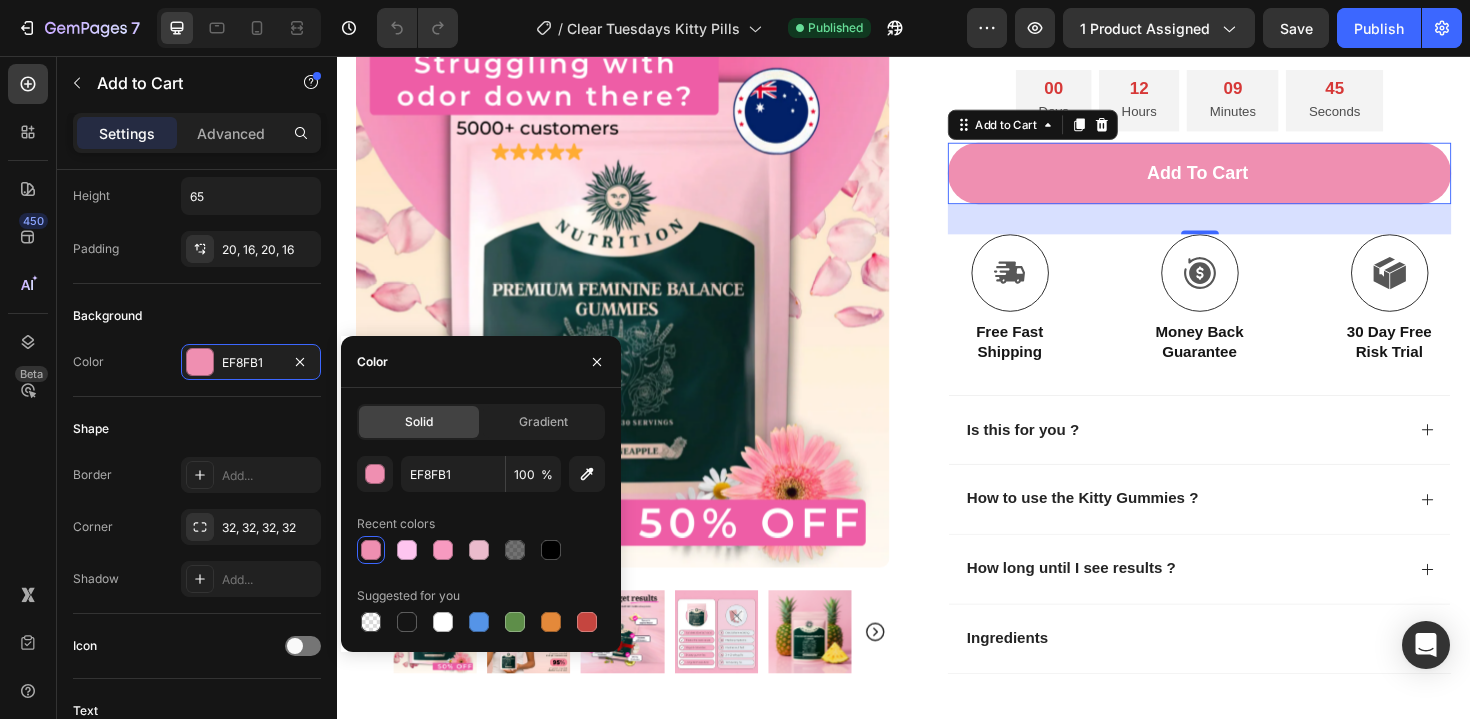 drag, startPoint x: 461, startPoint y: 478, endPoint x: 18, endPoint y: 238, distance: 503.8343 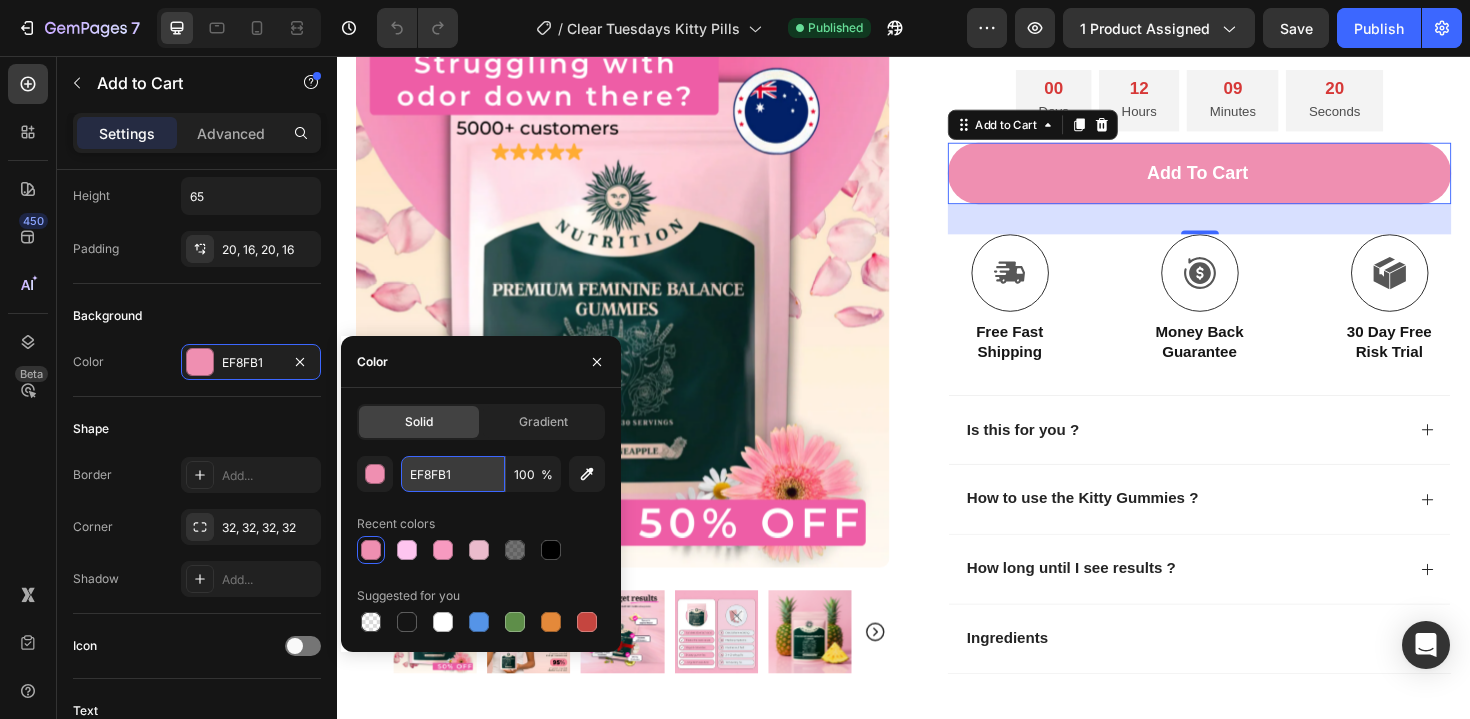 click on "EF8FB1" at bounding box center [453, 474] 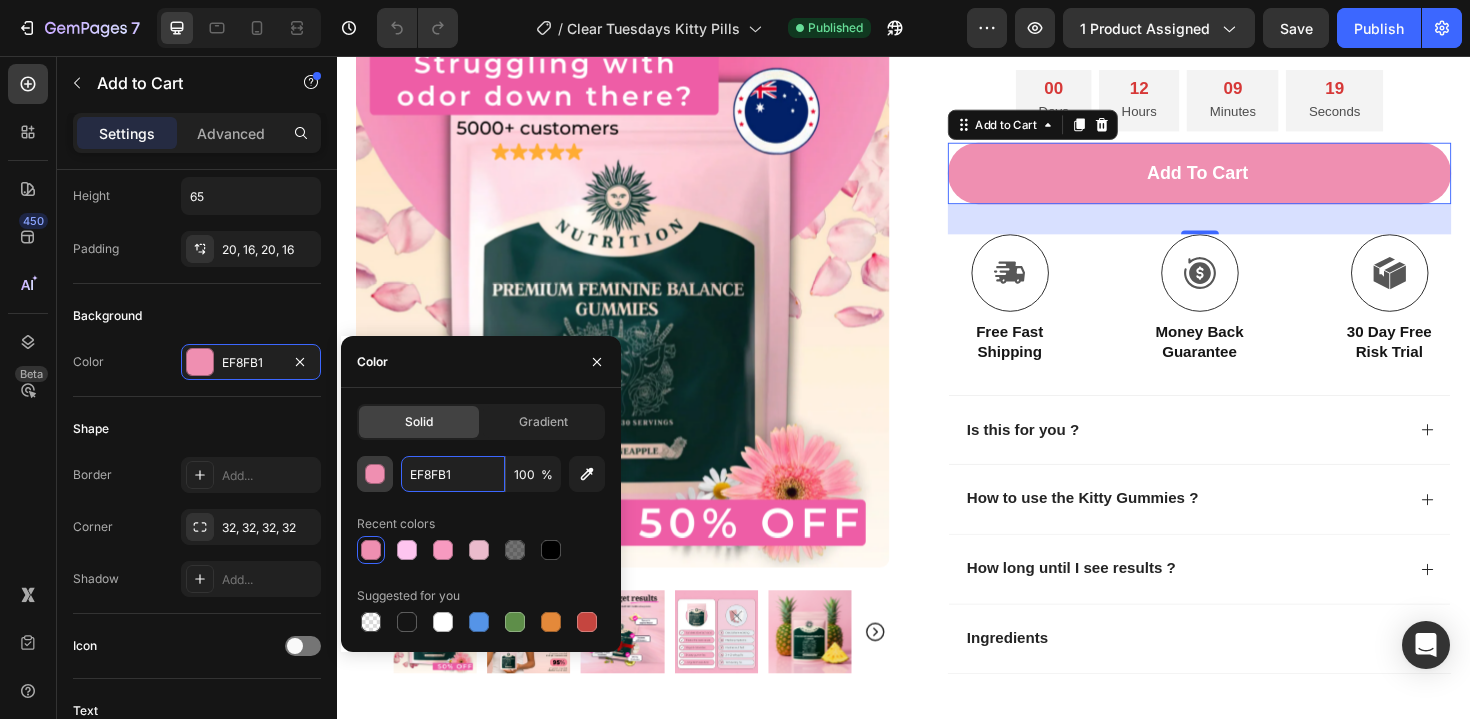 drag, startPoint x: 466, startPoint y: 469, endPoint x: 370, endPoint y: 469, distance: 96 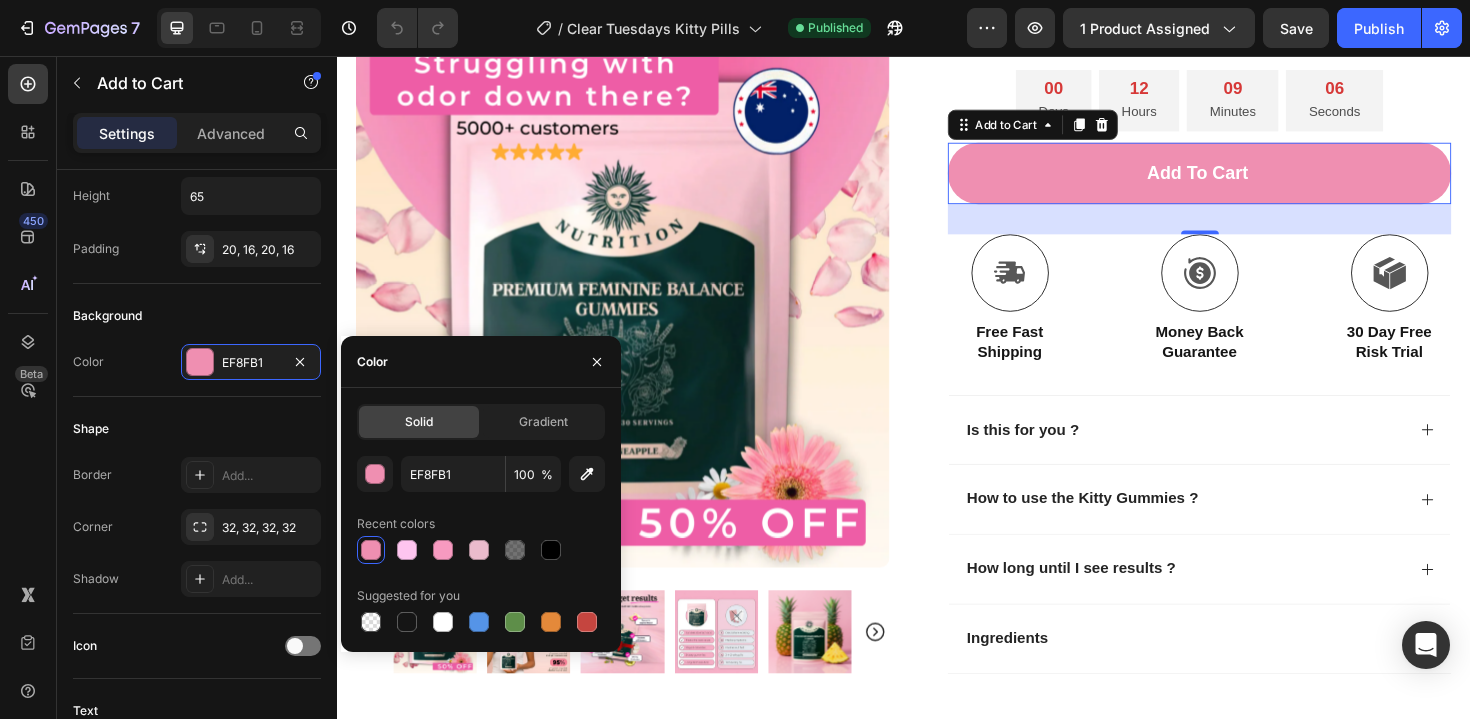 click at bounding box center (371, 550) 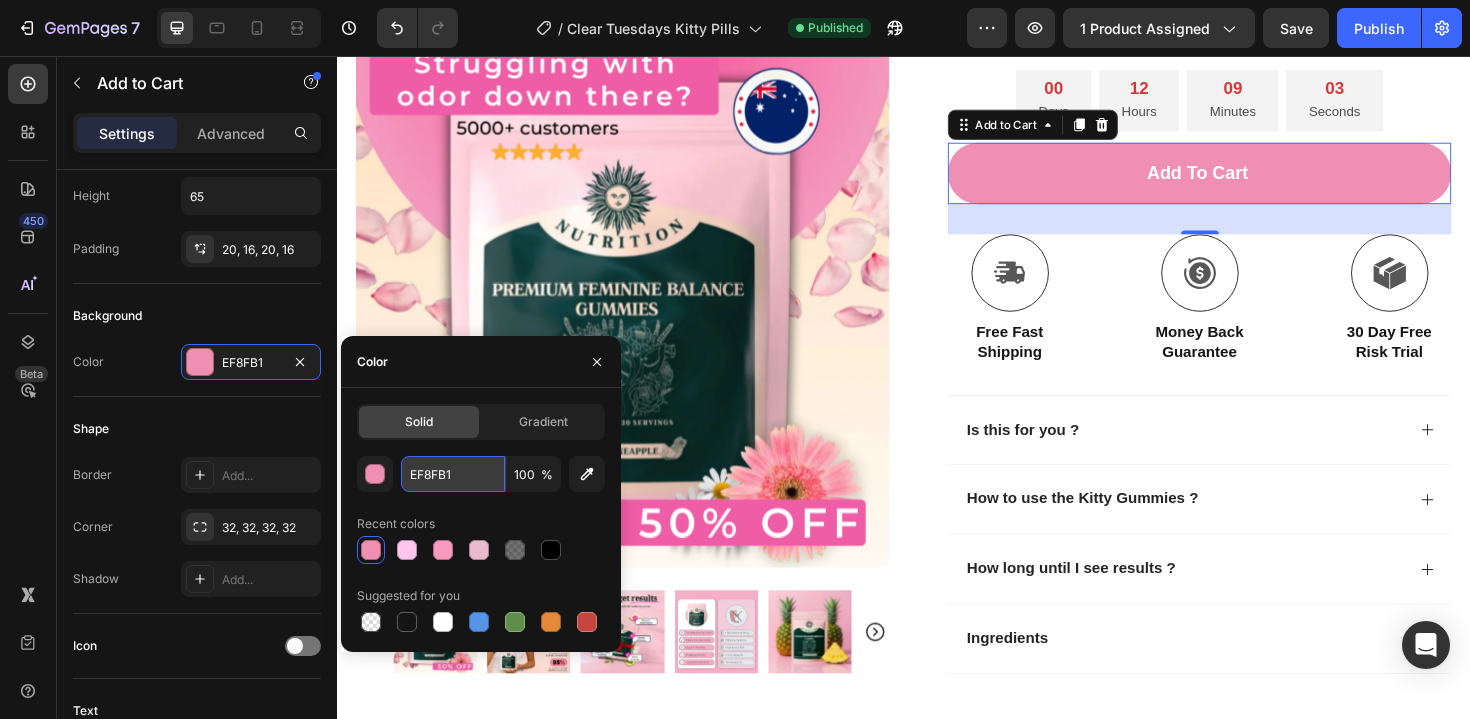 click on "EF8FB1" at bounding box center [453, 474] 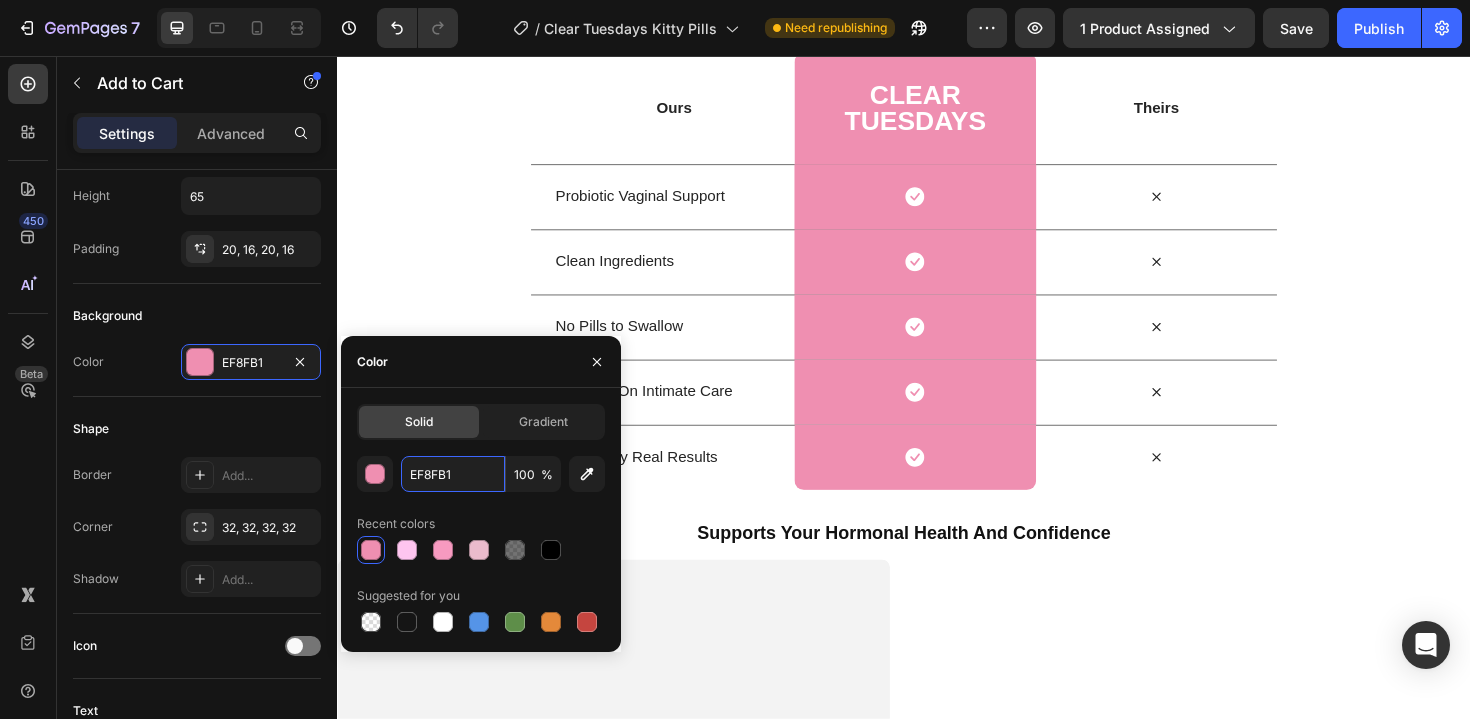 scroll, scrollTop: 5671, scrollLeft: 0, axis: vertical 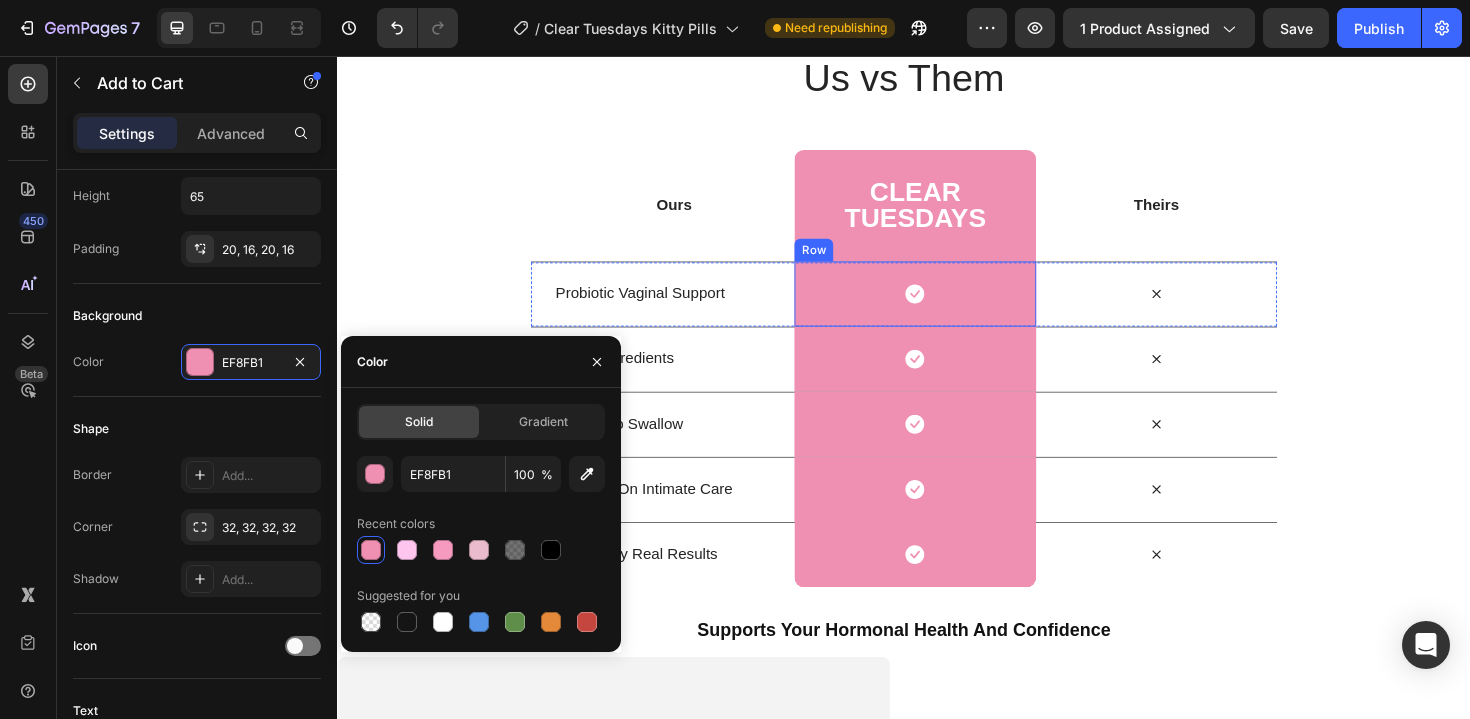 click on "Icon Row" at bounding box center [948, 308] 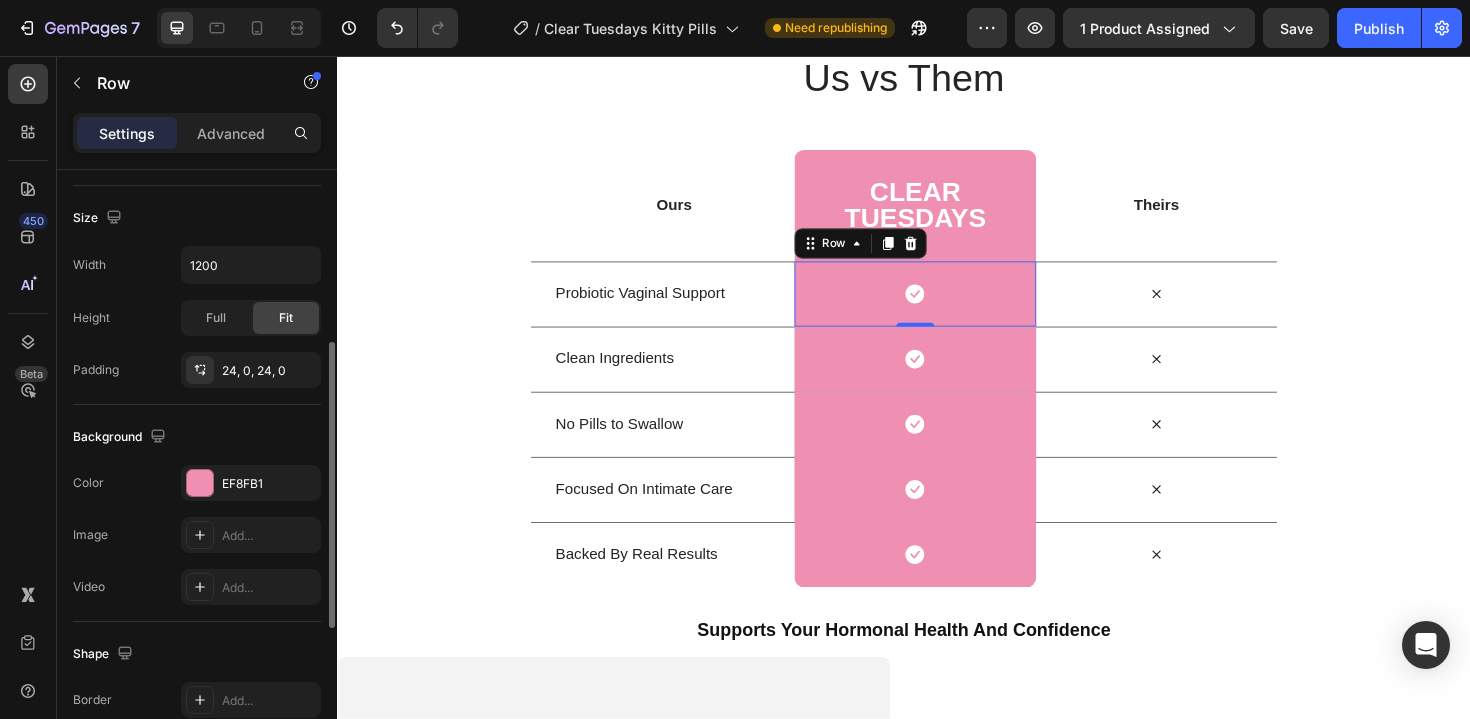 scroll, scrollTop: 331, scrollLeft: 0, axis: vertical 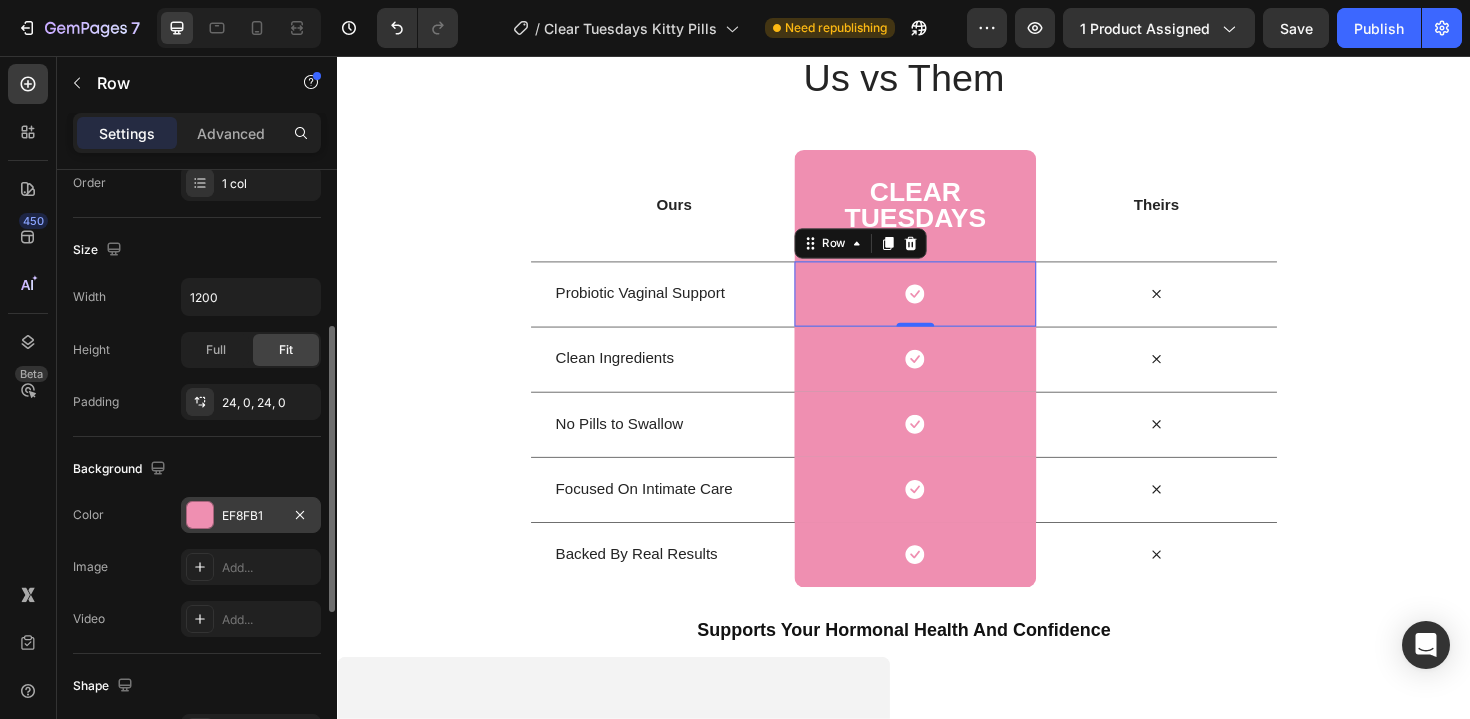 click on "EF8FB1" at bounding box center (251, 516) 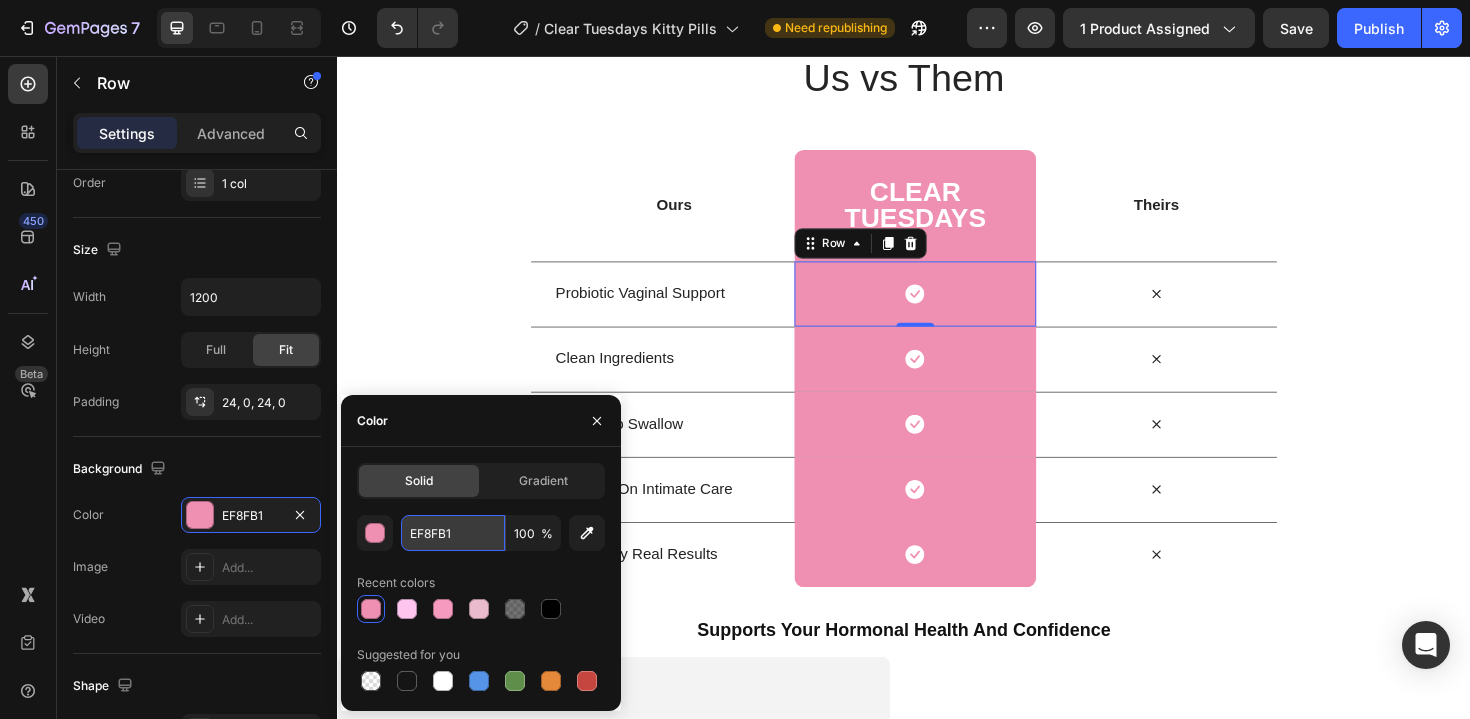 click on "EF8FB1" at bounding box center [453, 533] 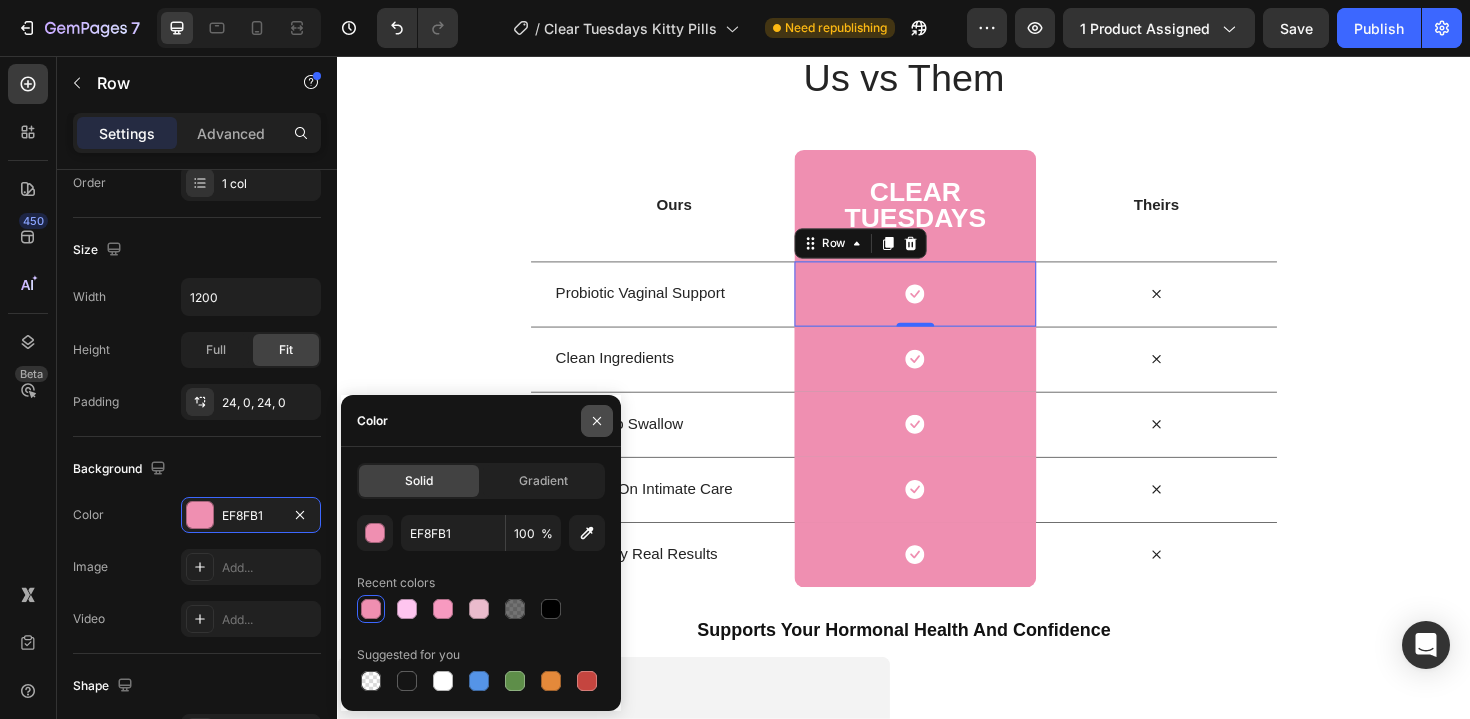 click 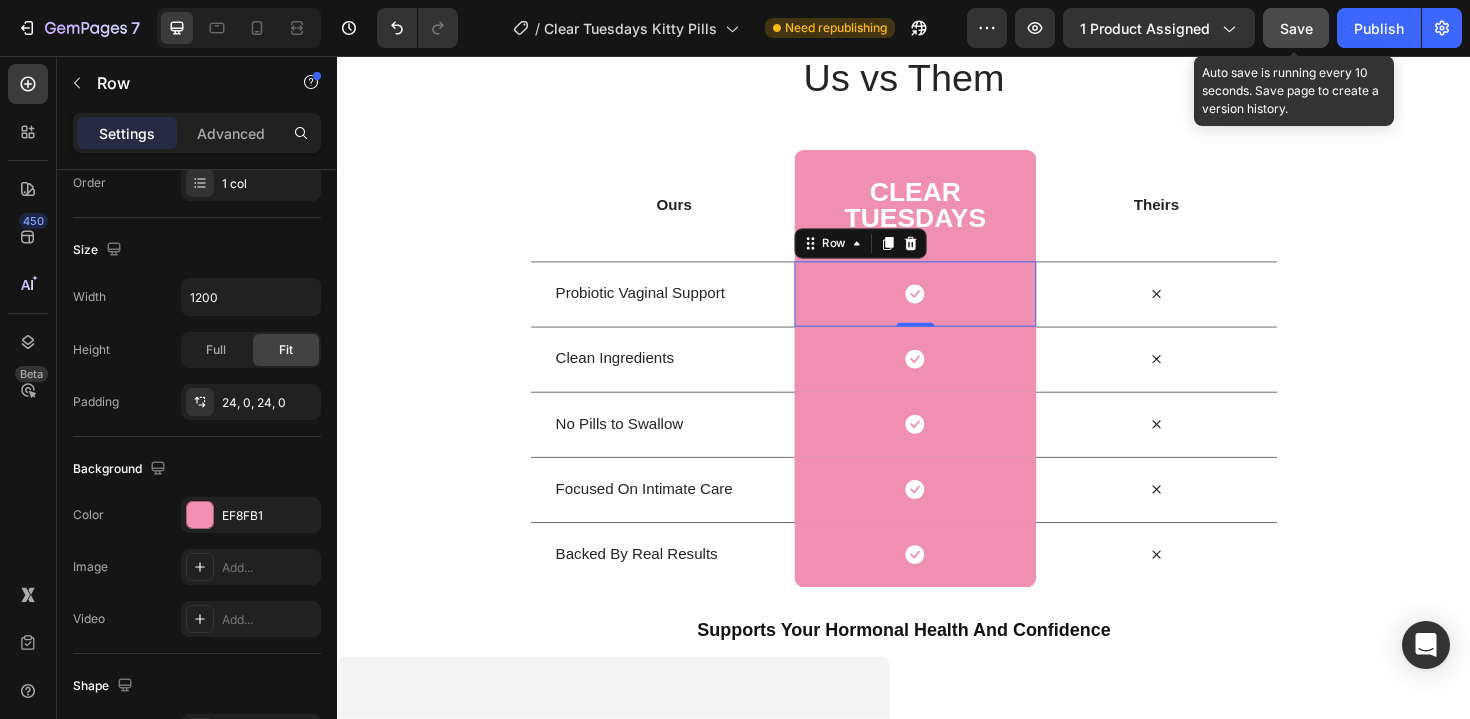 click on "Save" at bounding box center [1296, 28] 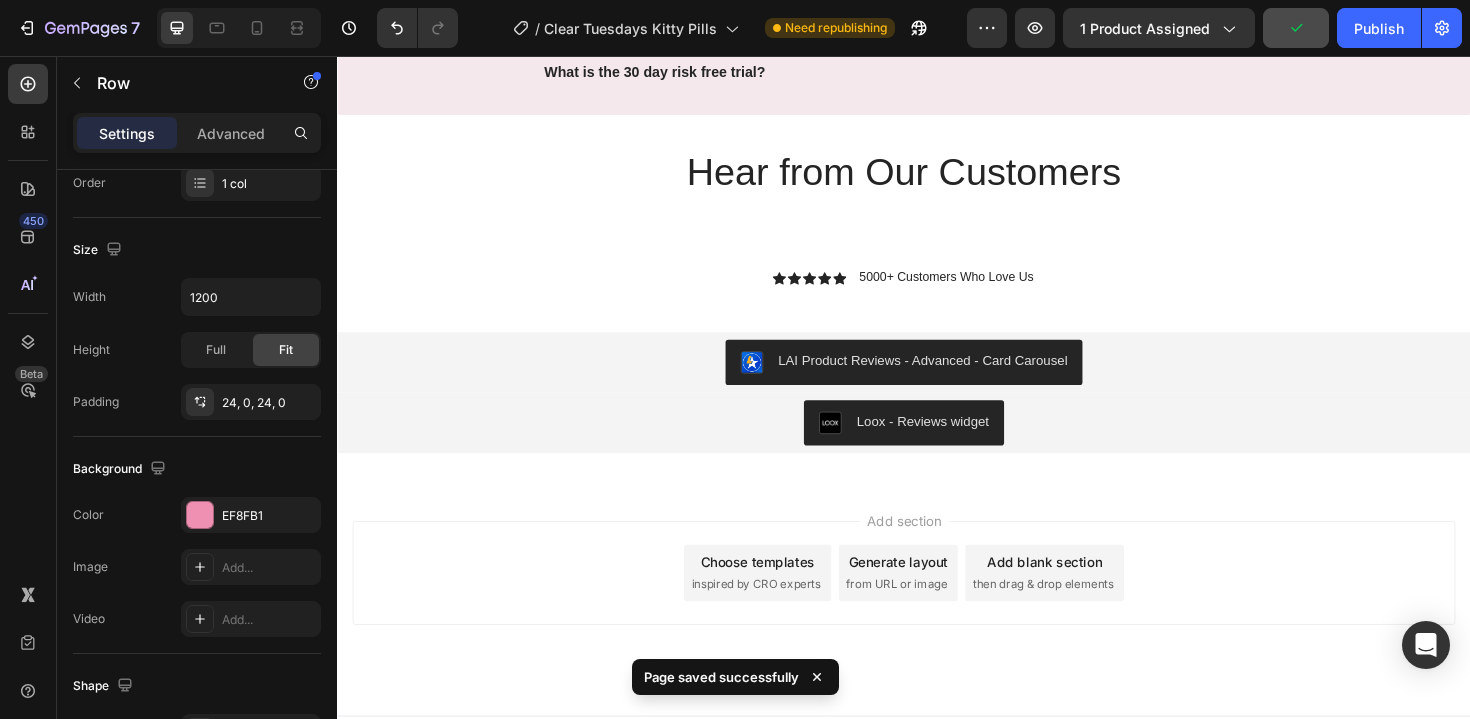 scroll, scrollTop: 7433, scrollLeft: 0, axis: vertical 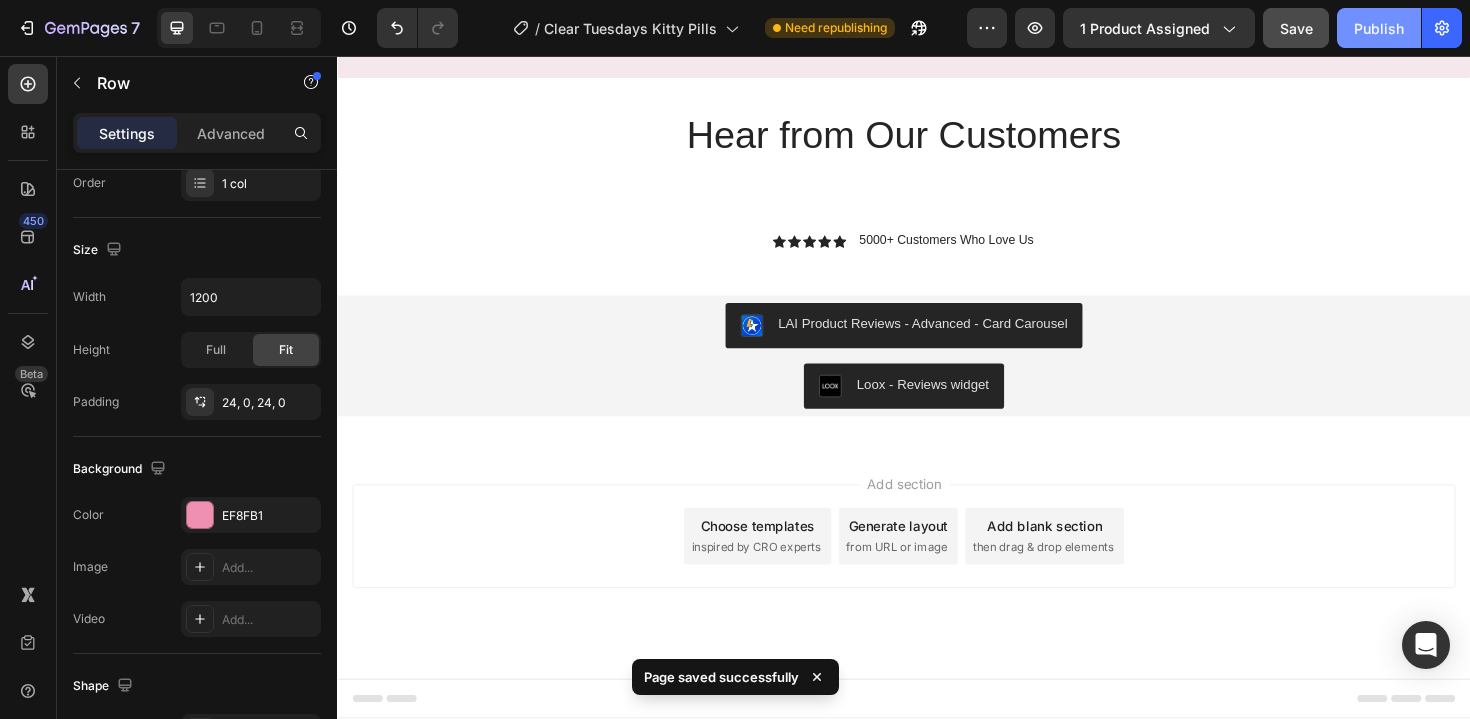 click on "Publish" at bounding box center (1379, 28) 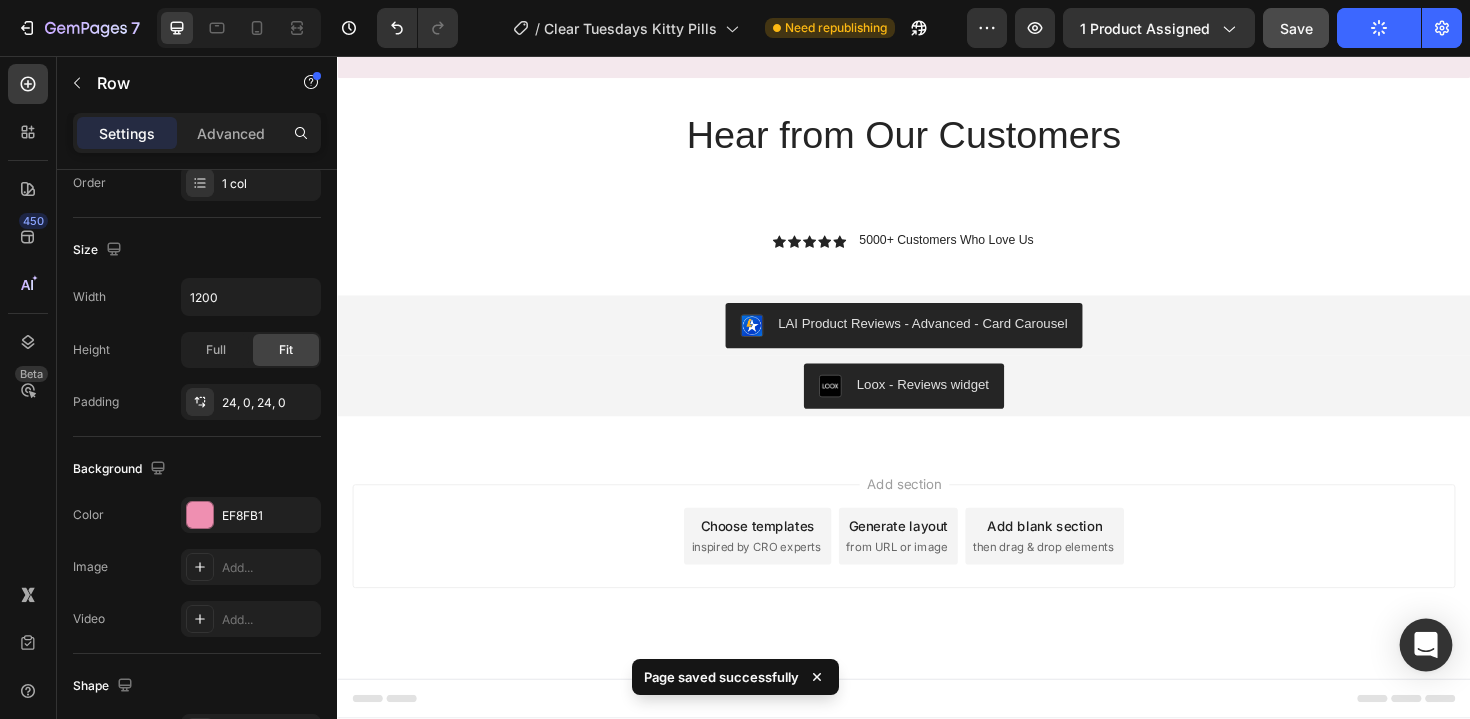 click 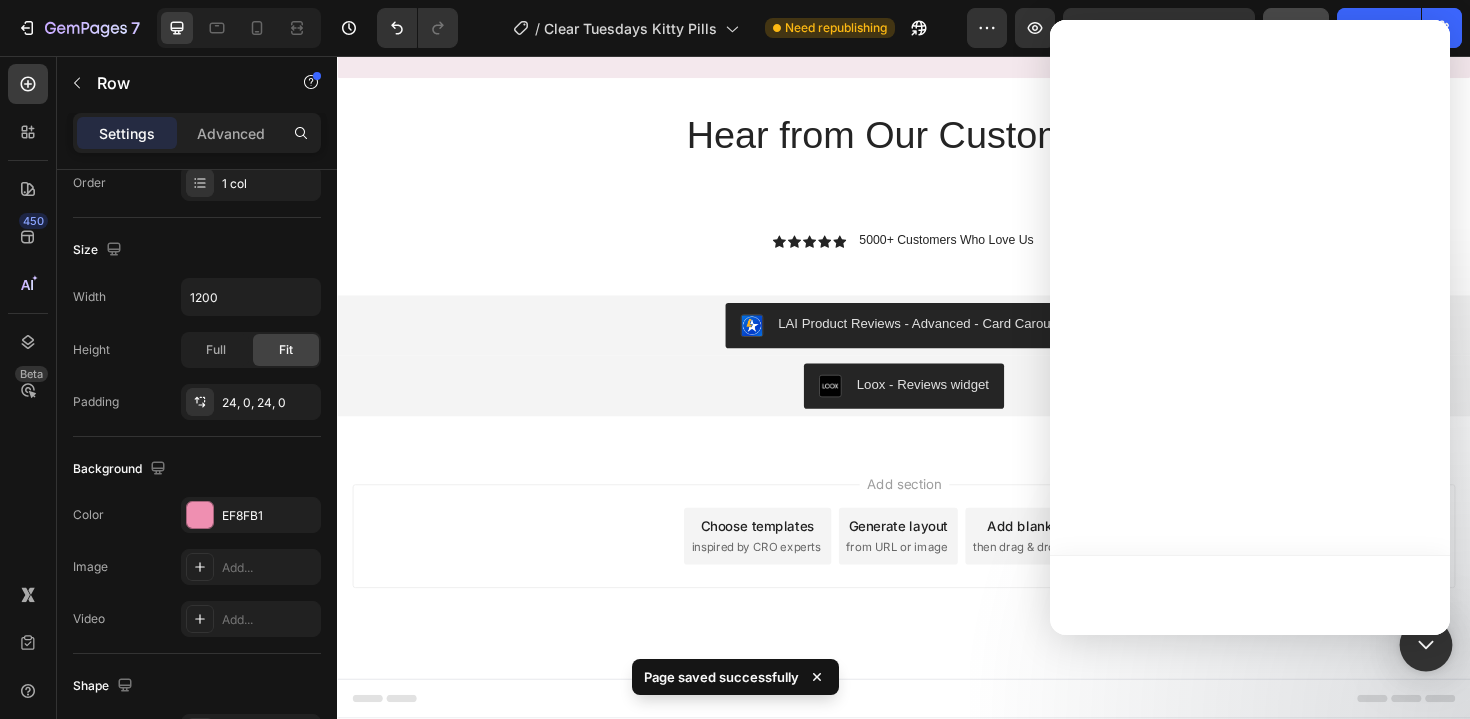 scroll, scrollTop: 0, scrollLeft: 0, axis: both 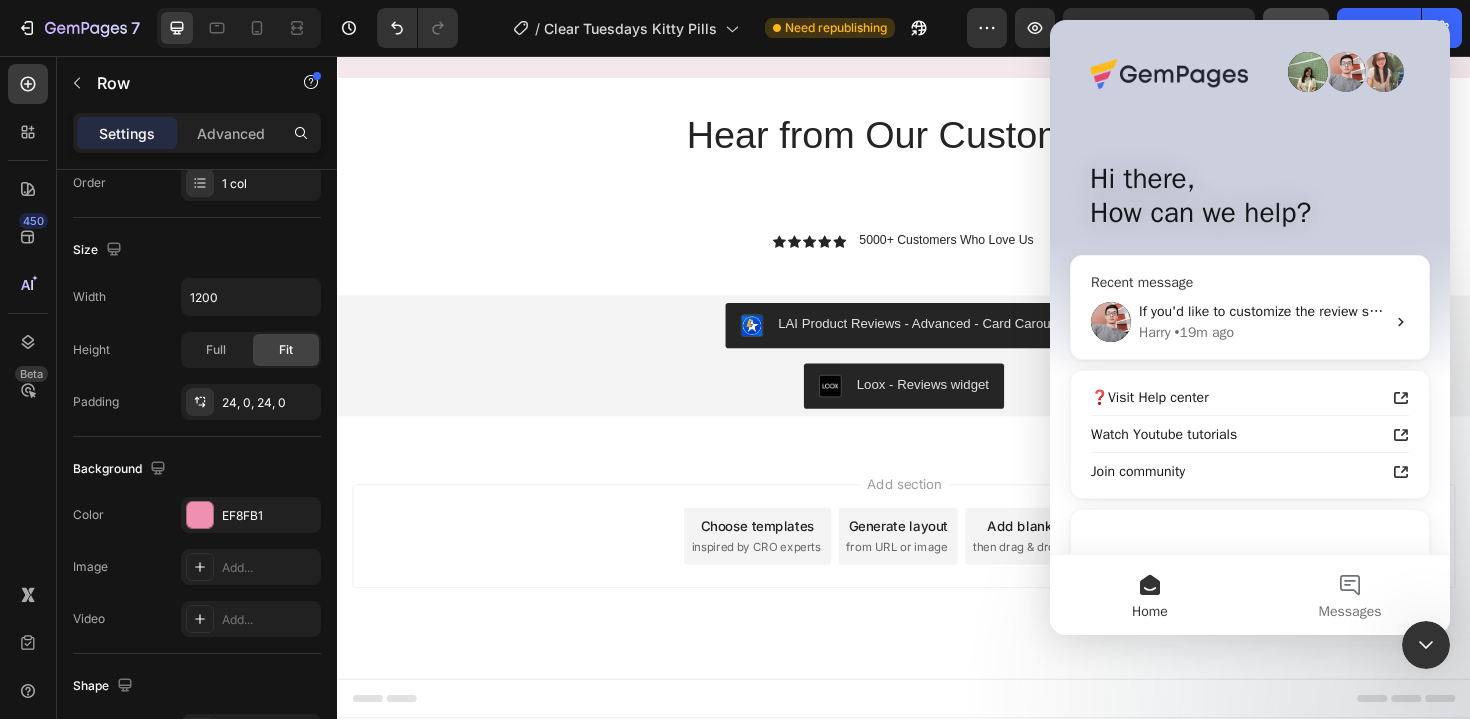 click on "If you'd like to customize the review section, we highly recommend reaching out to the LAI support team so they can assist you further." at bounding box center [1551, 311] 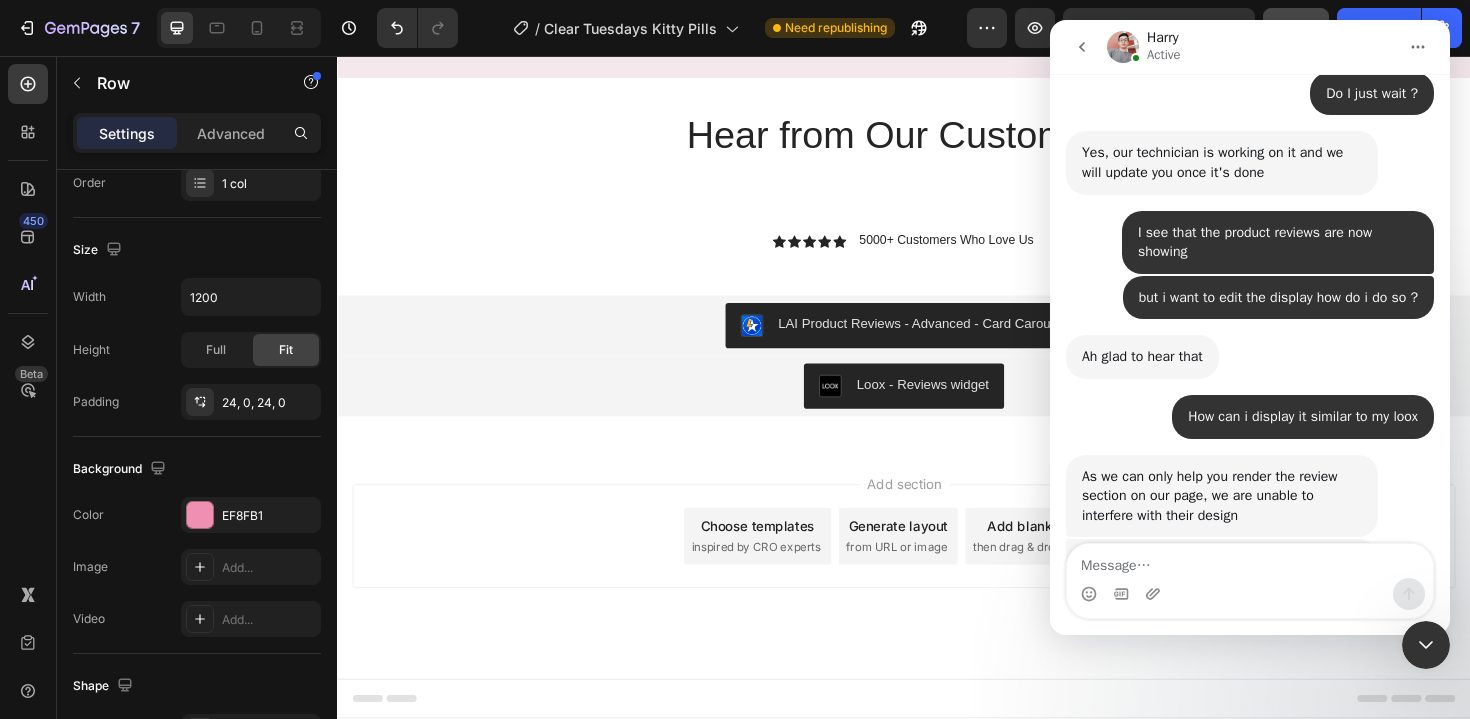 scroll, scrollTop: 2587, scrollLeft: 0, axis: vertical 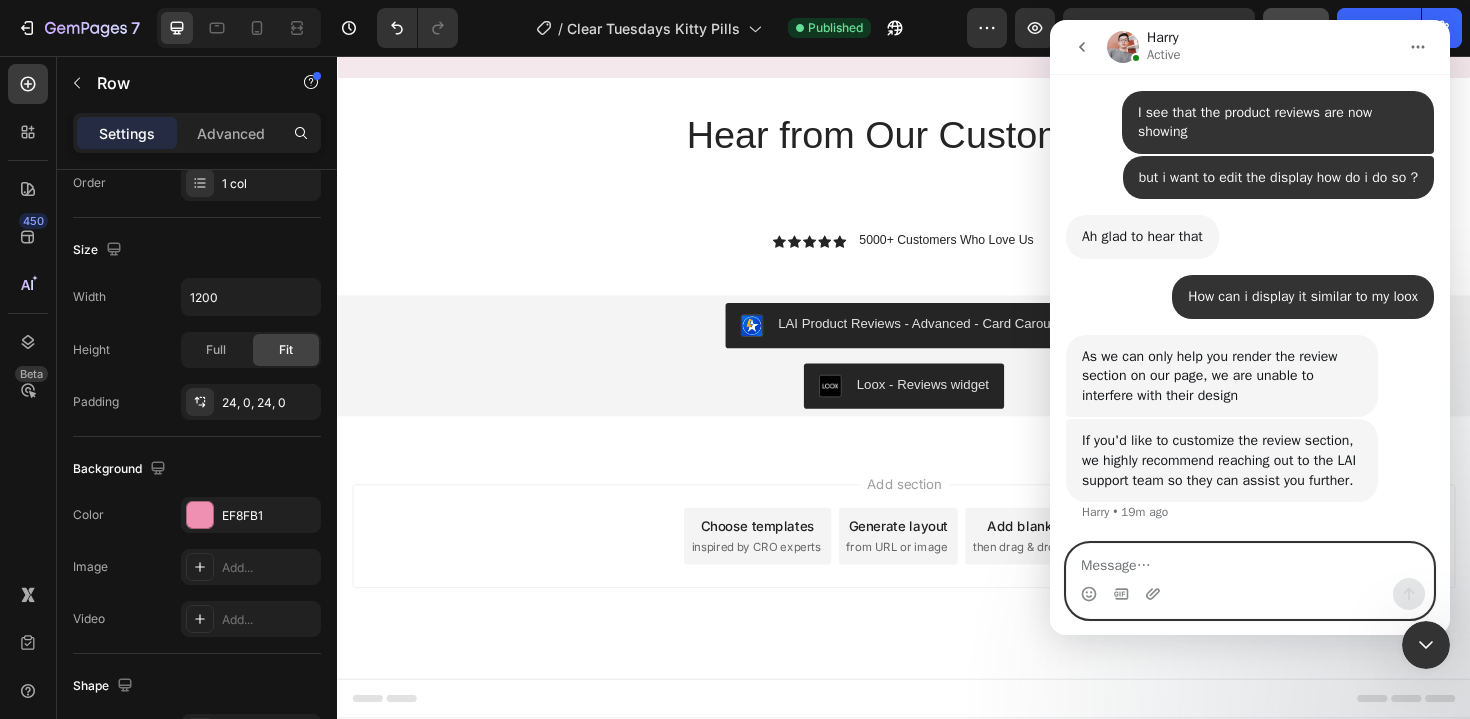 click at bounding box center [1250, 561] 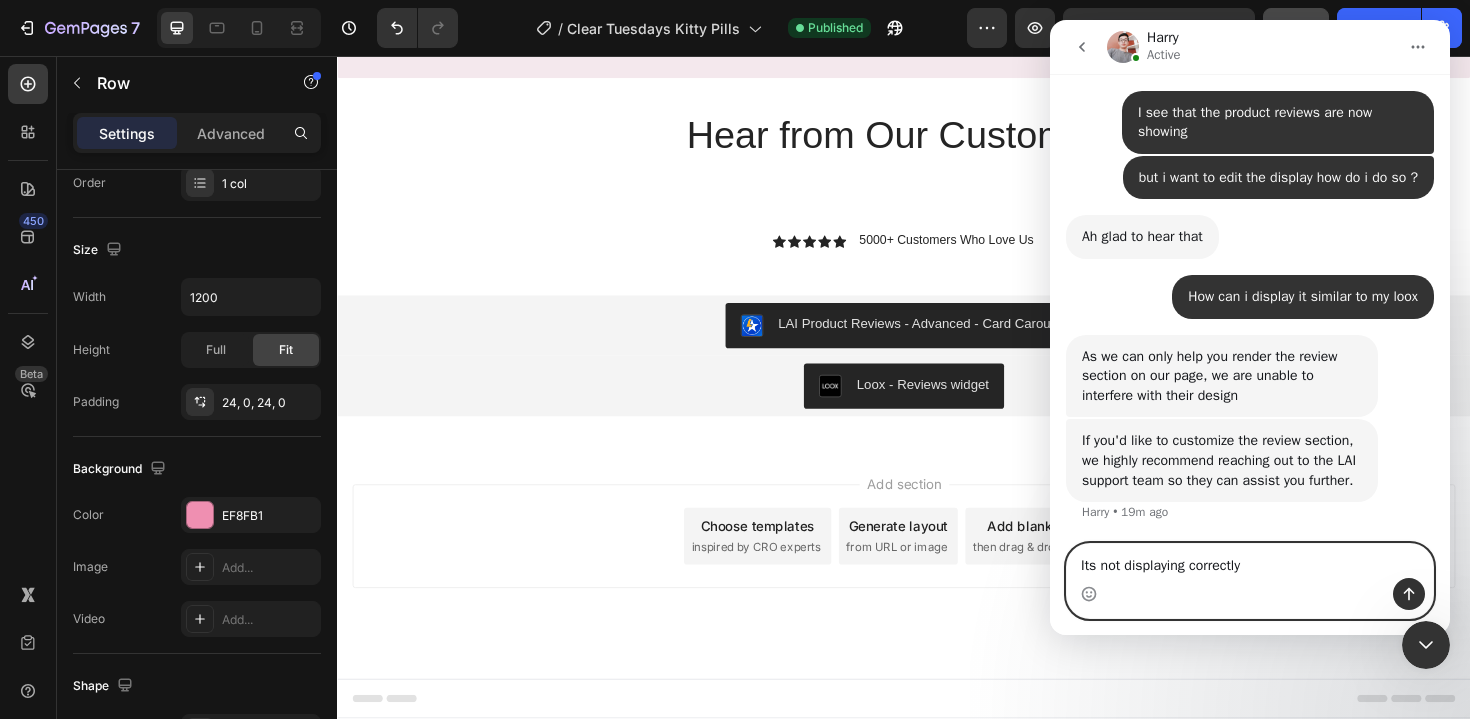 type on "Its not displaying correctly ?" 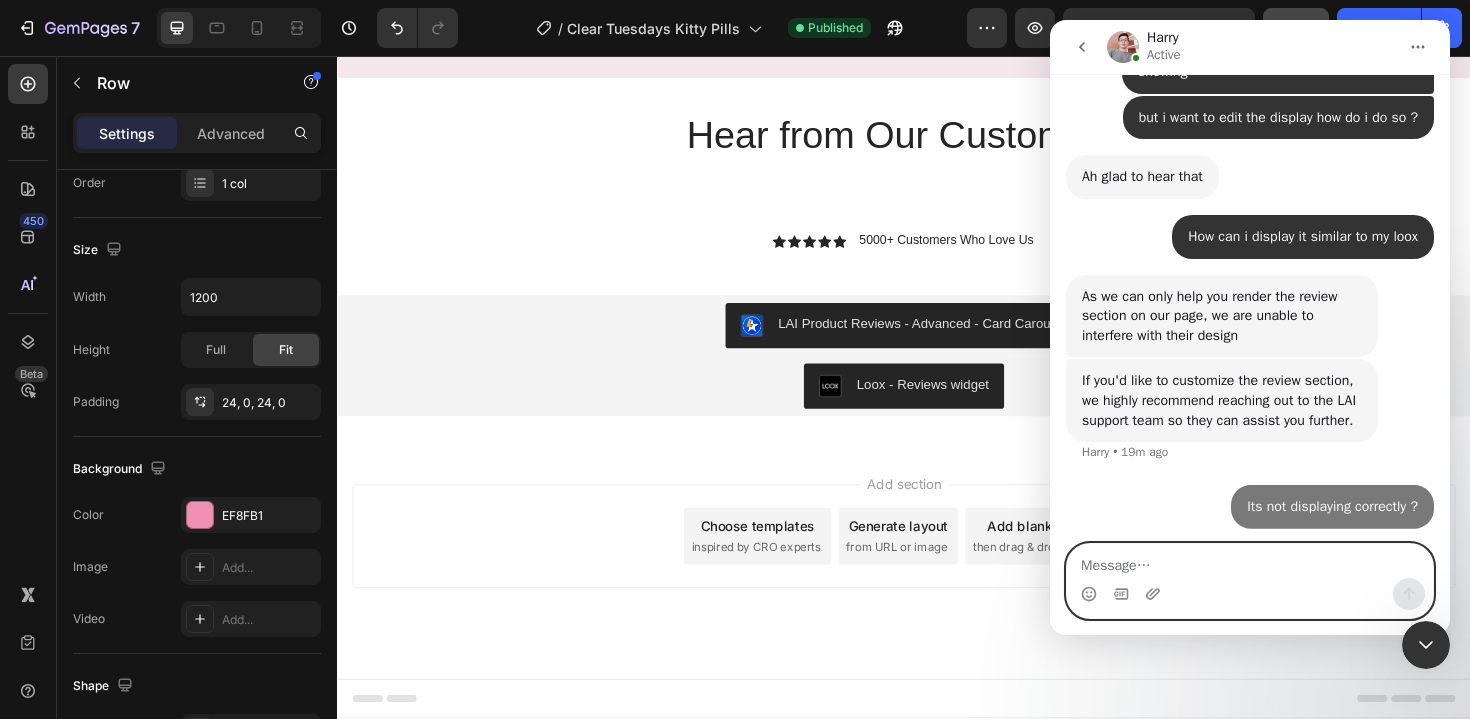 scroll, scrollTop: 2647, scrollLeft: 0, axis: vertical 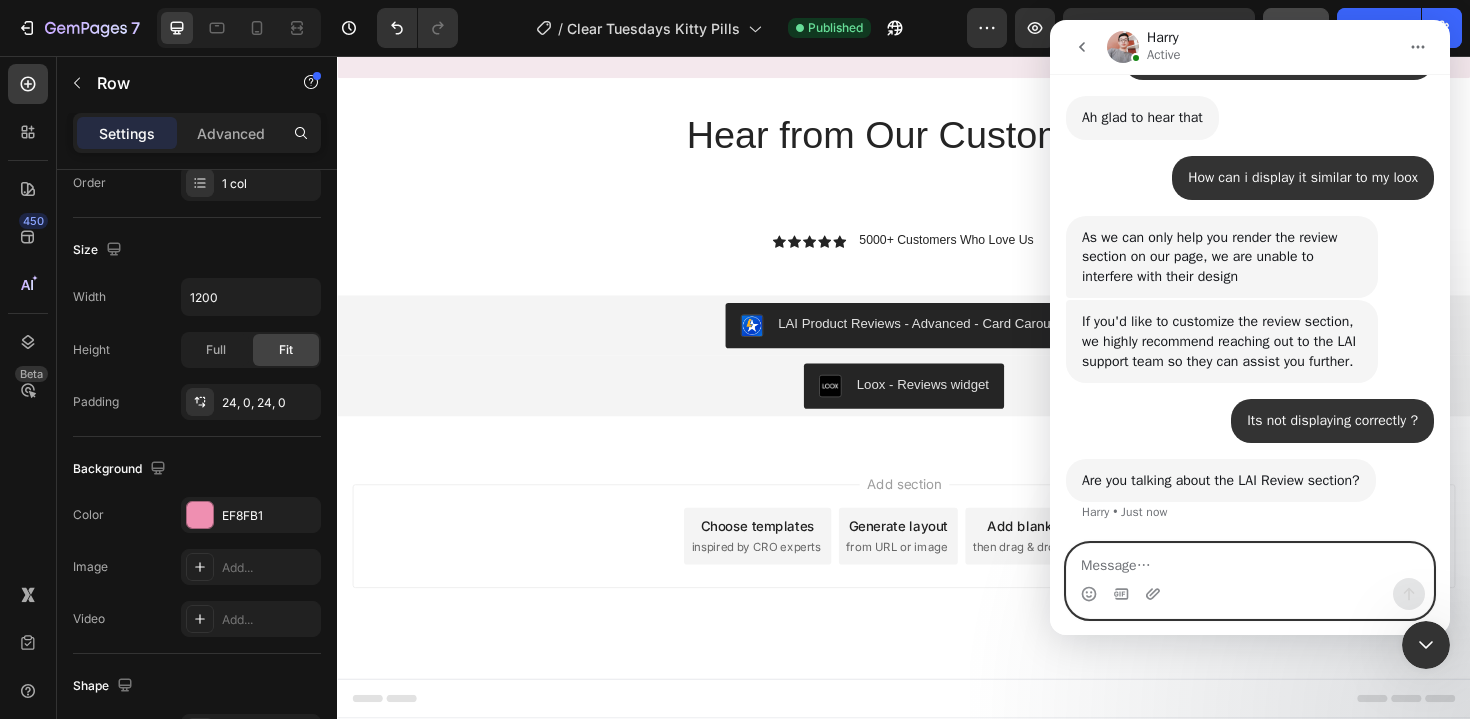 click at bounding box center [1250, 561] 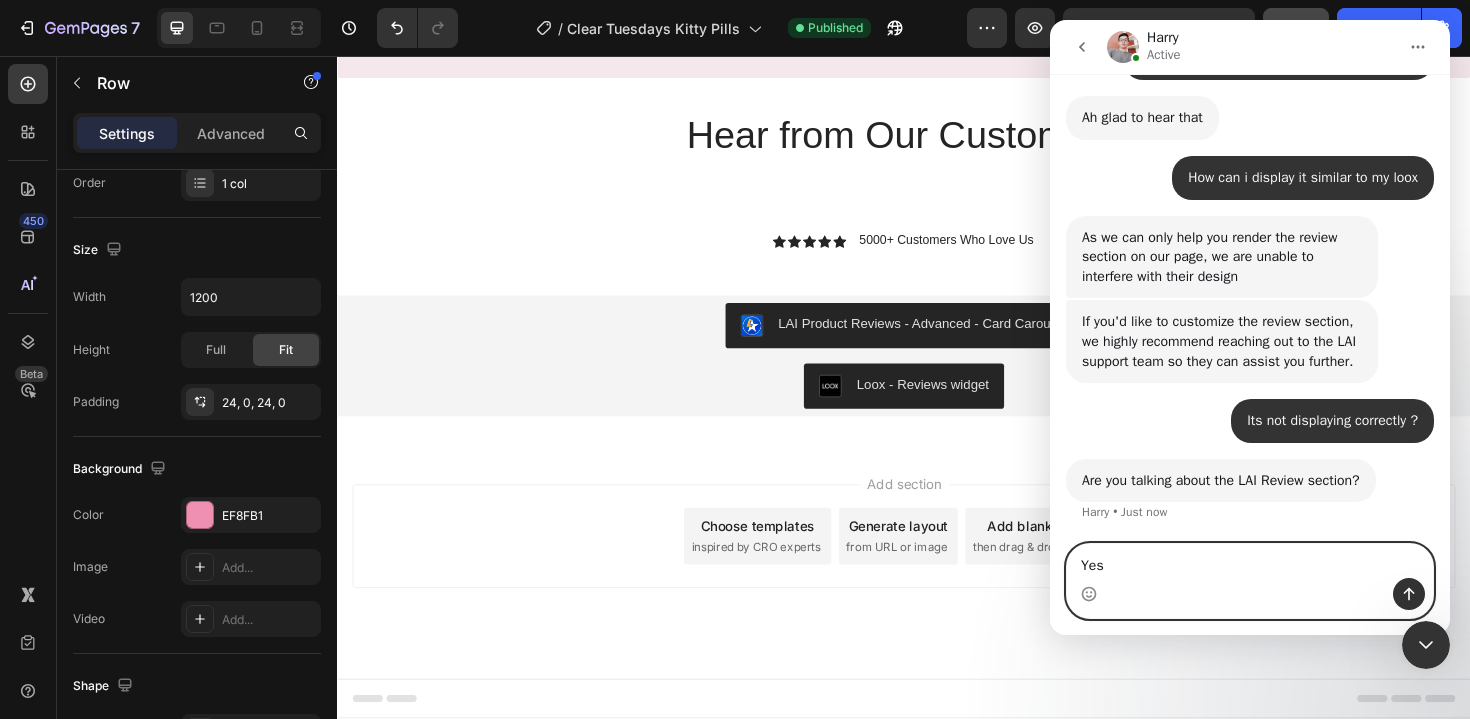 type on "Yes" 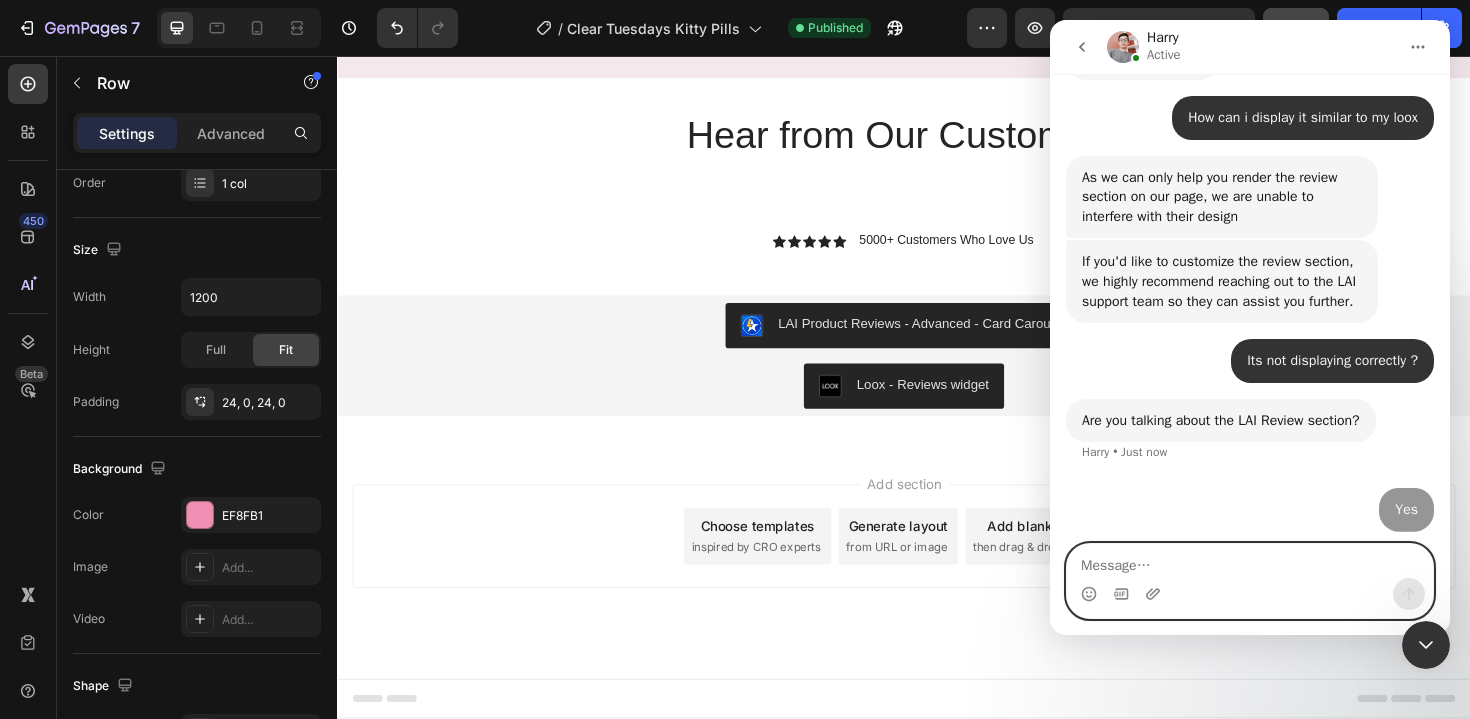 scroll, scrollTop: 2786, scrollLeft: 0, axis: vertical 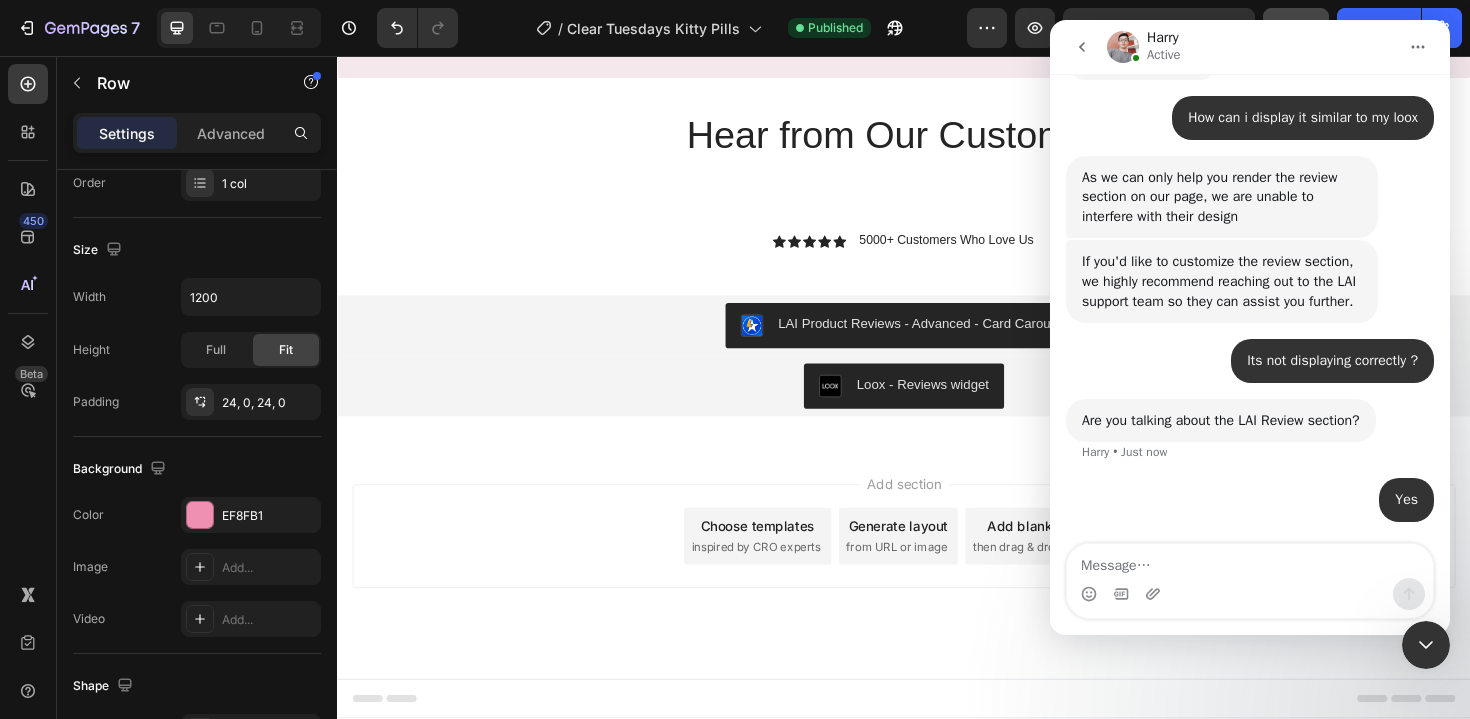 click 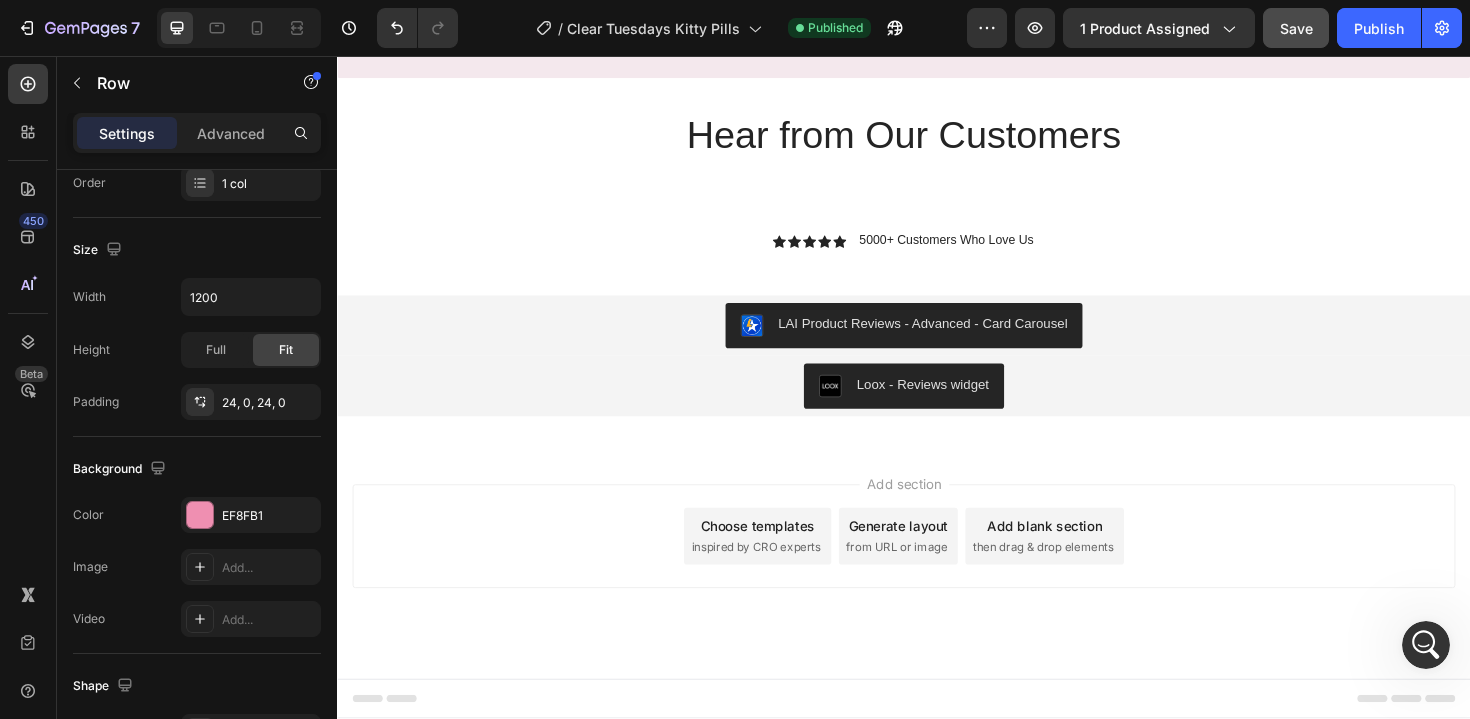scroll, scrollTop: 0, scrollLeft: 0, axis: both 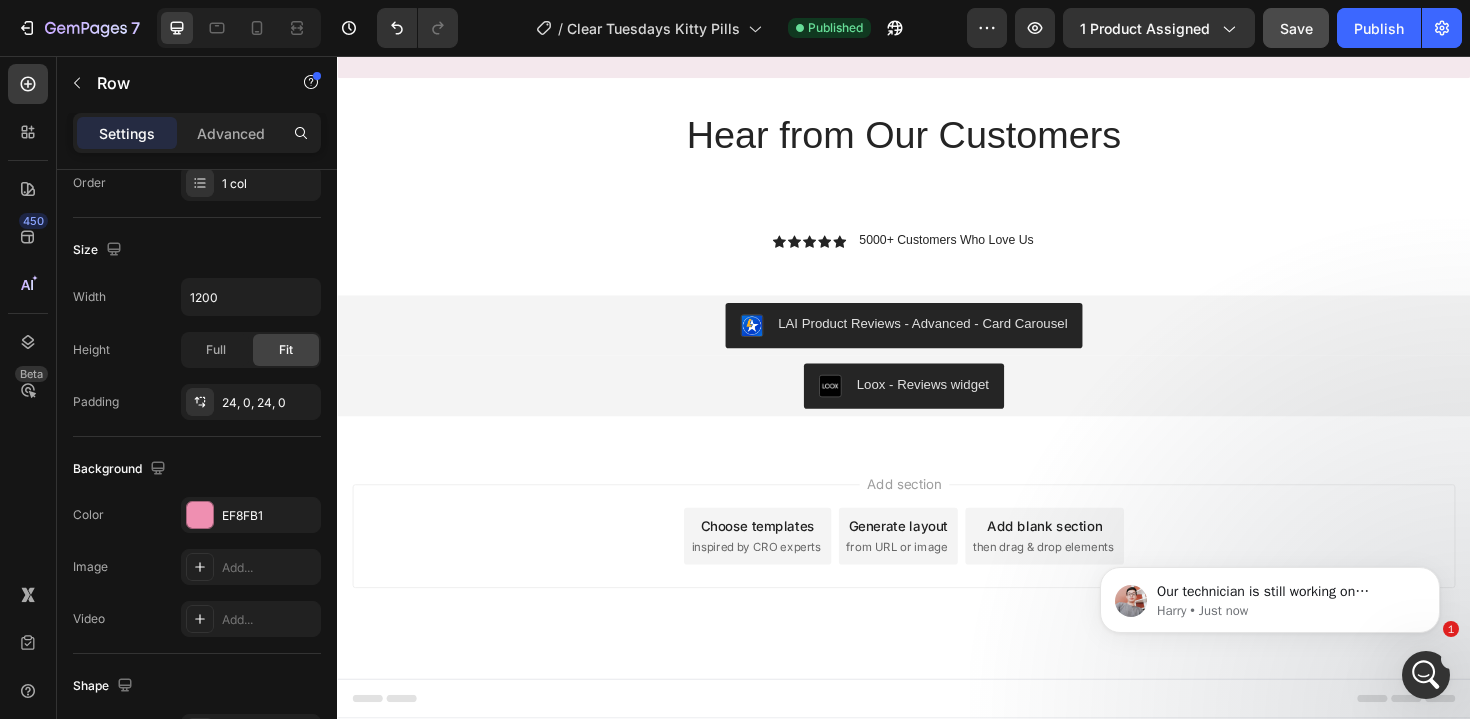 click 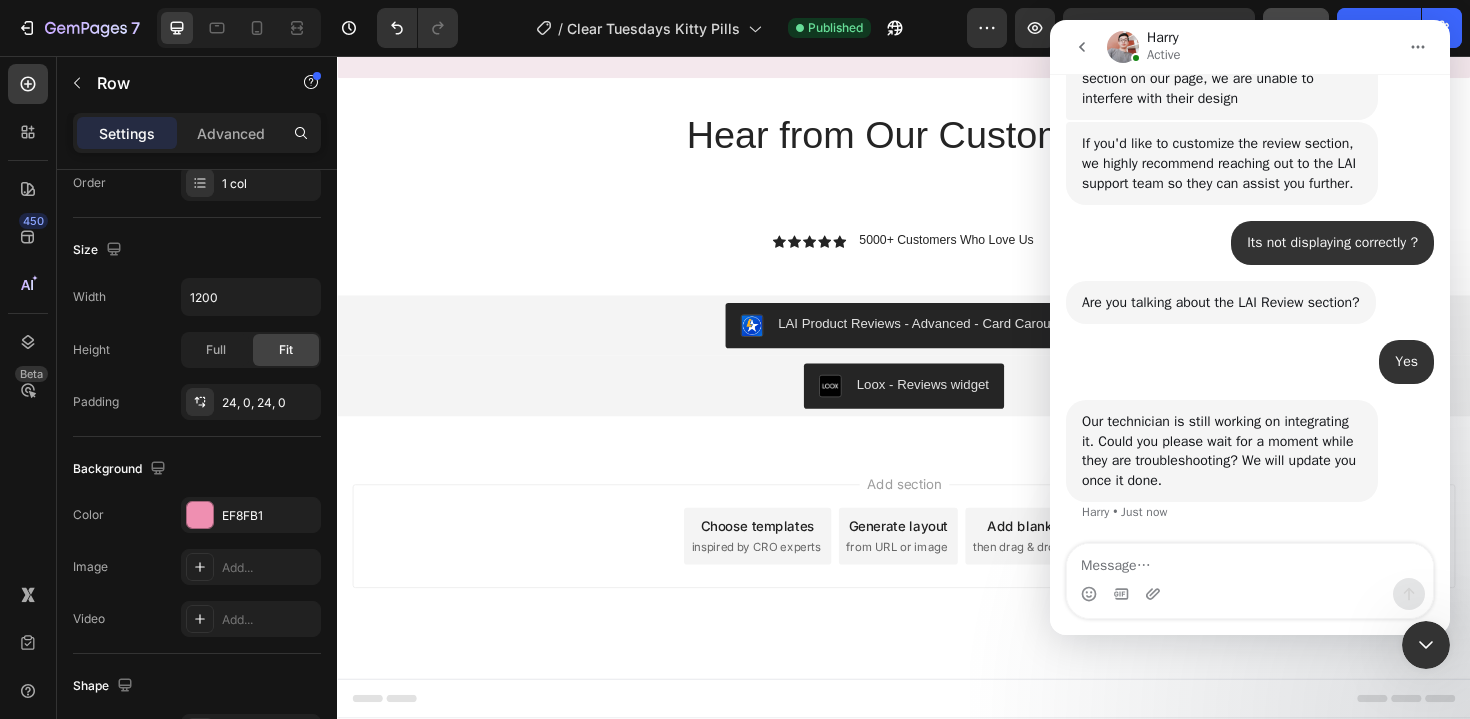 scroll, scrollTop: 2904, scrollLeft: 0, axis: vertical 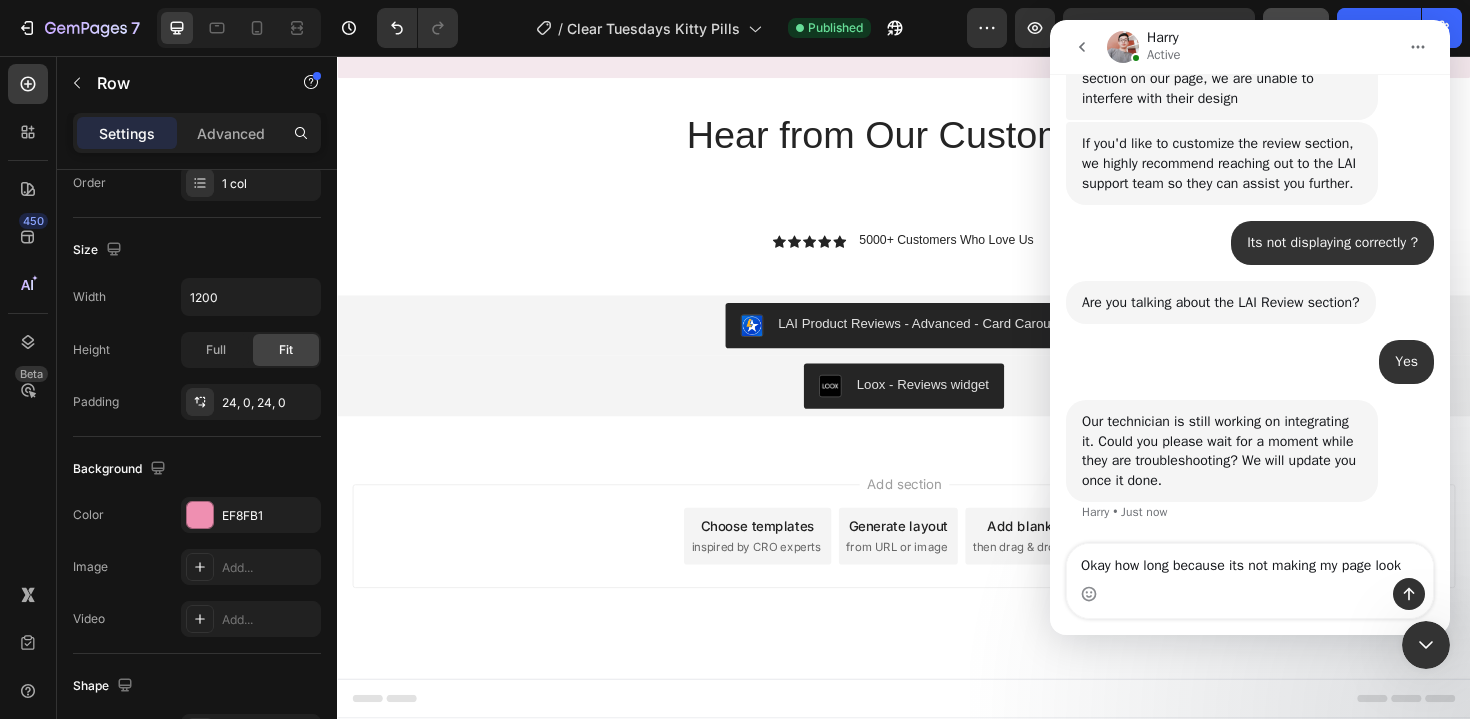 type on "Okay how long because its not making my page look great" 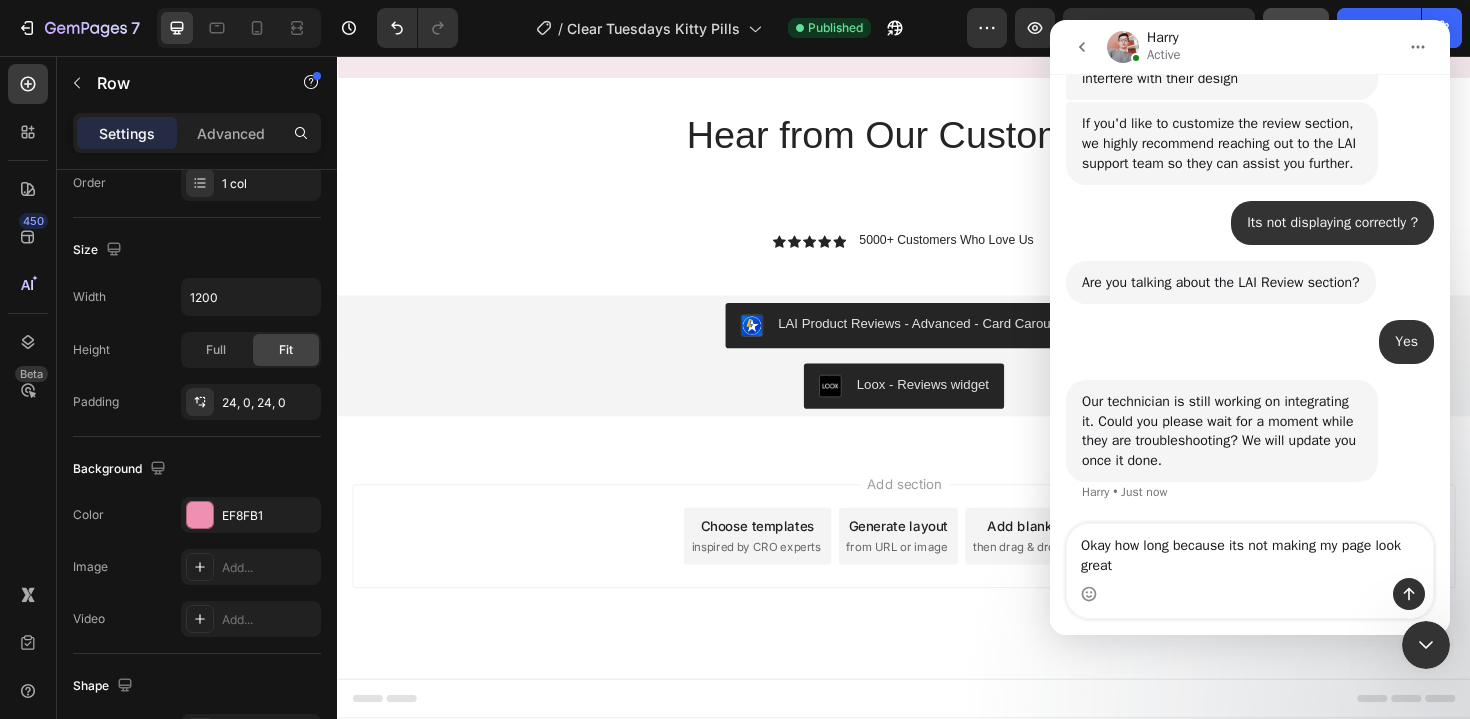 type 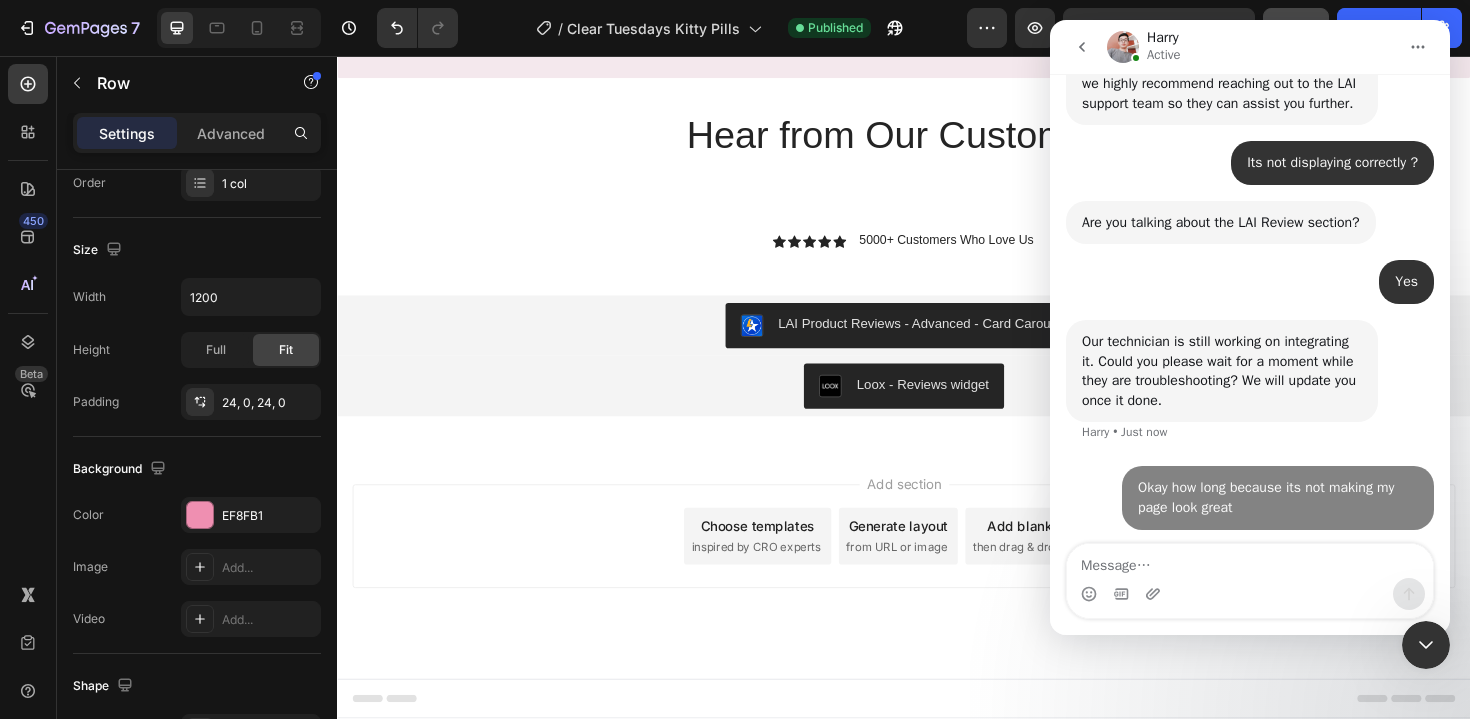scroll, scrollTop: 2983, scrollLeft: 0, axis: vertical 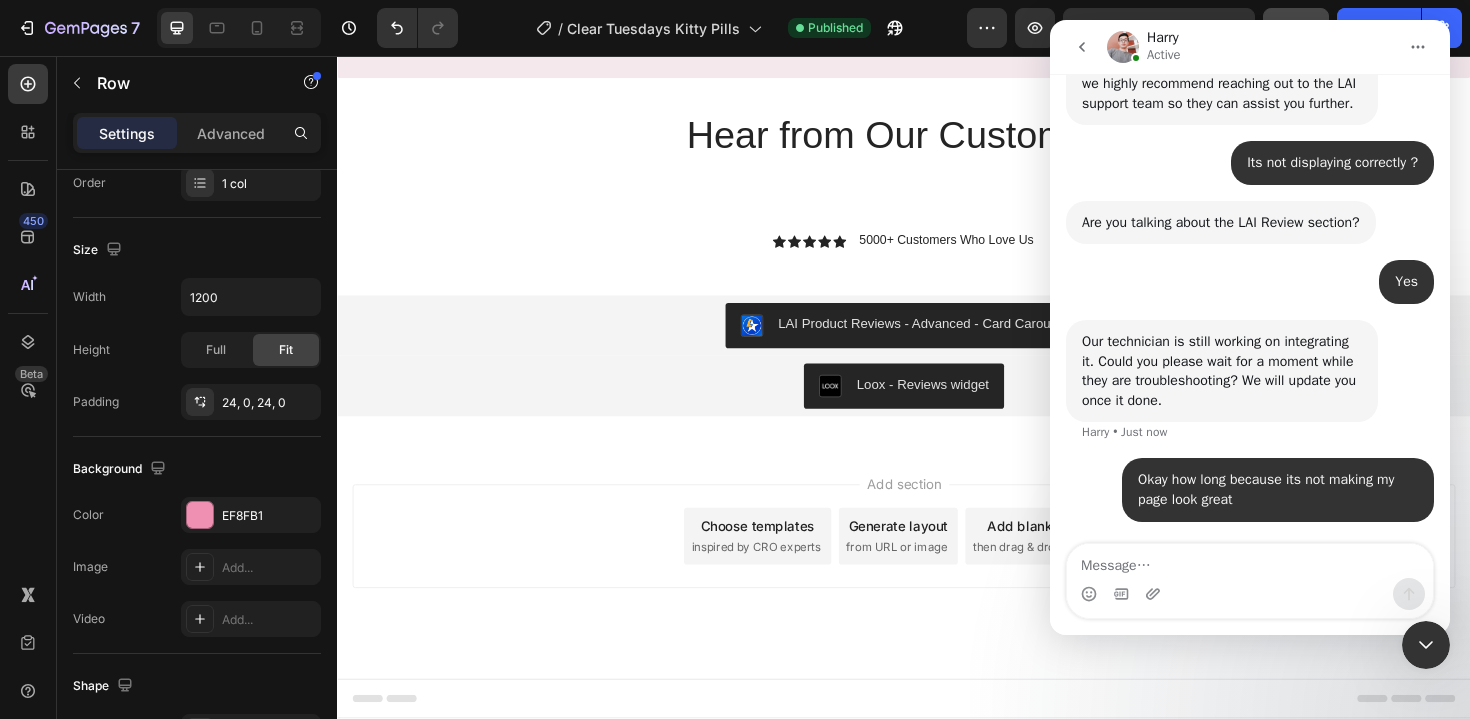 click 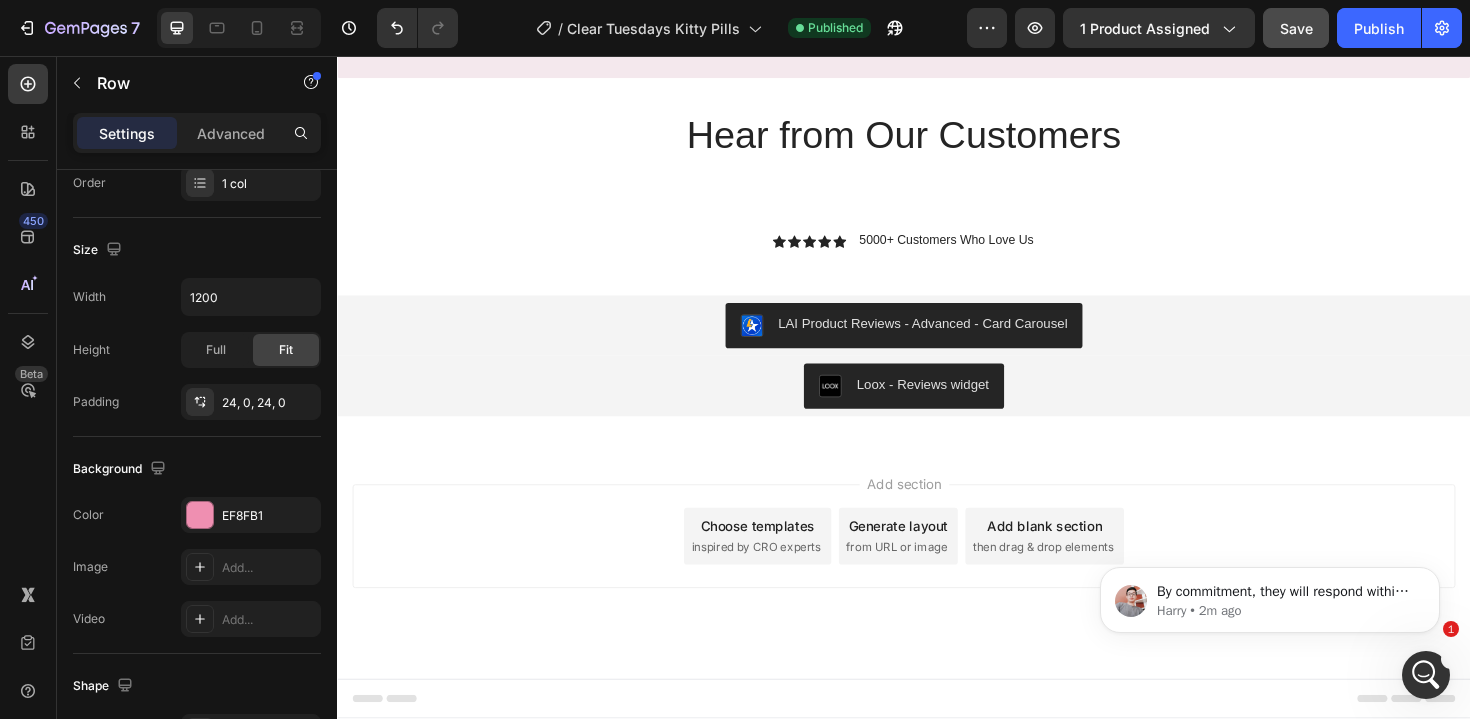 scroll, scrollTop: 0, scrollLeft: 0, axis: both 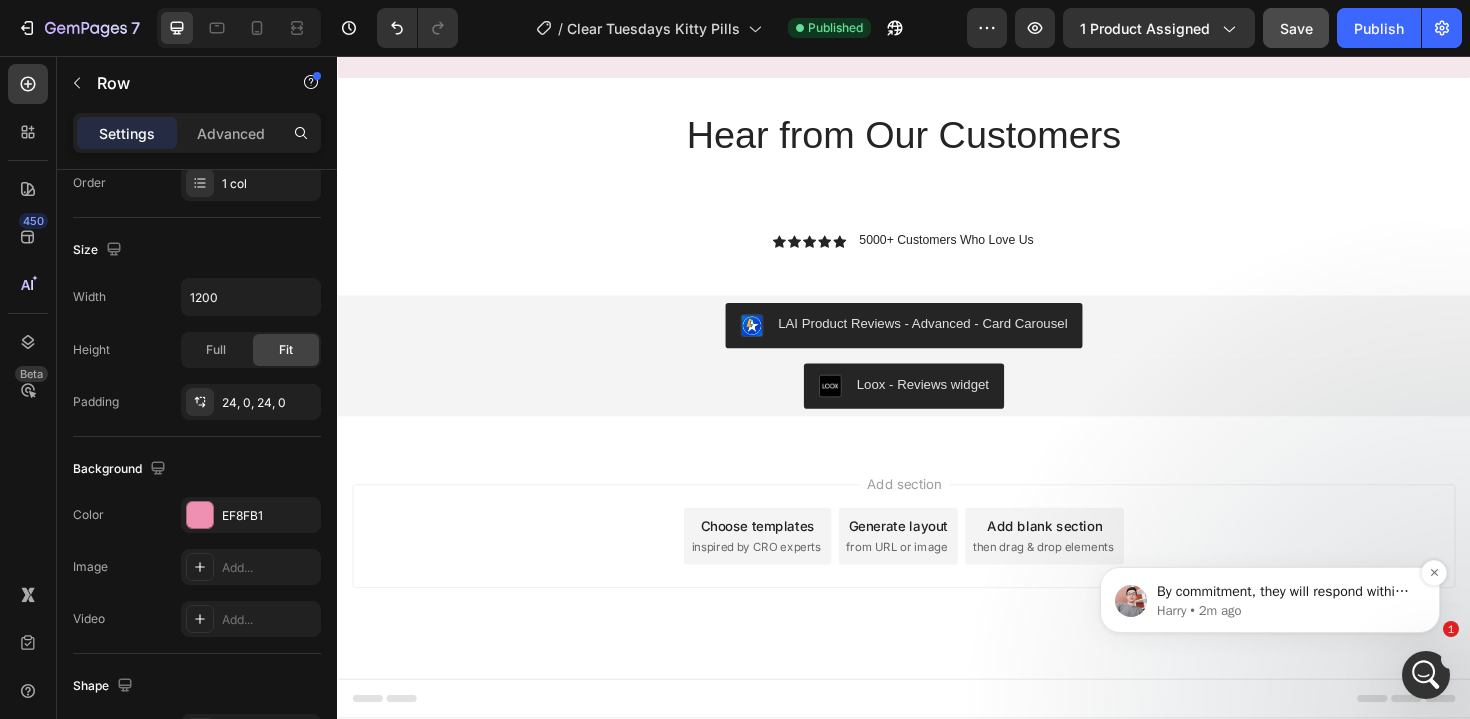 click on "By commitment, they will respond within 24 hours, but it's just the maximum estimated time. If the result is available any sooner, we will update you immediately. Also, we will only troubleshoot on the duplicate template to avoid affecting your work. So, if the review section is not showing correctly on your main page, please consider removing it at the moment and wait for our solution." at bounding box center (1286, 592) 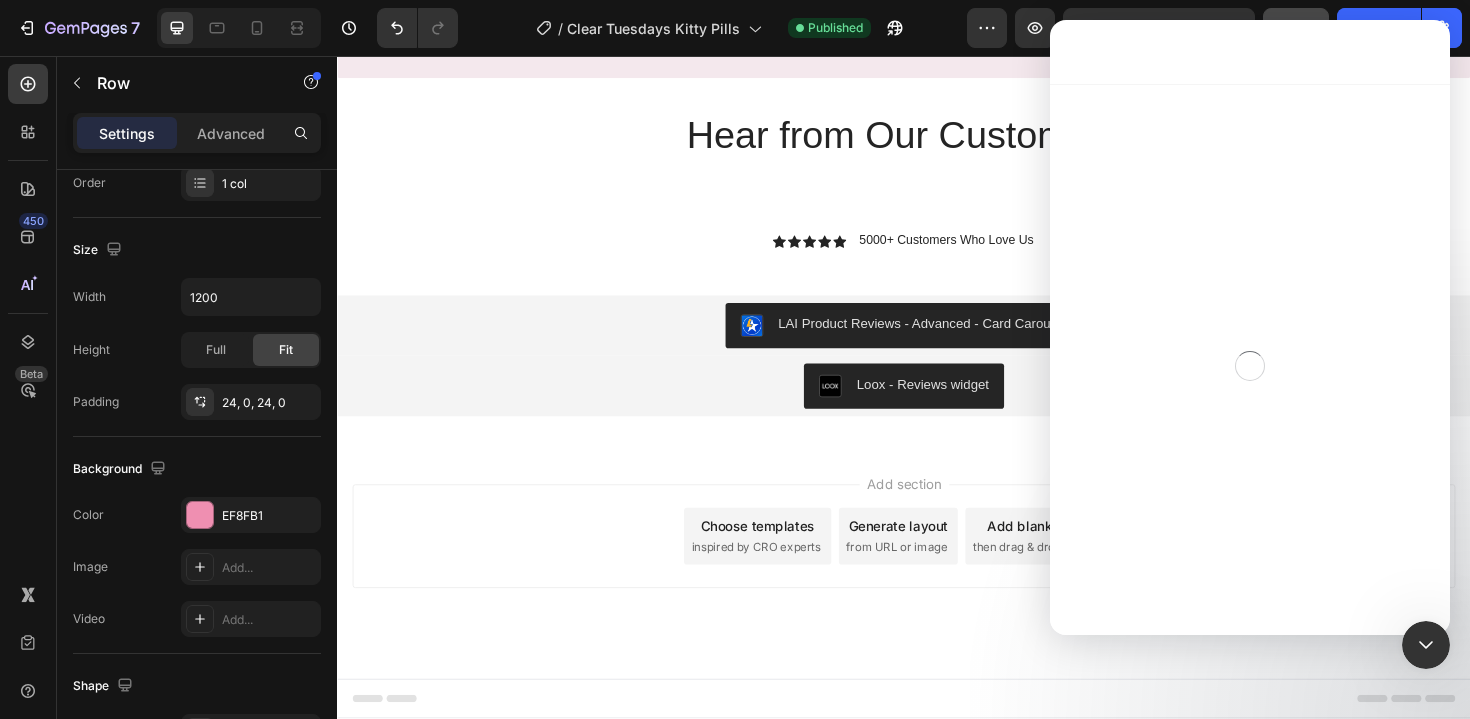 scroll, scrollTop: 3, scrollLeft: 0, axis: vertical 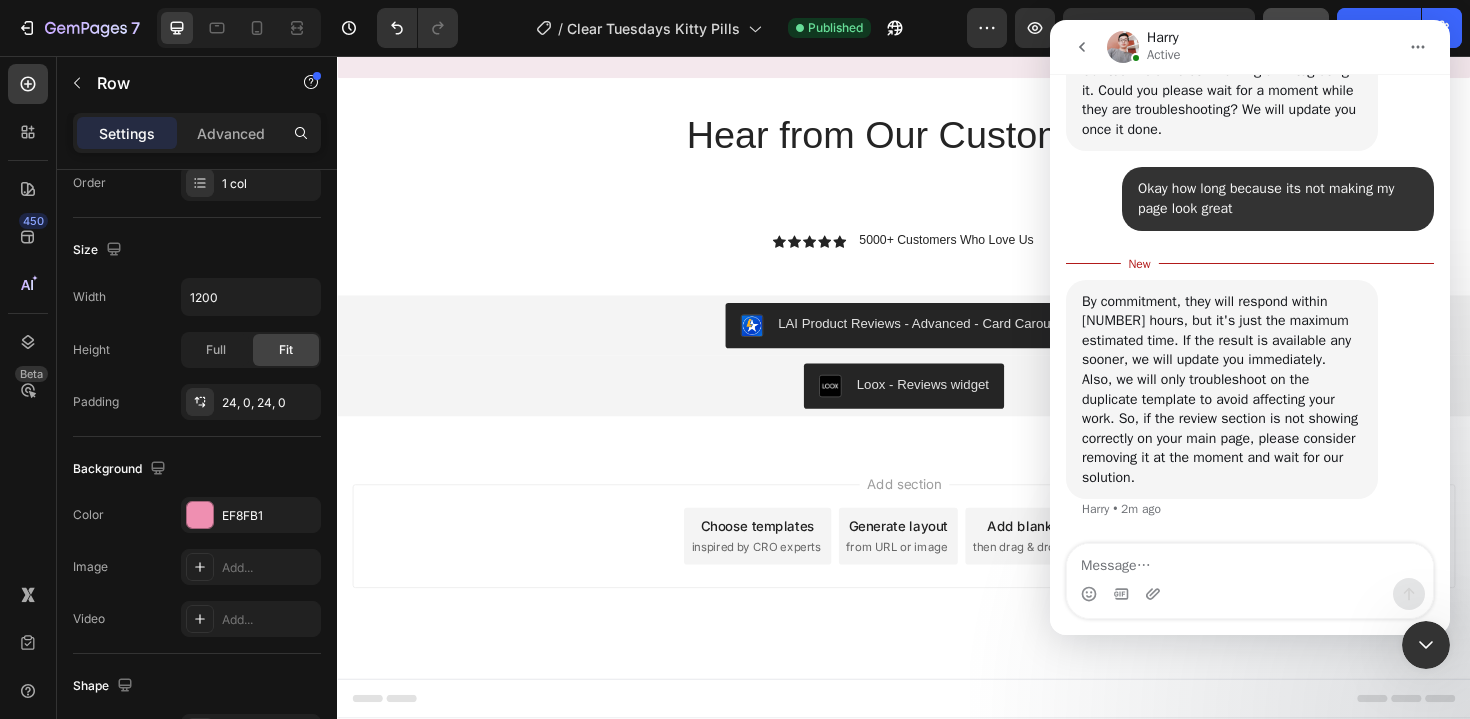 click 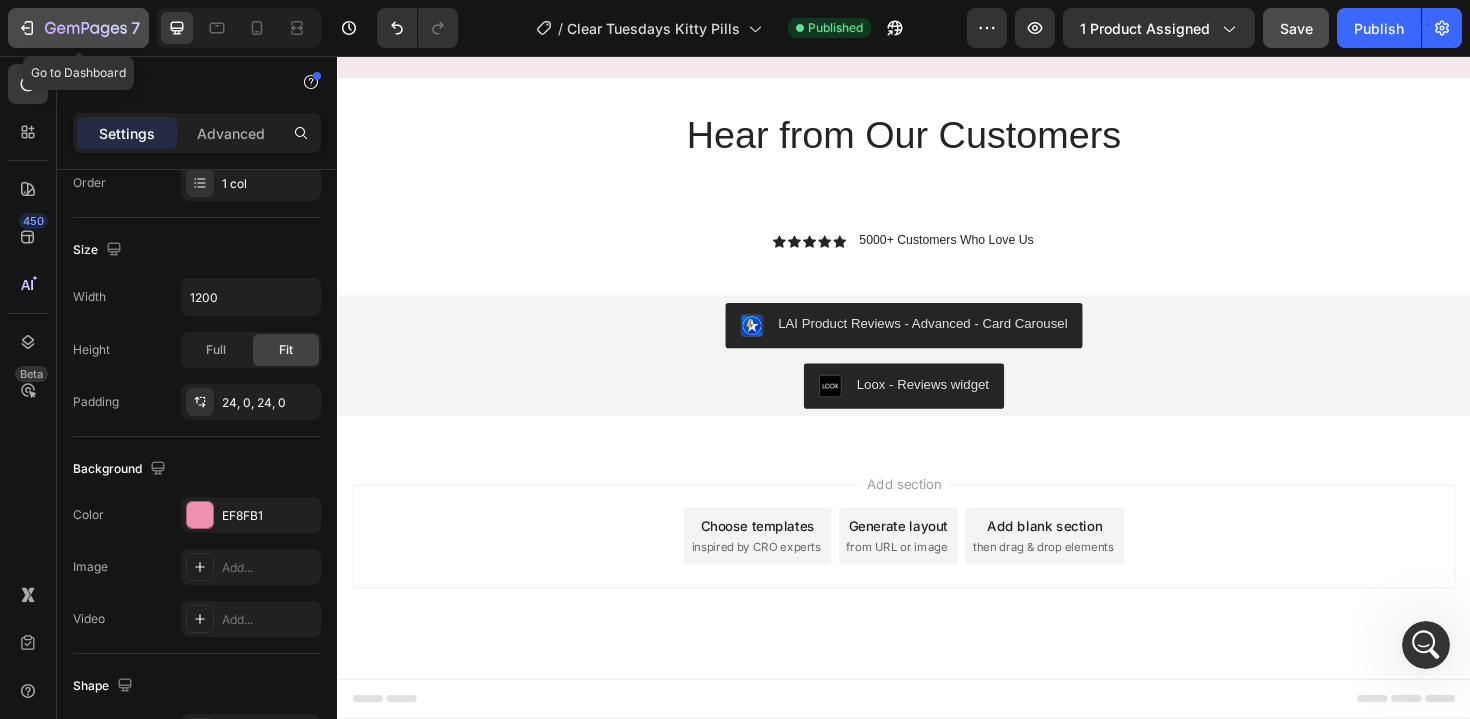 click 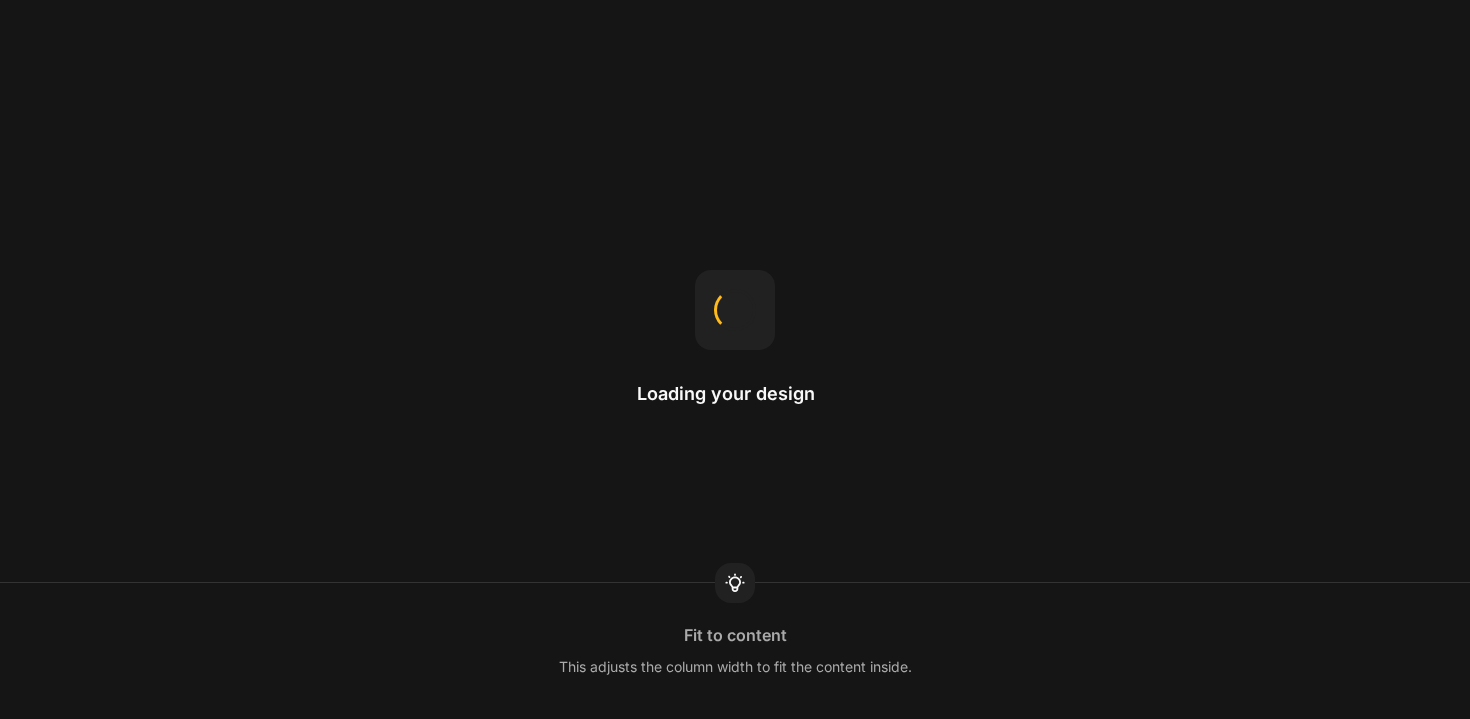 scroll, scrollTop: 0, scrollLeft: 0, axis: both 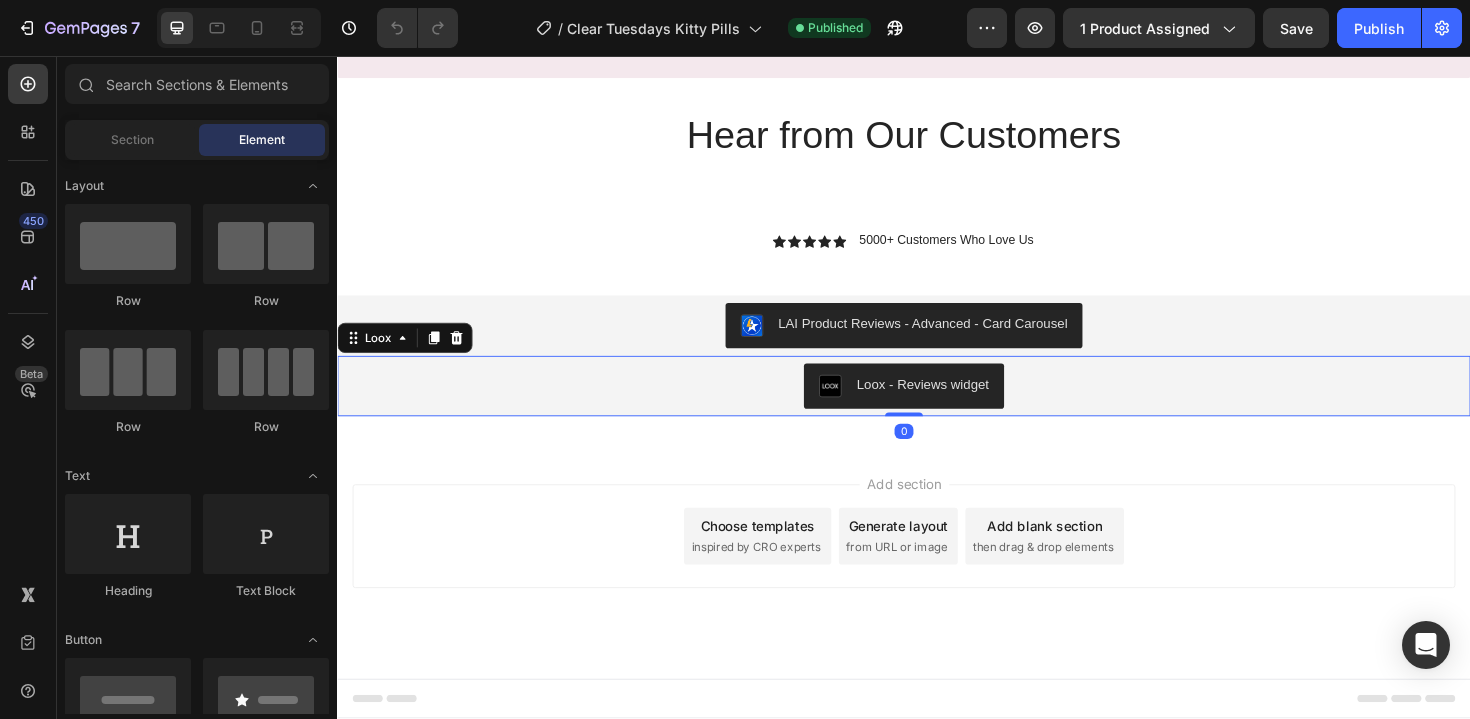 click on "Loox - Reviews widget" at bounding box center [937, 406] 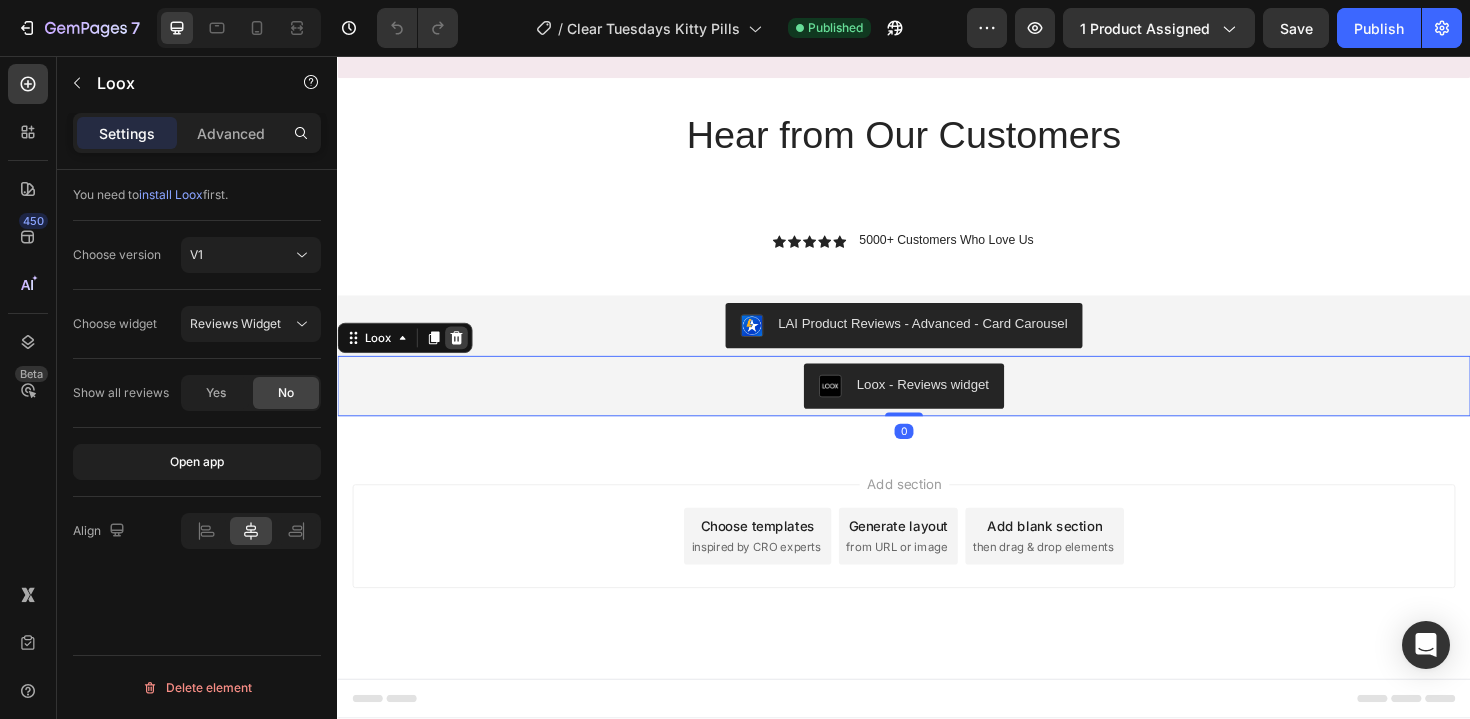 click 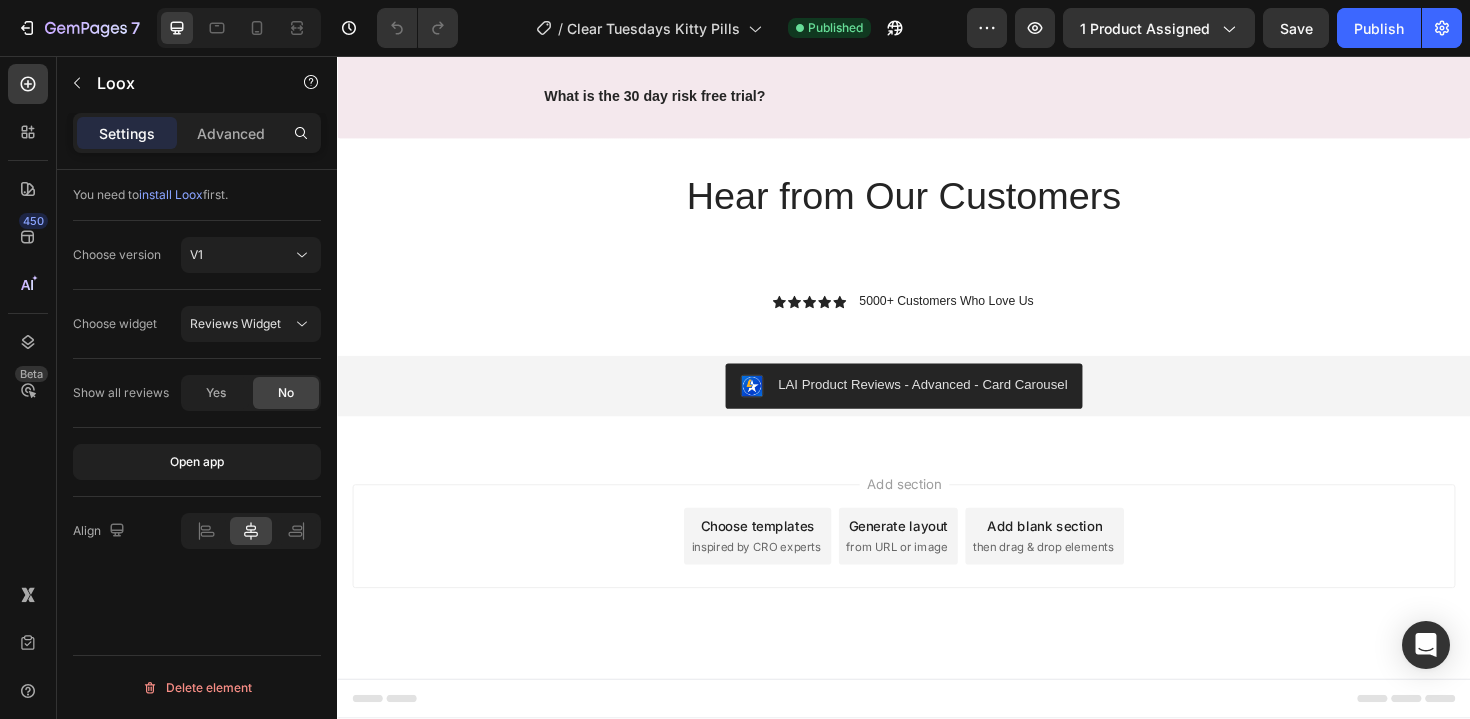 scroll, scrollTop: 7369, scrollLeft: 0, axis: vertical 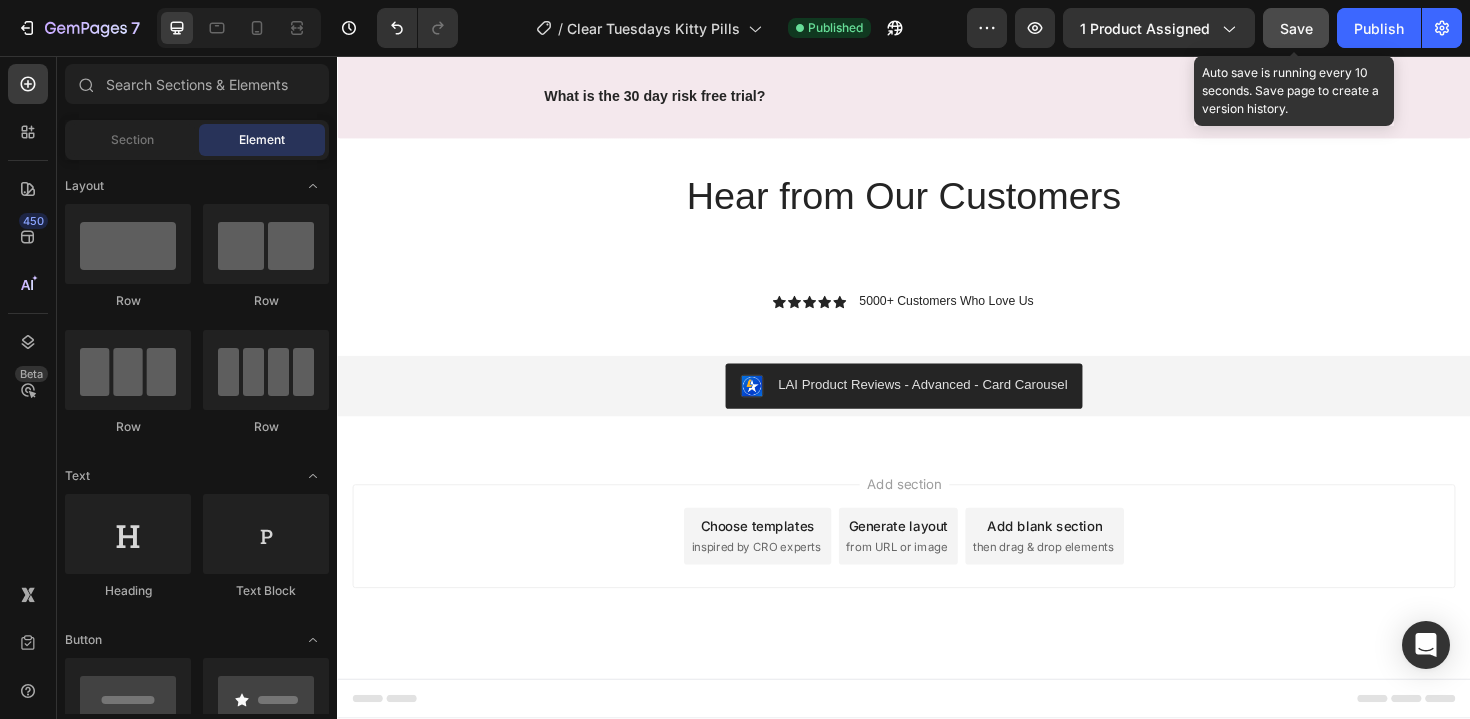 click on "Save" at bounding box center (1296, 28) 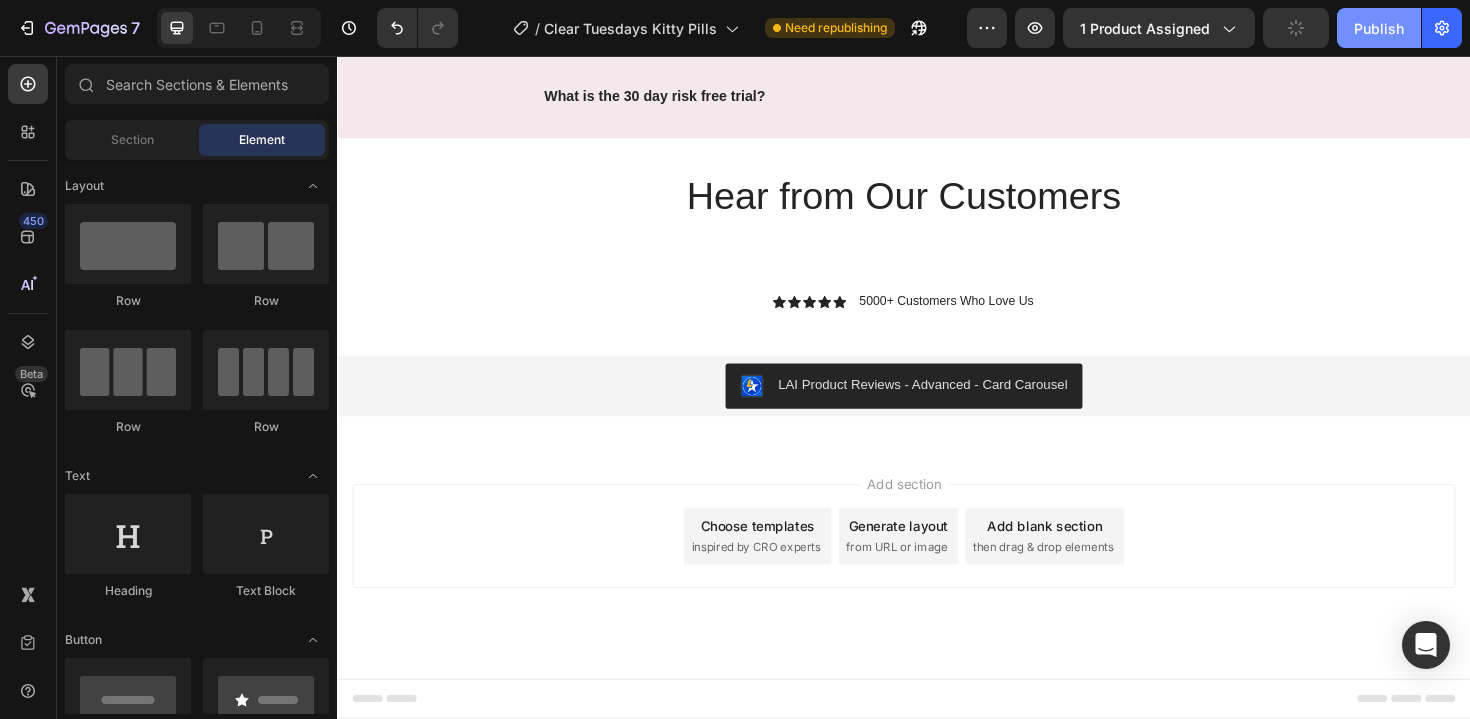 click on "Publish" at bounding box center (1379, 28) 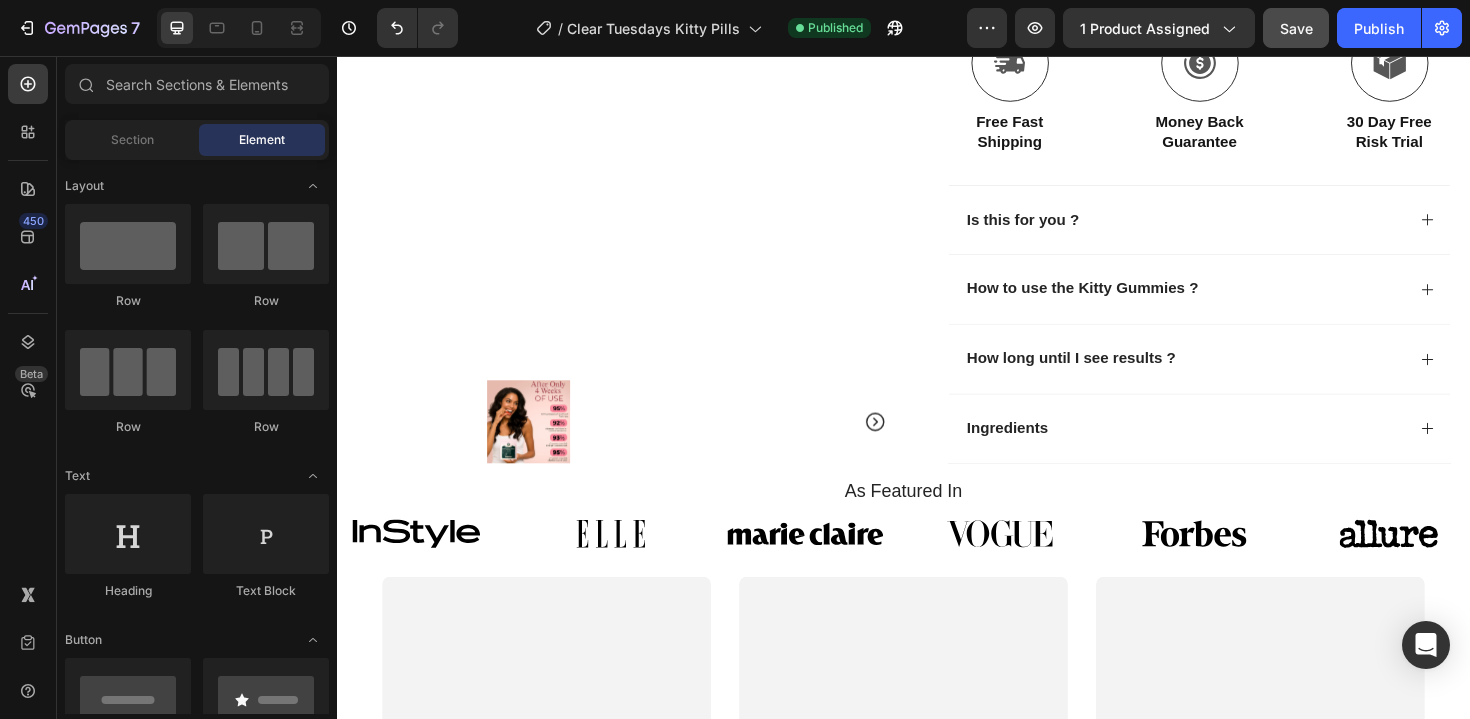 scroll, scrollTop: 0, scrollLeft: 0, axis: both 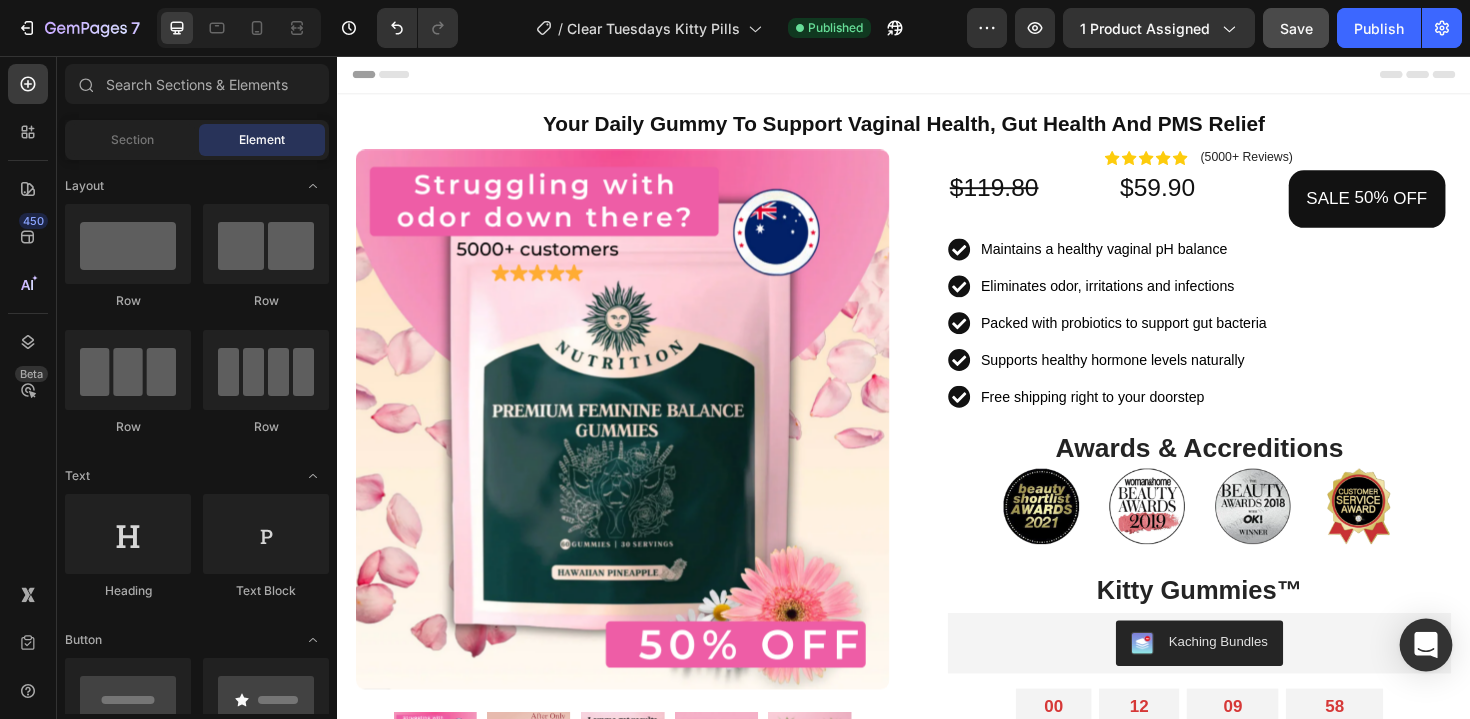click 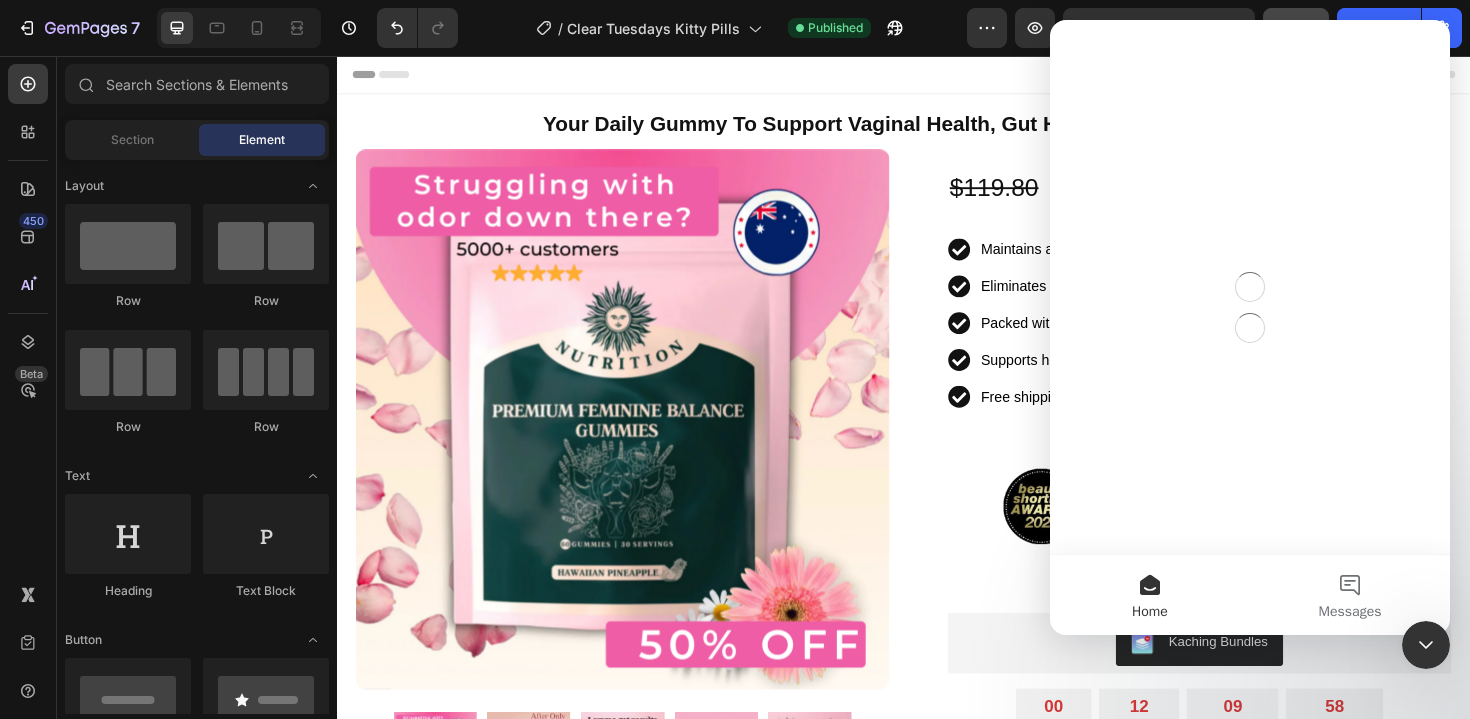 scroll, scrollTop: 0, scrollLeft: 0, axis: both 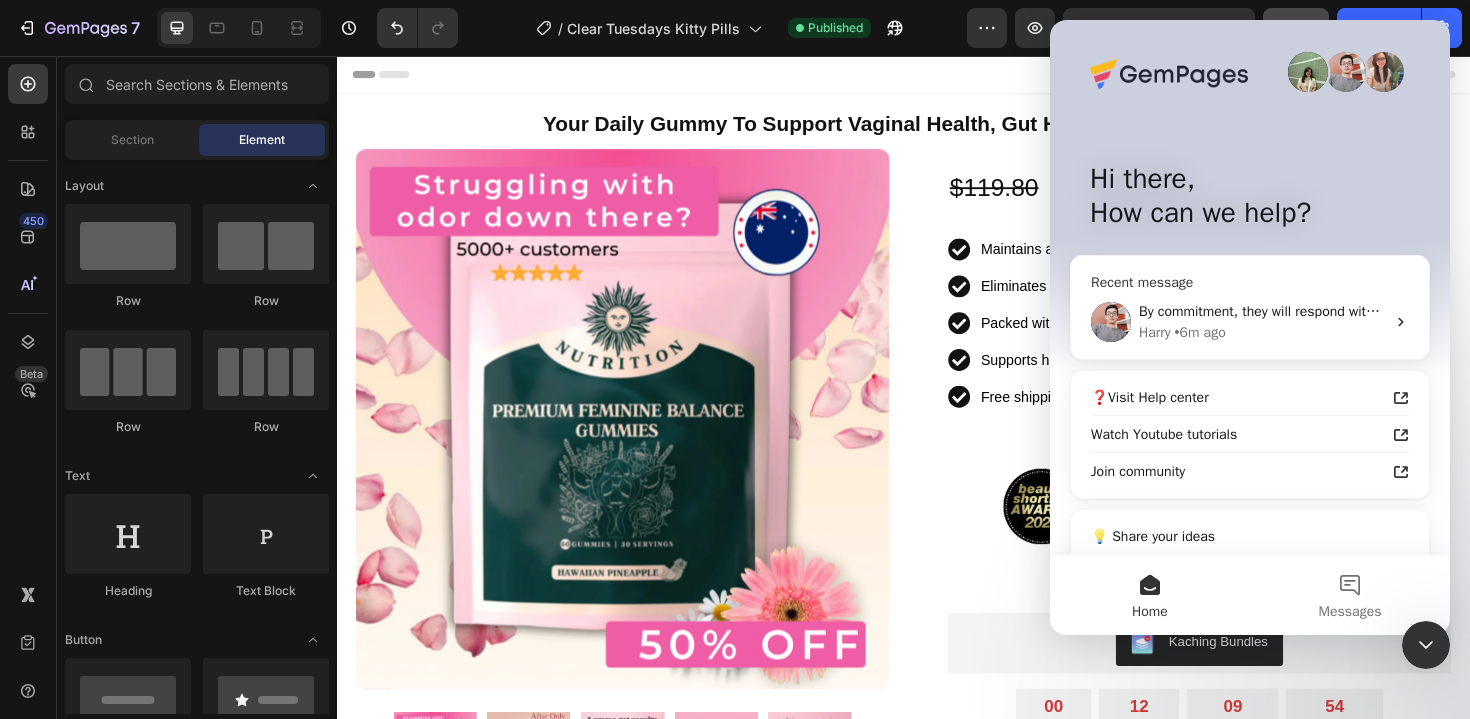 click on "[NAME] • 6m ago" at bounding box center (1262, 332) 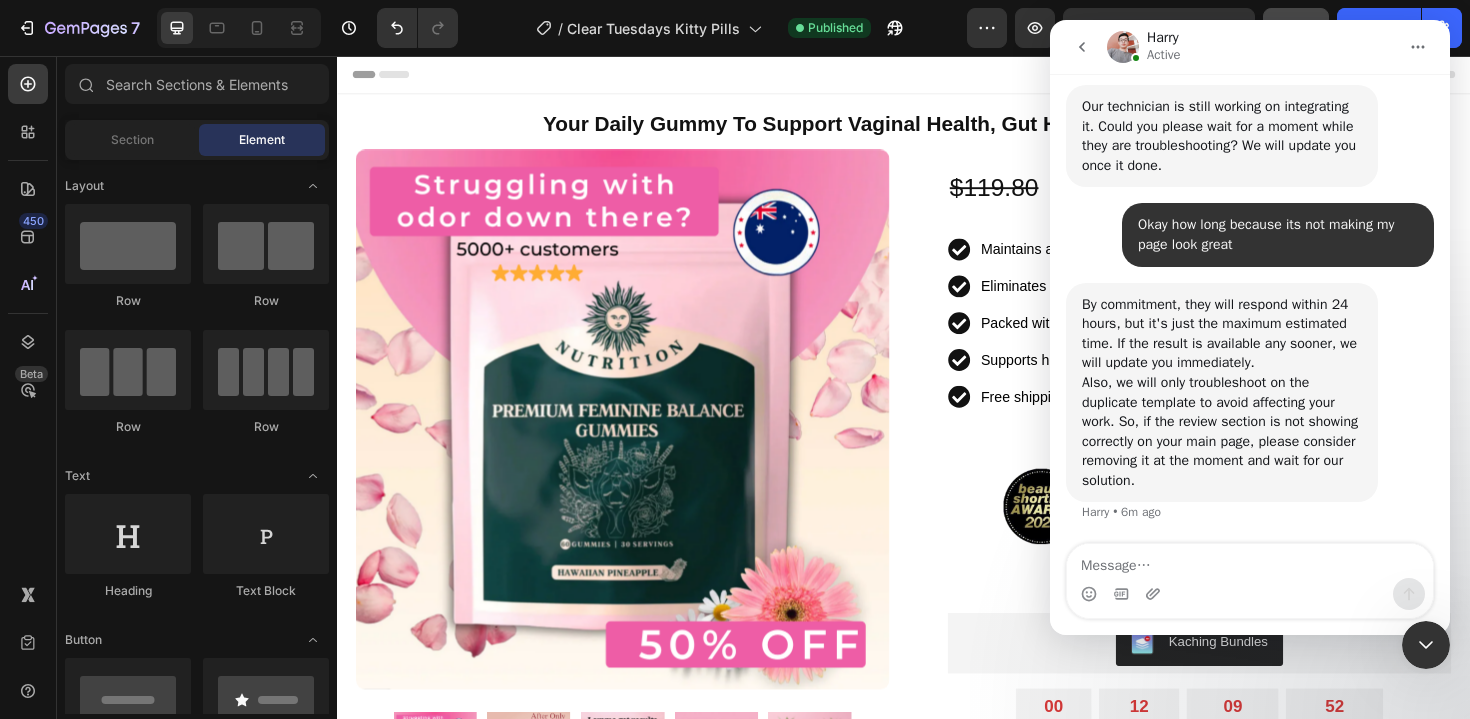 scroll, scrollTop: 3219, scrollLeft: 0, axis: vertical 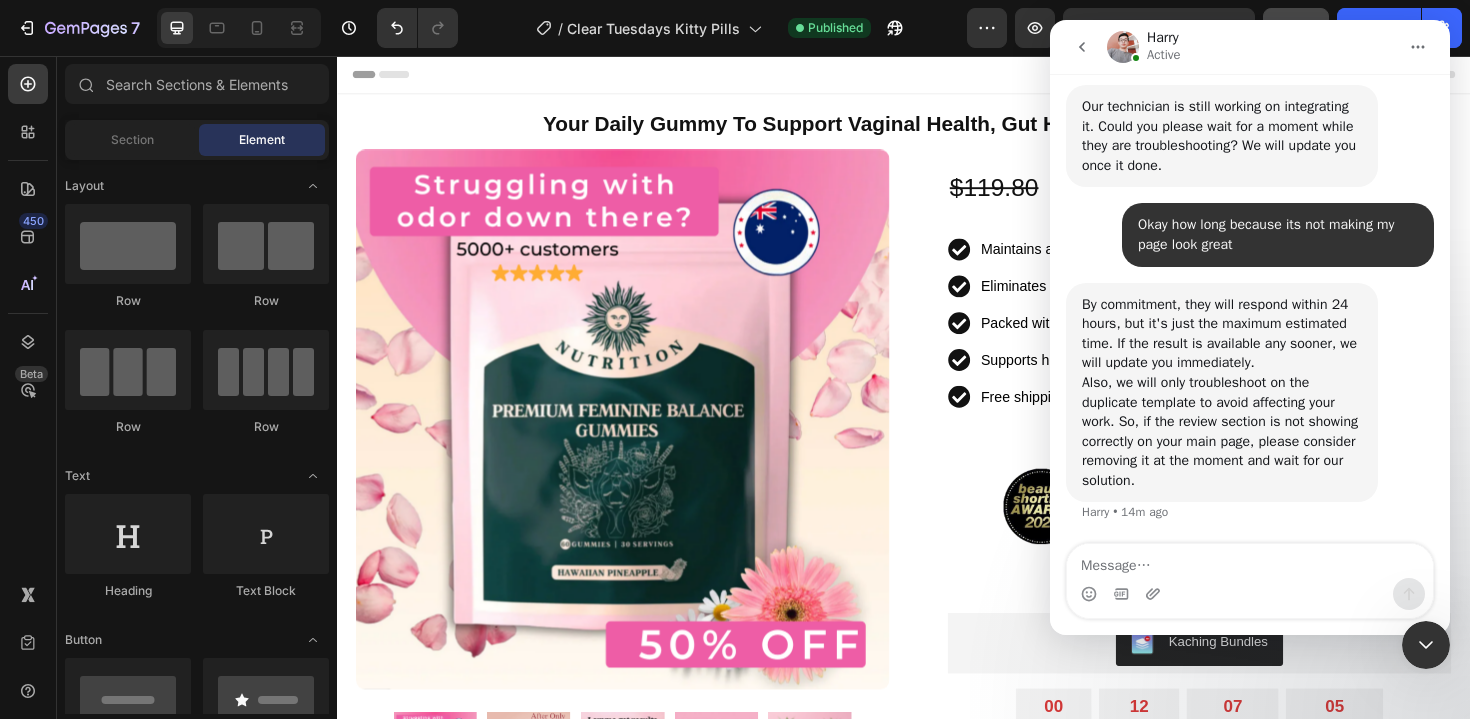 click 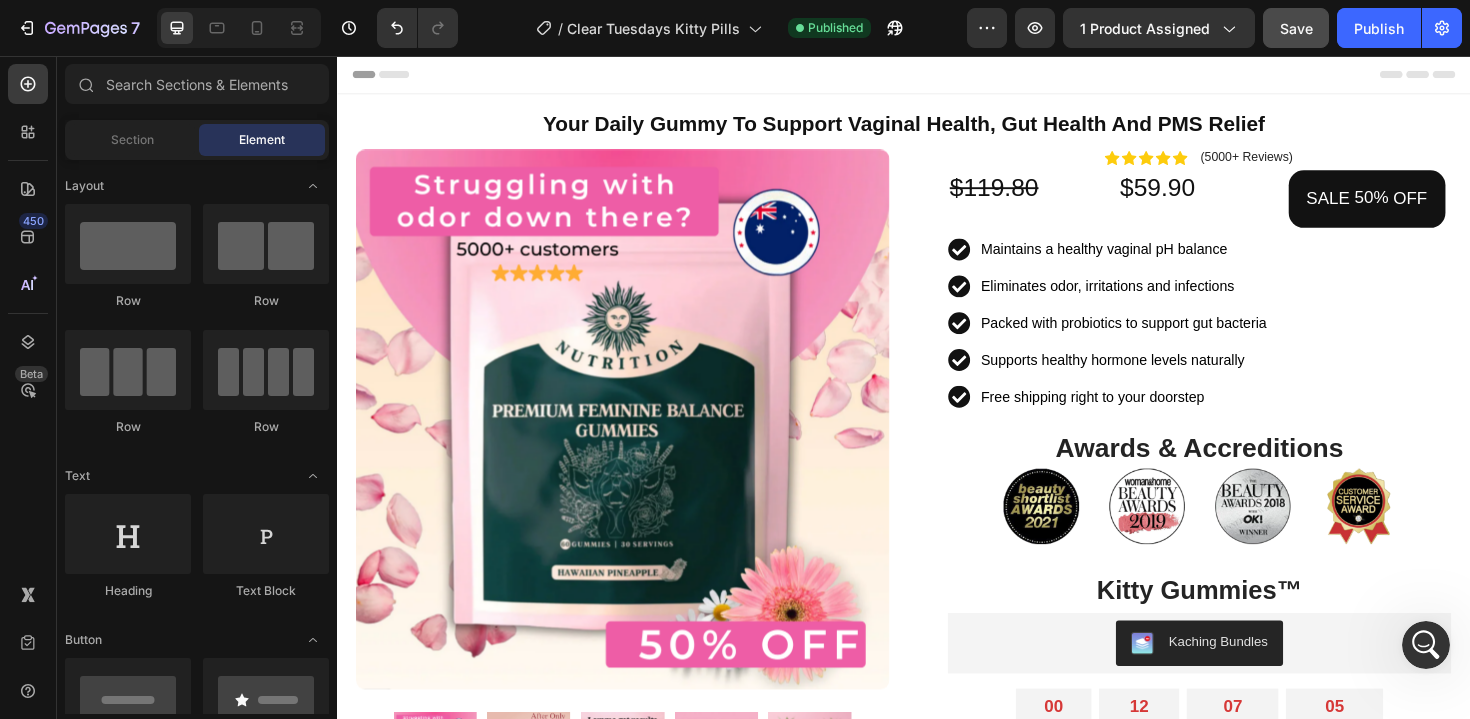 scroll, scrollTop: 0, scrollLeft: 0, axis: both 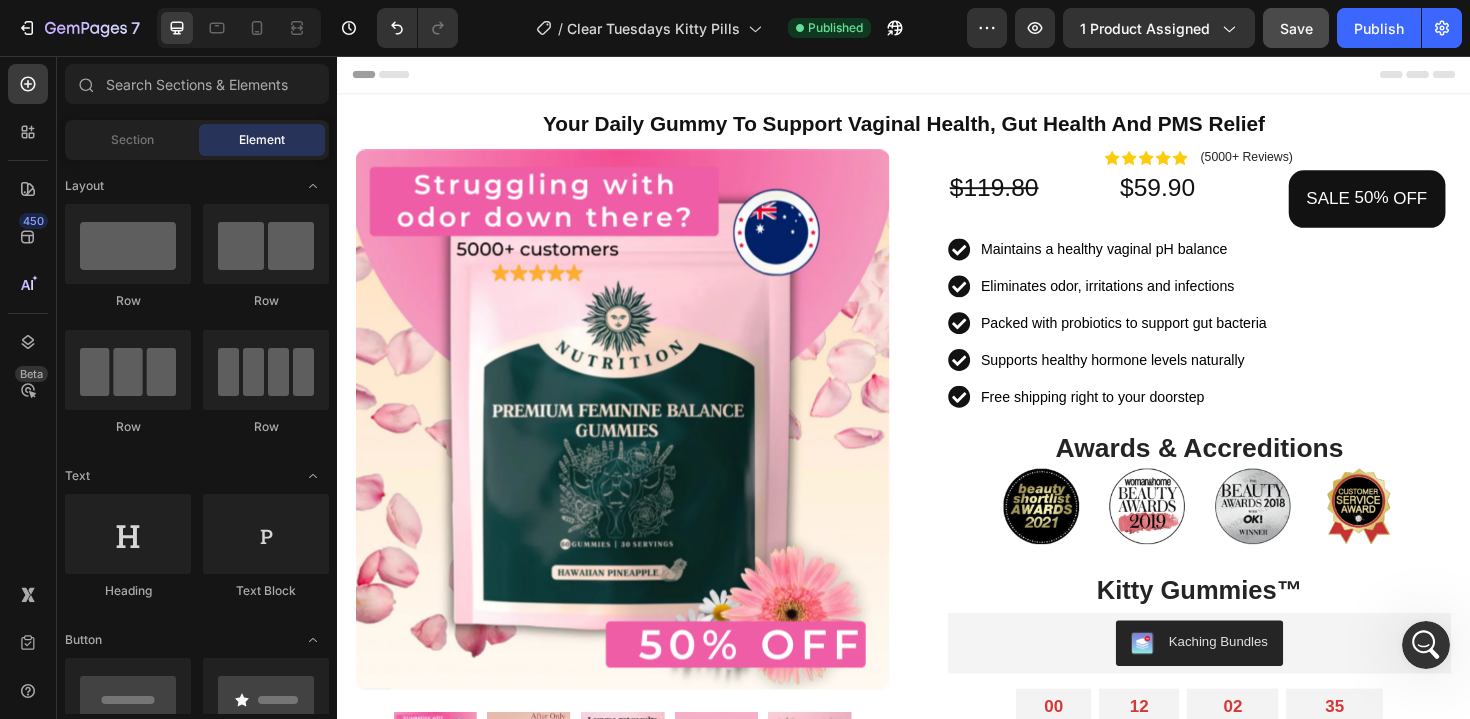 click 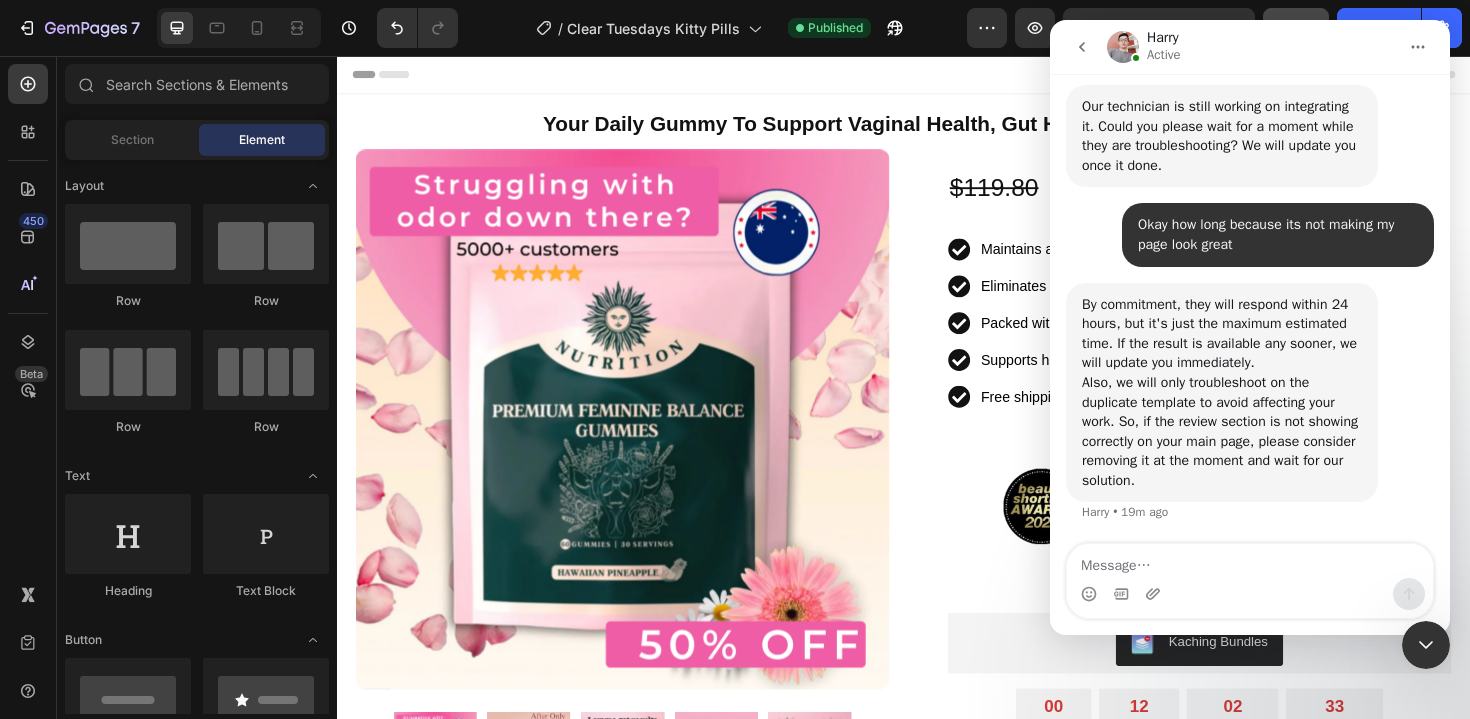 scroll, scrollTop: 3219, scrollLeft: 0, axis: vertical 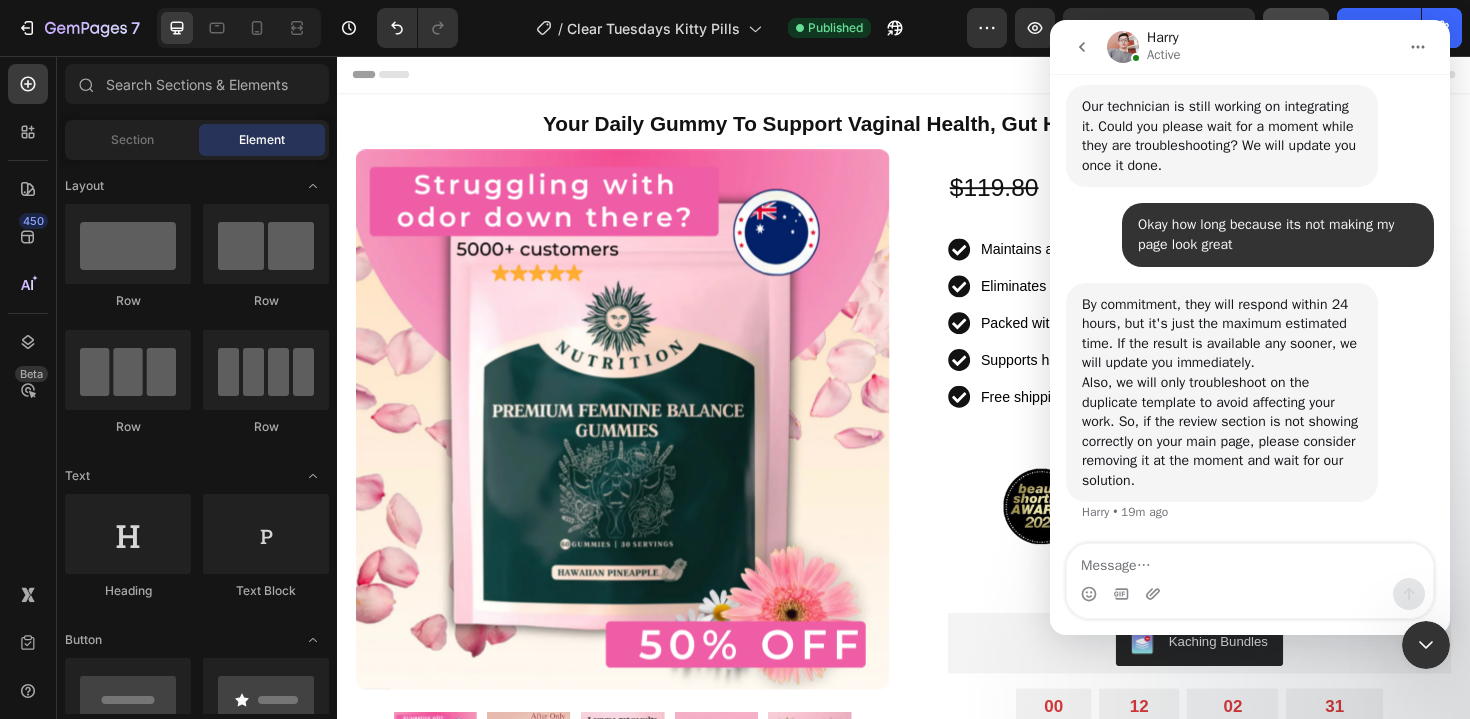 click at bounding box center [1250, 561] 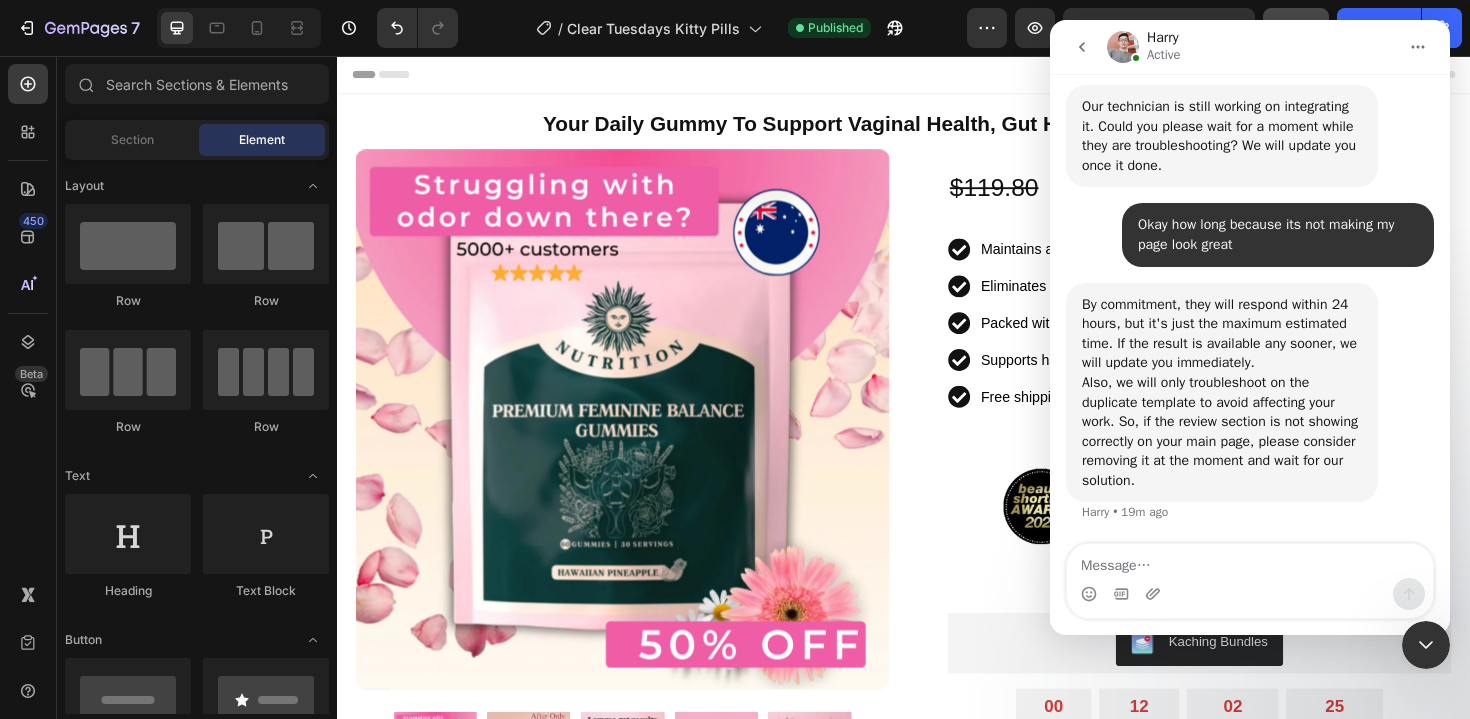 click 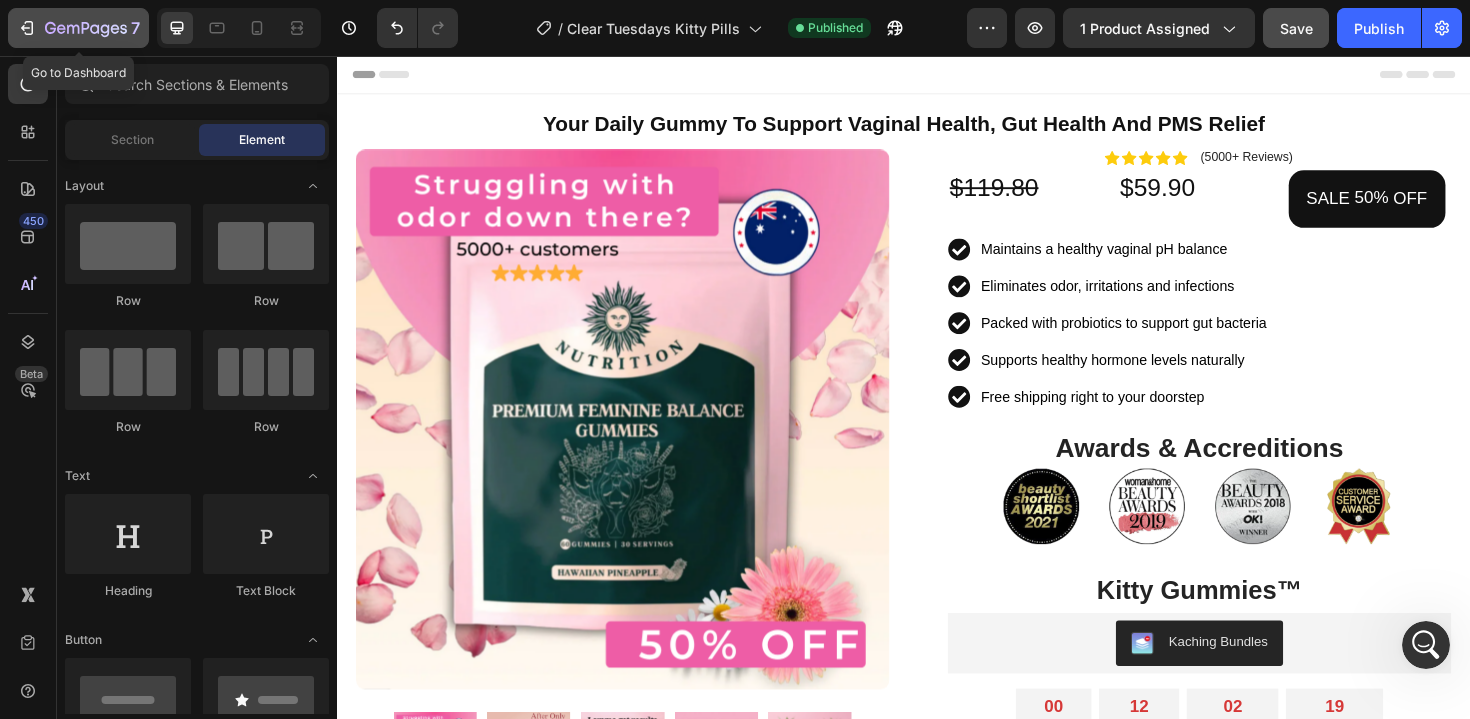 click 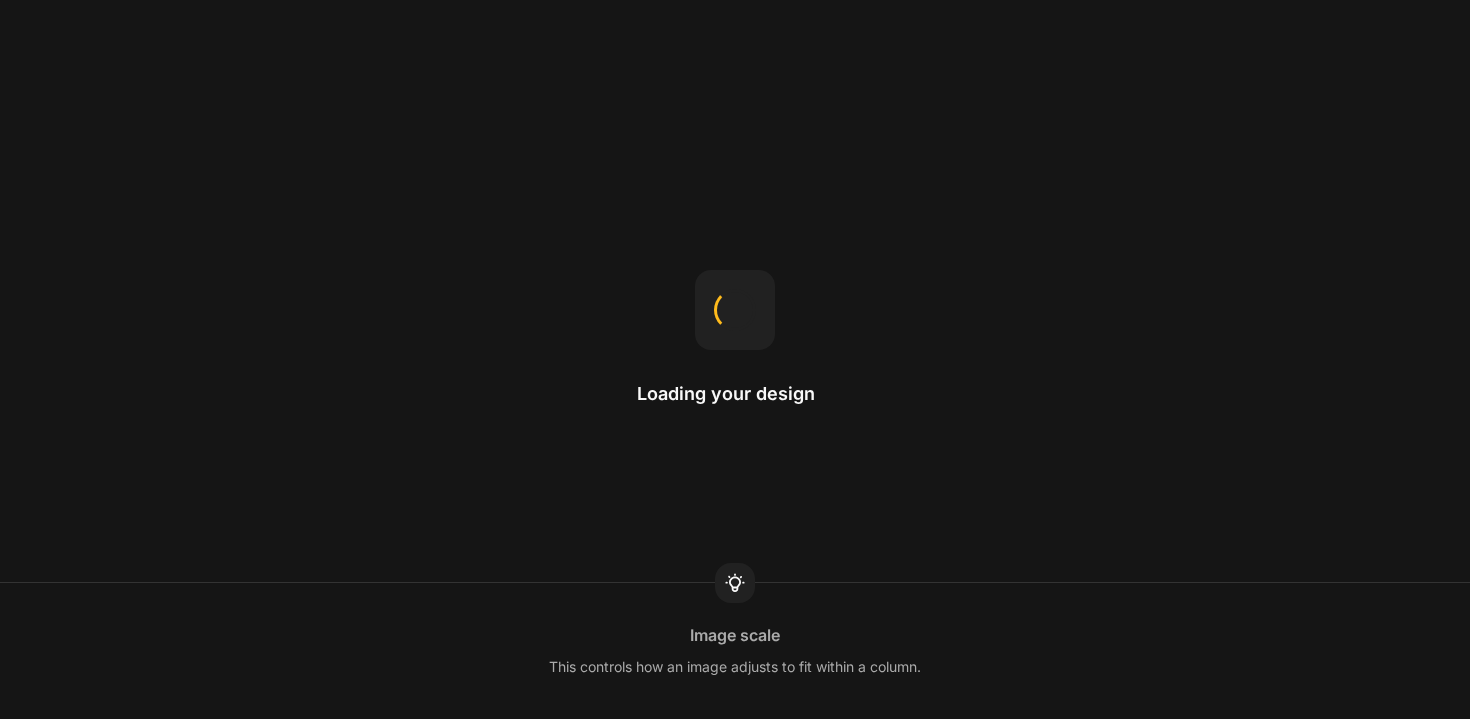 scroll, scrollTop: 0, scrollLeft: 0, axis: both 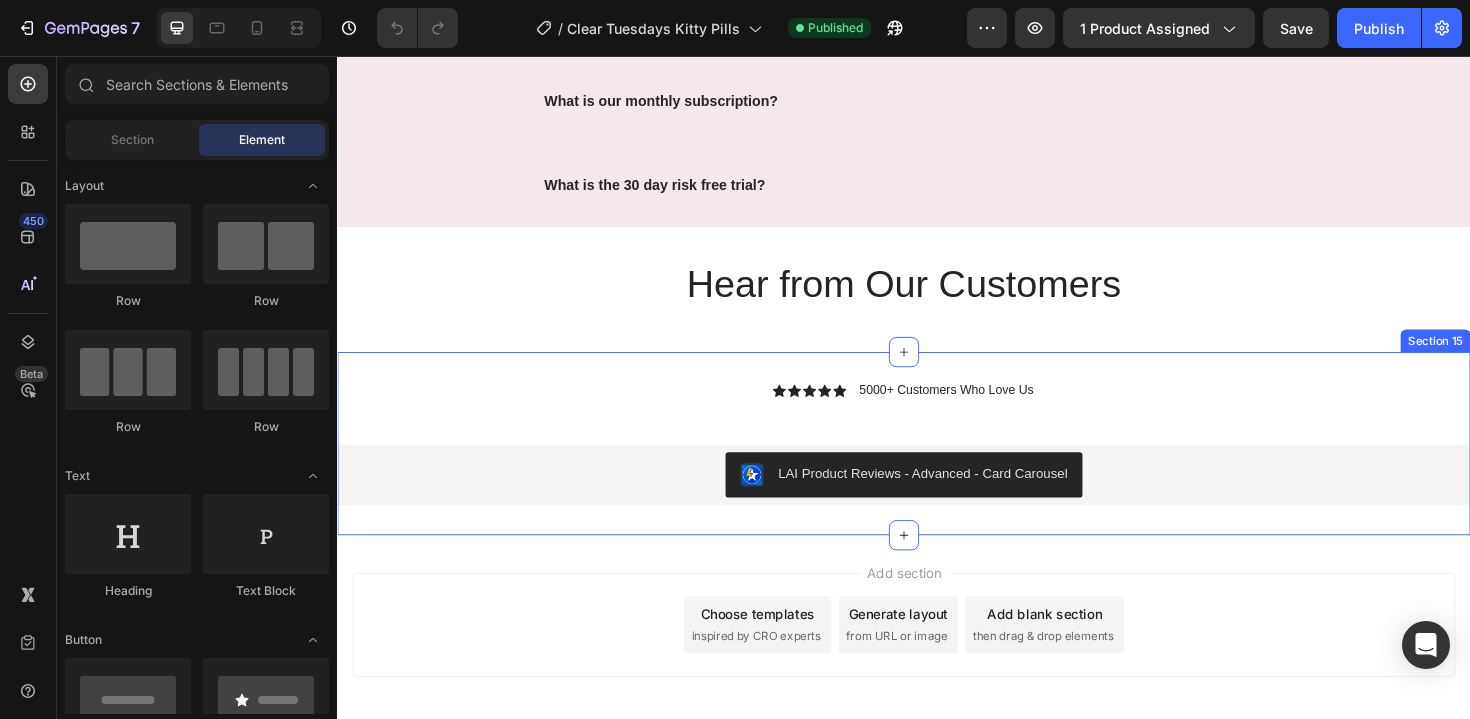 click on "Icon Icon Icon Icon Icon Icon List 5000+ Customers Who Love Us Text Block Row LAI Product Reviews - Advanced - Card Carousel LAI Product Reviews" at bounding box center [937, 467] 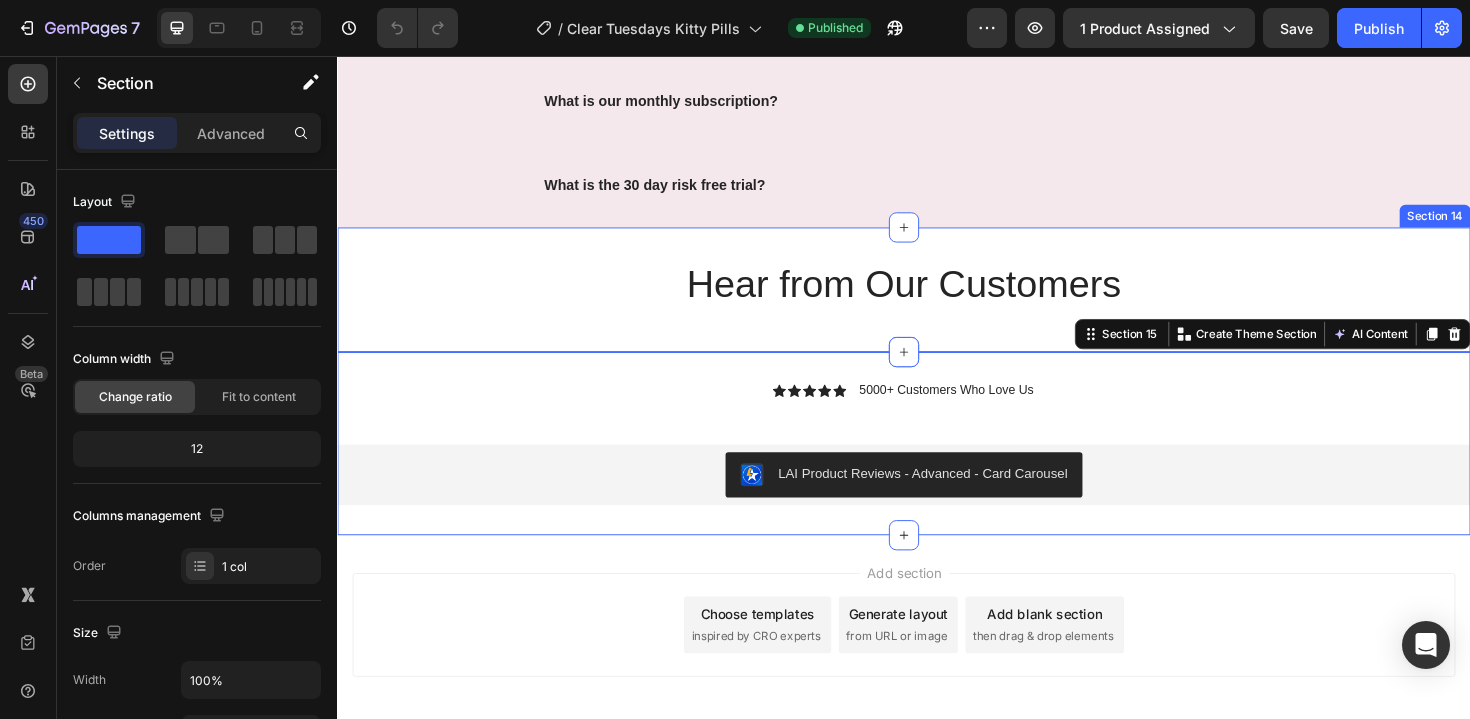 click on "Hear from Our Customers Heading Section 14" at bounding box center (937, 304) 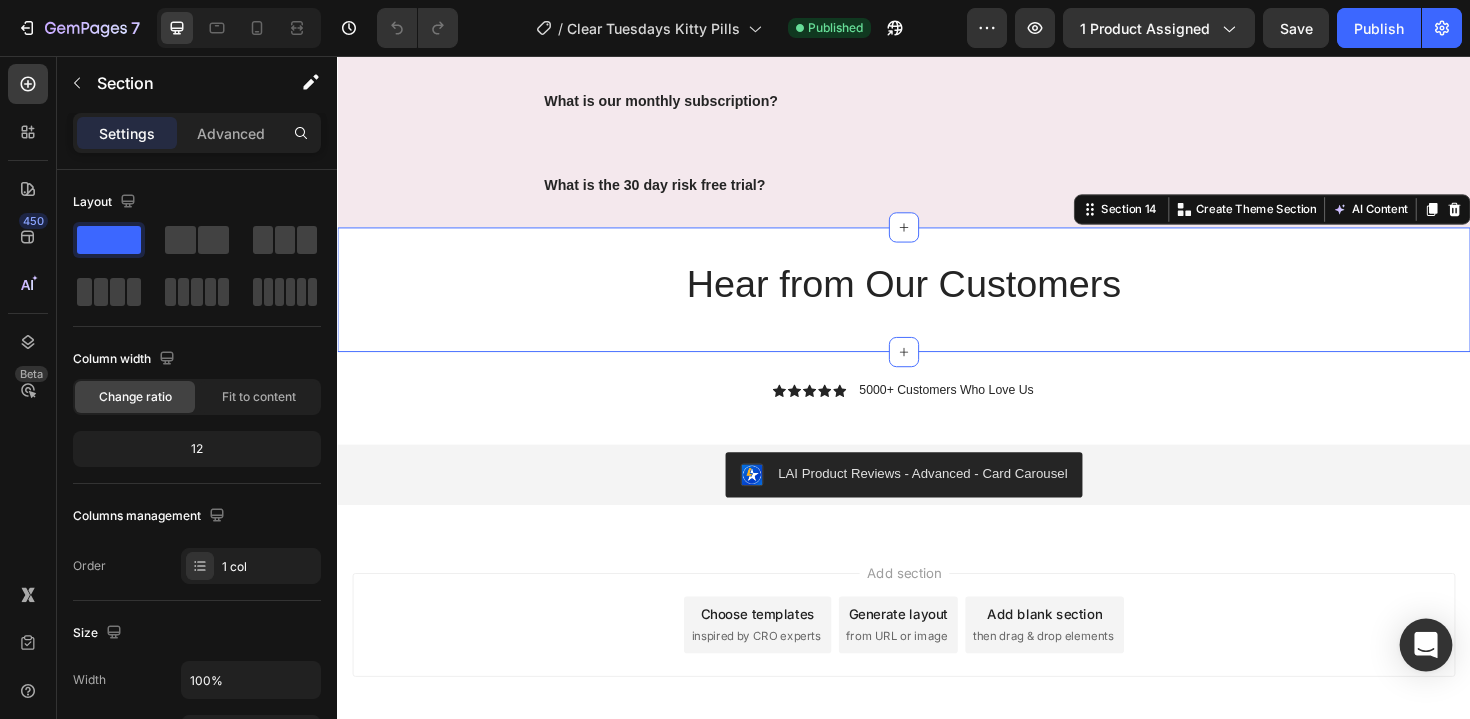 click at bounding box center [1426, 645] 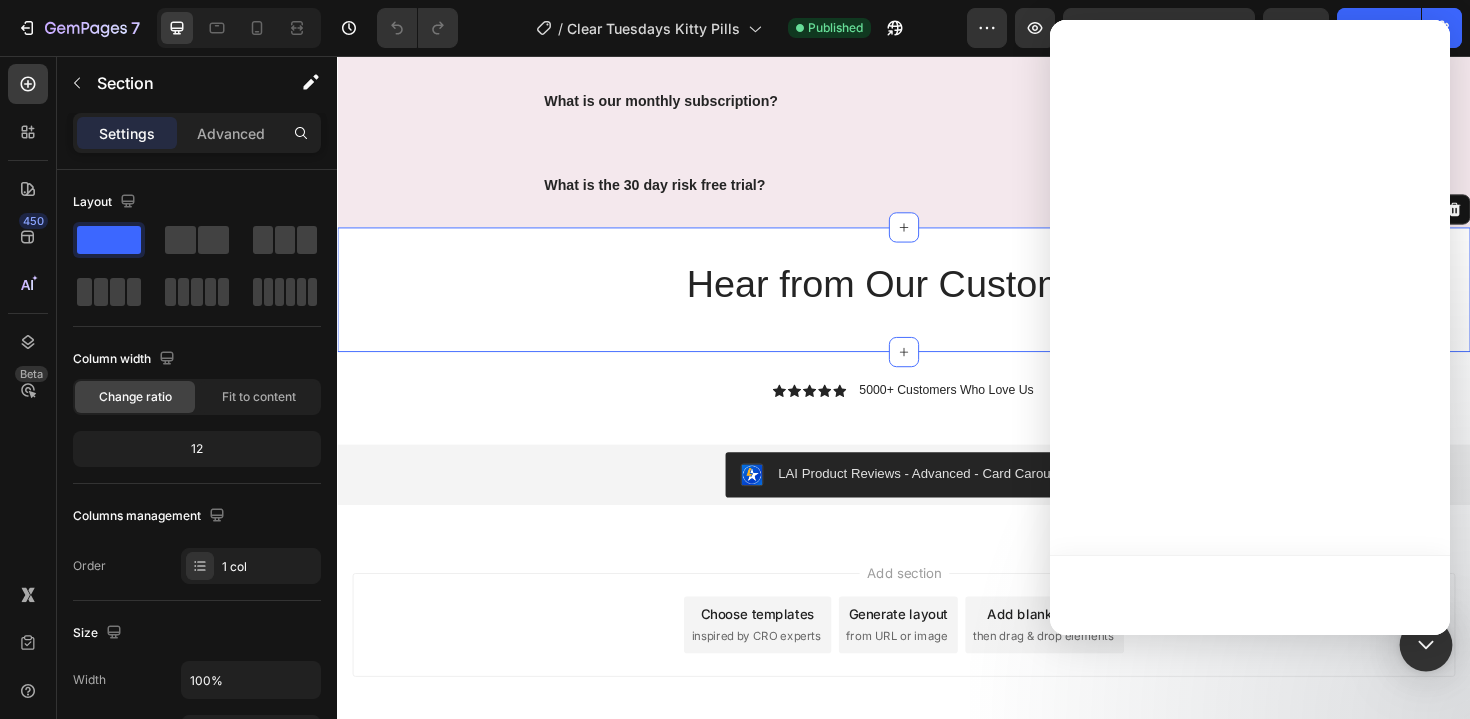 scroll, scrollTop: 0, scrollLeft: 0, axis: both 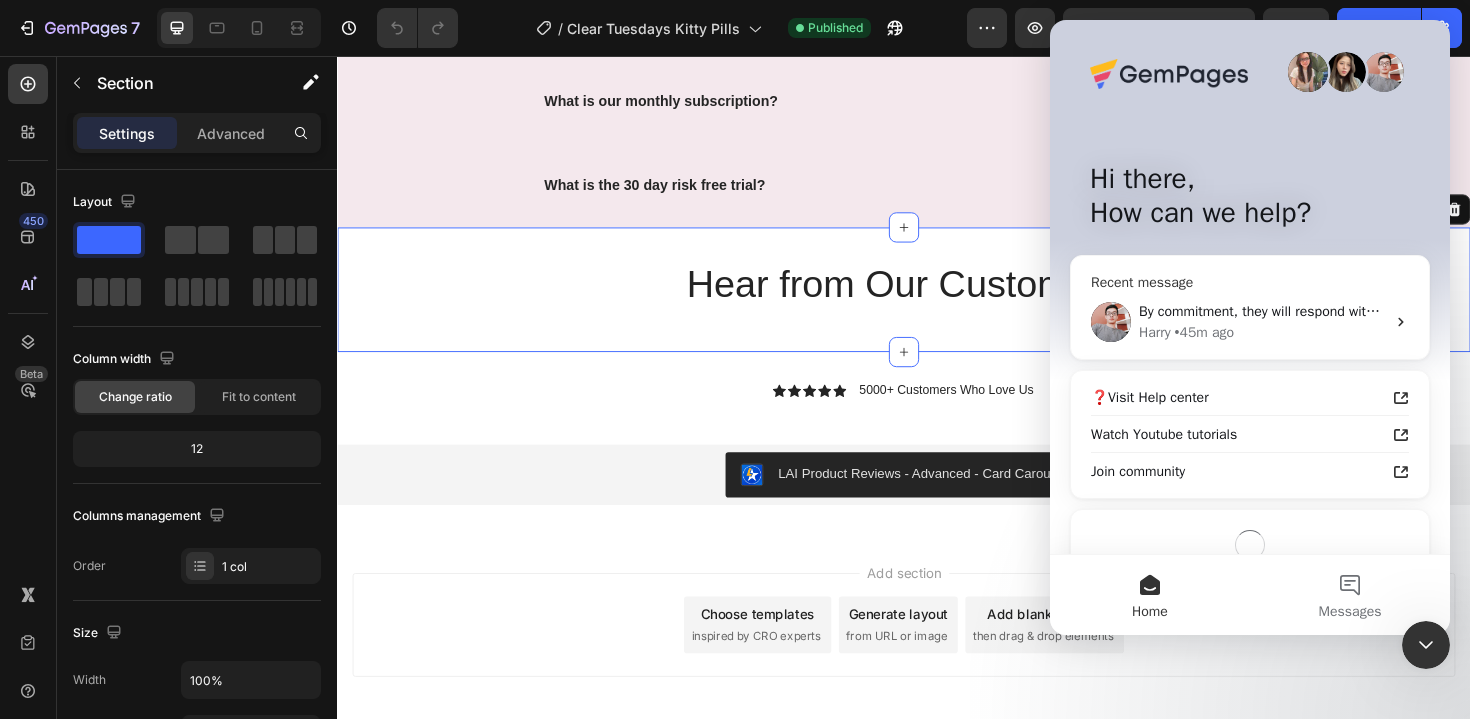 click on "By commitment, they will respond within 24 hours, but it's just the maximum estimated time. If the result is available any sooner, we will update you immediately. Also, we will only troubleshoot on the duplicate template to avoid affecting your work. So, if the review section is not showing correctly on your main page, please consider removing it at the moment and wait for our solution. [NAME] • 45m ago" at bounding box center [1250, 322] 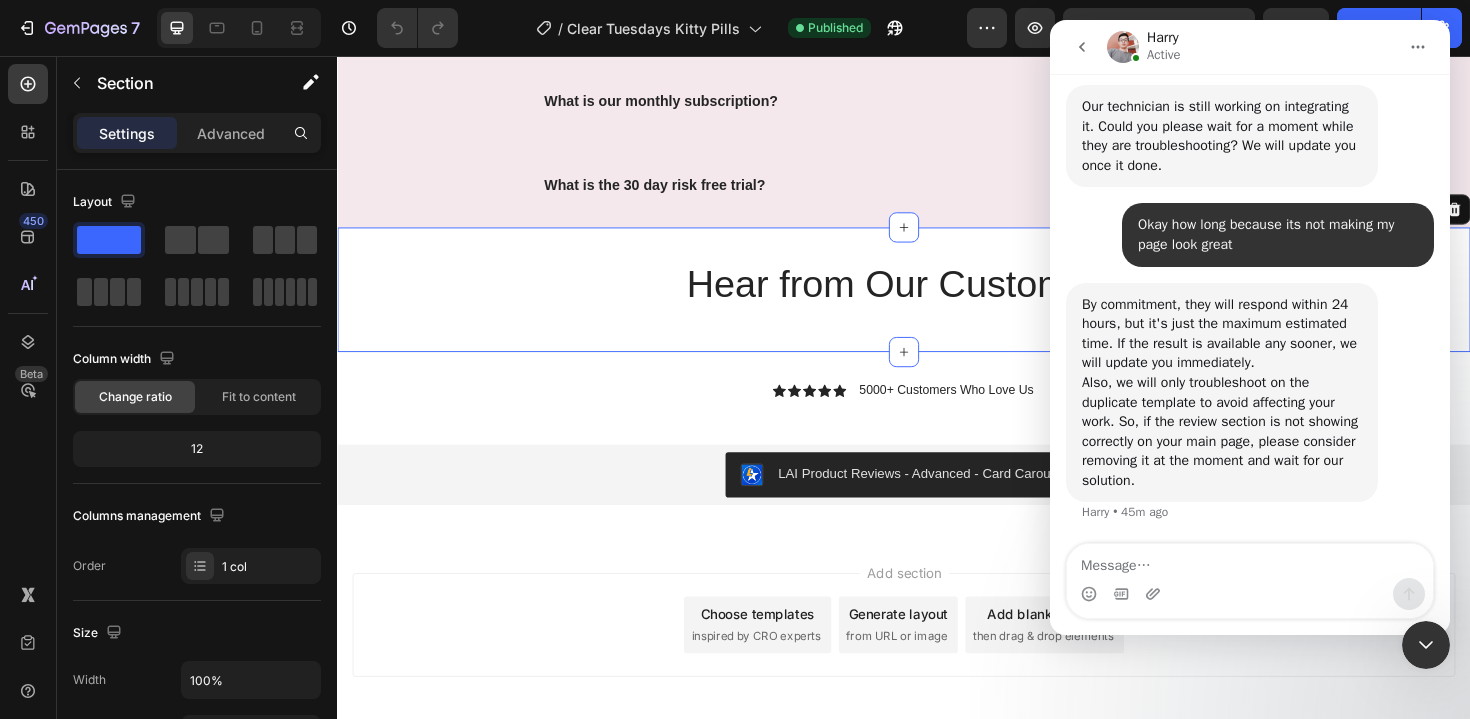scroll, scrollTop: 3219, scrollLeft: 0, axis: vertical 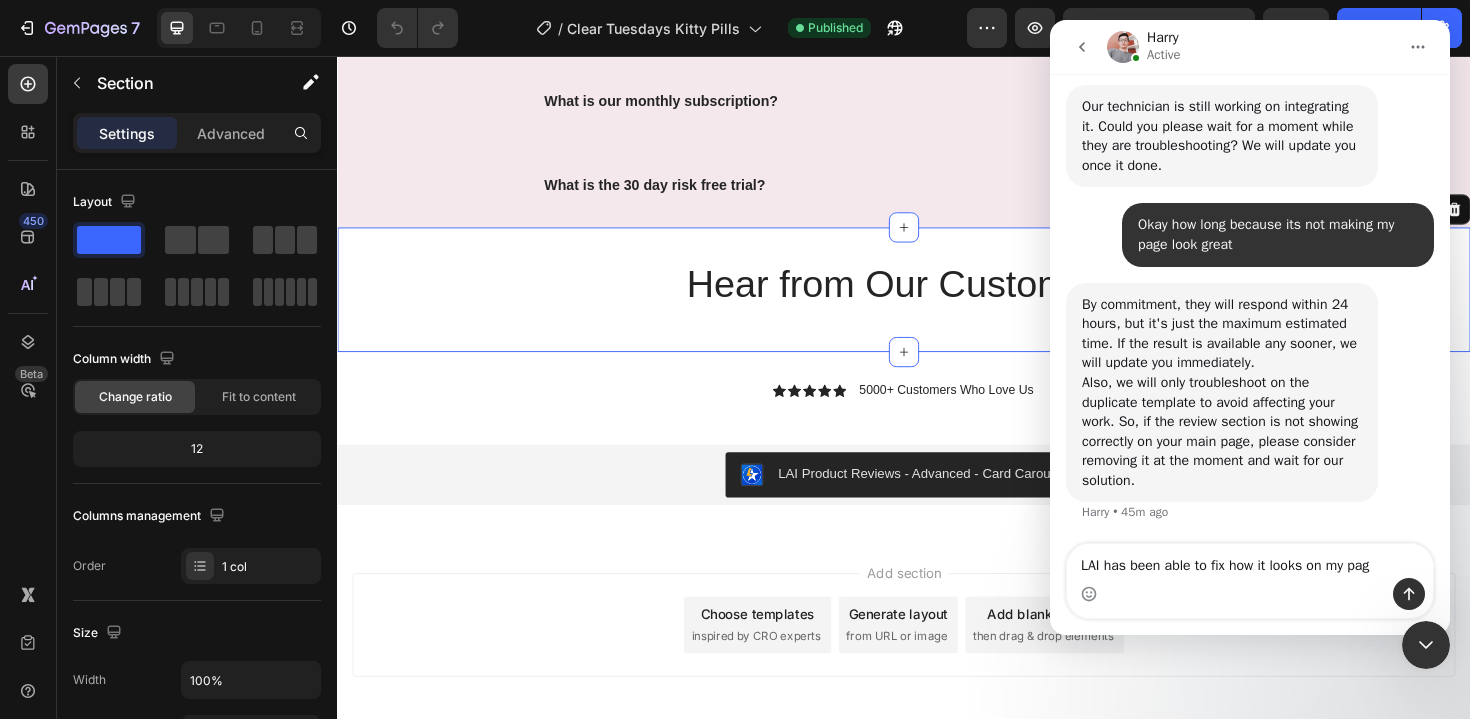 type on "LAI has been able to fix how it looks on my page" 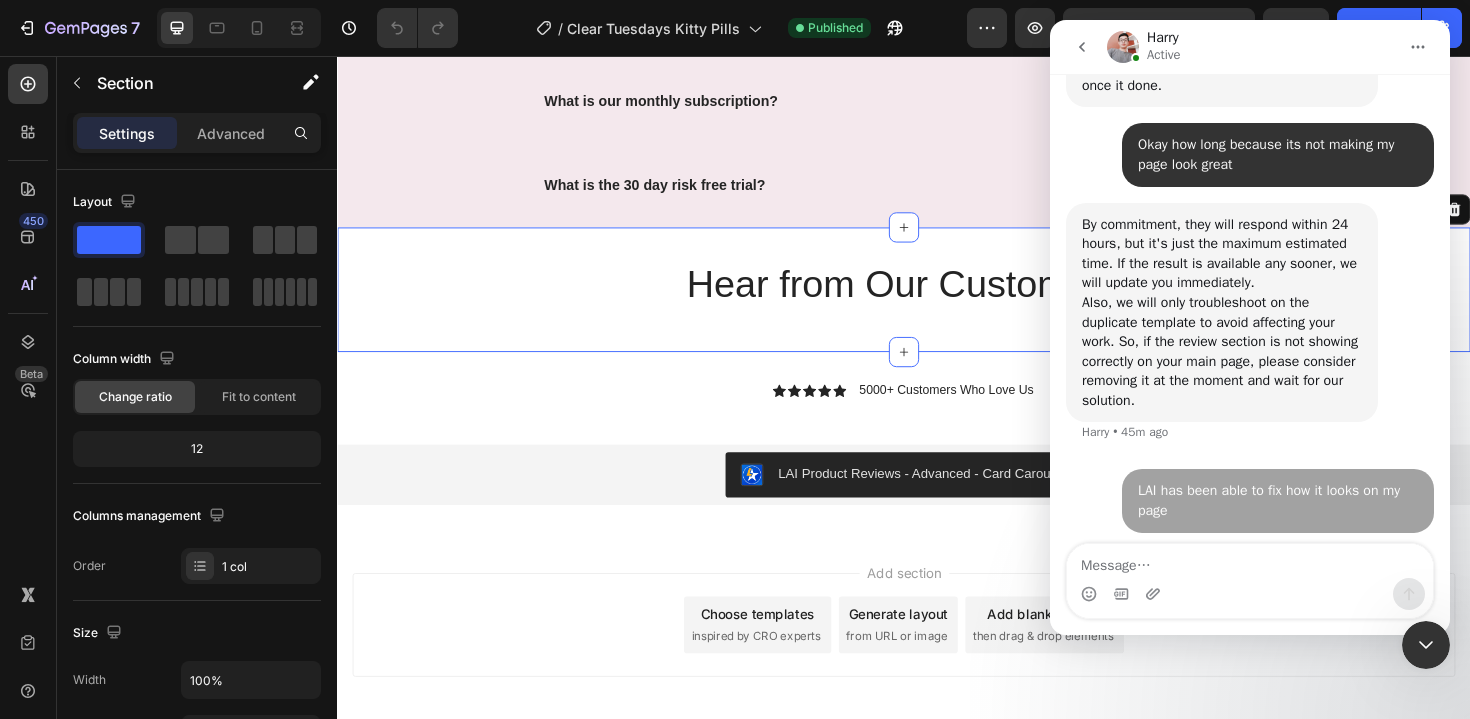 scroll, scrollTop: 3298, scrollLeft: 0, axis: vertical 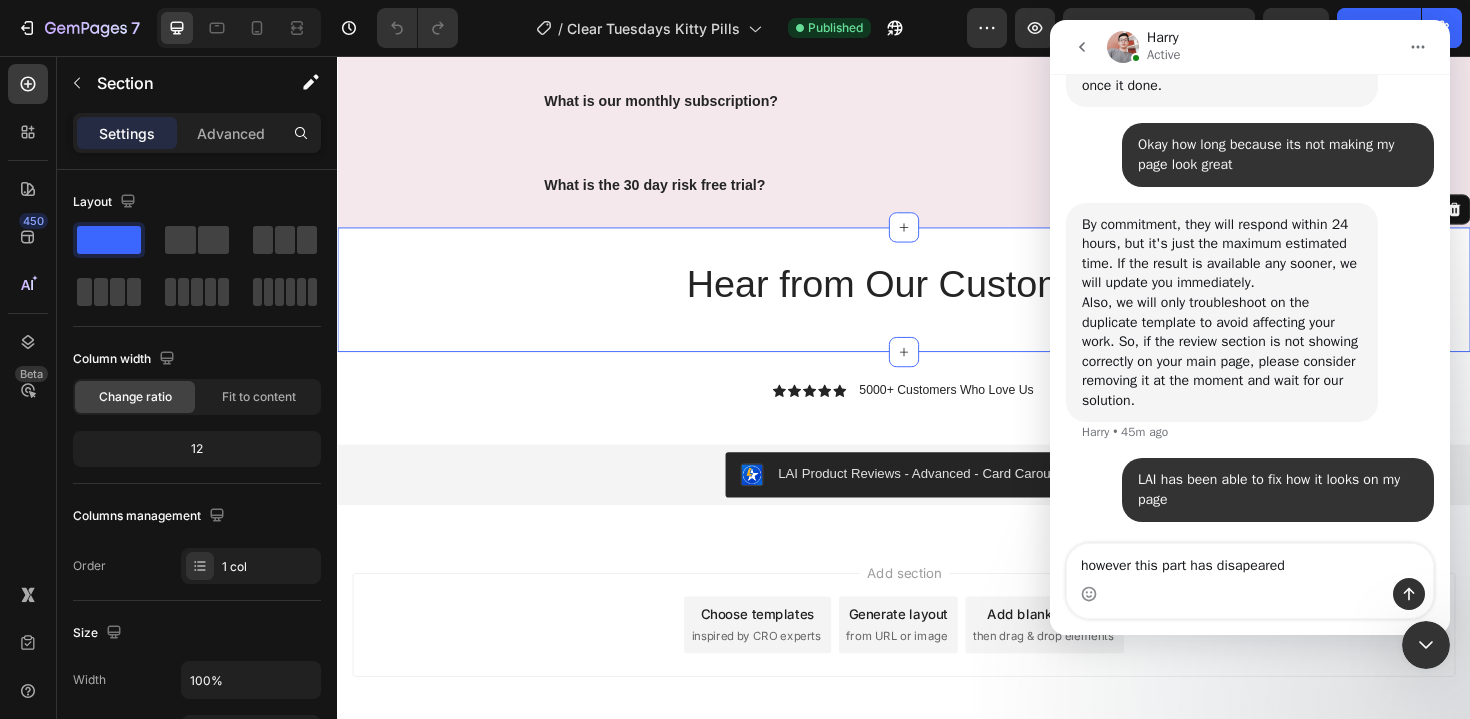 type on "however this part has disapeared" 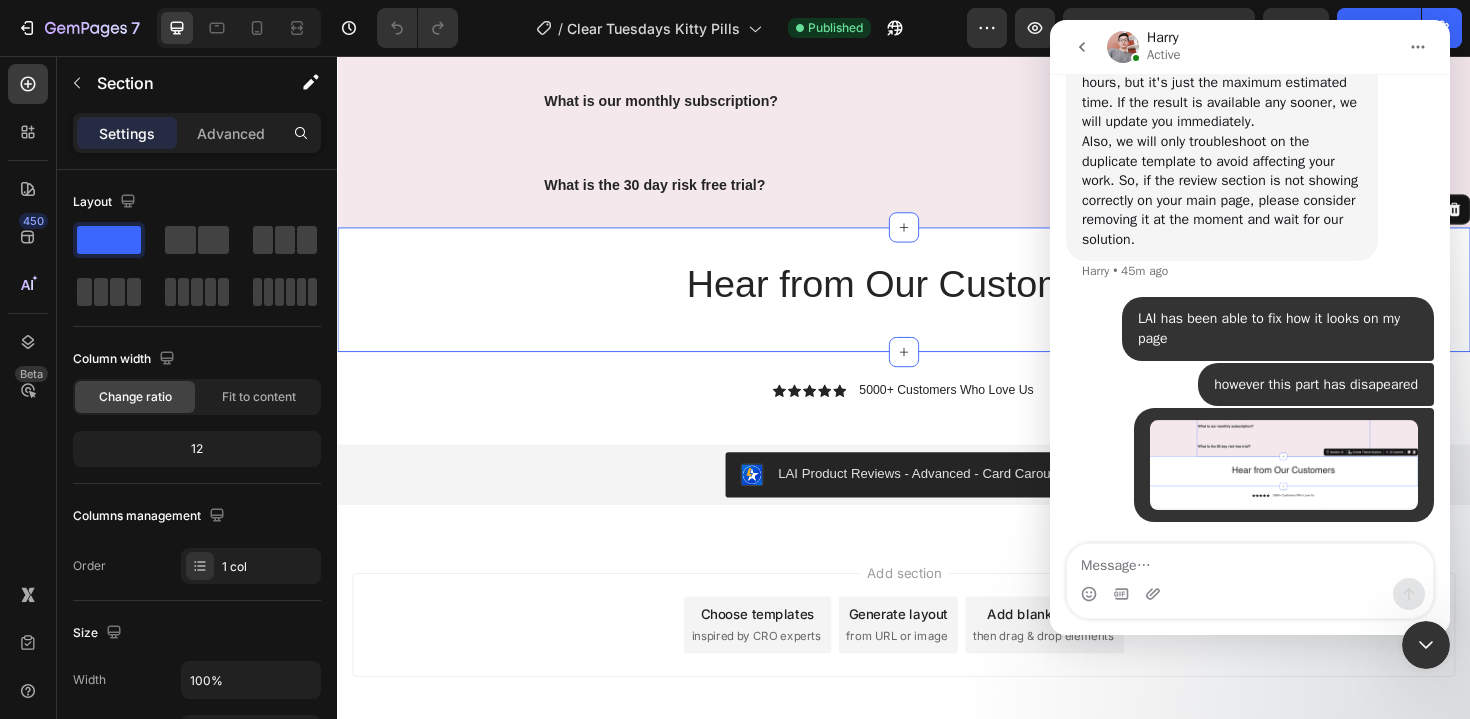 scroll, scrollTop: 3460, scrollLeft: 0, axis: vertical 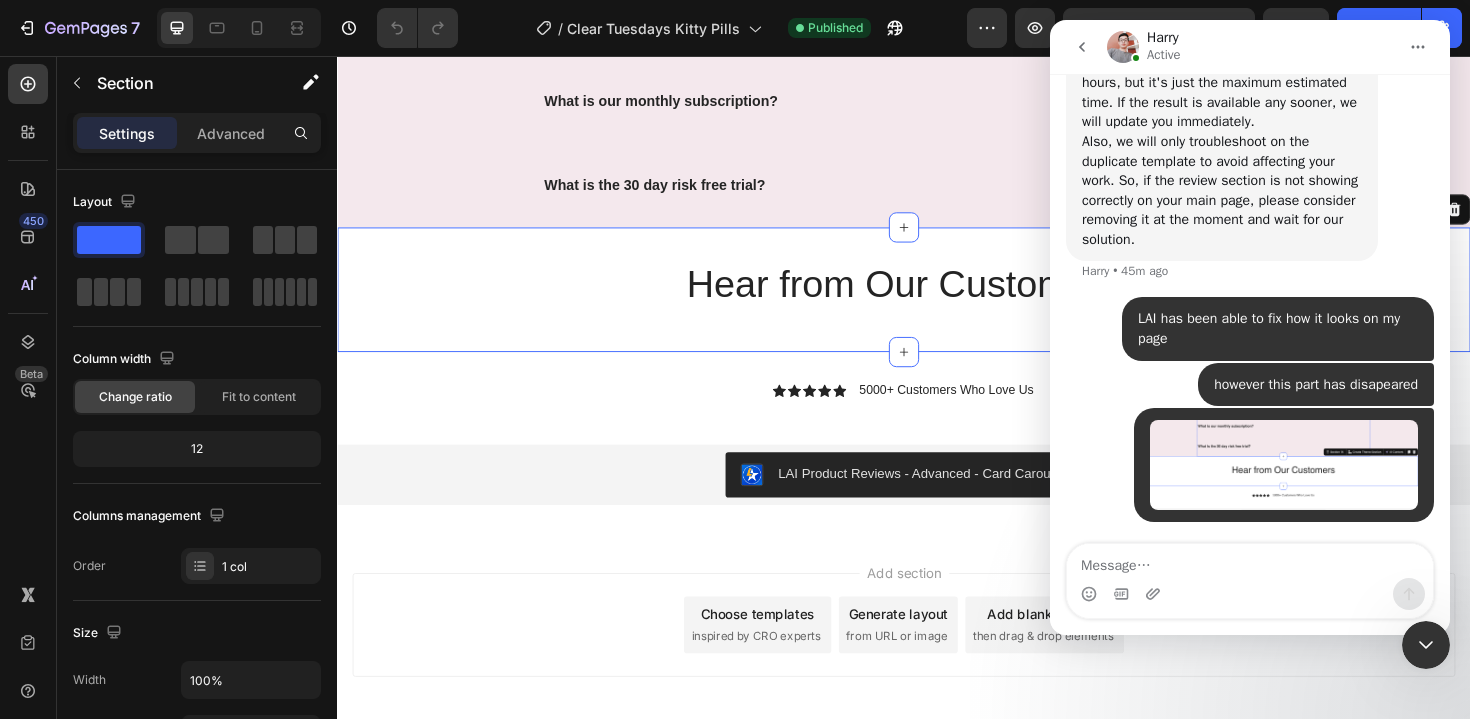 click at bounding box center [1250, 561] 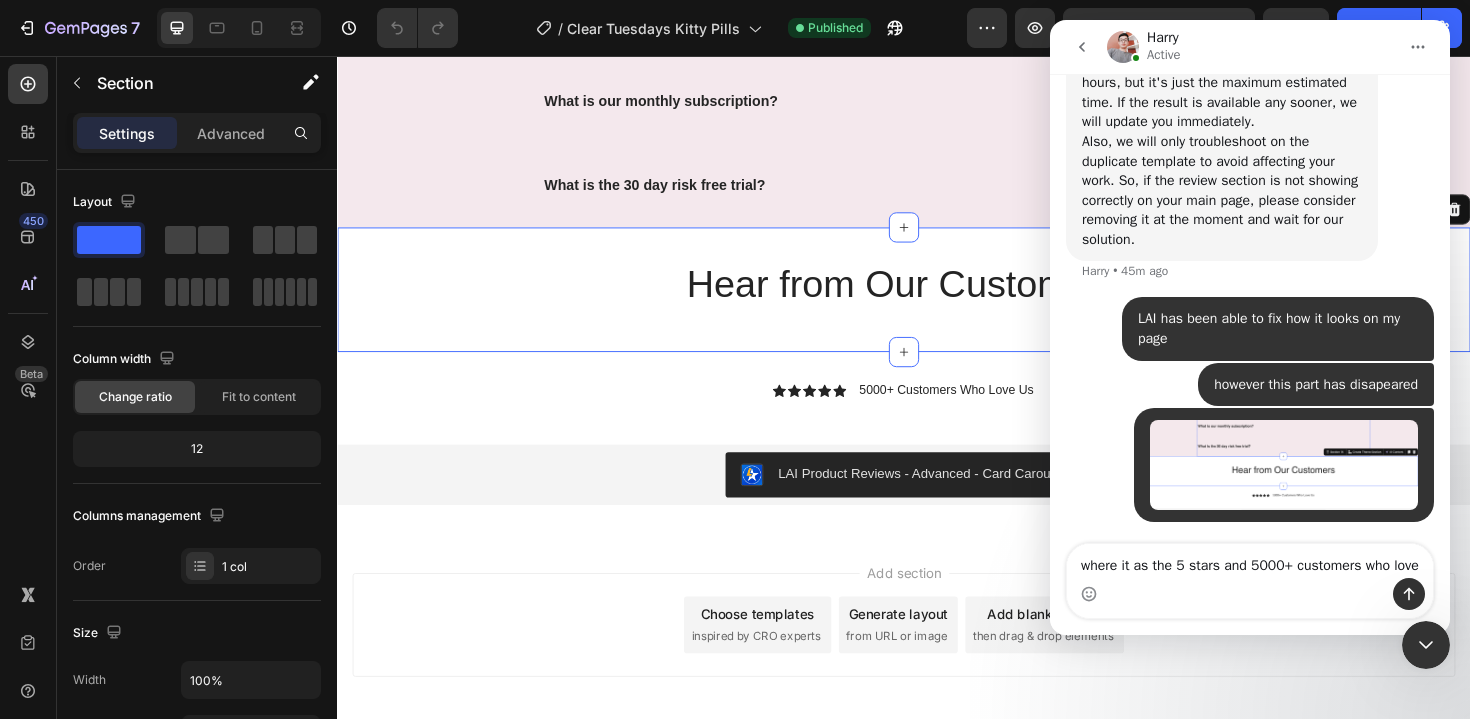 scroll, scrollTop: 3480, scrollLeft: 0, axis: vertical 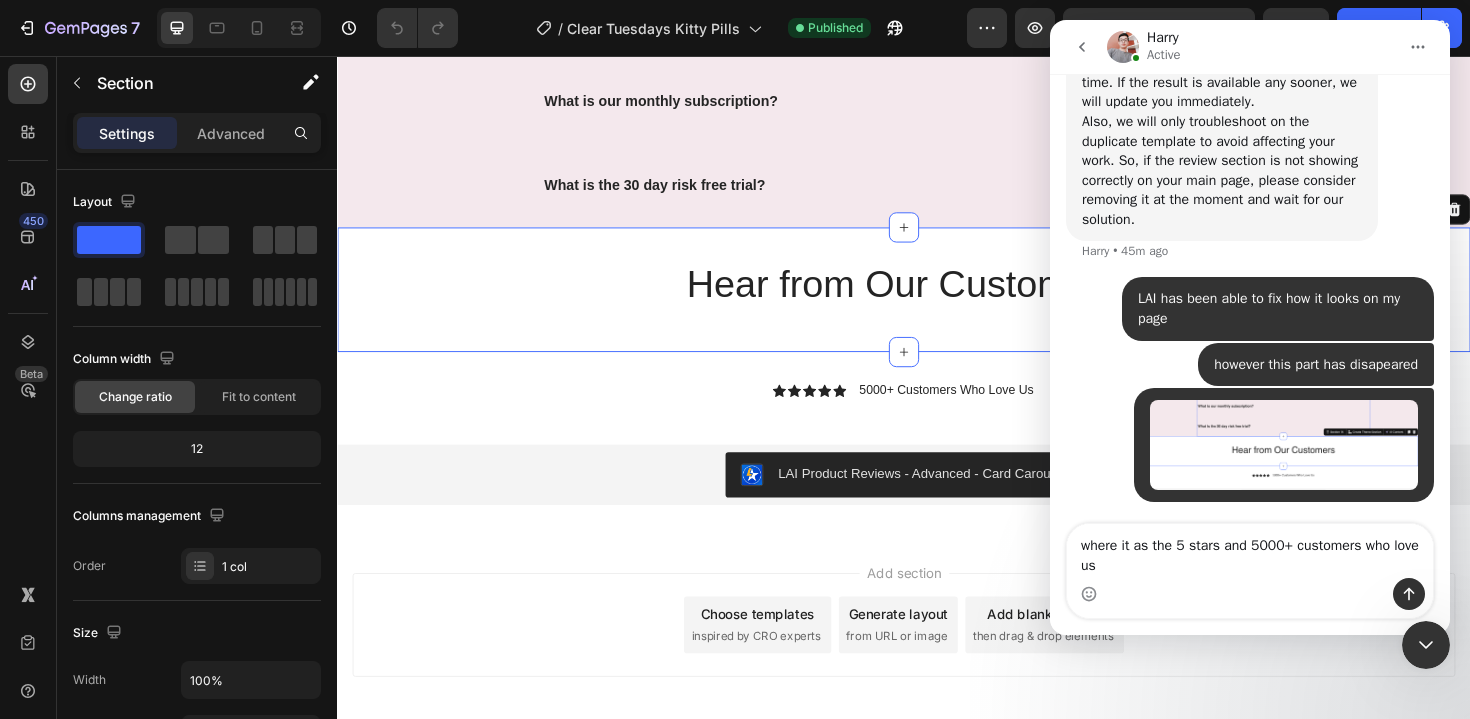 type on "where it as the 5 stars and 5000+ customers who love us" 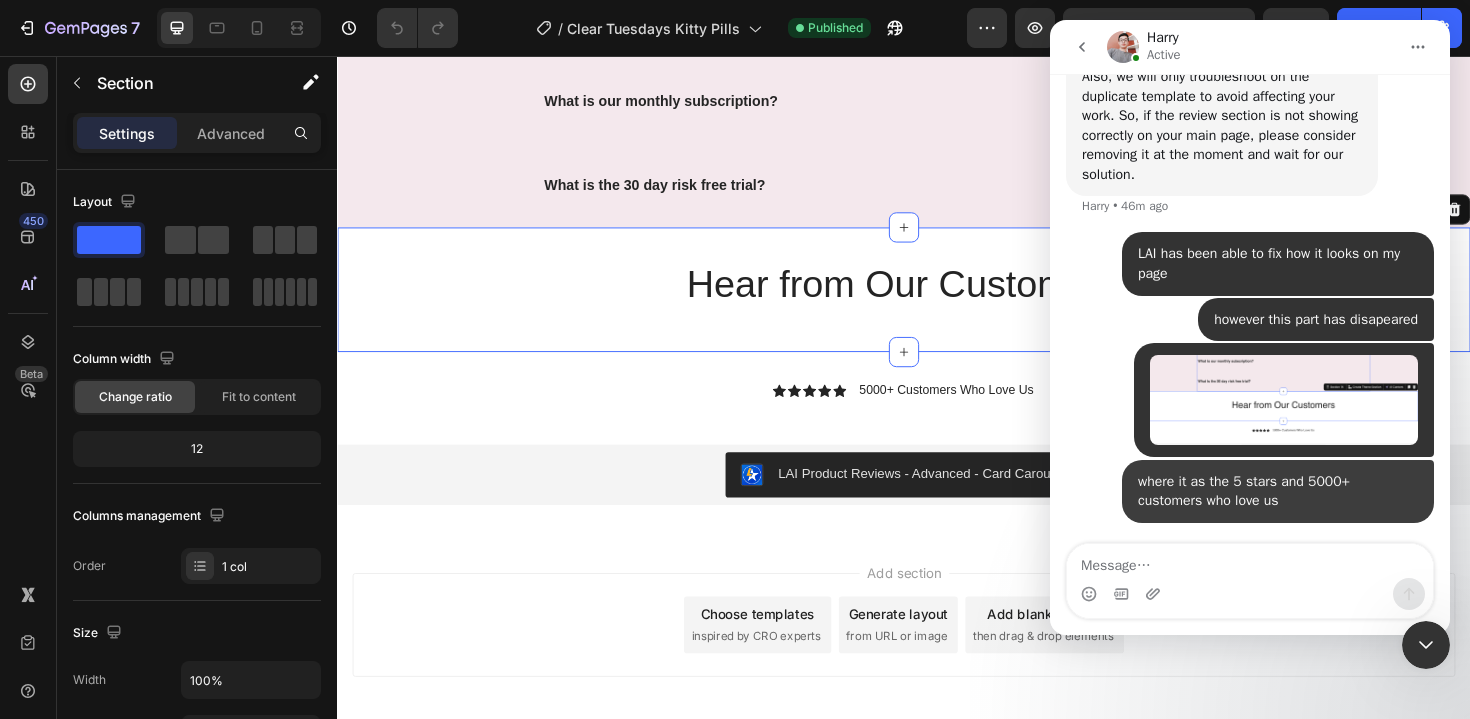 scroll, scrollTop: 3525, scrollLeft: 0, axis: vertical 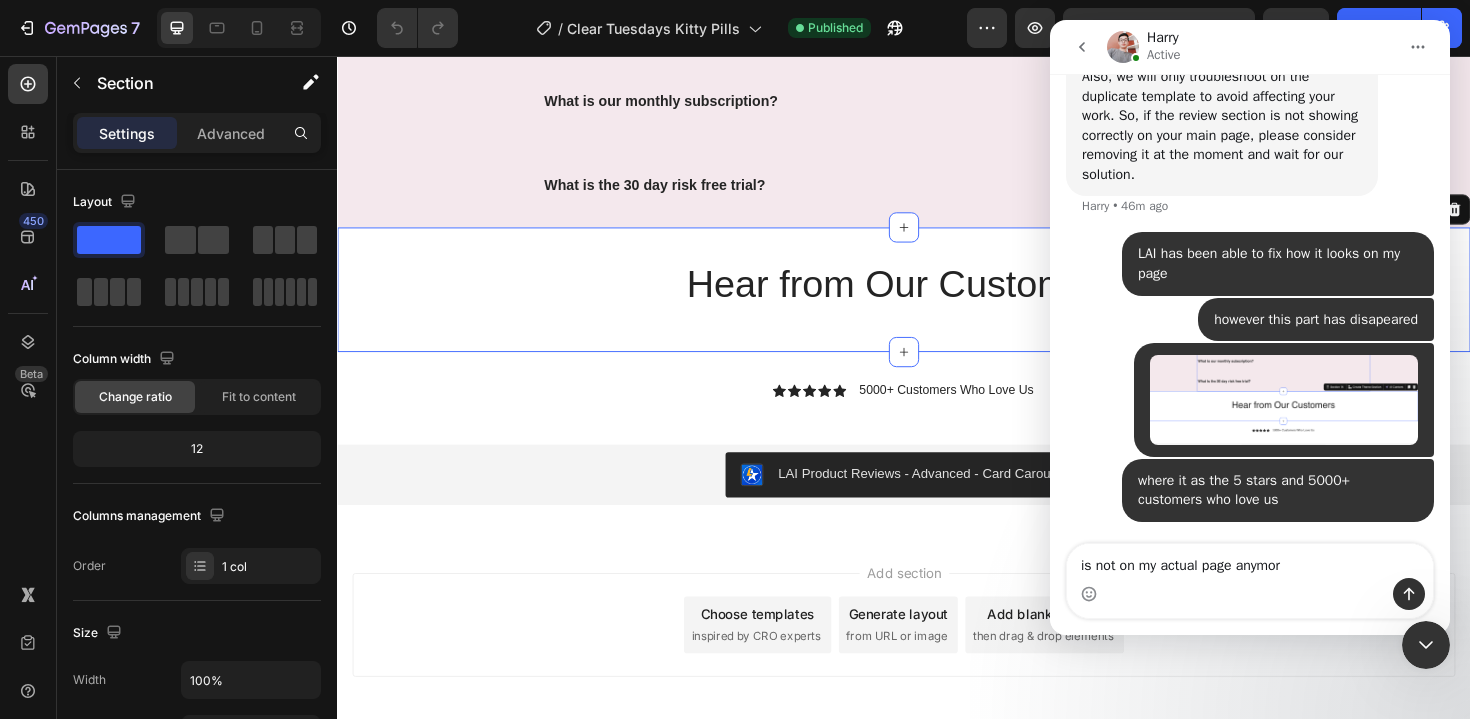 type on "is not on my actual page anymore" 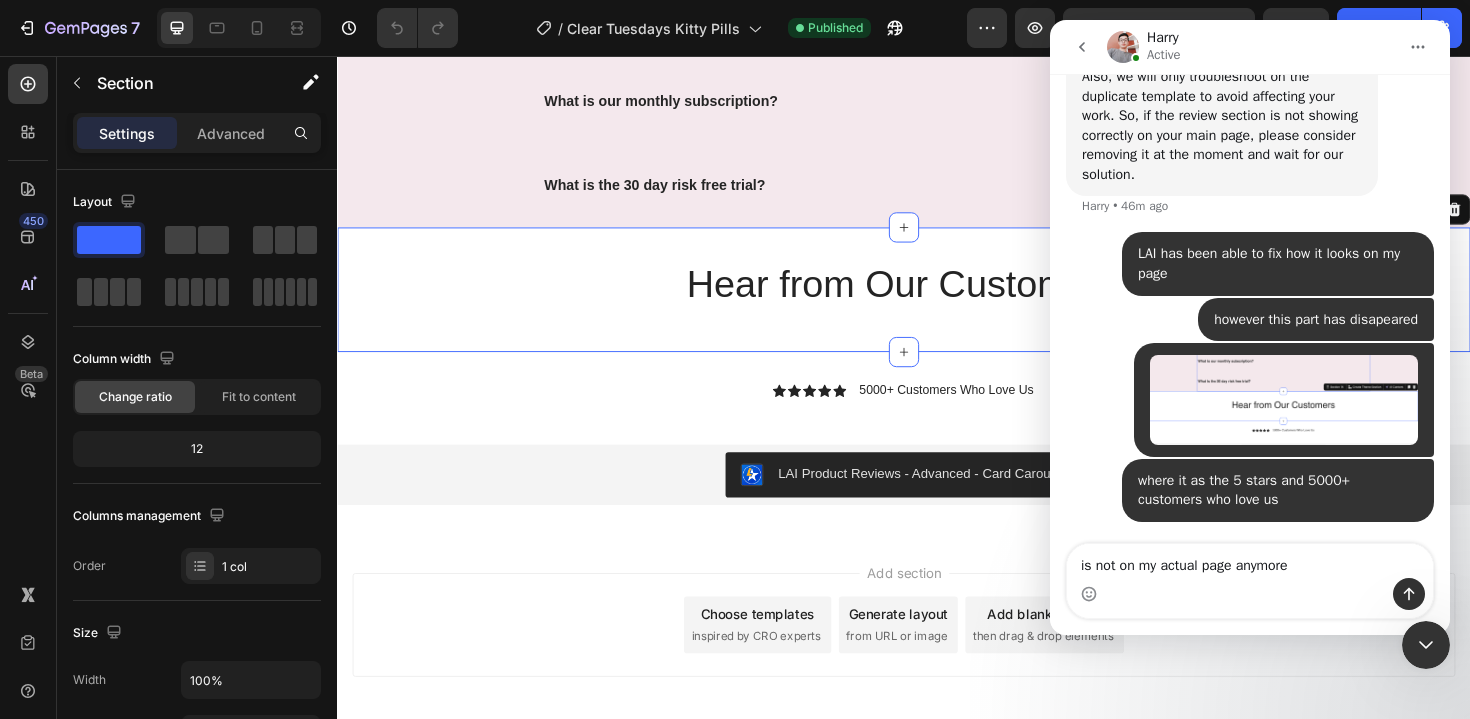 type 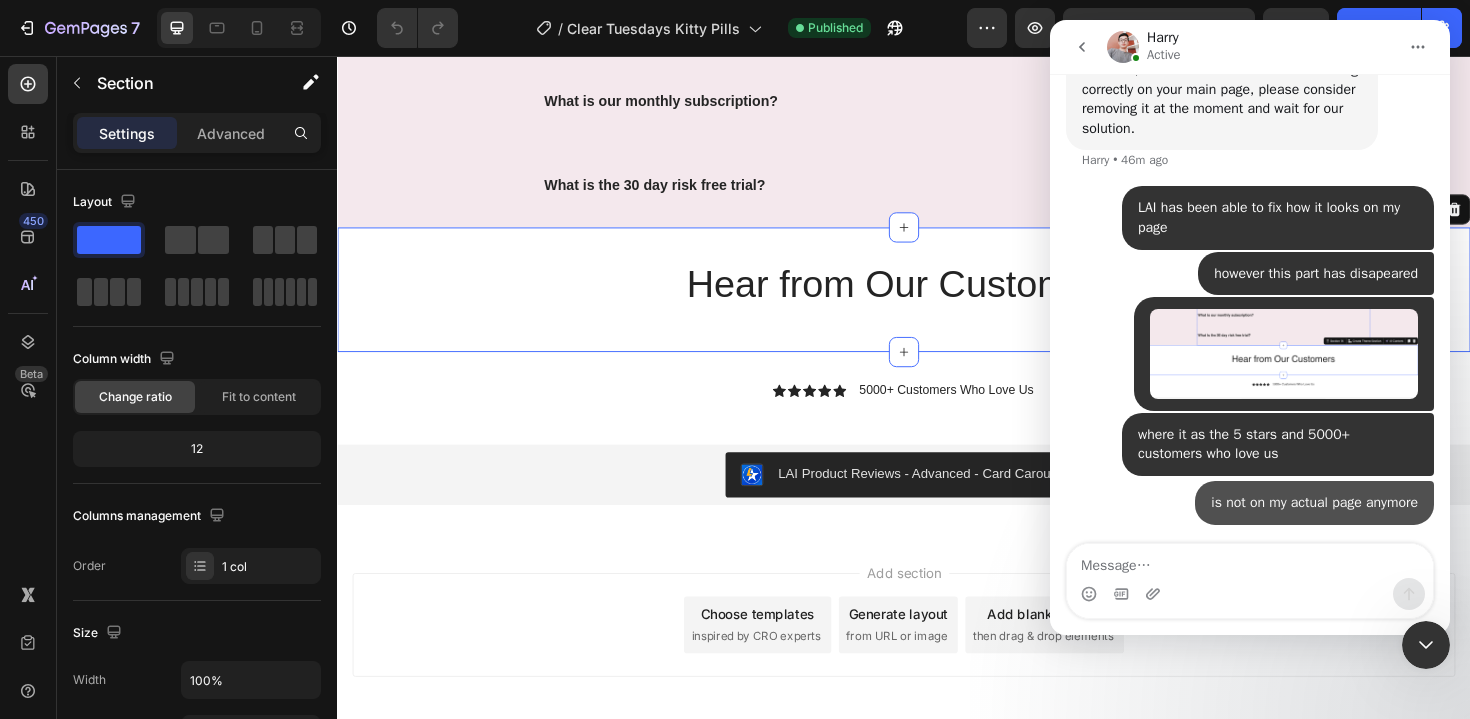 scroll, scrollTop: 3570, scrollLeft: 0, axis: vertical 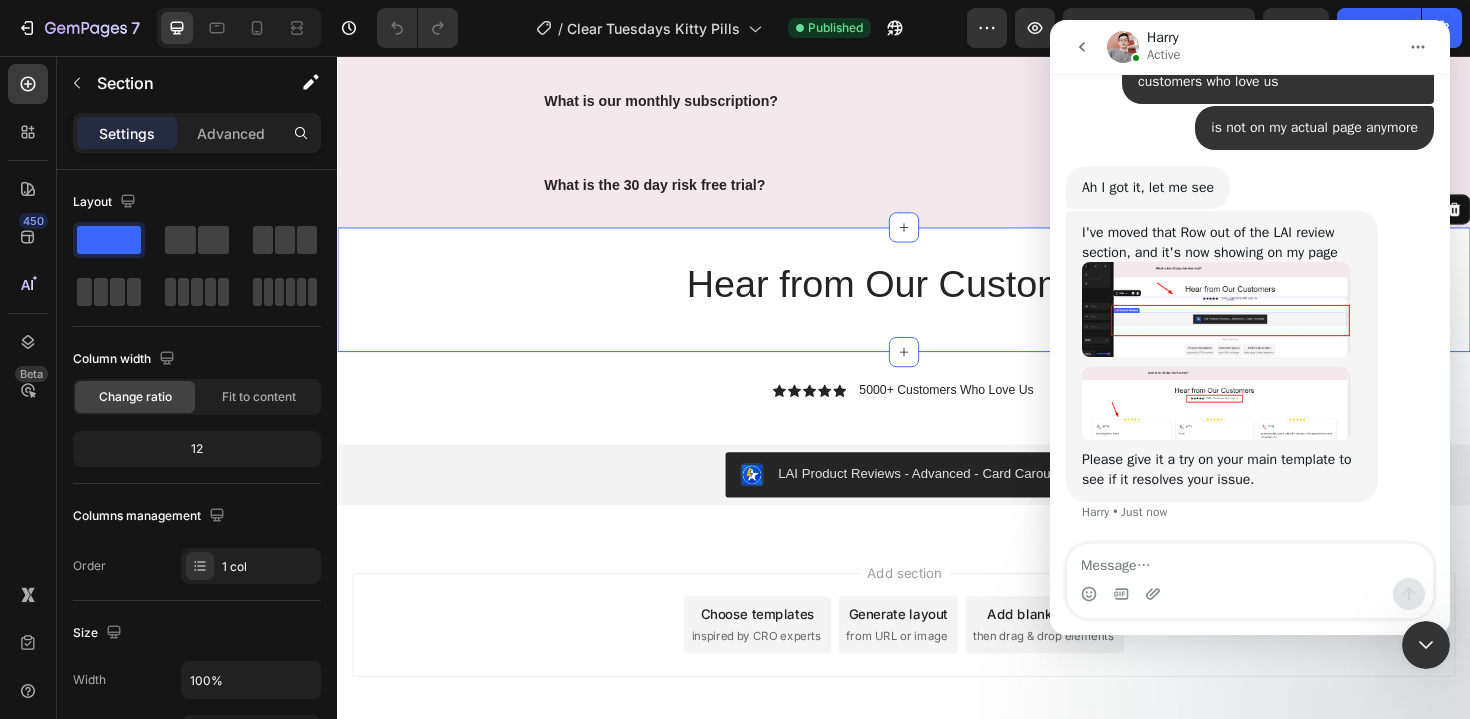 click at bounding box center (1216, 309) 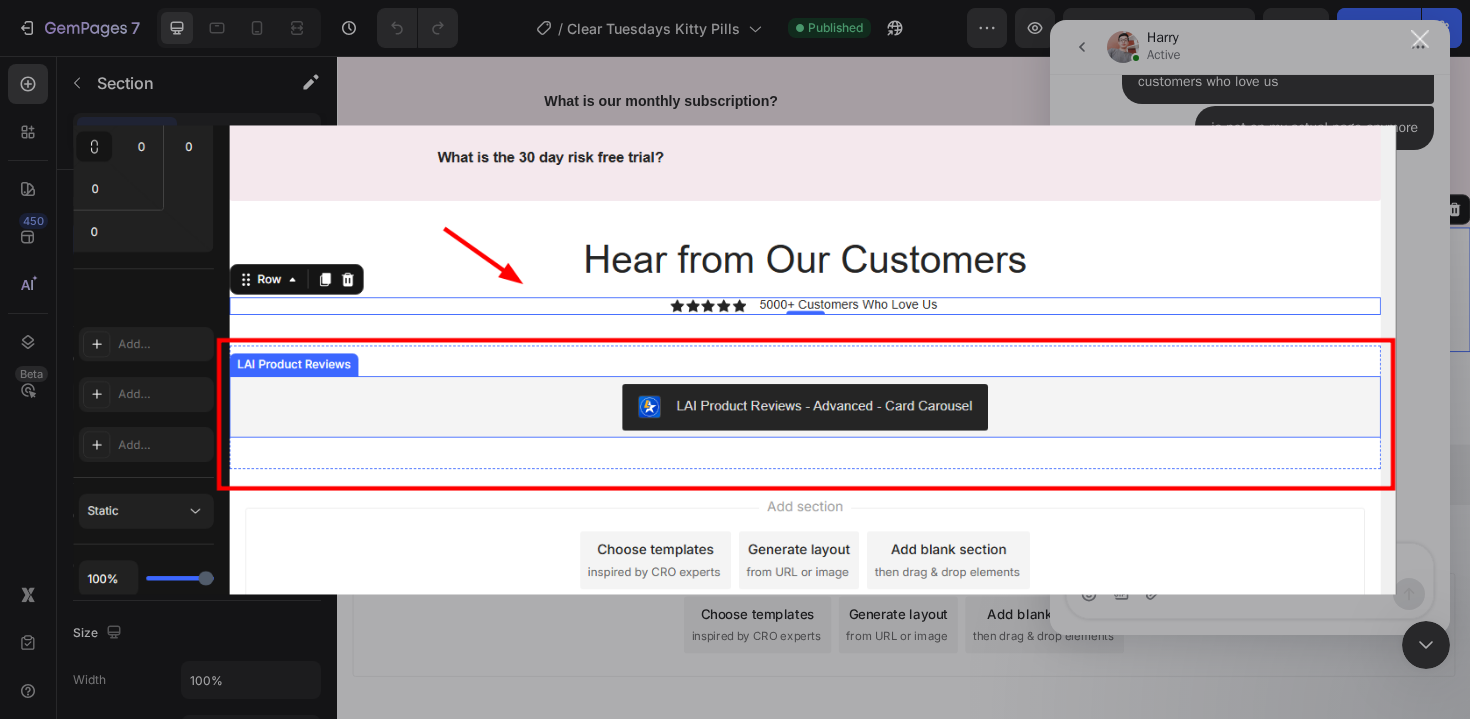 scroll, scrollTop: 0, scrollLeft: 0, axis: both 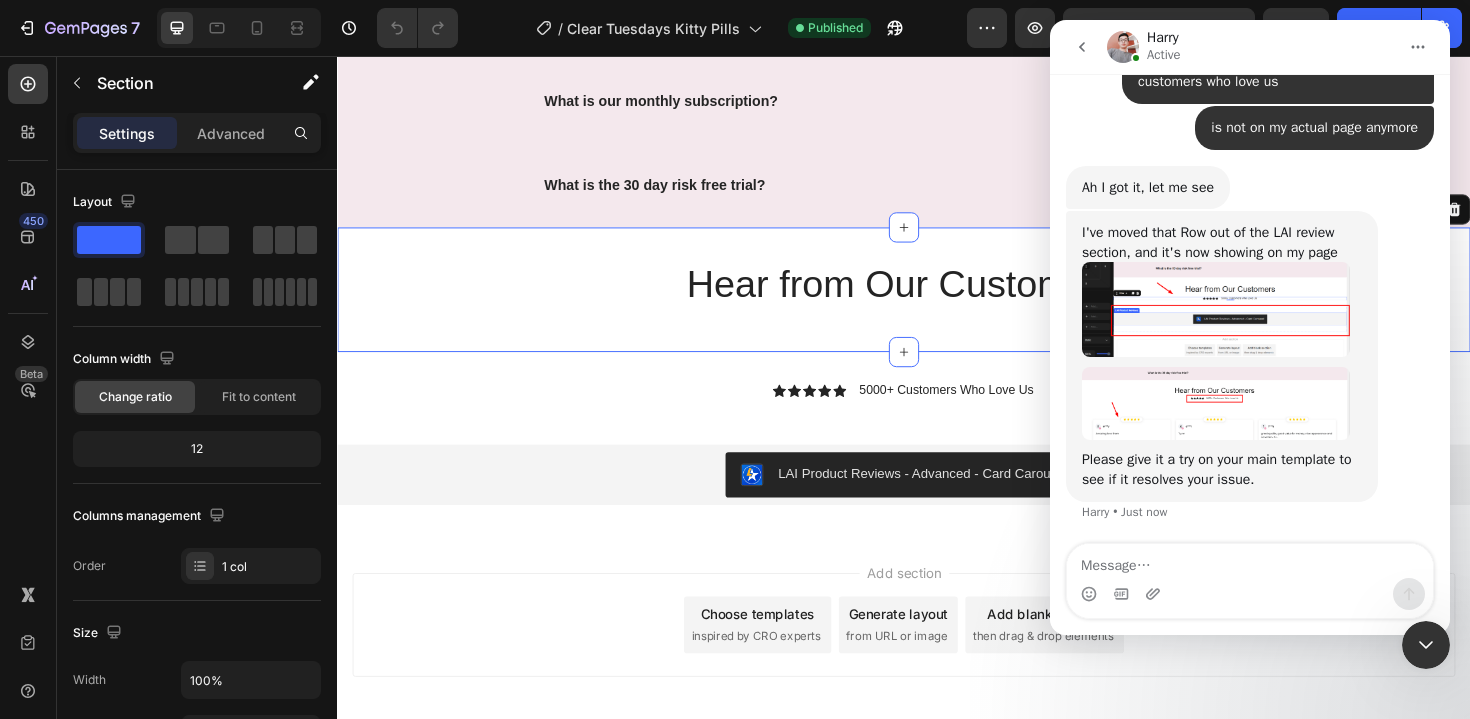 click at bounding box center (1216, 403) 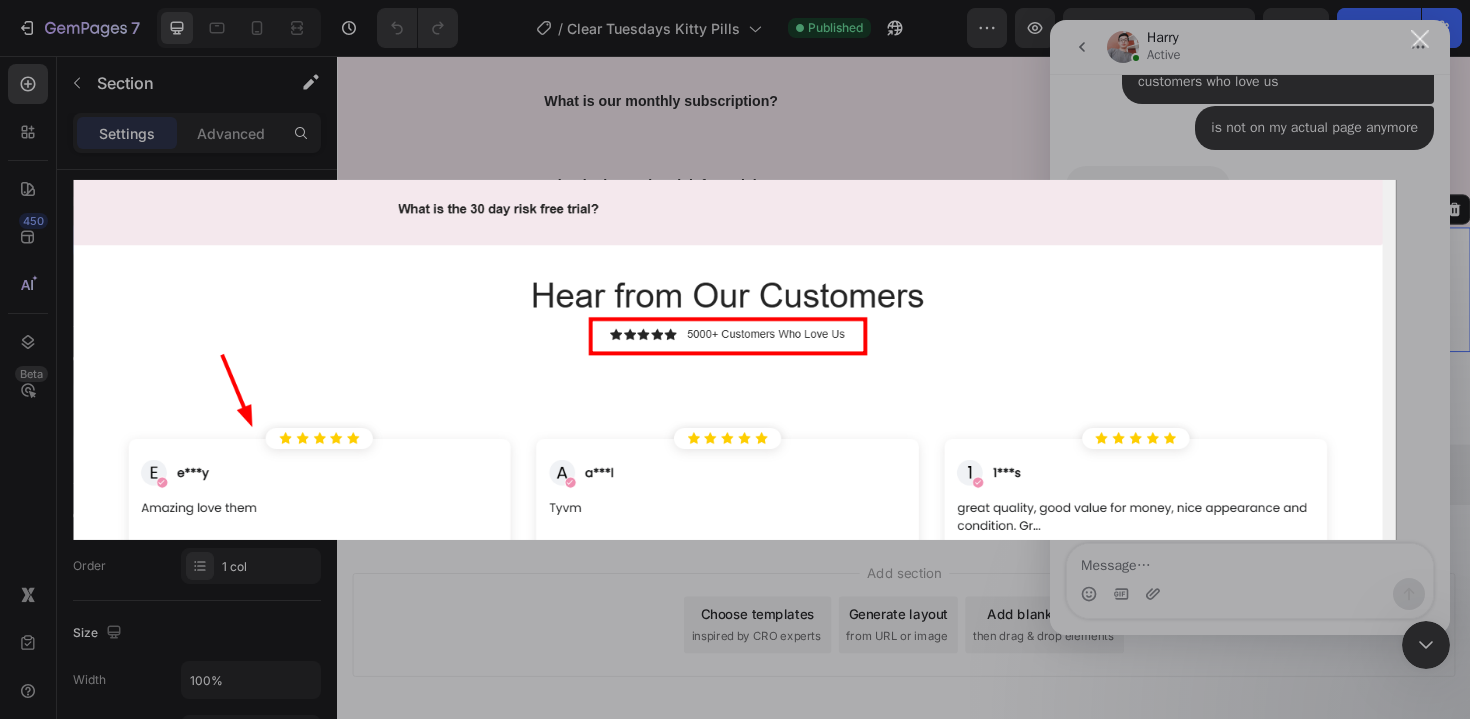 scroll, scrollTop: 0, scrollLeft: 0, axis: both 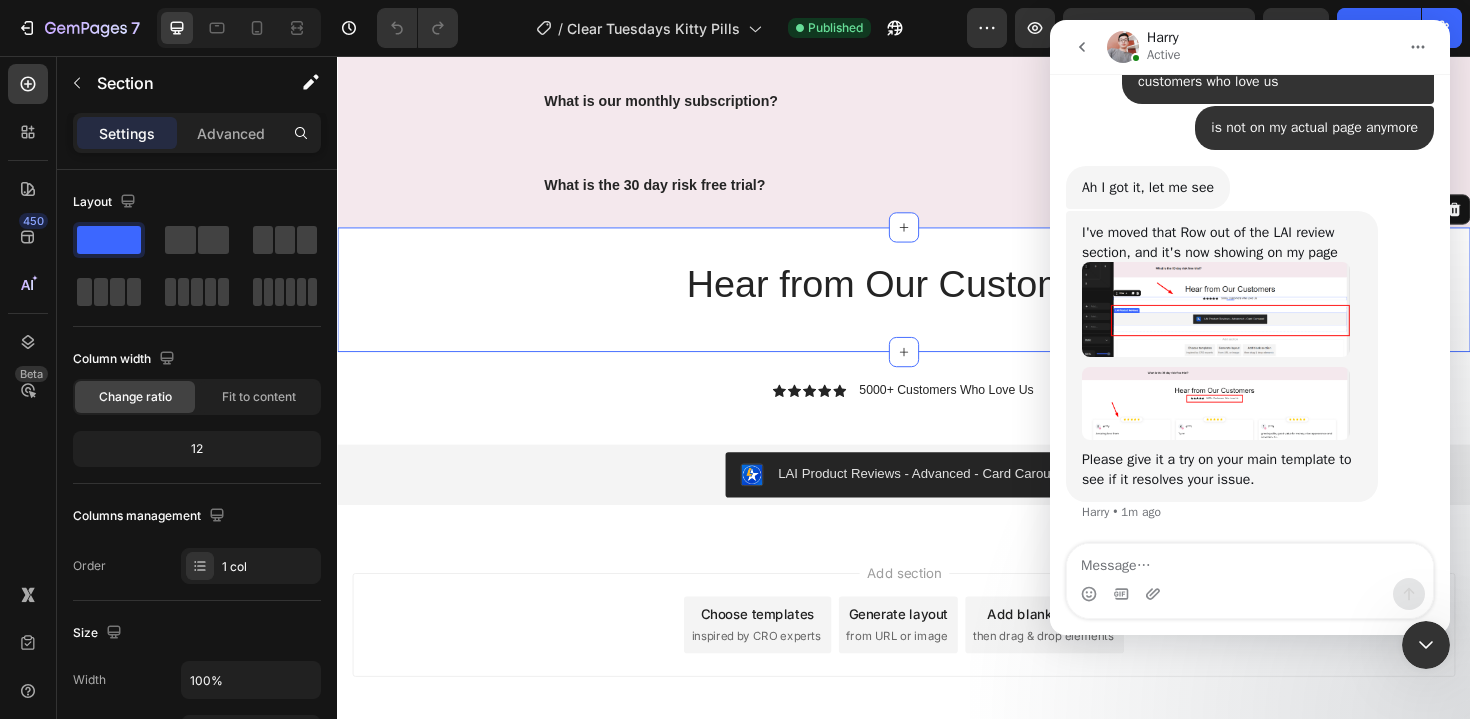click at bounding box center (1216, 309) 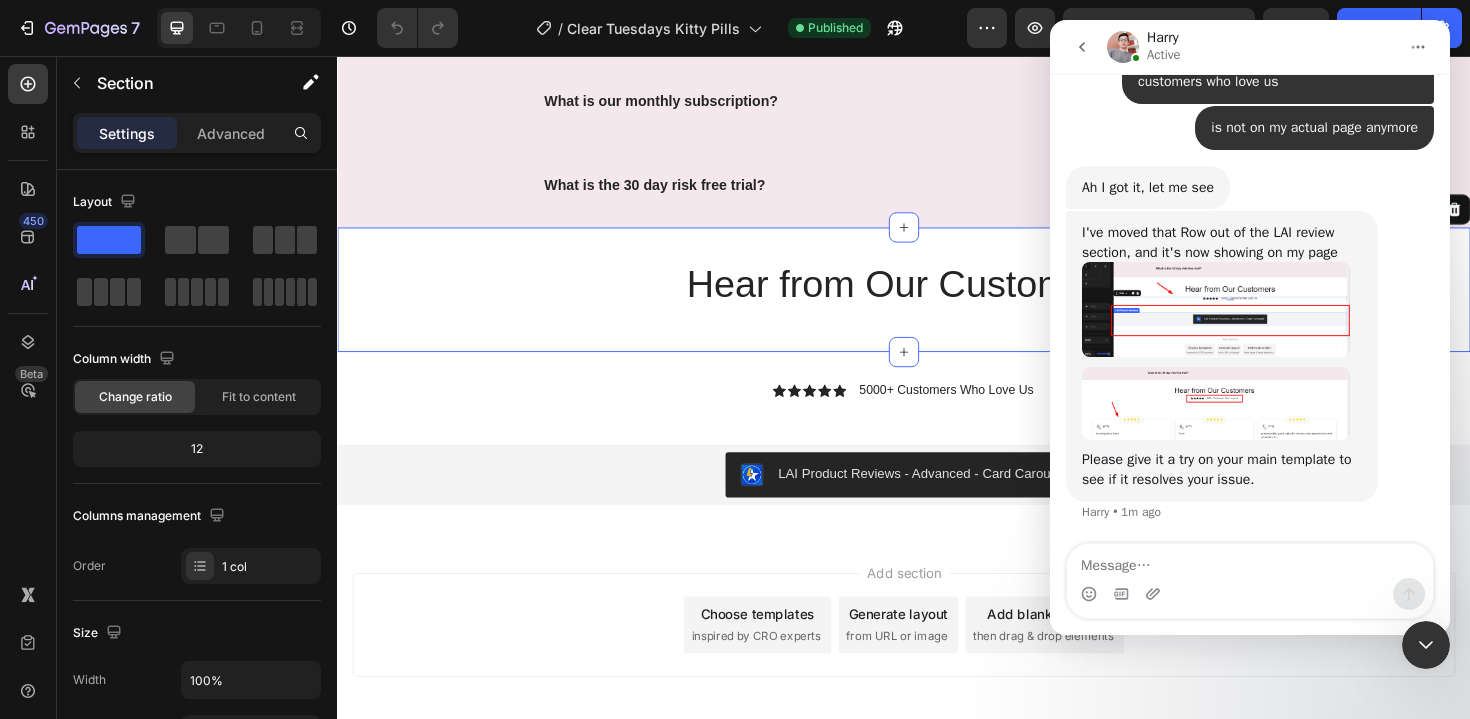 scroll, scrollTop: 0, scrollLeft: 0, axis: both 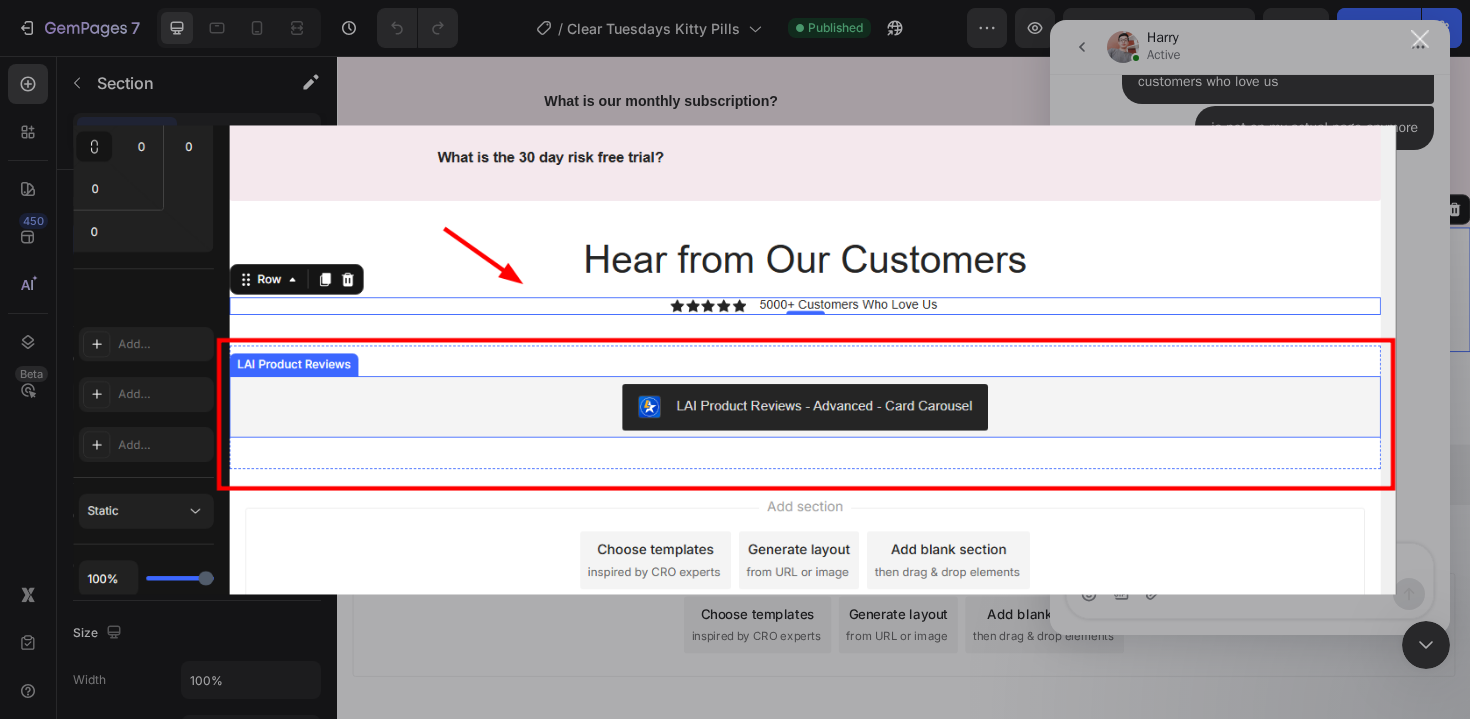 click at bounding box center [735, 359] 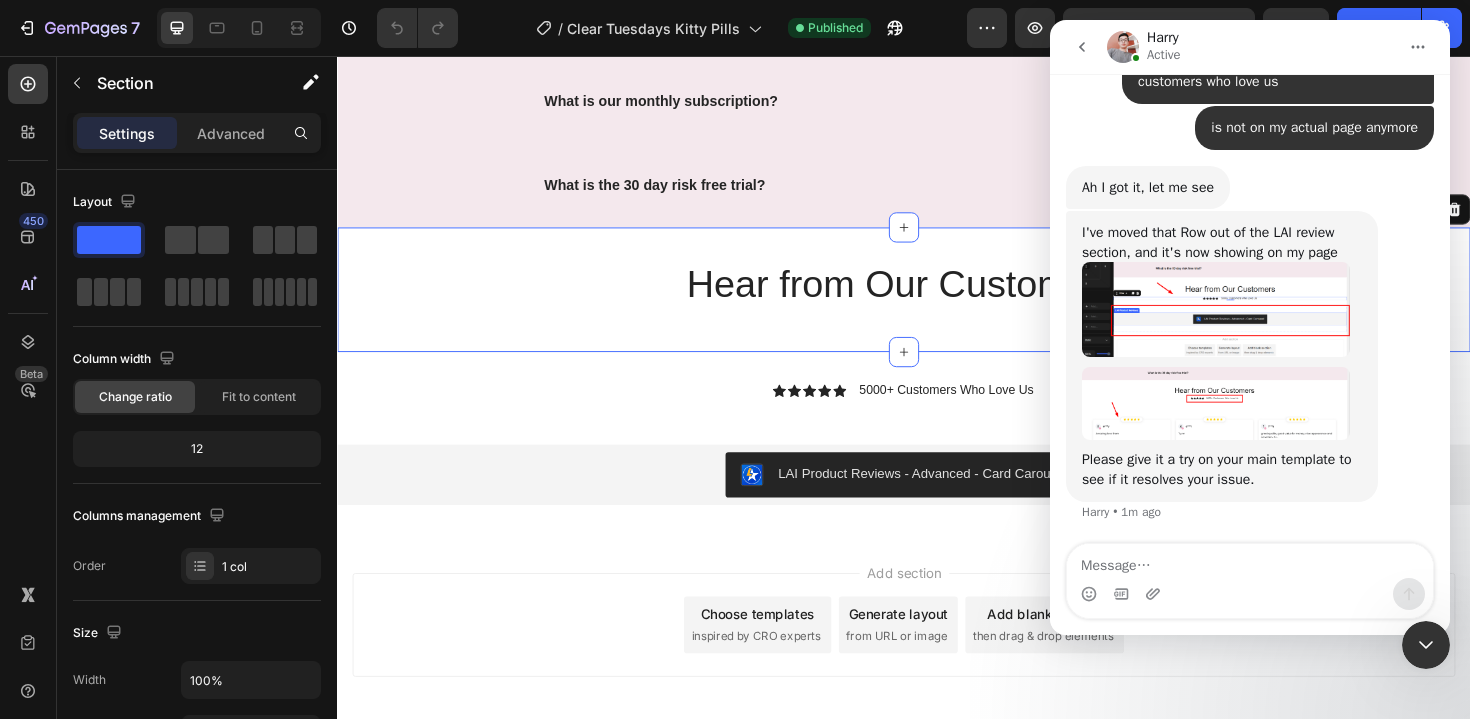 click 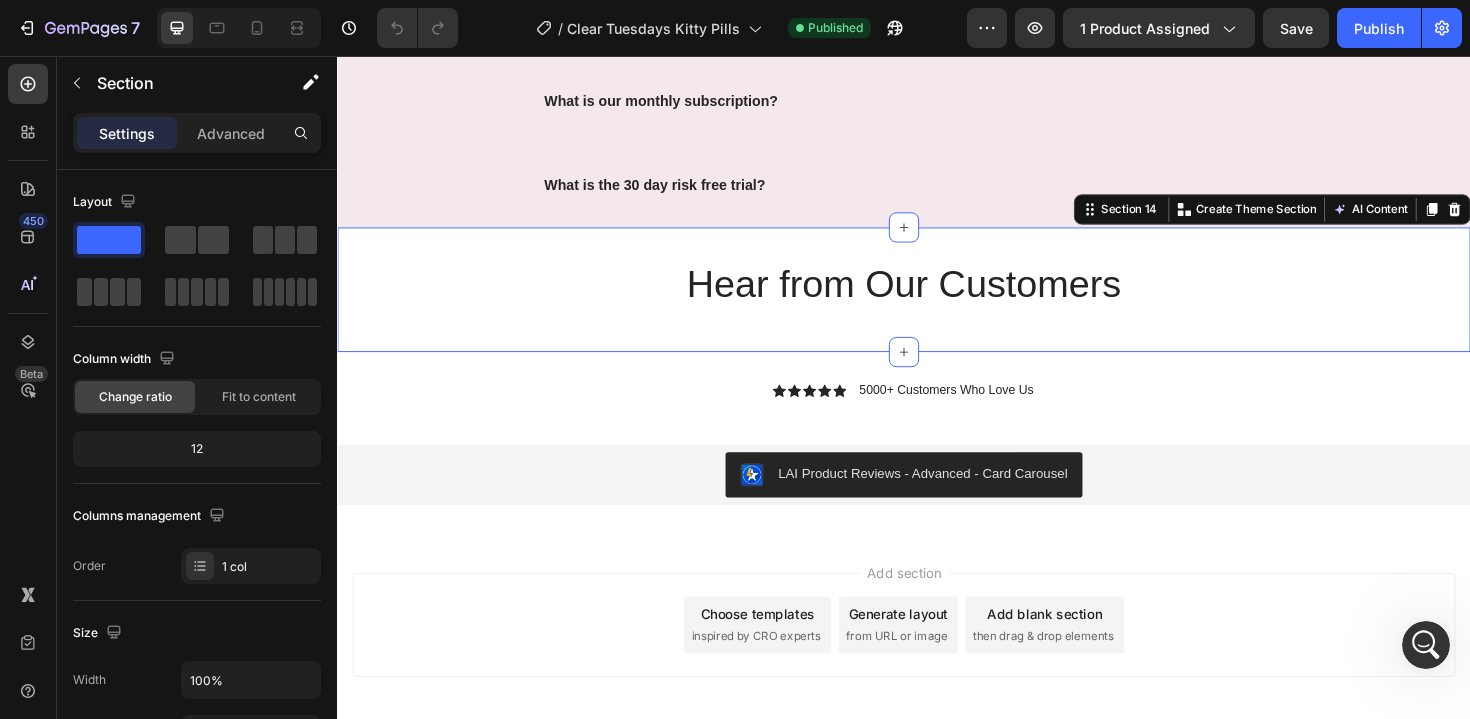 scroll, scrollTop: 0, scrollLeft: 0, axis: both 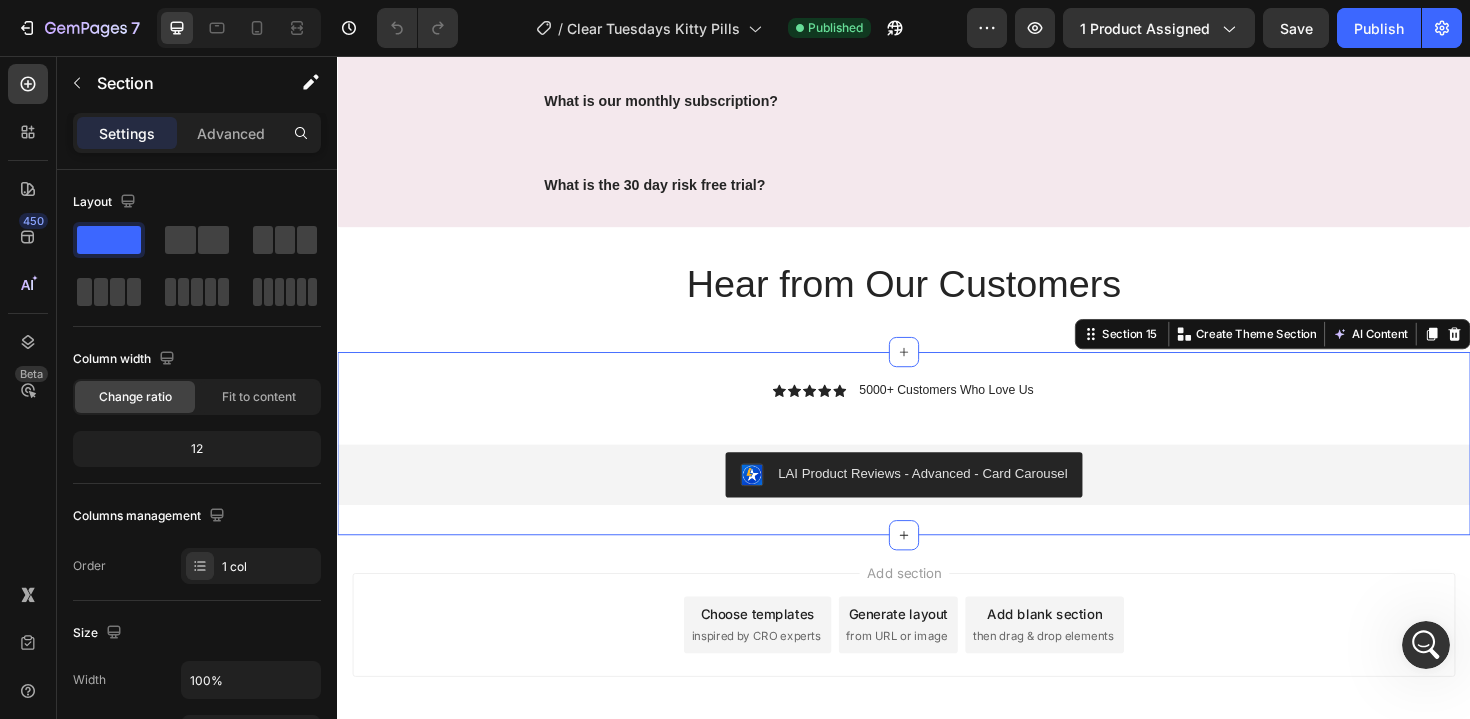 click on "Icon Icon Icon Icon Icon Icon List 5000+ Customers Who Love Us Text Block Row LAI Product Reviews - Advanced - Card Carousel LAI Product Reviews" at bounding box center (937, 467) 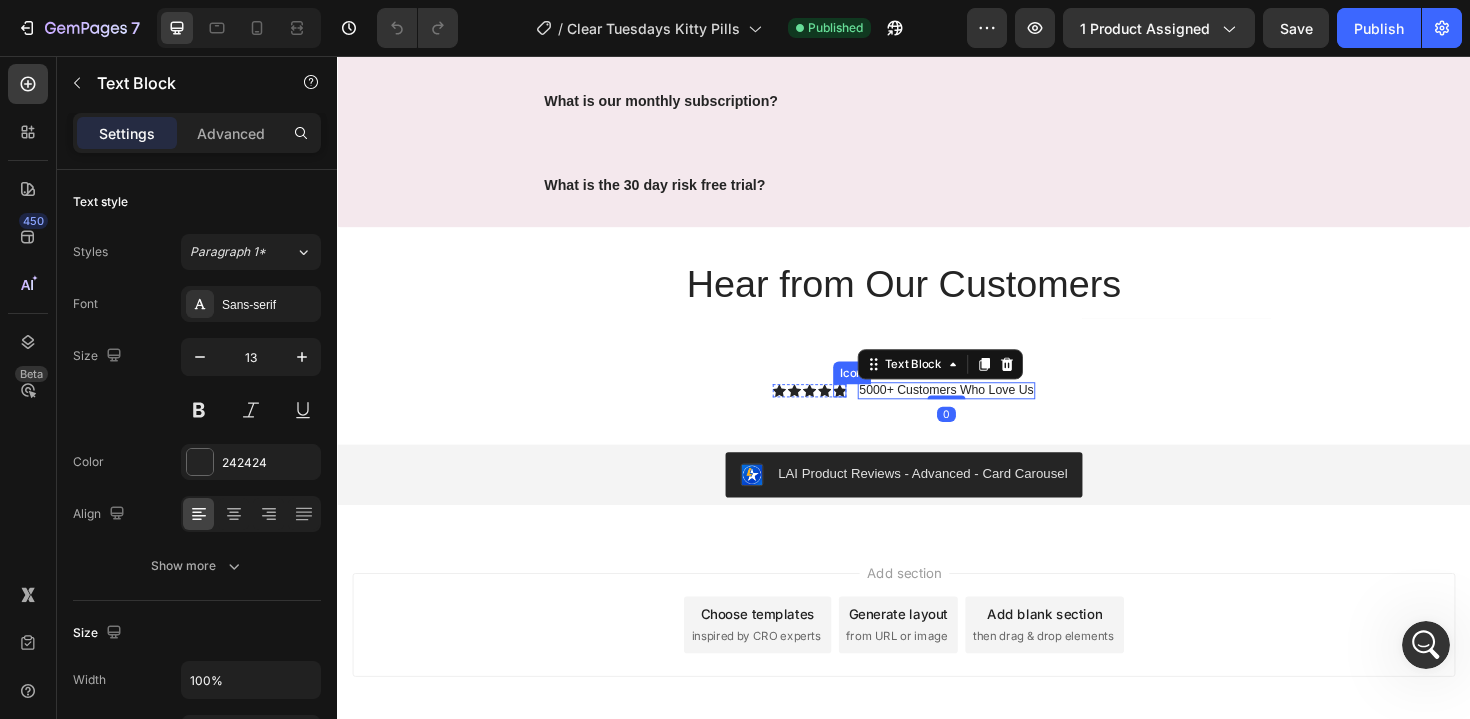 click on "Icon Icon Icon Icon Icon Icon List 5000+ Customers Who Love Us Text Block   0 Row" at bounding box center (937, 411) 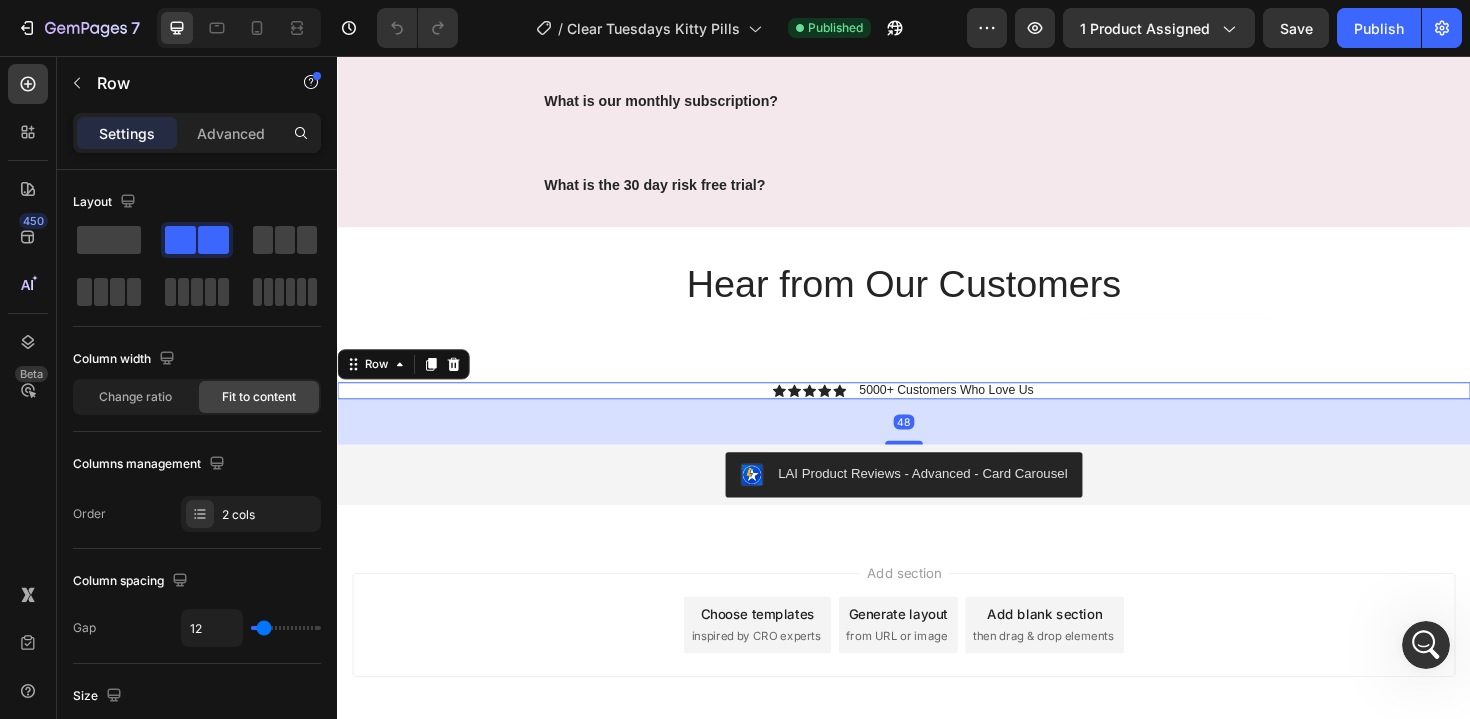 click on "Icon Icon Icon Icon Icon Icon List 5000+ Customers Who Love Us Text Block Row   48" at bounding box center [937, 411] 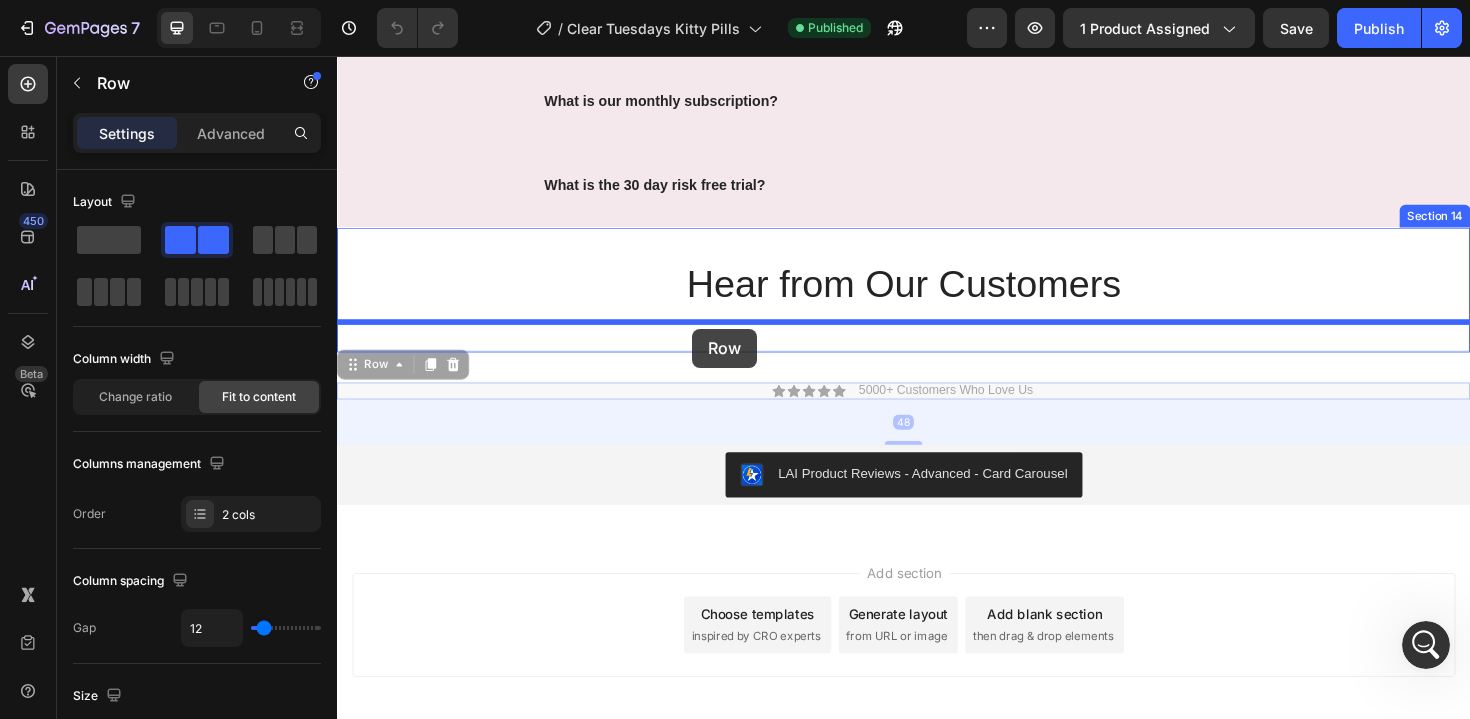drag, startPoint x: 687, startPoint y: 410, endPoint x: 713, endPoint y: 345, distance: 70.00714 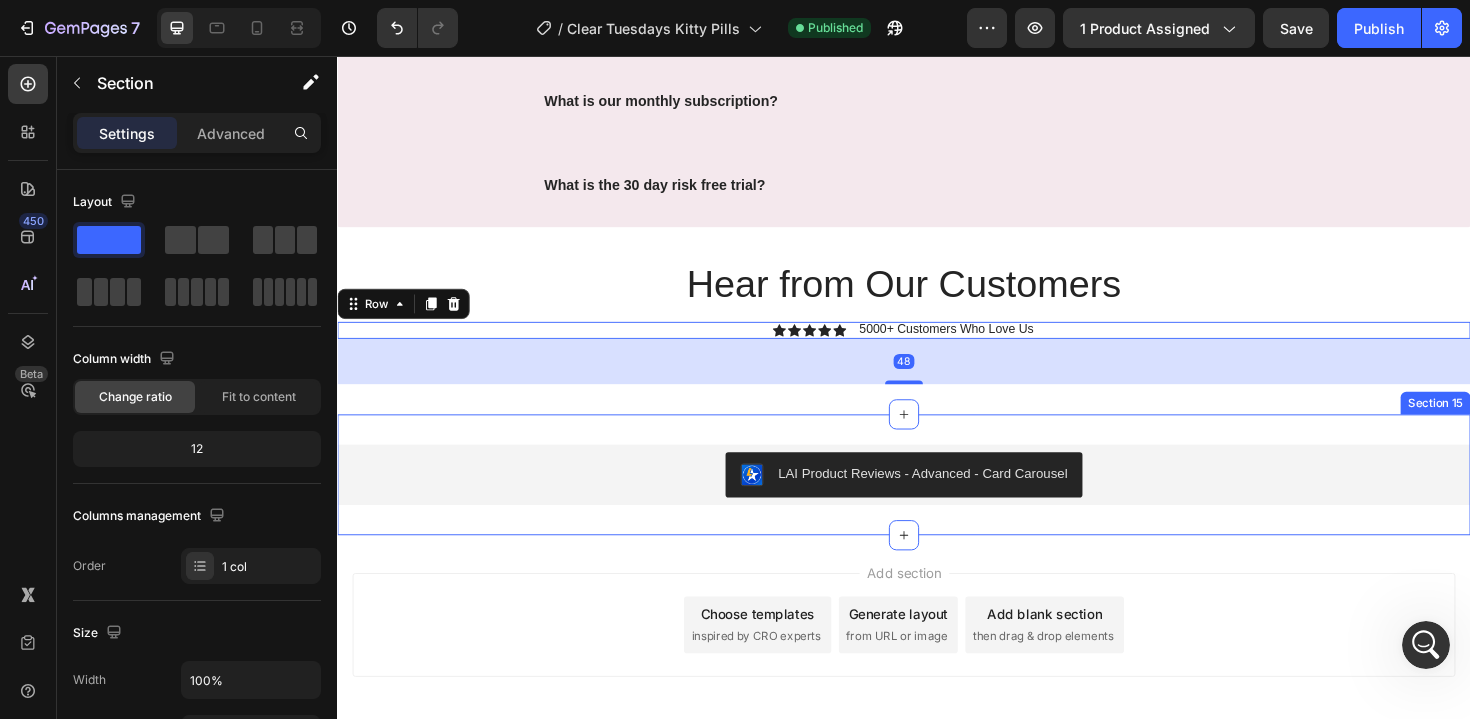 click on "LAI Product Reviews - Advanced - Card Carousel LAI Product Reviews Section 15" at bounding box center [937, 500] 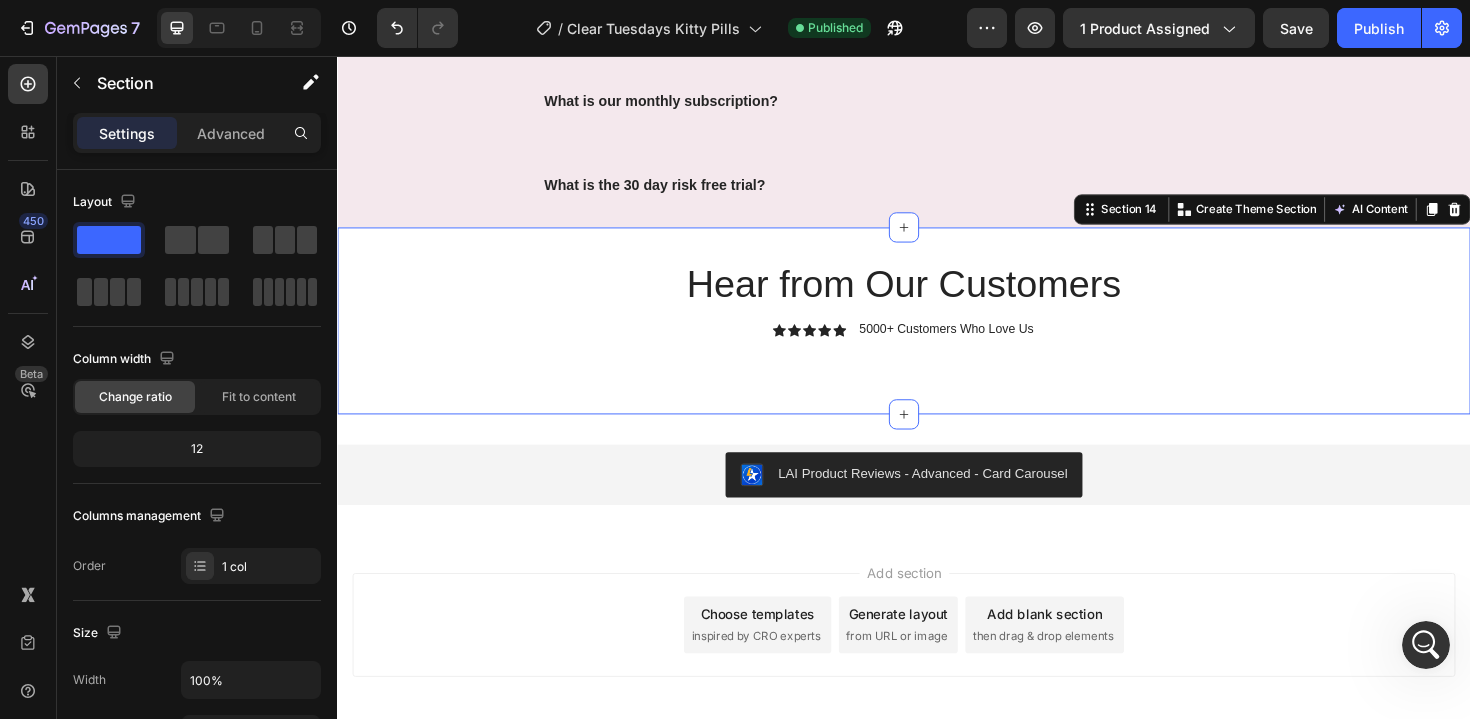click on "Hear from Our Customers Heading Icon Icon Icon Icon Icon Icon List 5000+ Customers Who Love Us Text Block Row" at bounding box center (937, 337) 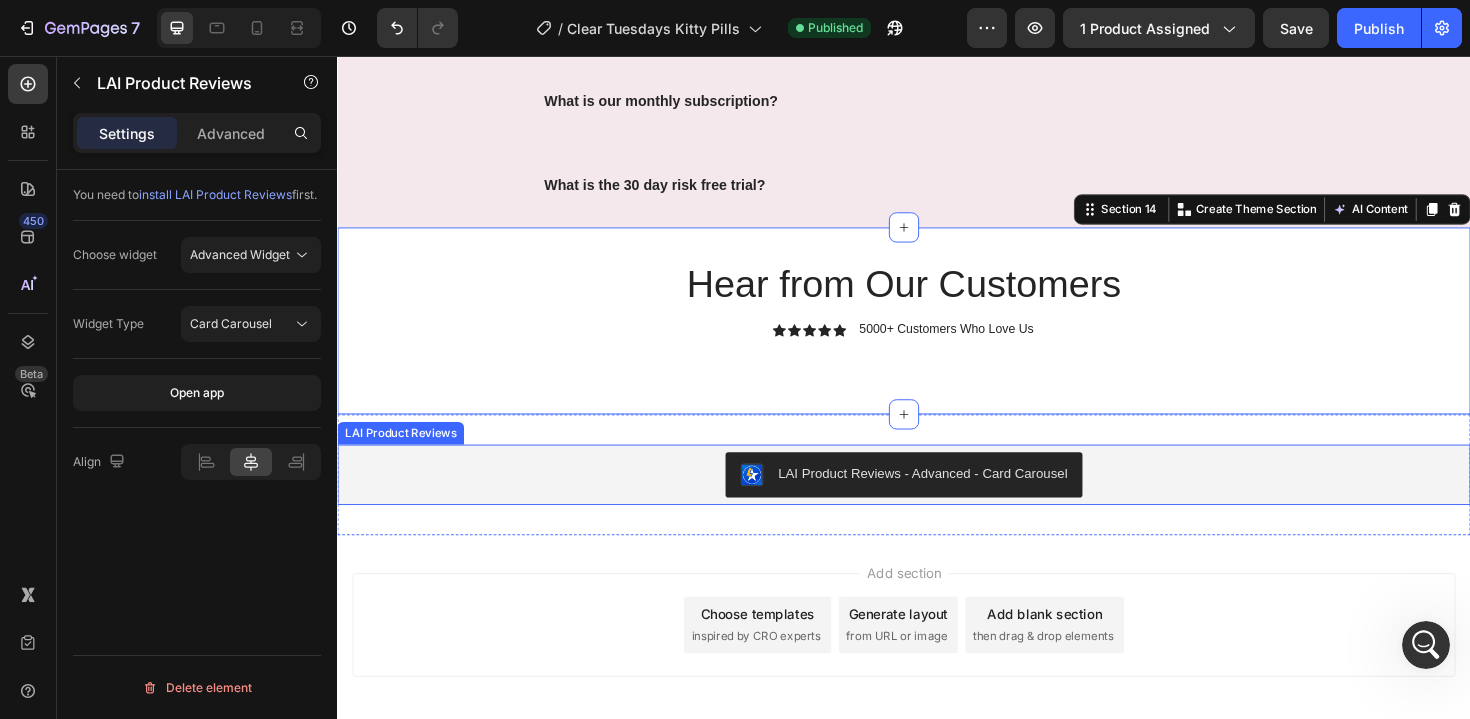click on "LAI Product Reviews - Advanced - Card Carousel" at bounding box center [937, 500] 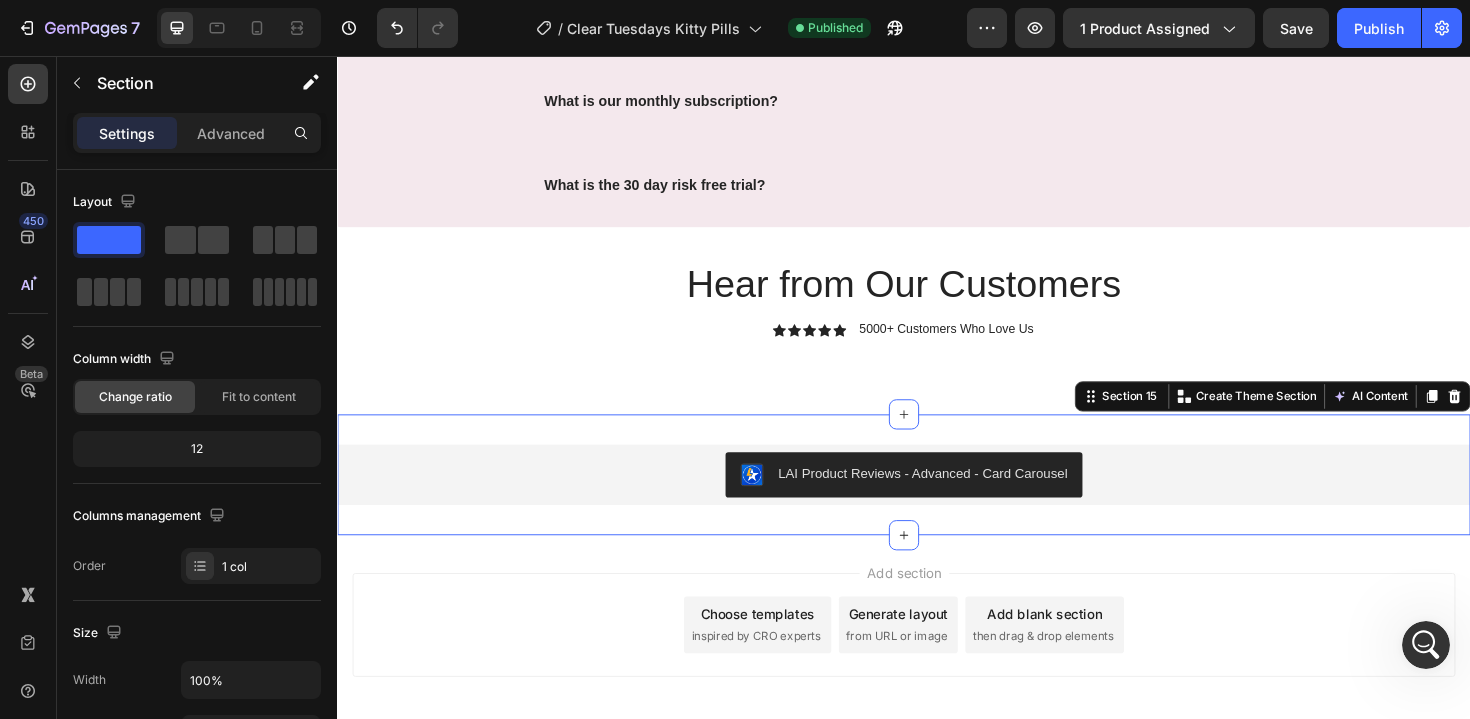 click on "LAI Product Reviews - Advanced - Card Carousel LAI Product Reviews Section 15   You can create reusable sections Create Theme Section AI Content Write with GemAI What would you like to describe here? Tone and Voice Persuasive Product Kitty Gummies™ Show more Generate" at bounding box center [937, 500] 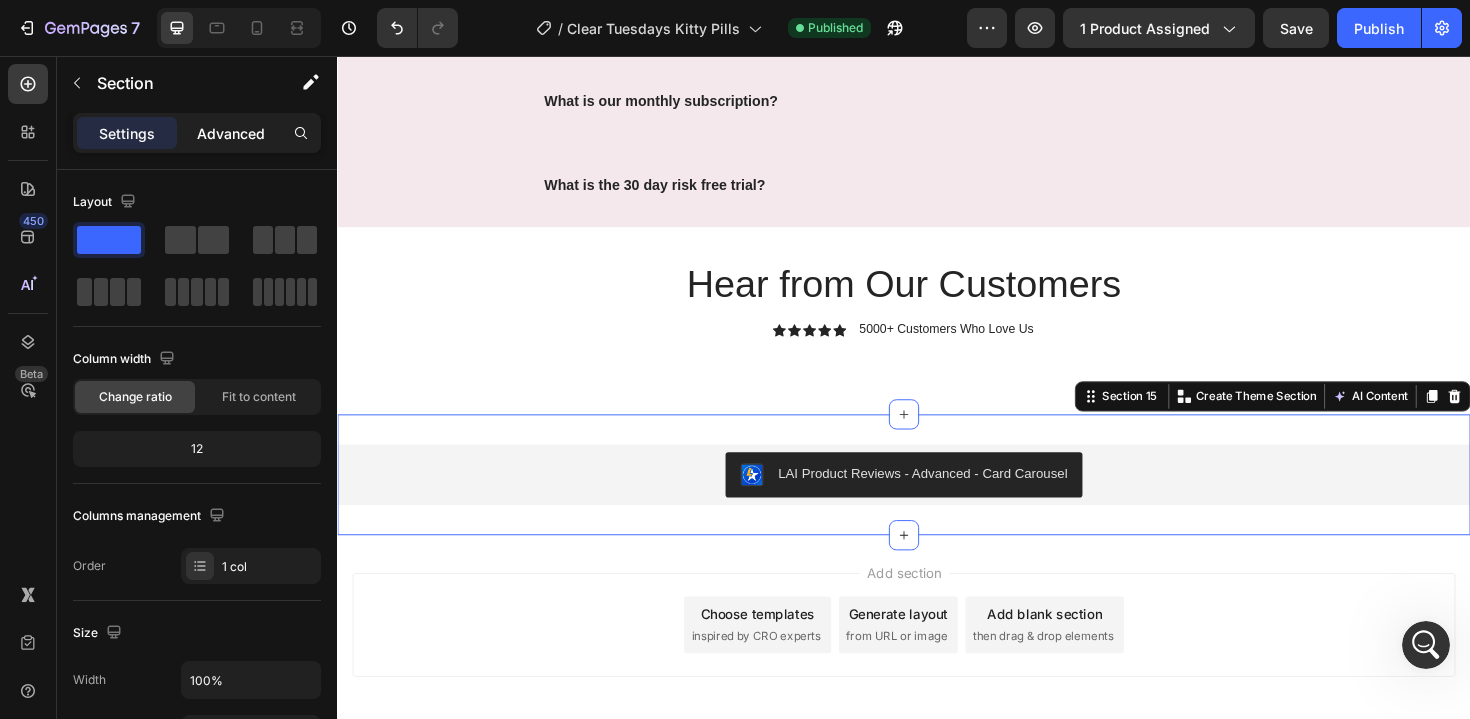 click on "Advanced" at bounding box center (231, 133) 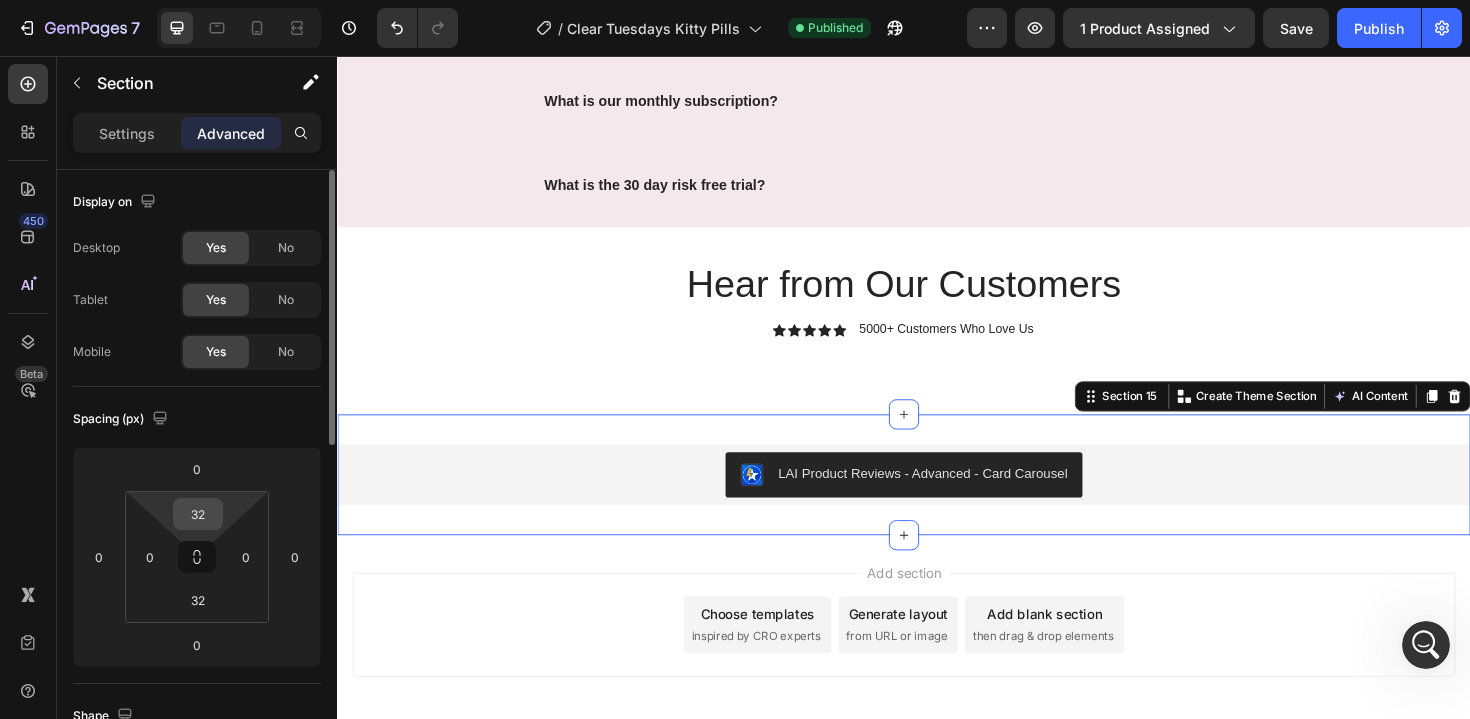 click on "32" at bounding box center (198, 514) 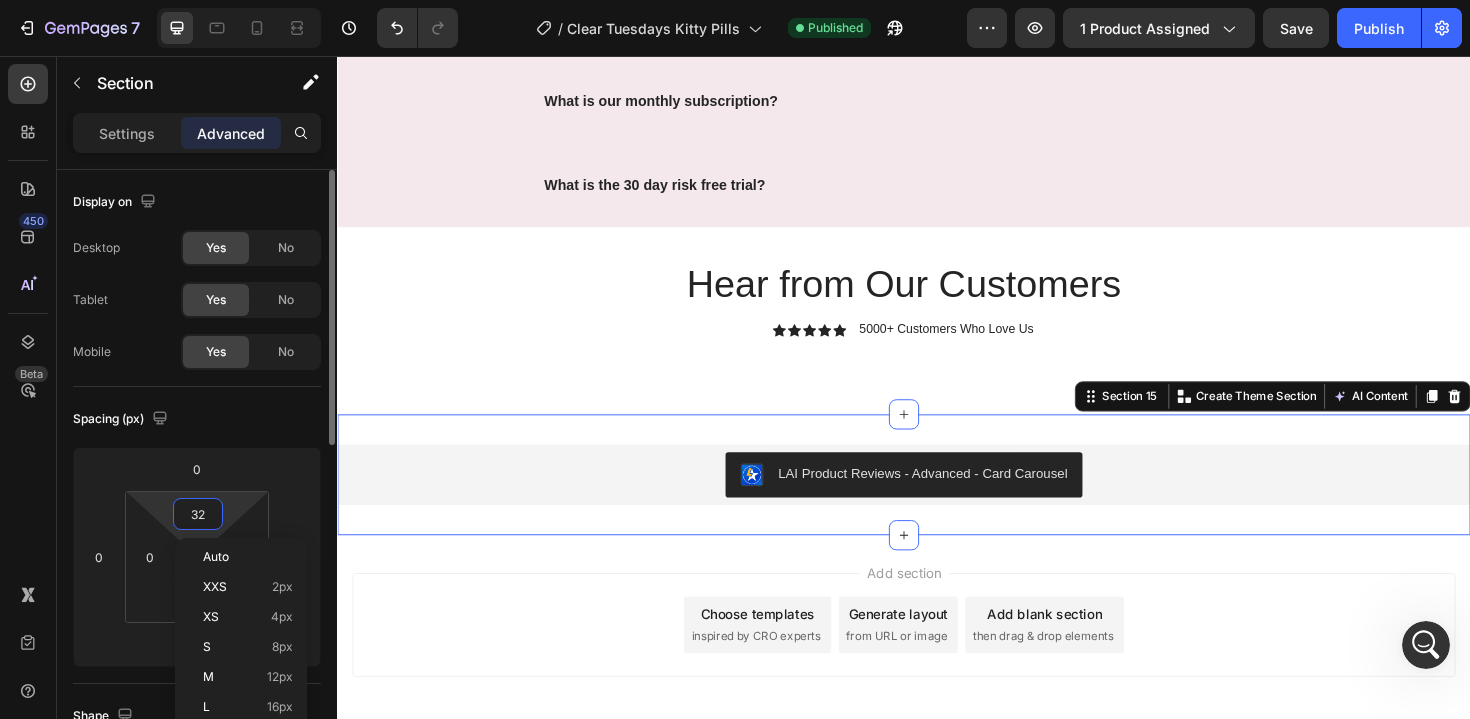 type 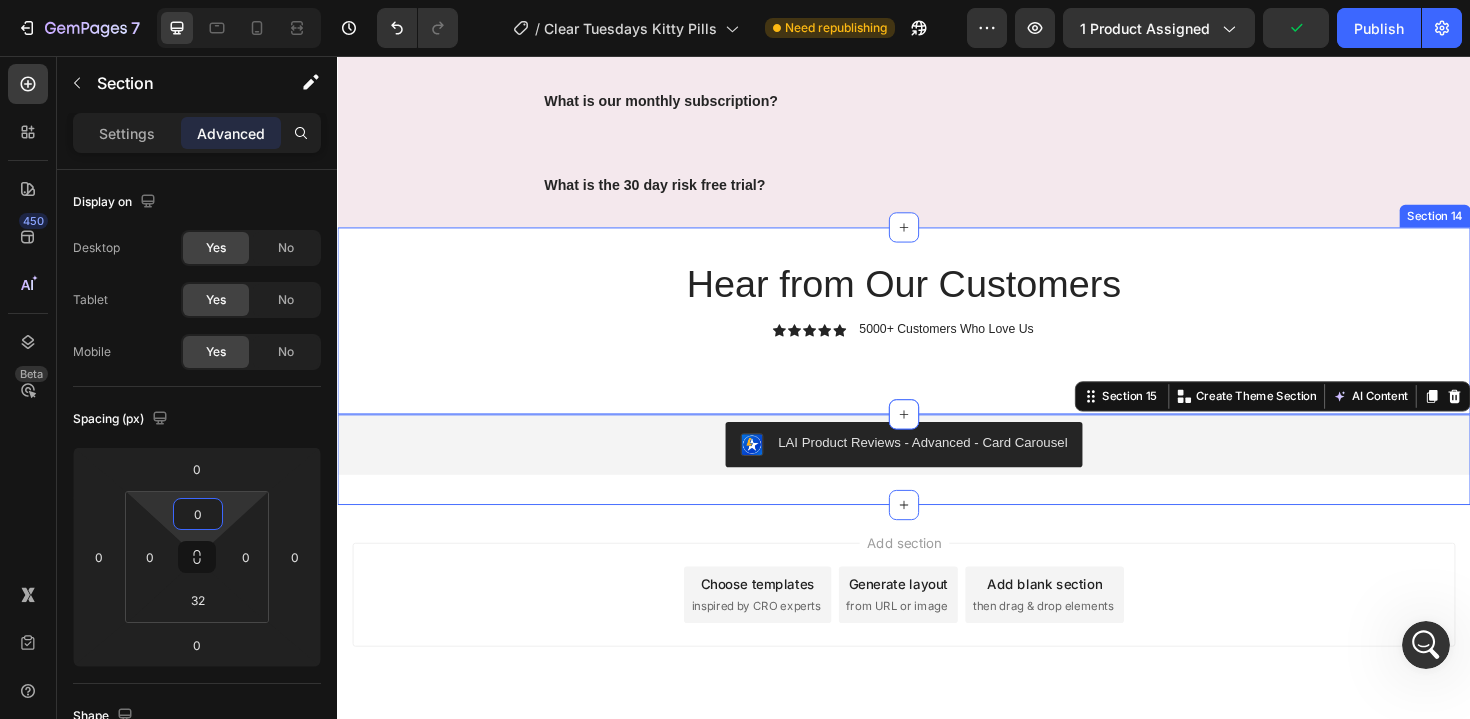 click on "Hear from Our Customers Heading Icon Icon Icon Icon Icon Icon List 5000+ Customers Who Love Us Text Block Row" at bounding box center [937, 337] 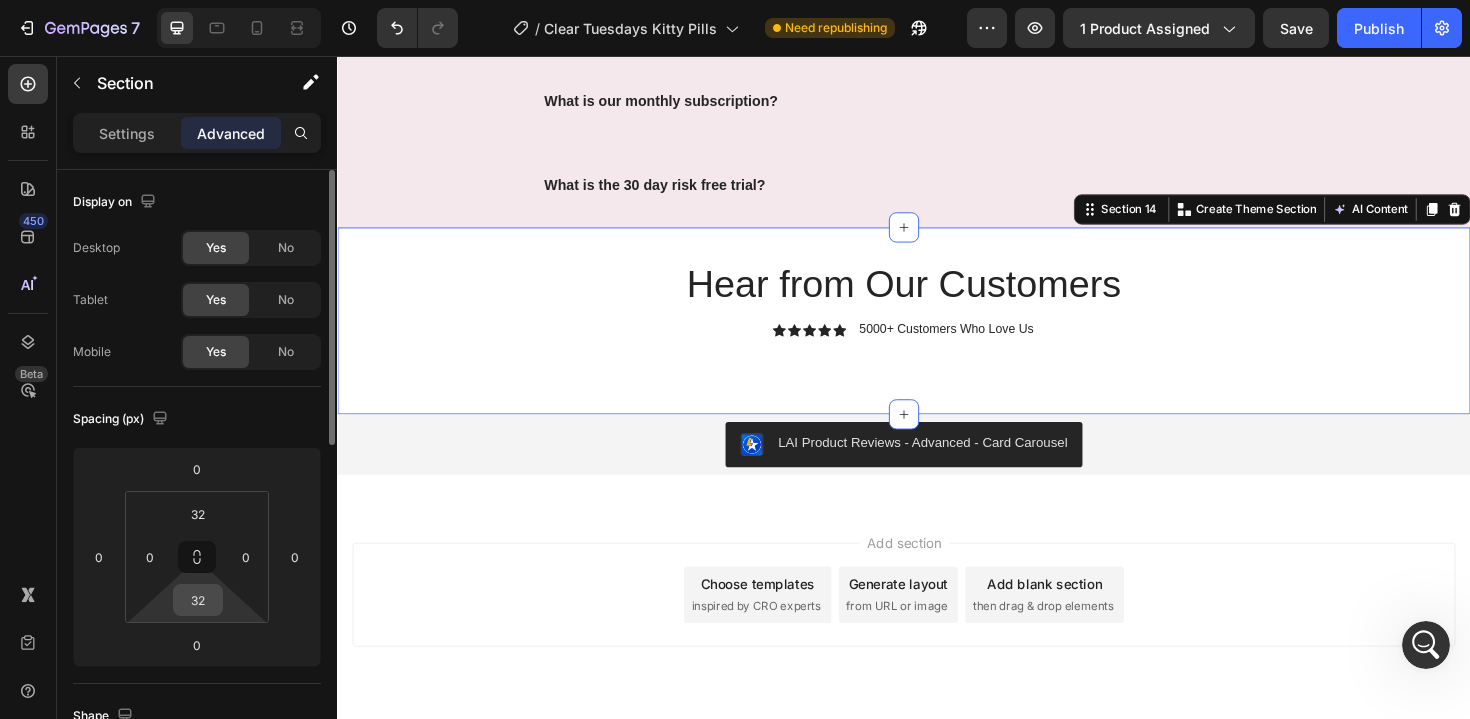 click on "32" at bounding box center (198, 600) 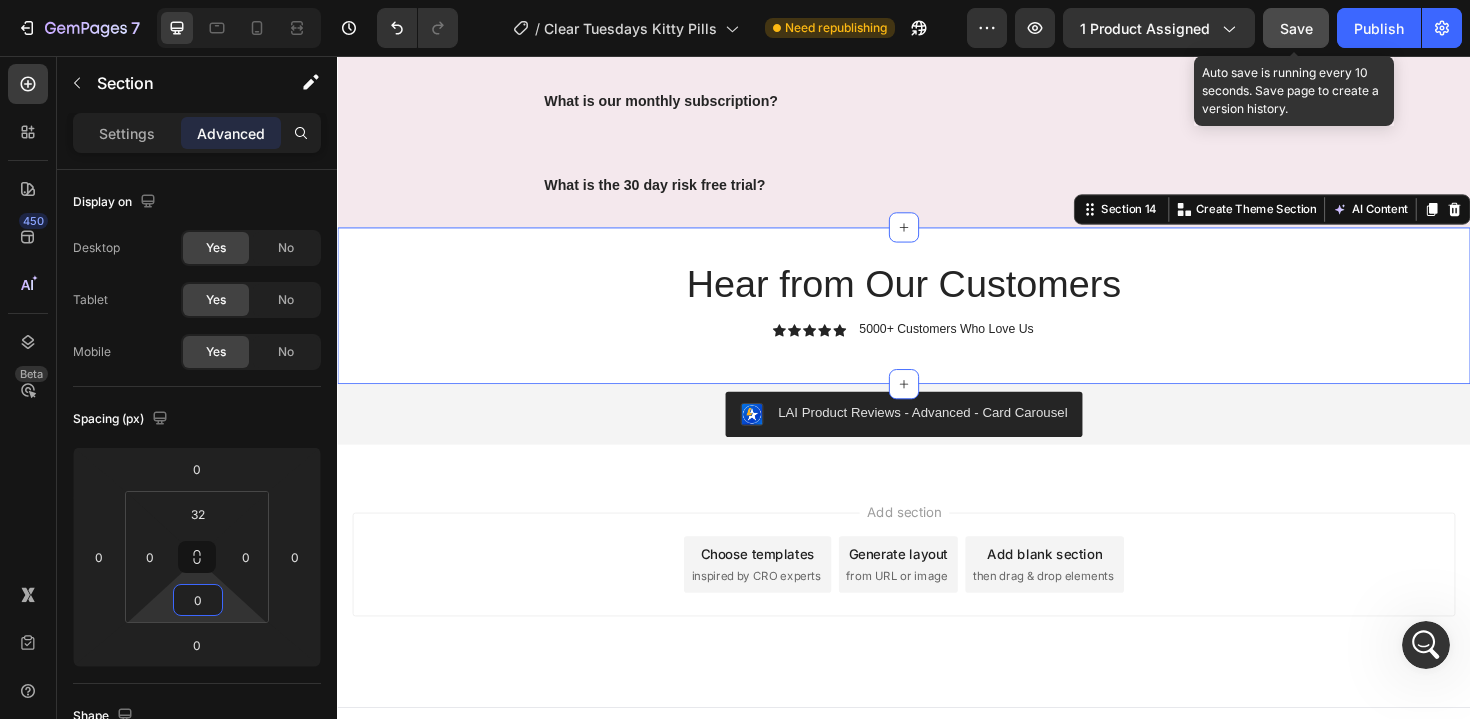 click on "Save" 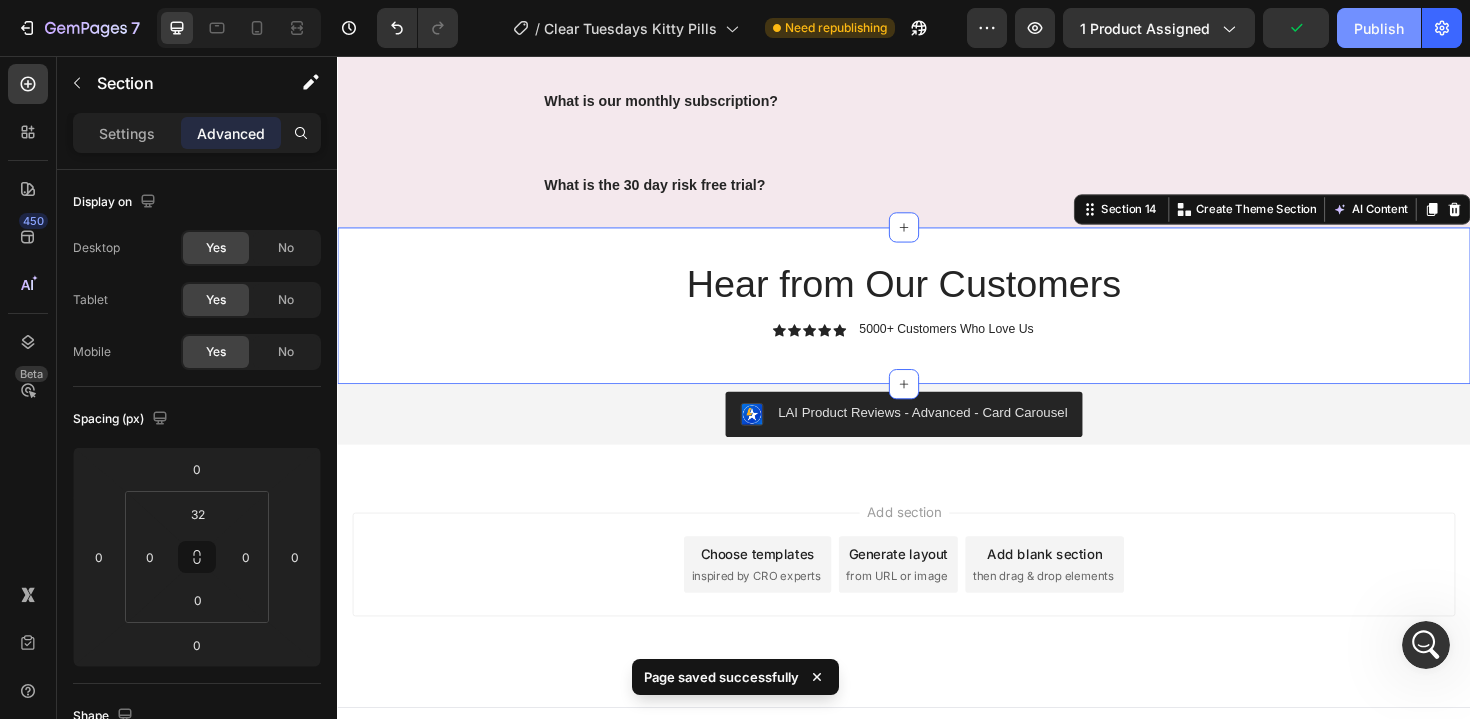 click on "Publish" at bounding box center [1379, 28] 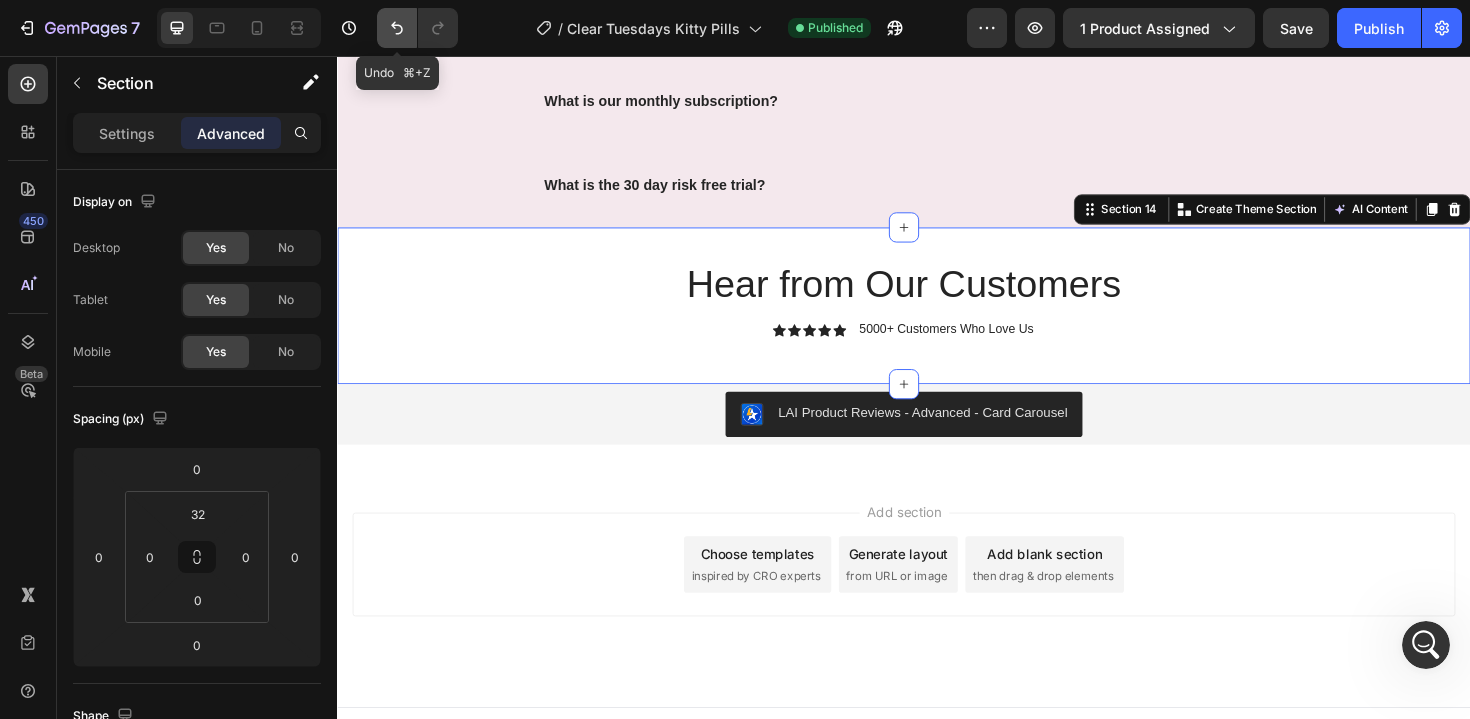 click 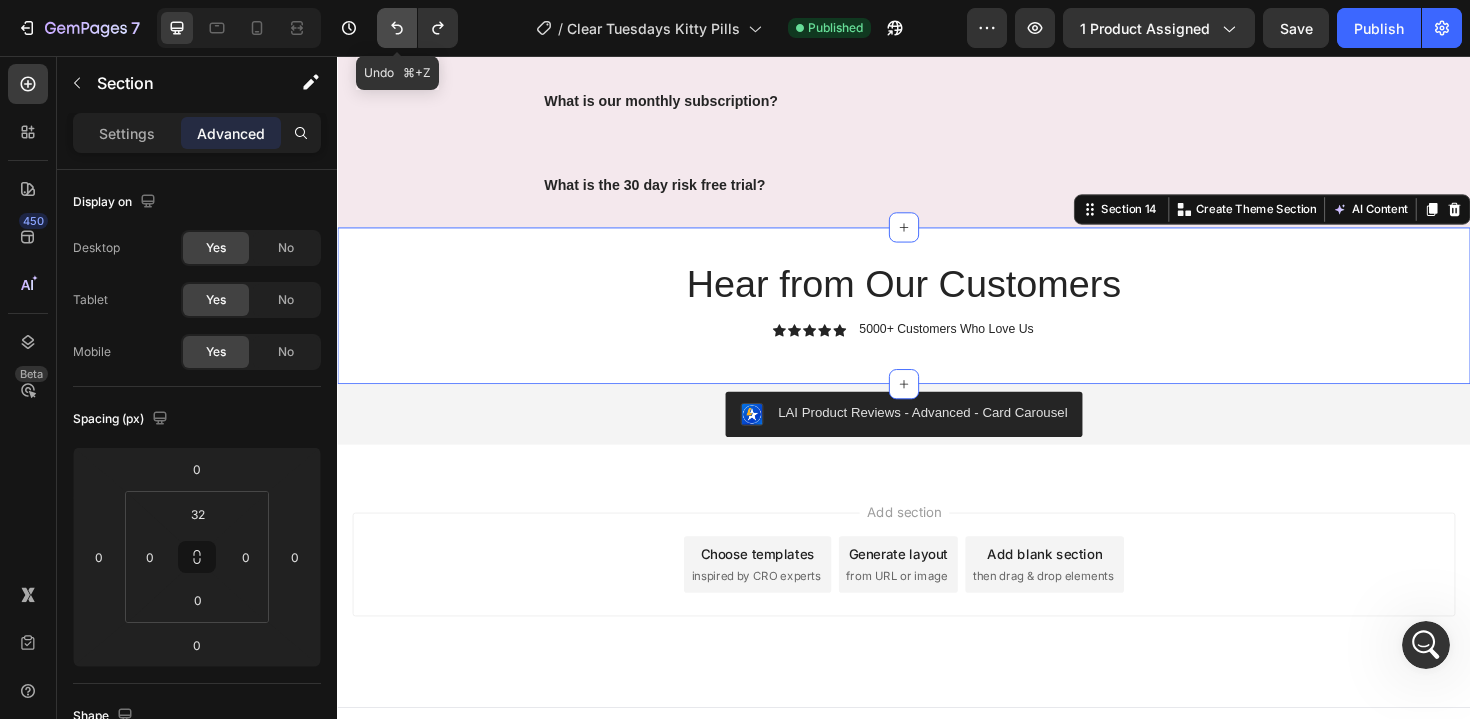 click 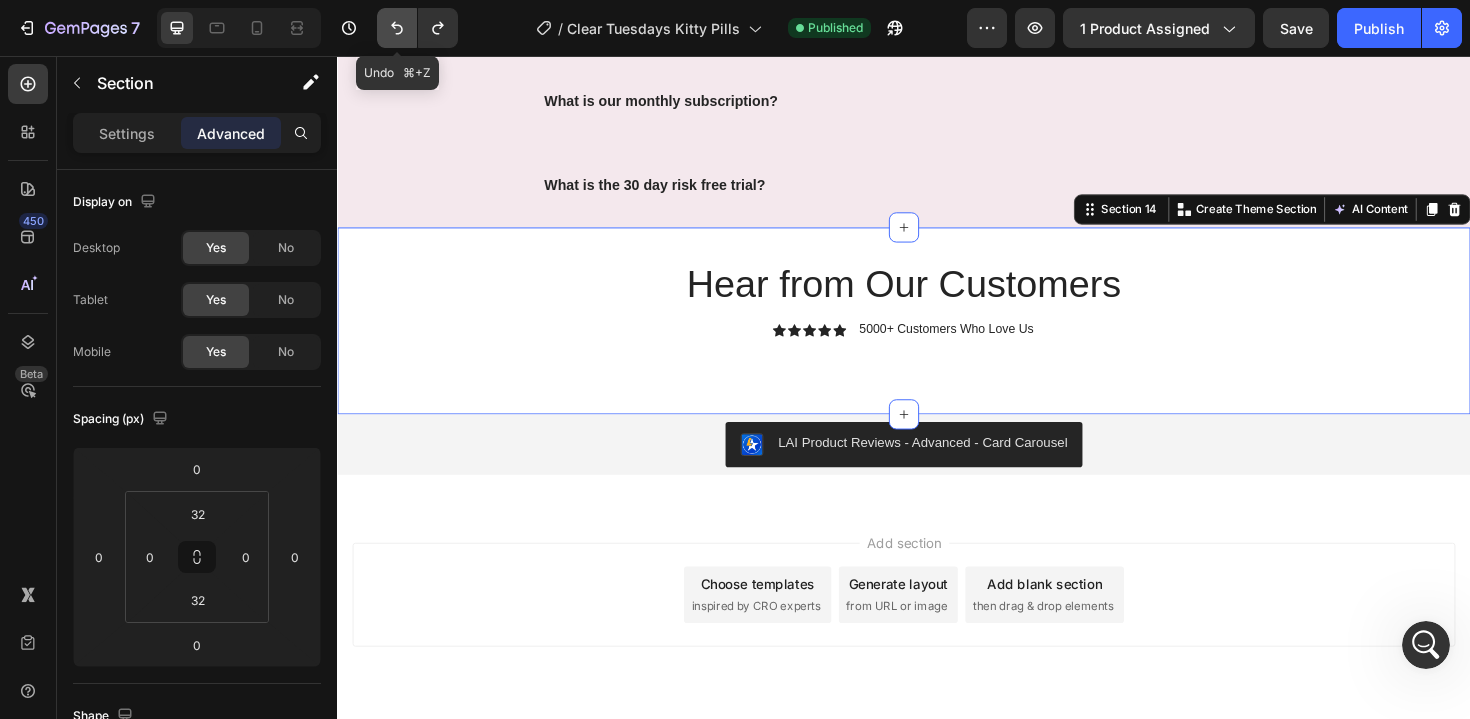 click 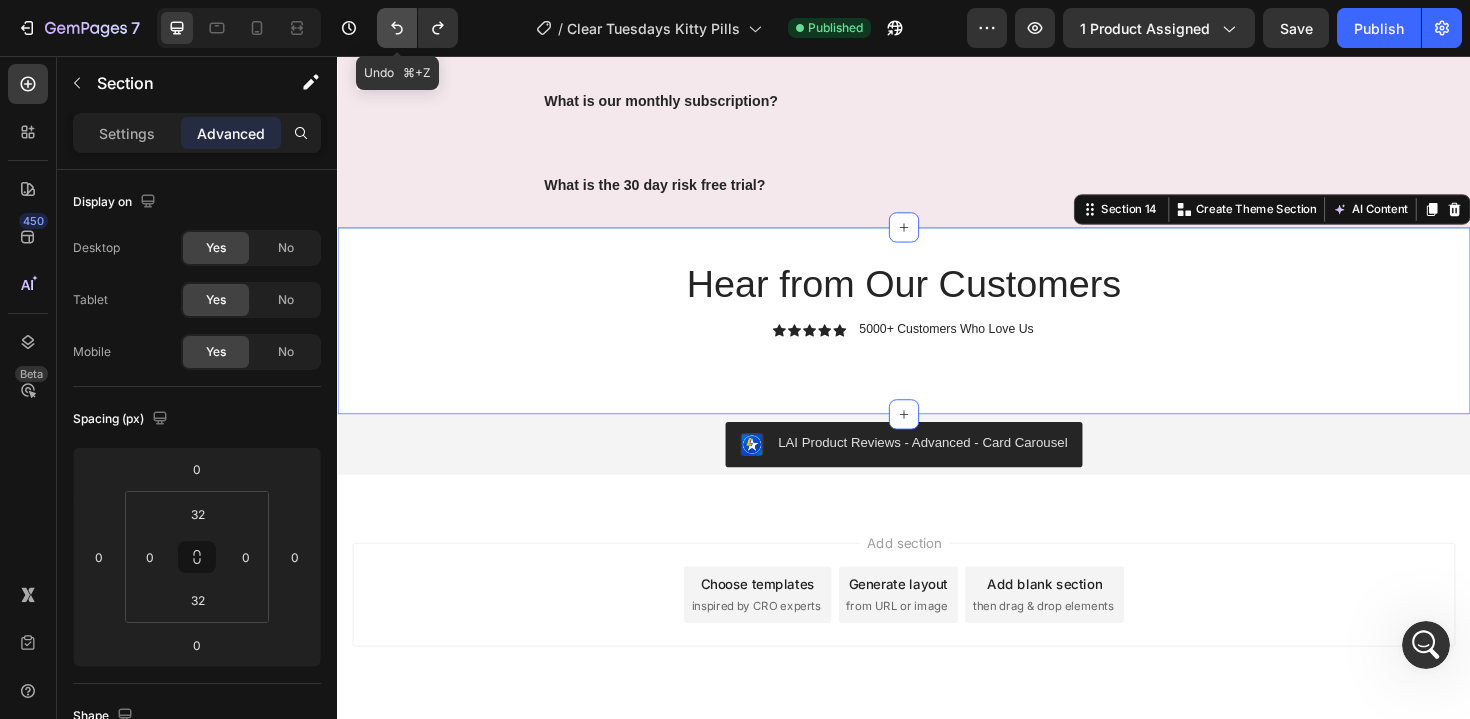 click 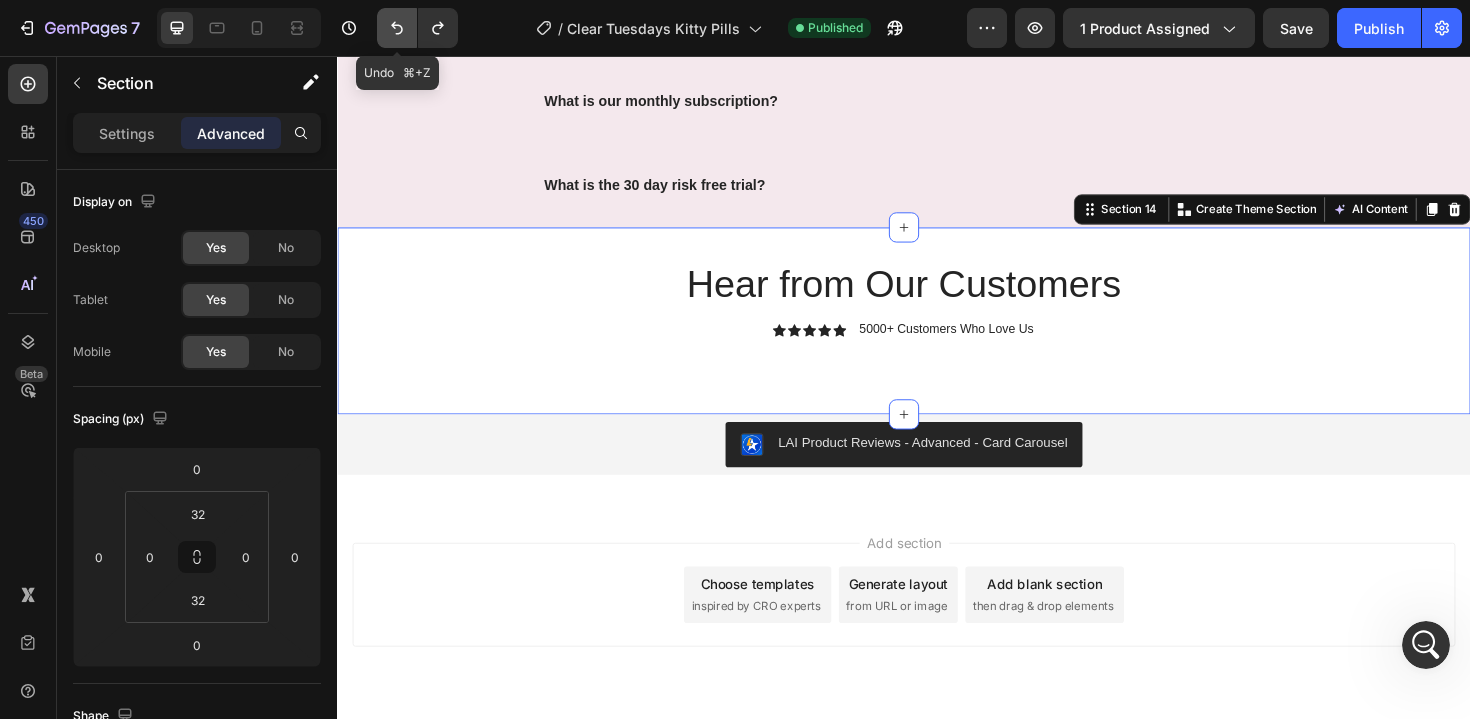 click 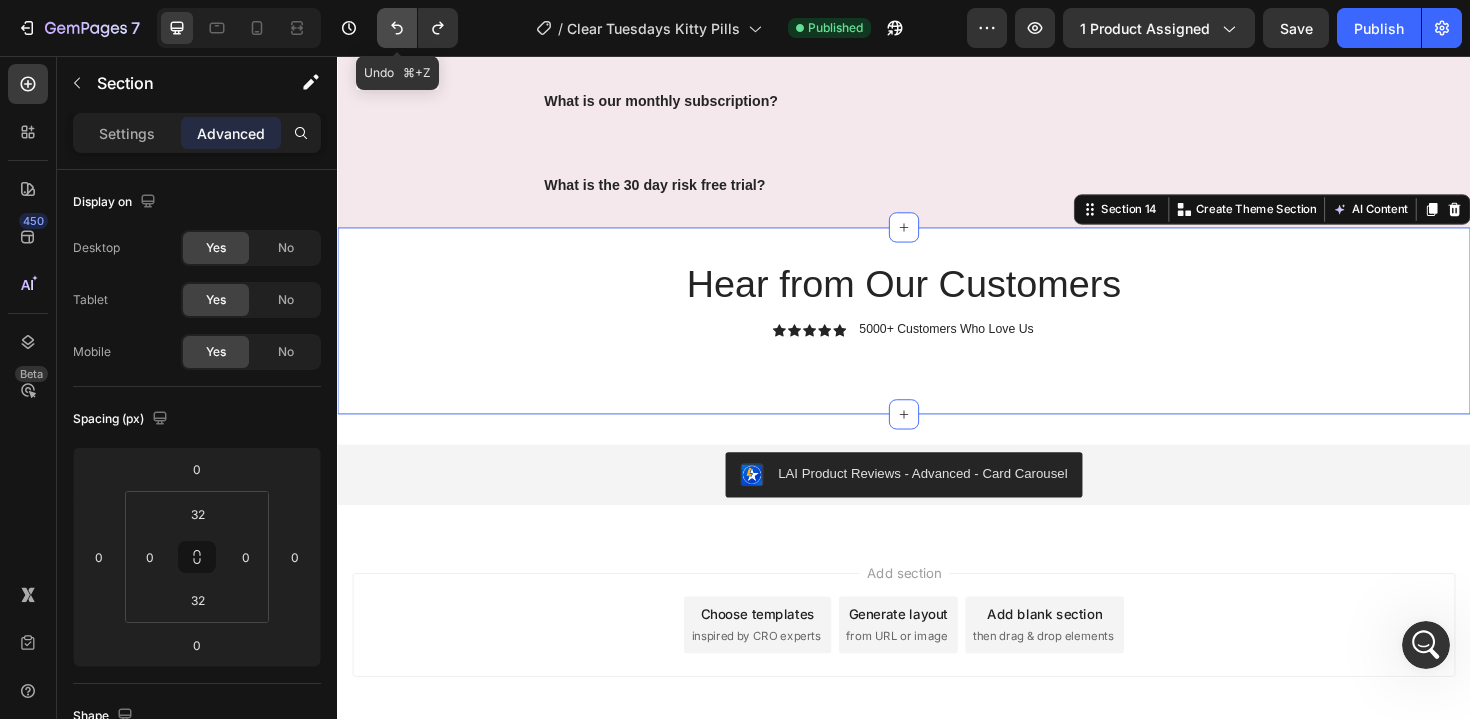 click 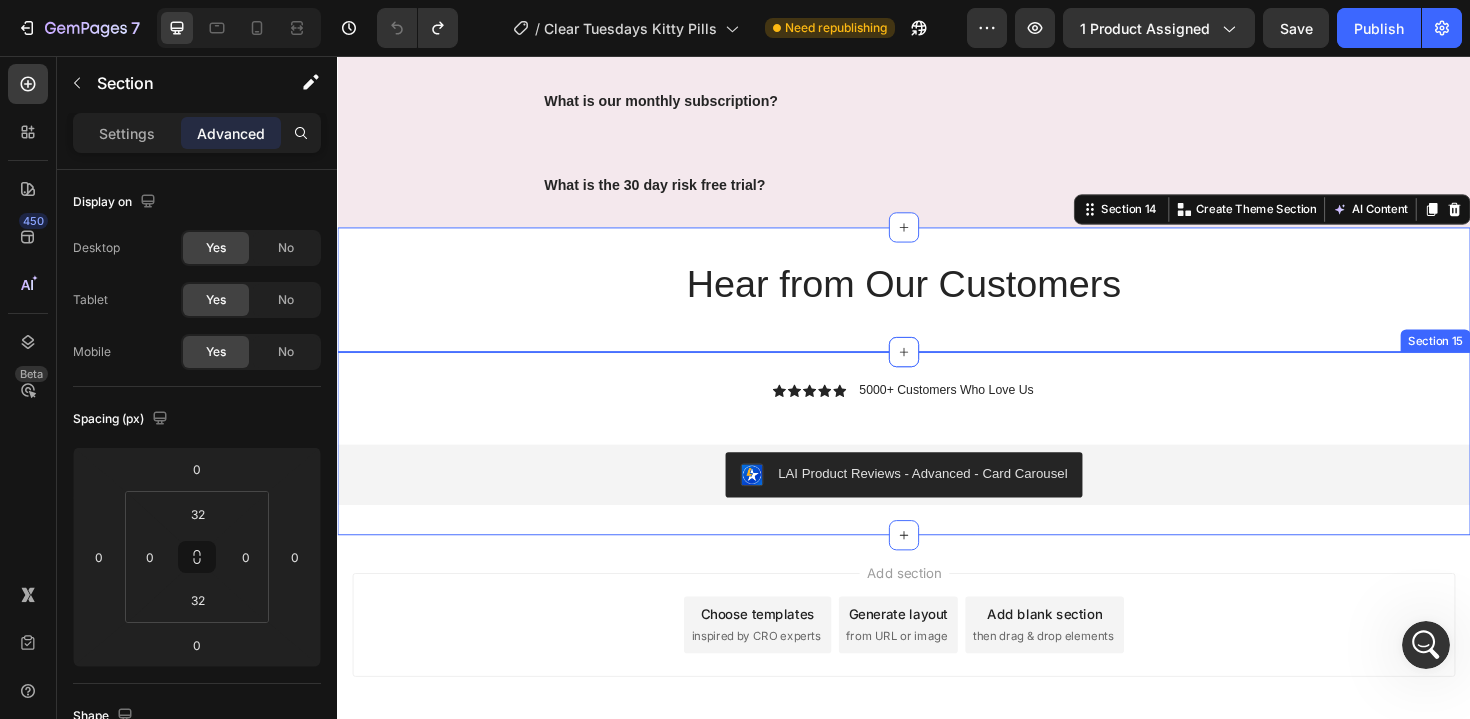 click on "Icon Icon Icon Icon Icon Icon List 5000+ Customers Who Love Us Text Block Row LAI Product Reviews - Advanced - Card Carousel LAI Product Reviews" at bounding box center [937, 467] 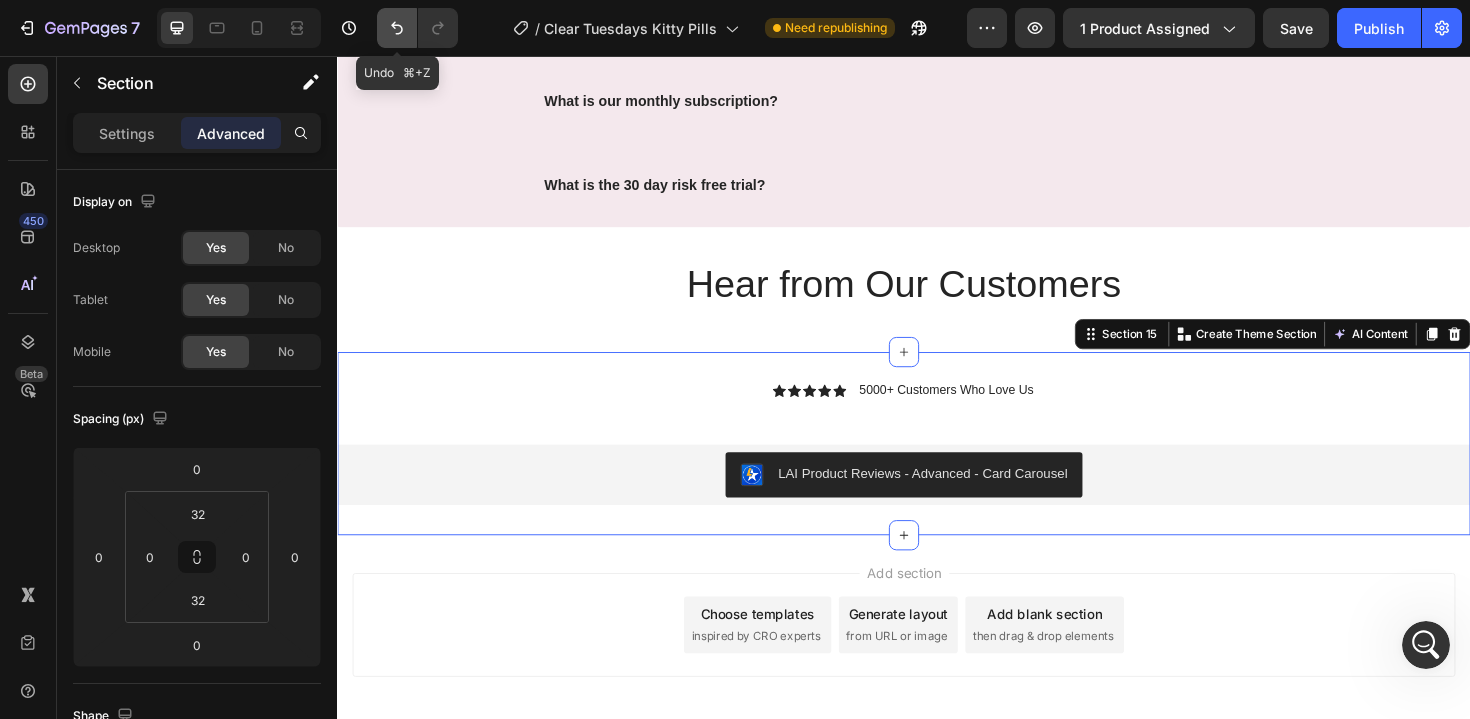 click 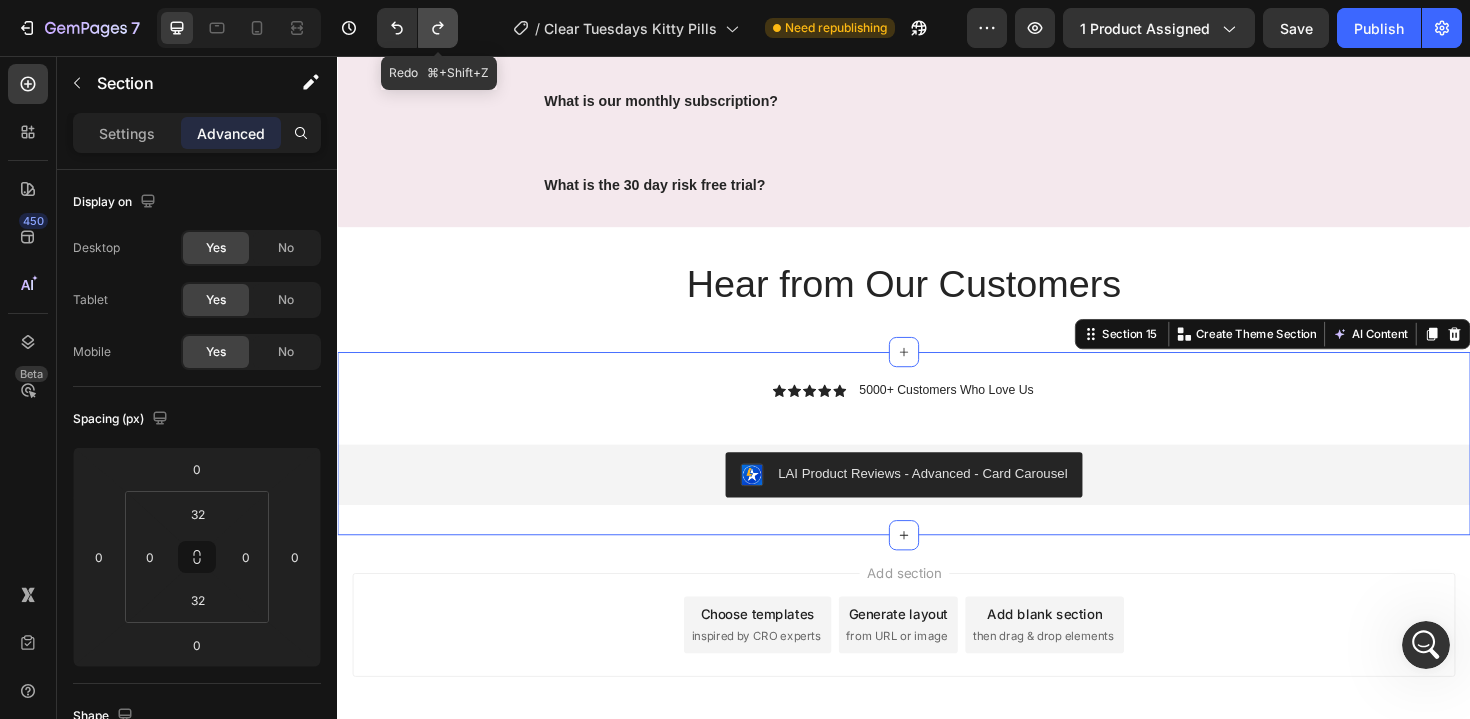 click 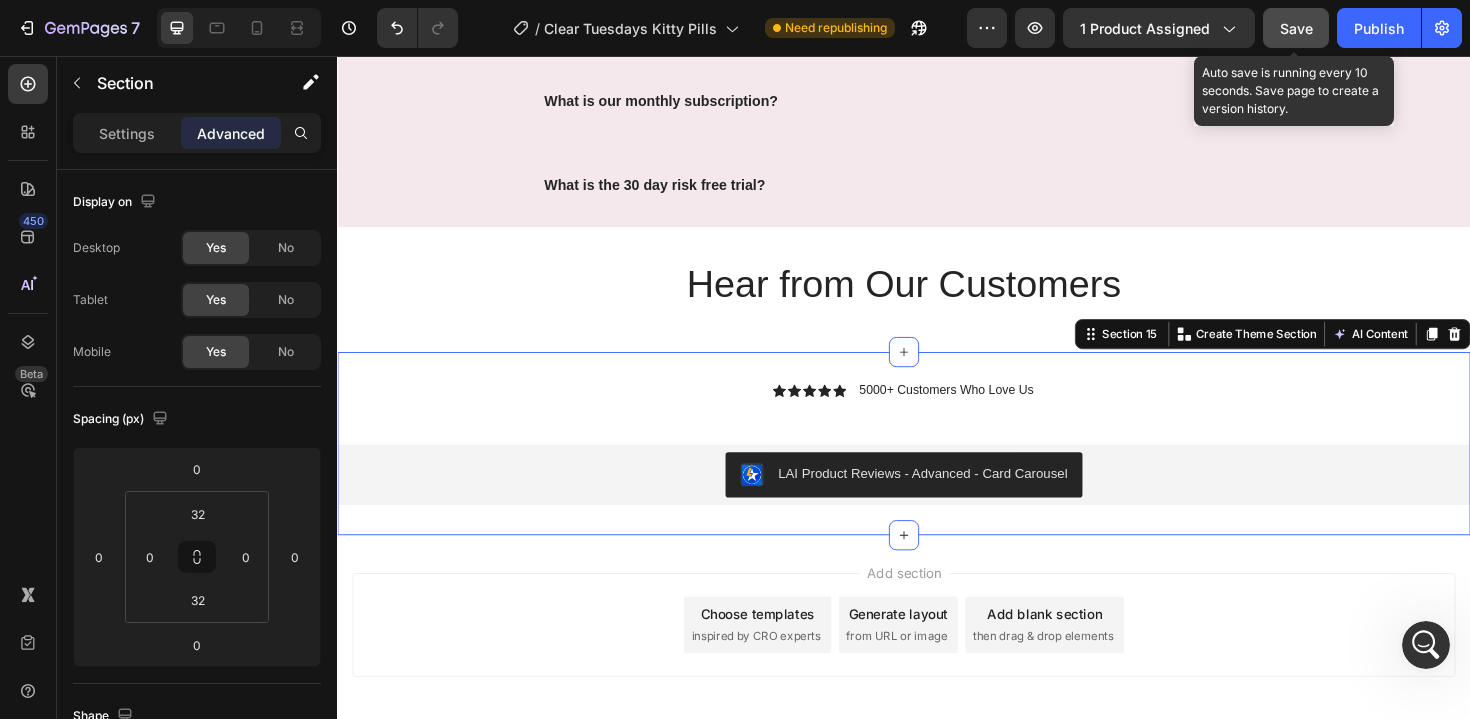 click on "Save" at bounding box center [1296, 28] 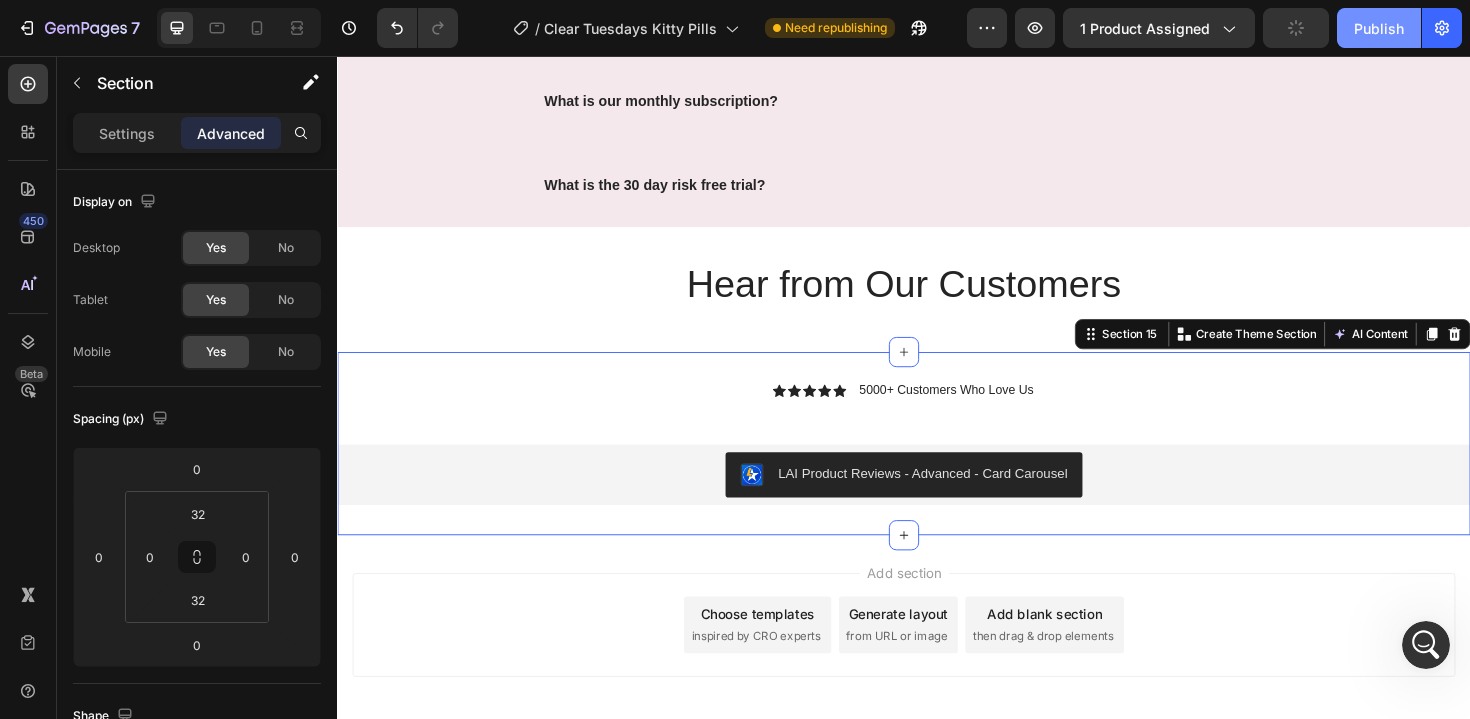 click on "Publish" 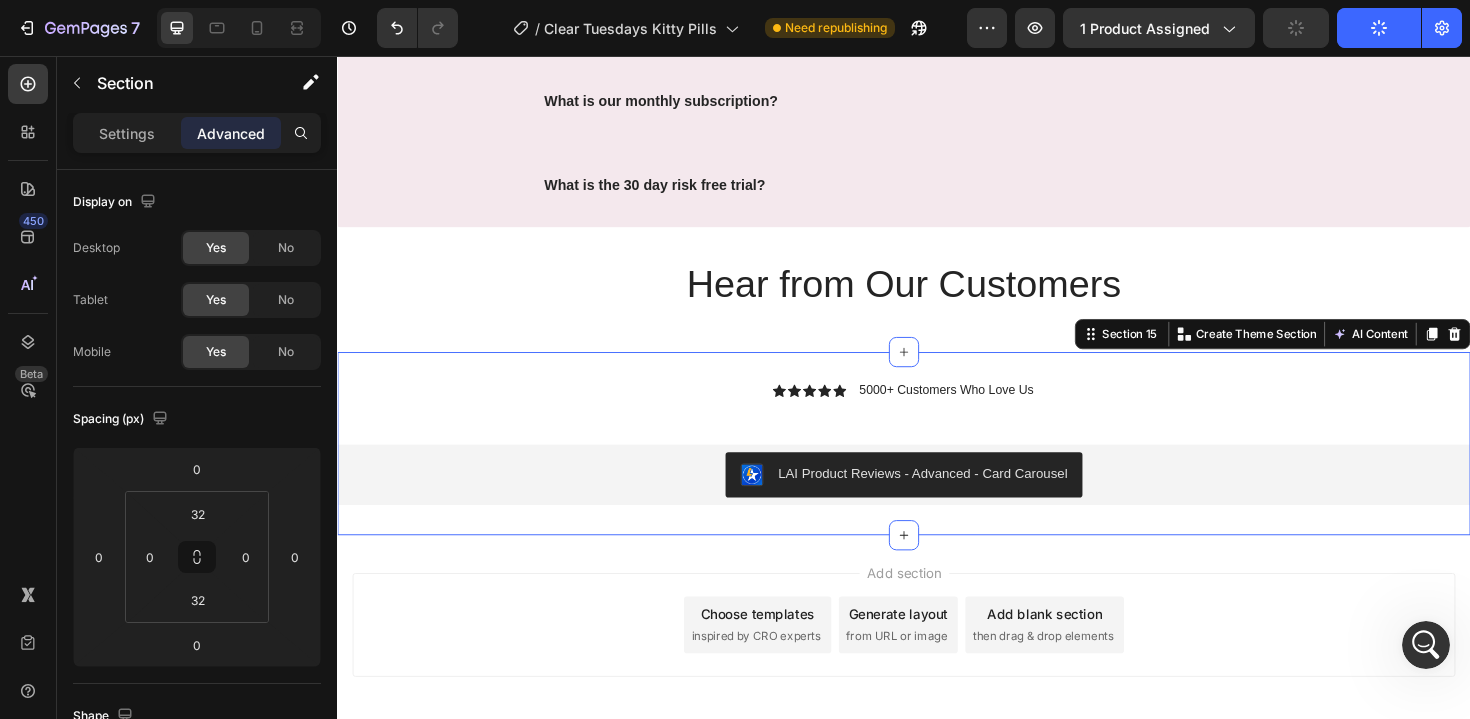 click 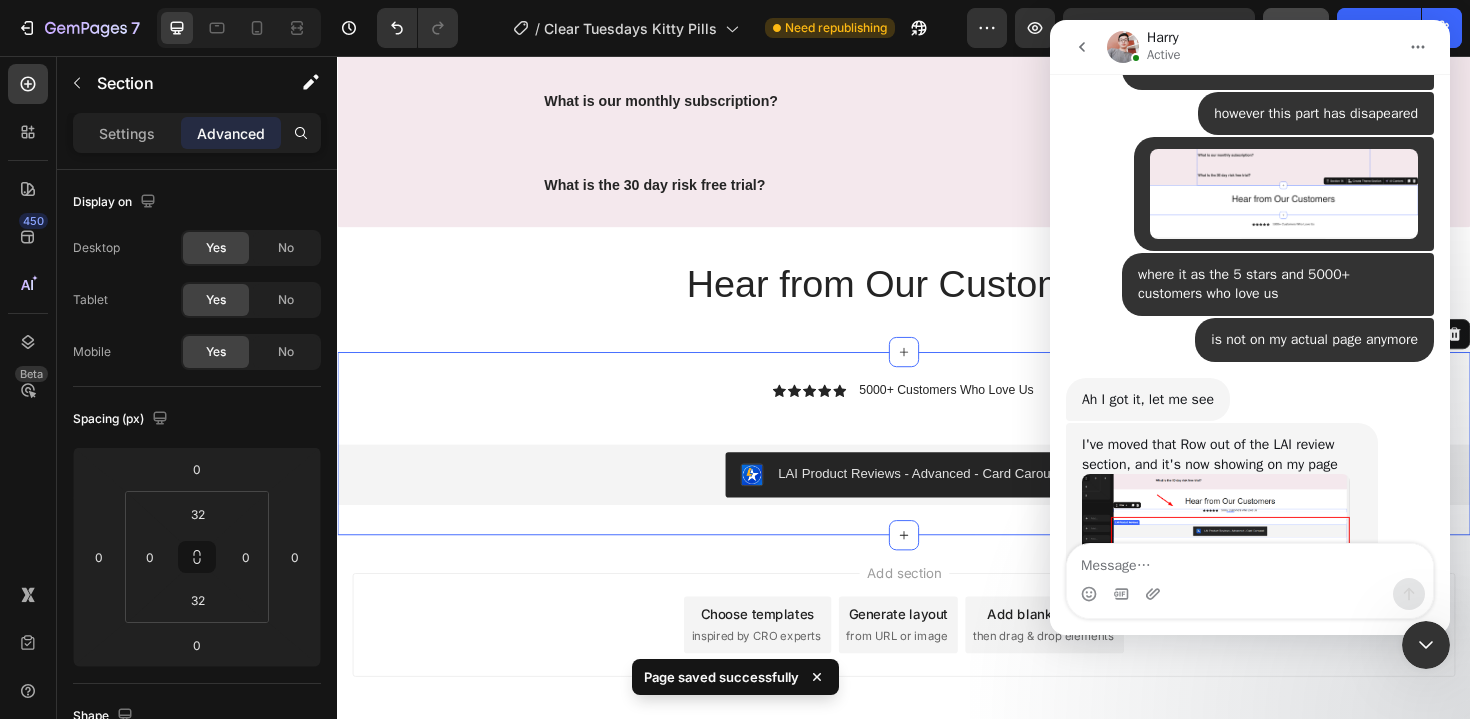 scroll, scrollTop: 3922, scrollLeft: 0, axis: vertical 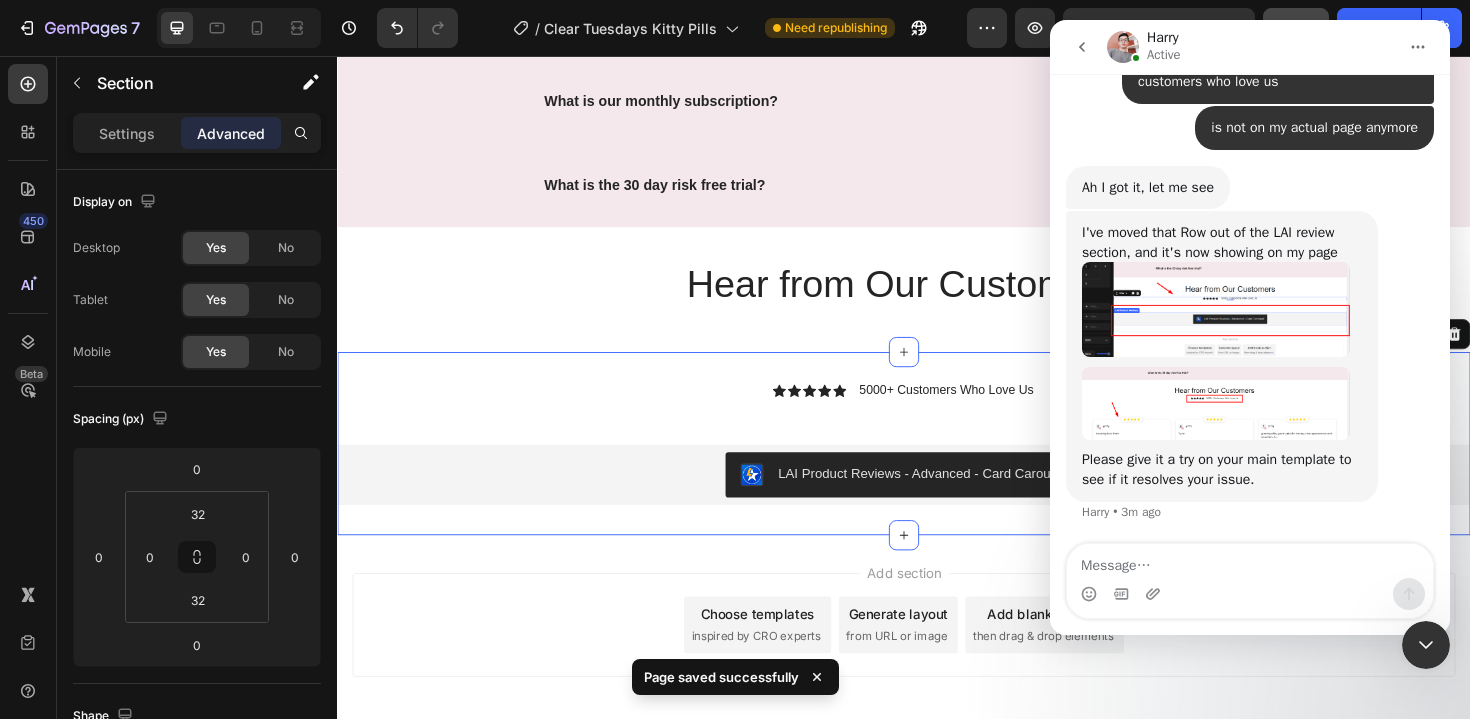 click at bounding box center (1250, 561) 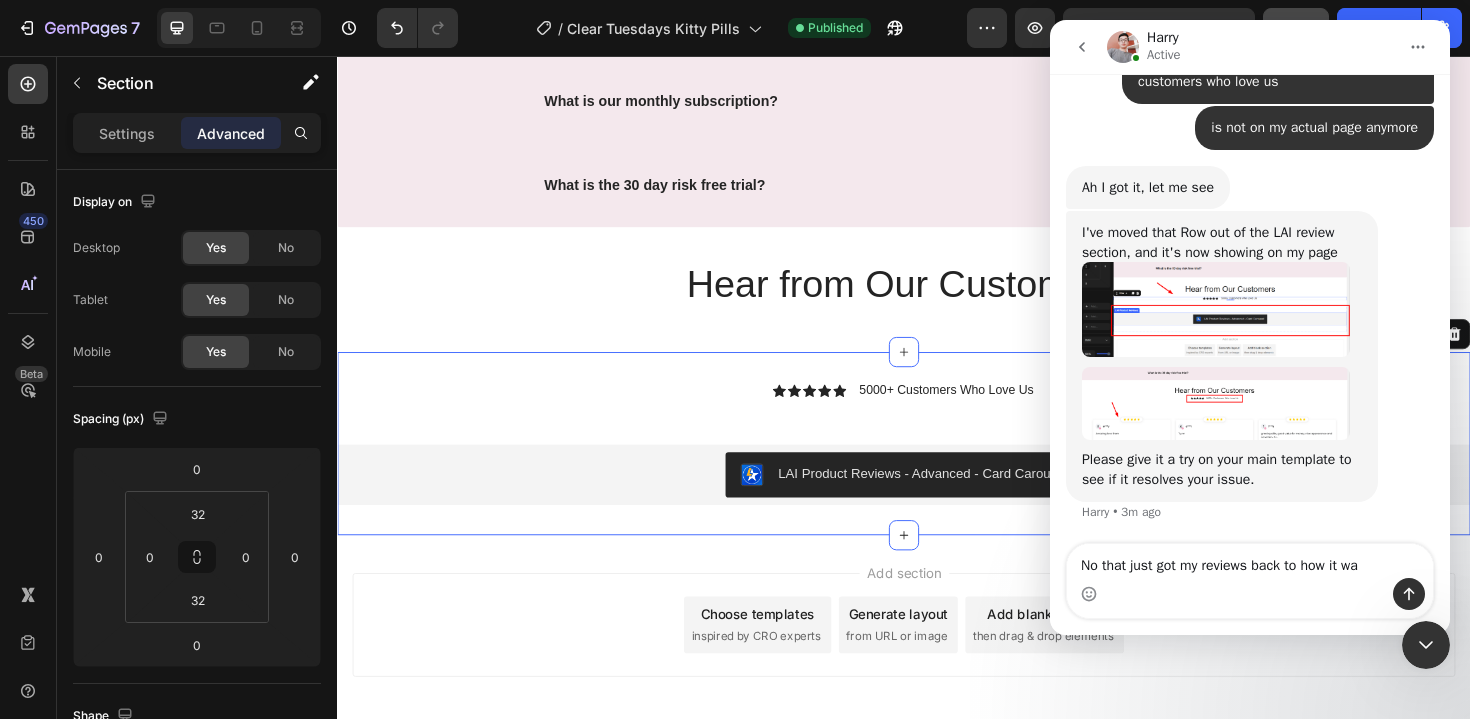 type on "No that just got my reviews back to how it was" 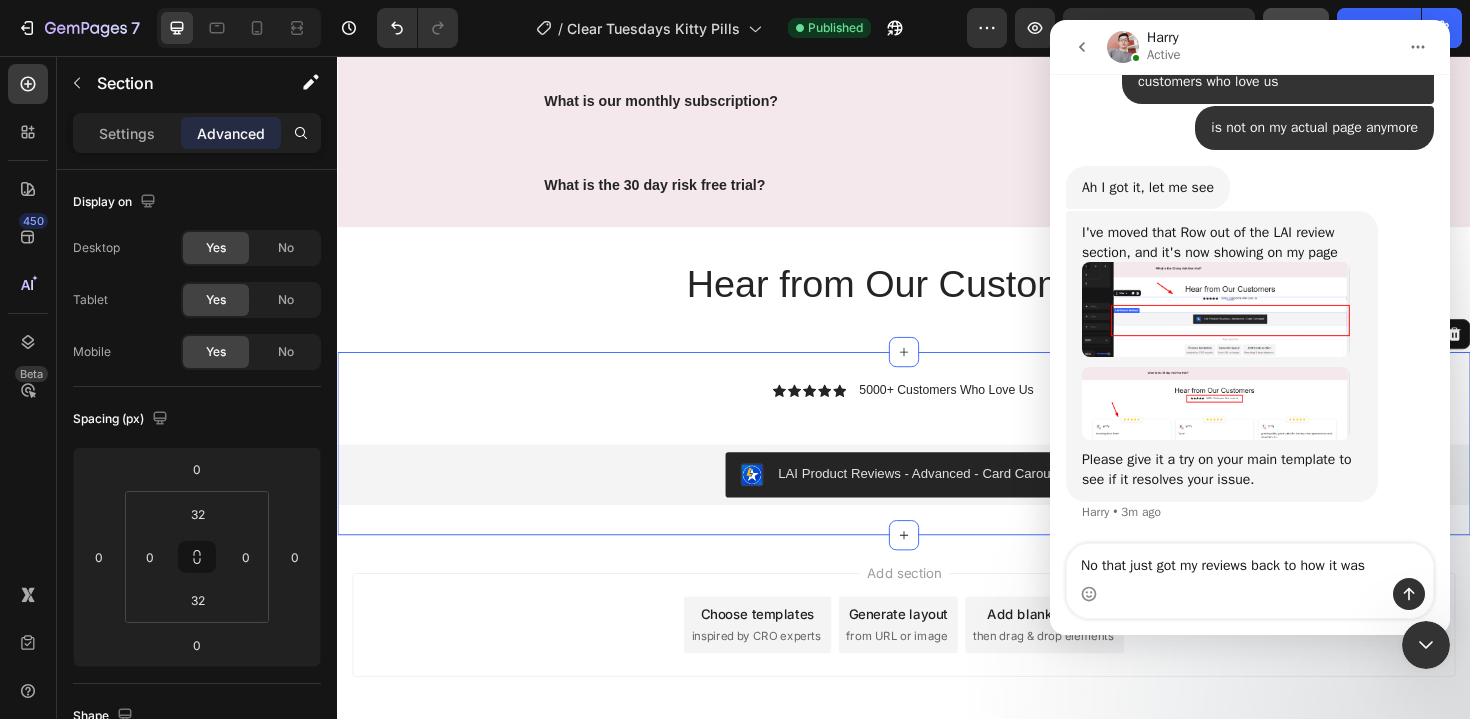 type 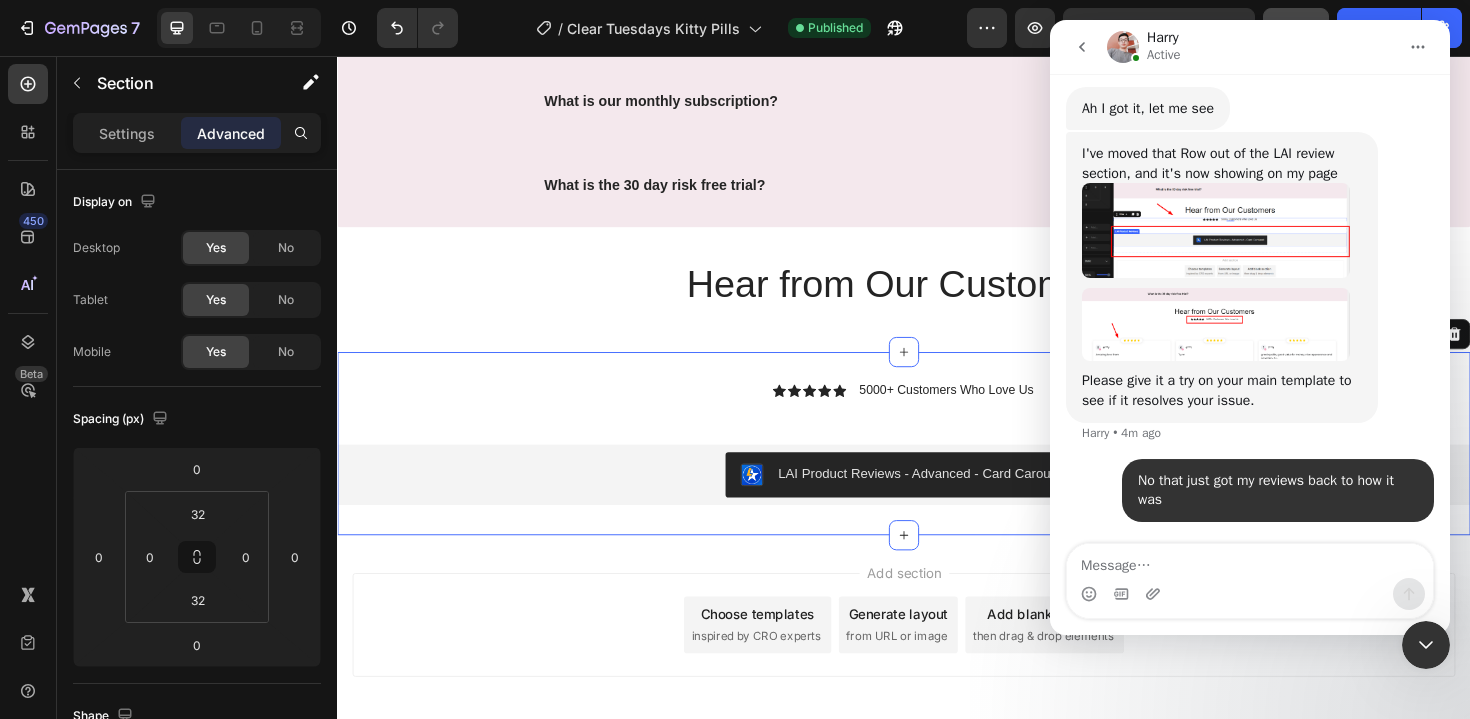 scroll, scrollTop: 4001, scrollLeft: 0, axis: vertical 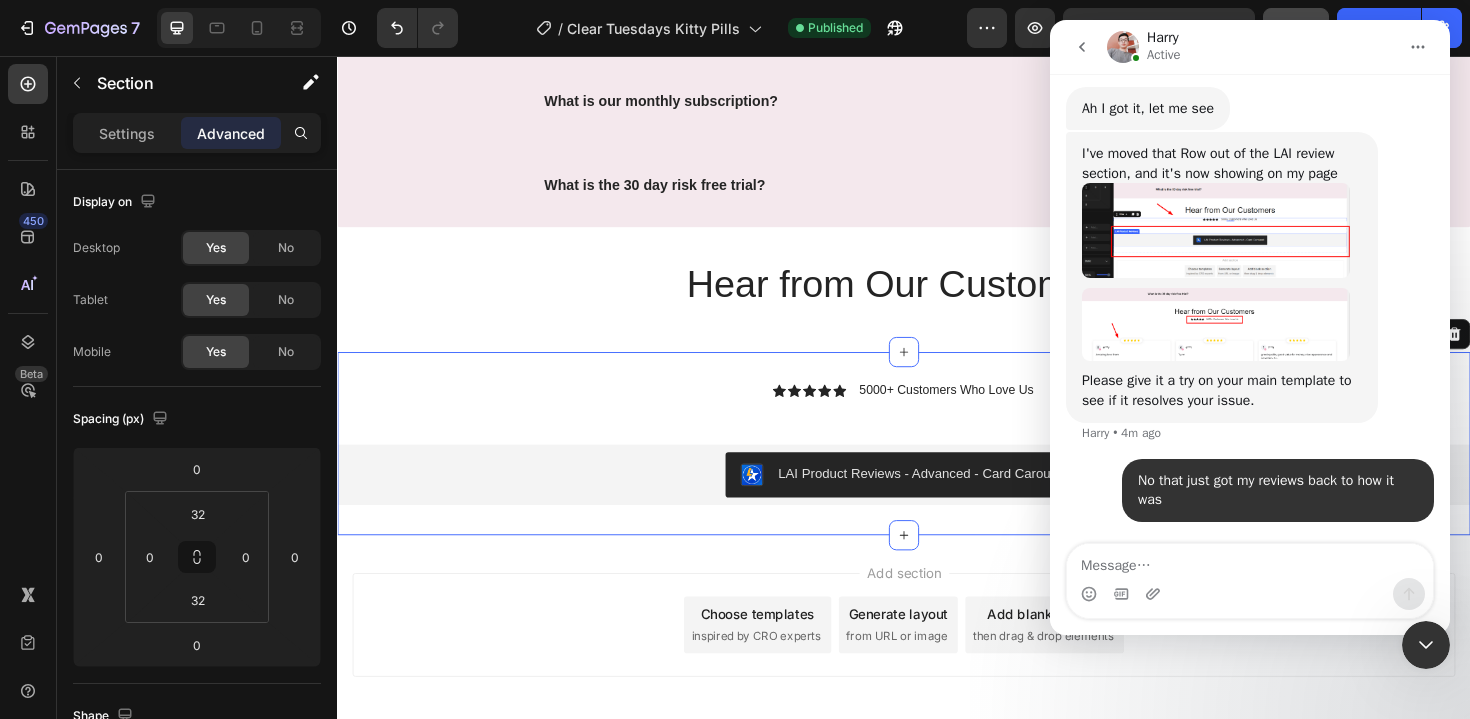 click at bounding box center [1426, 645] 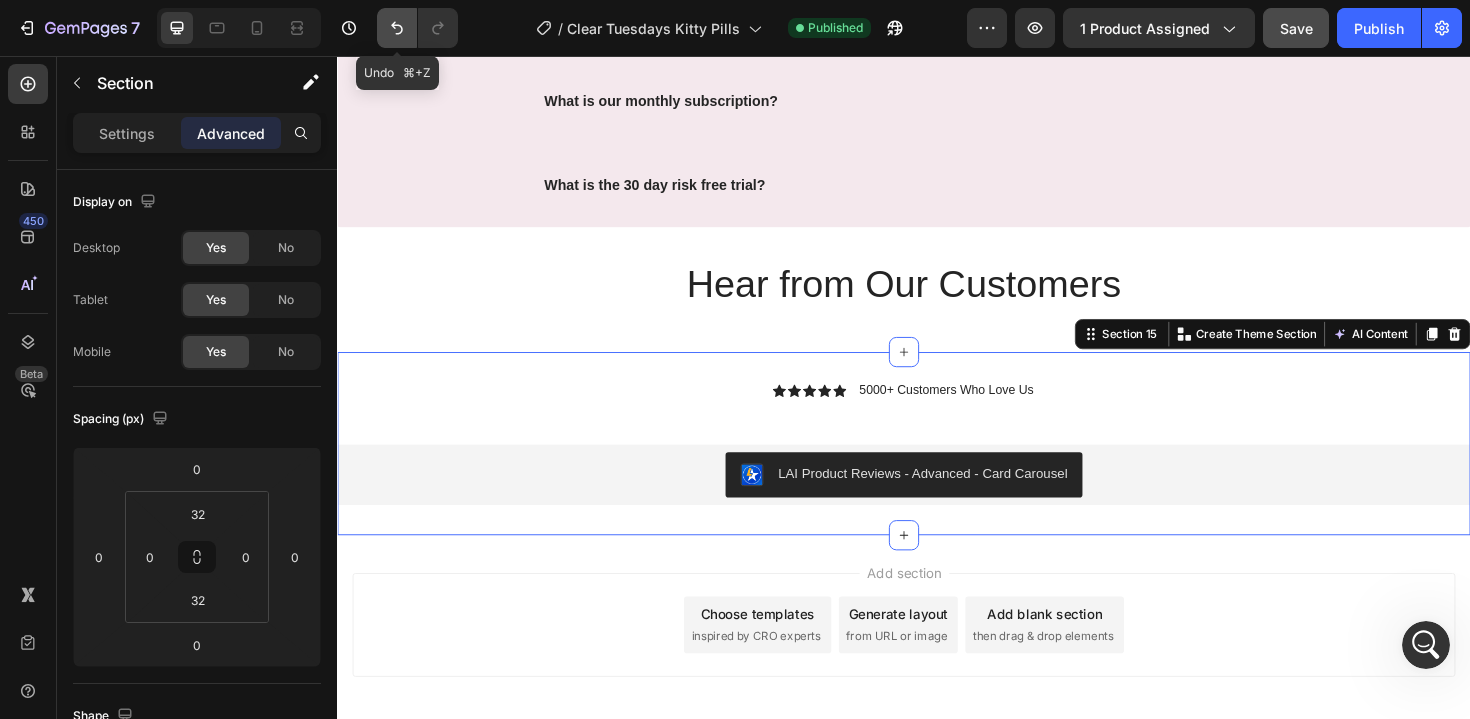click 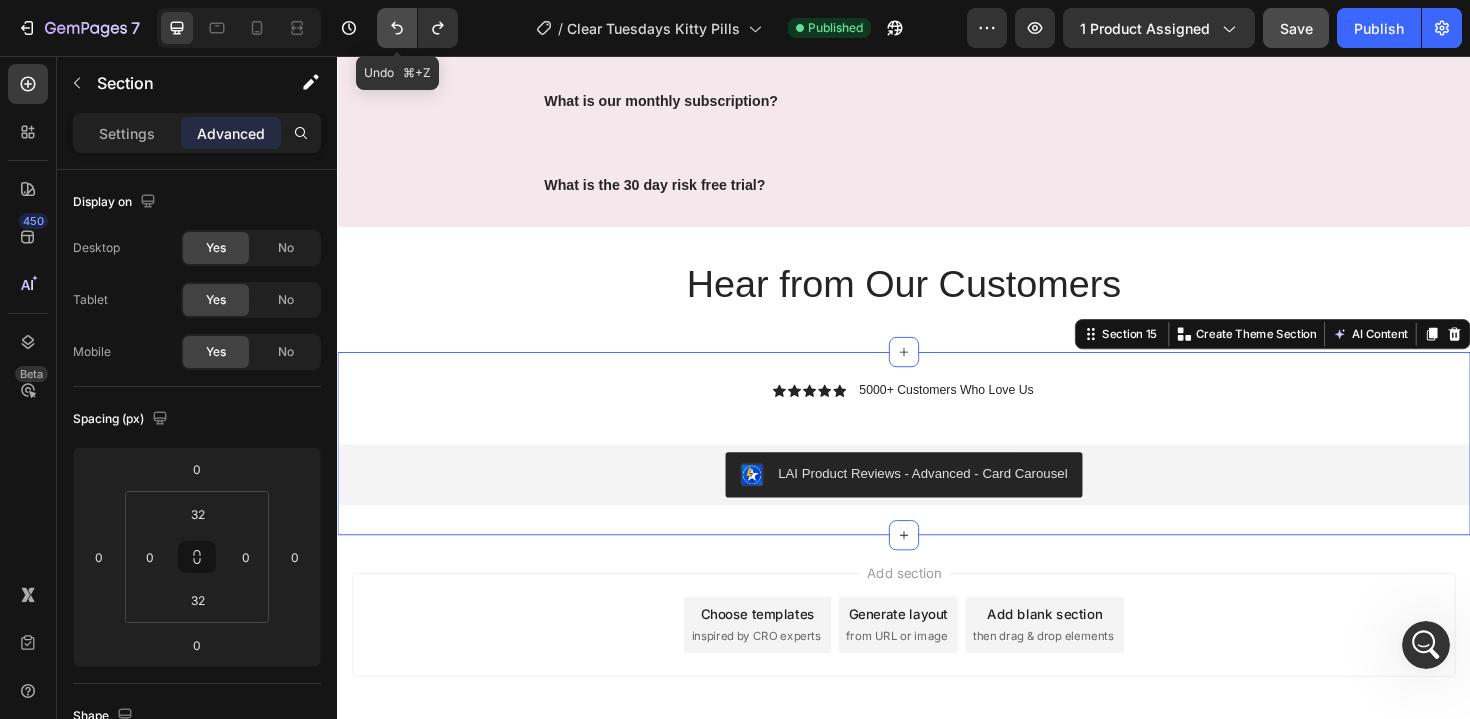click 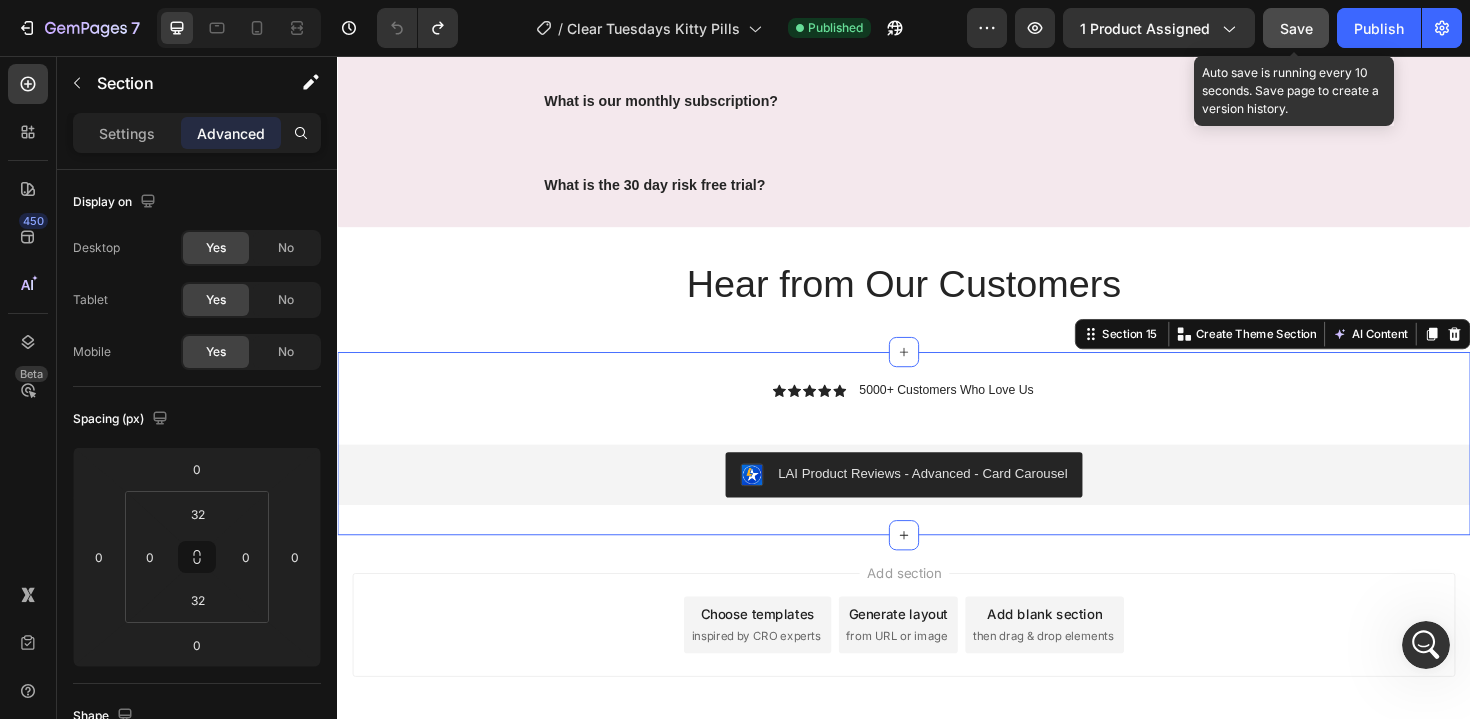click on "Save" at bounding box center [1296, 28] 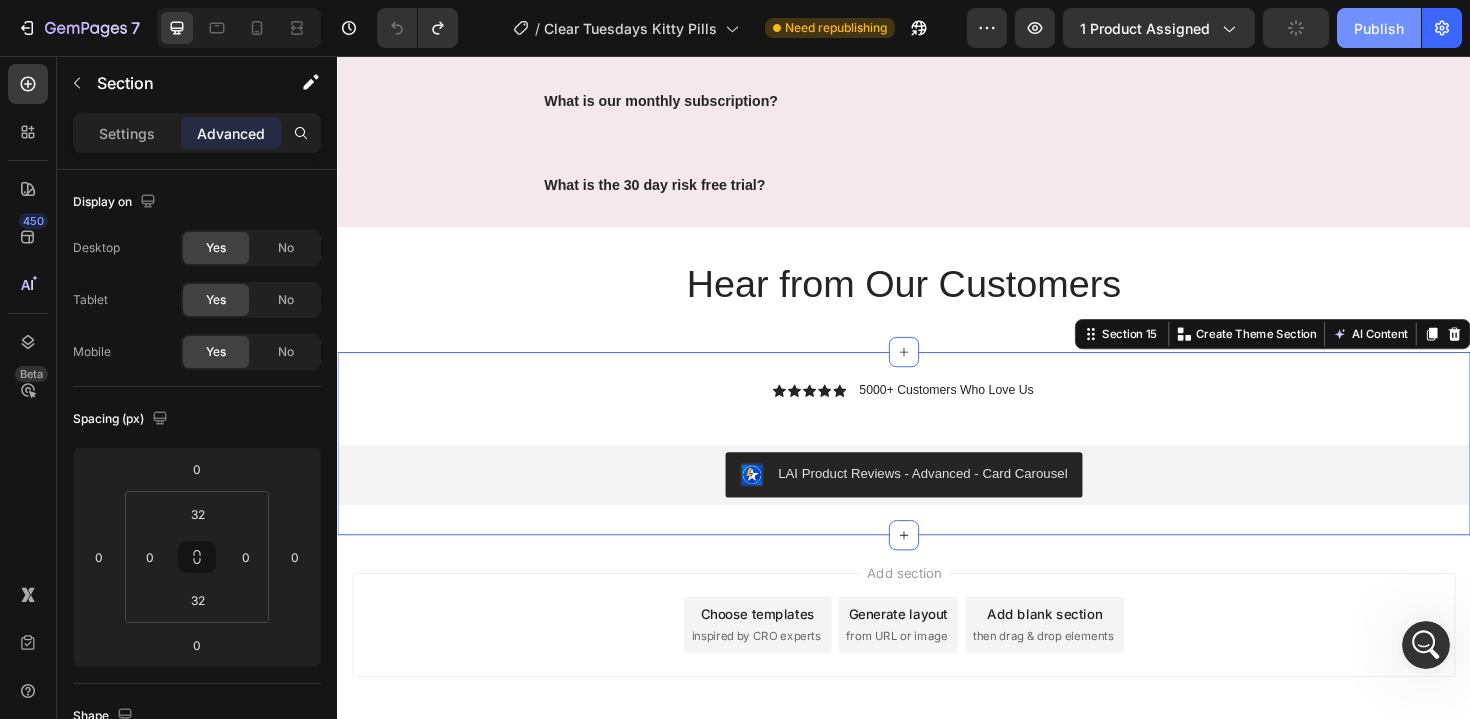 click on "Publish" 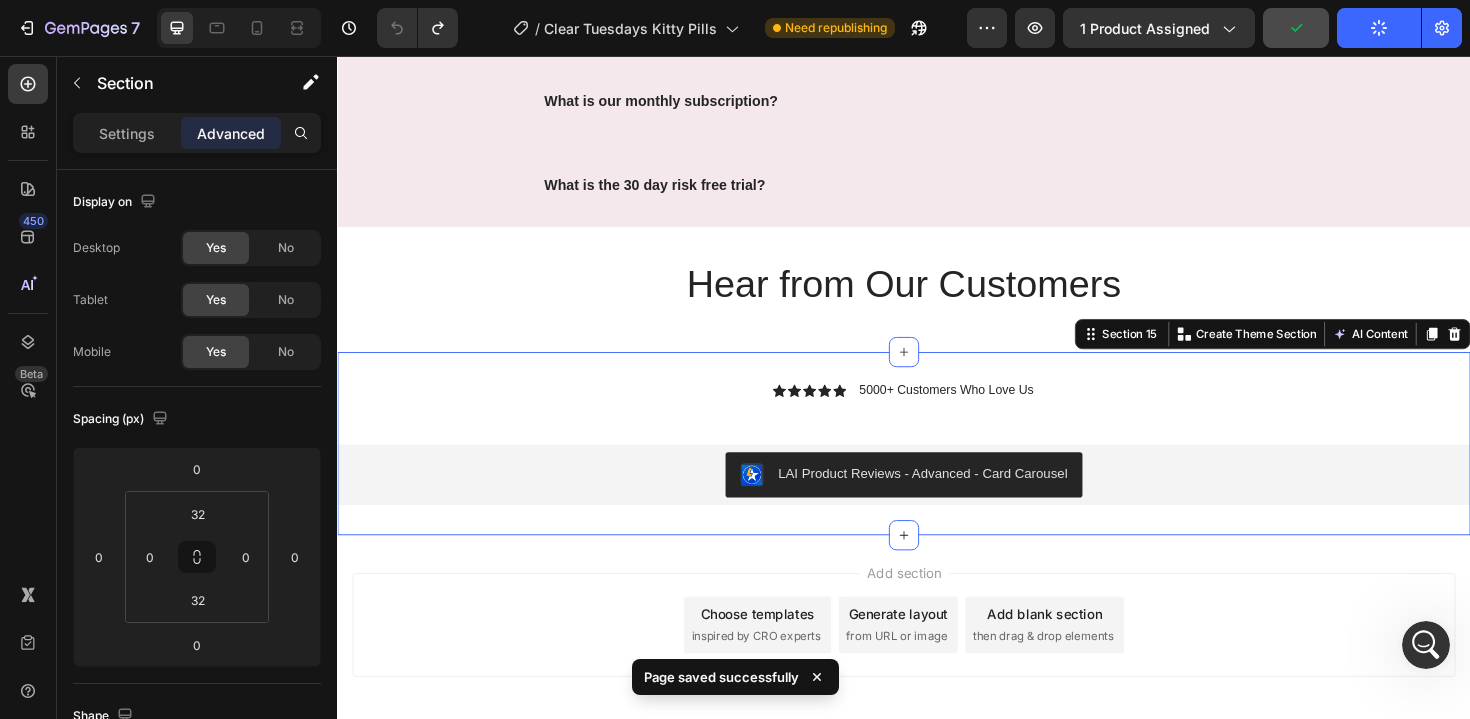 click 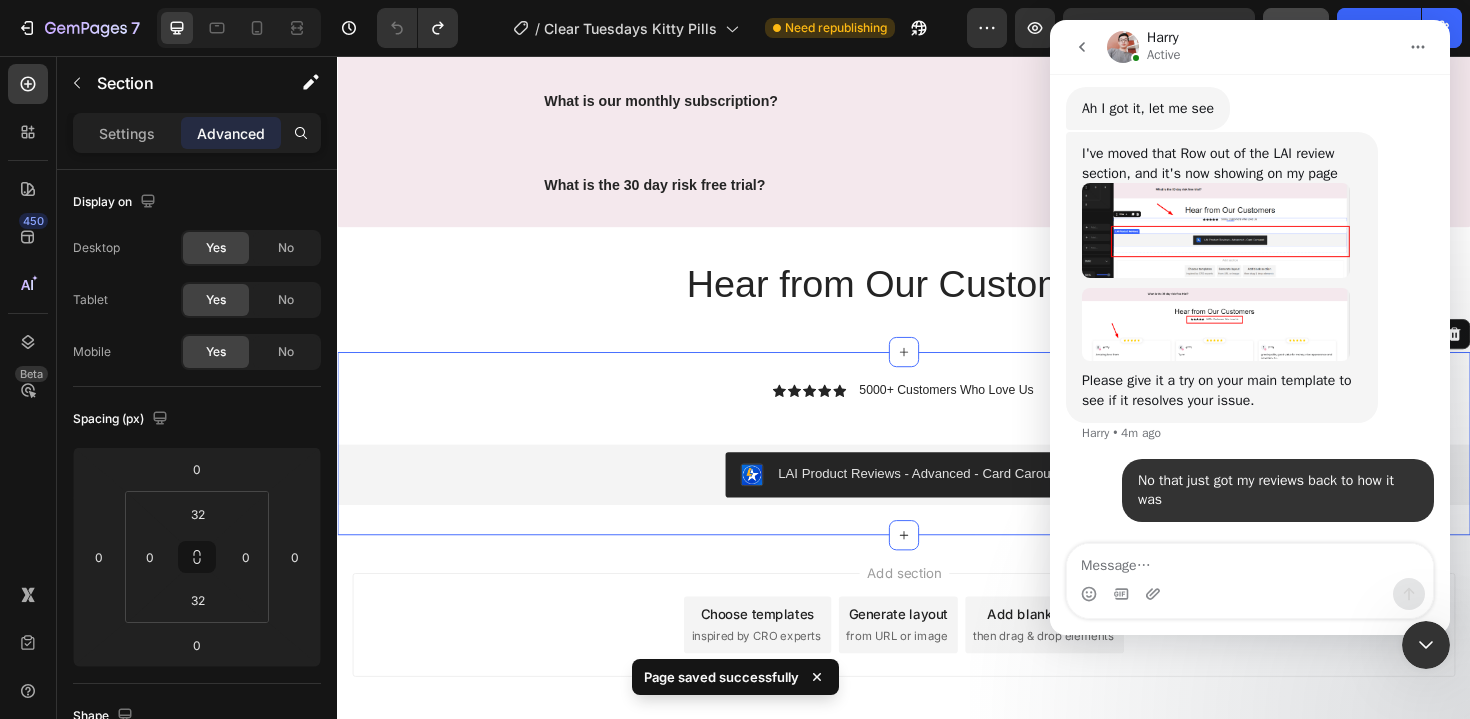 click at bounding box center [1250, 561] 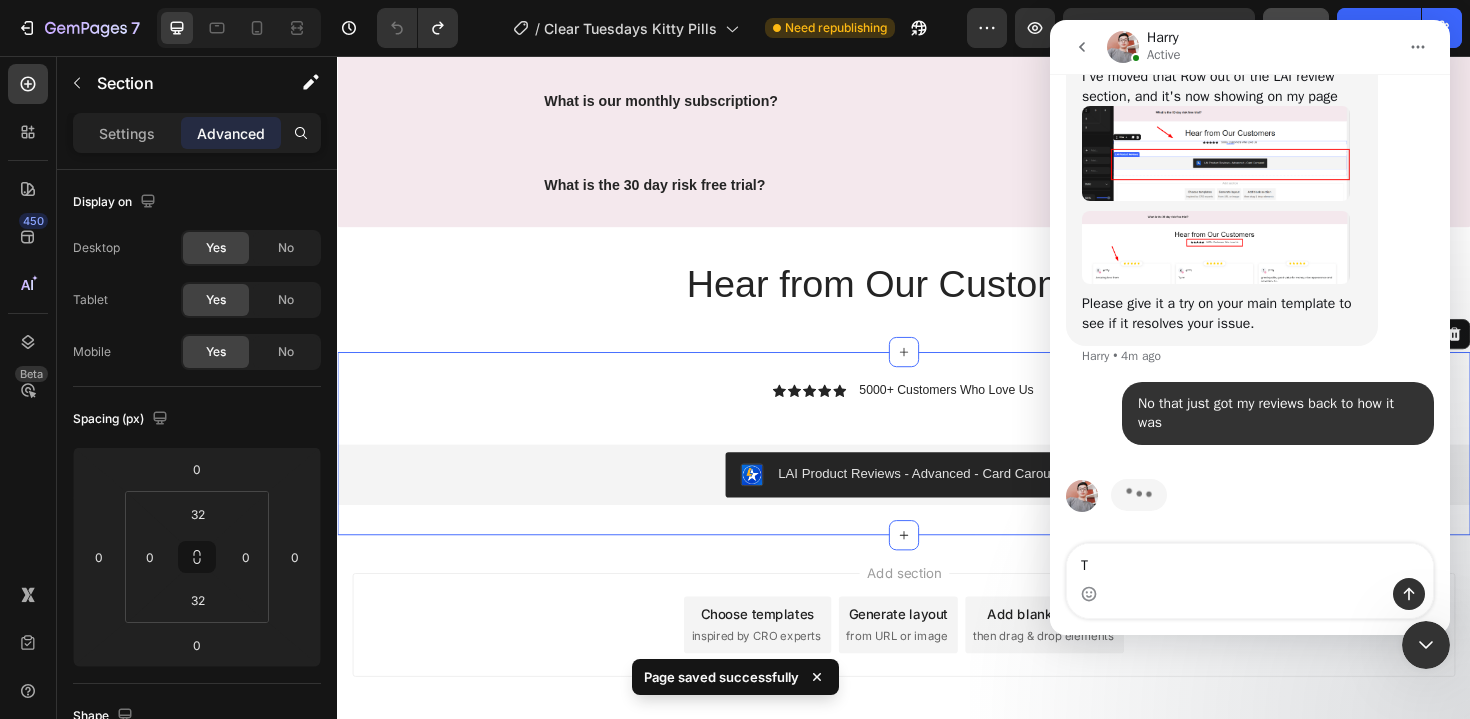 scroll, scrollTop: 4078, scrollLeft: 0, axis: vertical 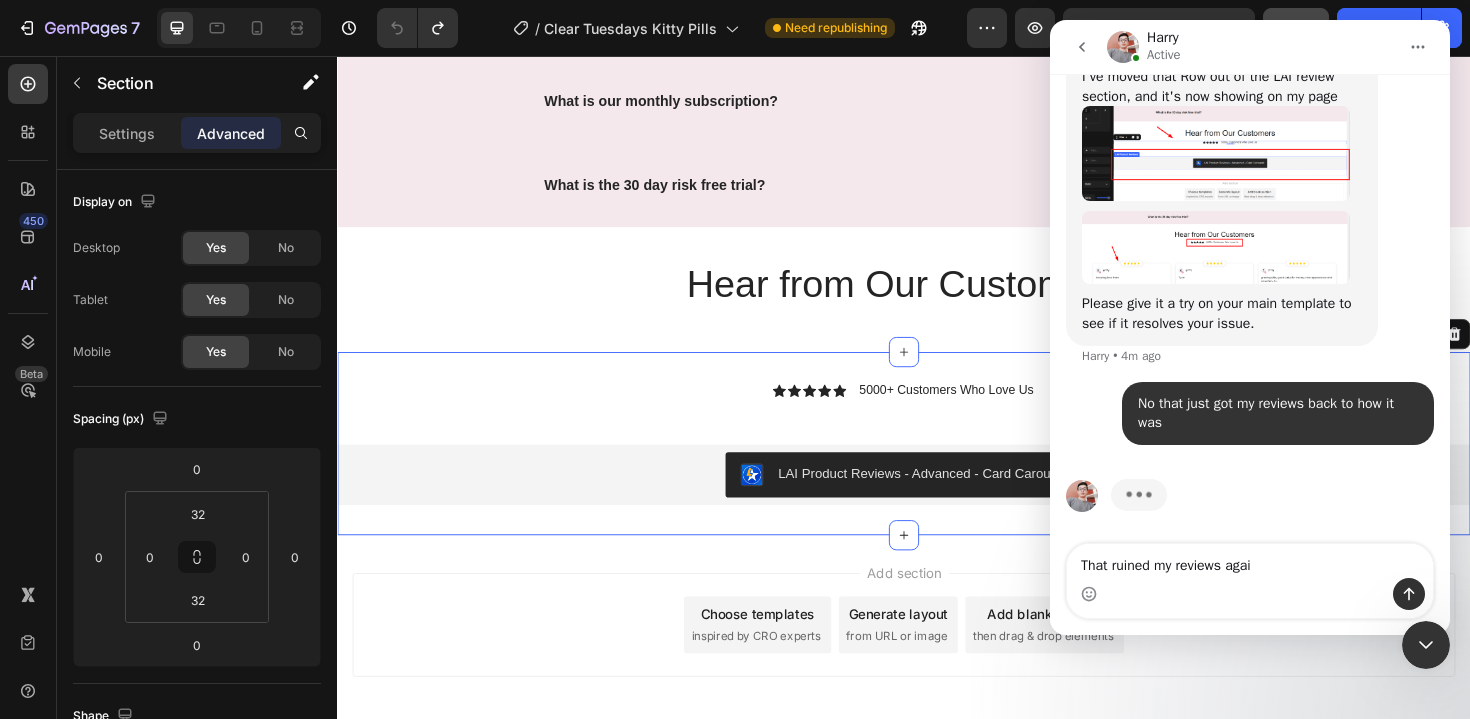 type on "That ruined my reviews agaim" 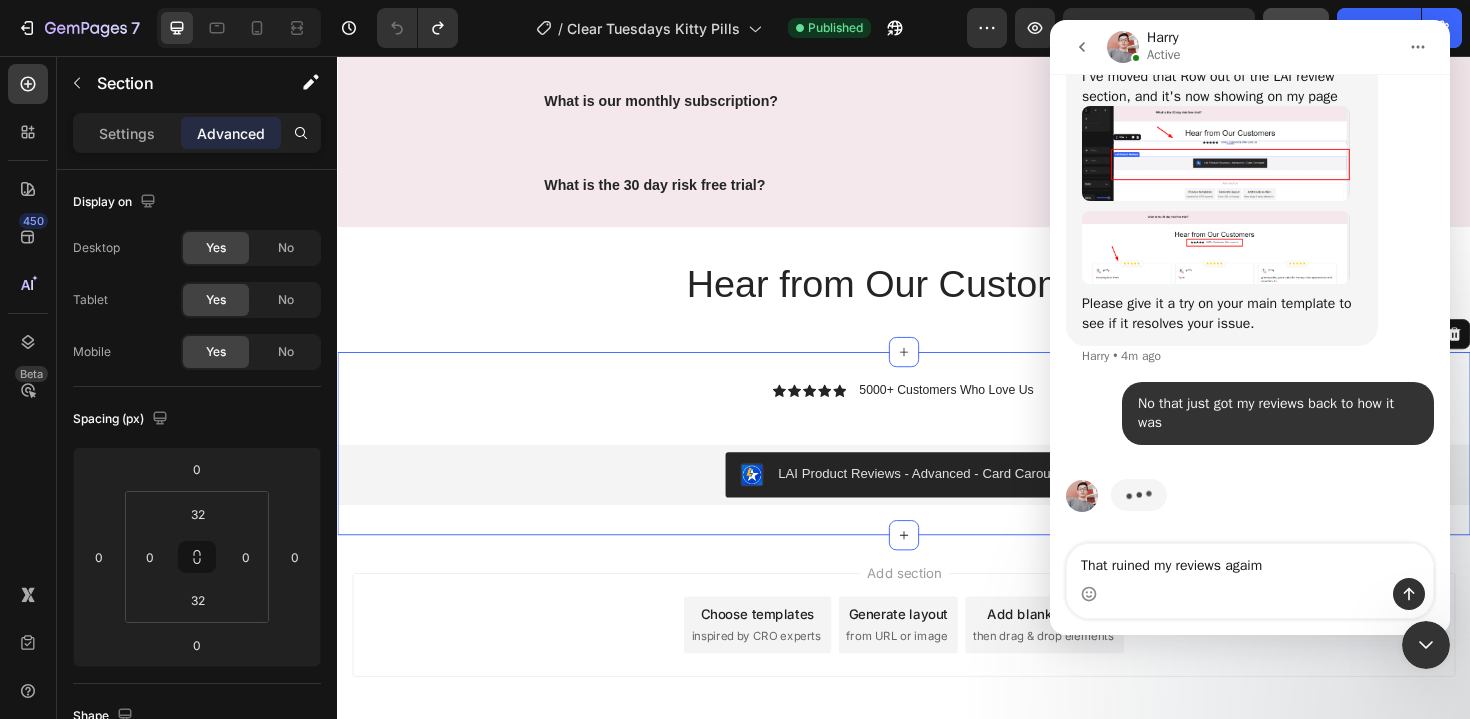 type 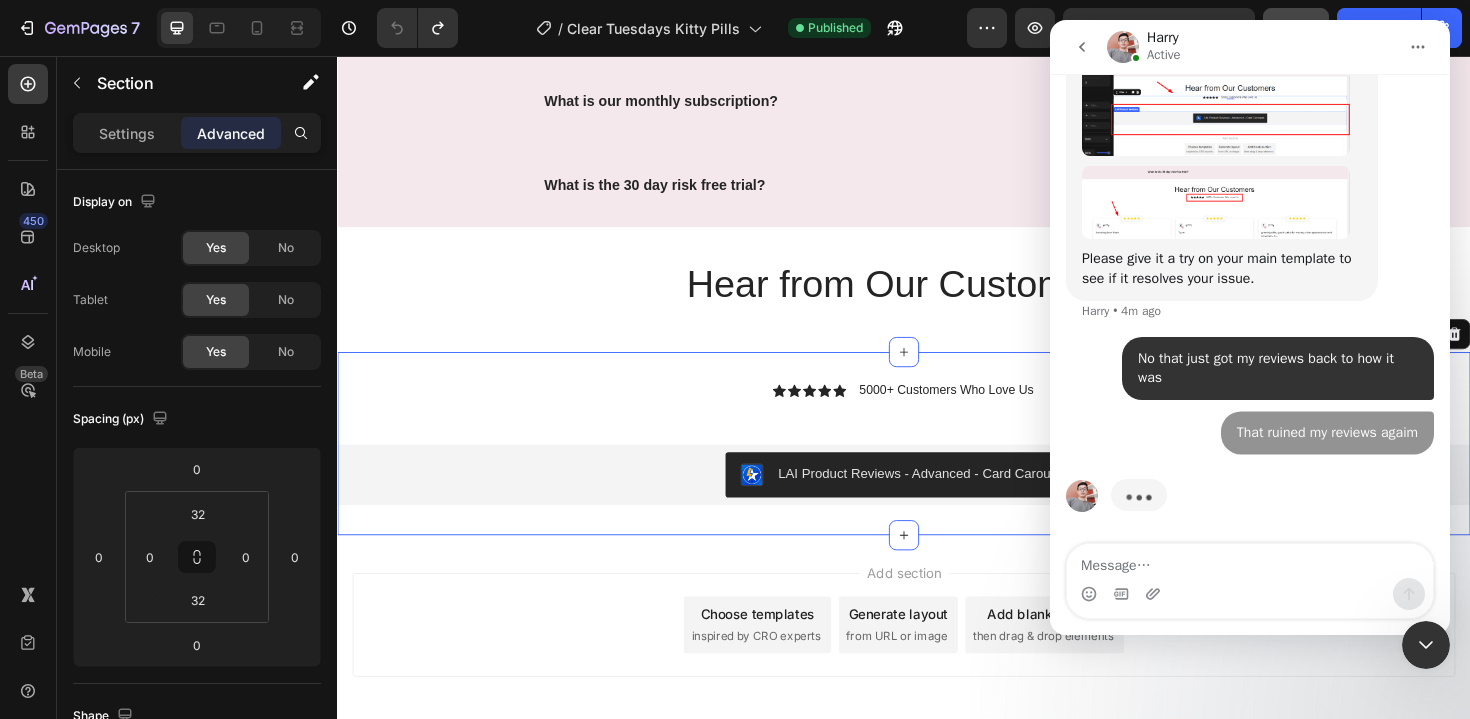 scroll, scrollTop: 4124, scrollLeft: 0, axis: vertical 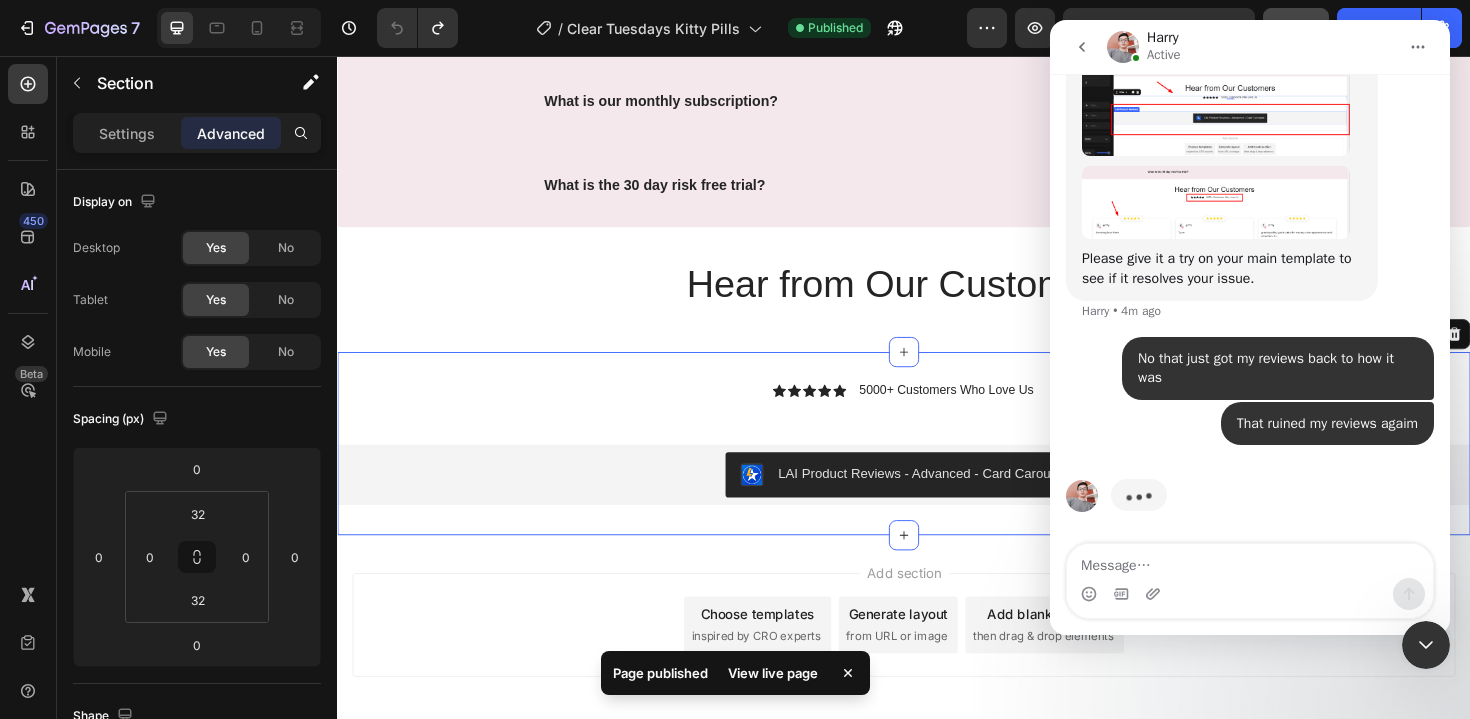 click 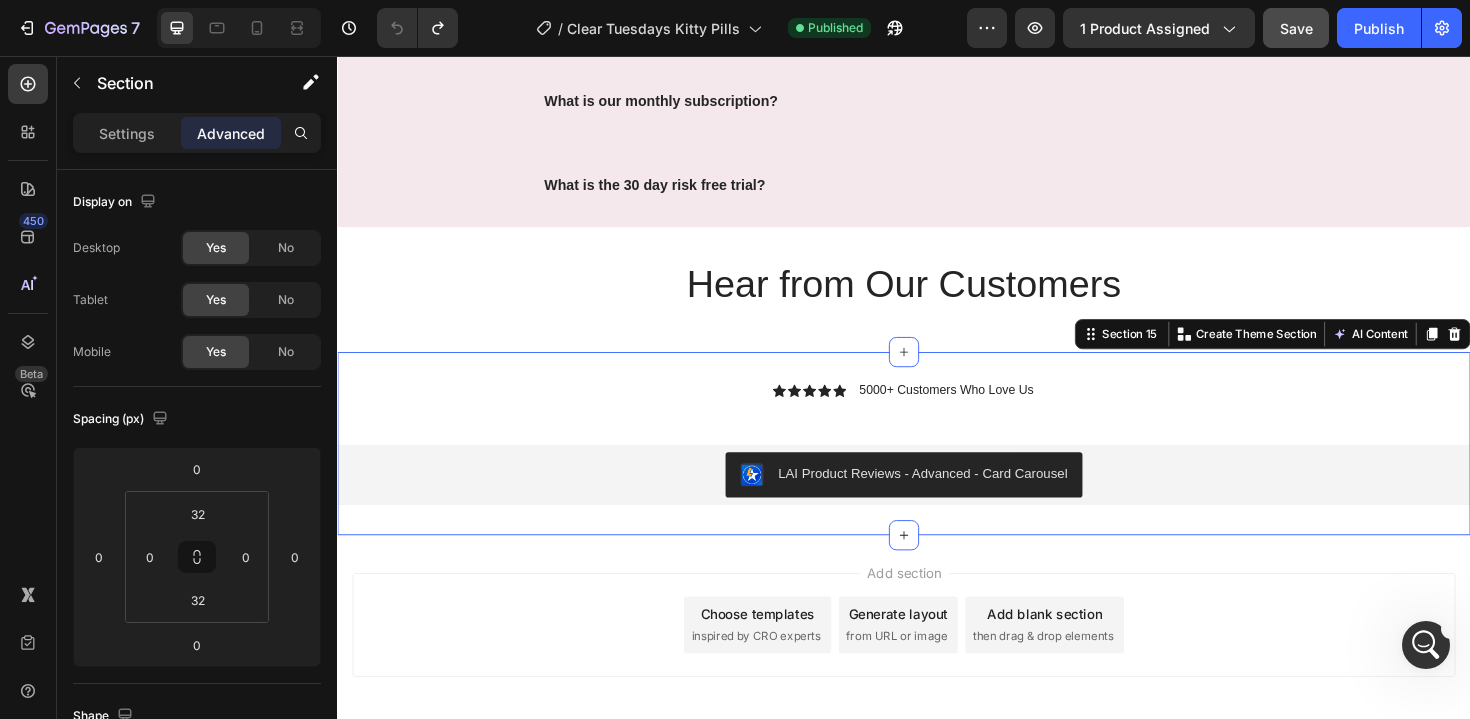 scroll, scrollTop: 4124, scrollLeft: 0, axis: vertical 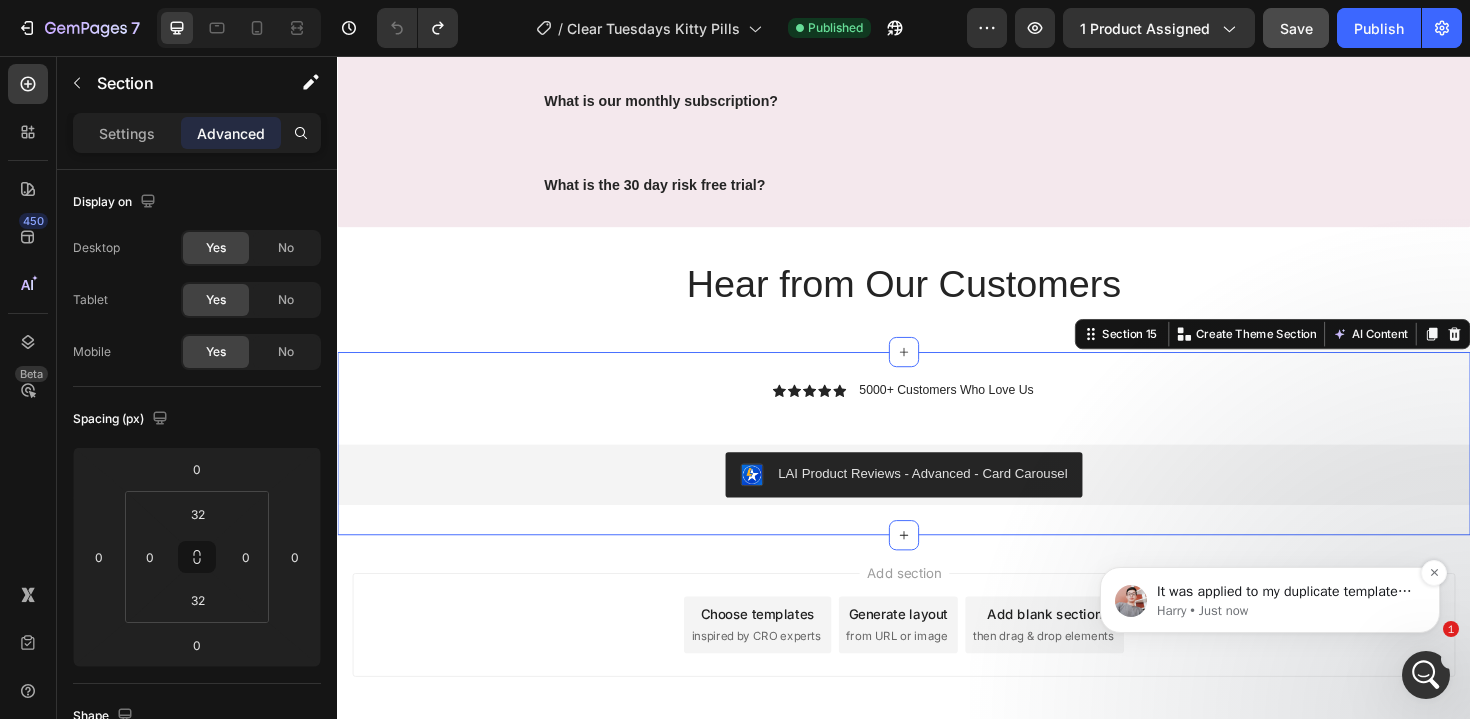 click on "It was applied to my duplicate template, no worries" at bounding box center (1286, 592) 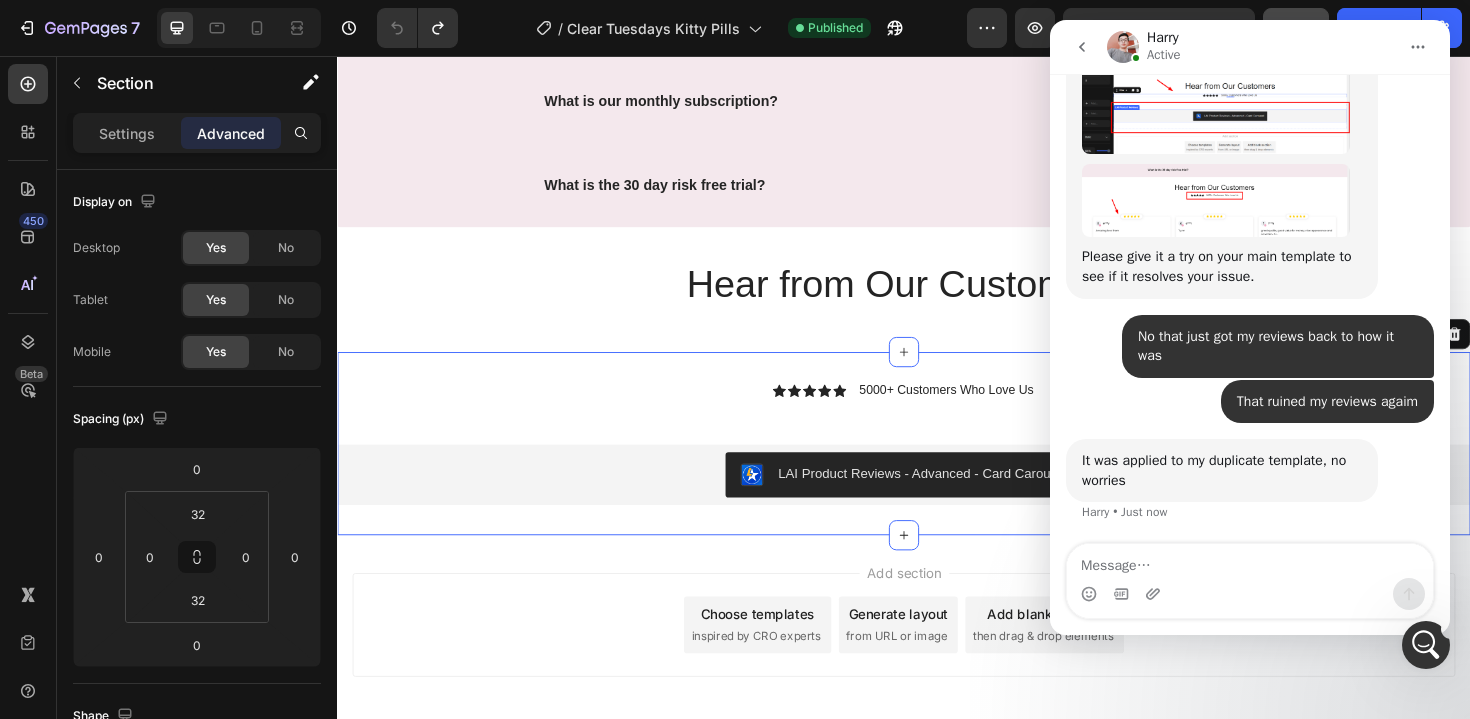 scroll, scrollTop: 0, scrollLeft: 0, axis: both 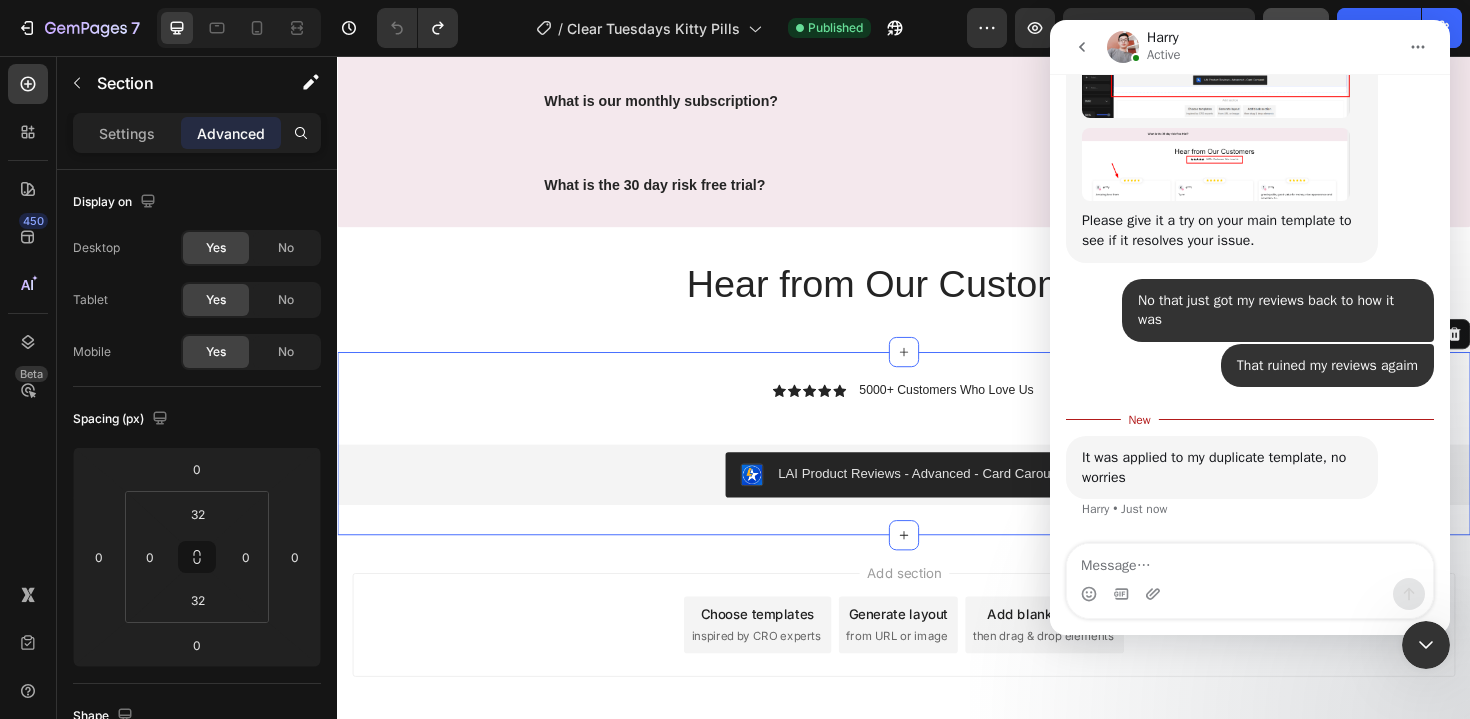 click at bounding box center [1250, 561] 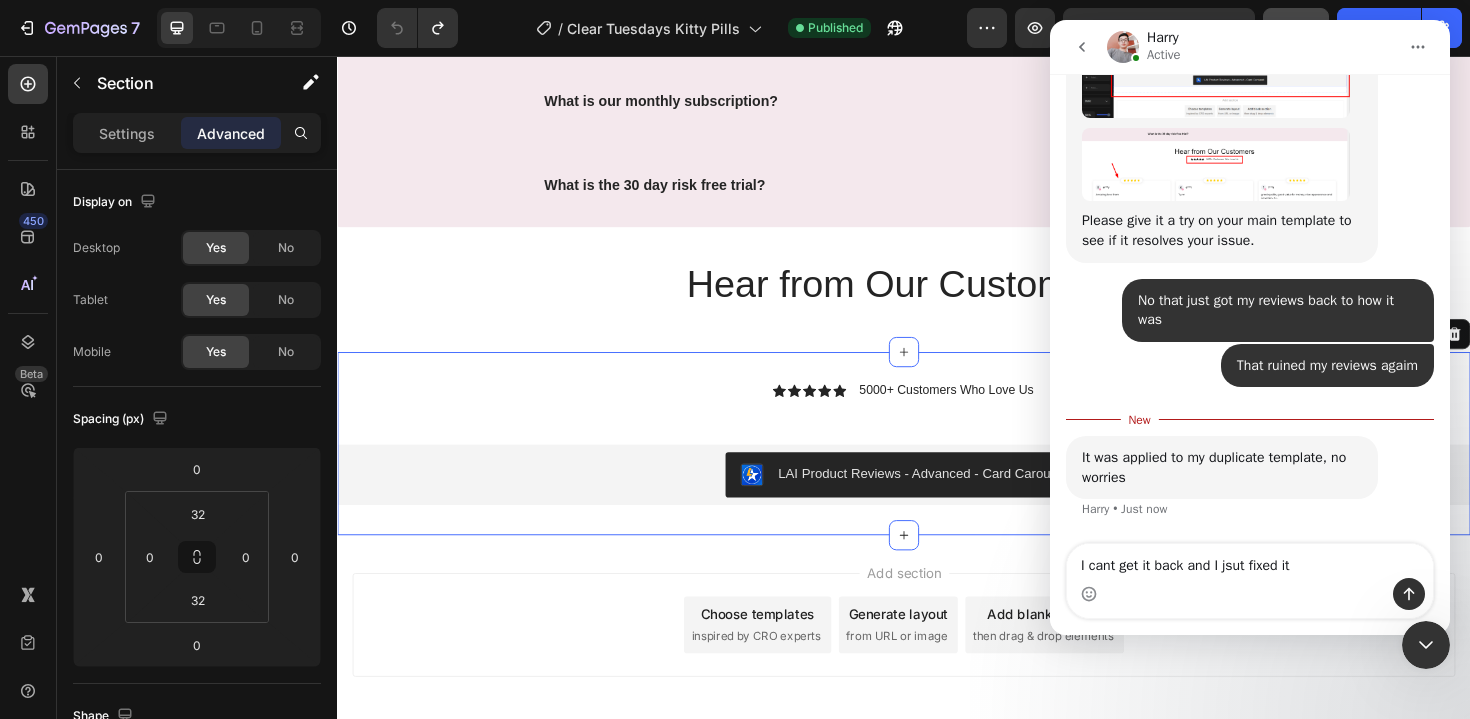 type on "I cant get it back and I jsut fixed it" 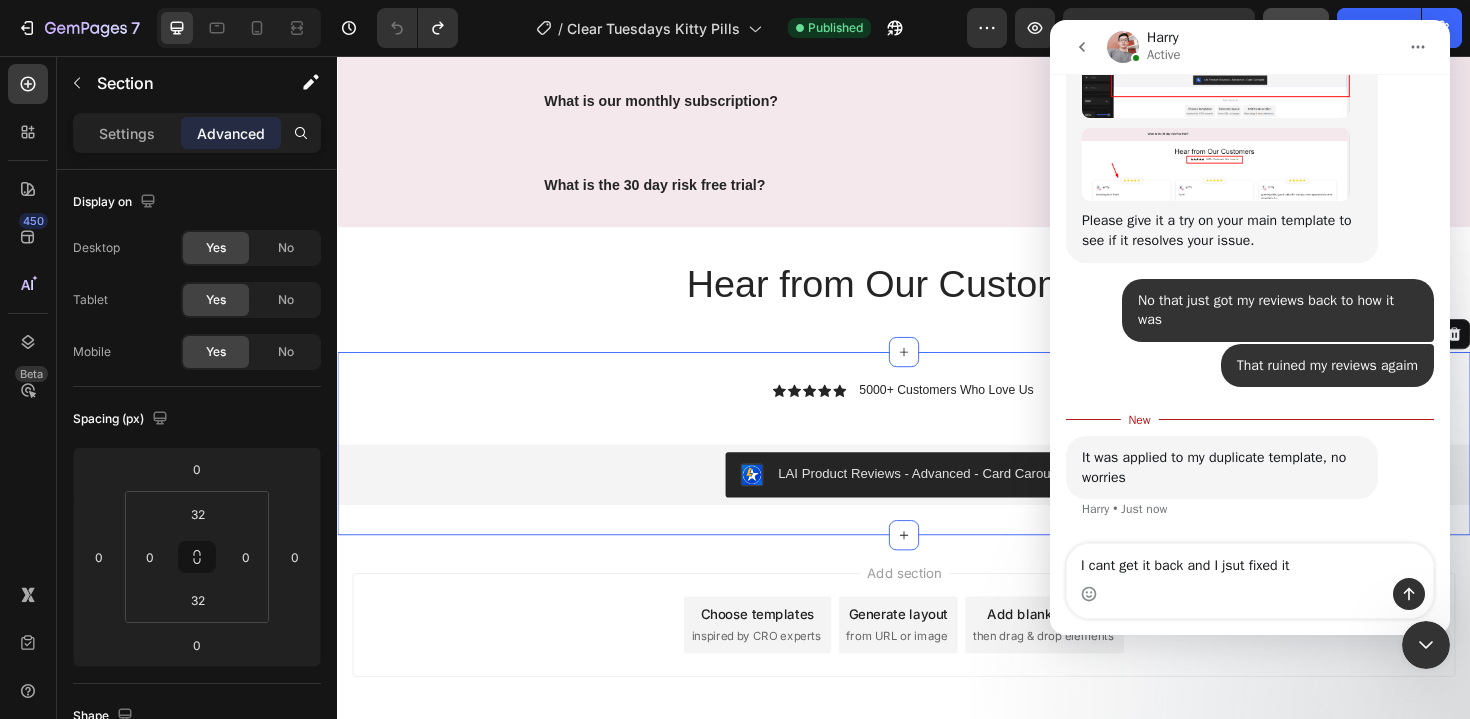 type 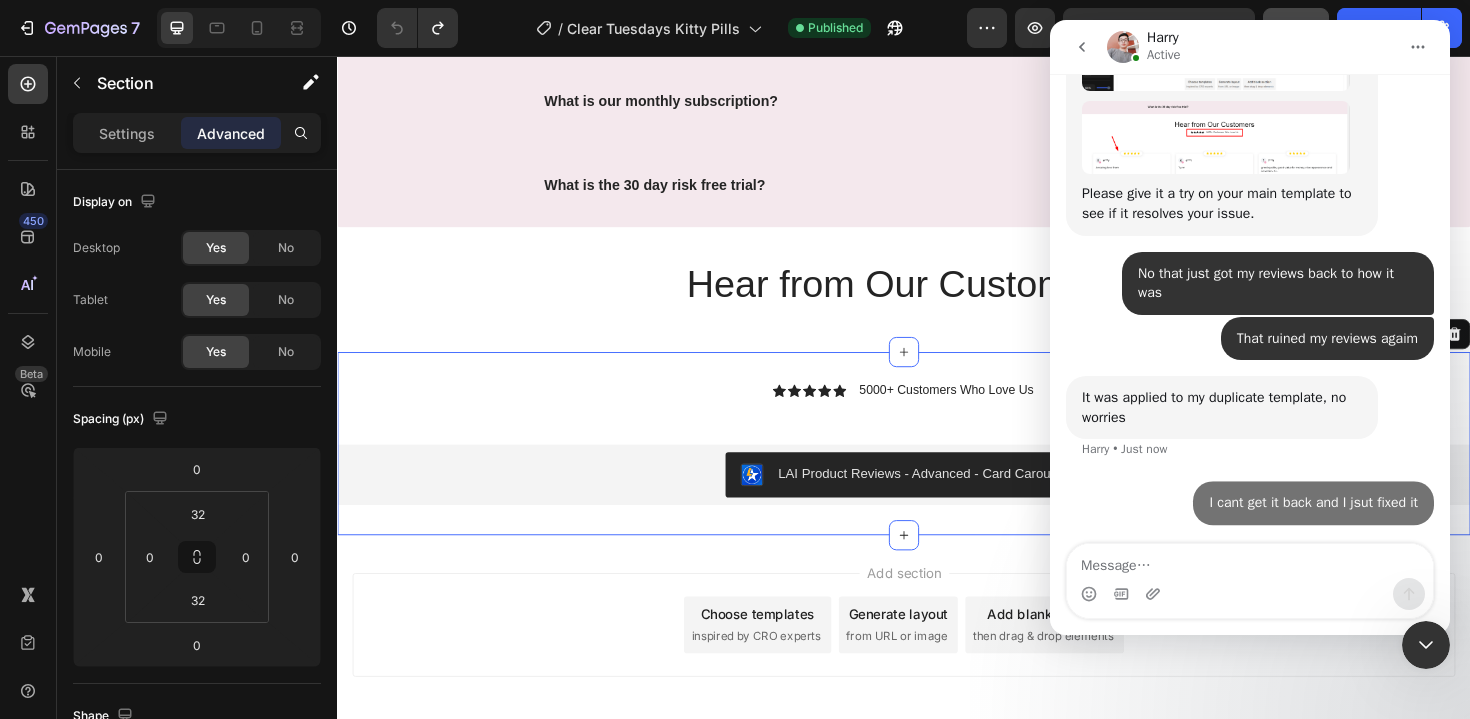 scroll, scrollTop: 4186, scrollLeft: 0, axis: vertical 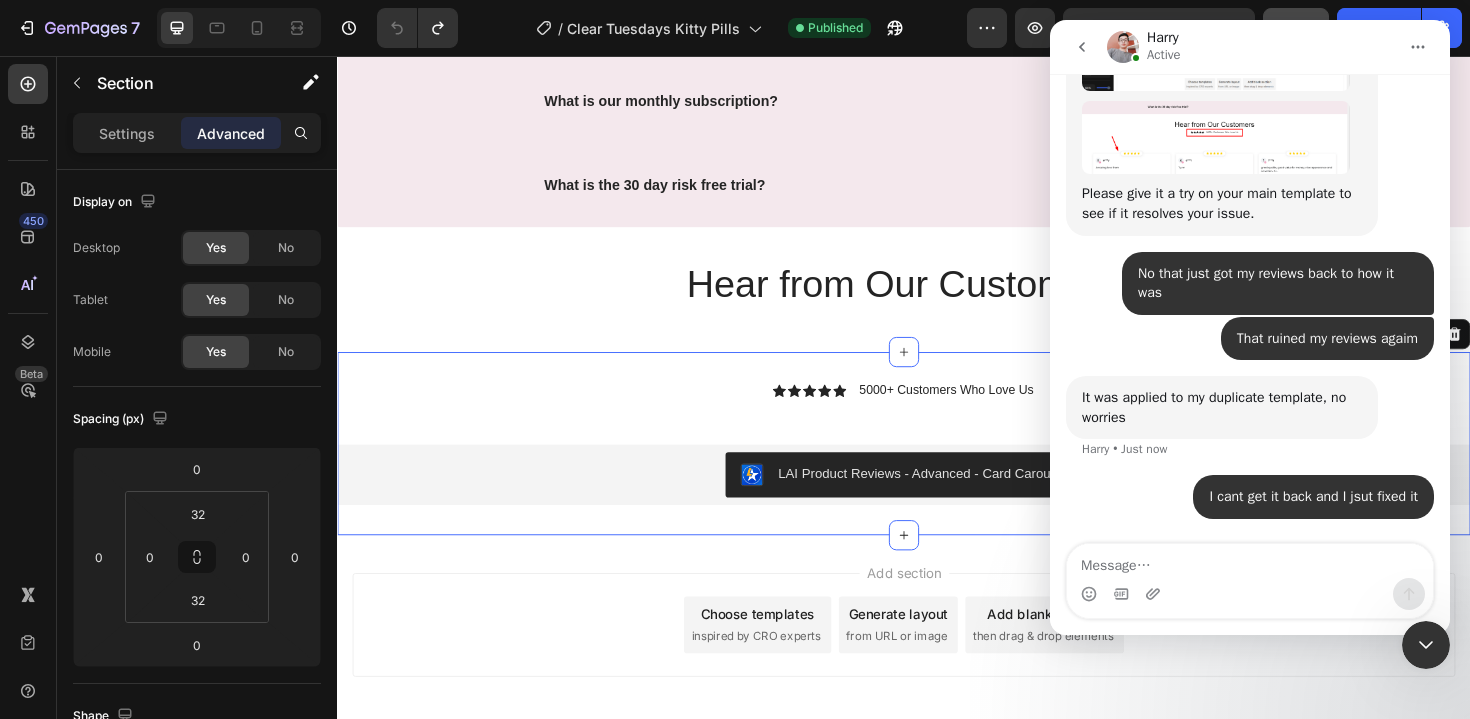 click at bounding box center (1426, 645) 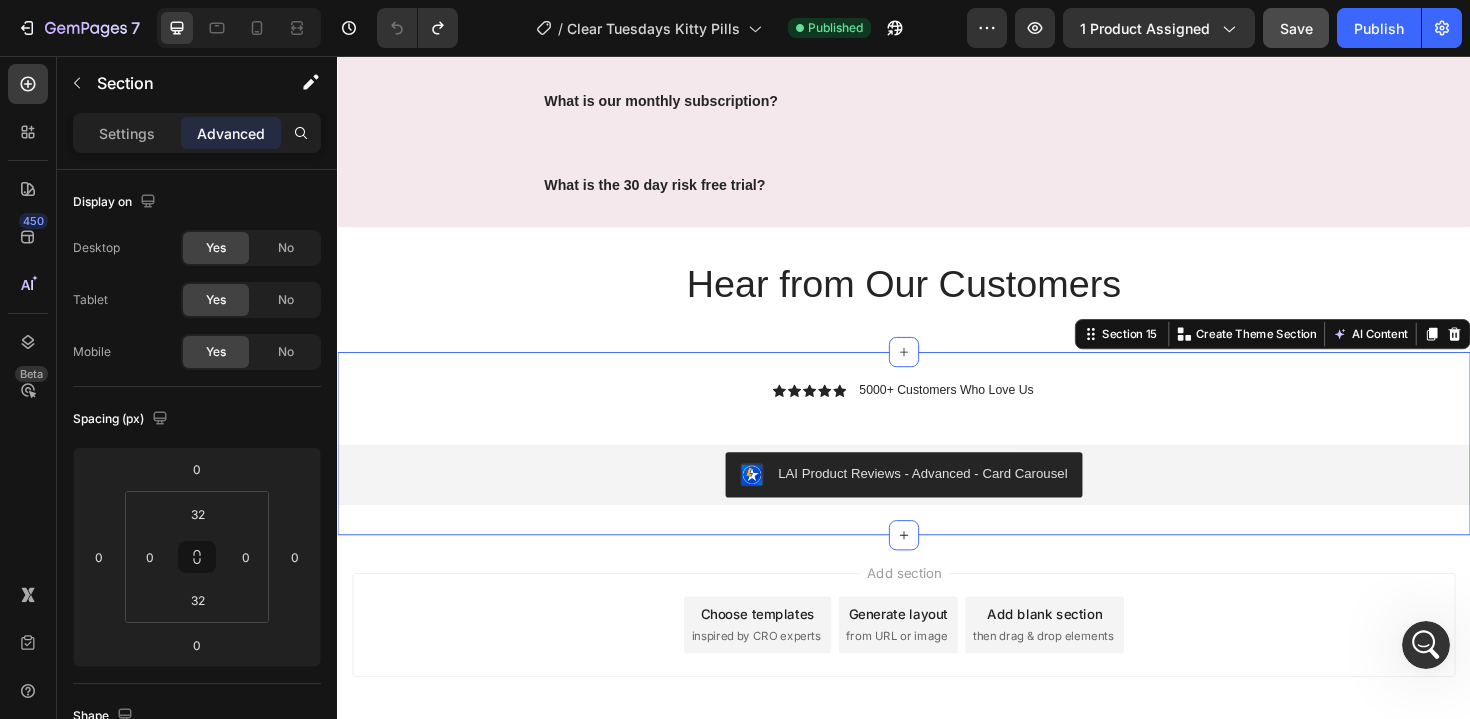 click on "Icon Icon Icon Icon Icon Icon List 5000+ Customers Who Love Us Text Block Row LAI Product Reviews - Advanced - Card Carousel LAI Product Reviews" at bounding box center [937, 467] 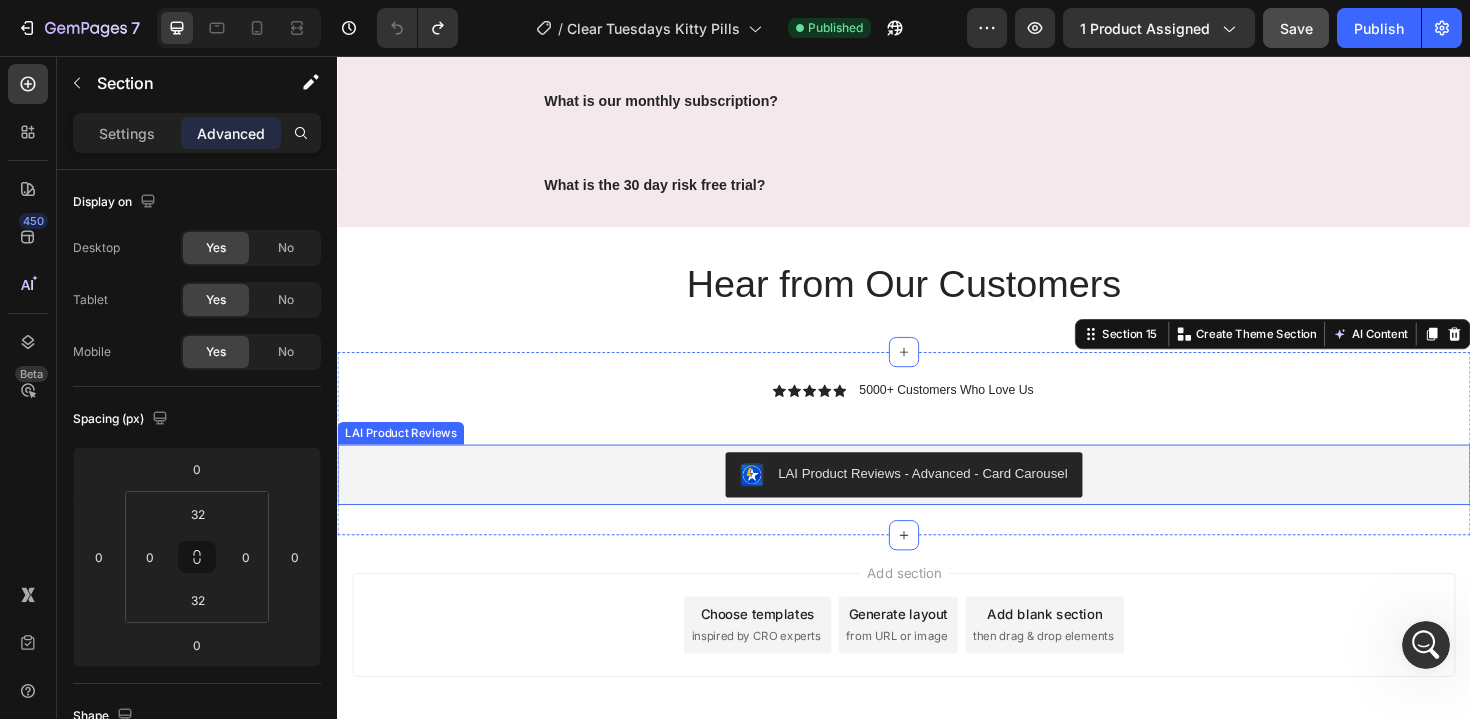 click on "LAI Product Reviews - Advanced - Card Carousel" at bounding box center (937, 500) 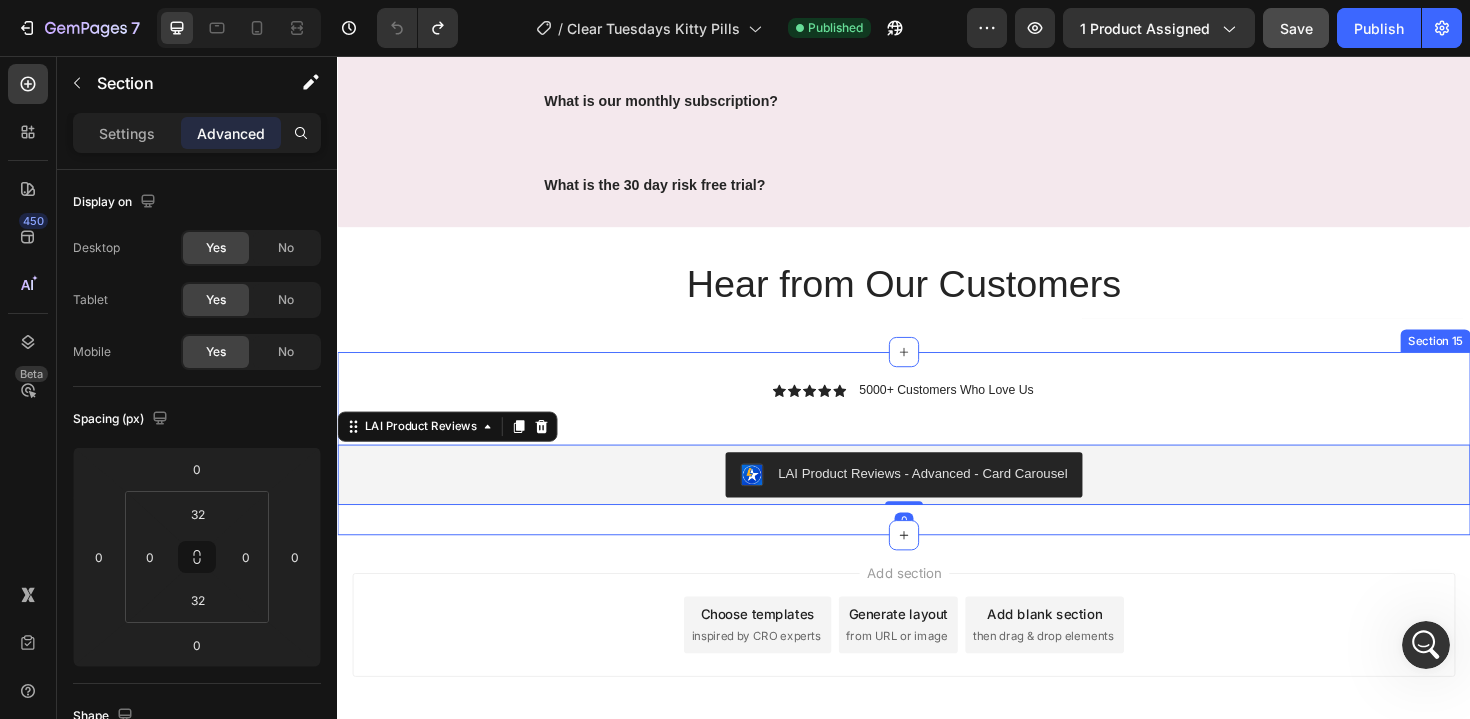 click on "Icon Icon Icon Icon Icon Icon List 5000+ Customers Who Love Us Text Block Row LAI Product Reviews - Advanced - Card Carousel LAI Product Reviews   0 Section 15" at bounding box center (937, 467) 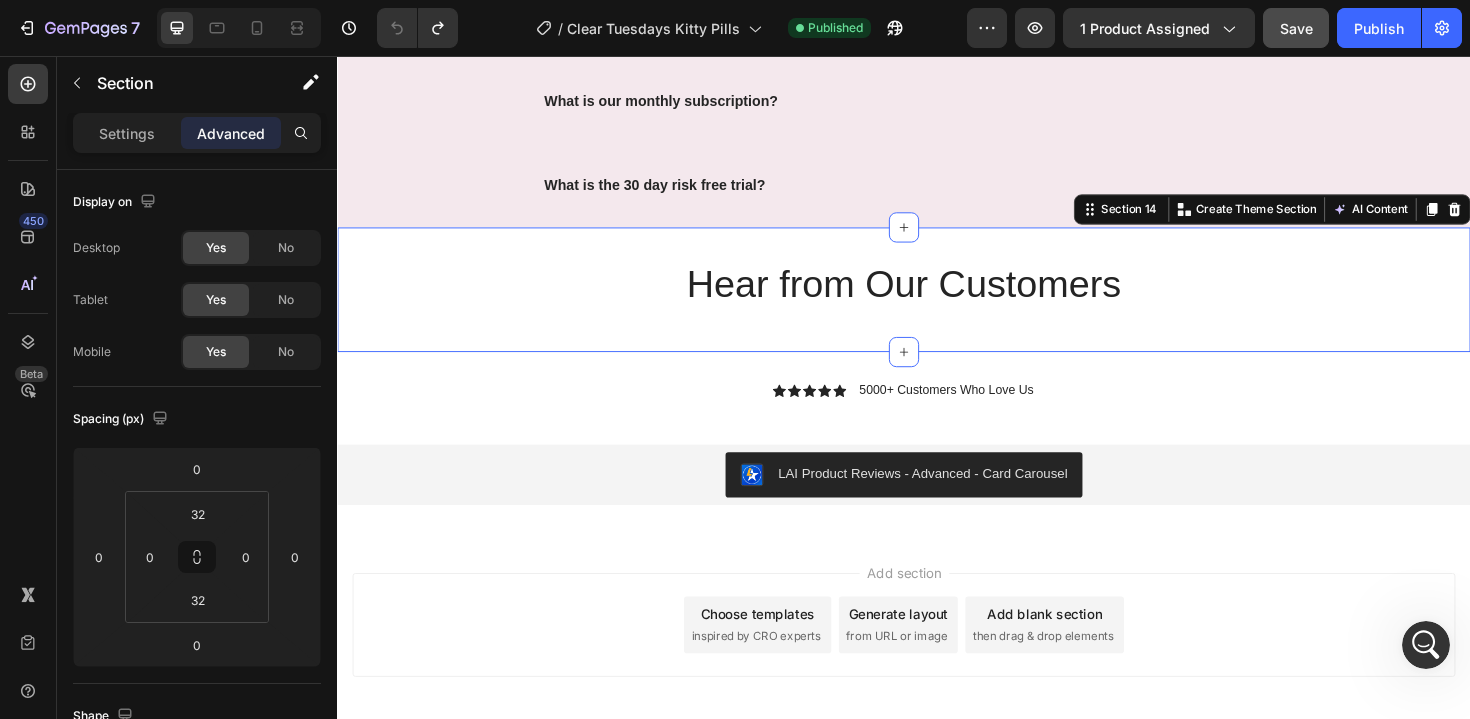 click on "Hear from Our Customers Heading" at bounding box center [937, 304] 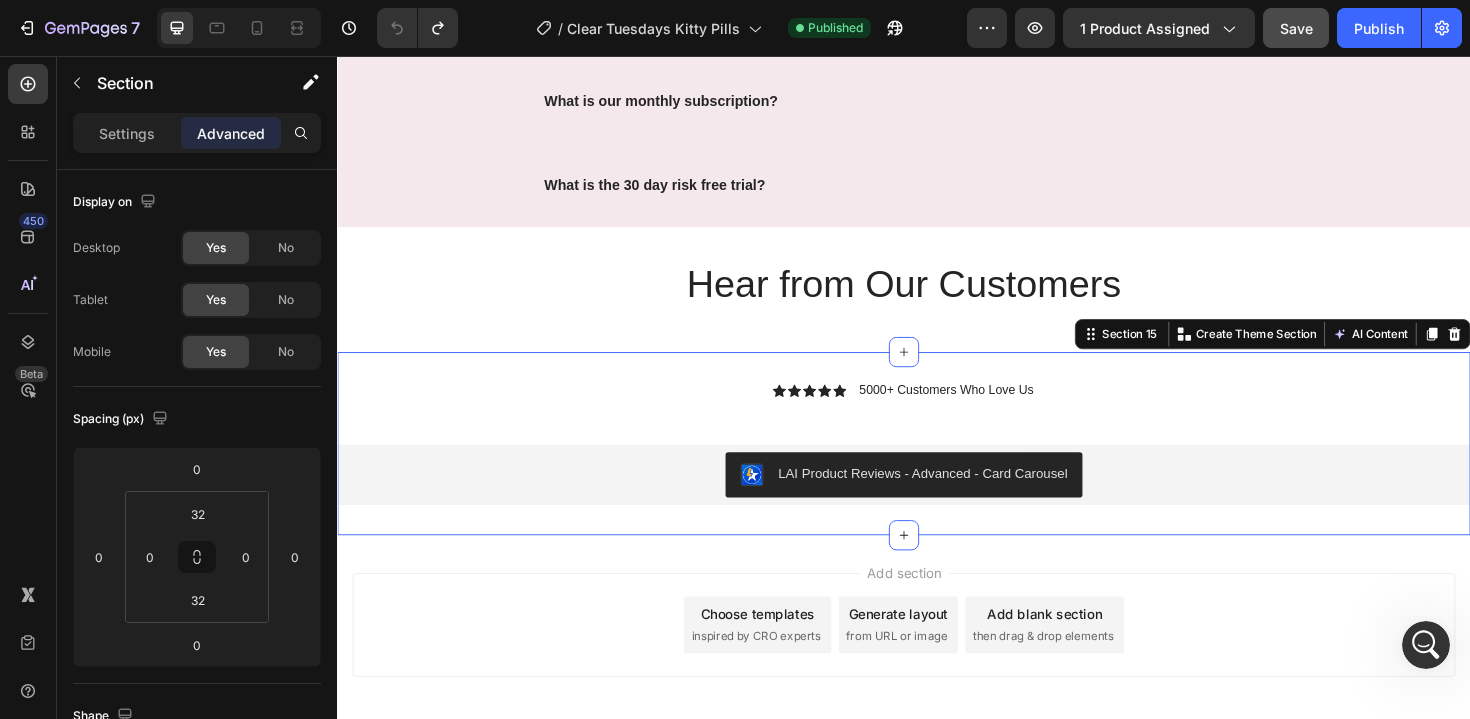 click on "Icon Icon Icon Icon Icon Icon List 5000+ Customers Who Love Us Text Block Row LAI Product Reviews - Advanced - Card Carousel LAI Product Reviews" at bounding box center [937, 467] 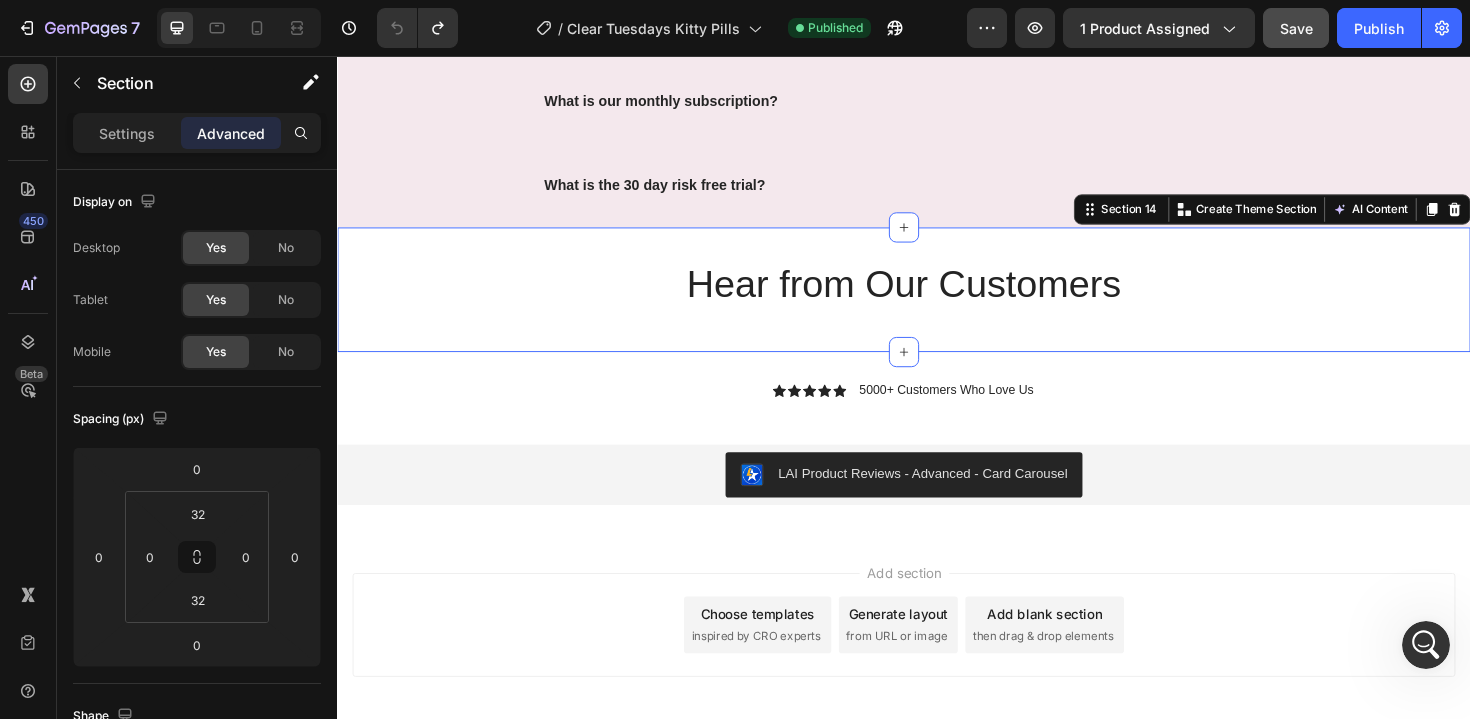 click on "Hear from Our Customers Heading" at bounding box center [937, 304] 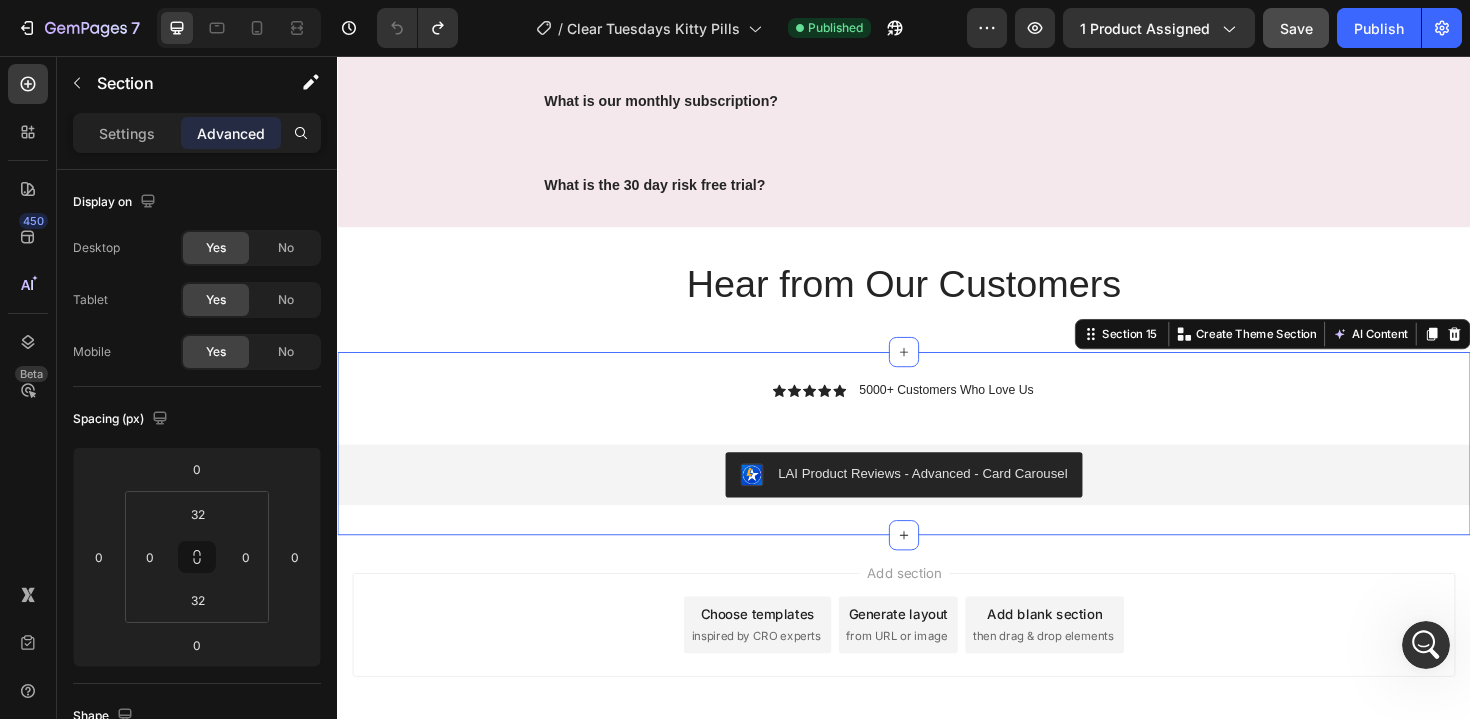 click on "Icon Icon Icon Icon Icon Icon List 5000+ Customers Who Love Us Text Block Row LAI Product Reviews - Advanced - Card Carousel LAI Product Reviews" at bounding box center [937, 467] 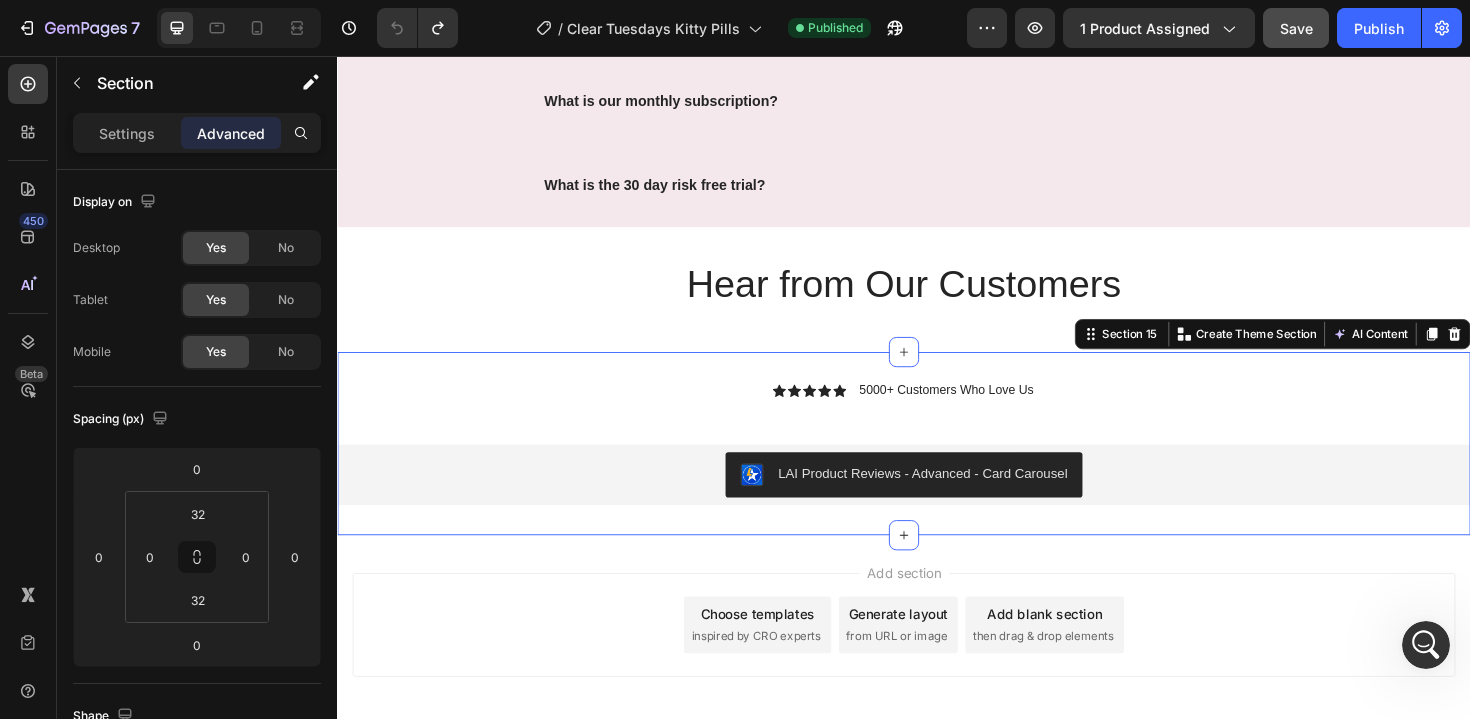 click 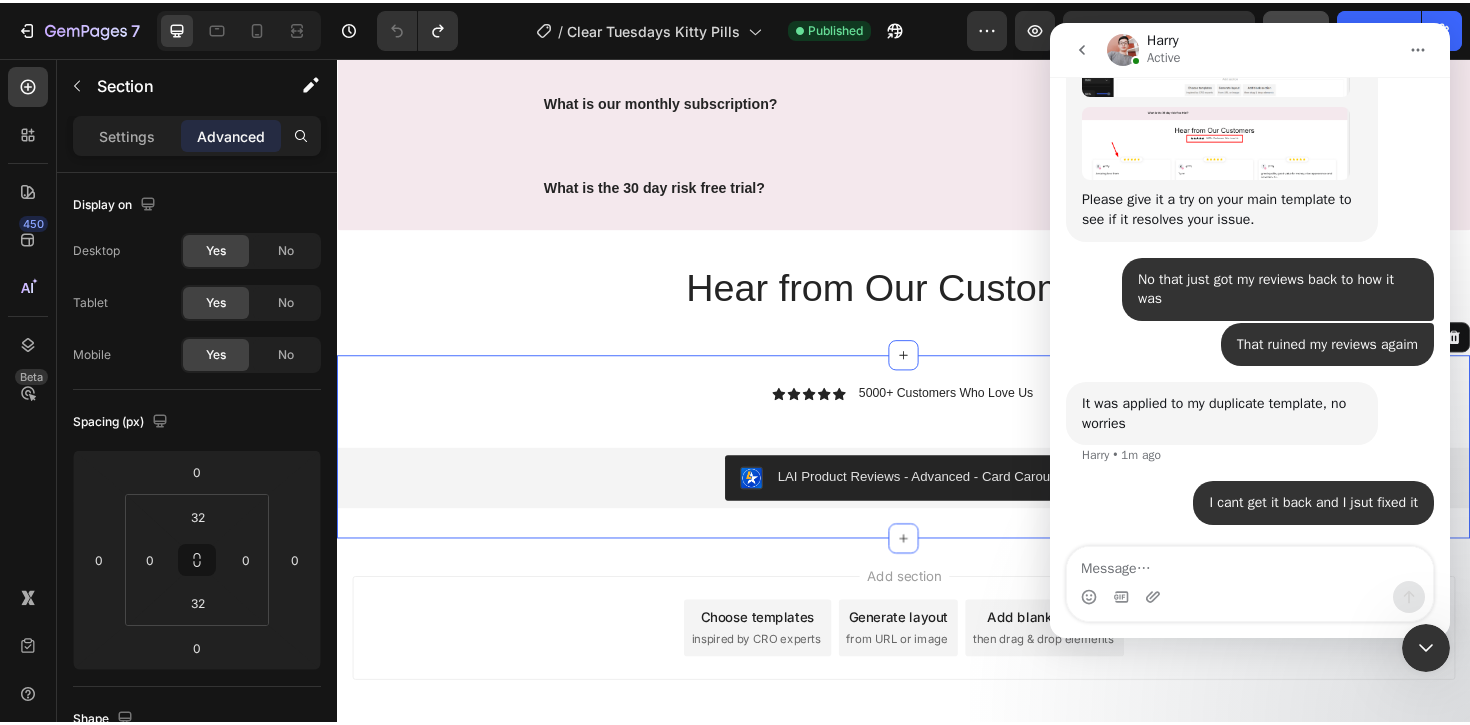 scroll, scrollTop: 4186, scrollLeft: 0, axis: vertical 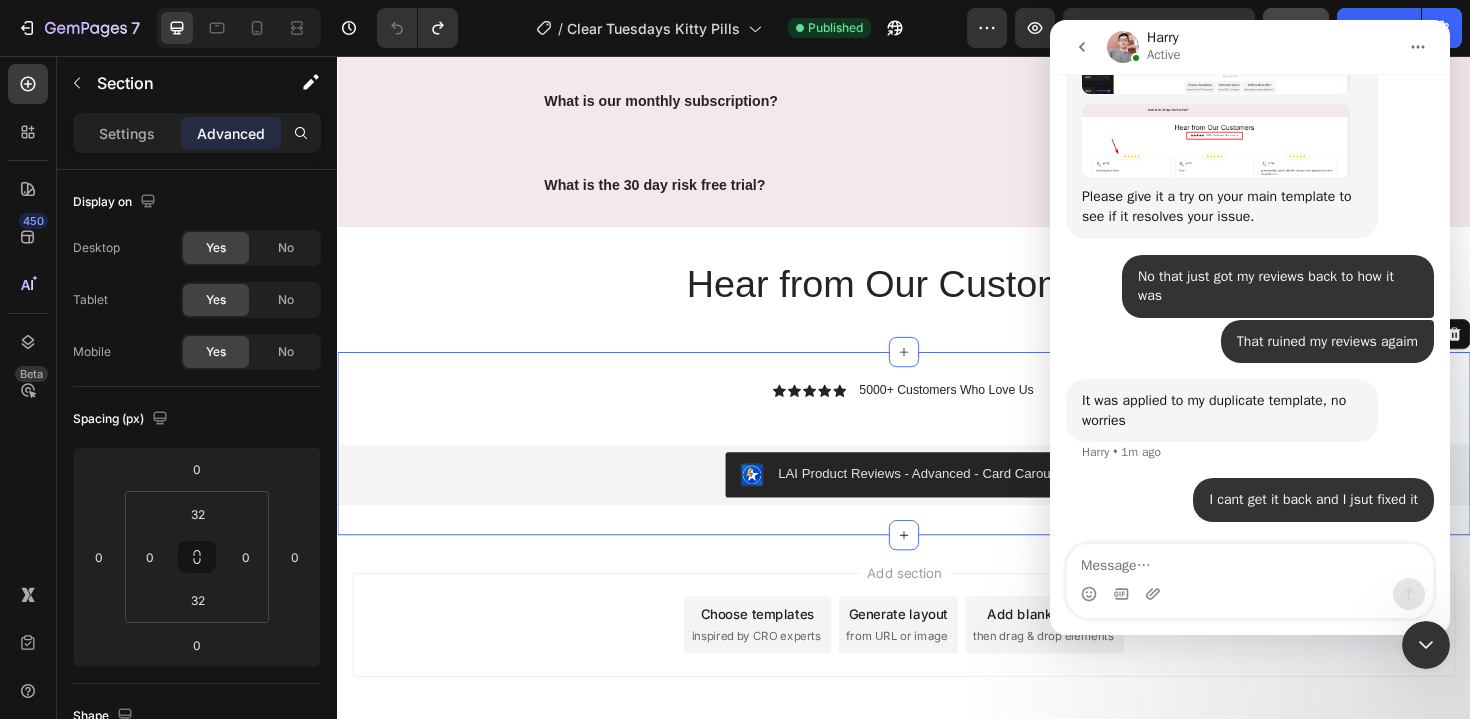 click 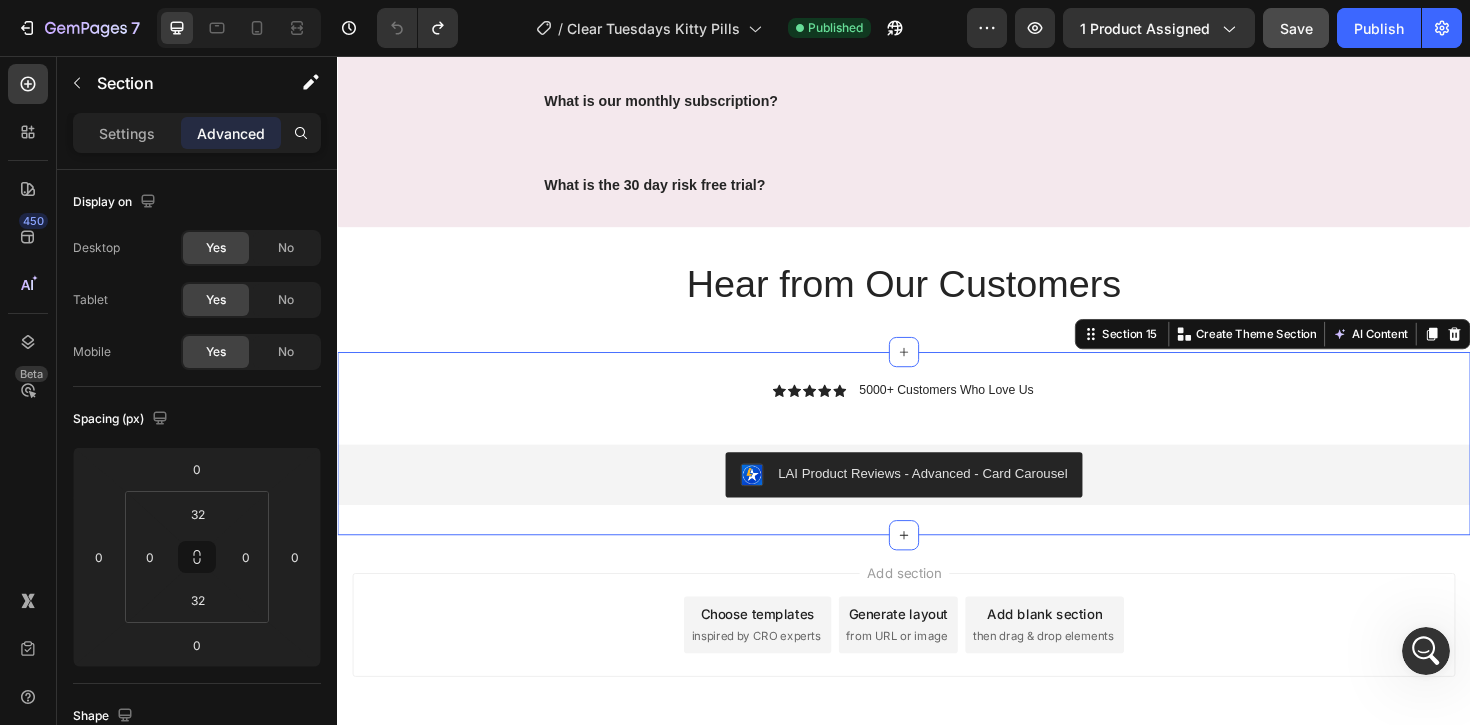 scroll, scrollTop: 4180, scrollLeft: 0, axis: vertical 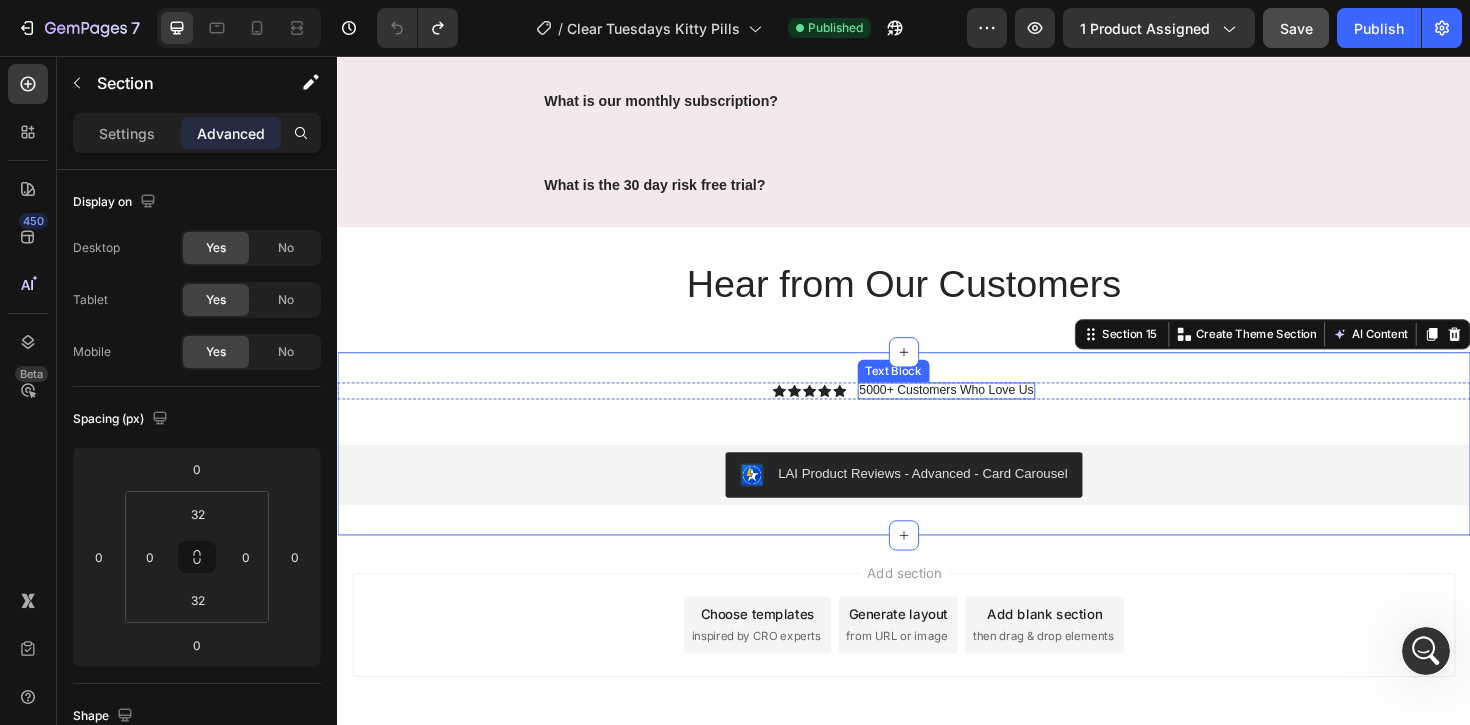click on "5000+ Customers Who Love Us" at bounding box center (982, 410) 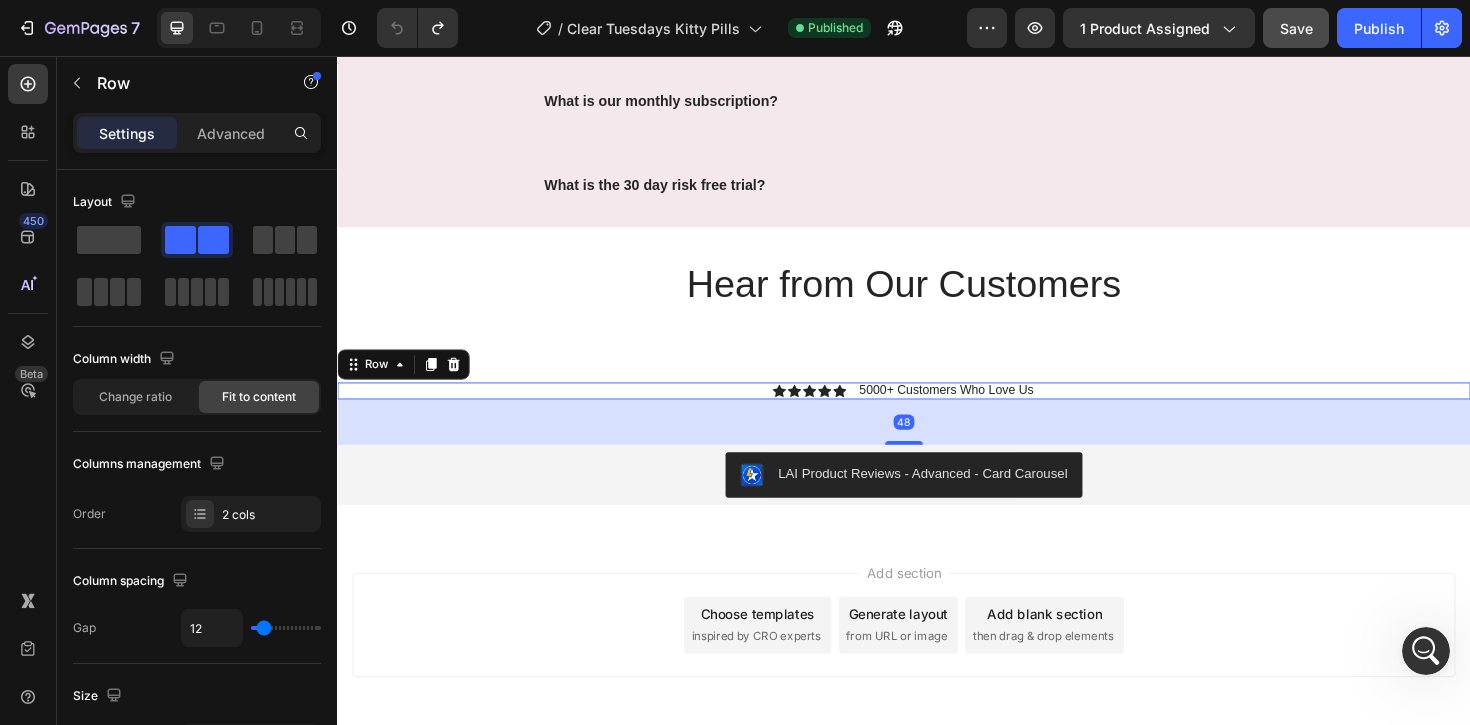click on "Icon Icon Icon Icon Icon Icon List 5000+ Customers Who Love Us Text Block Row   48" at bounding box center [937, 411] 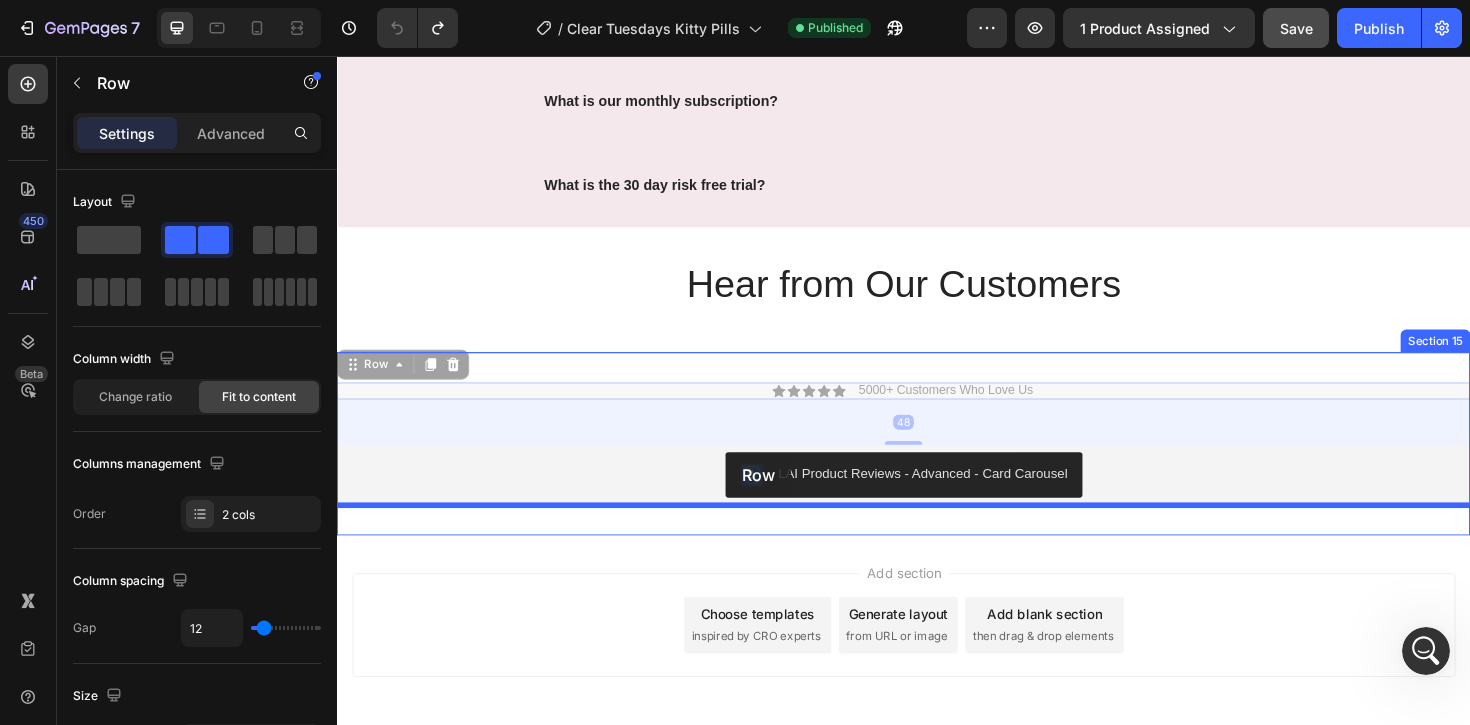 drag, startPoint x: 741, startPoint y: 409, endPoint x: 749, endPoint y: 479, distance: 70.45566 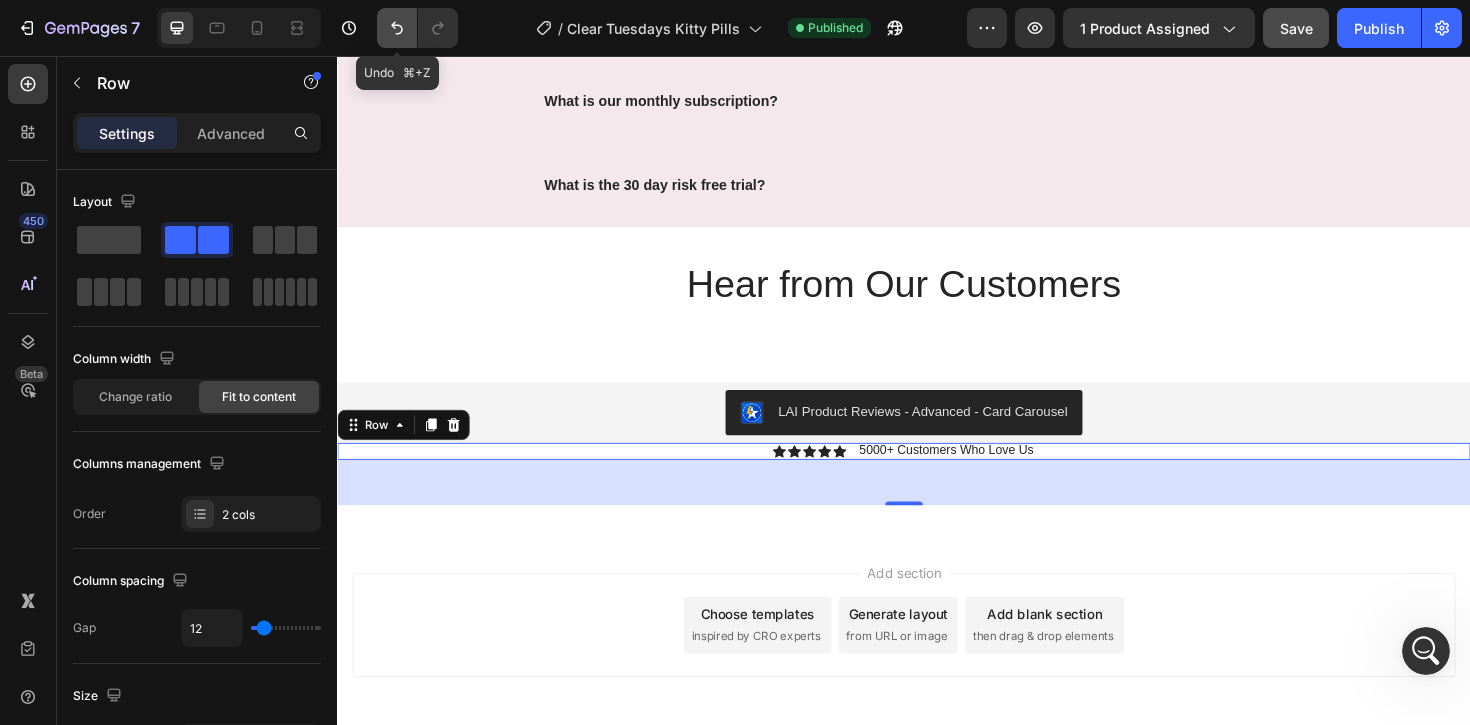 click 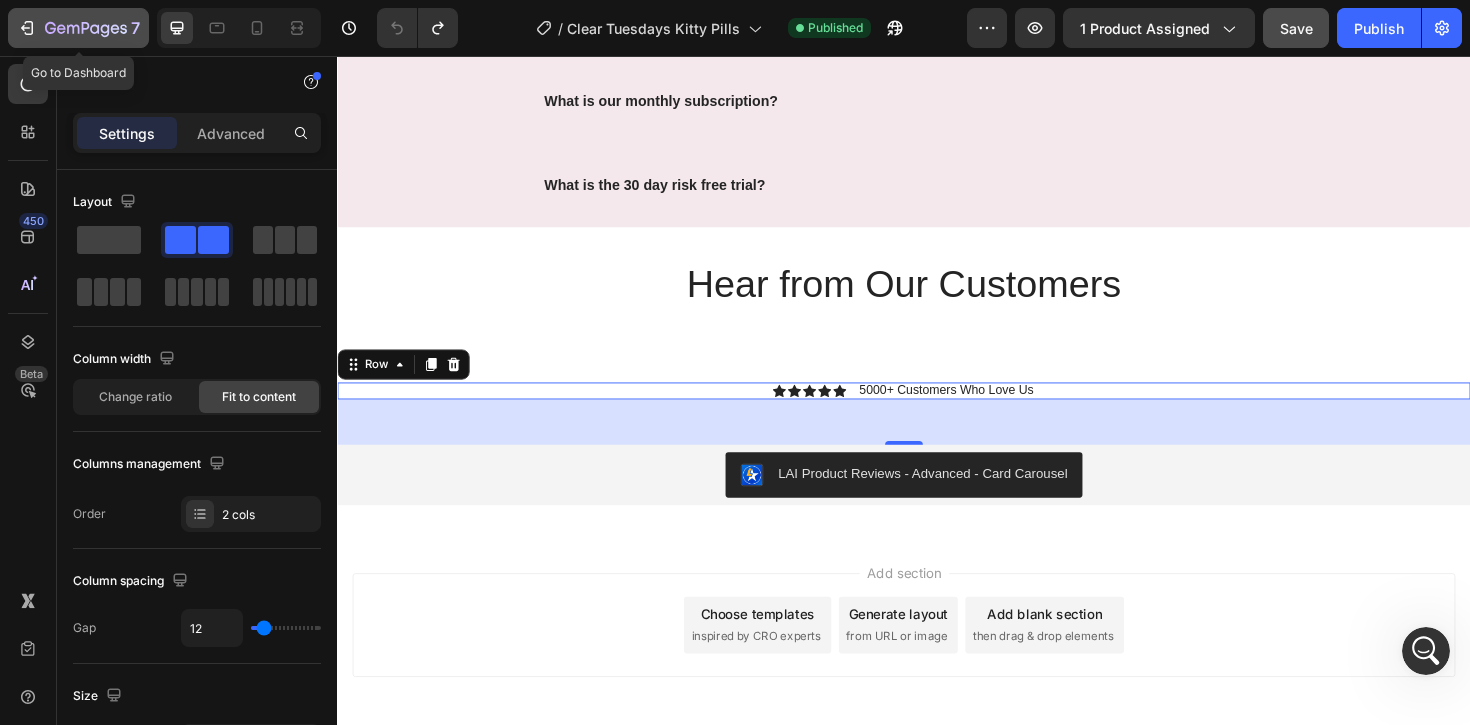 click 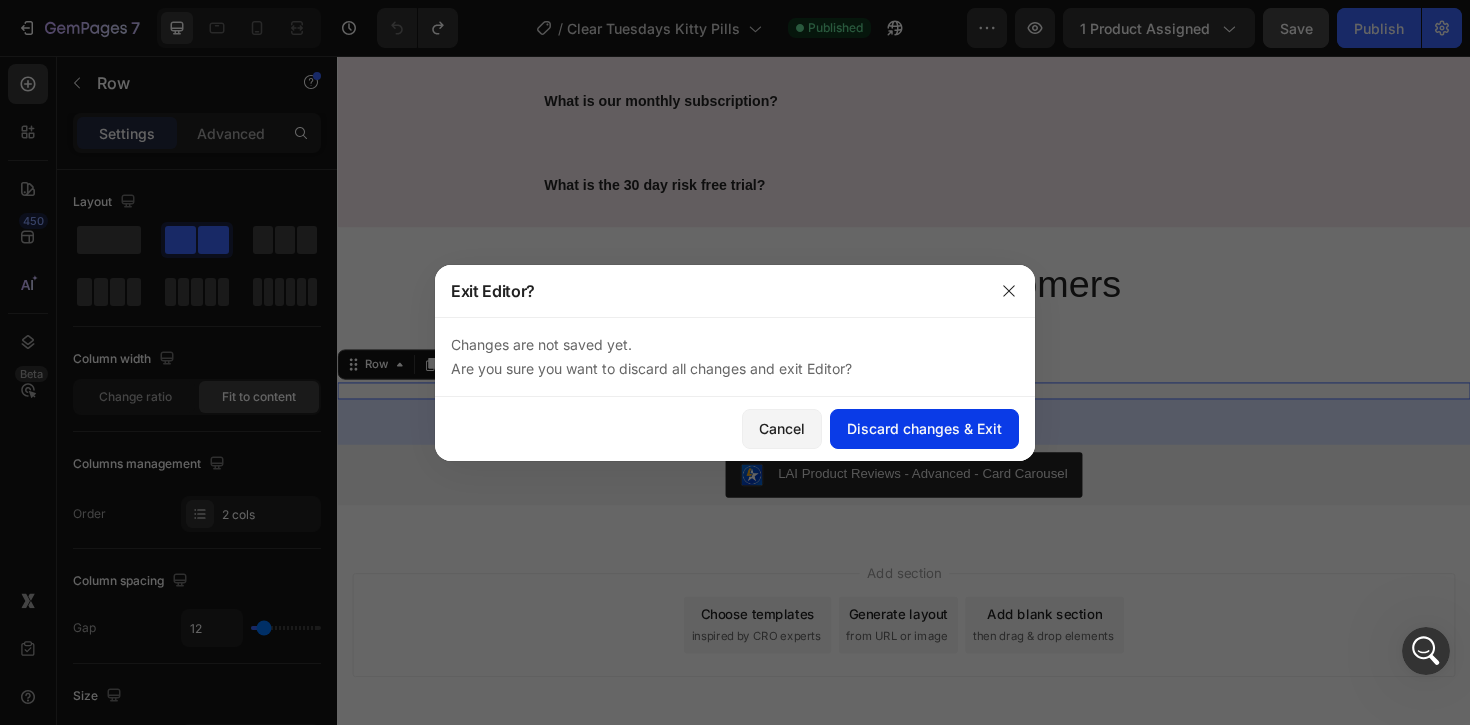 click on "Discard changes & Exit" at bounding box center (924, 428) 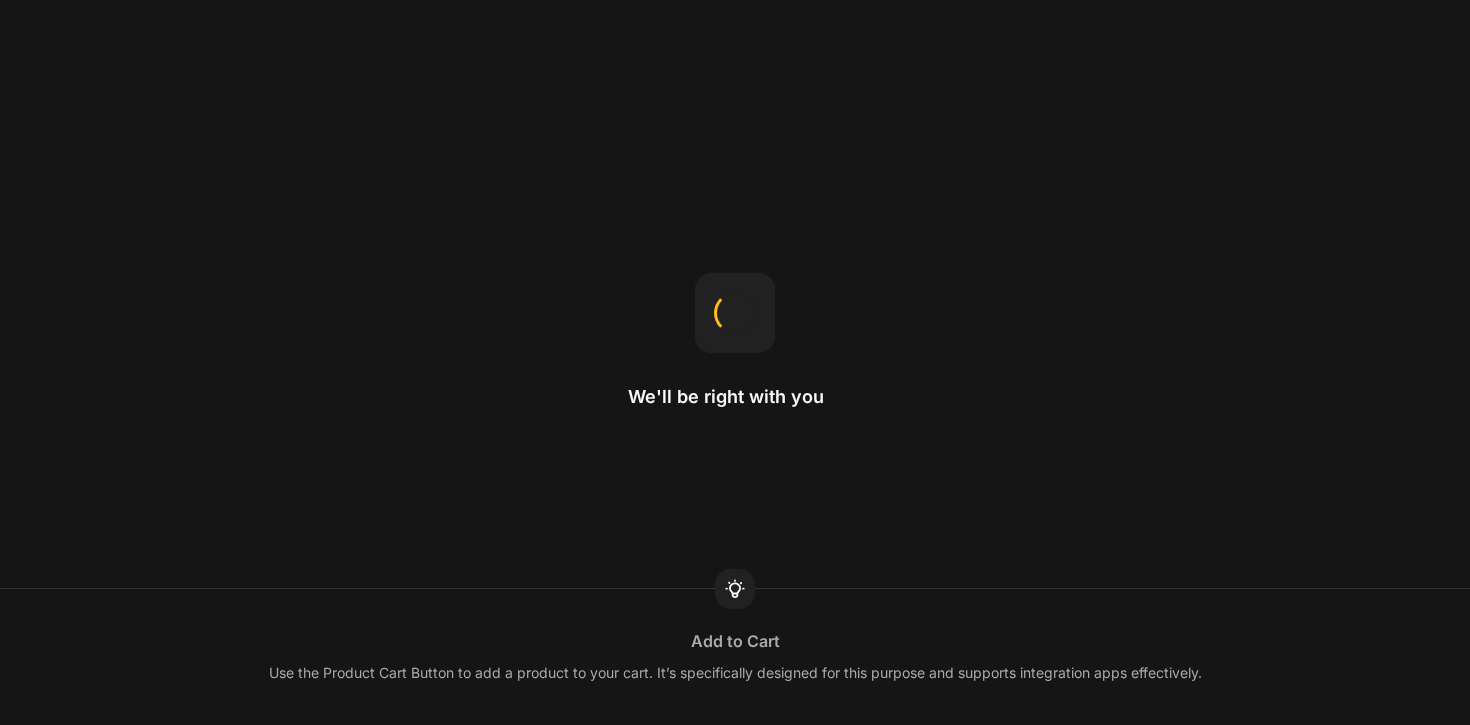 scroll, scrollTop: 0, scrollLeft: 0, axis: both 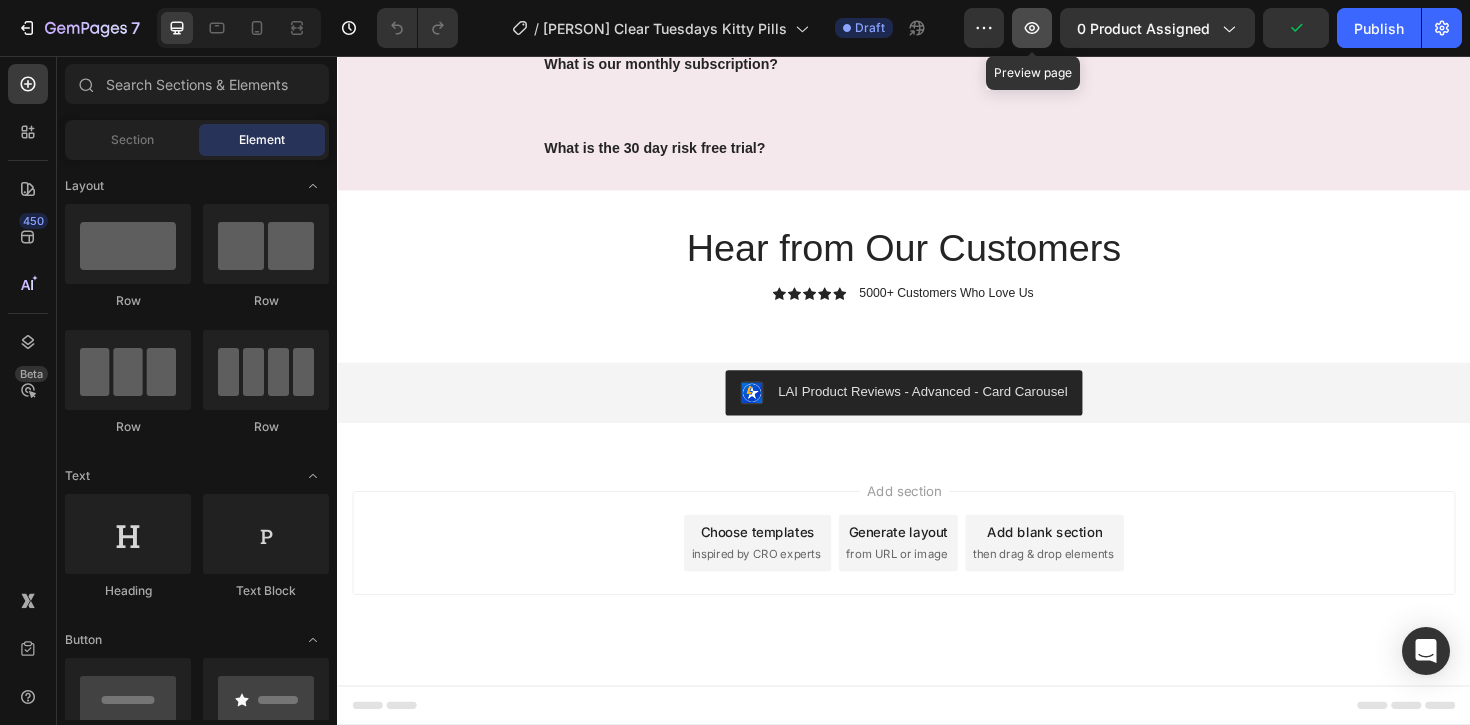 click 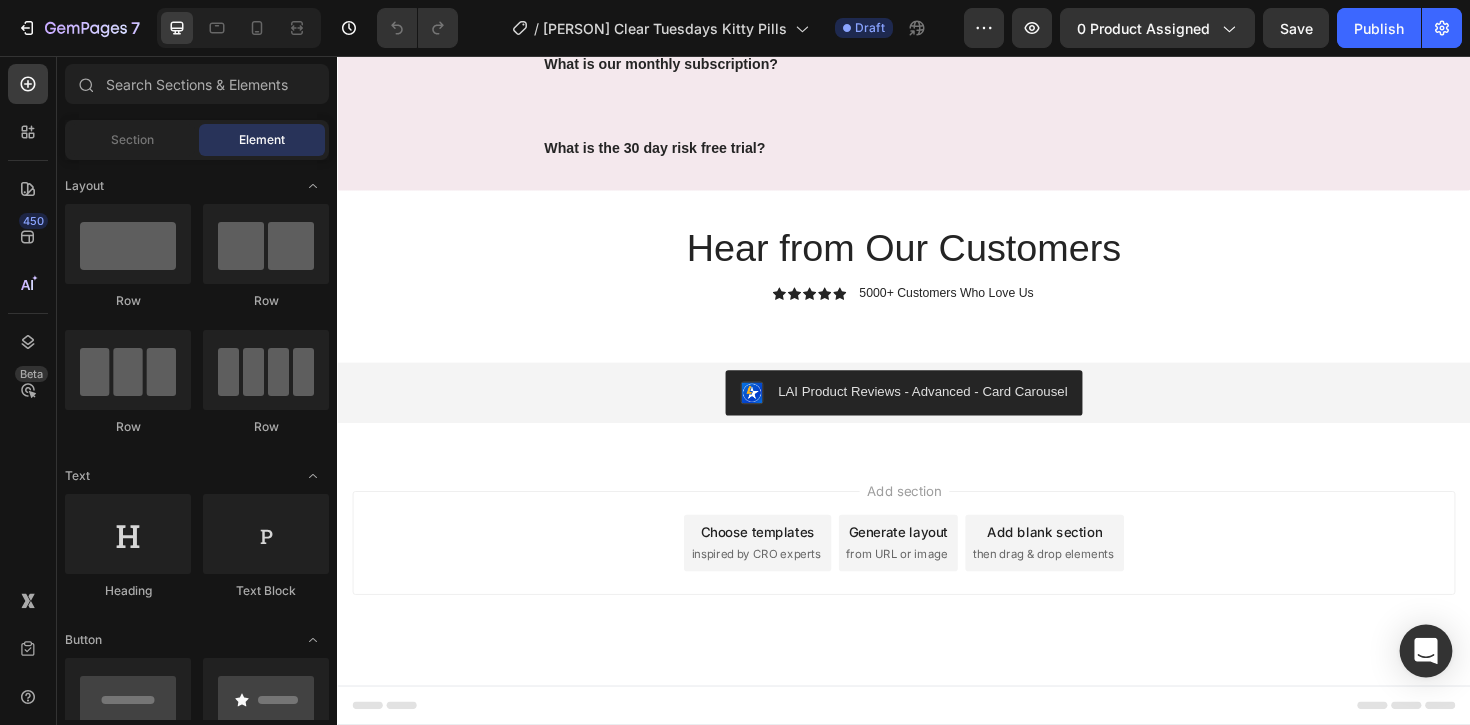 click at bounding box center (1426, 651) 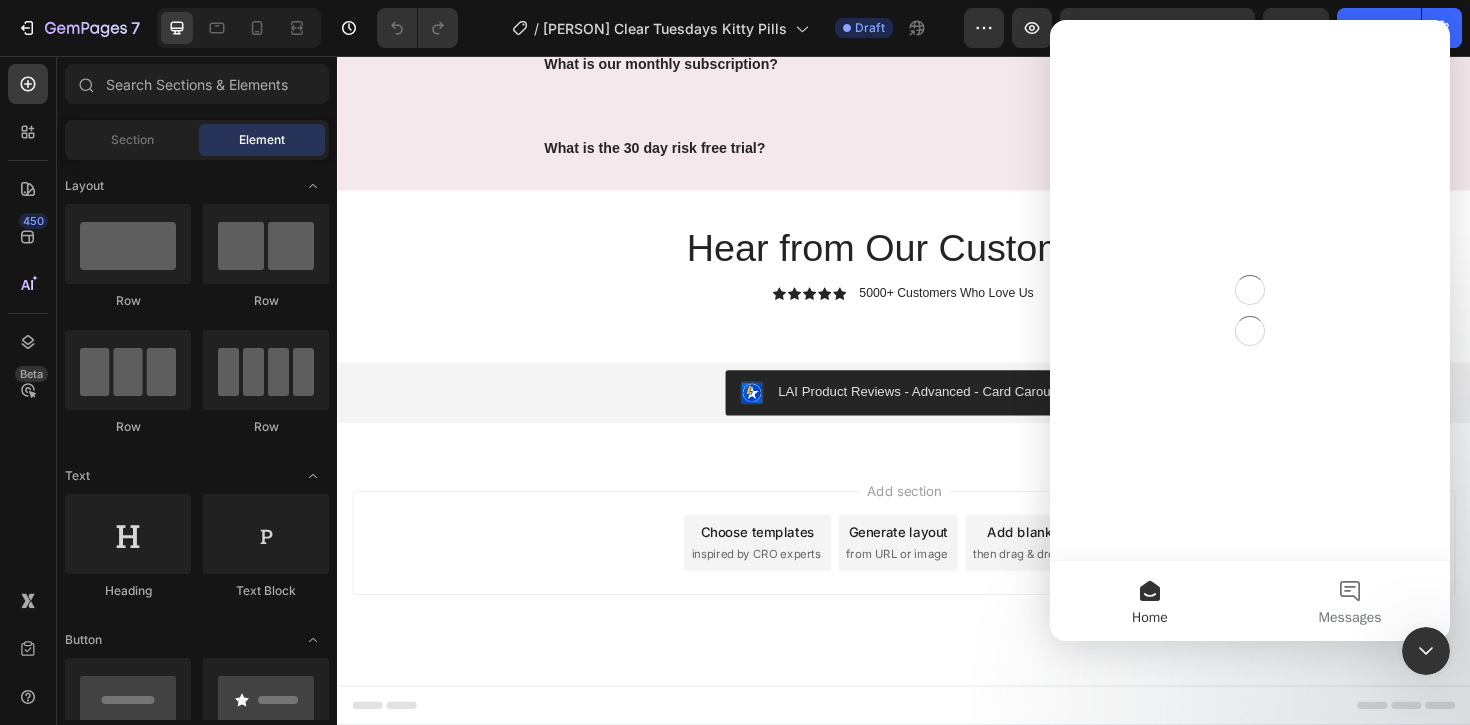 scroll, scrollTop: 0, scrollLeft: 0, axis: both 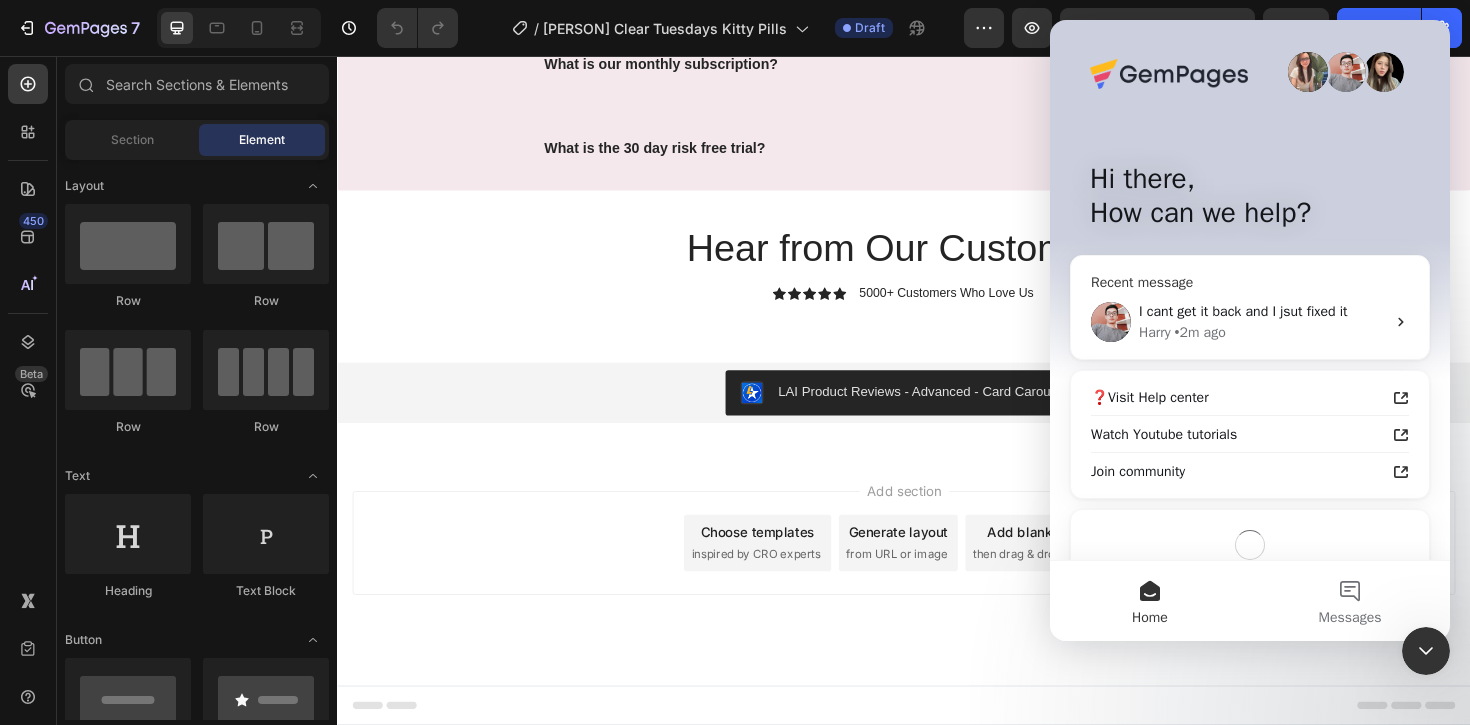 click on "I cant get it back and I jsut fixed it" at bounding box center [1243, 311] 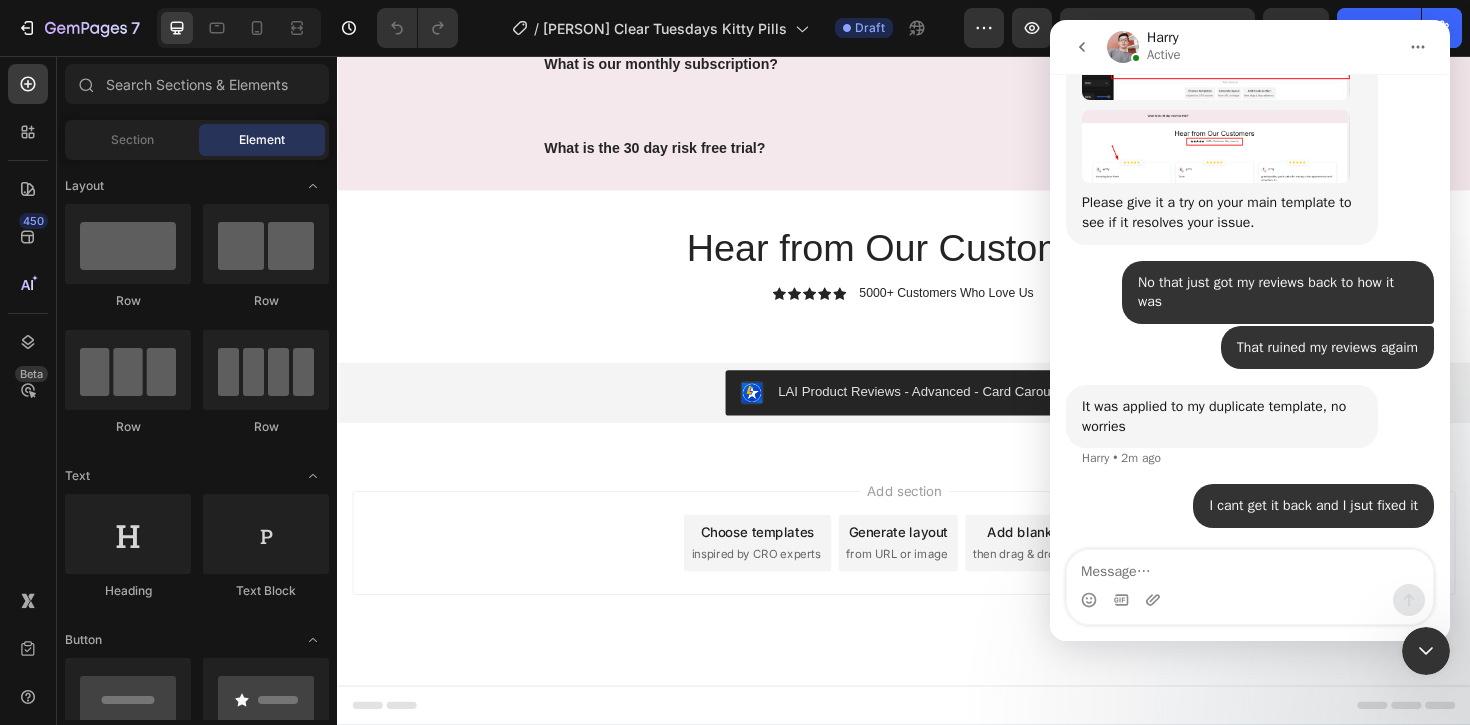 scroll, scrollTop: 4180, scrollLeft: 0, axis: vertical 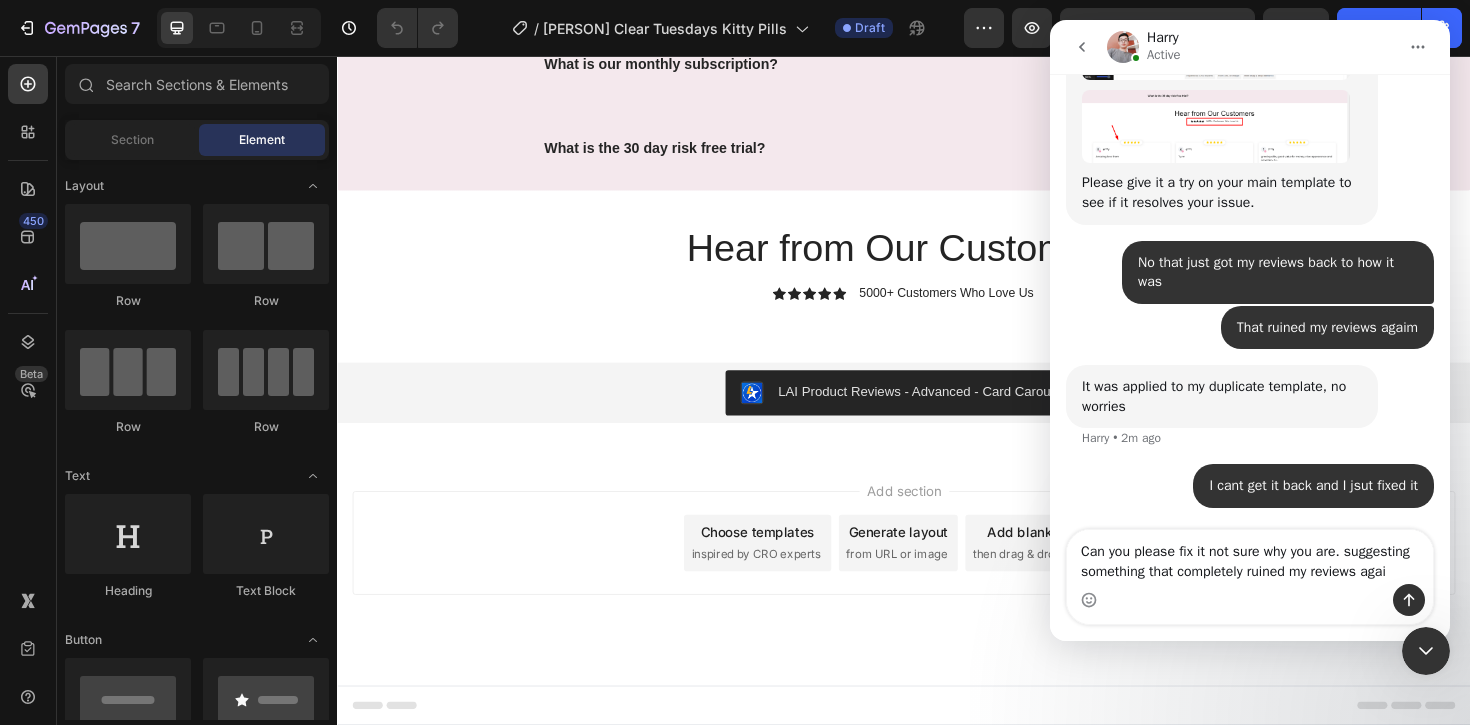 type on "Can you please fix it not sure why you are. suggesting something that completely ruined my reviews again" 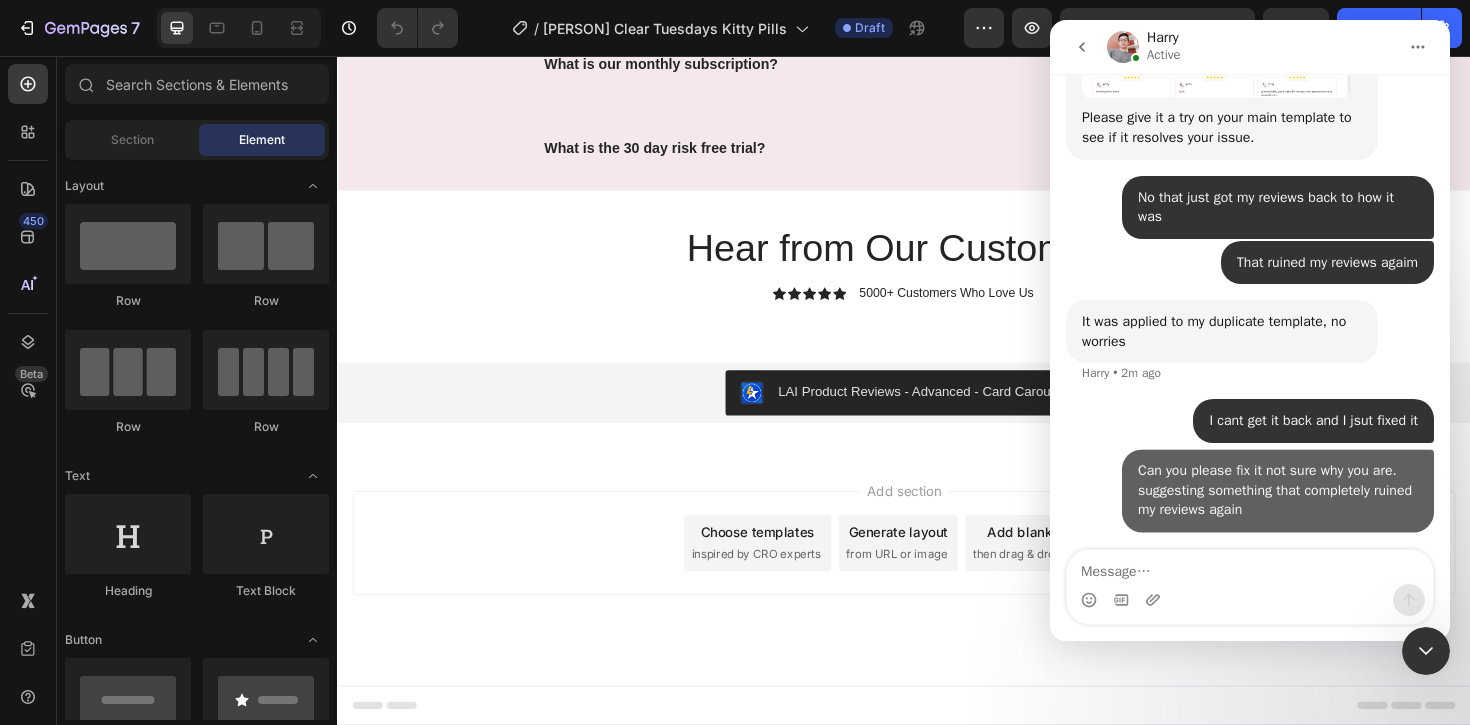scroll, scrollTop: 4265, scrollLeft: 0, axis: vertical 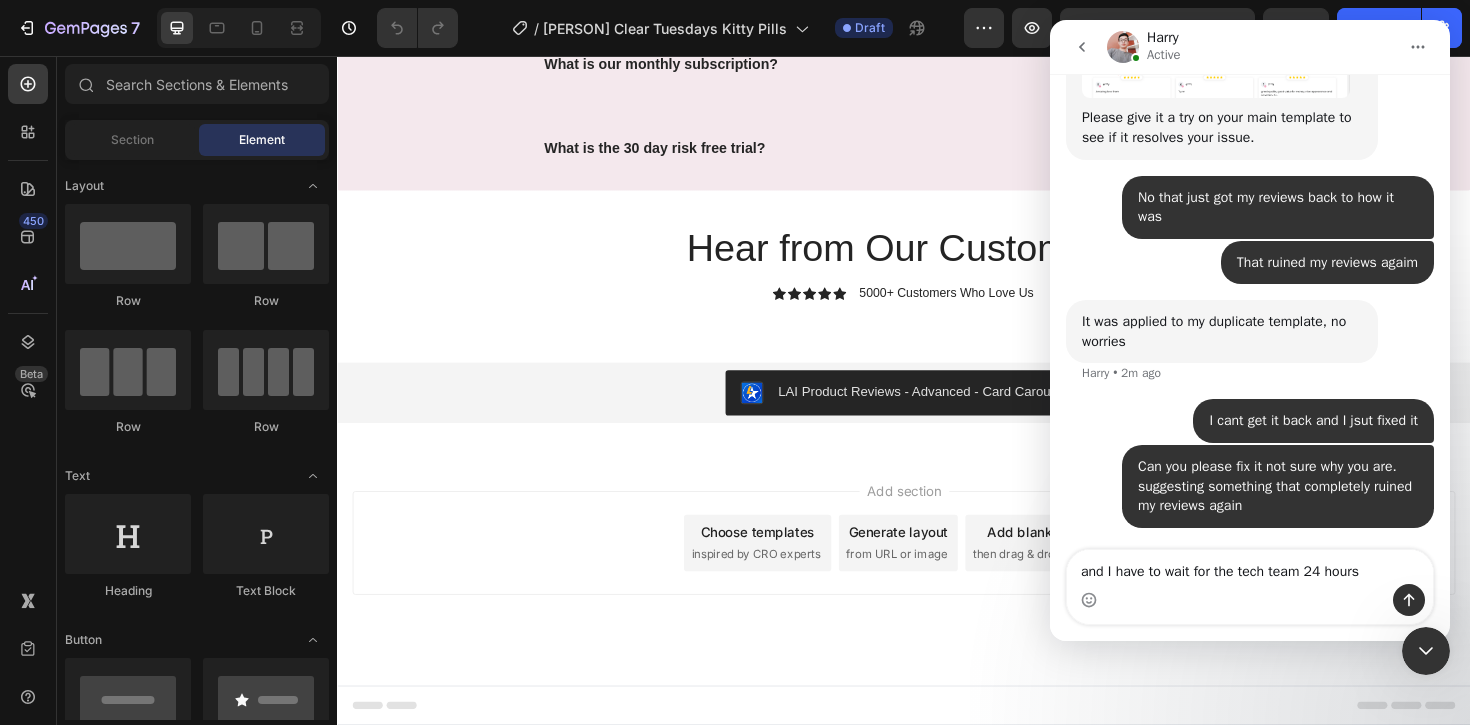 type on "and I have to wait for the tech team 24 hours" 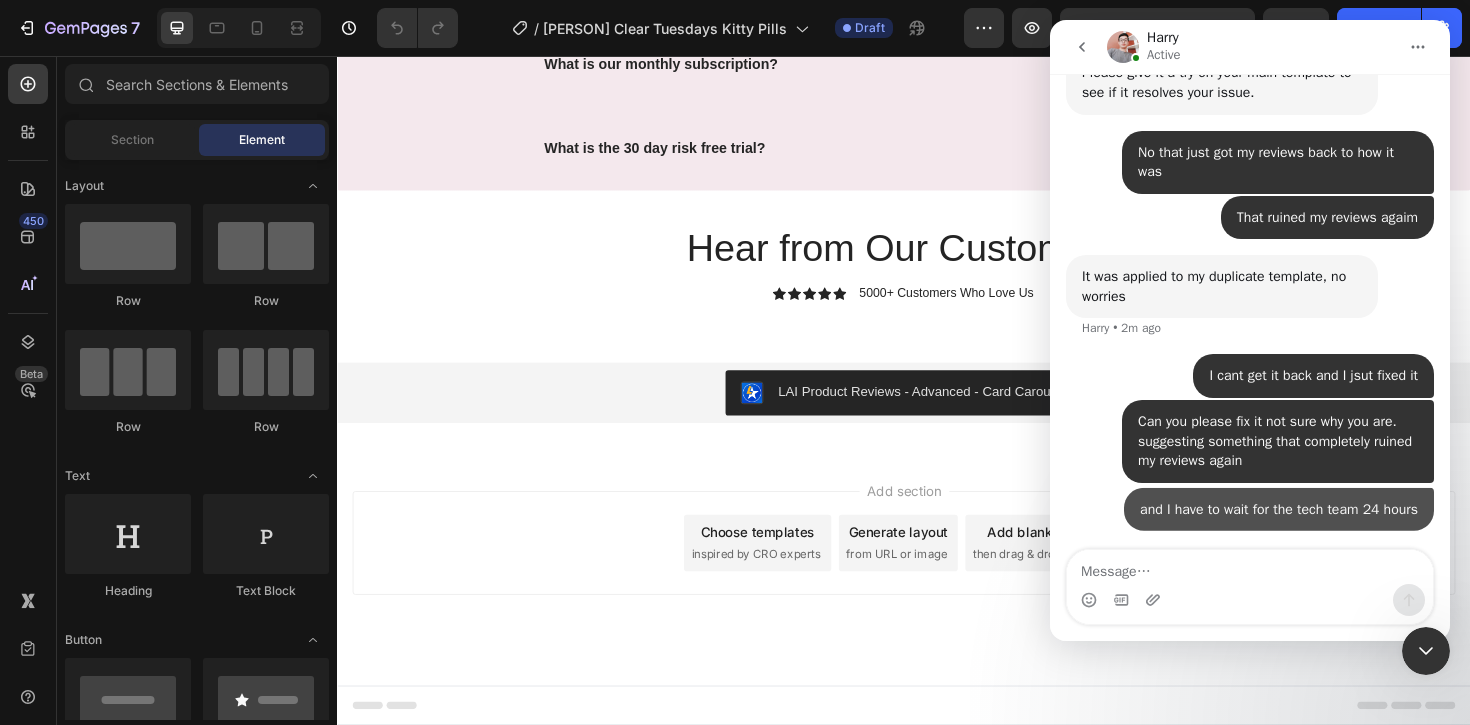 scroll, scrollTop: 4330, scrollLeft: 0, axis: vertical 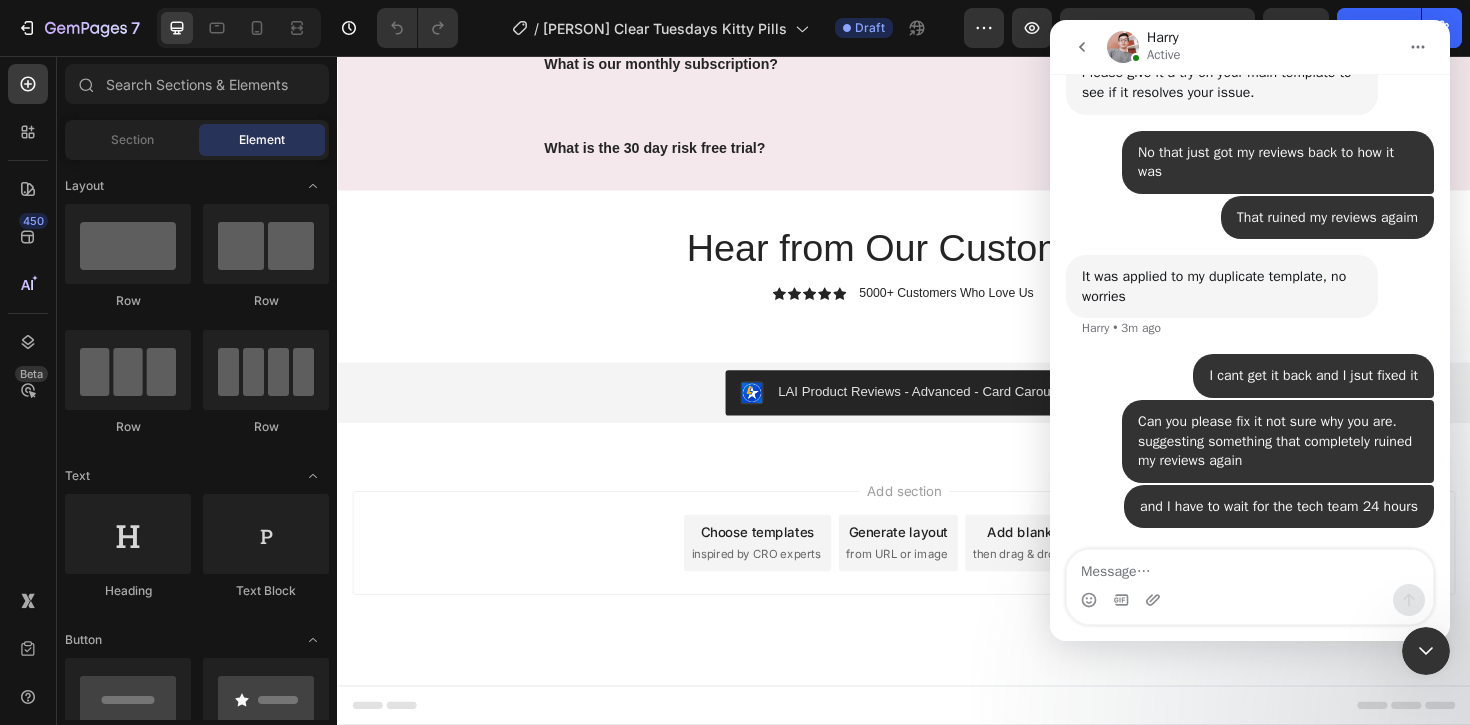 click 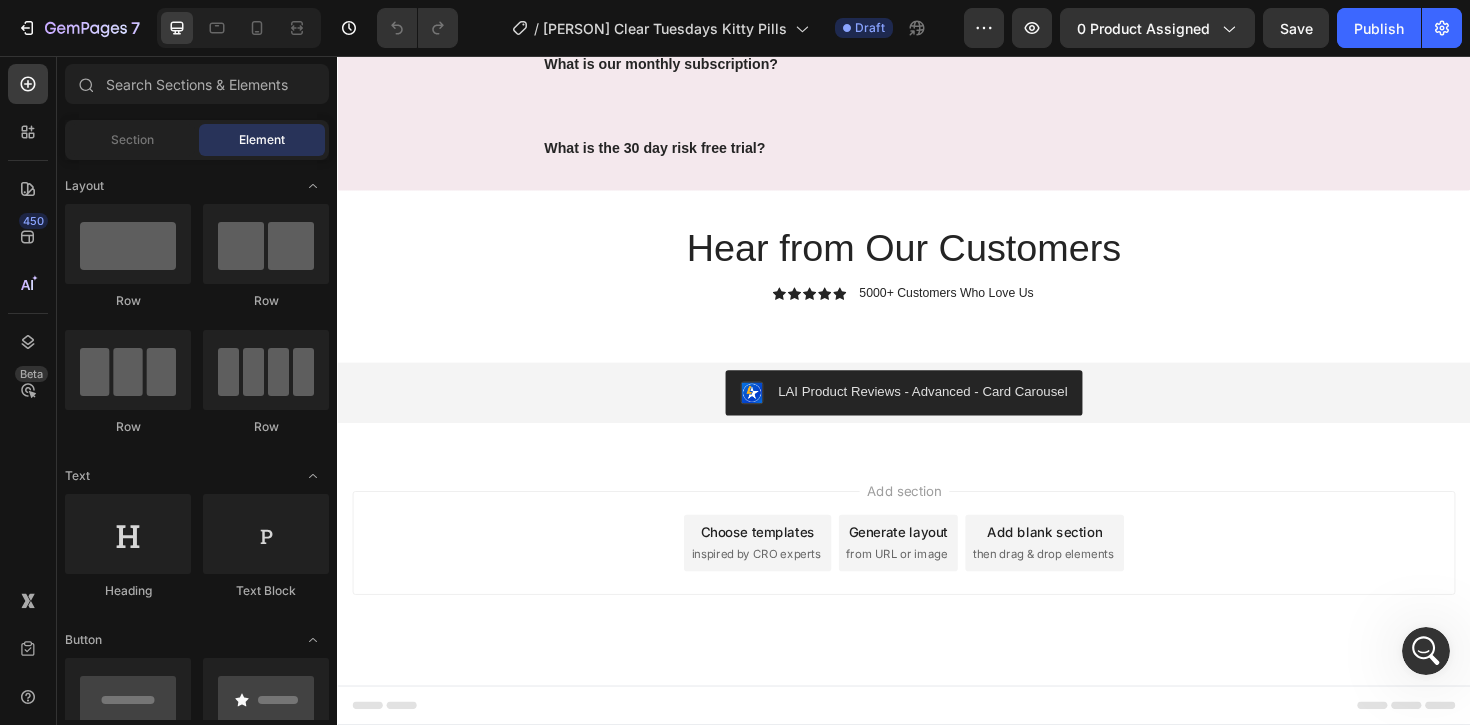 scroll, scrollTop: 0, scrollLeft: 0, axis: both 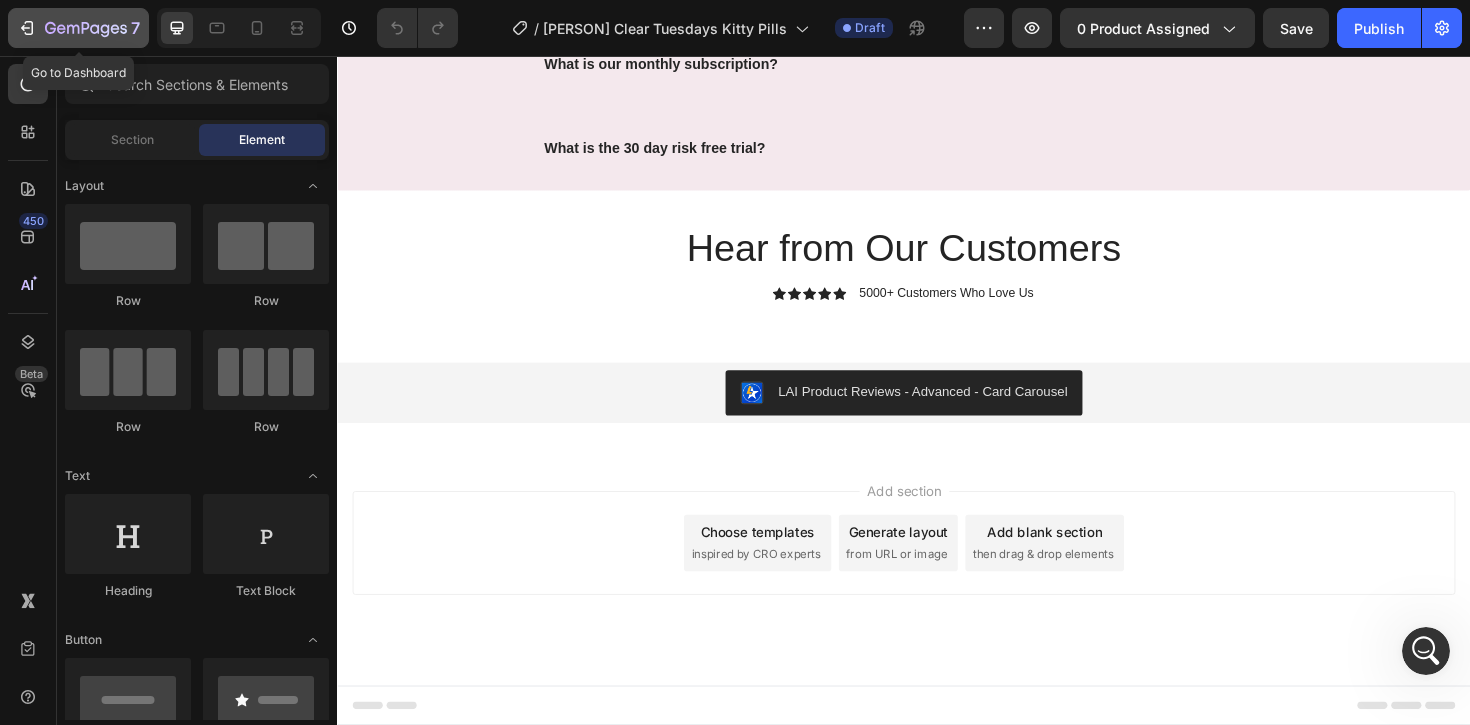 click 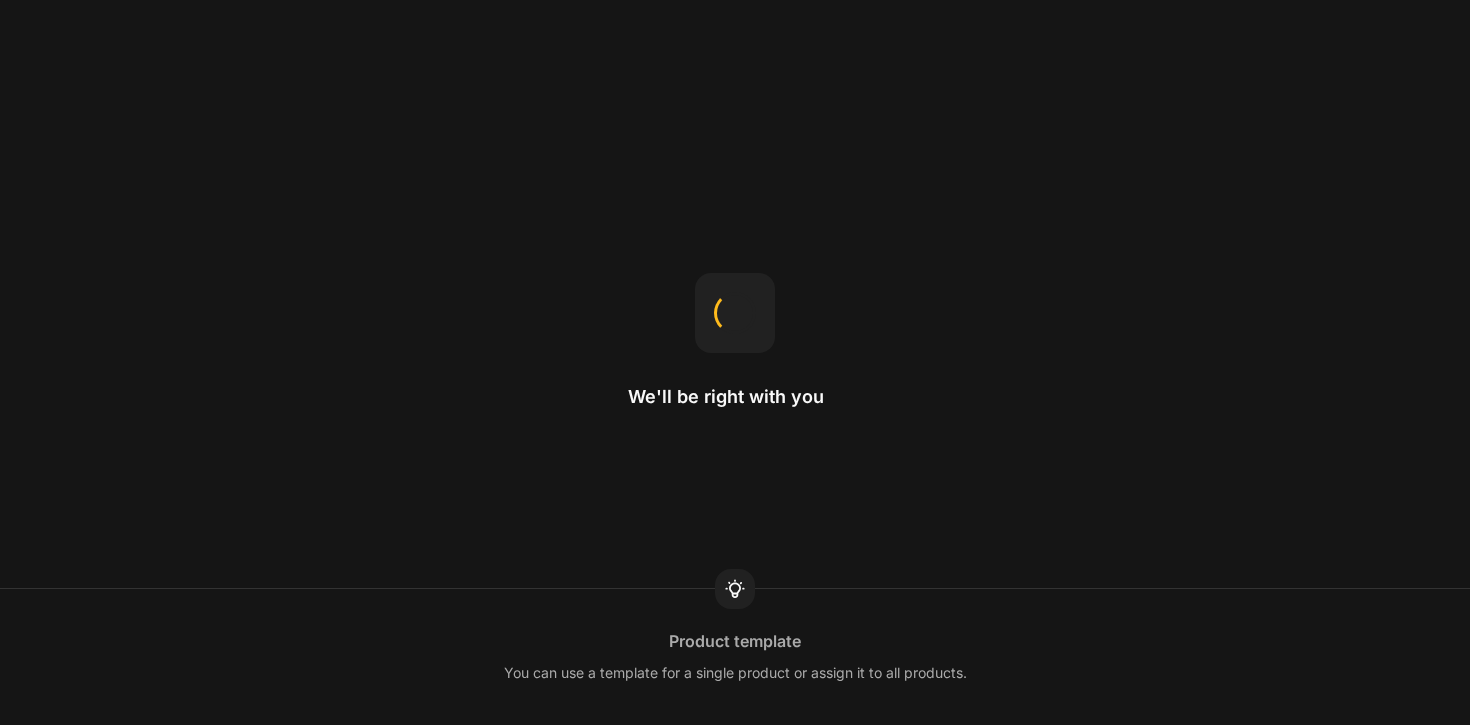 scroll, scrollTop: 0, scrollLeft: 0, axis: both 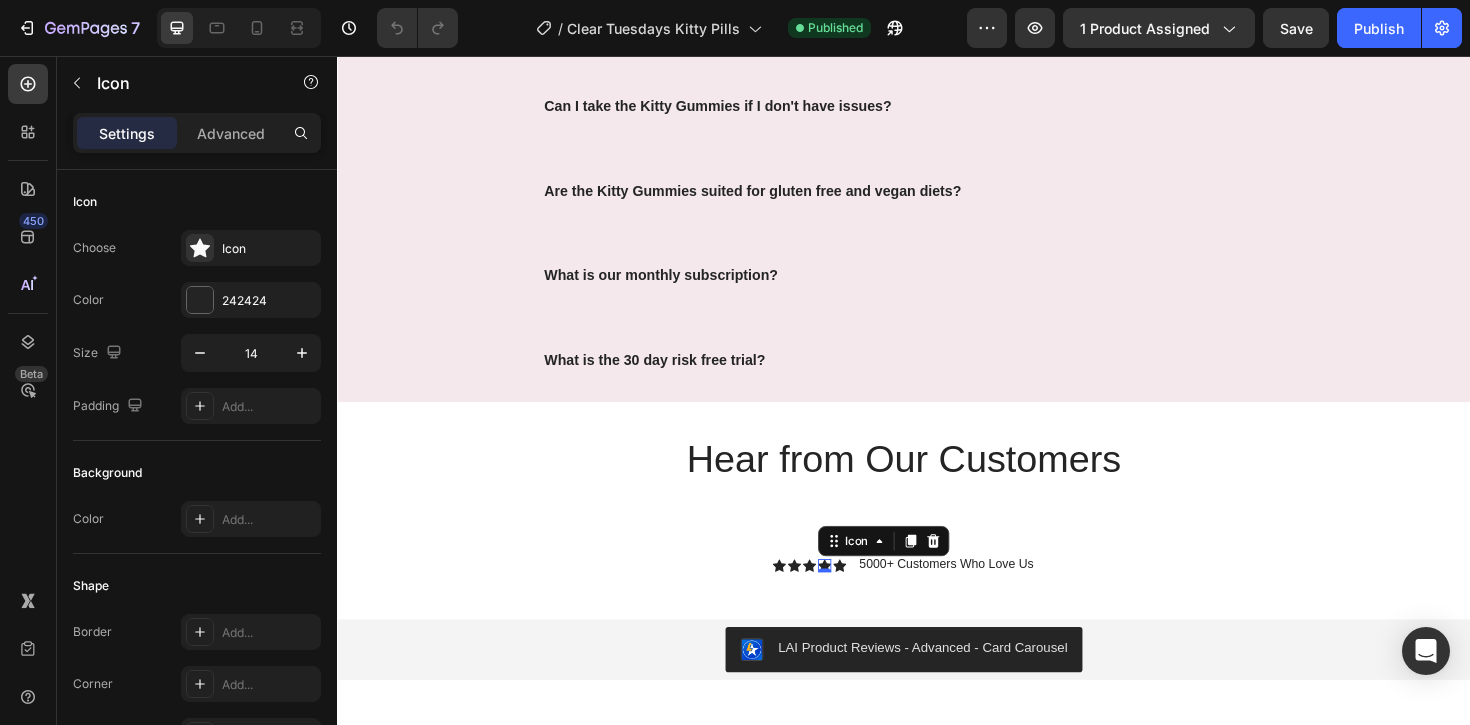 click 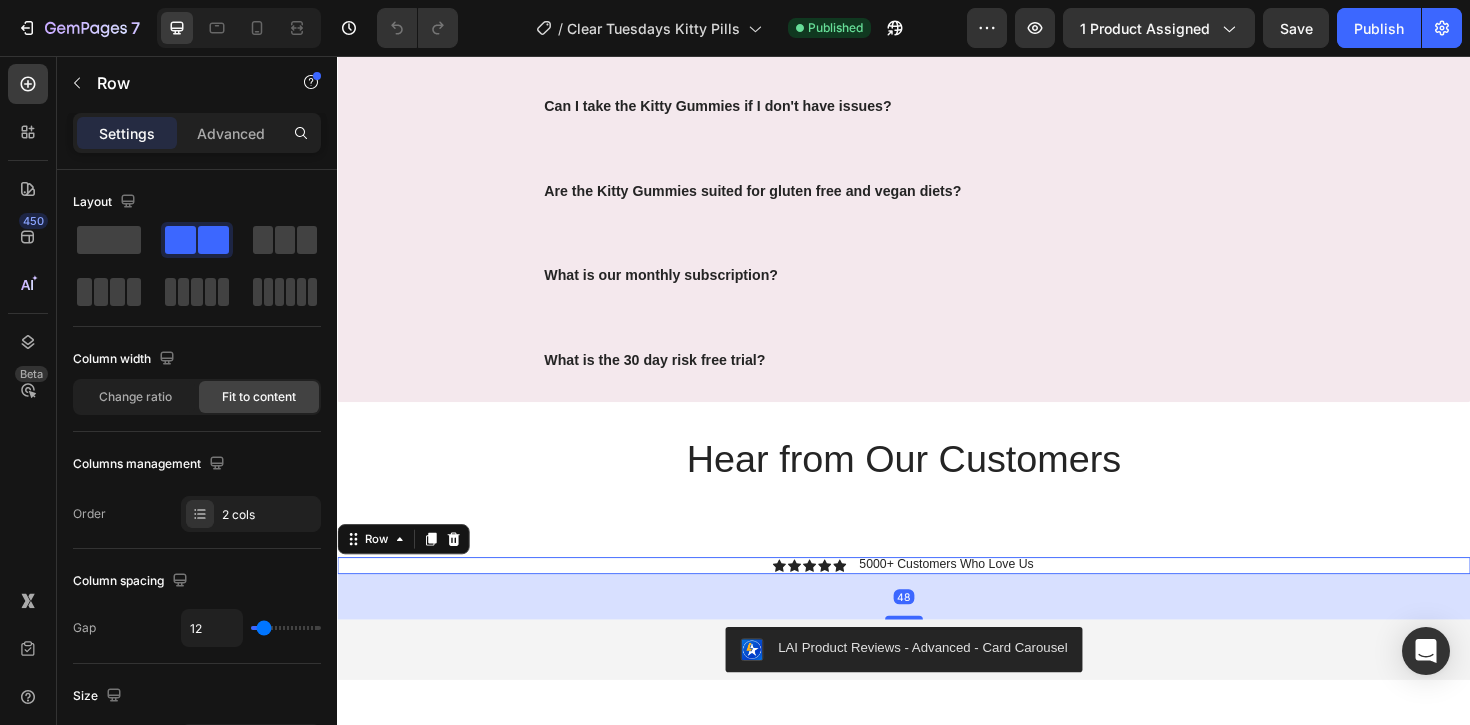 click on "Icon Icon Icon Icon Icon Icon List 5000+ Customers Who Love Us Text Block Row   48" at bounding box center [937, 596] 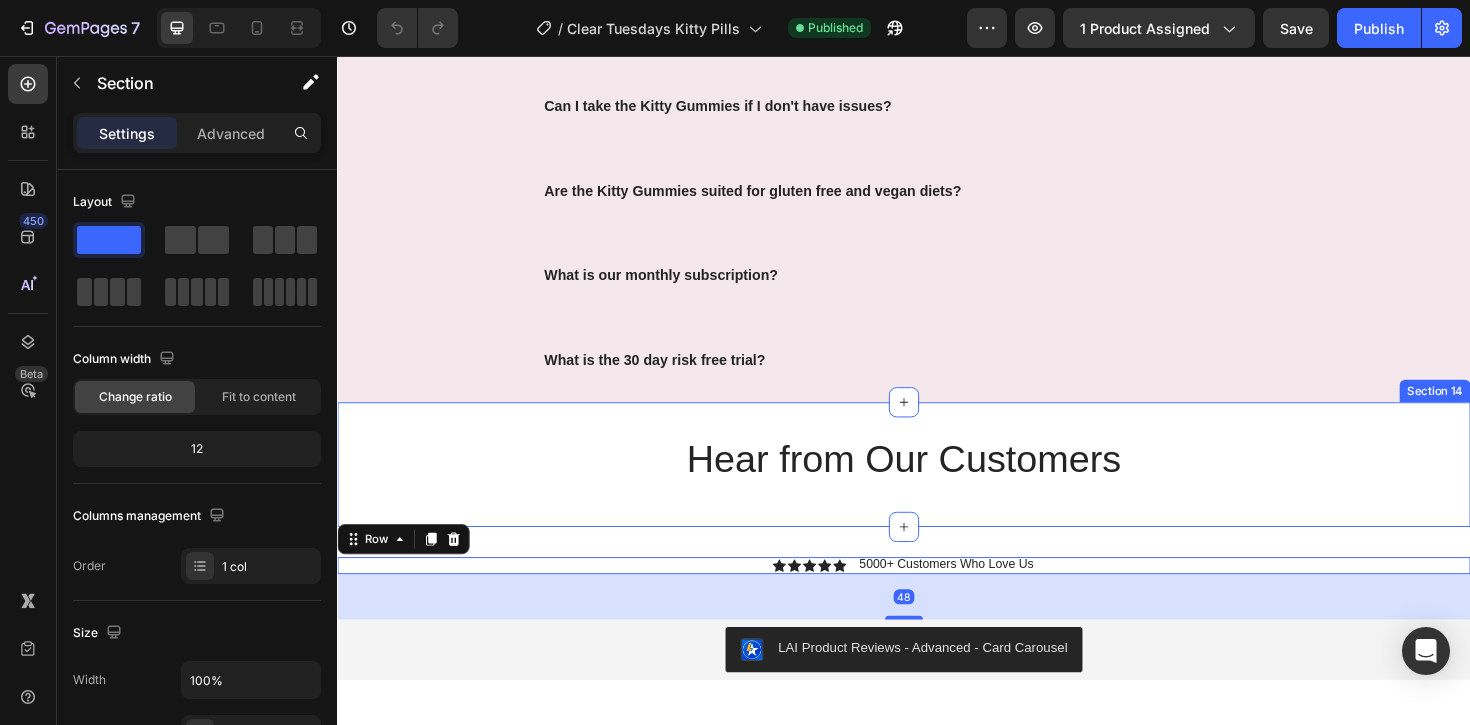 click on "Hear from Our Customers Heading" at bounding box center [937, 489] 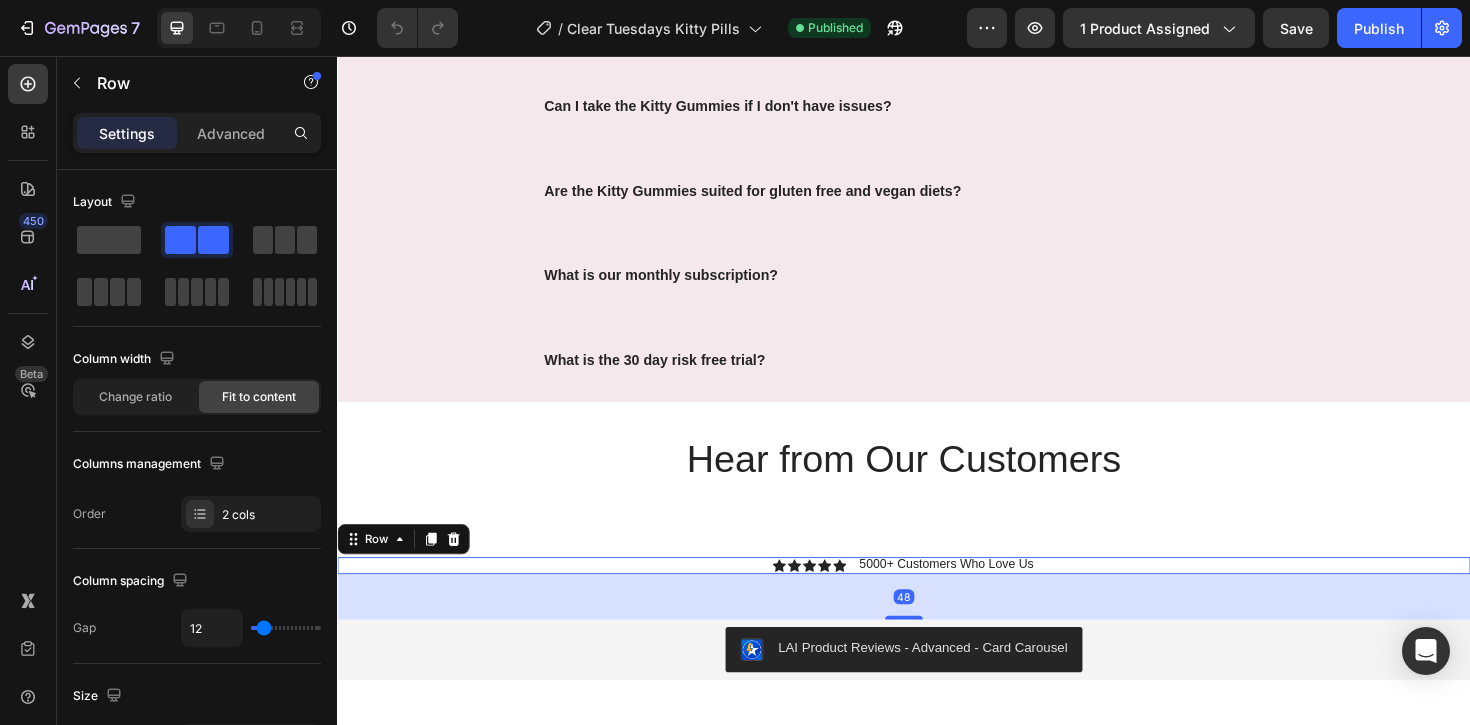 click on "Icon Icon Icon Icon Icon Icon List 5000+ Customers Who Love Us Text Block Row   48" at bounding box center [937, 596] 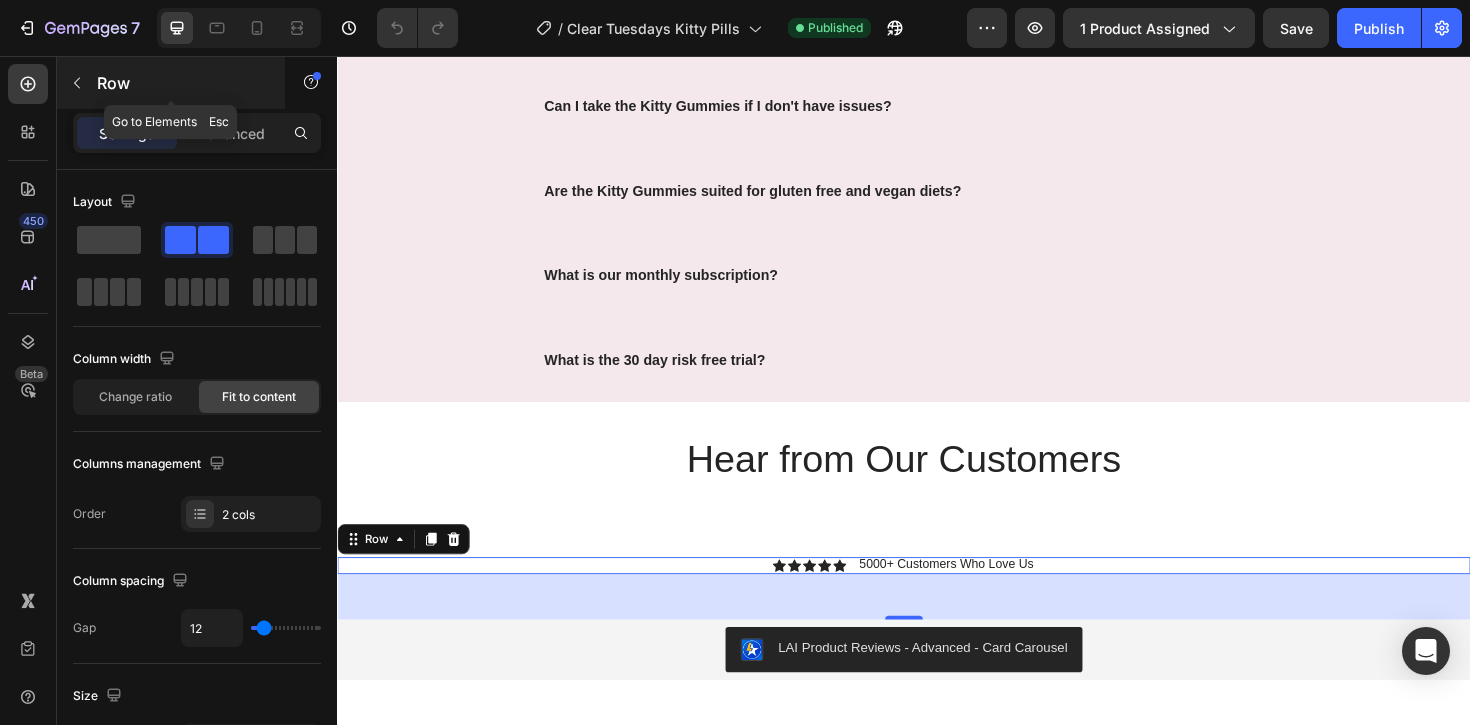 click at bounding box center (77, 83) 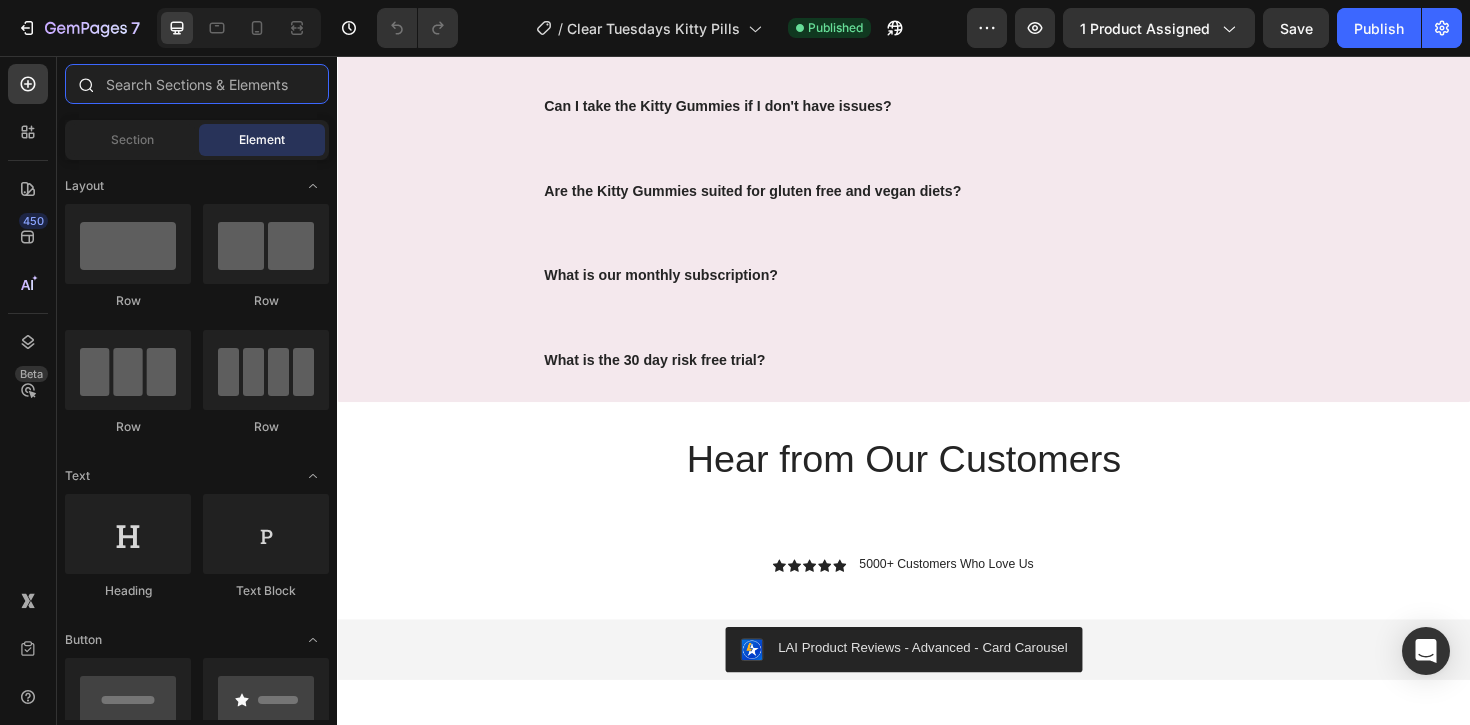 click at bounding box center [197, 84] 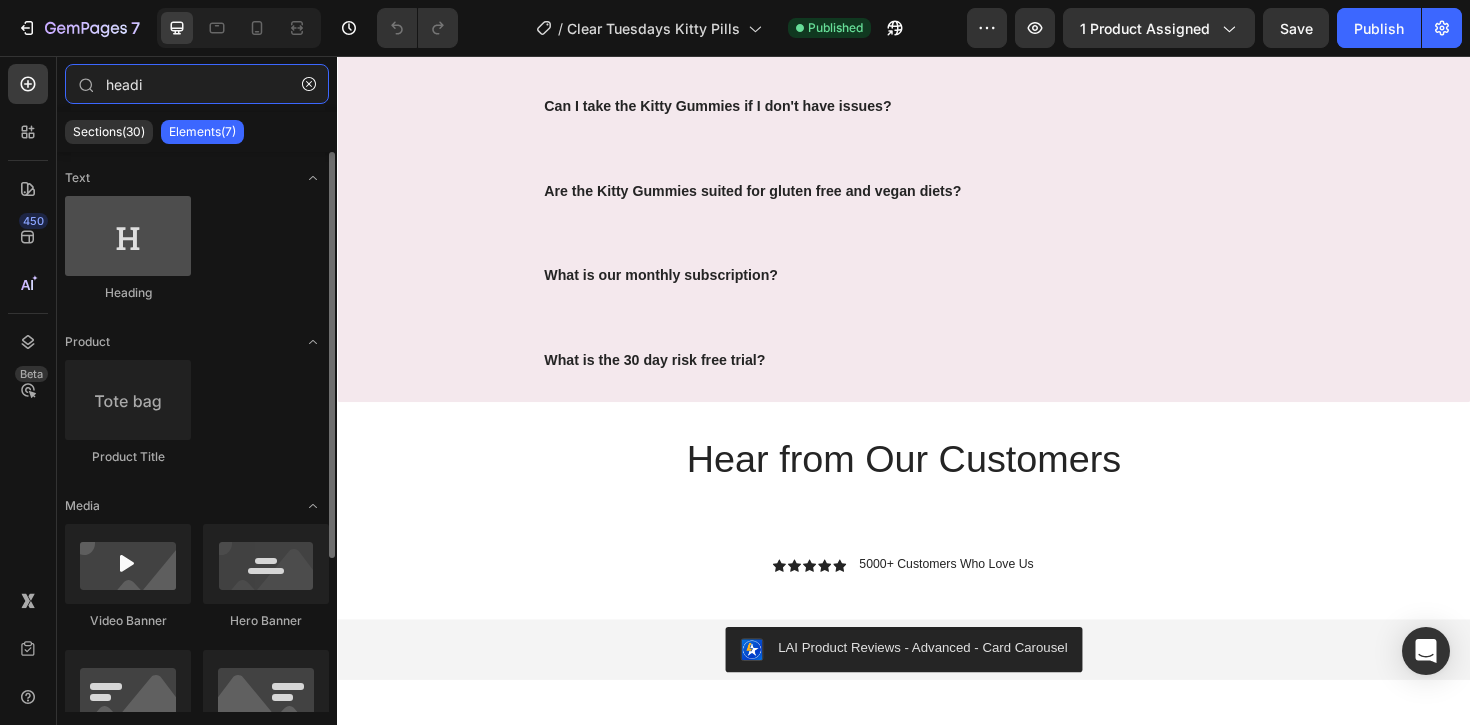 type on "headi" 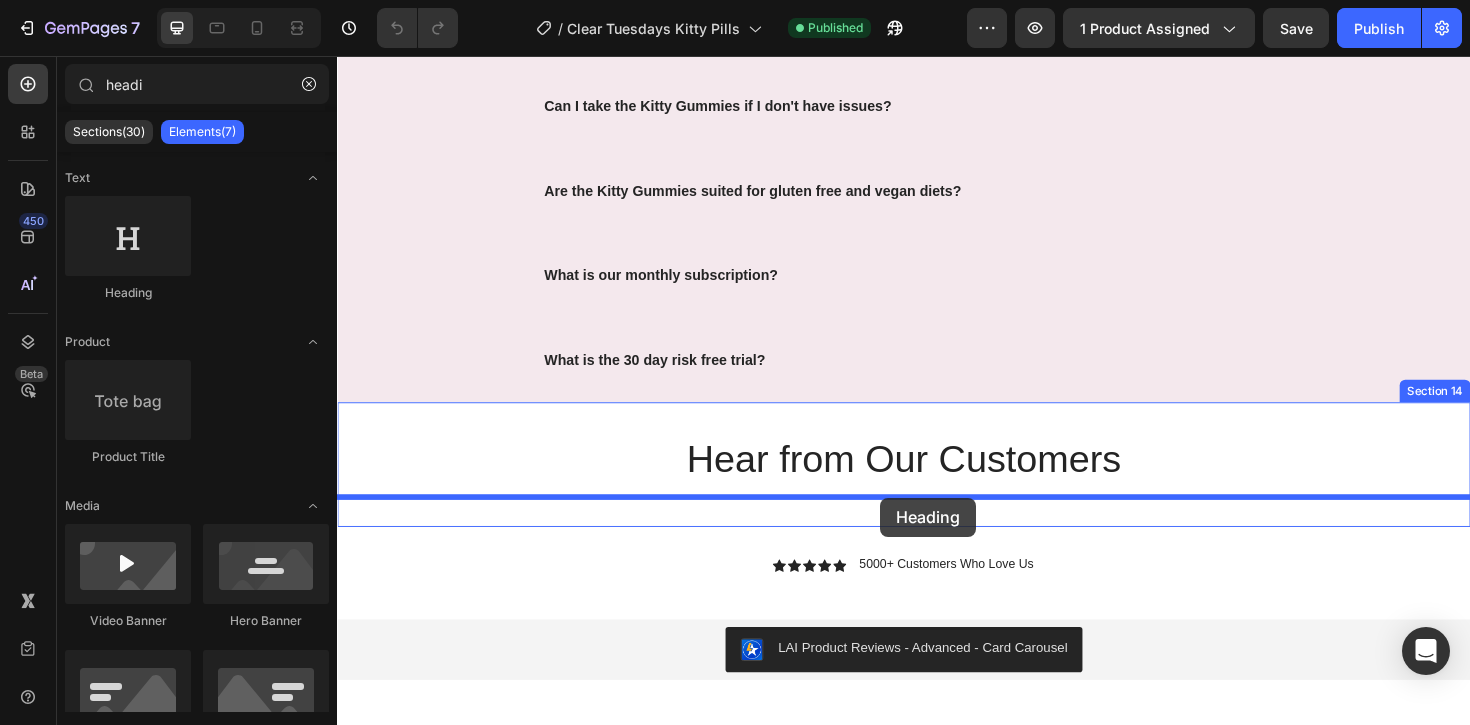 drag, startPoint x: 485, startPoint y: 298, endPoint x: 912, endPoint y: 524, distance: 483.12006 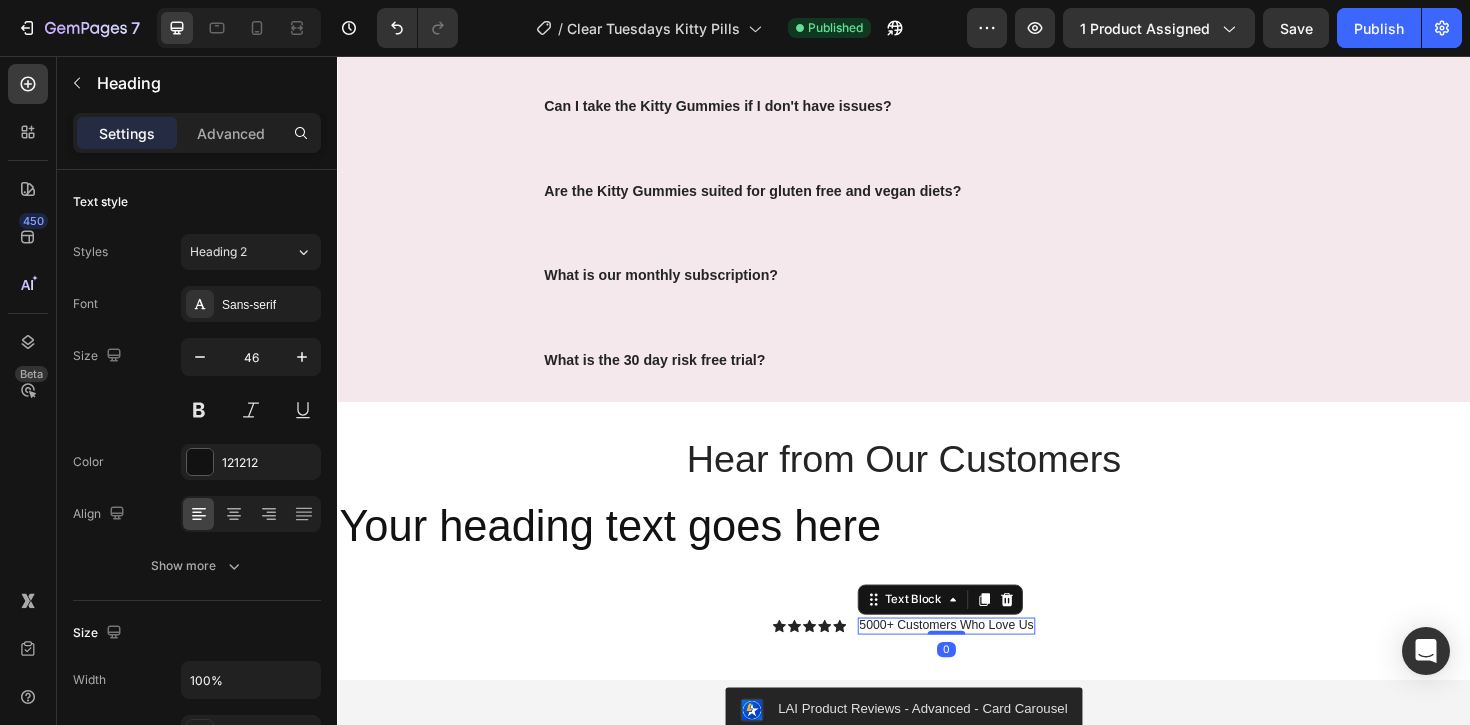 click on "5000+ Customers Who Love Us" at bounding box center [982, 660] 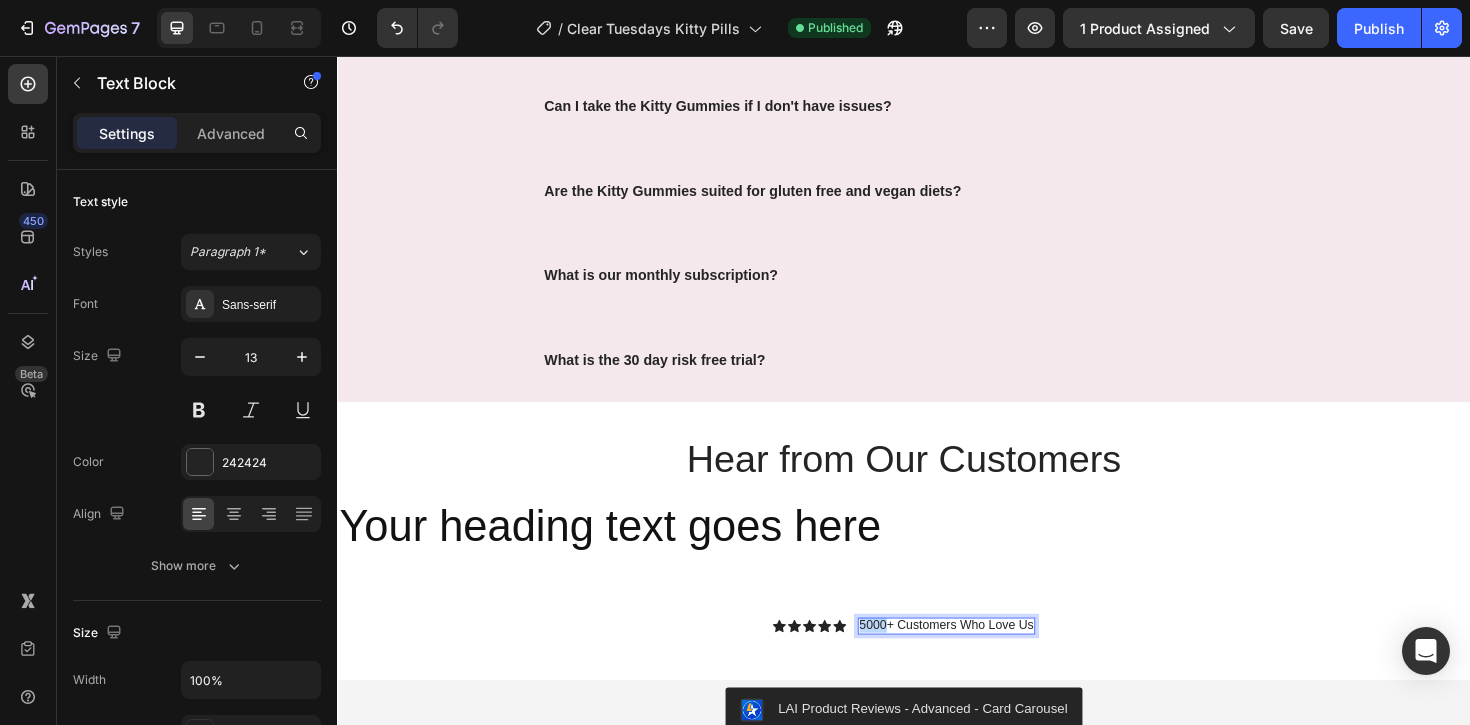 click on "5000+ Customers Who Love Us" at bounding box center (982, 660) 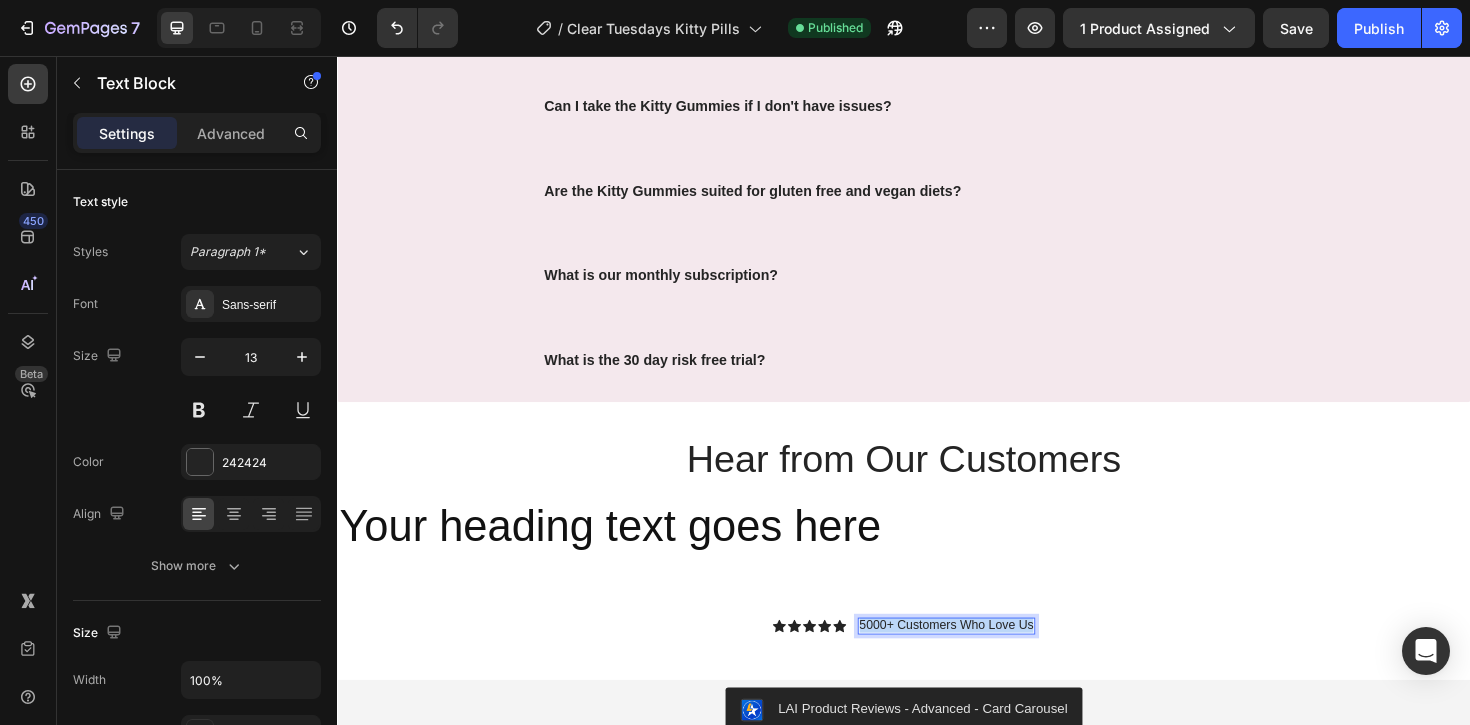 click on "5000+ Customers Who Love Us" at bounding box center (982, 660) 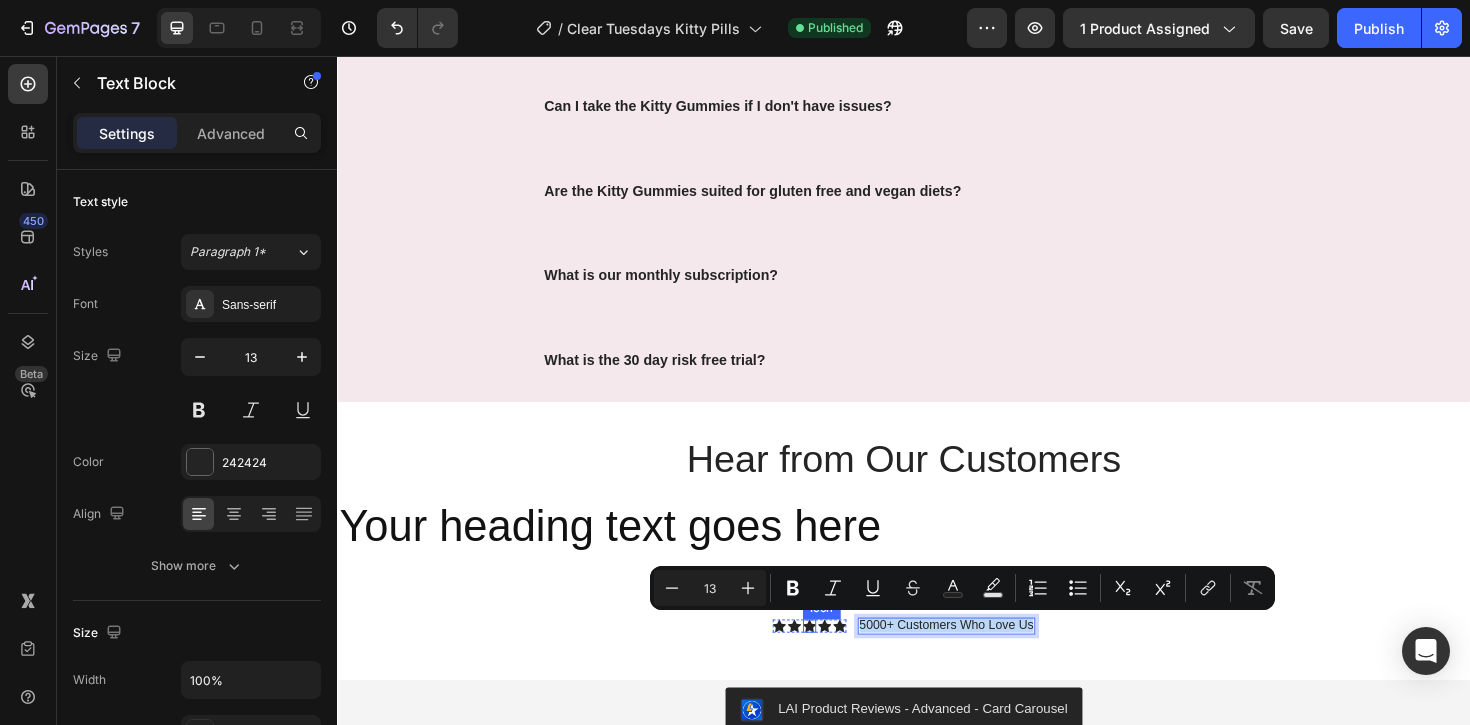 click on "Icon" at bounding box center (837, 660) 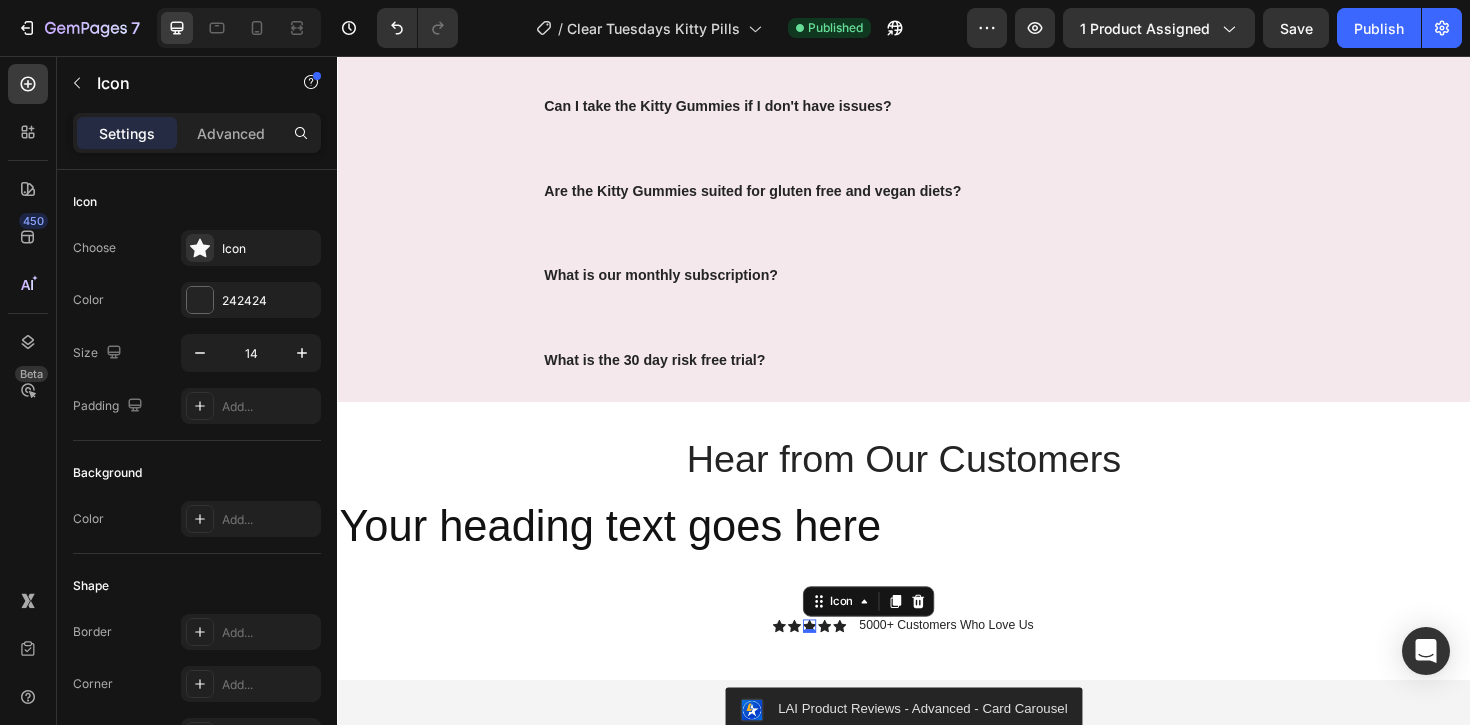 click on "0" at bounding box center (837, 667) 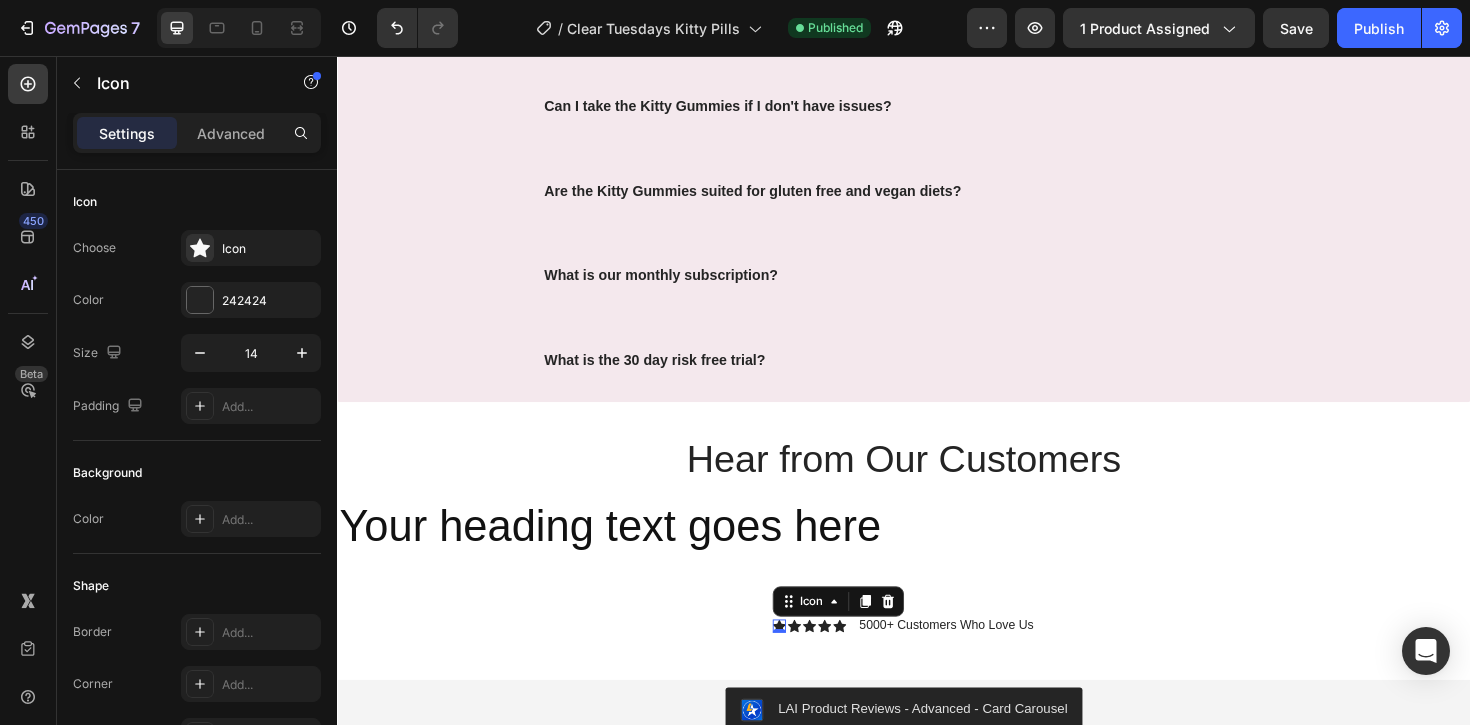 click on "Icon   0" at bounding box center [805, 660] 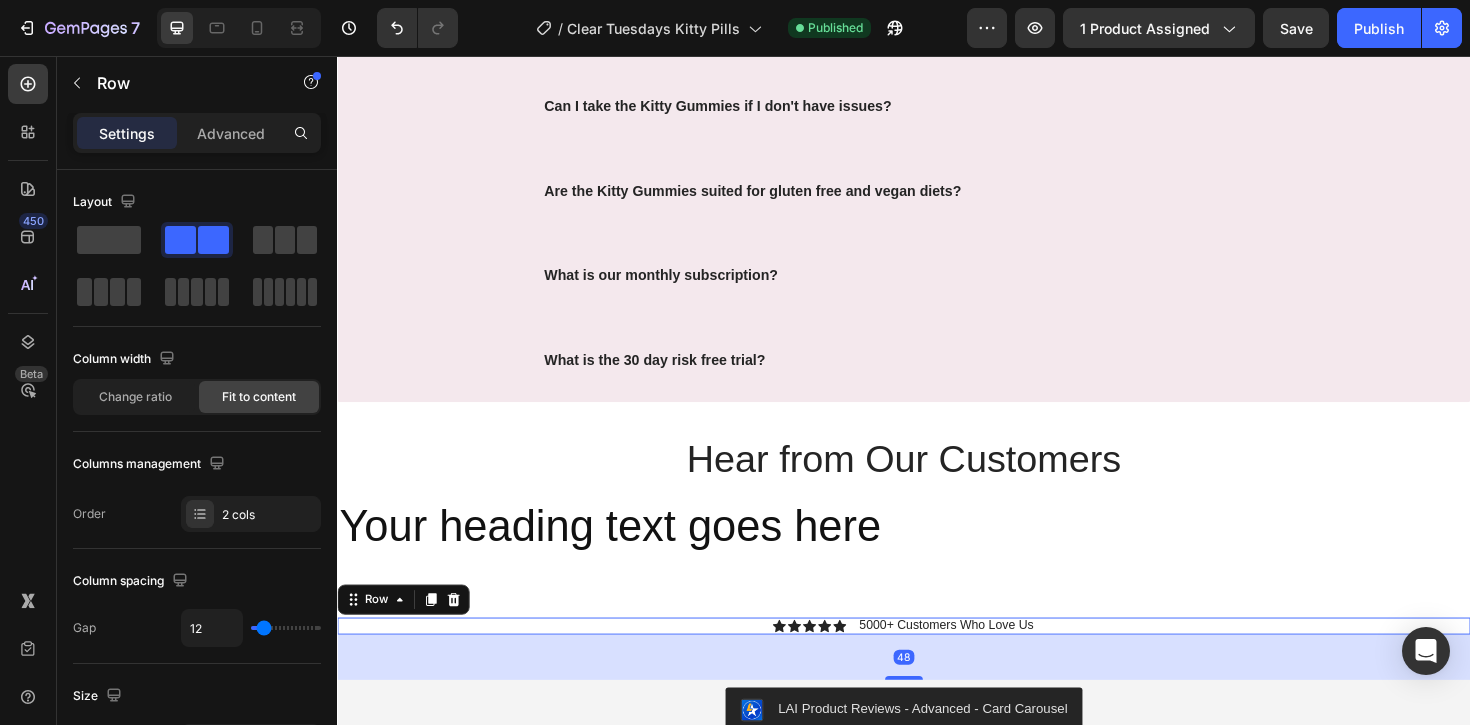 click on "Icon Icon Icon Icon Icon Icon List 5000+ Customers Who Love Us Text Block Row   48" at bounding box center (937, 660) 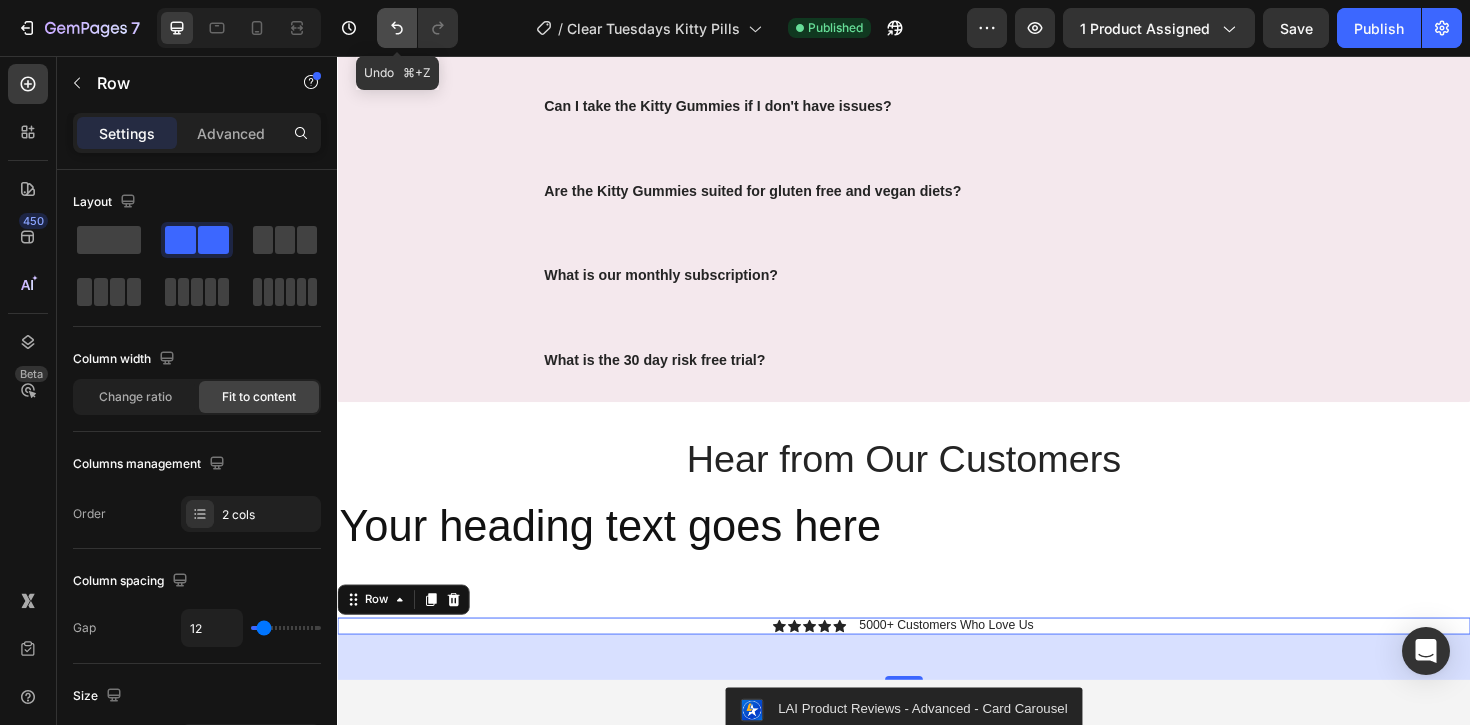 click 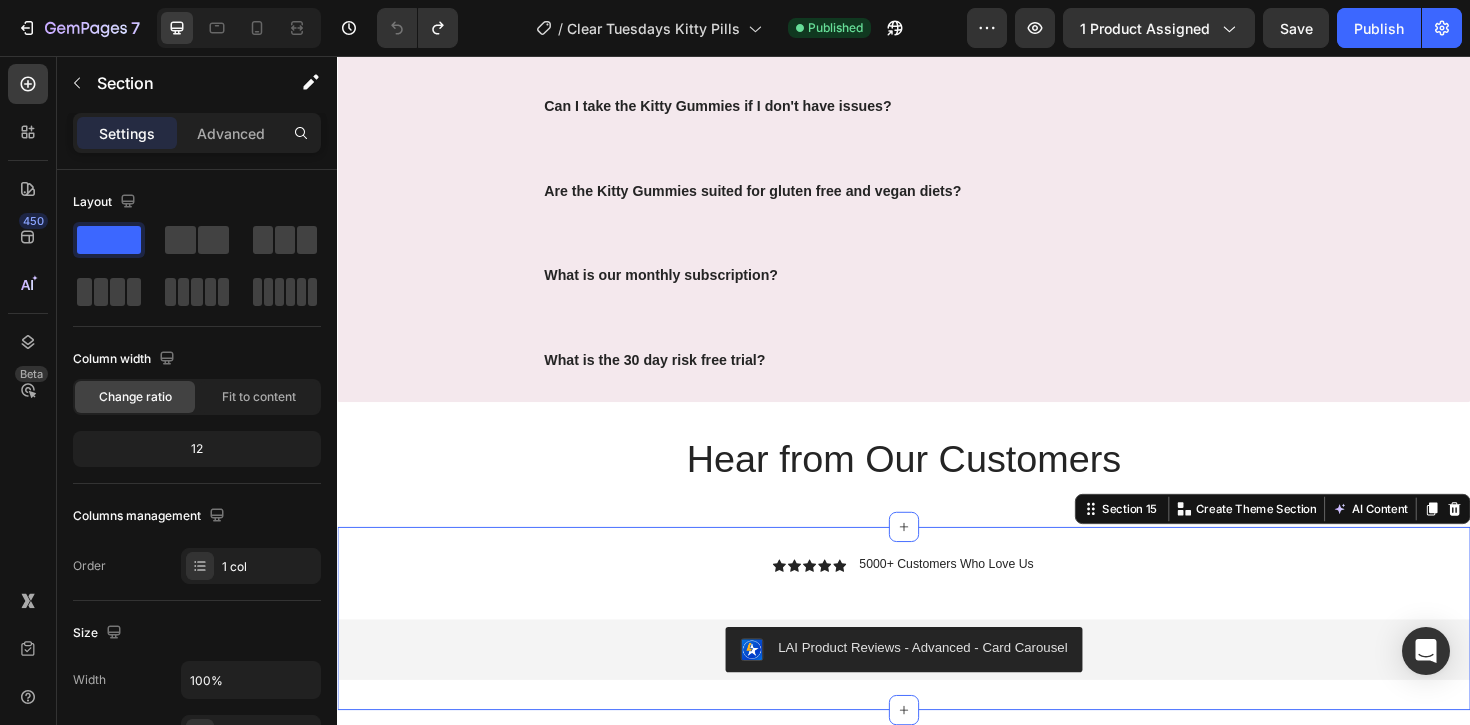 click on "Icon Icon Icon Icon Icon Icon List 5000+ Customers Who Love Us Text Block Row LAI Product Reviews - Advanced - Card Carousel LAI Product Reviews" at bounding box center (937, 652) 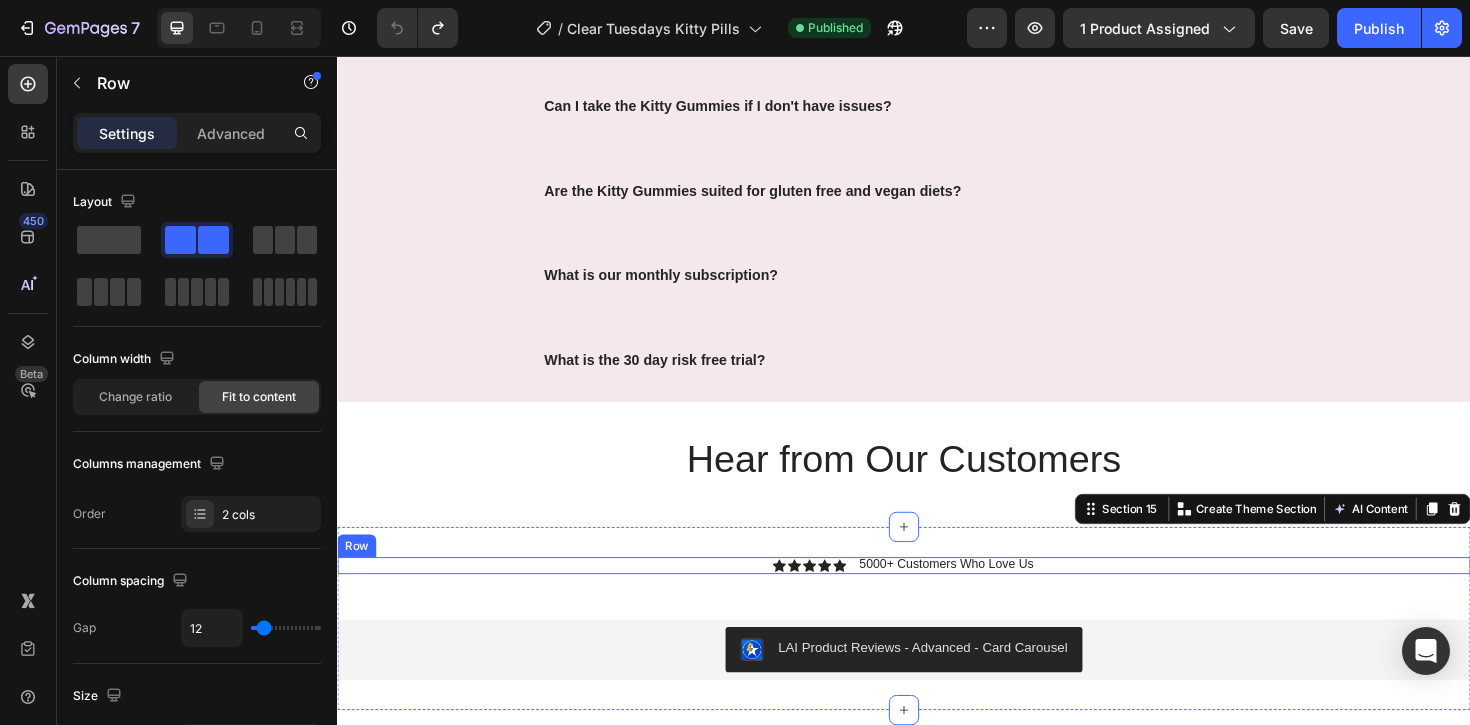 click on "Icon Icon Icon Icon Icon Icon List" at bounding box center [837, 596] 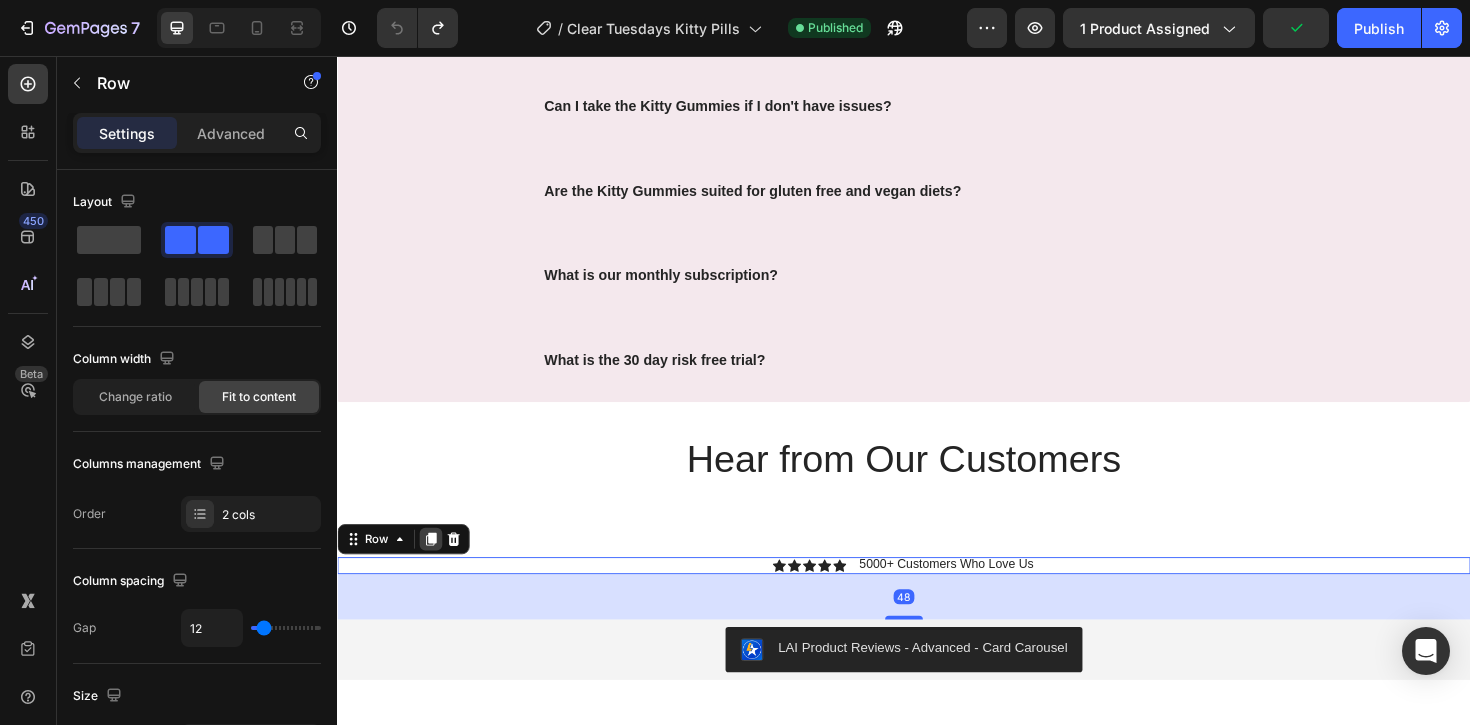 click 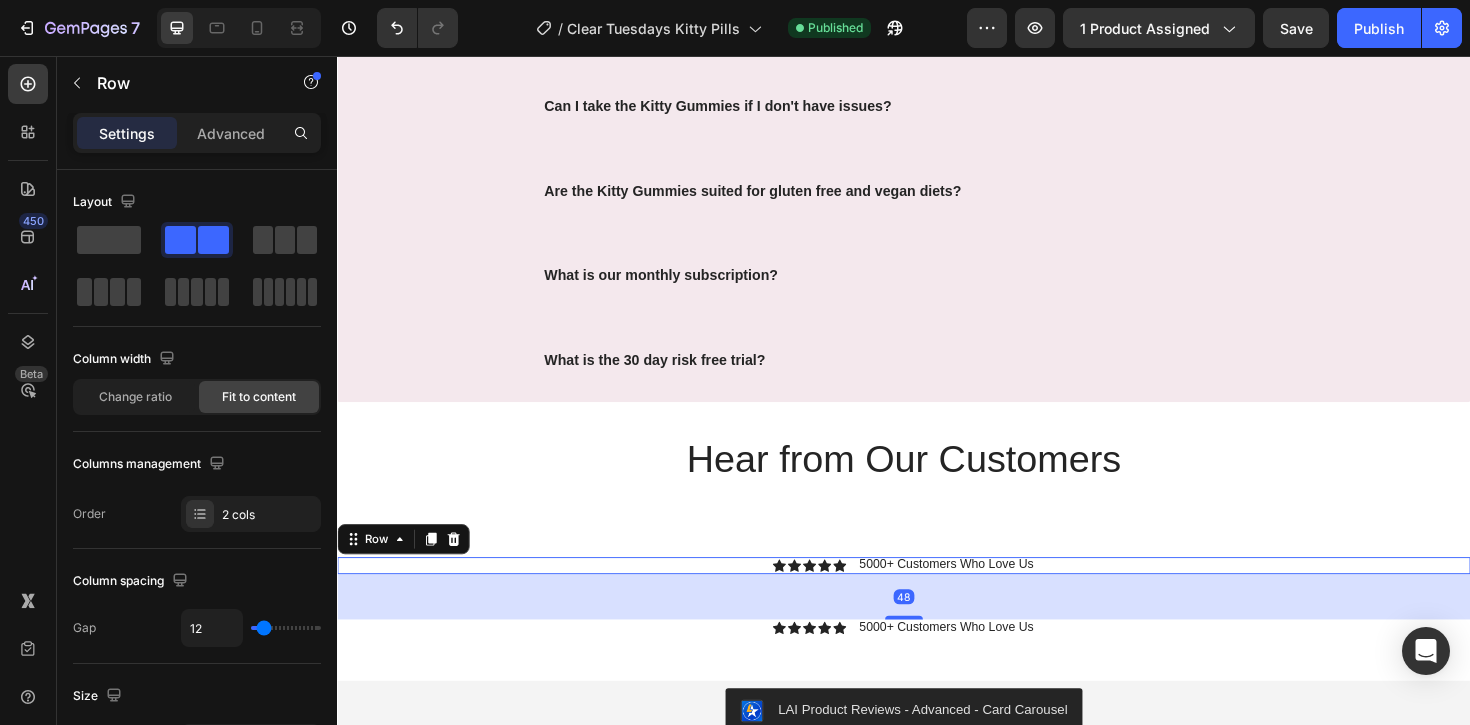 click on "Icon Icon Icon Icon Icon Icon List 5000+ Customers Who Love Us Text Block Row   48" at bounding box center (937, 596) 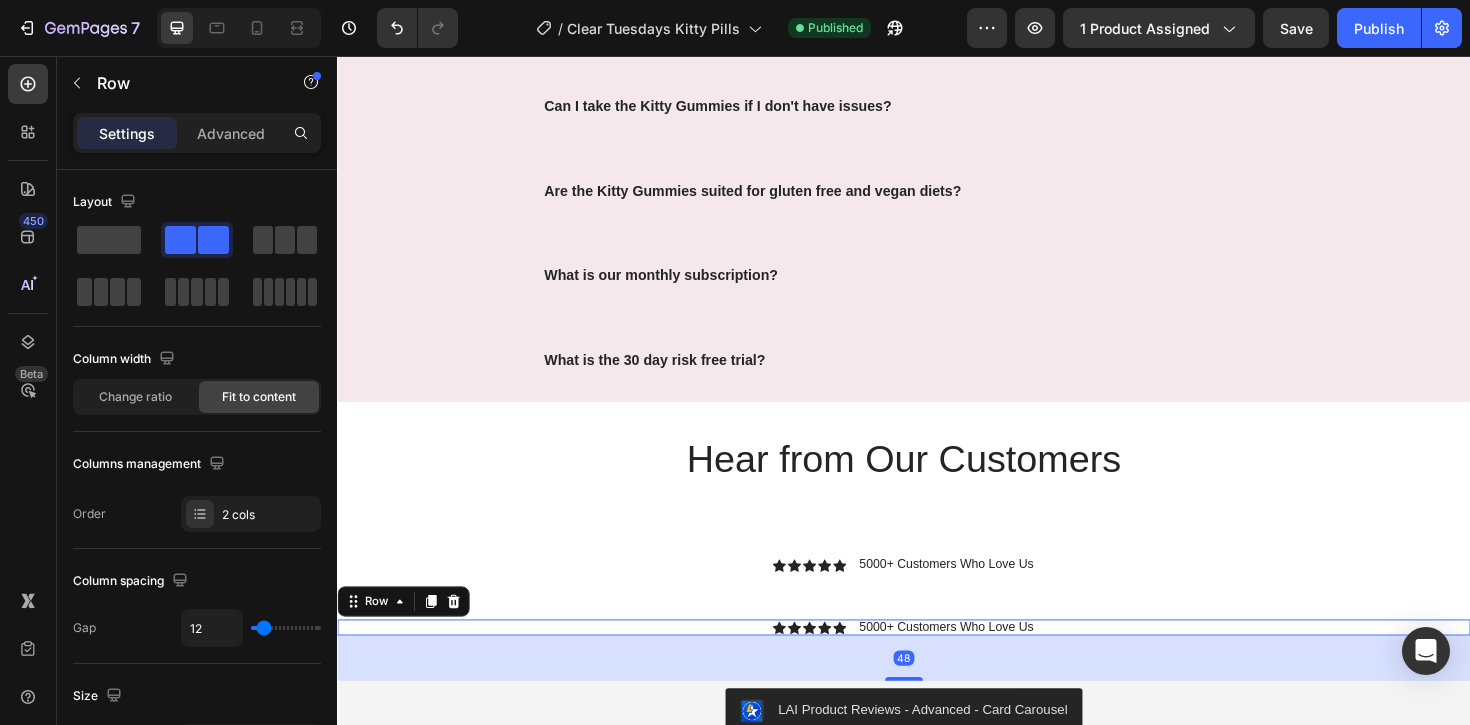 click on "Icon Icon Icon Icon Icon Icon List 5000+ Customers Who Love Us Text Block Row   48" at bounding box center (937, 662) 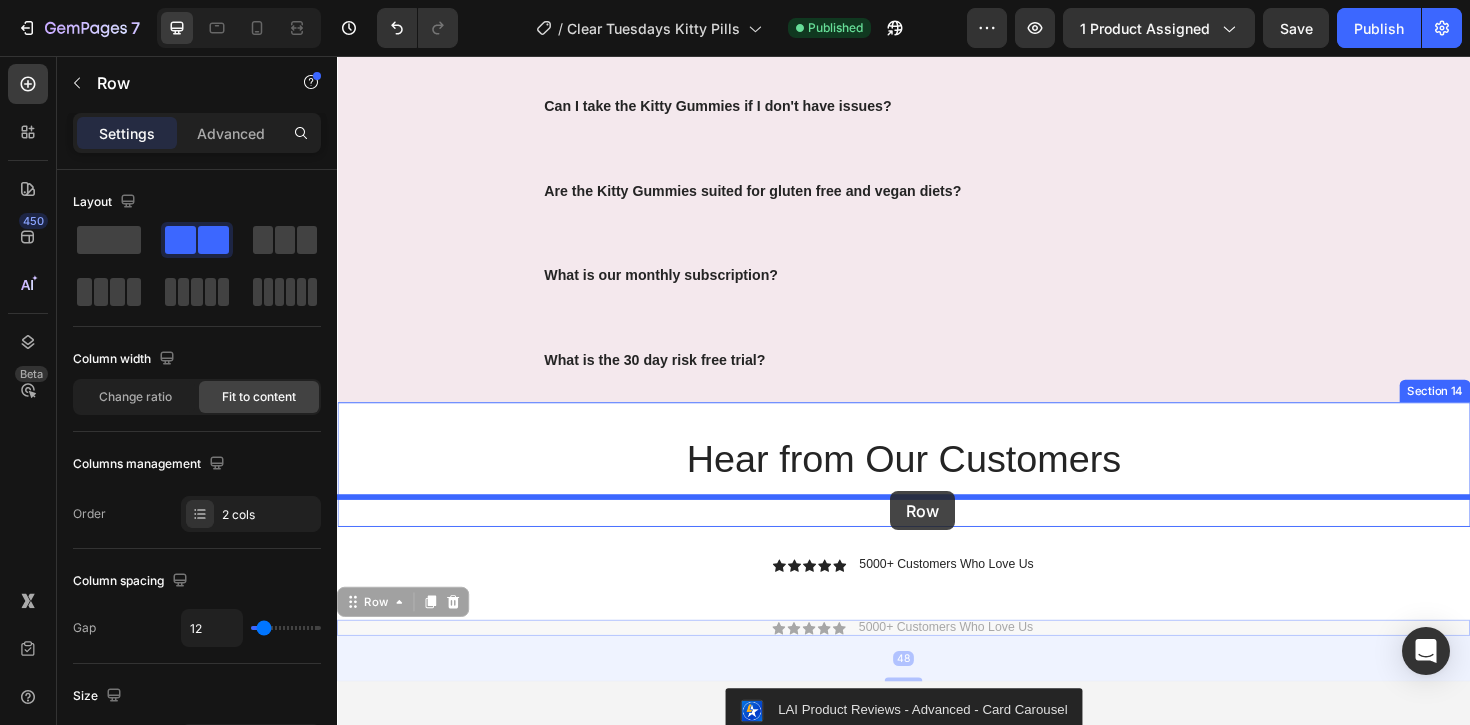 drag, startPoint x: 391, startPoint y: 630, endPoint x: 921, endPoint y: 517, distance: 541.91235 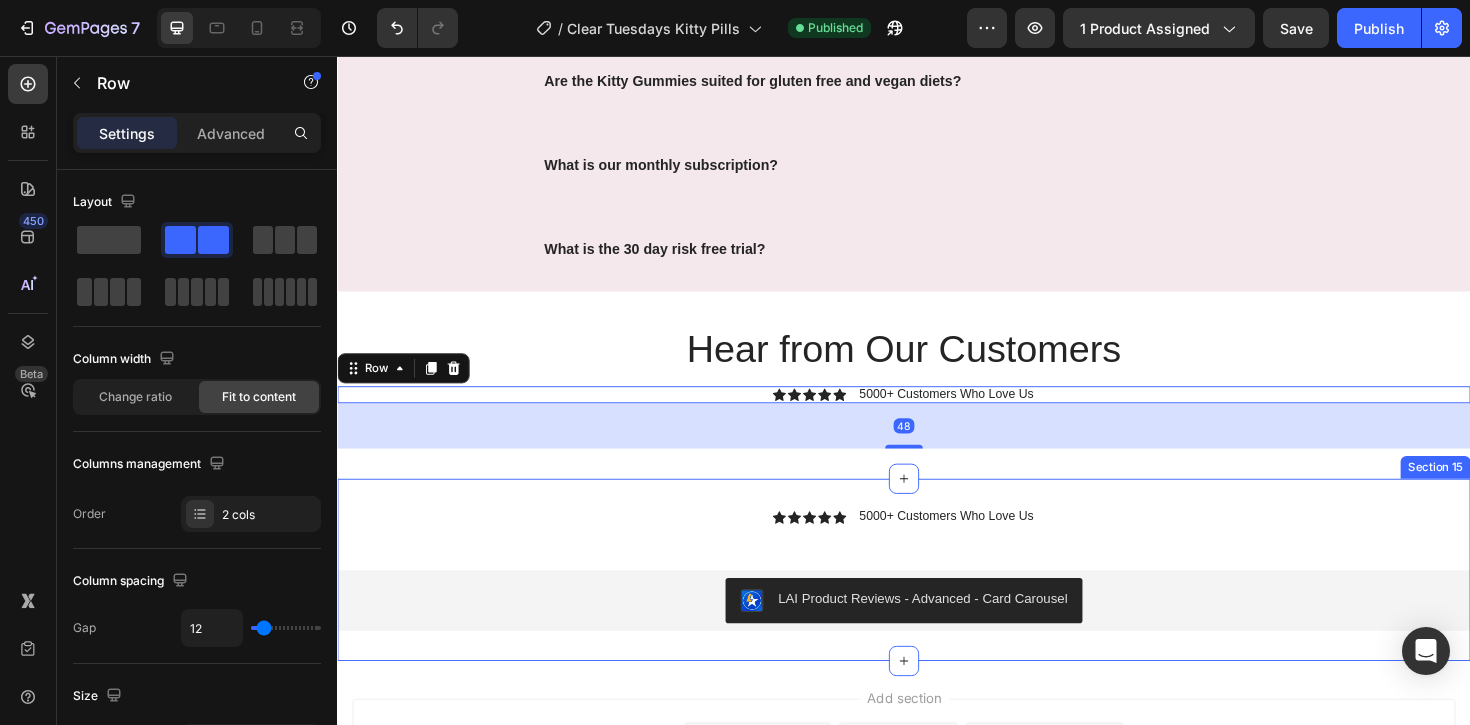 scroll, scrollTop: 7253, scrollLeft: 0, axis: vertical 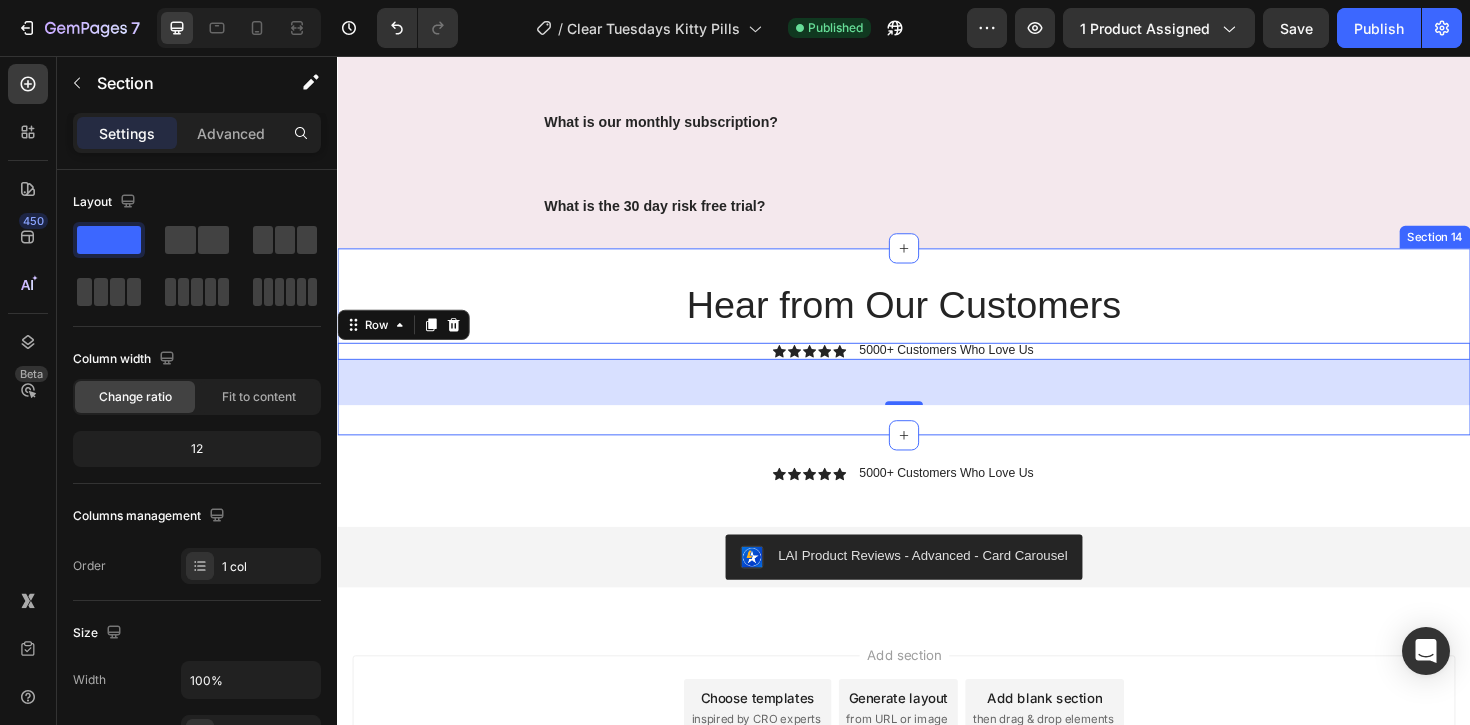 click on "Hear from Our Customers Heading Icon Icon Icon Icon Icon Icon List 5000+ Customers Who Love Us Text Block Row   48 Section 14" at bounding box center [937, 359] 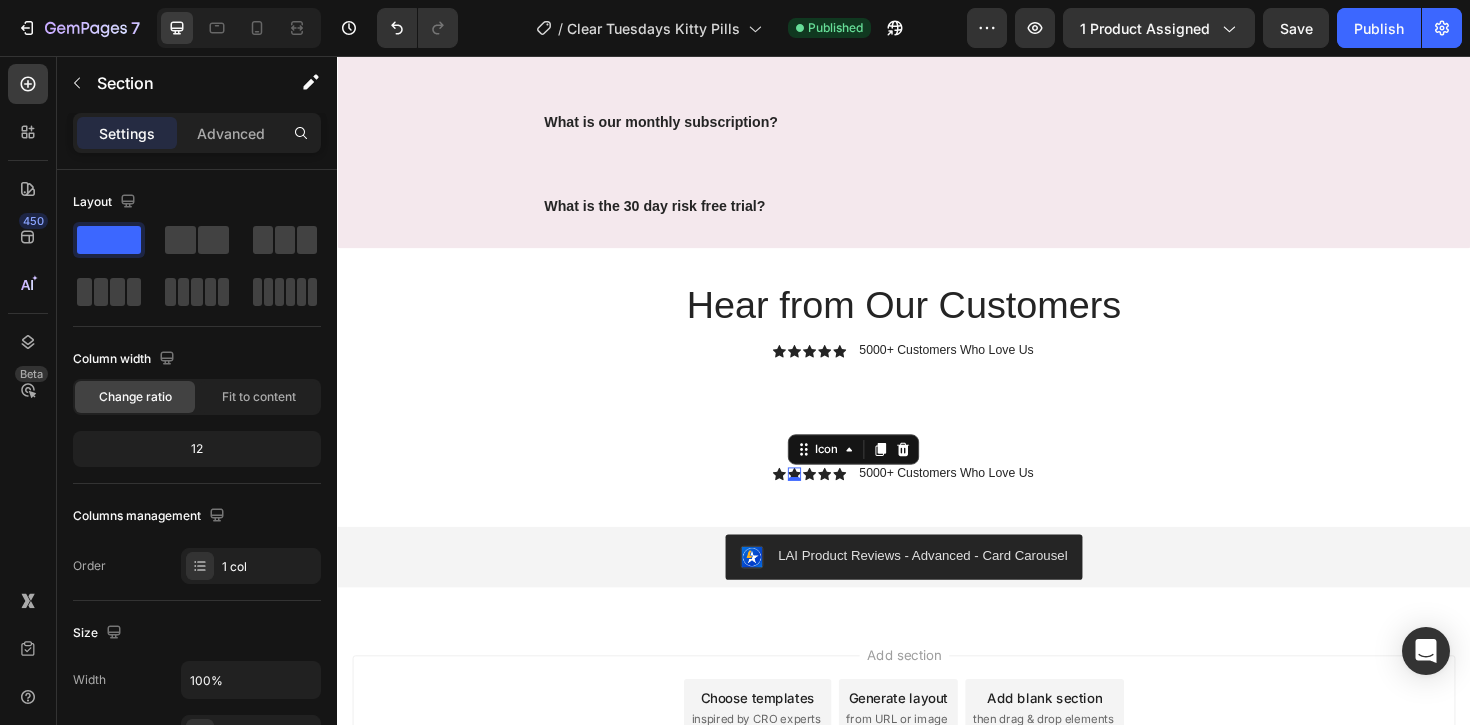 click on "Icon   0" at bounding box center (821, 499) 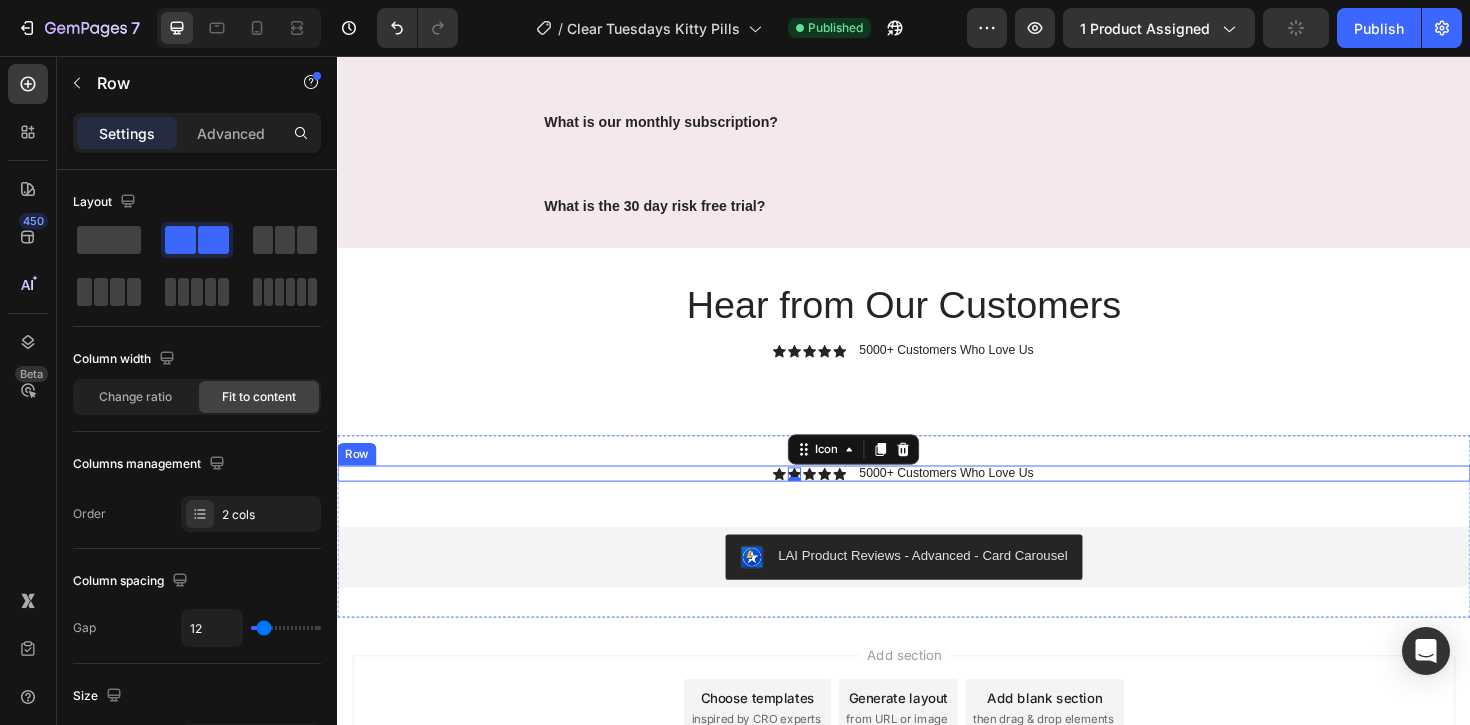 click on "Icon Icon   0 Icon Icon Icon Icon List 5000+ Customers Who Love Us Text Block Row" at bounding box center [937, 499] 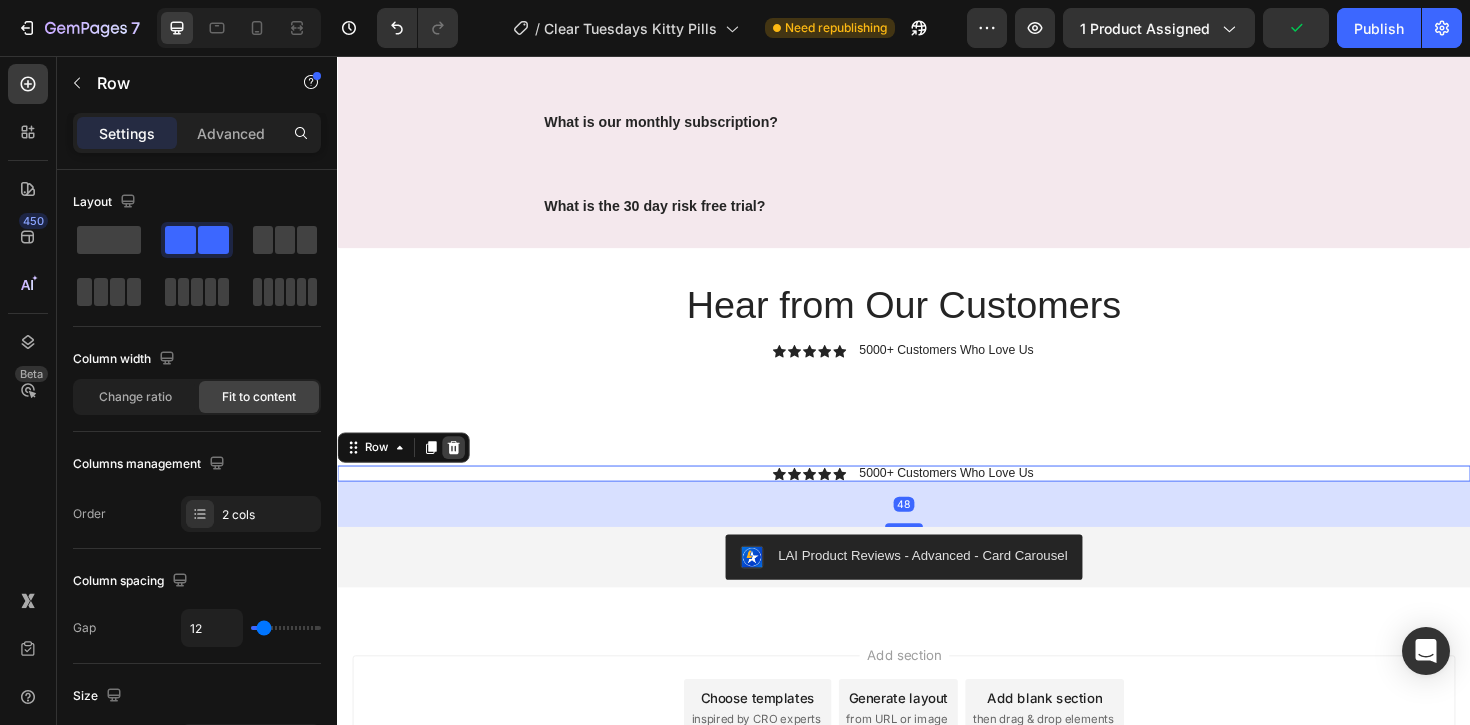 click at bounding box center [460, 471] 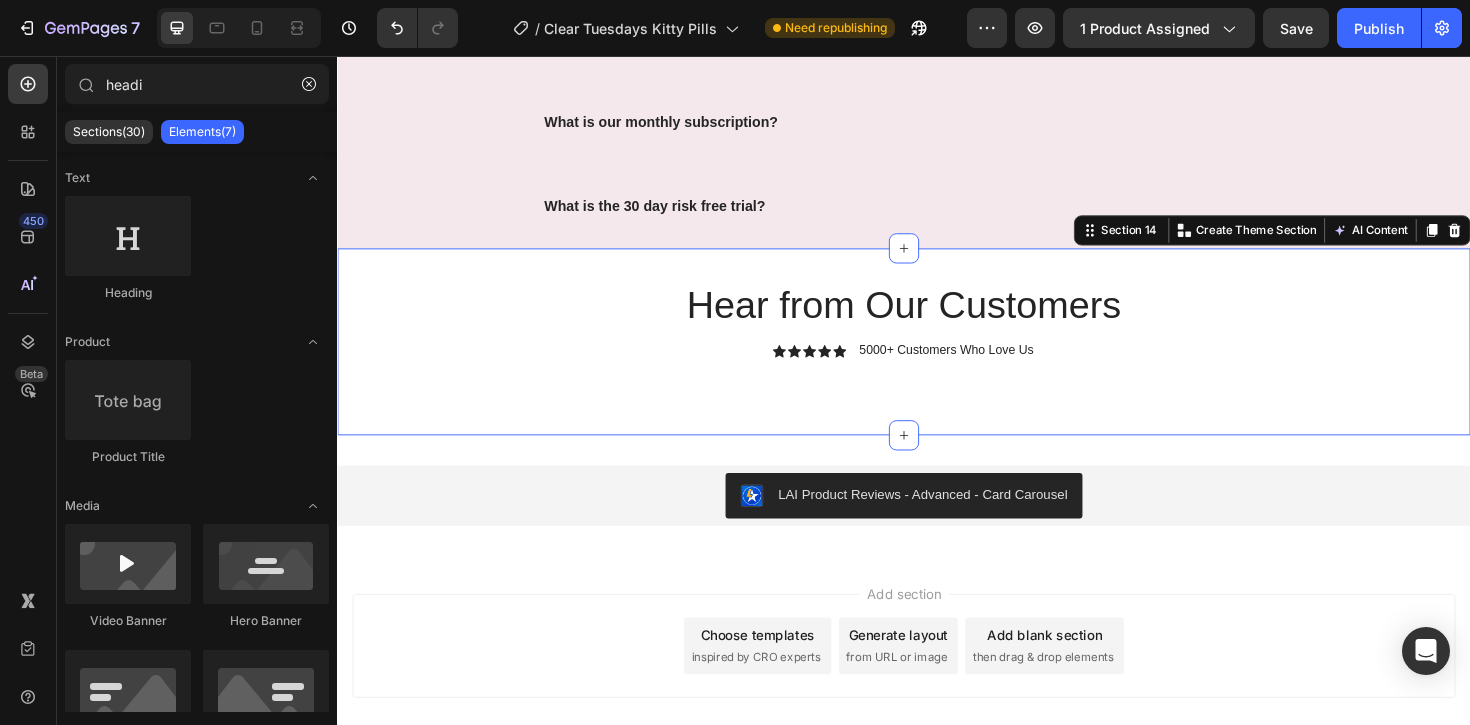 click on "Hear from Our Customers Heading Icon Icon Icon Icon Icon Icon List 5000+ Customers Who Love Us Text Block Row Section 14   You can create reusable sections Create Theme Section AI Content Write with GemAI What would you like to describe here? Tone and Voice Persuasive Product Kitty Gummies™ Show more Generate" at bounding box center [937, 359] 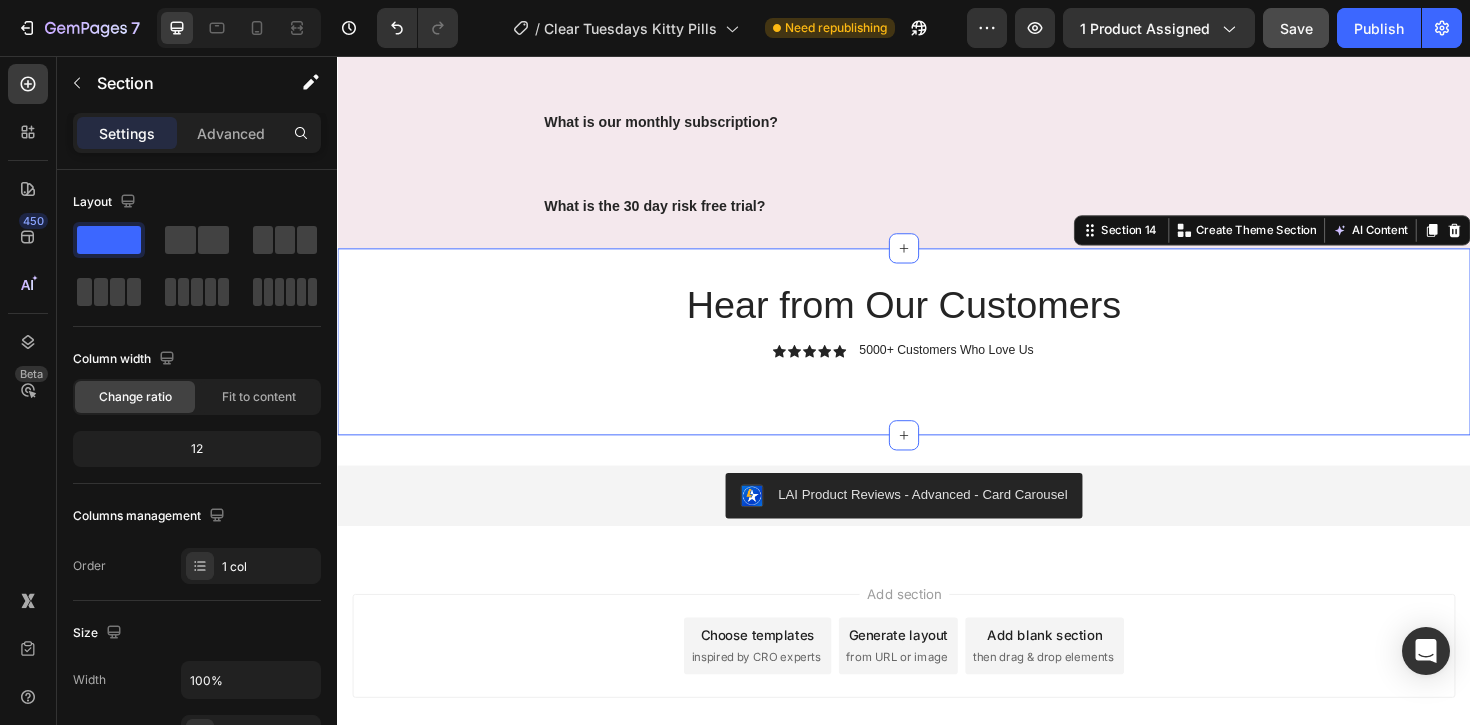 click on "Save" at bounding box center [1296, 28] 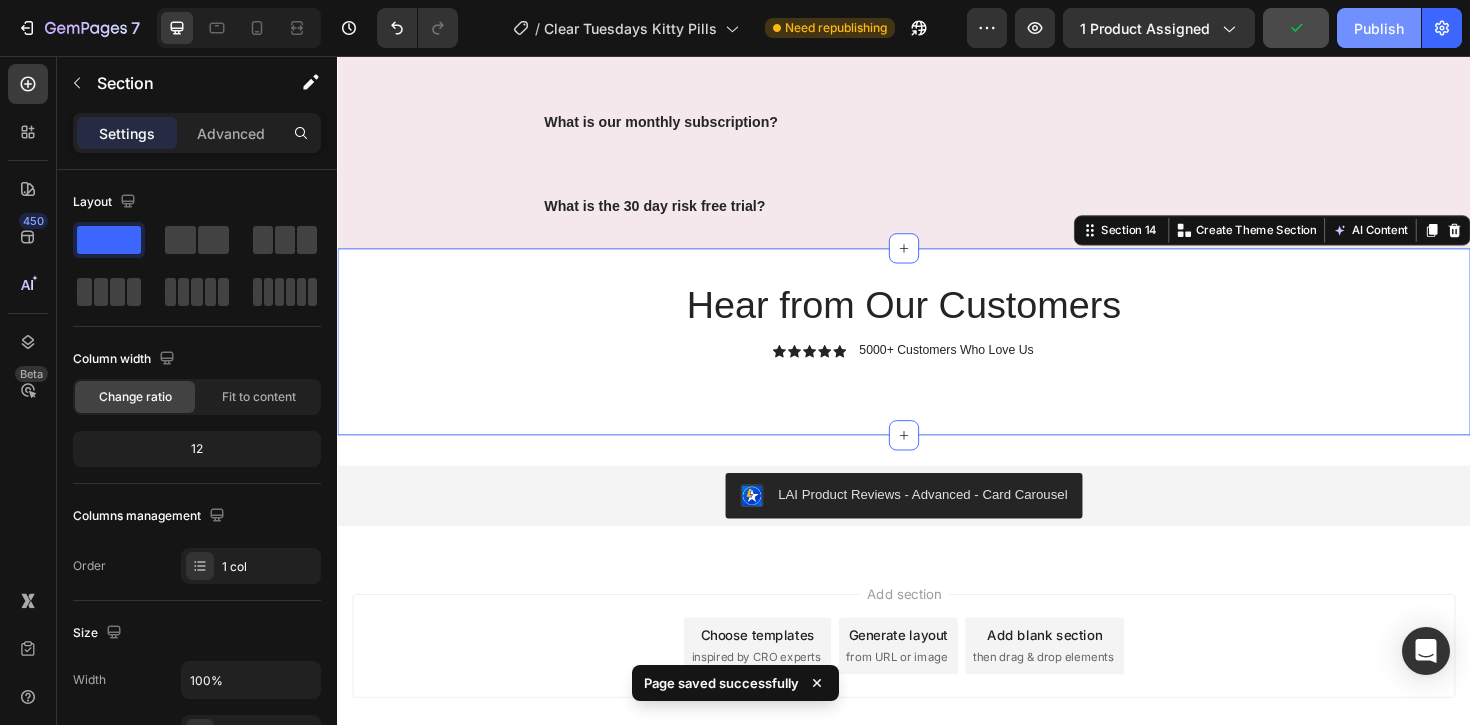 click on "Publish" 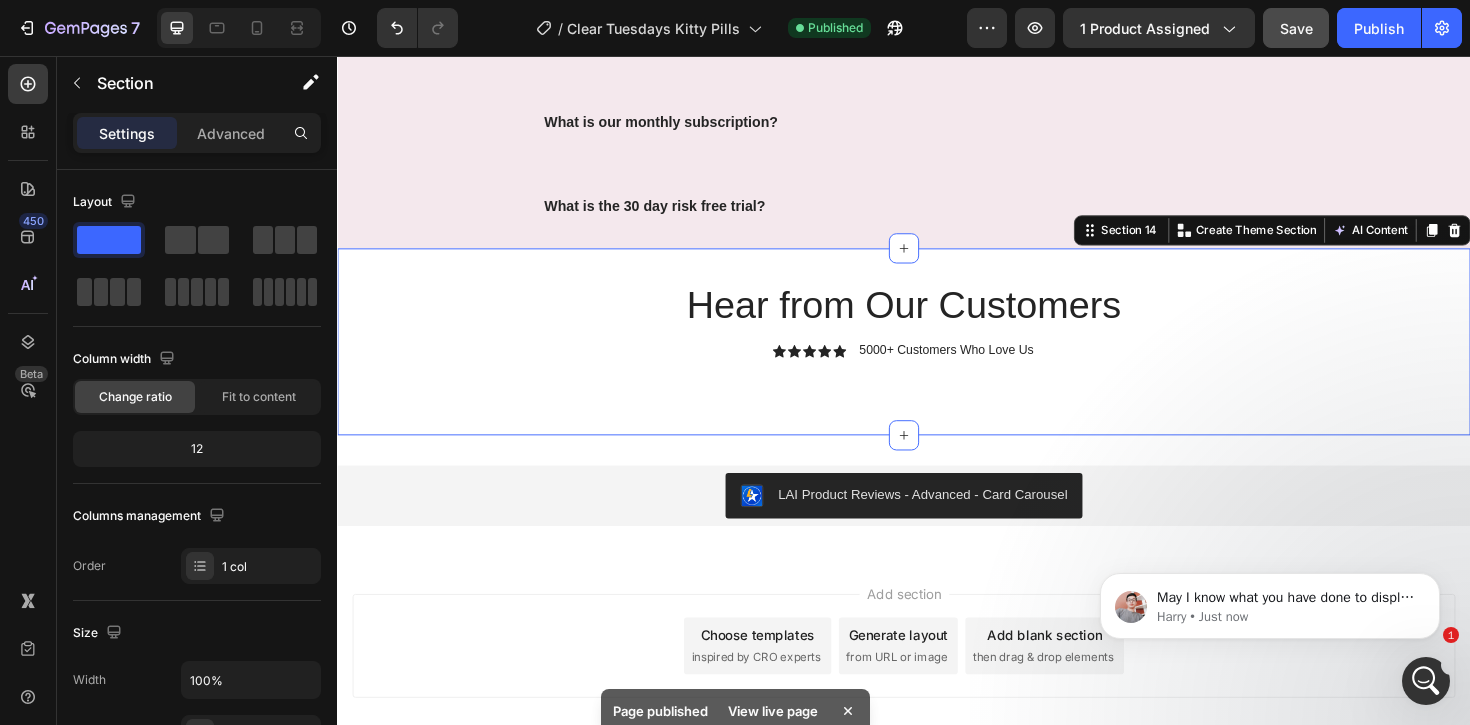 scroll, scrollTop: 0, scrollLeft: 0, axis: both 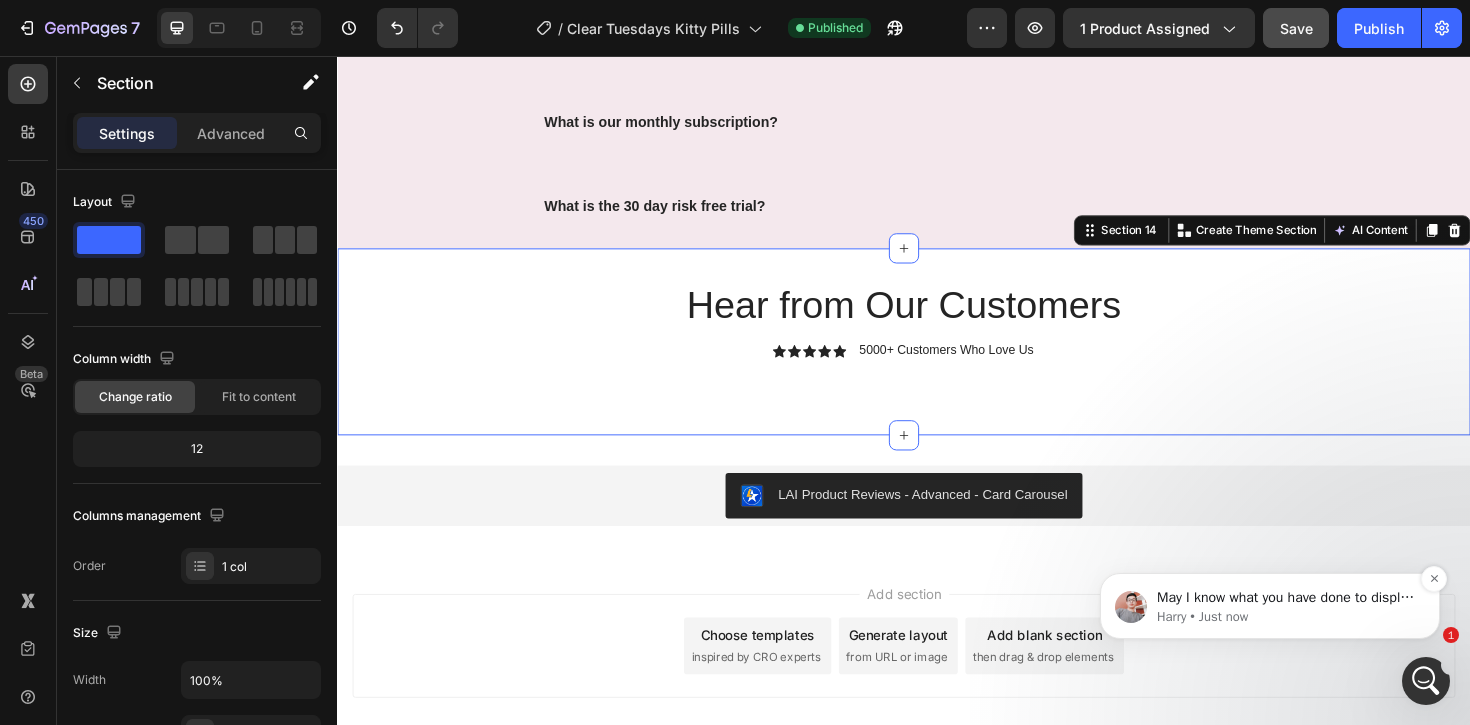 click on "May I know what you have done to display the LAI Review section? Harry • Just now" at bounding box center [1270, 606] 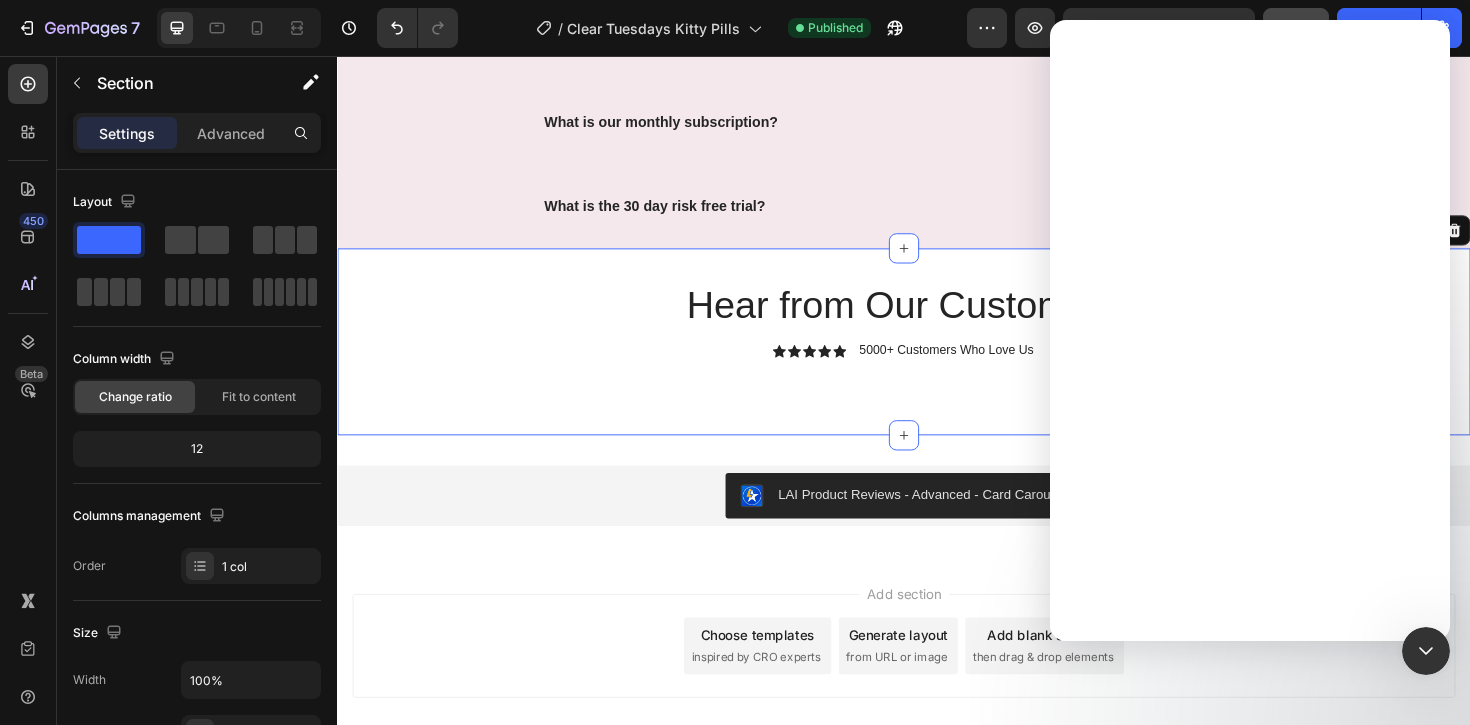 scroll, scrollTop: 0, scrollLeft: 0, axis: both 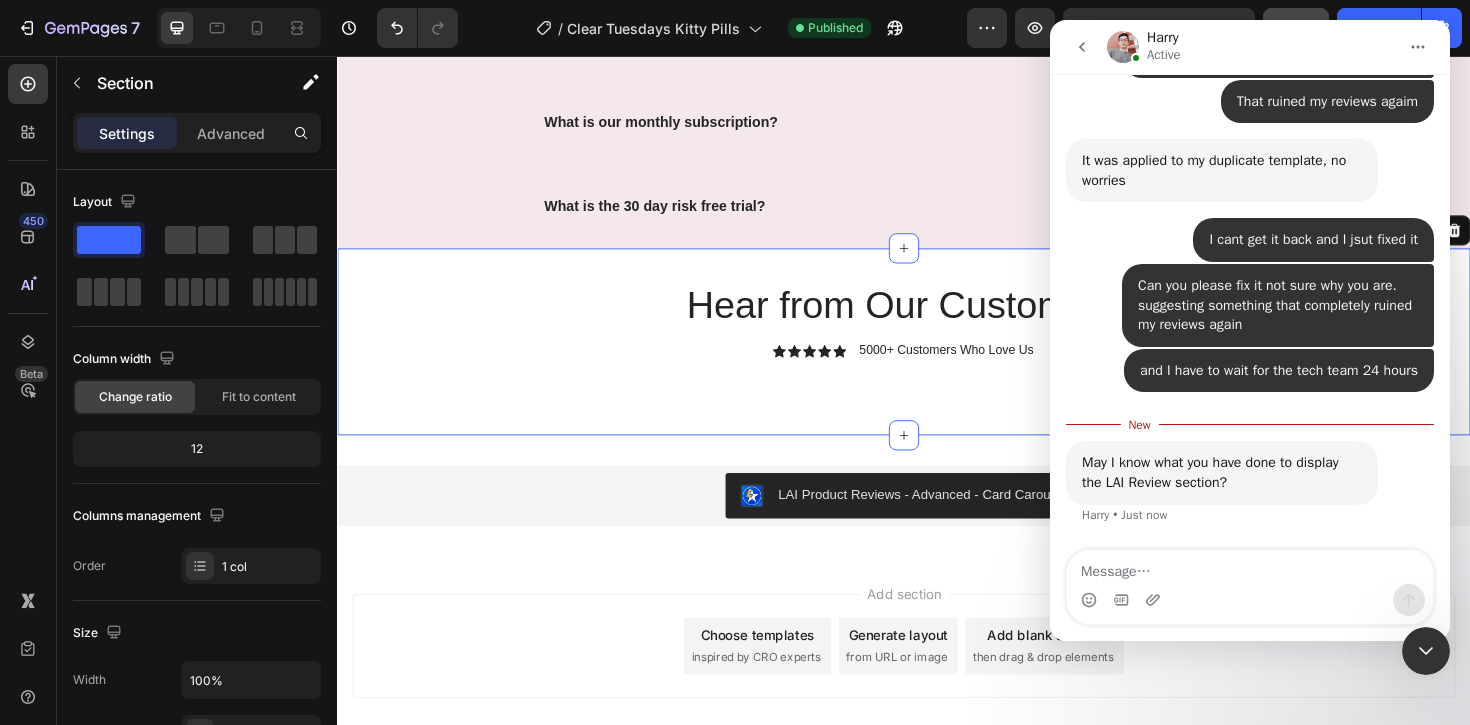 click at bounding box center (1250, 567) 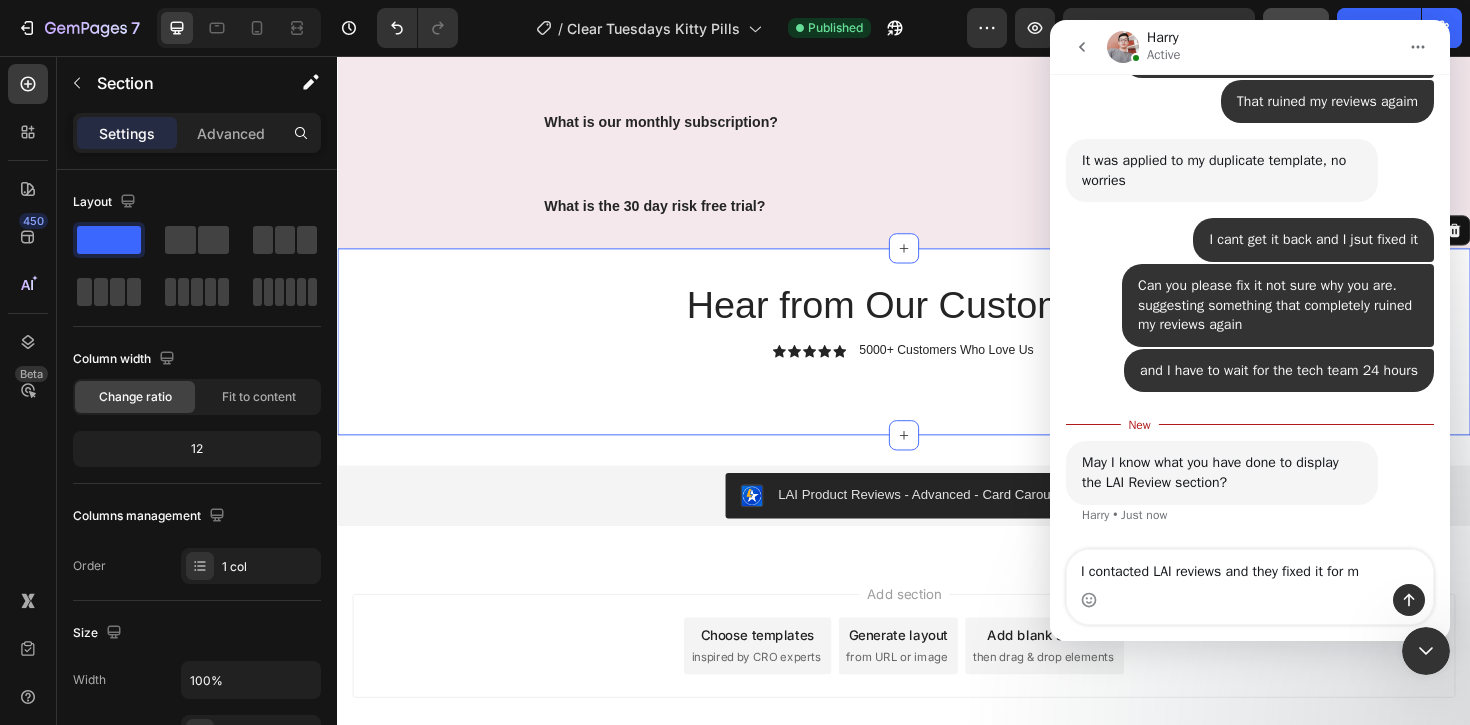 type on "I contacted LAI reviews and they fixed it for me" 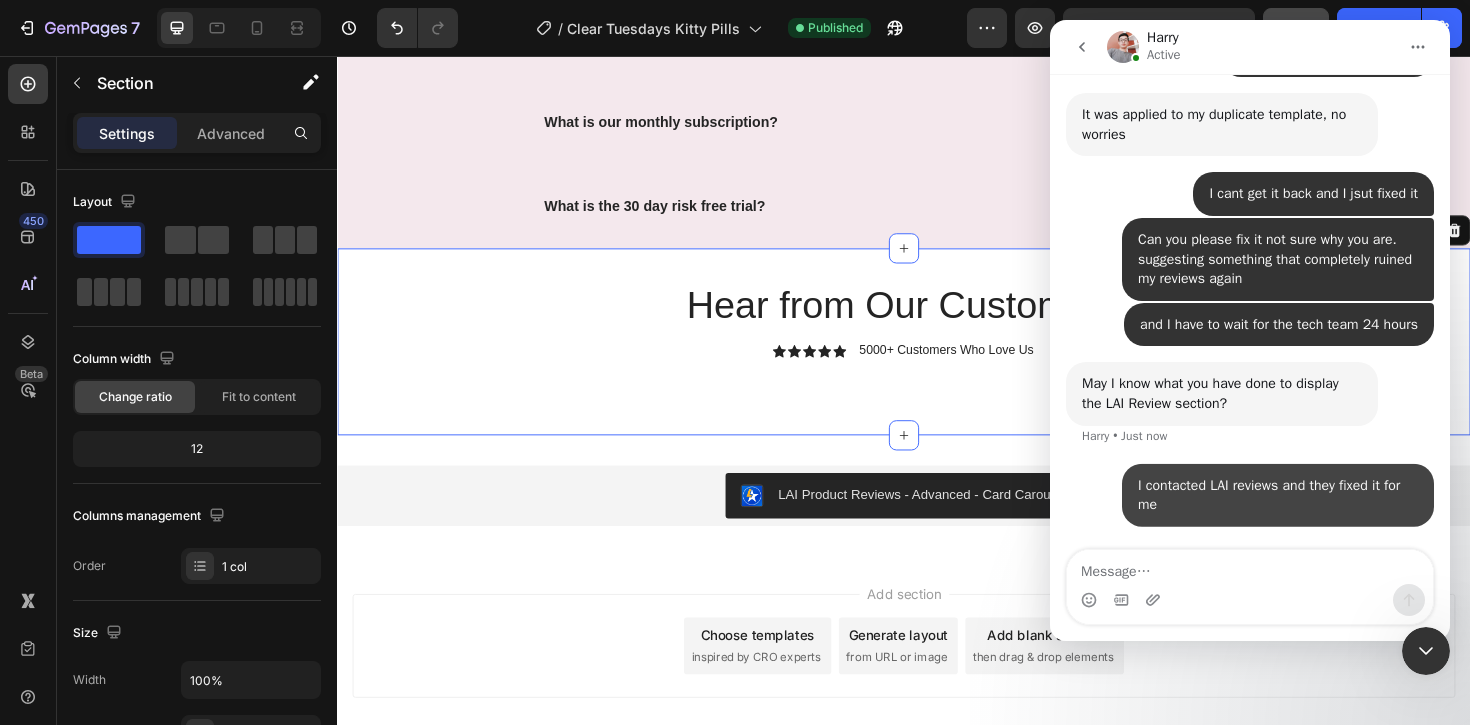 scroll, scrollTop: 4488, scrollLeft: 0, axis: vertical 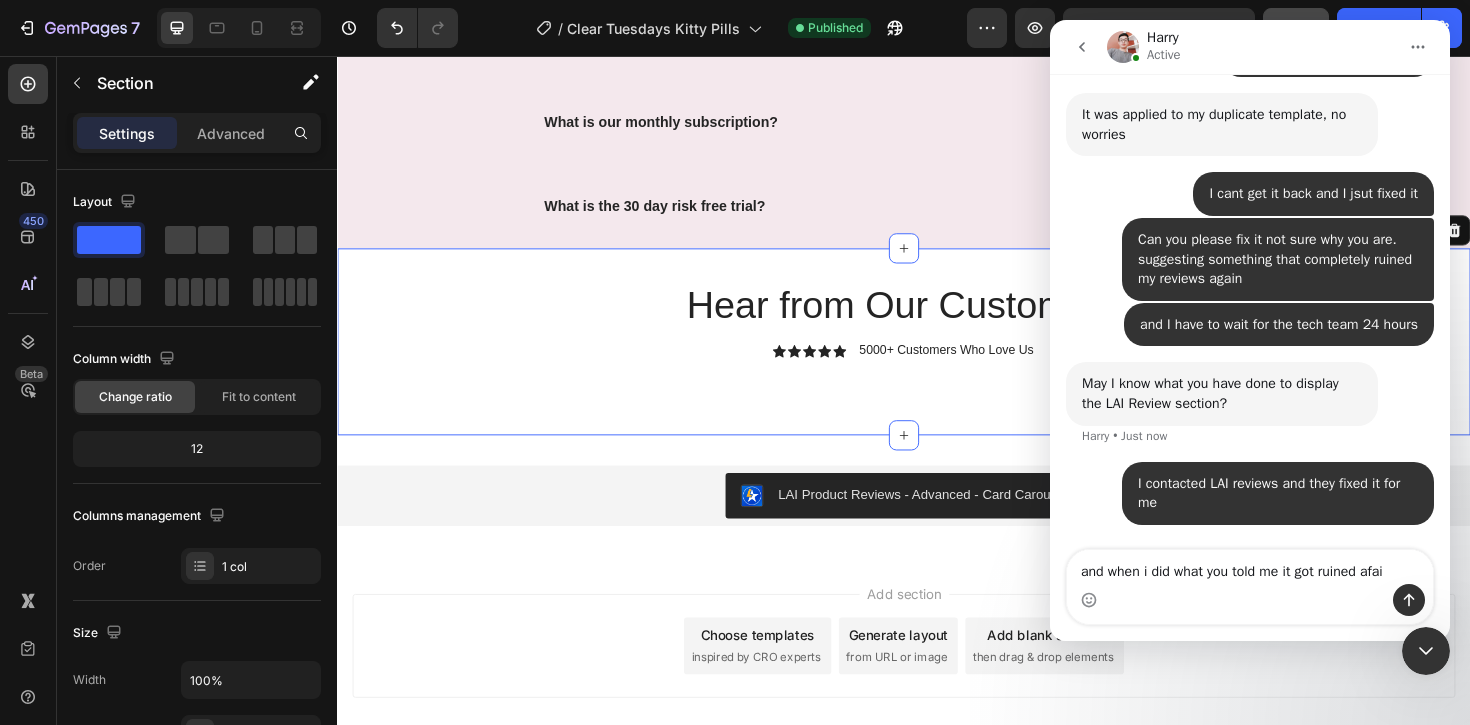 type on "and when i did what you told me it got ruined afain" 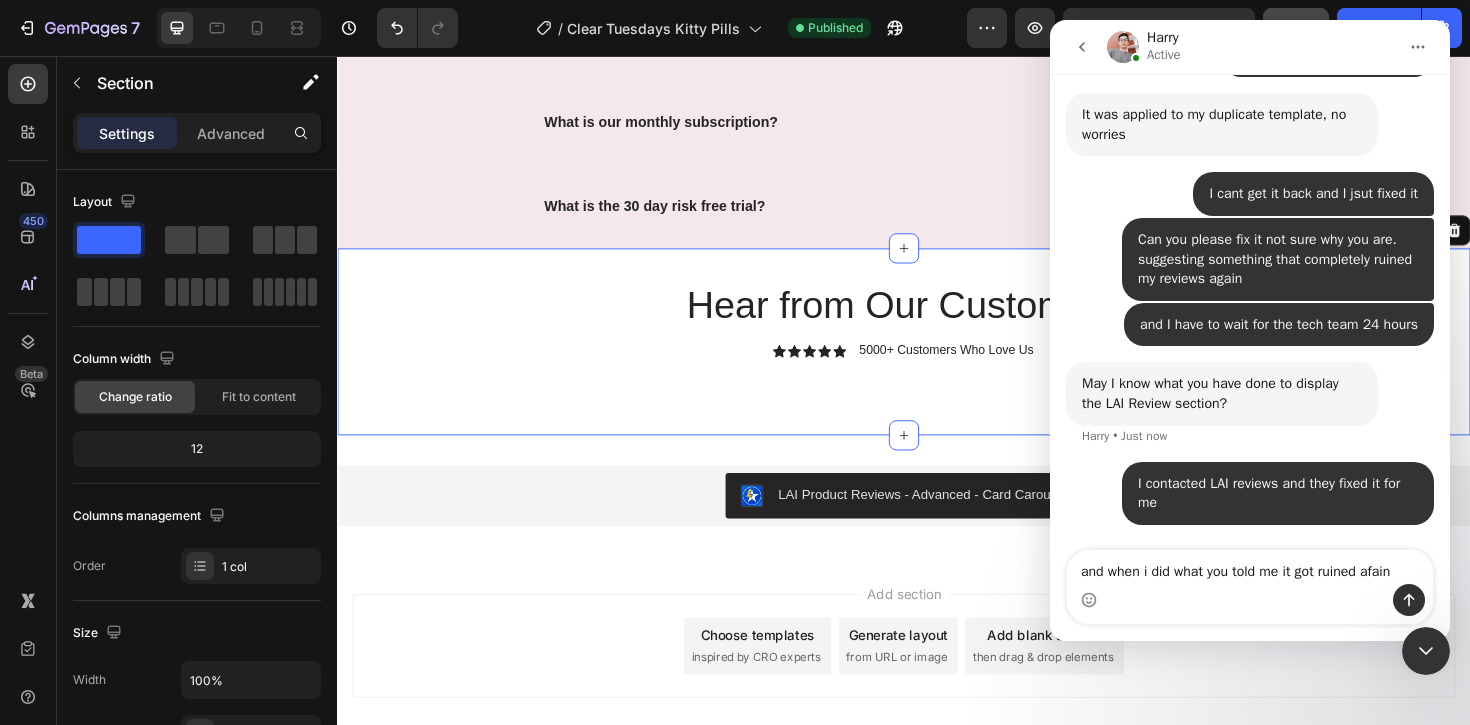 type 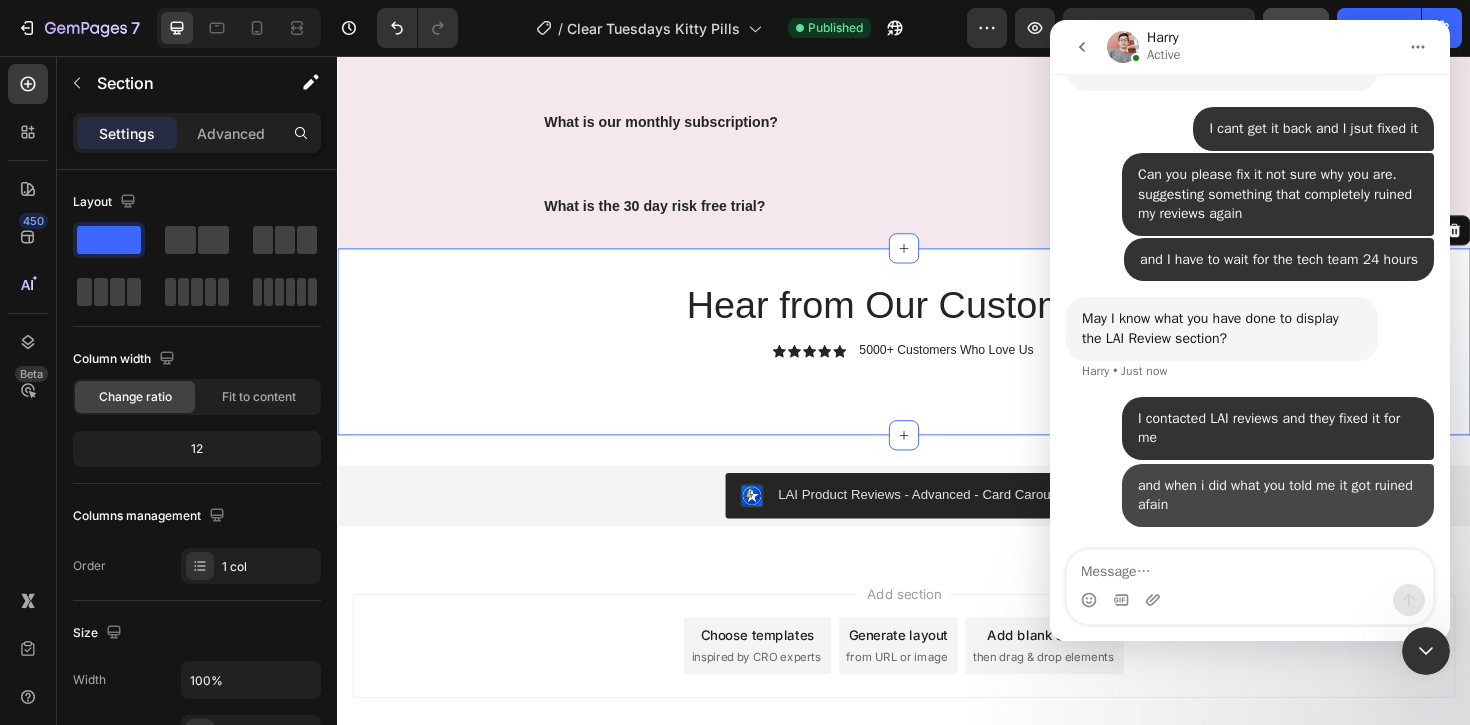 scroll, scrollTop: 4553, scrollLeft: 0, axis: vertical 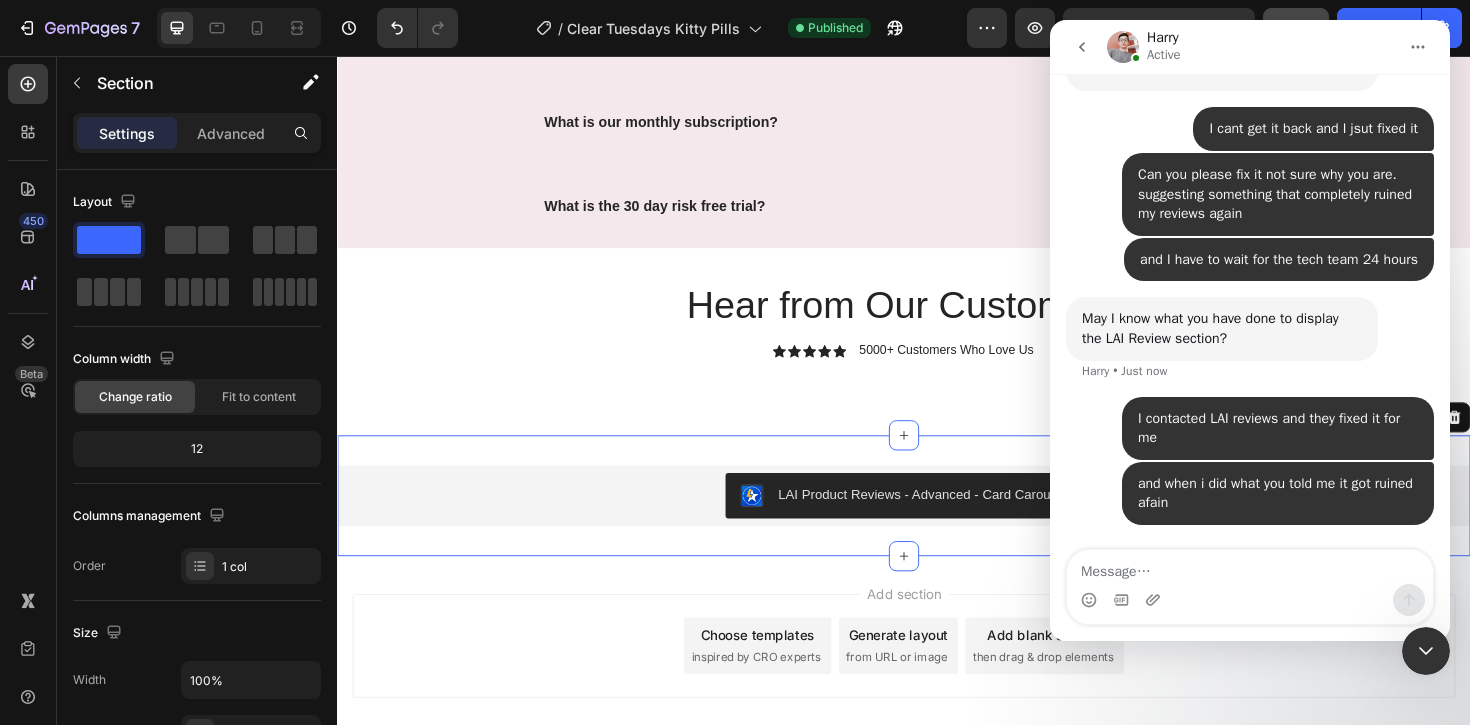 click on "LAI Product Reviews - Advanced - Card Carousel LAI Product Reviews Section 15   You can create reusable sections Create Theme Section AI Content Write with GemAI What would you like to describe here? Tone and Voice Persuasive Product Kitty Gummies™ Show more Generate" at bounding box center [937, 522] 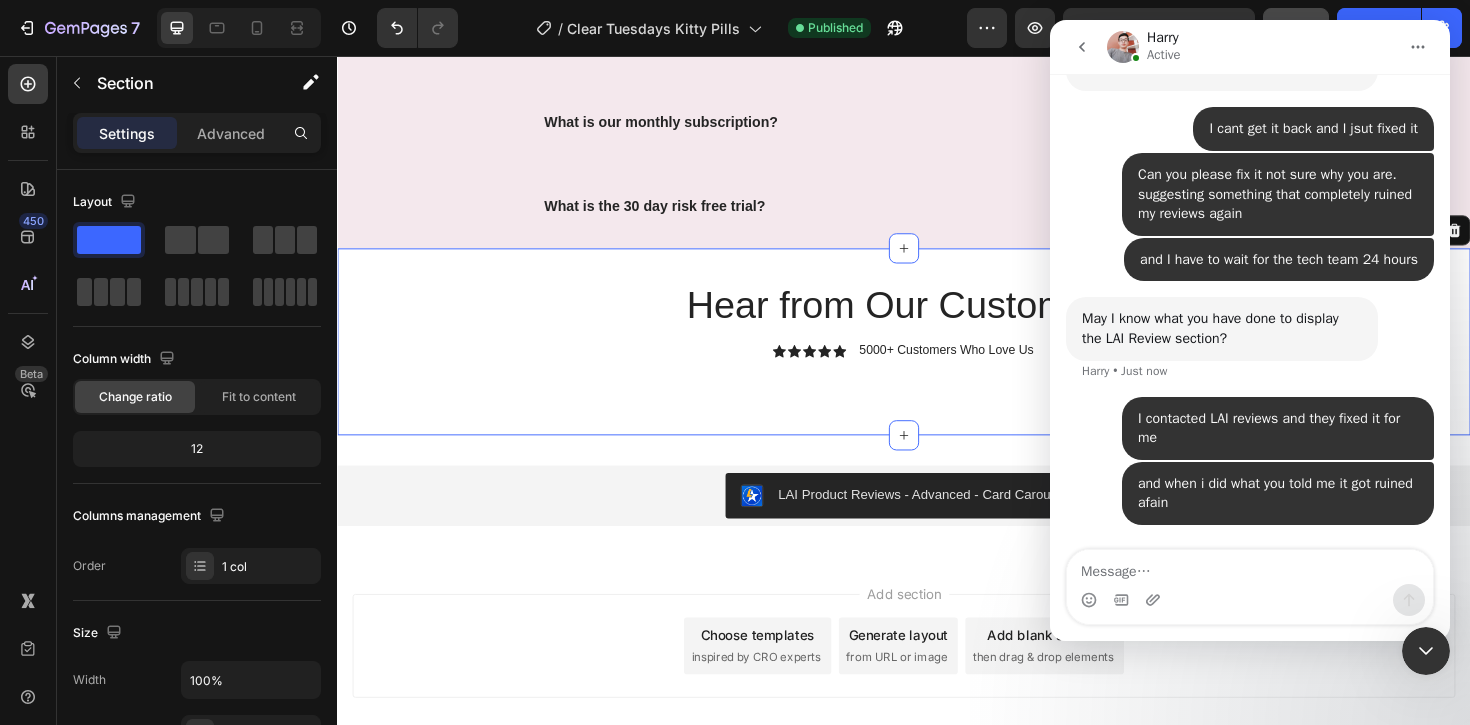 click on "Hear from Our Customers Heading Icon Icon Icon Icon Icon Icon List 5000+ Customers Who Love Us Text Block Row" at bounding box center [937, 359] 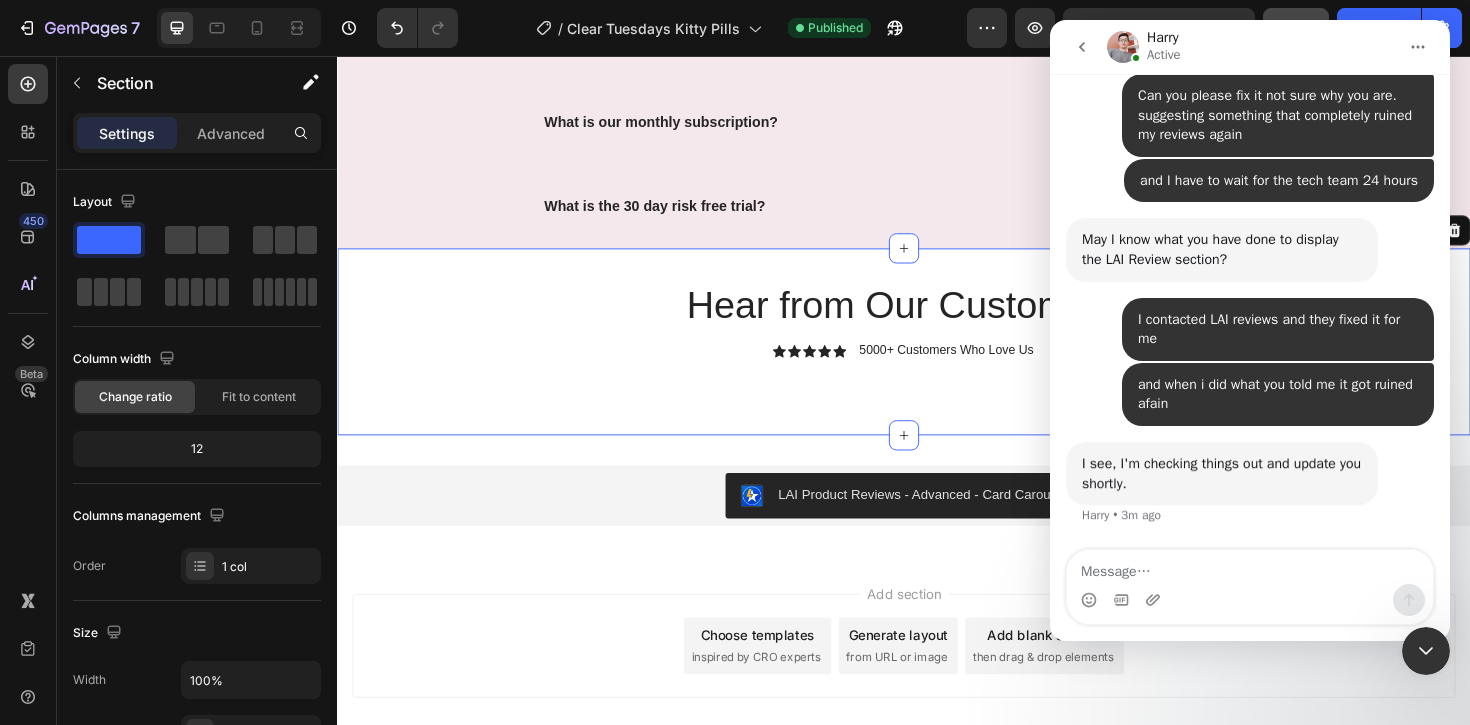 scroll, scrollTop: 4633, scrollLeft: 0, axis: vertical 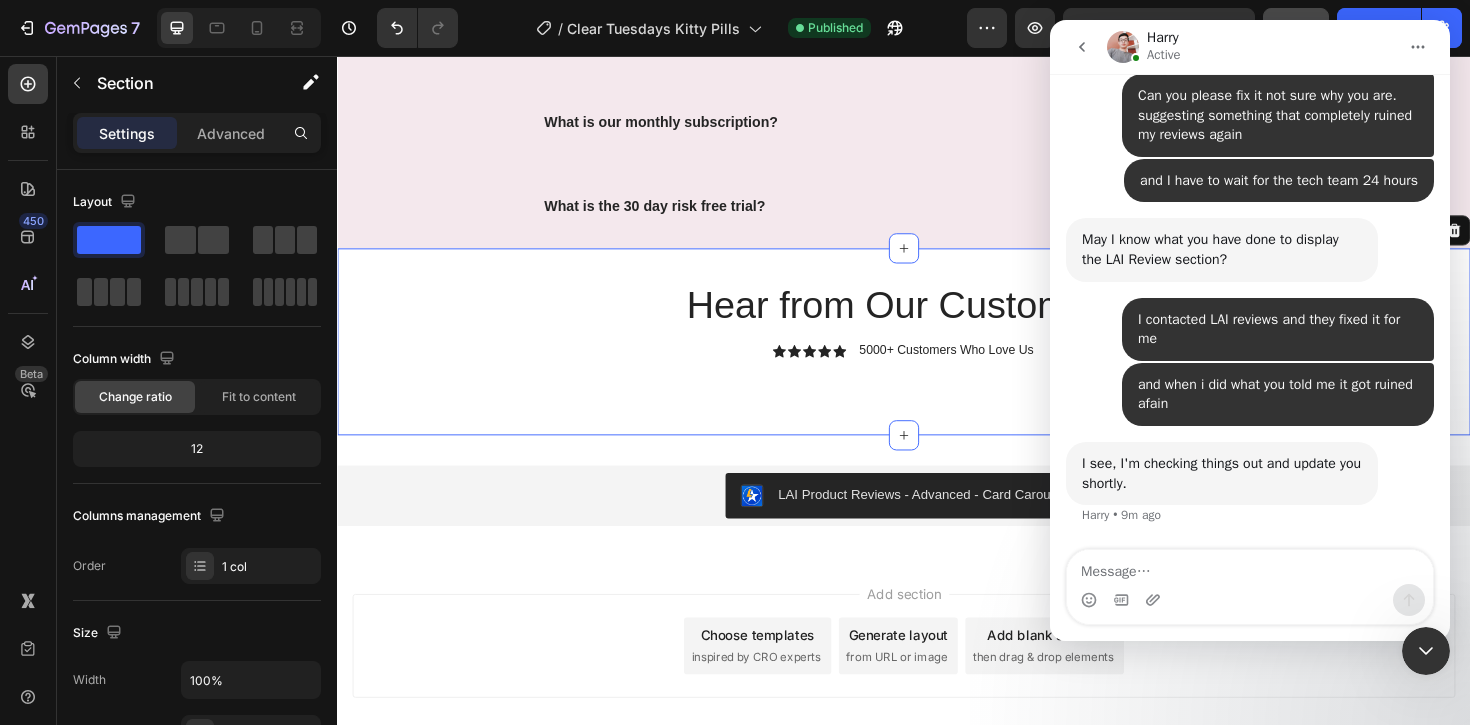 click on "Add section Choose templates inspired by CRO experts Generate layout from URL or image Add blank section then drag & drop elements" at bounding box center (937, 681) 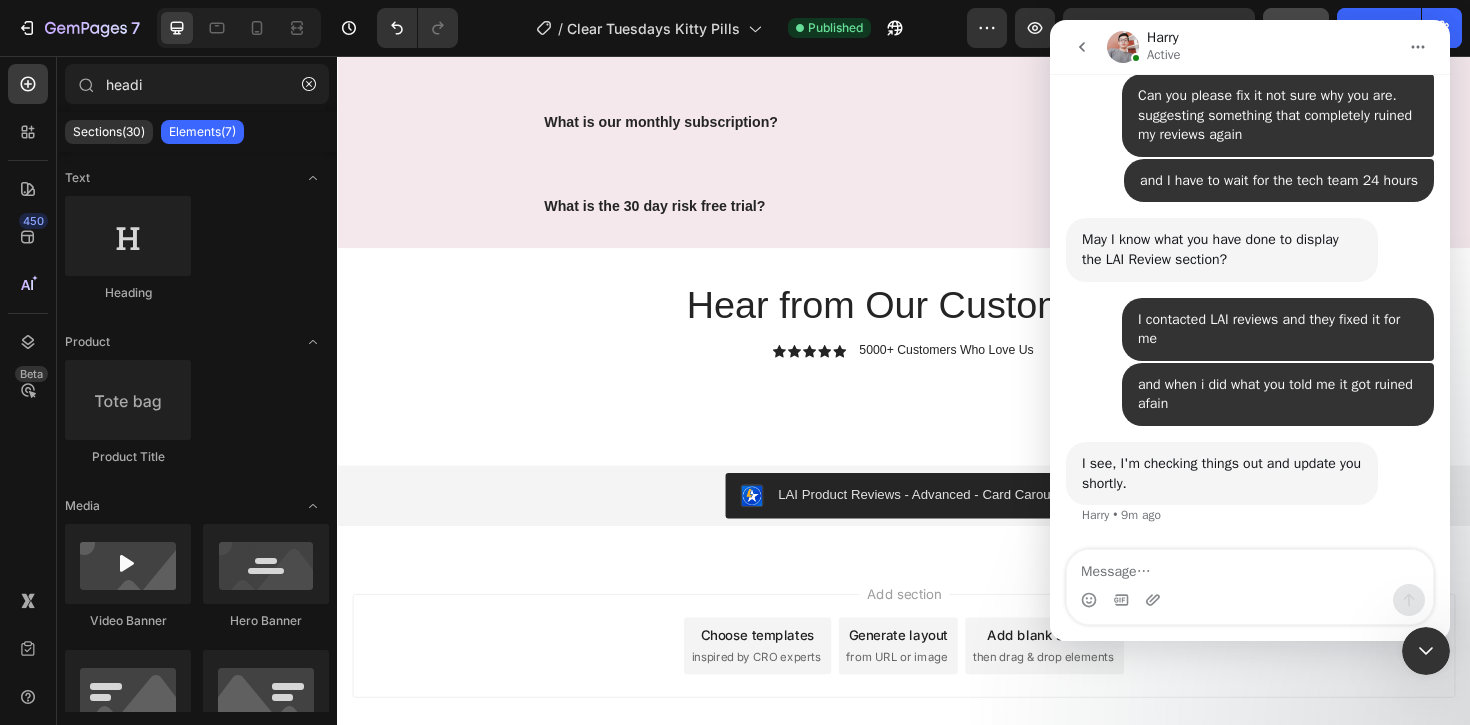 click 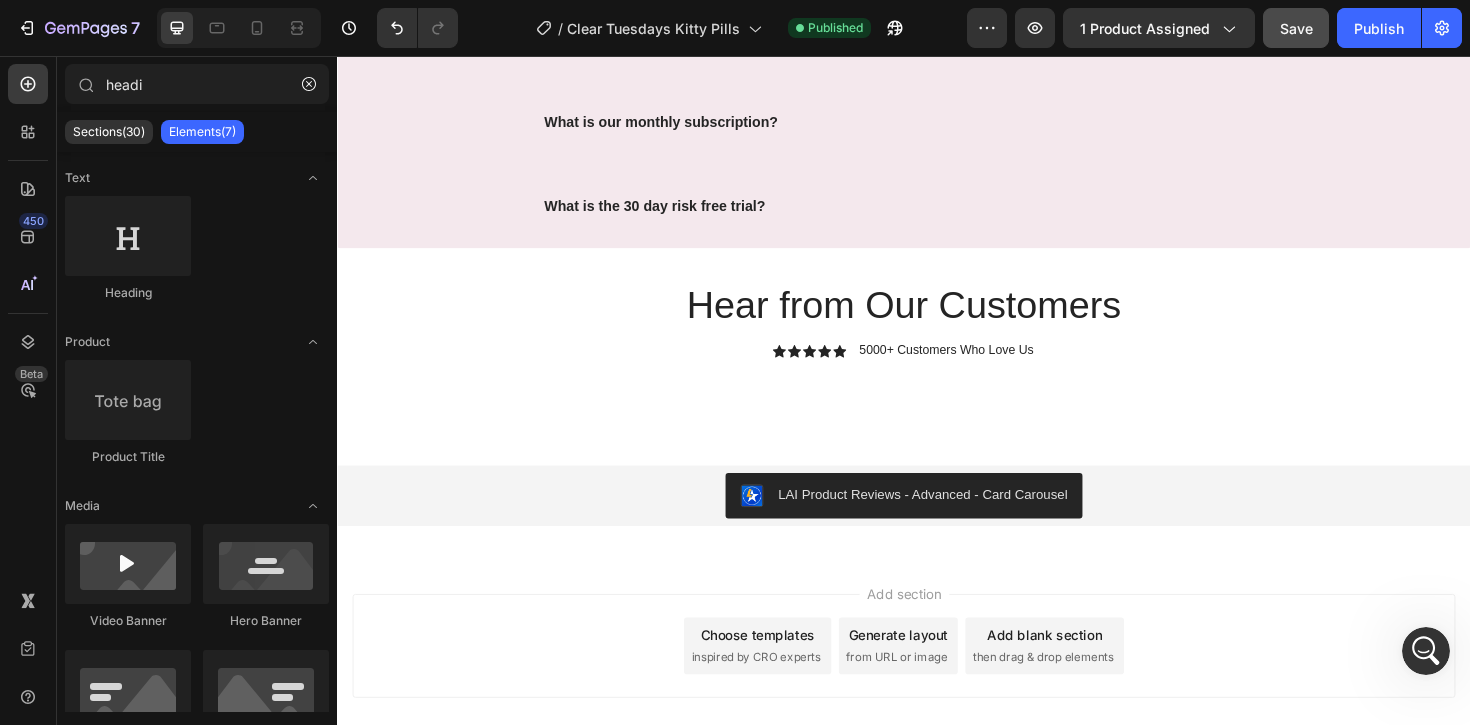 scroll, scrollTop: 0, scrollLeft: 0, axis: both 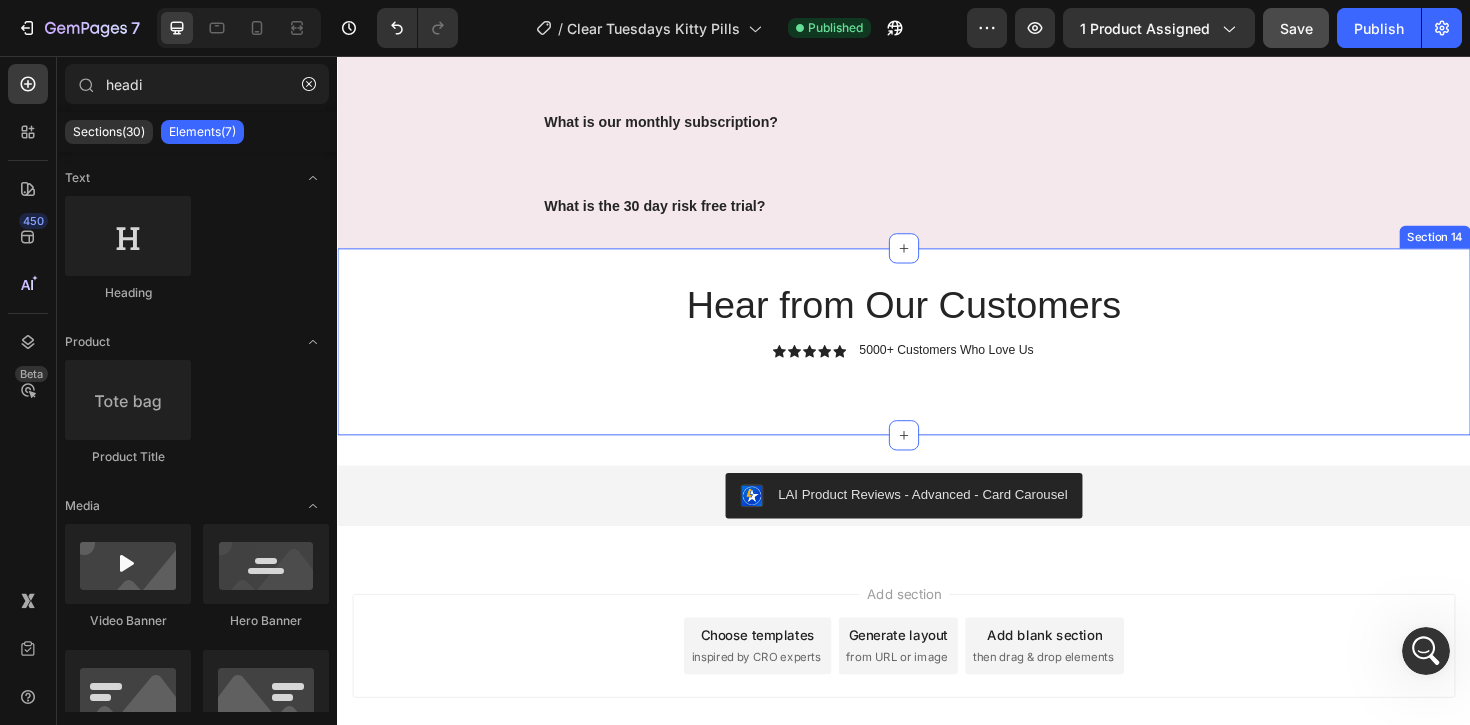 click on "Hear from Our Customers Heading Icon Icon Icon Icon Icon Icon List 5000+ Customers Who Love Us Text Block Row" at bounding box center [937, 359] 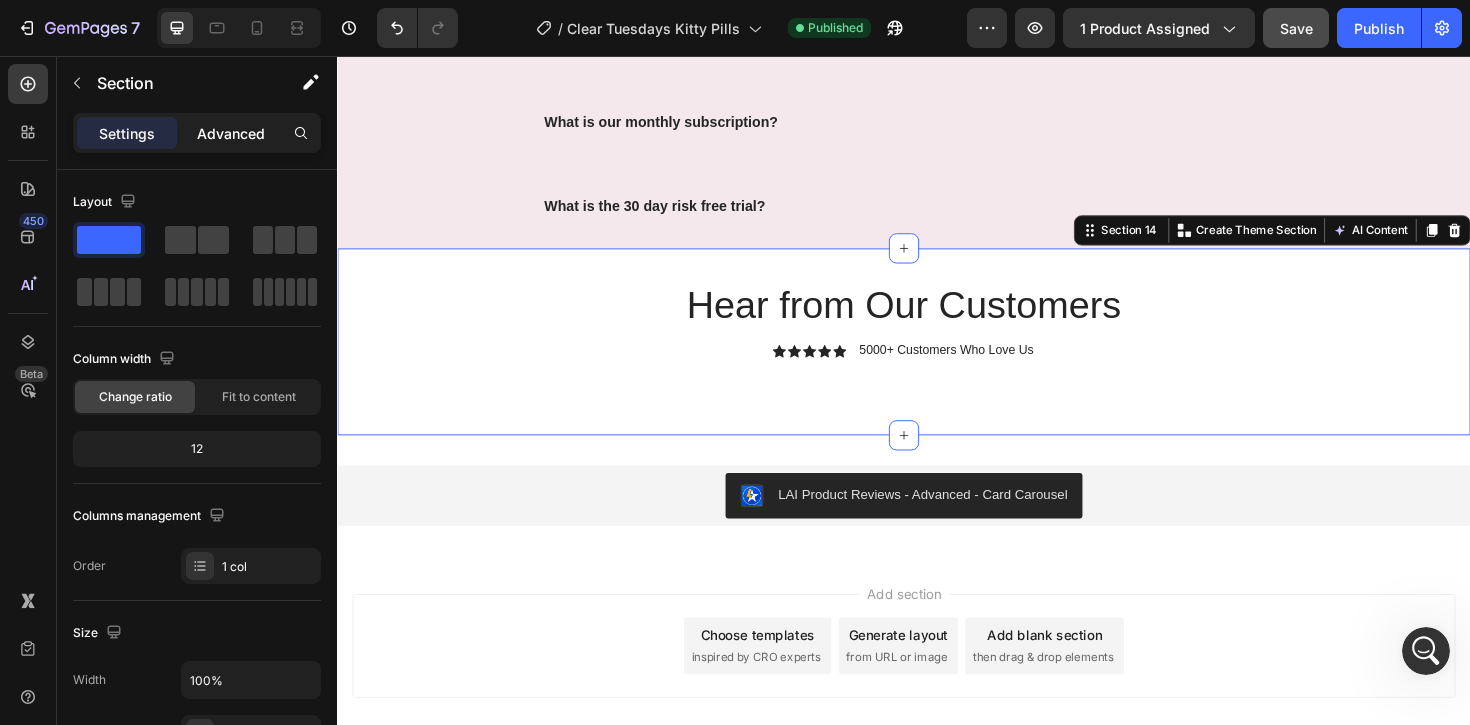 click on "Advanced" at bounding box center [231, 133] 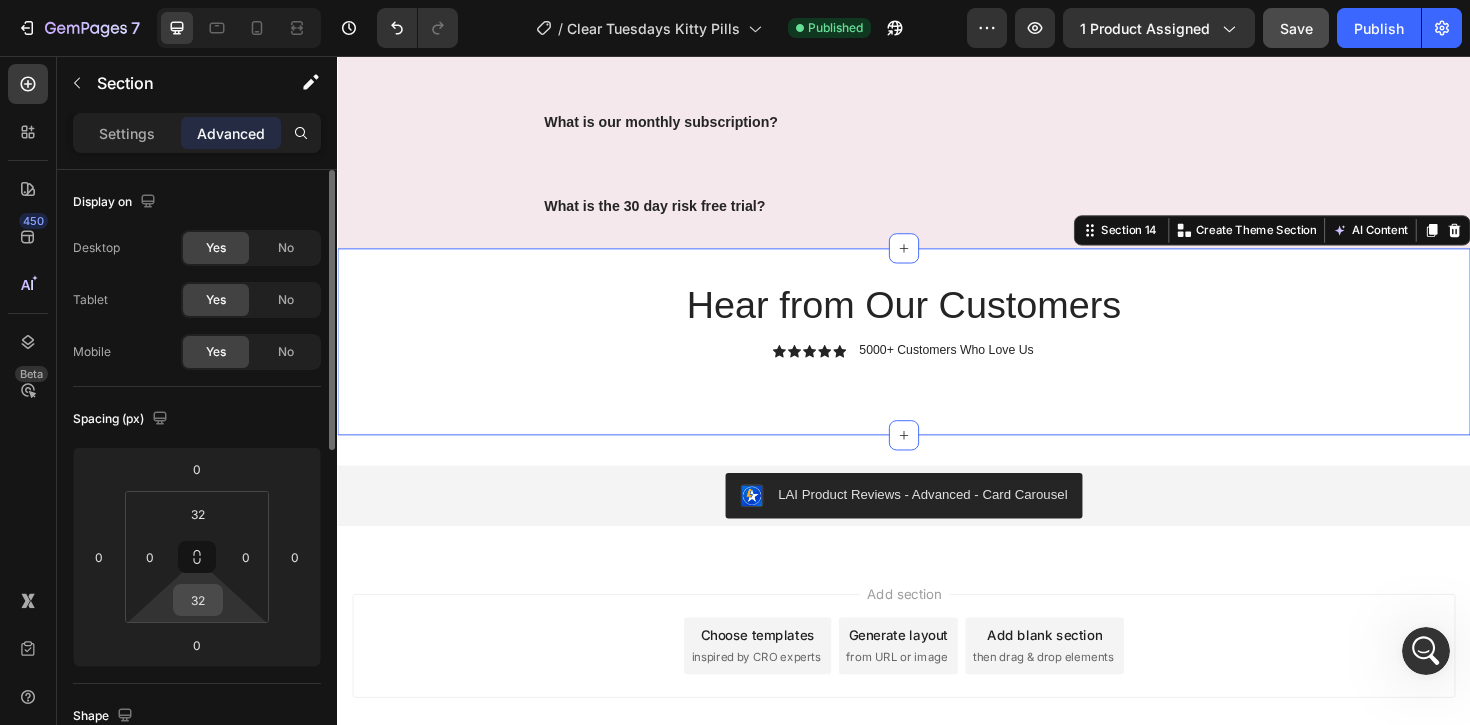 click on "32" at bounding box center (198, 600) 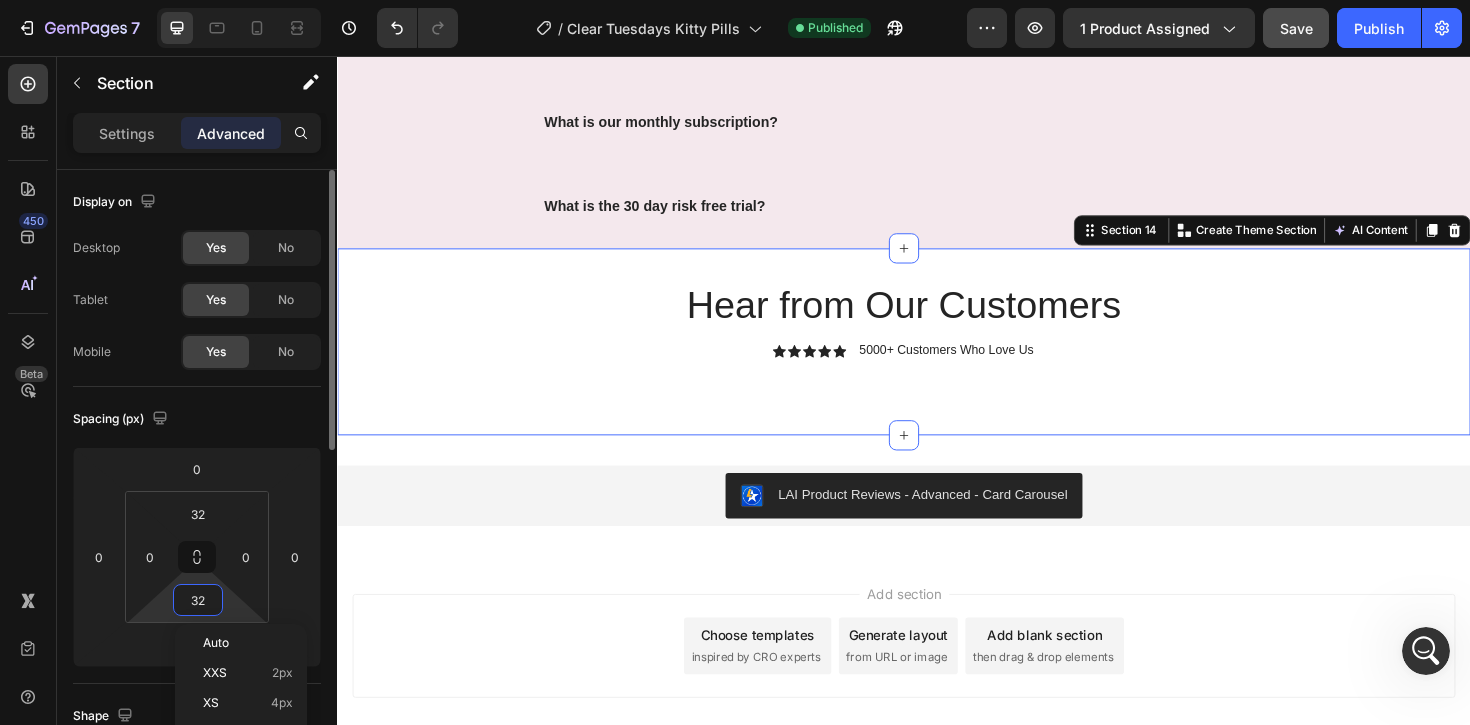type 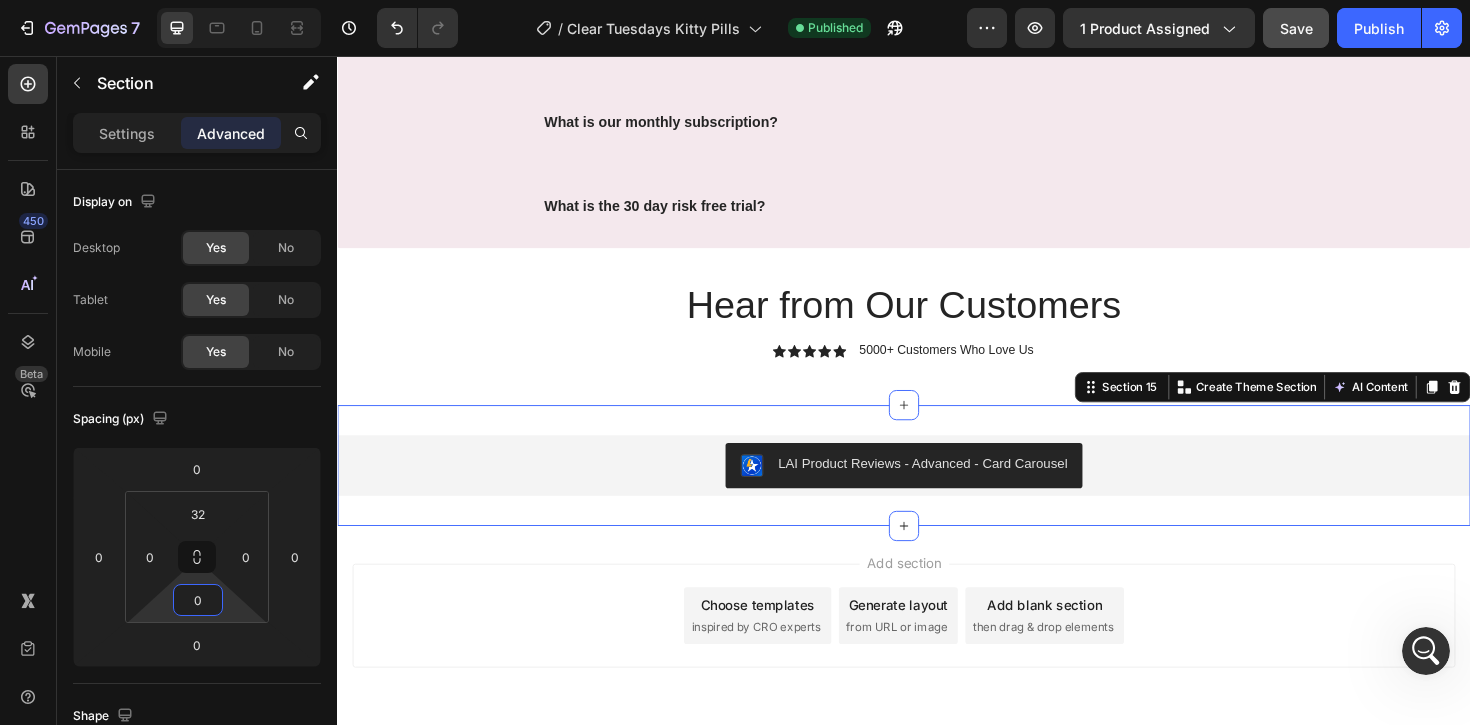 click on "LAI Product Reviews - Advanced - Card Carousel LAI Product Reviews Section 15   You can create reusable sections Create Theme Section AI Content Write with GemAI What would you like to describe here? Tone and Voice Persuasive Product Kitty Gummies™ Show more Generate" at bounding box center (937, 490) 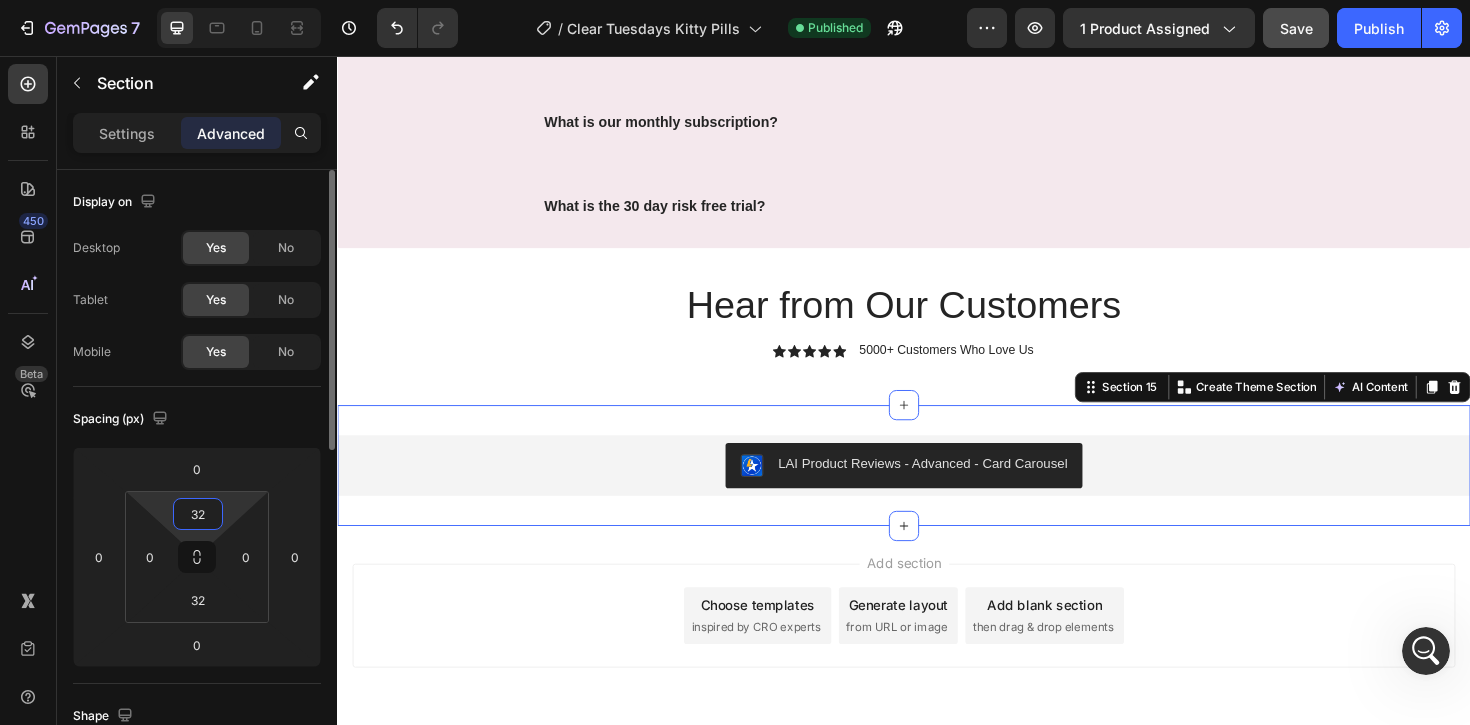click on "32" at bounding box center (198, 514) 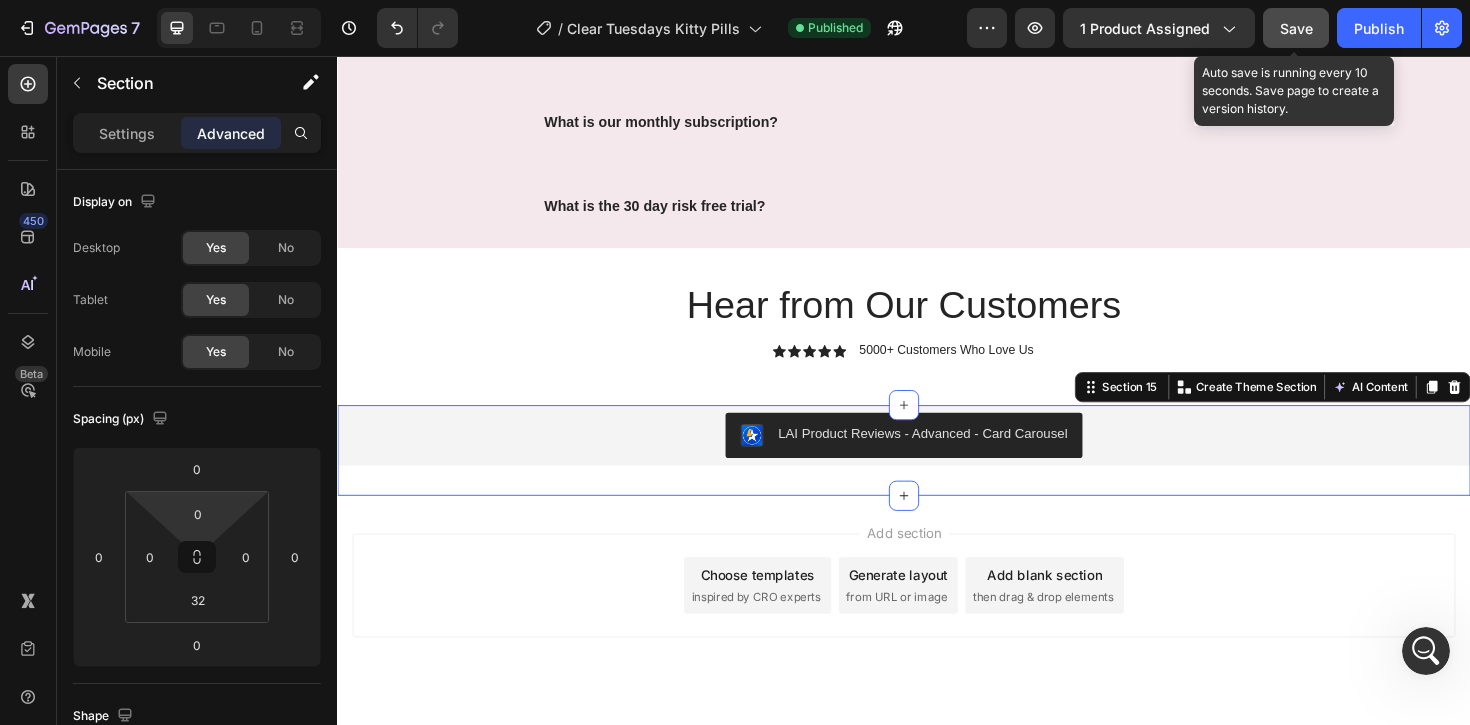 click on "Save" at bounding box center (1296, 28) 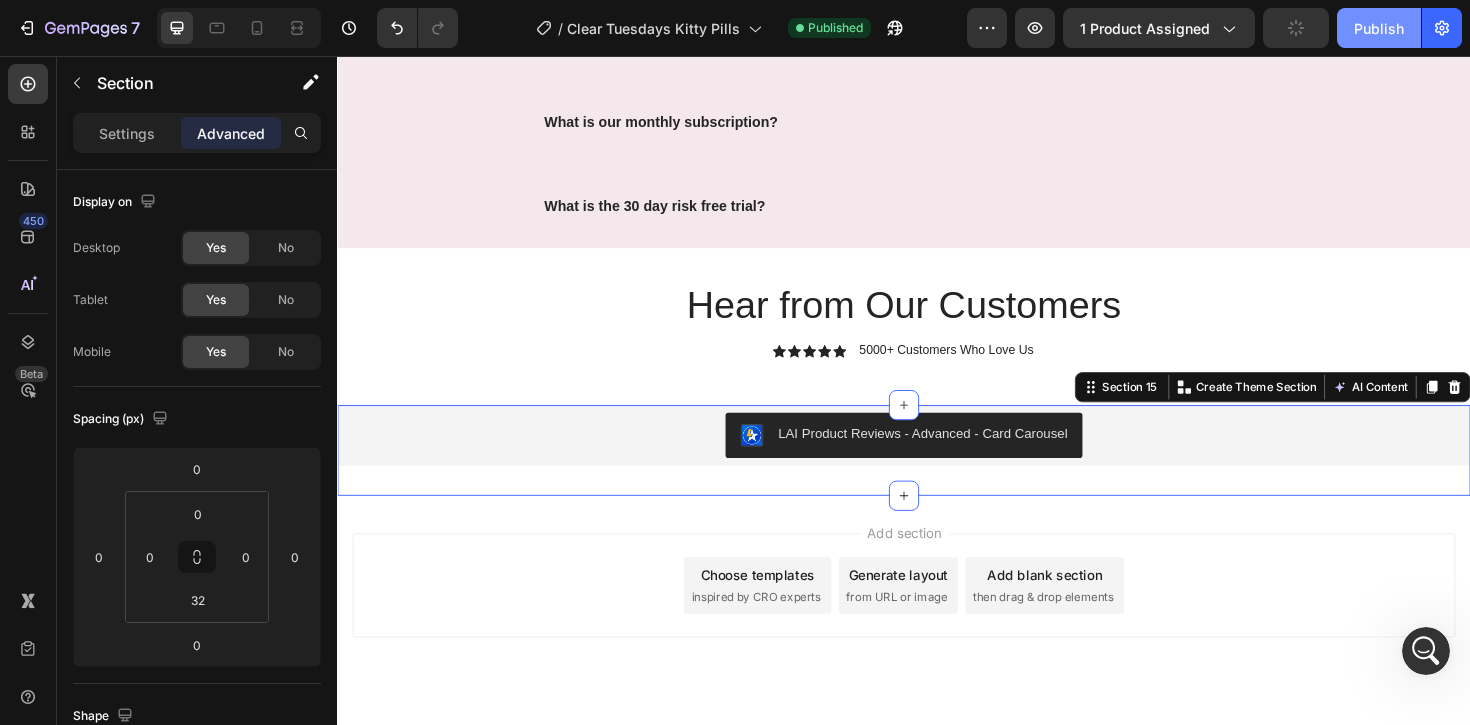 click on "Publish" at bounding box center [1379, 28] 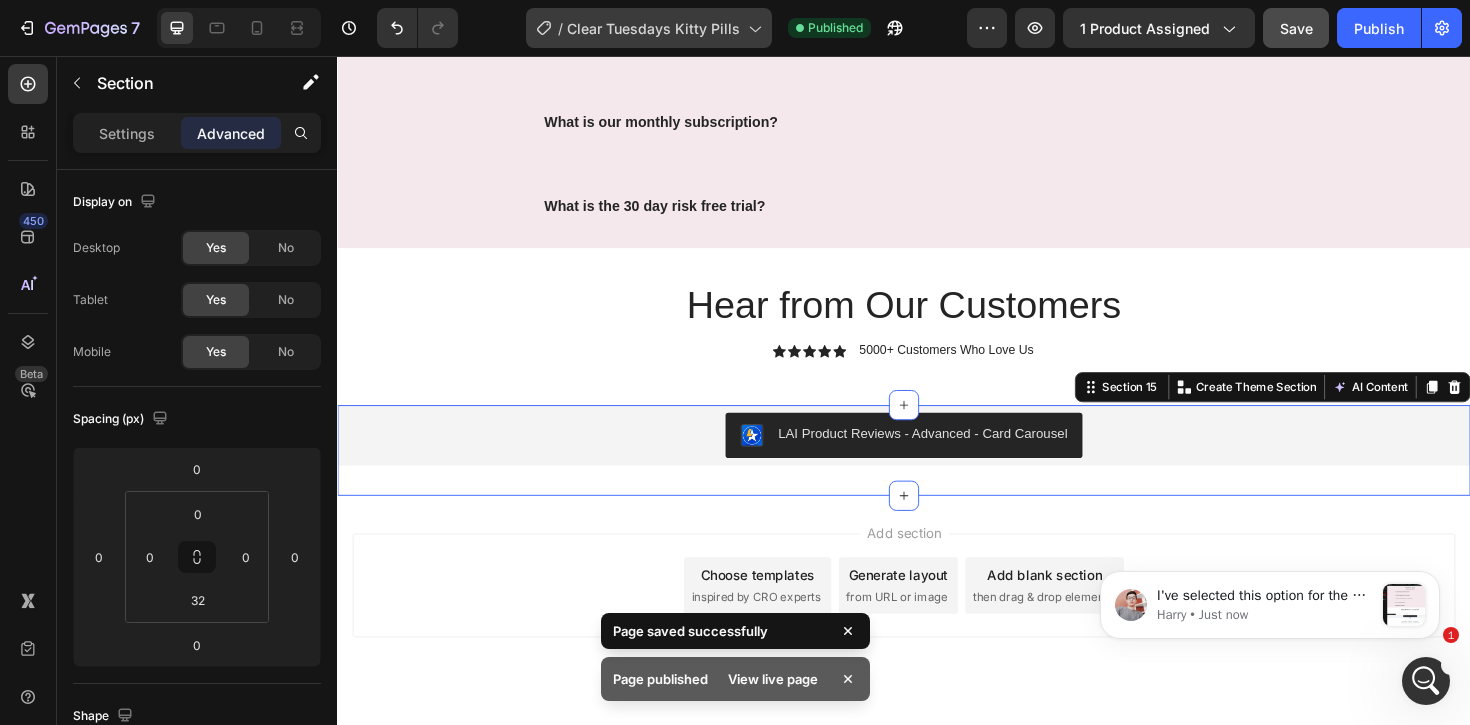 scroll, scrollTop: 0, scrollLeft: 0, axis: both 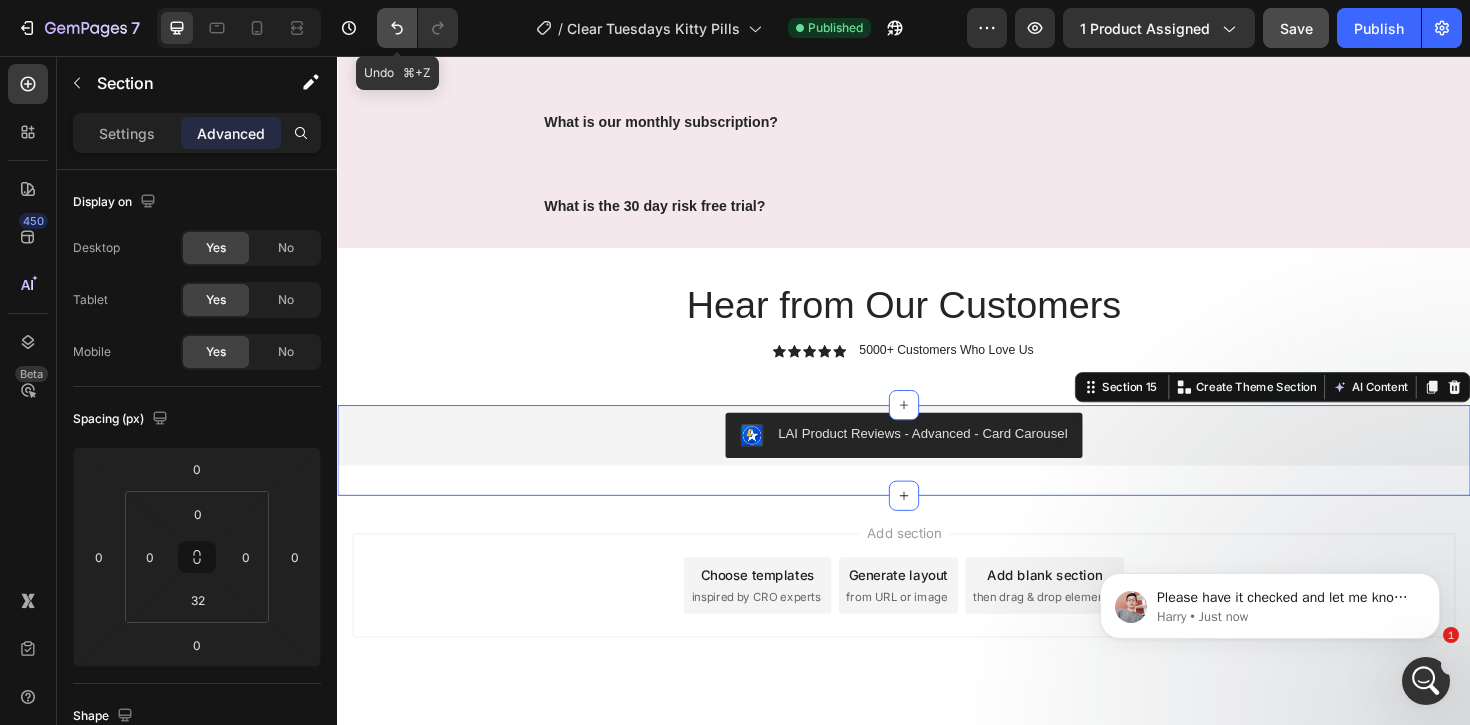 click 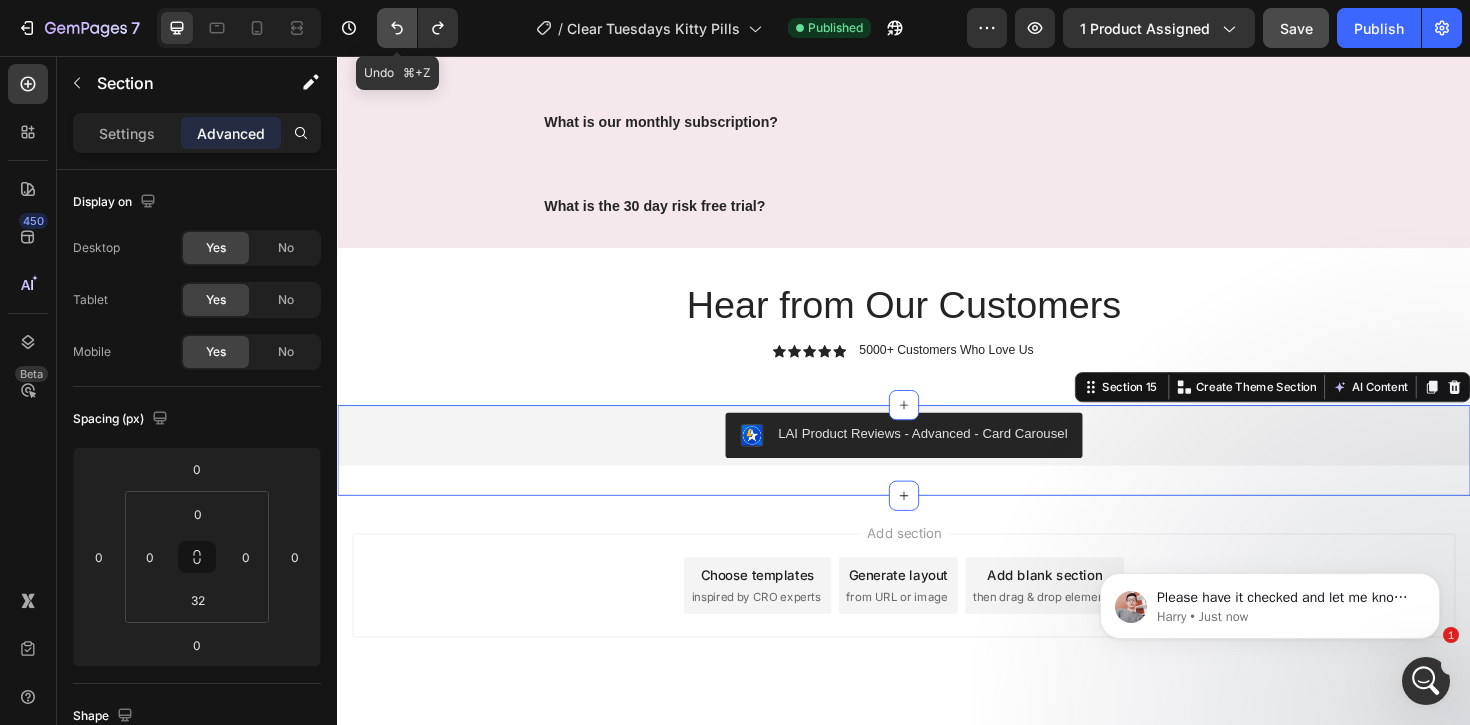 click 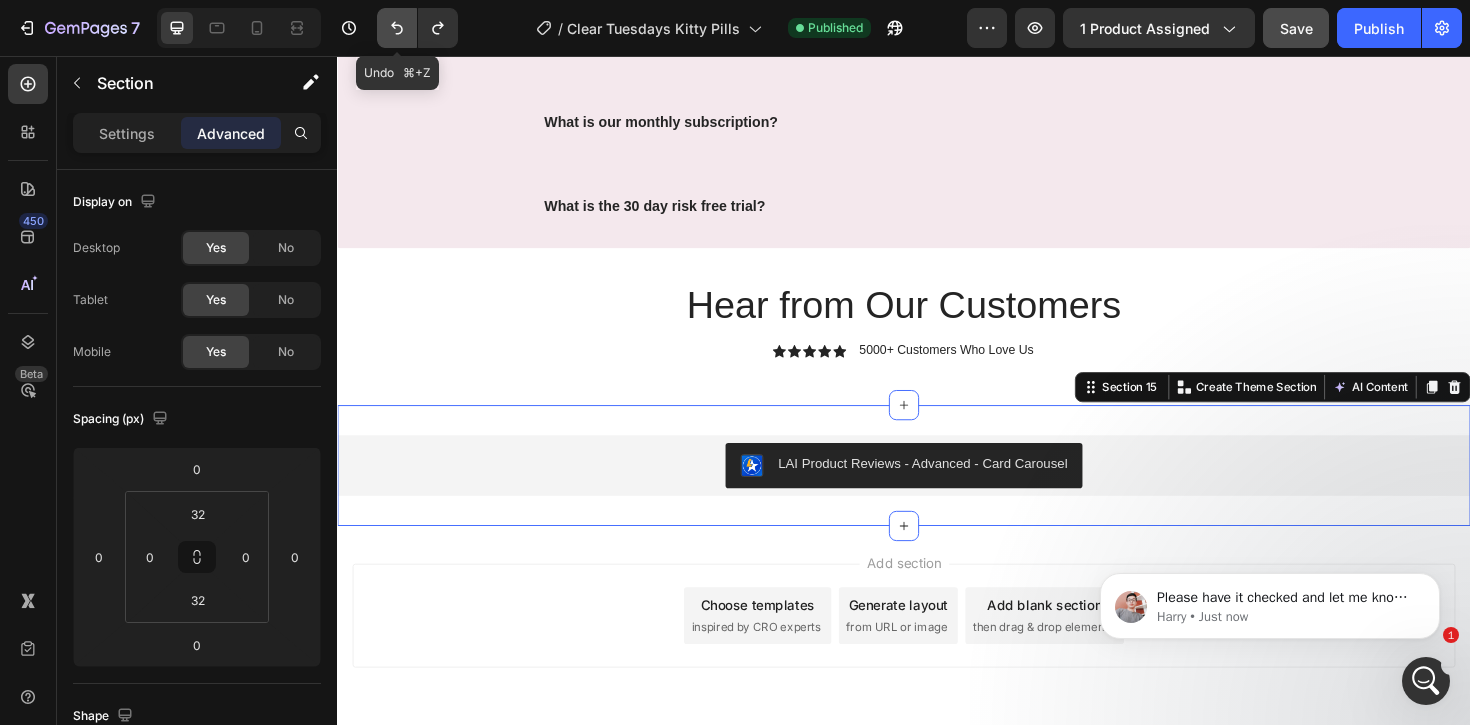 click 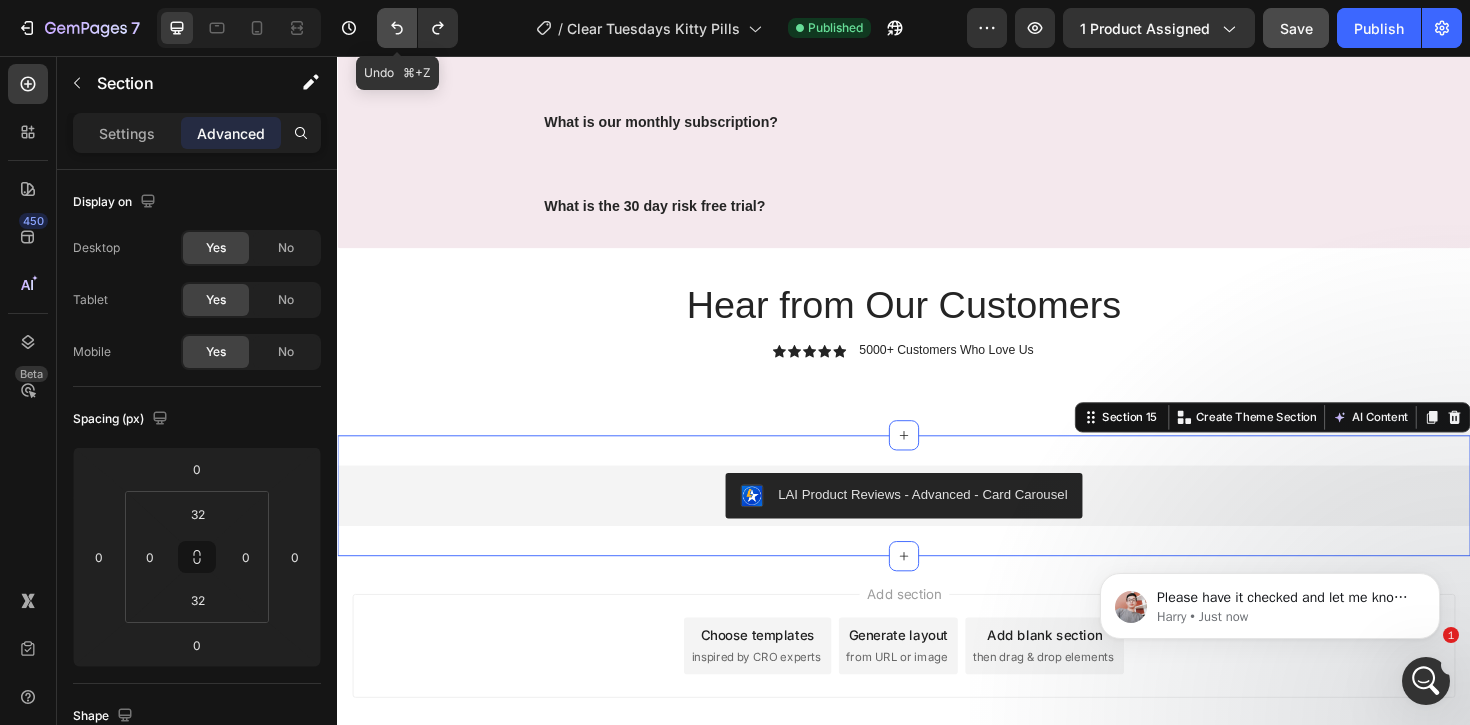 click 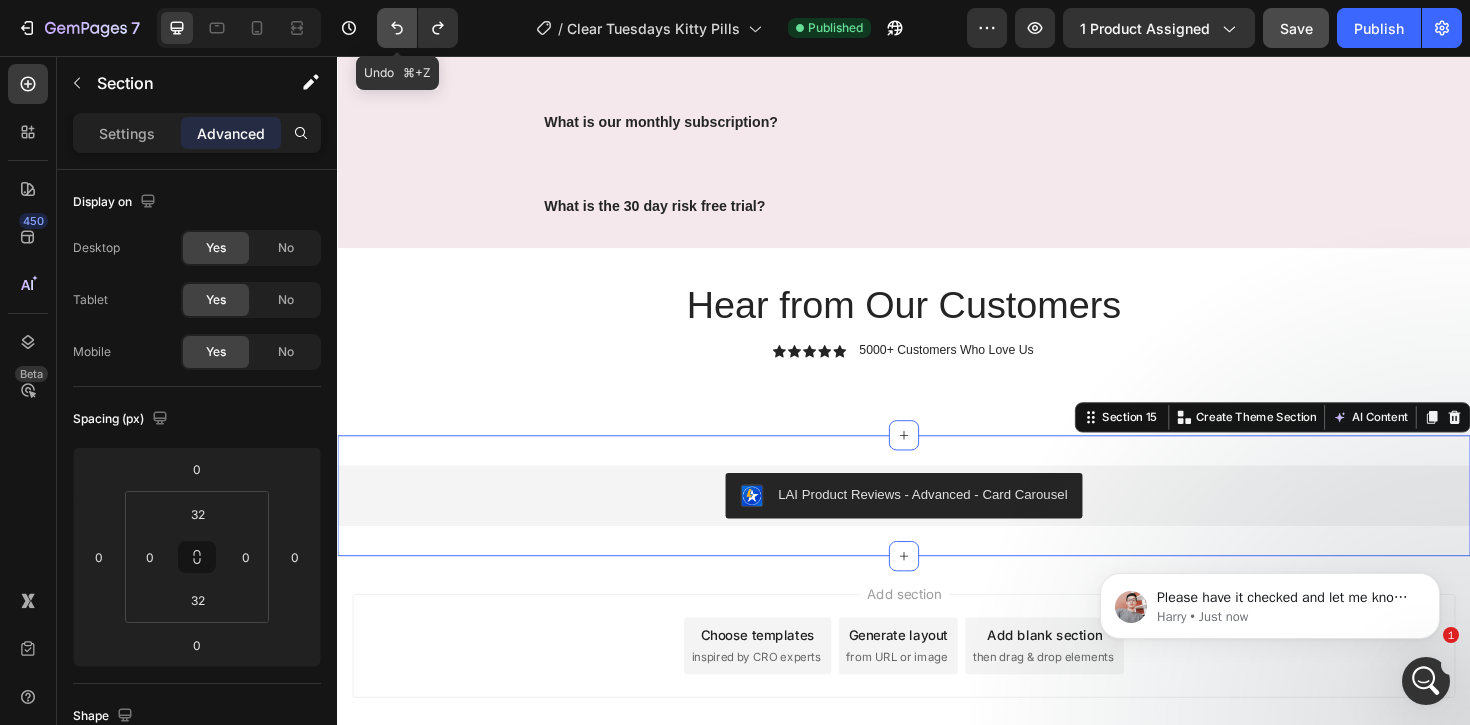 click 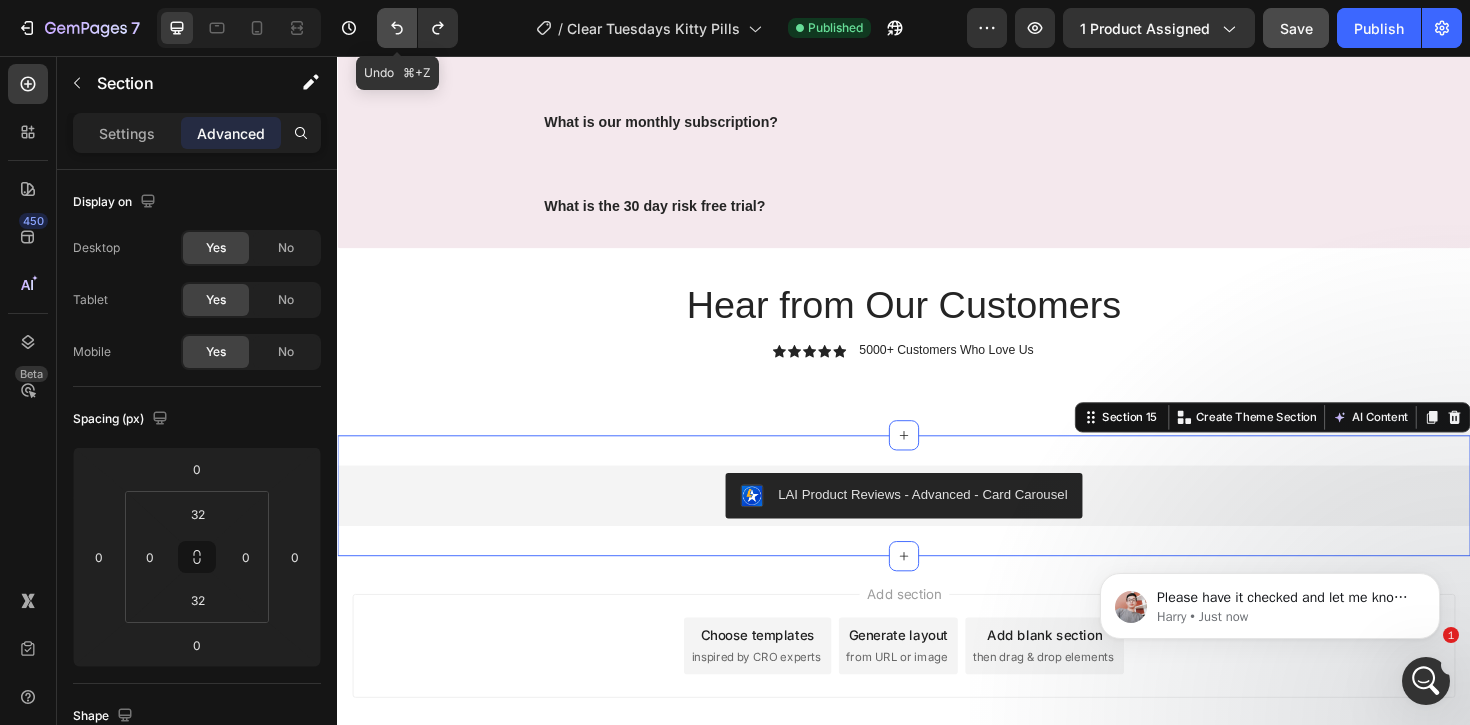click 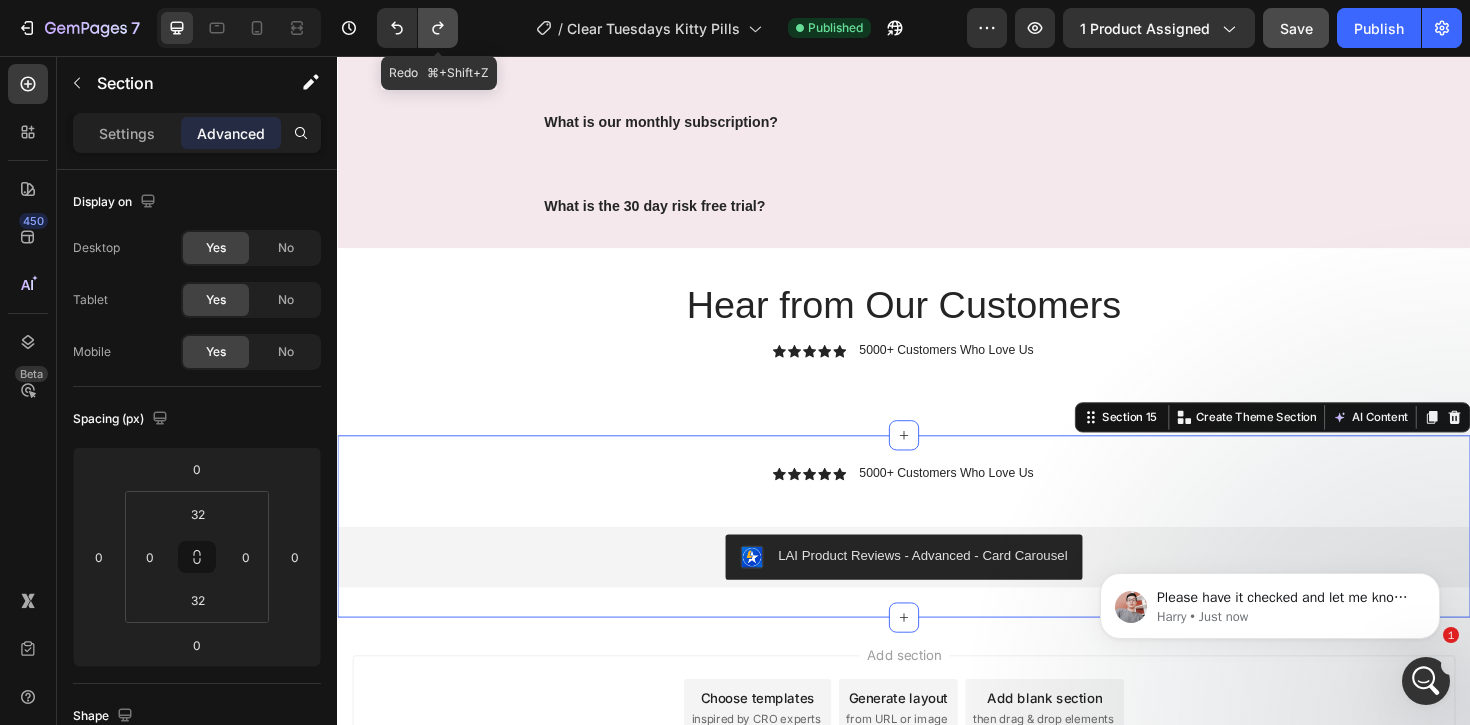 click 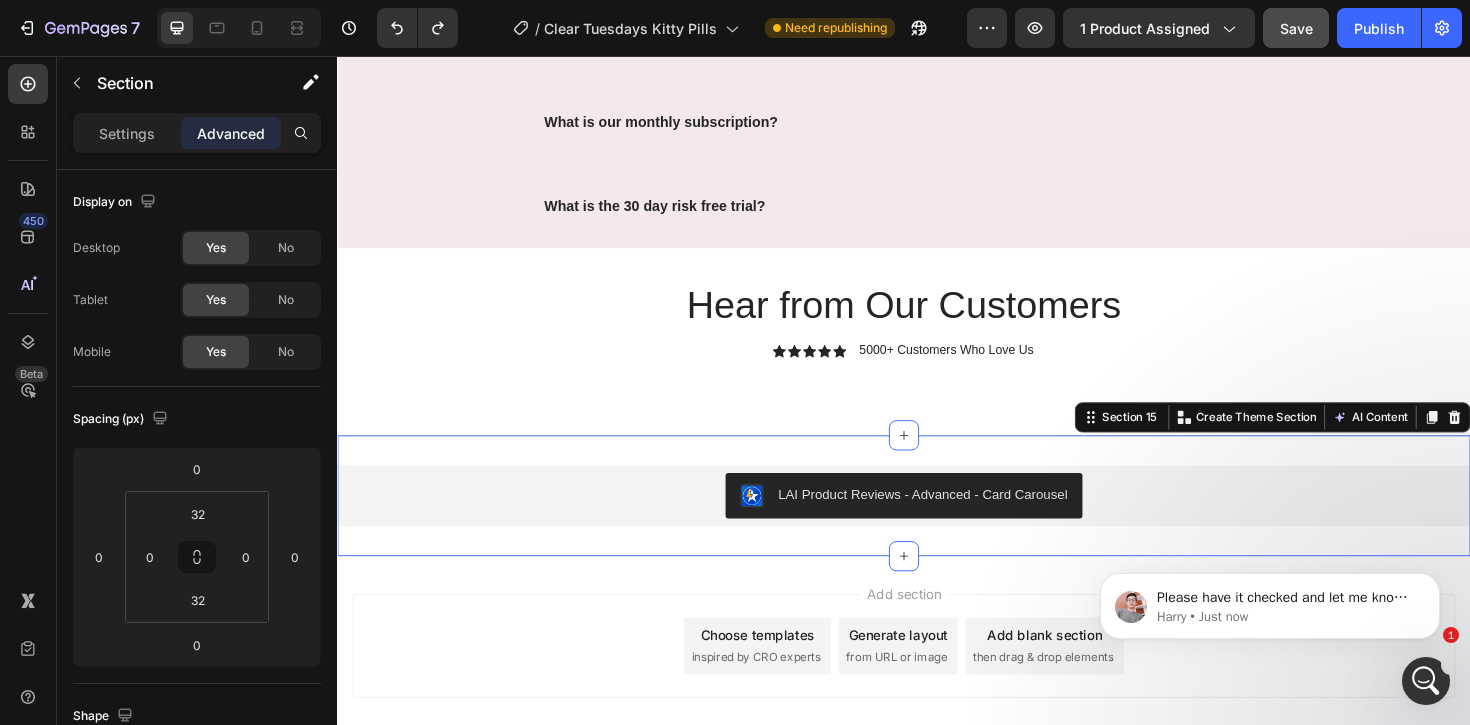 click 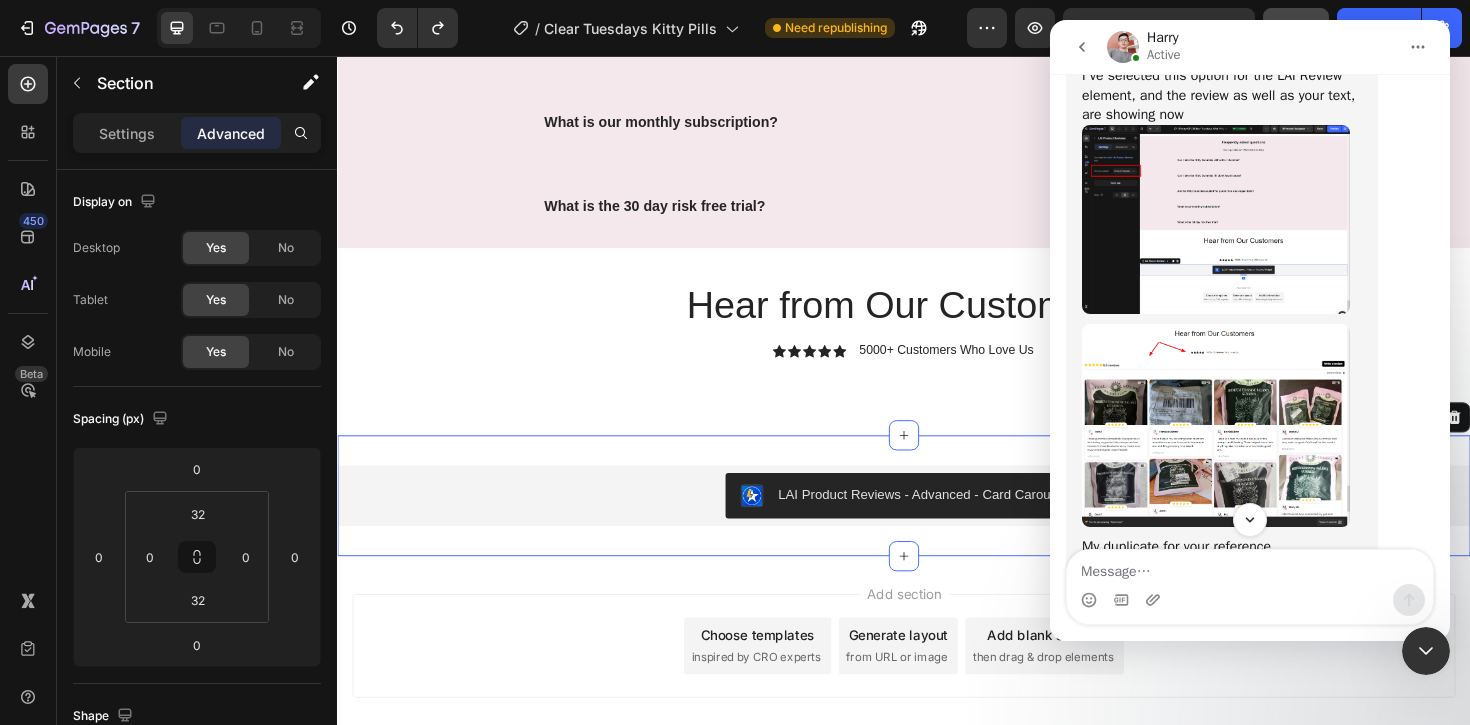 scroll, scrollTop: 4969, scrollLeft: 0, axis: vertical 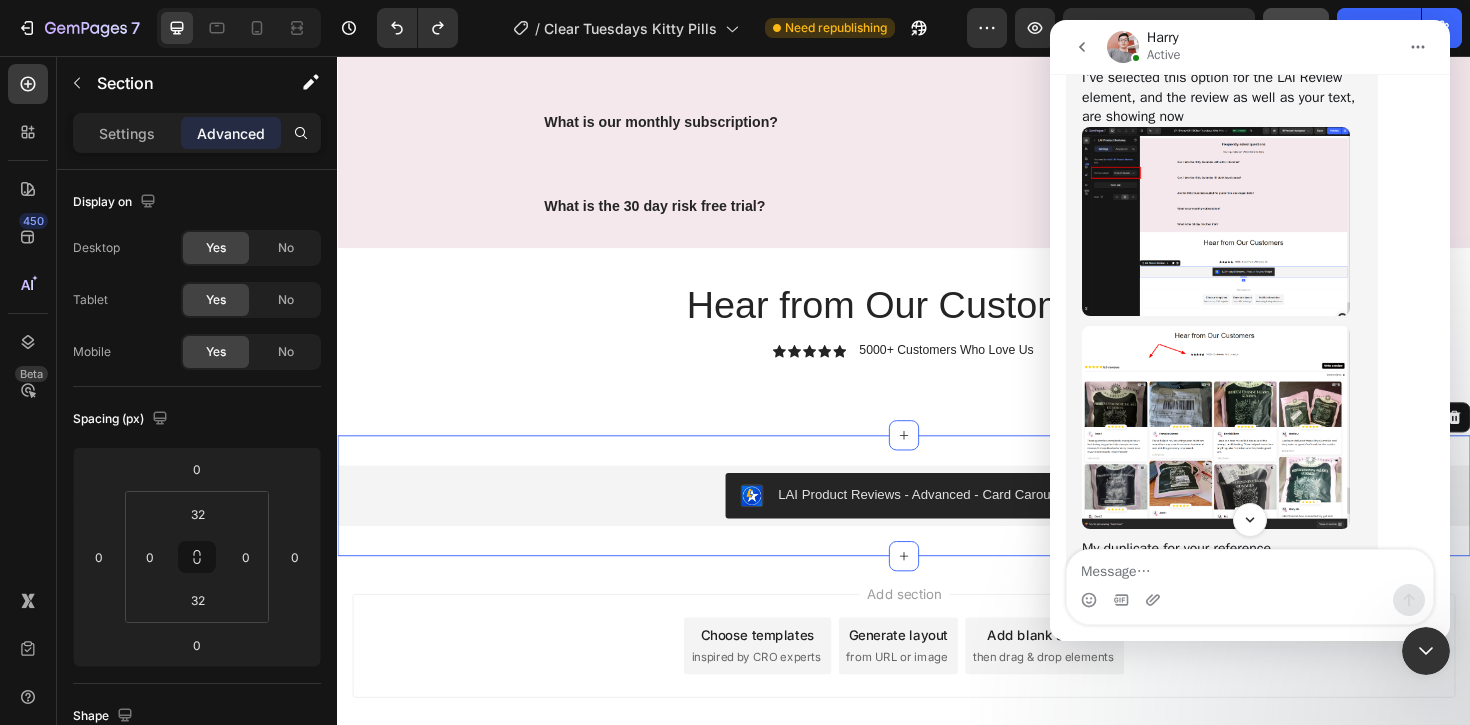 click at bounding box center [1216, 221] 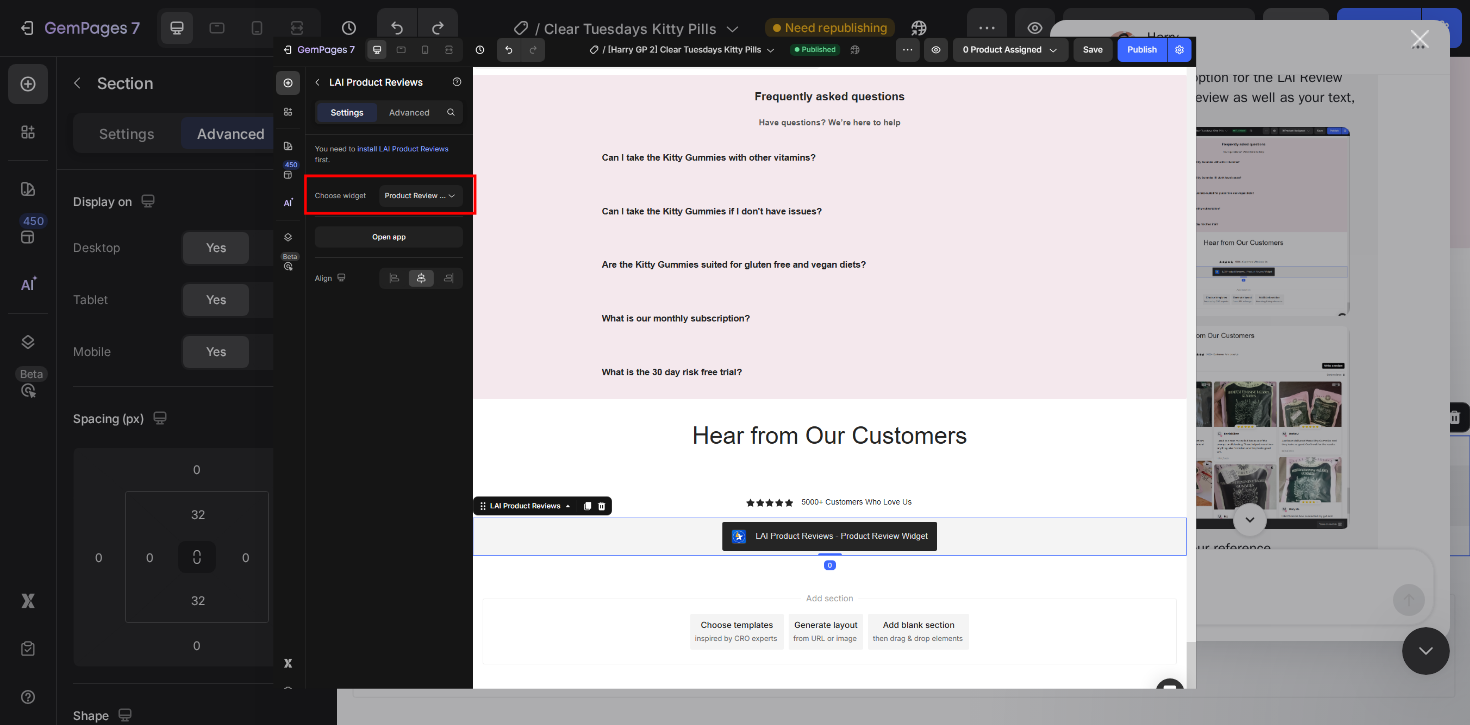 scroll, scrollTop: 0, scrollLeft: 0, axis: both 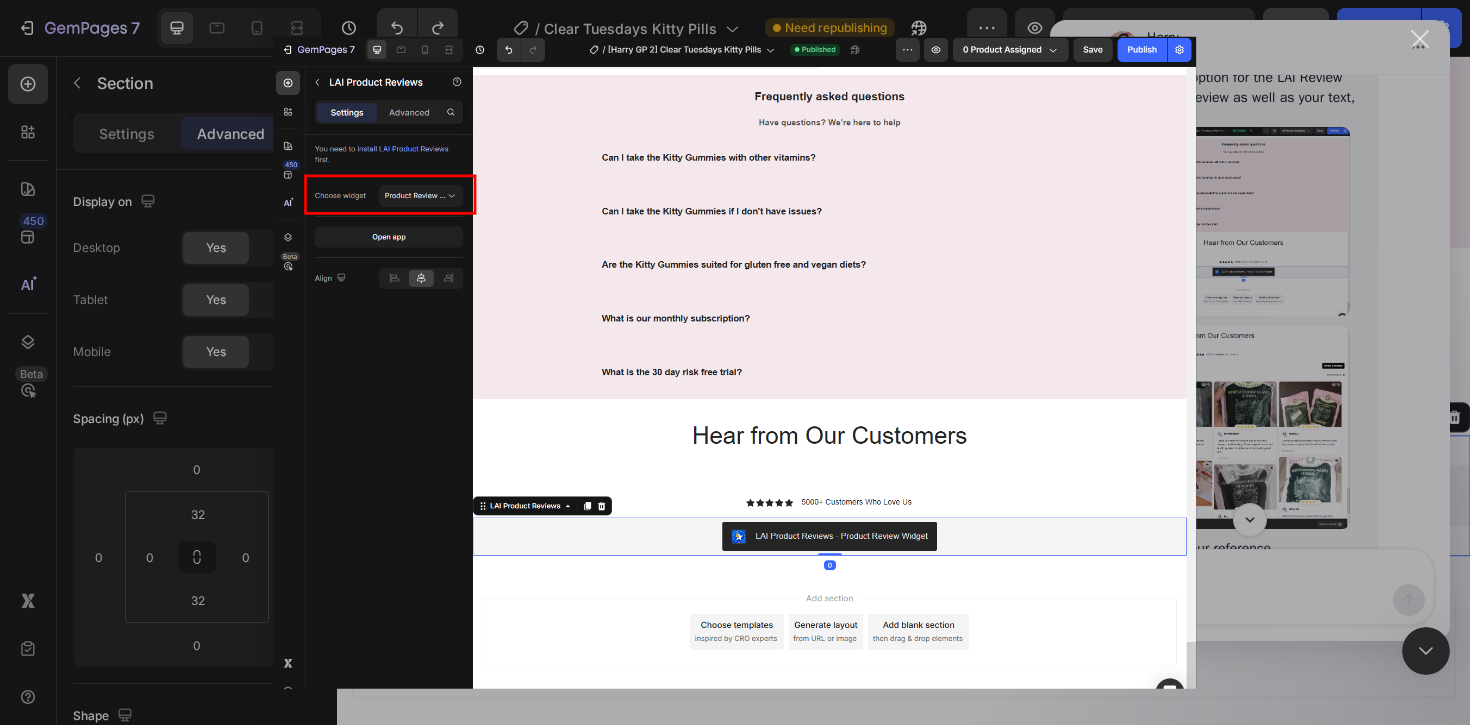 click at bounding box center [1420, 39] 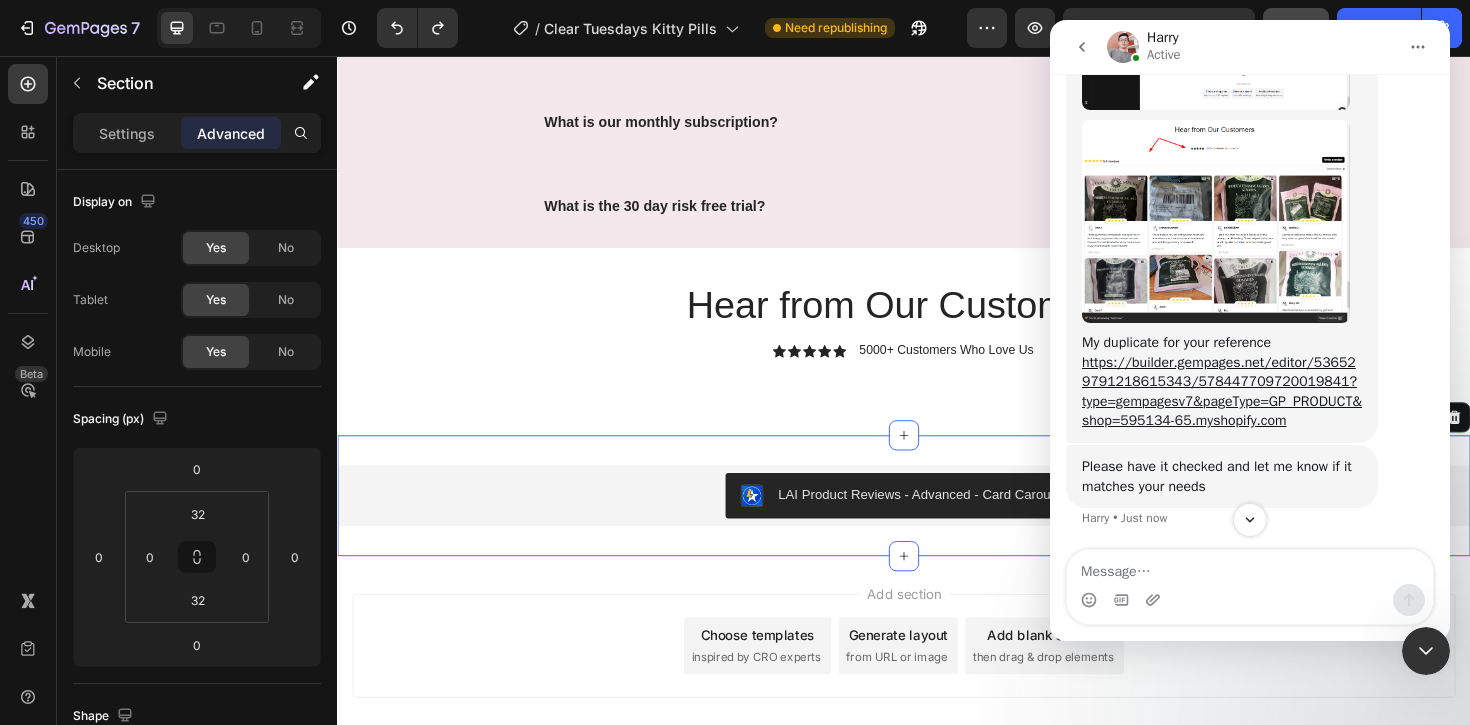 scroll, scrollTop: 5293, scrollLeft: 0, axis: vertical 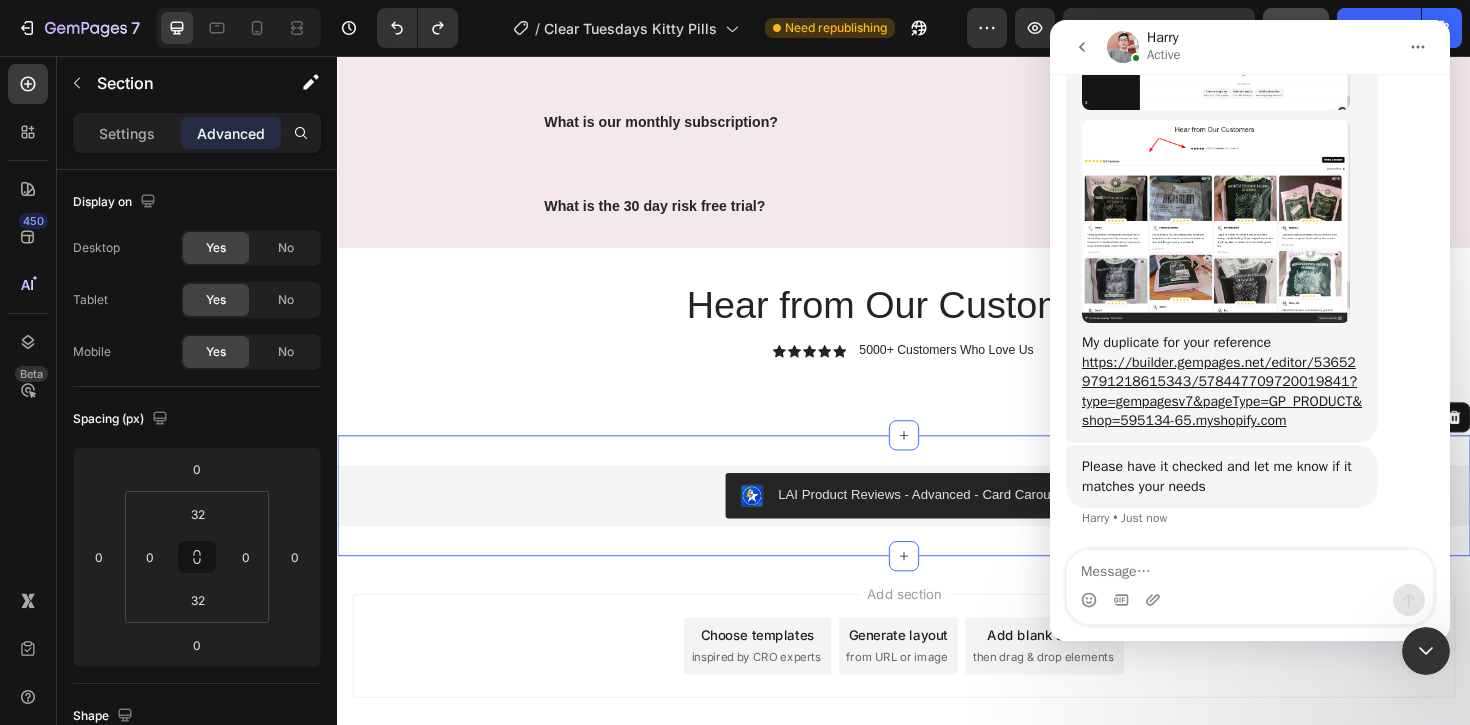 click at bounding box center (1216, 221) 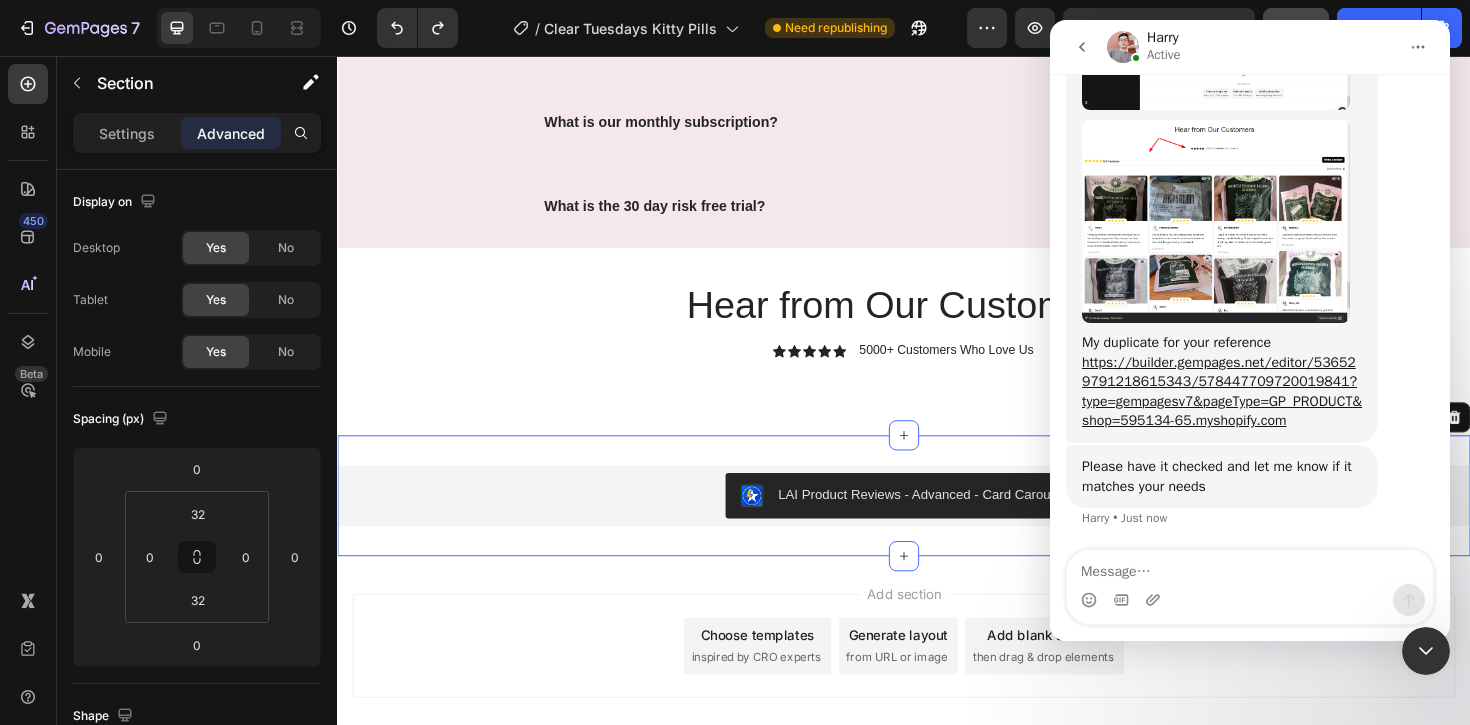 scroll, scrollTop: 0, scrollLeft: 0, axis: both 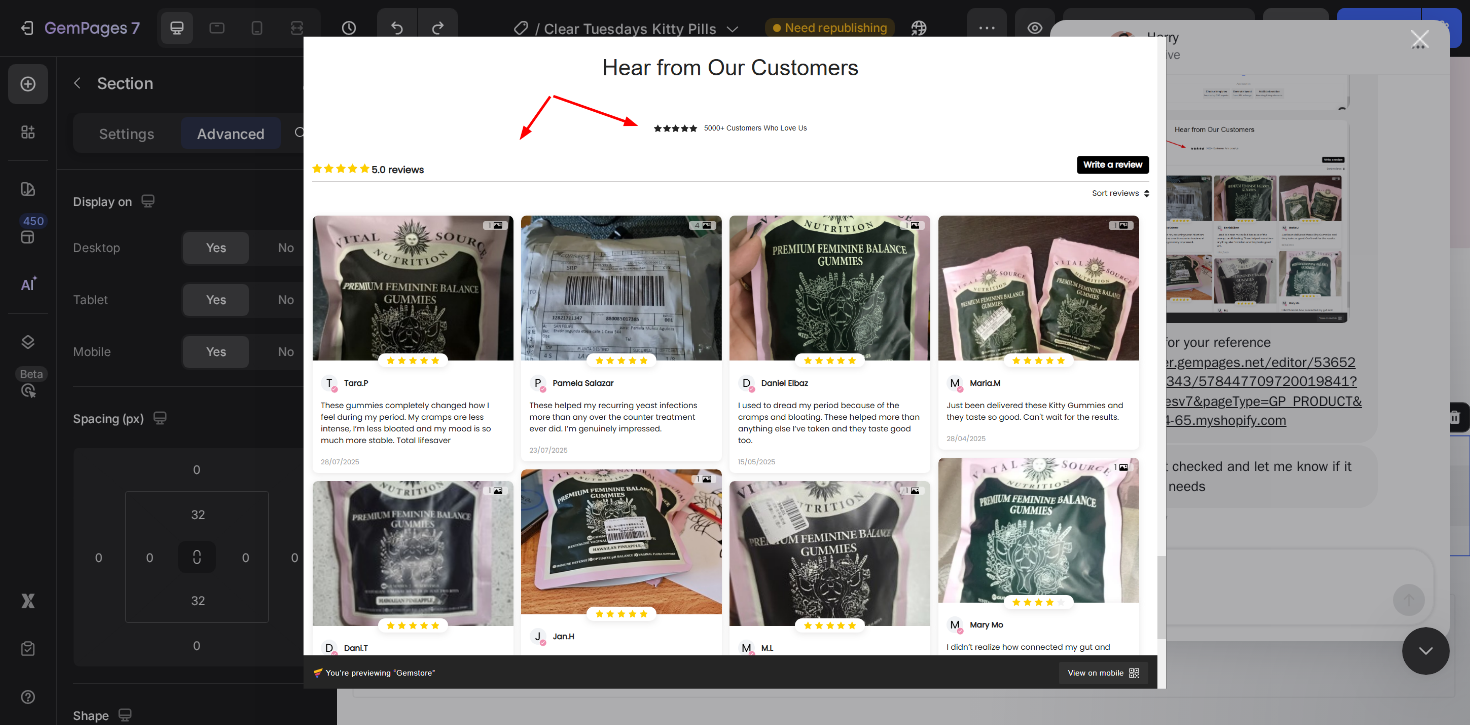 click at bounding box center [1420, 39] 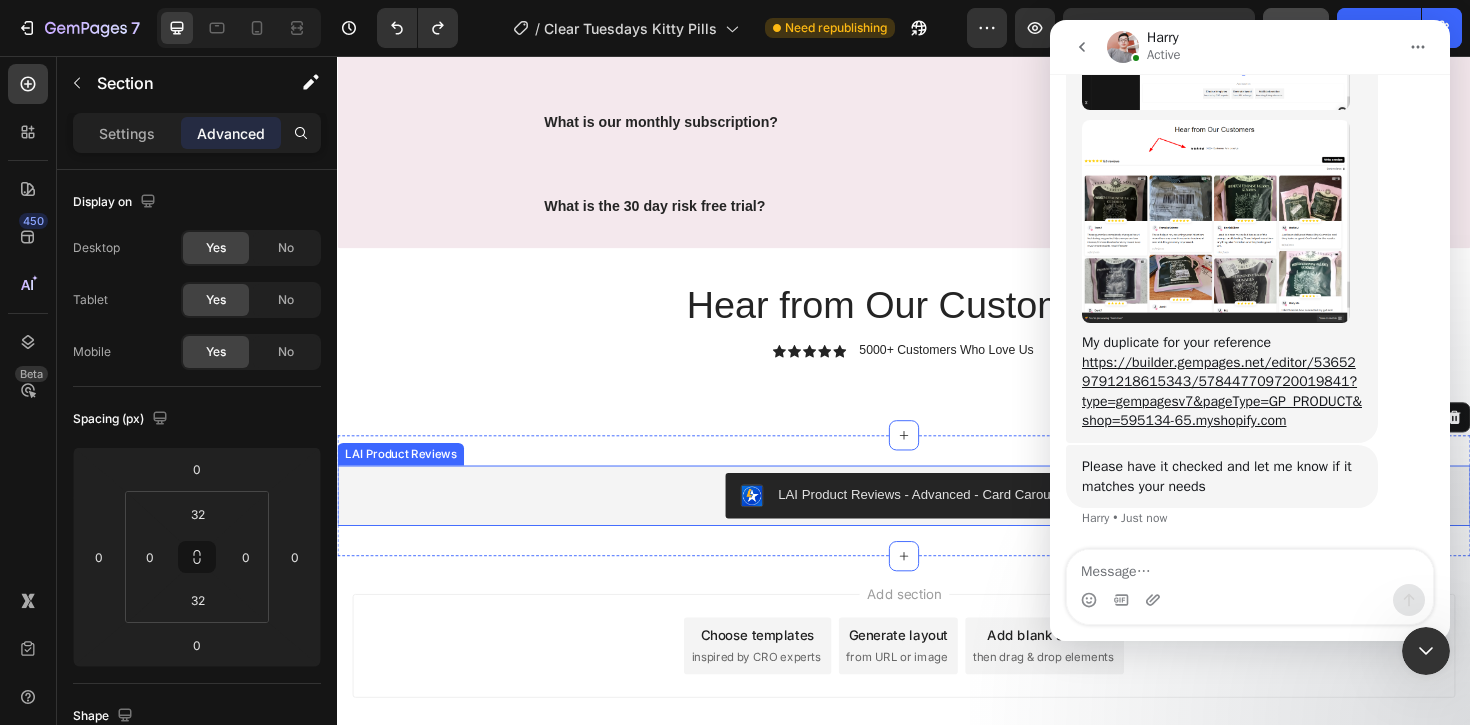 click on "LAI Product Reviews - Advanced - Card Carousel" at bounding box center [937, 522] 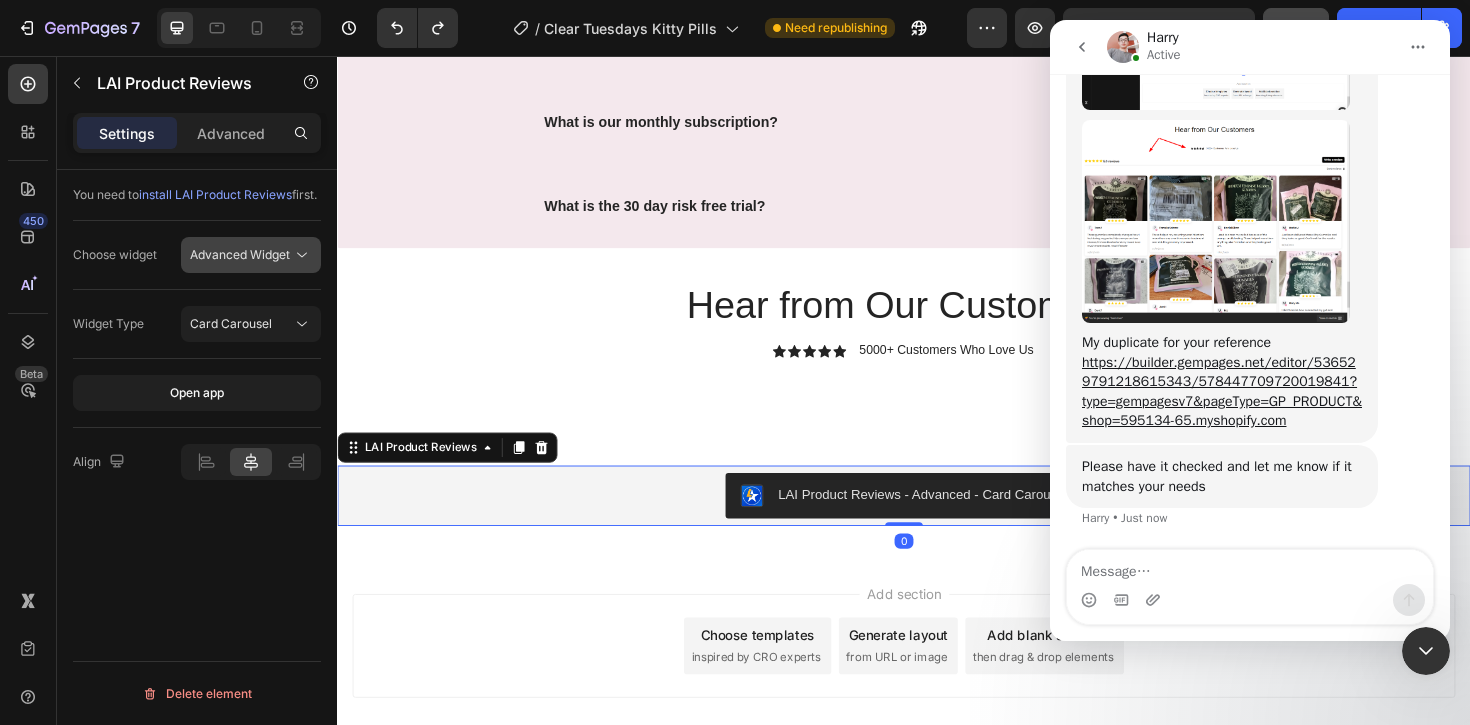 click on "Advanced Widget" at bounding box center (240, 254) 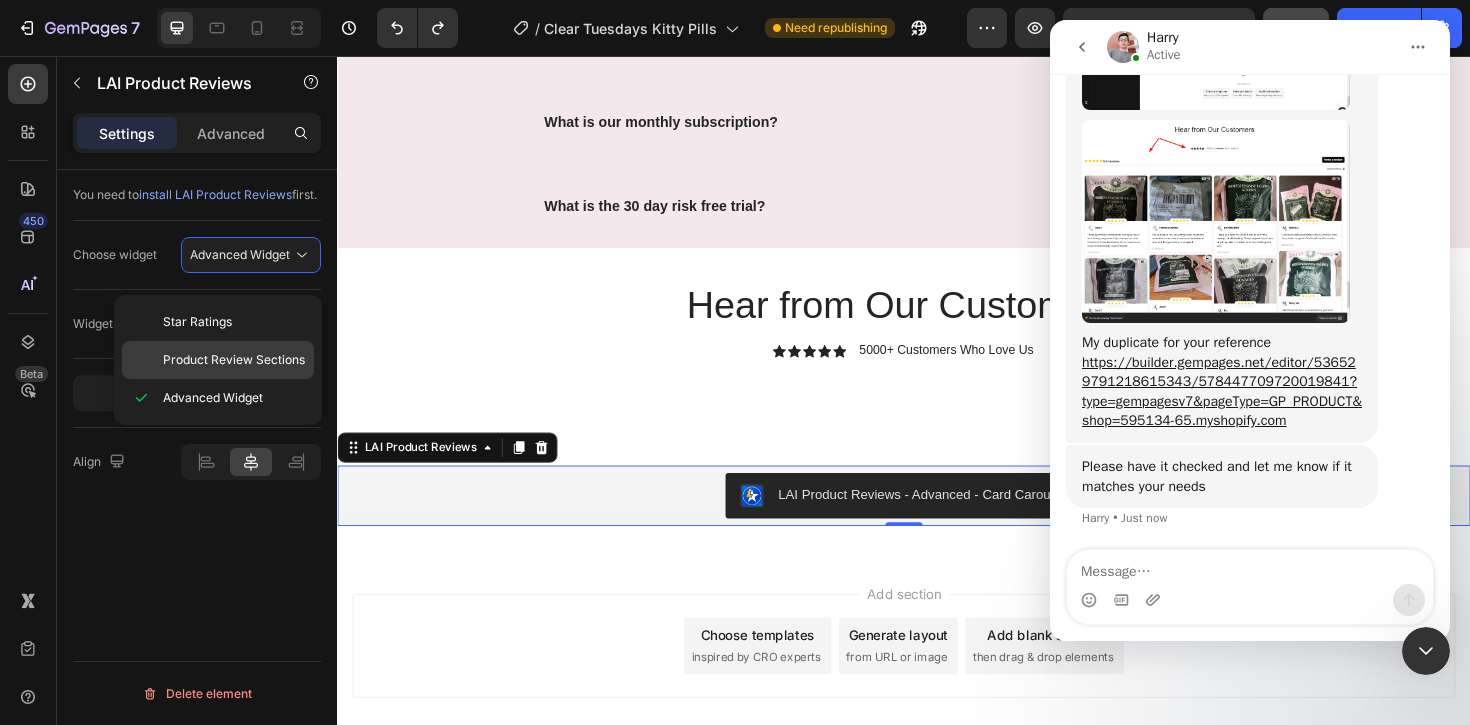click on "Product Review Sections" at bounding box center [234, 360] 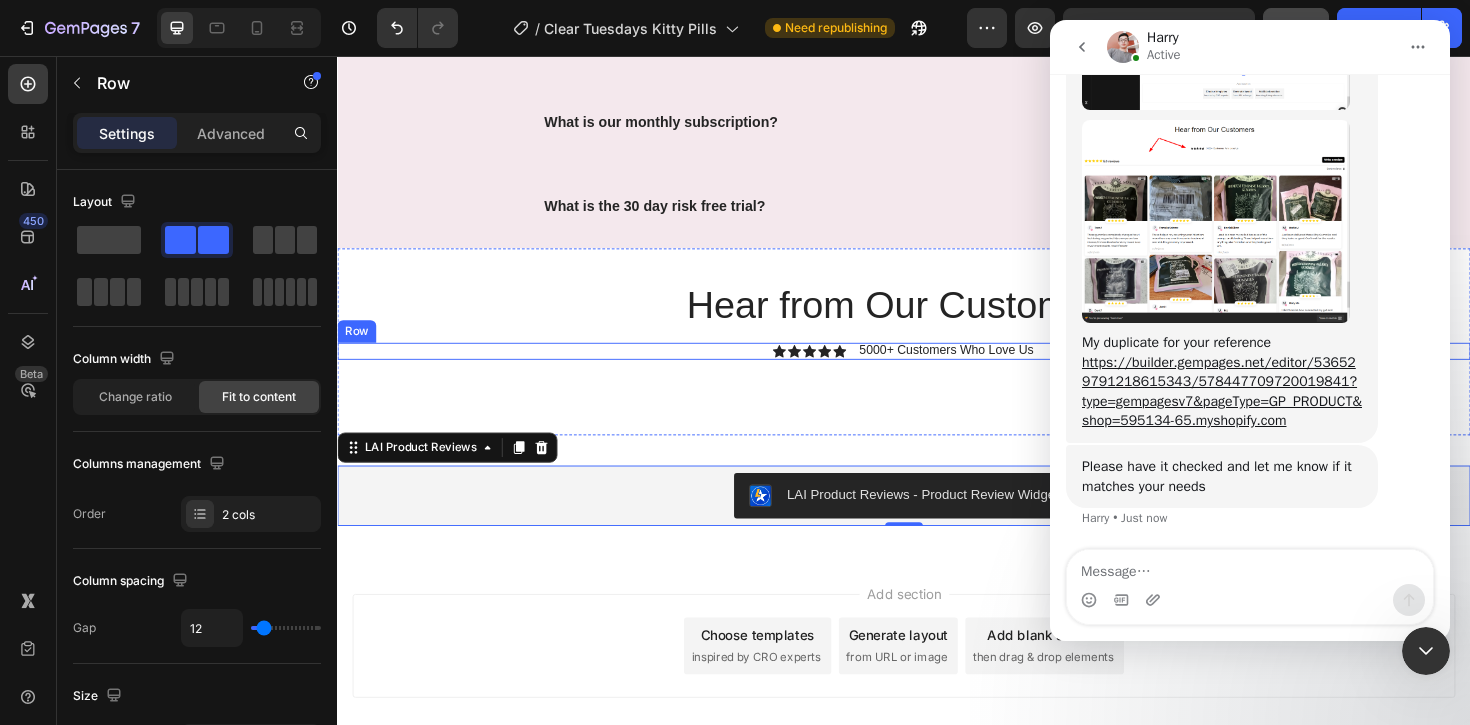 click on "Icon Icon Icon Icon Icon Icon List 5000+ Customers Who Love Us Text Block Row" at bounding box center (937, 369) 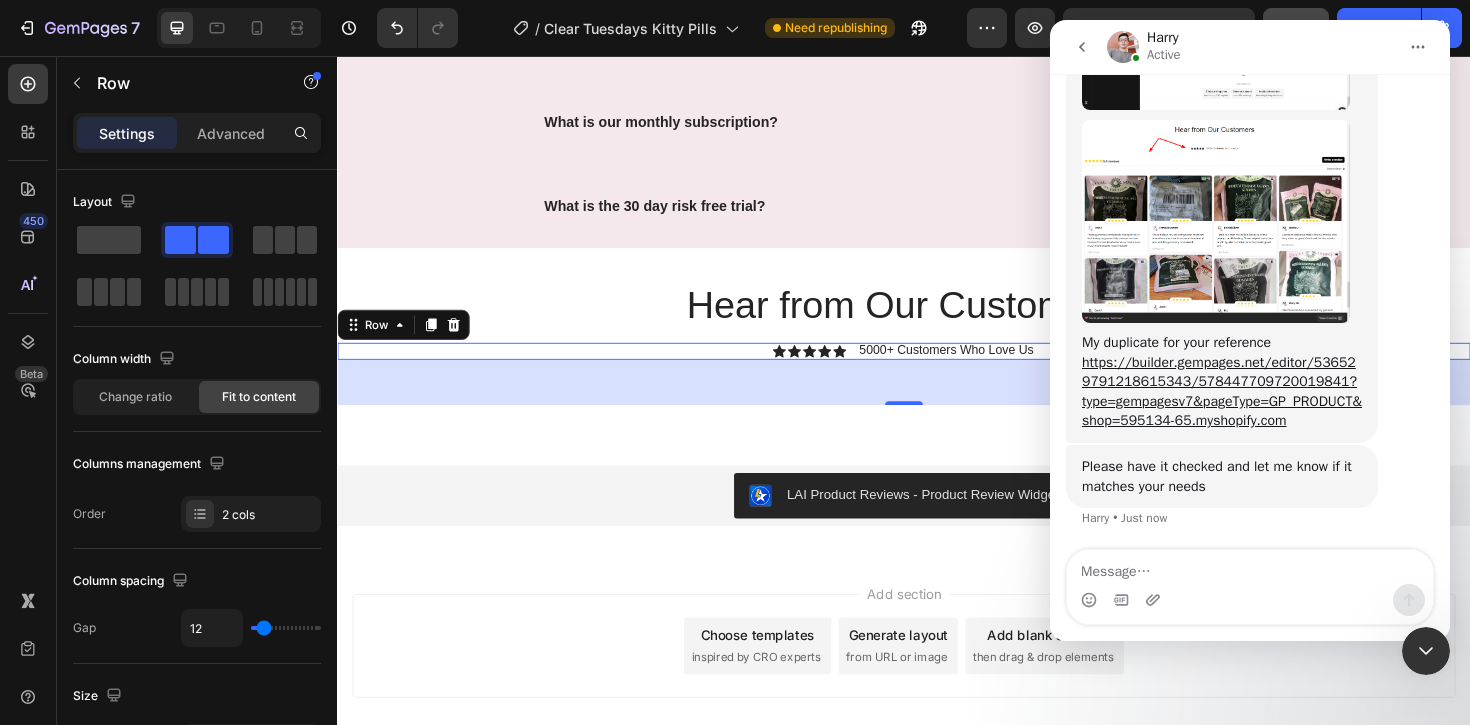 click 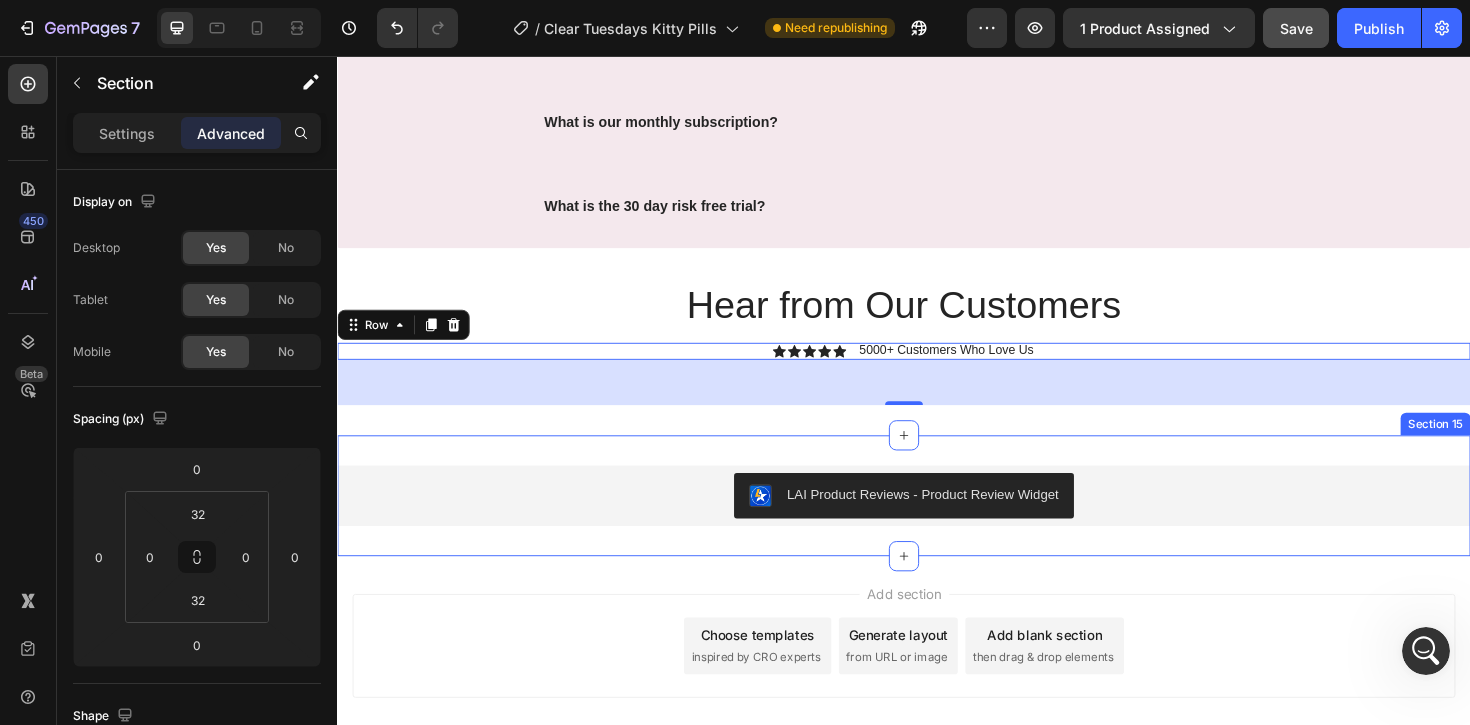click on "LAI Product Reviews - Product Review Widget LAI Product Reviews Section 15" at bounding box center (937, 522) 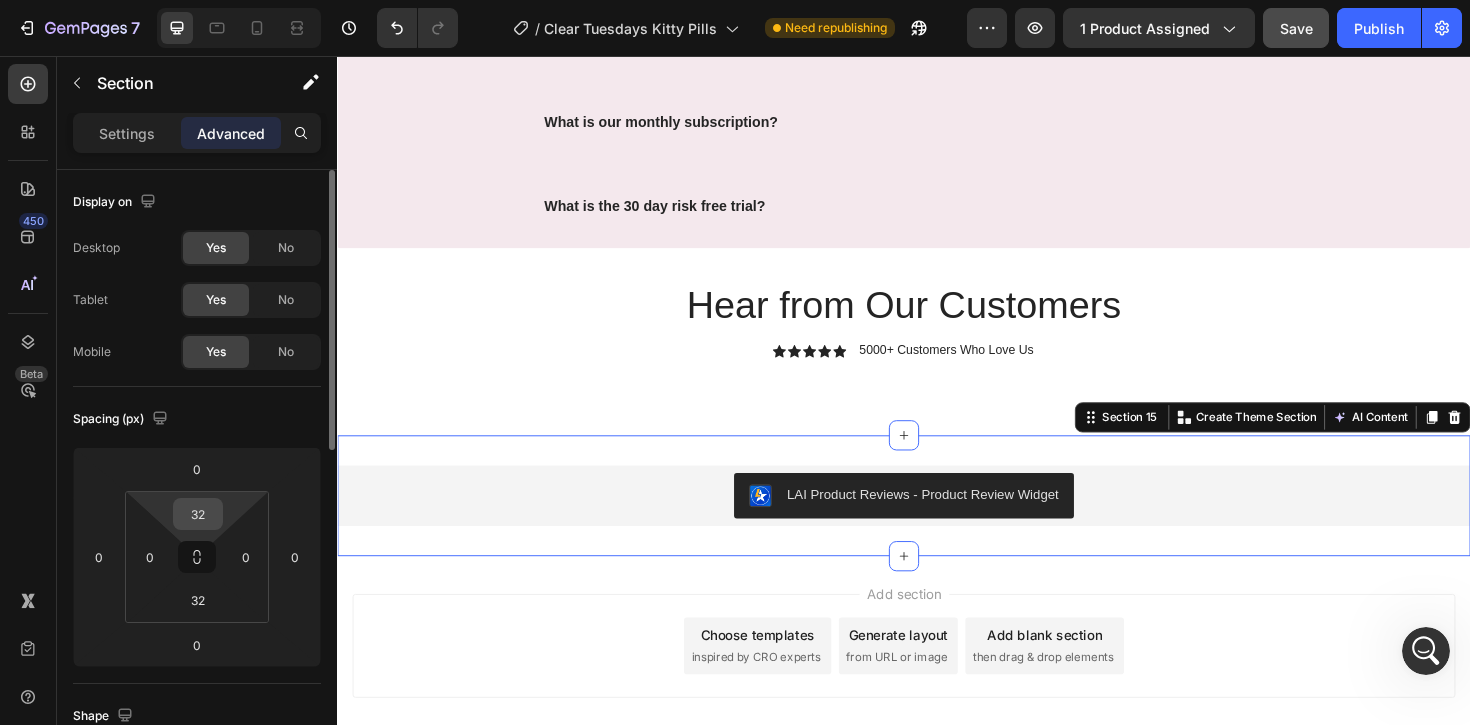 click on "32" at bounding box center [198, 514] 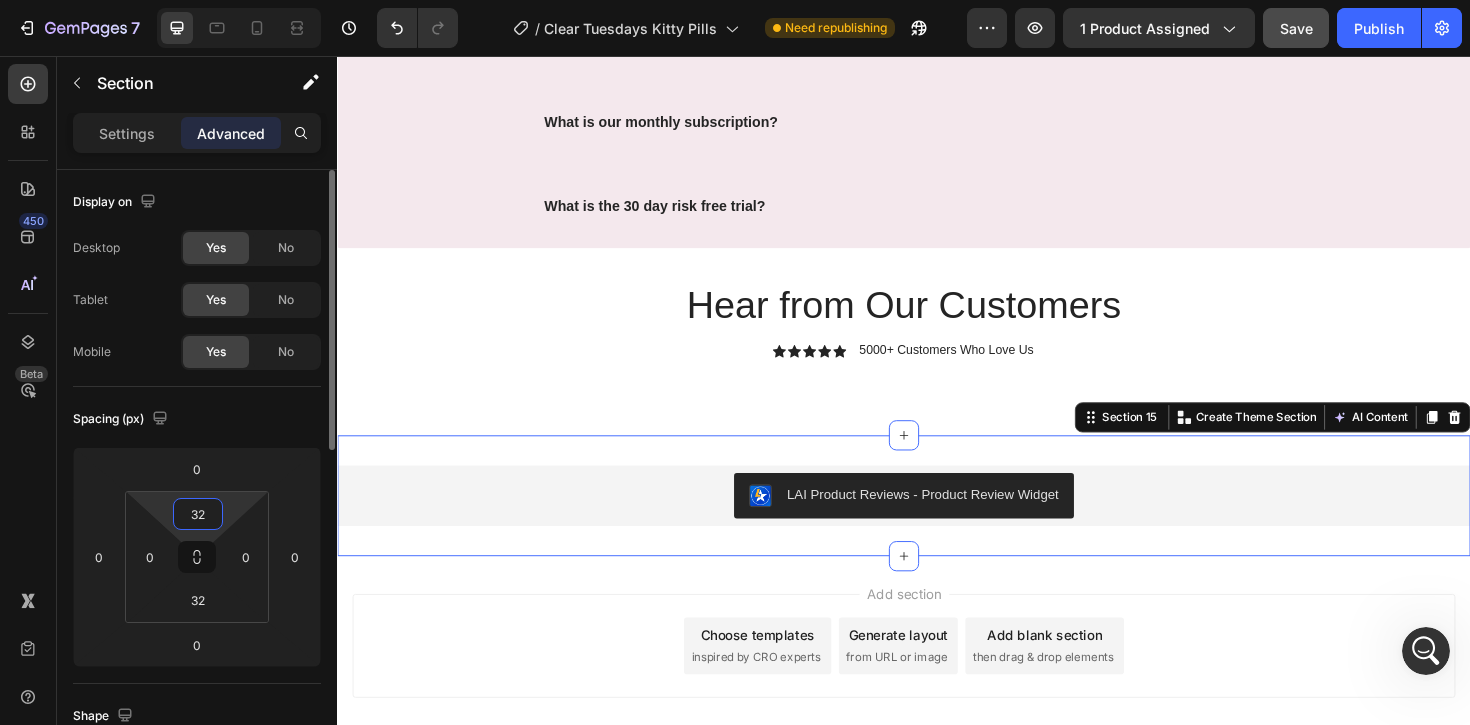 click on "32" at bounding box center (198, 514) 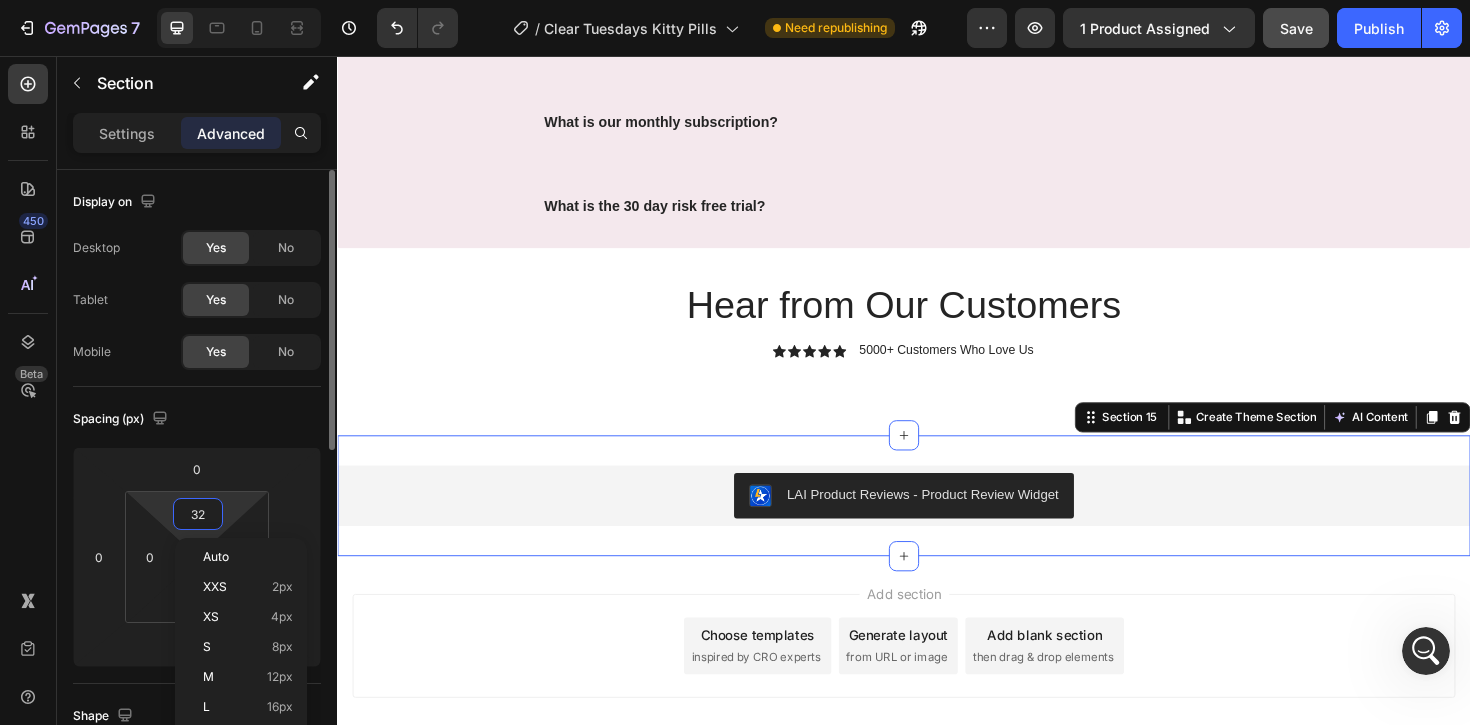 type 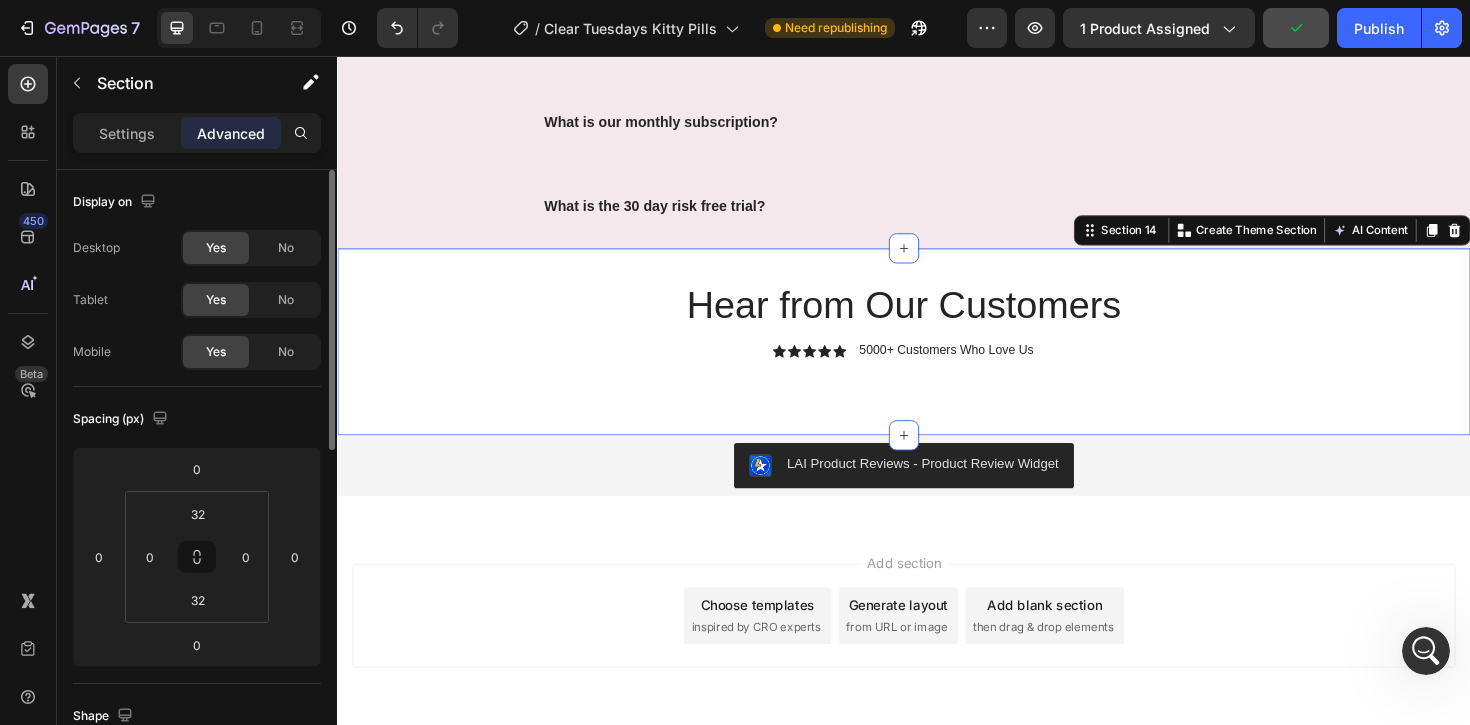 click on "Hear from Our Customers Heading Icon Icon Icon Icon Icon Icon List 5000+ Customers Who Love Us Text Block Row" at bounding box center [937, 359] 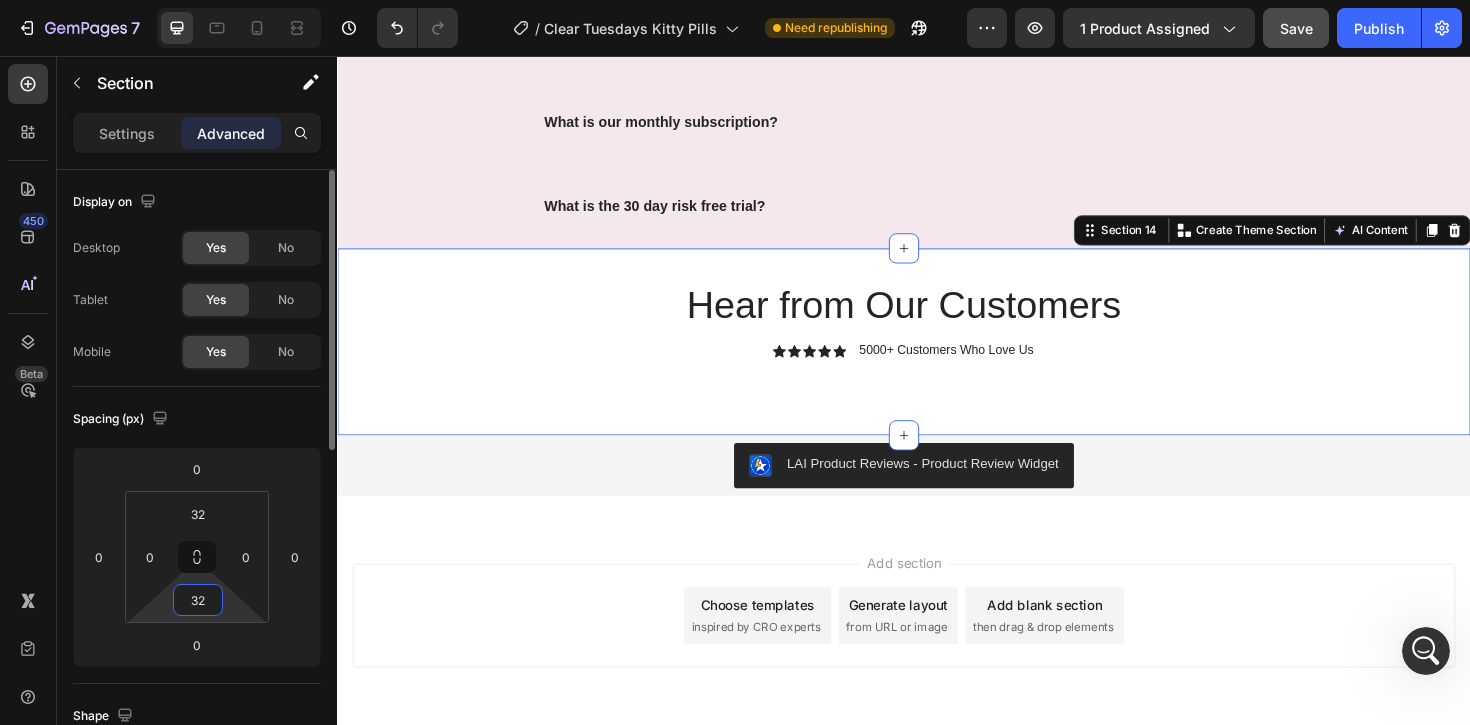 click on "32" at bounding box center [198, 600] 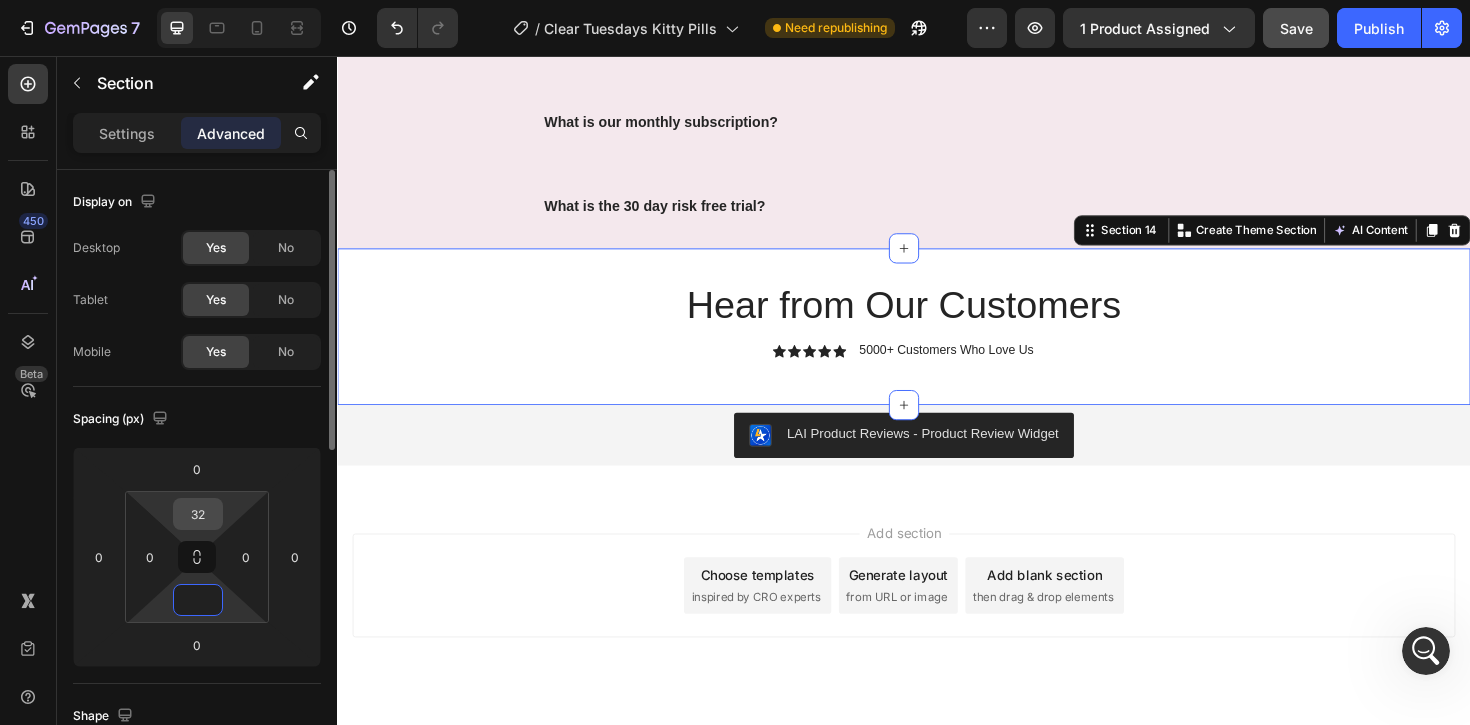 type on "0" 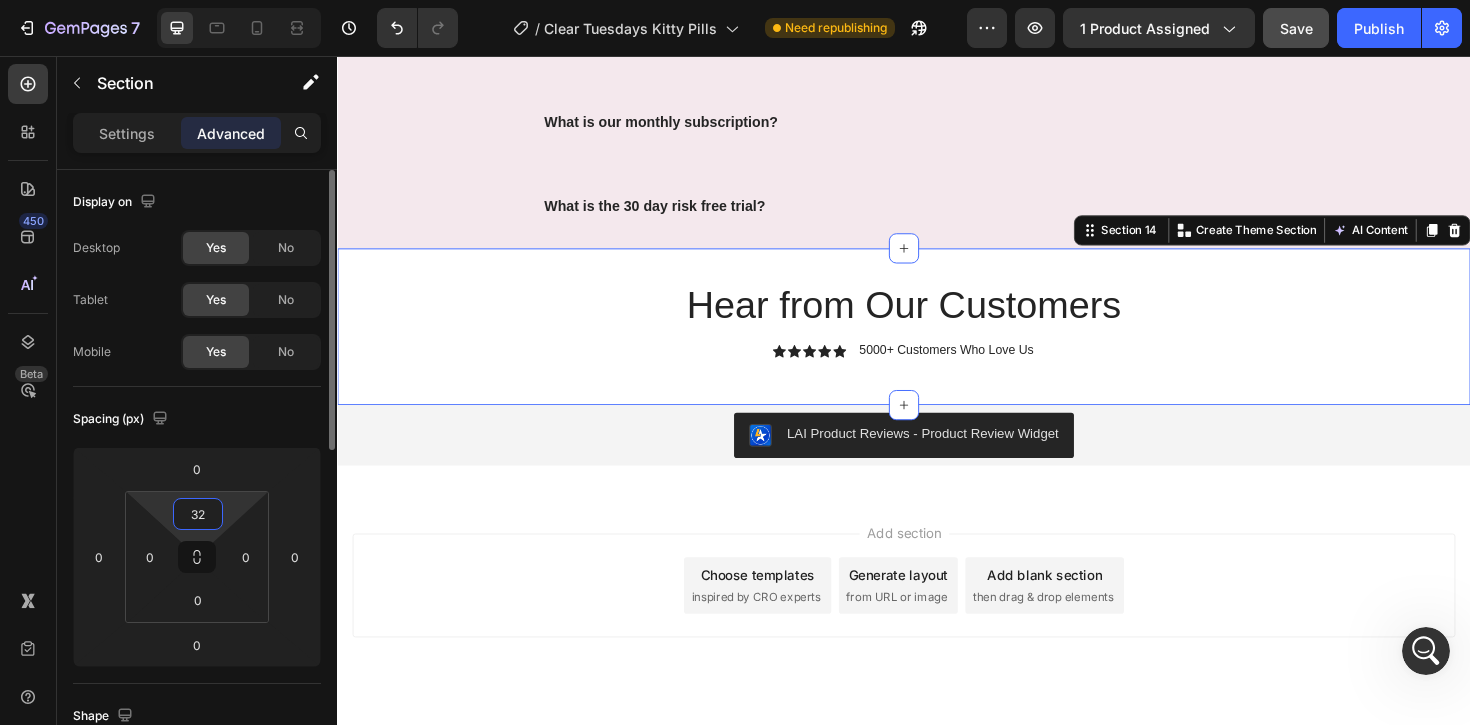 click on "32" at bounding box center [198, 514] 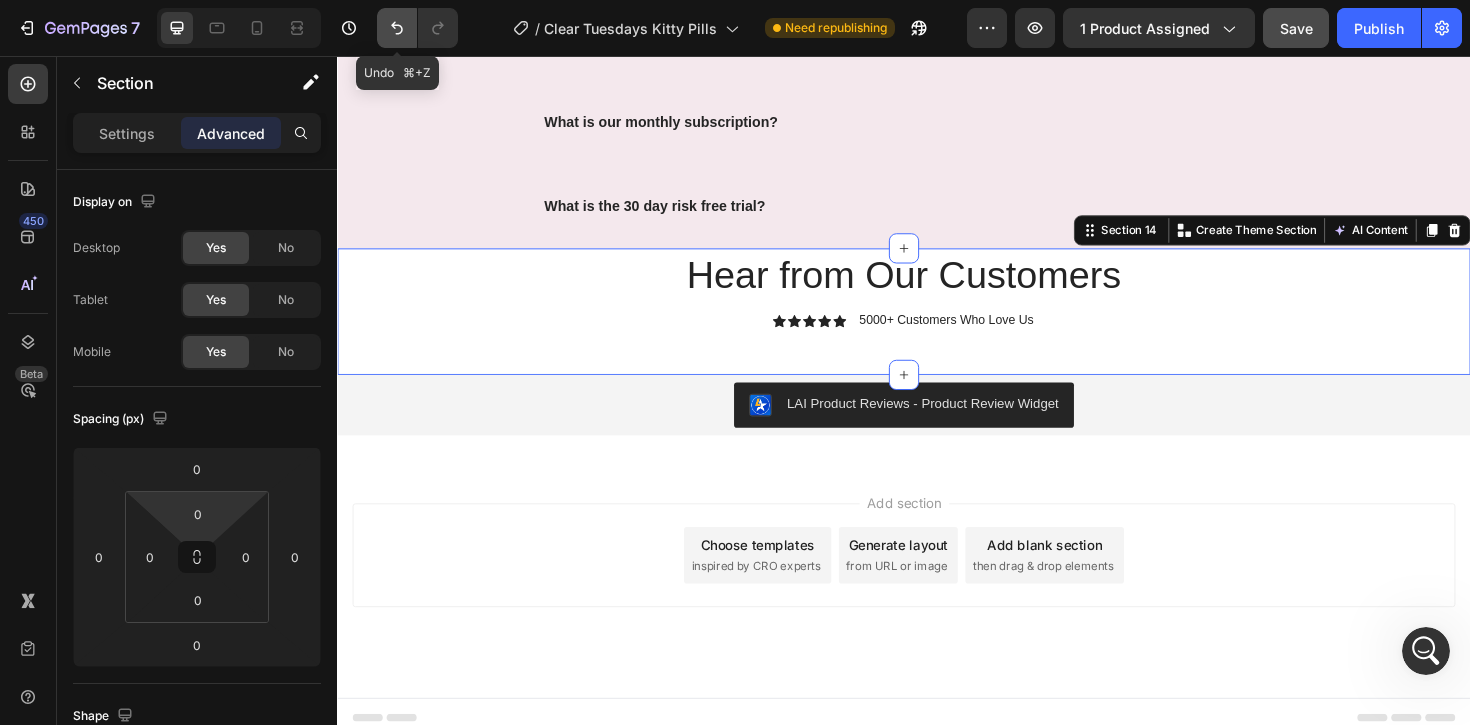 click 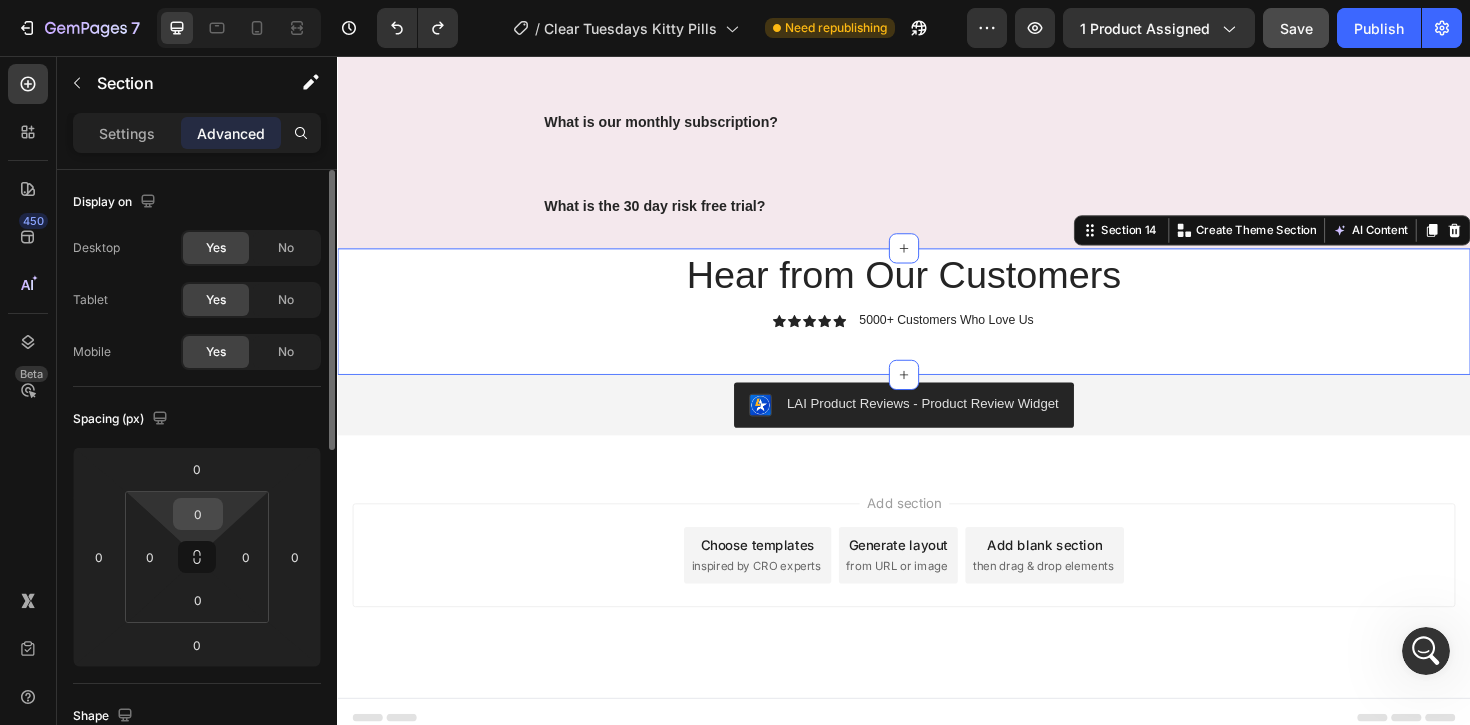 click on "0" at bounding box center [198, 514] 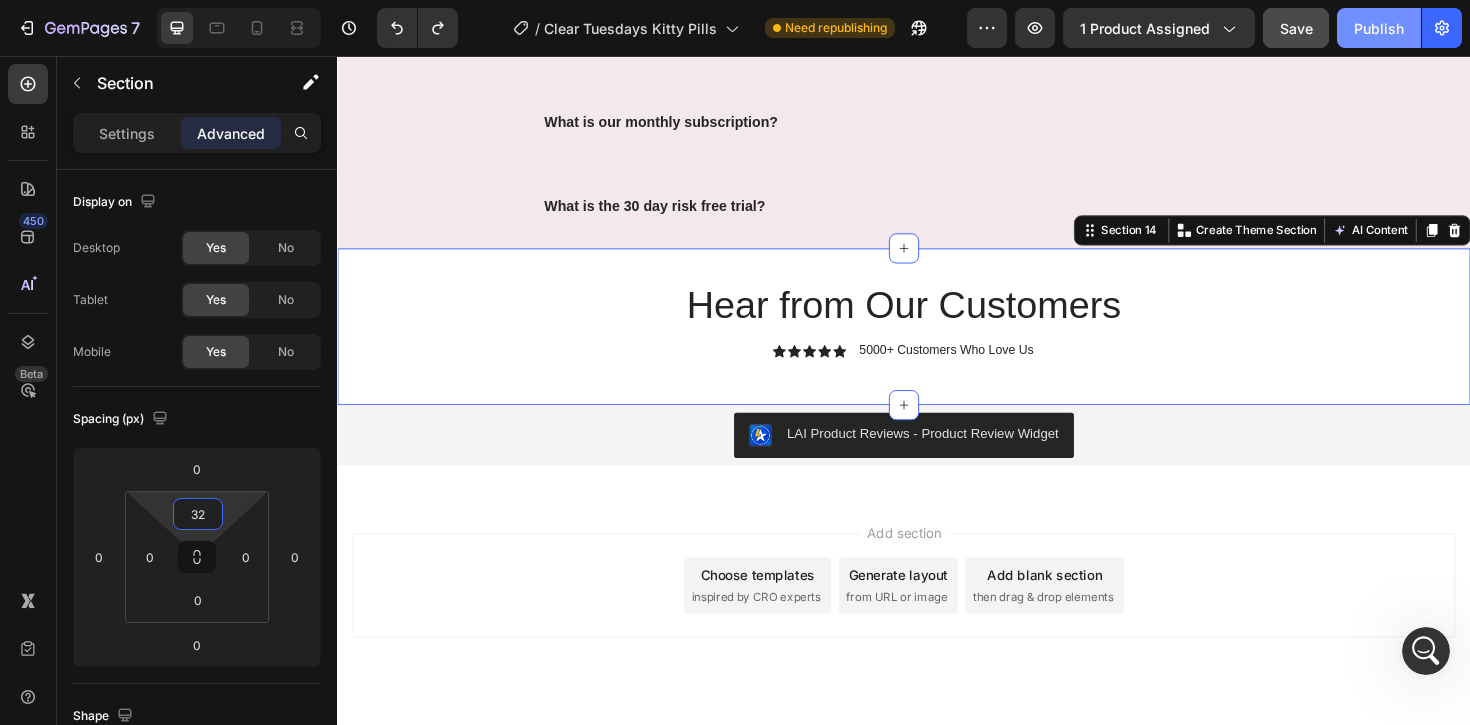 type on "32" 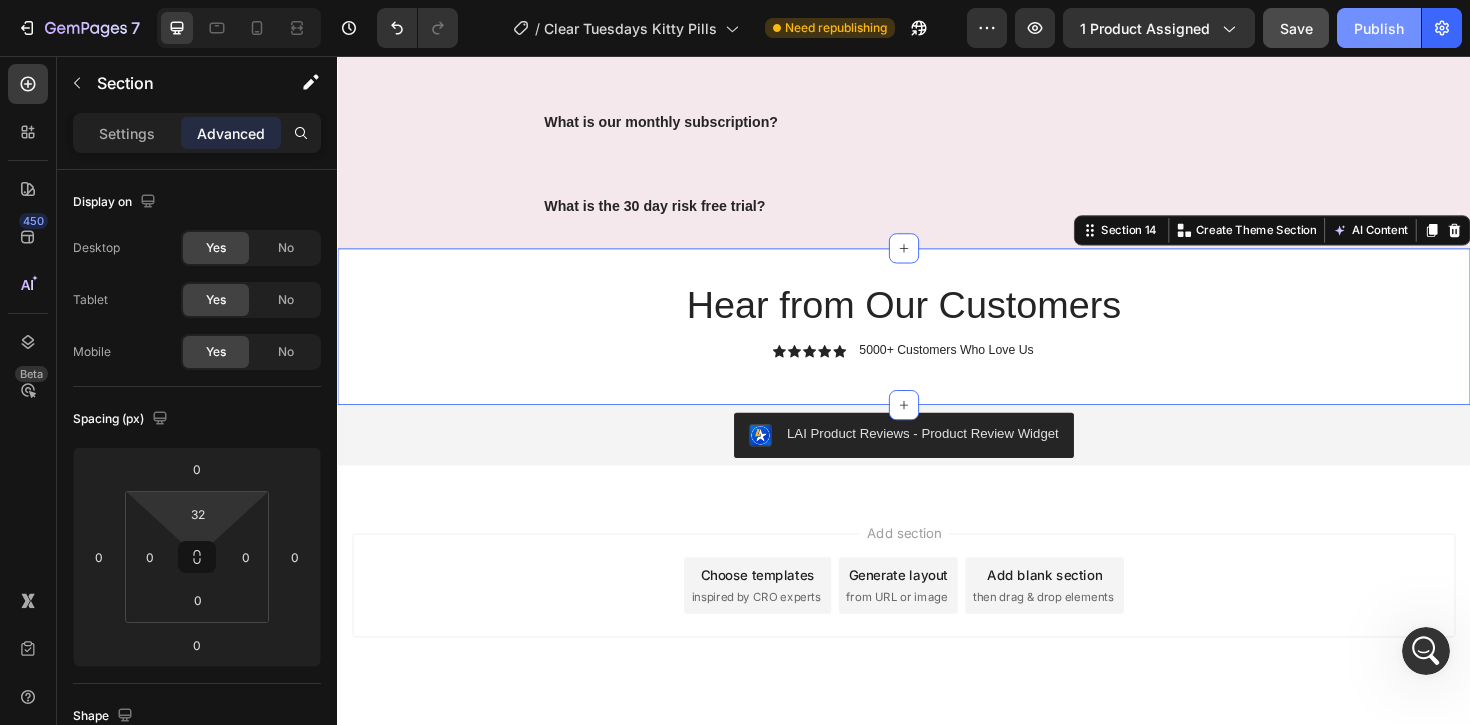 click on "Publish" 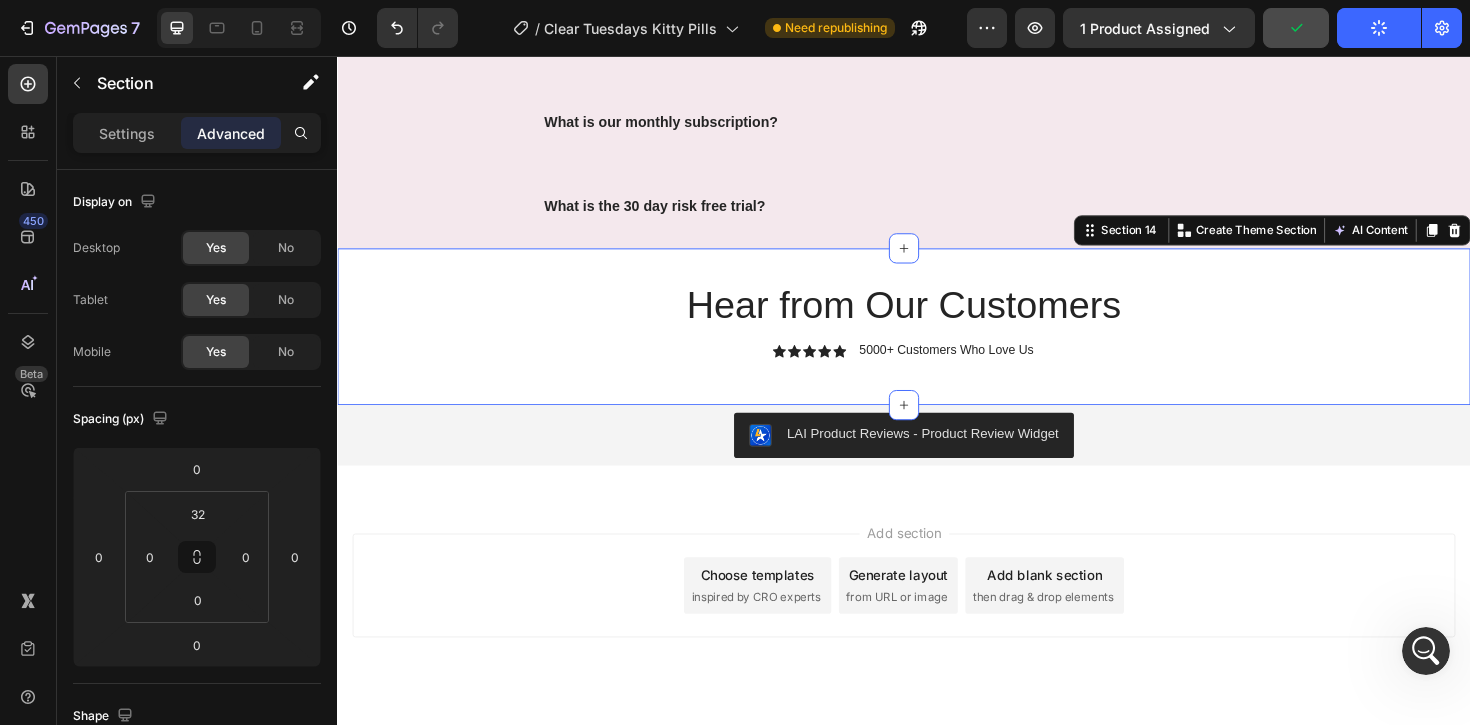 click 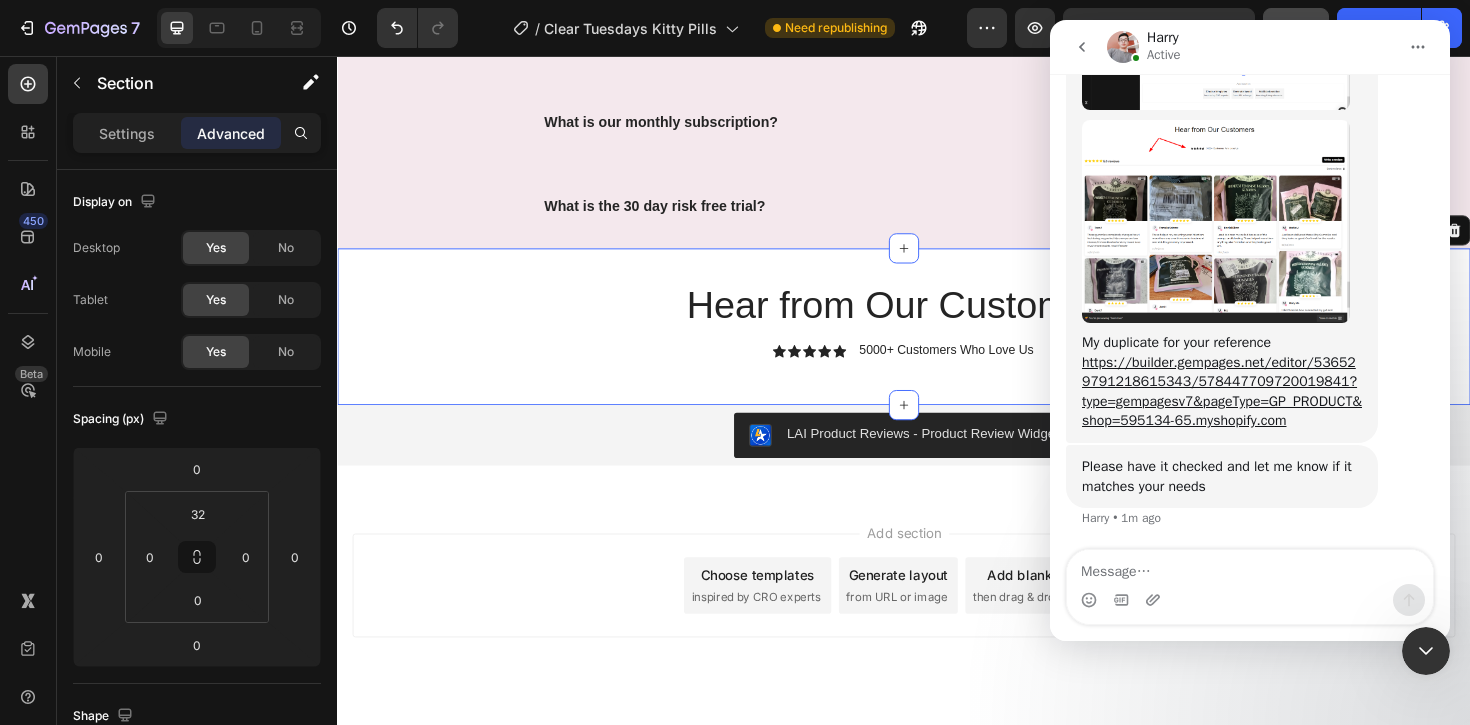 scroll, scrollTop: 5293, scrollLeft: 0, axis: vertical 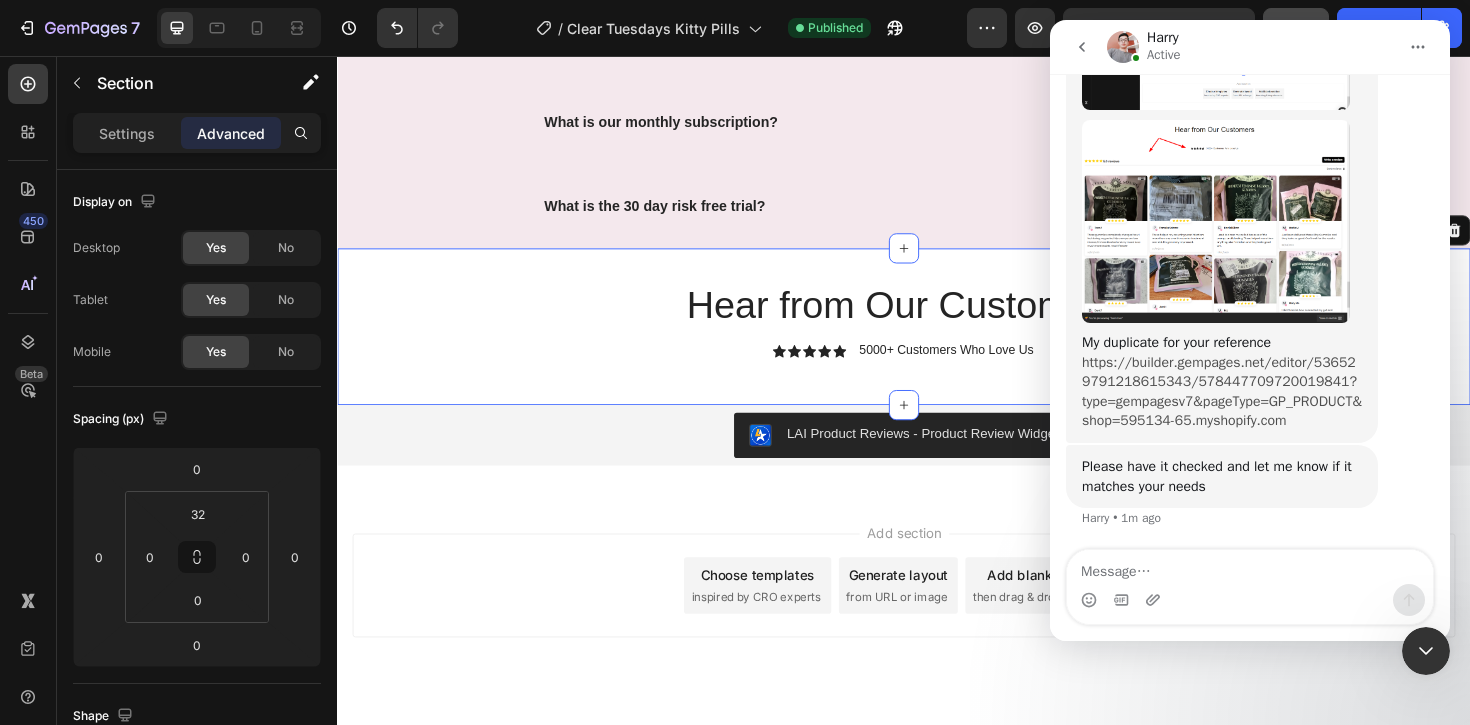 click on "https://builder.gempages.net/editor/536529791218615343/578447709720019841?type=gempagesv7&pageType=GP_PRODUCT&shop=595134-65.myshopify.com" at bounding box center (1222, 392) 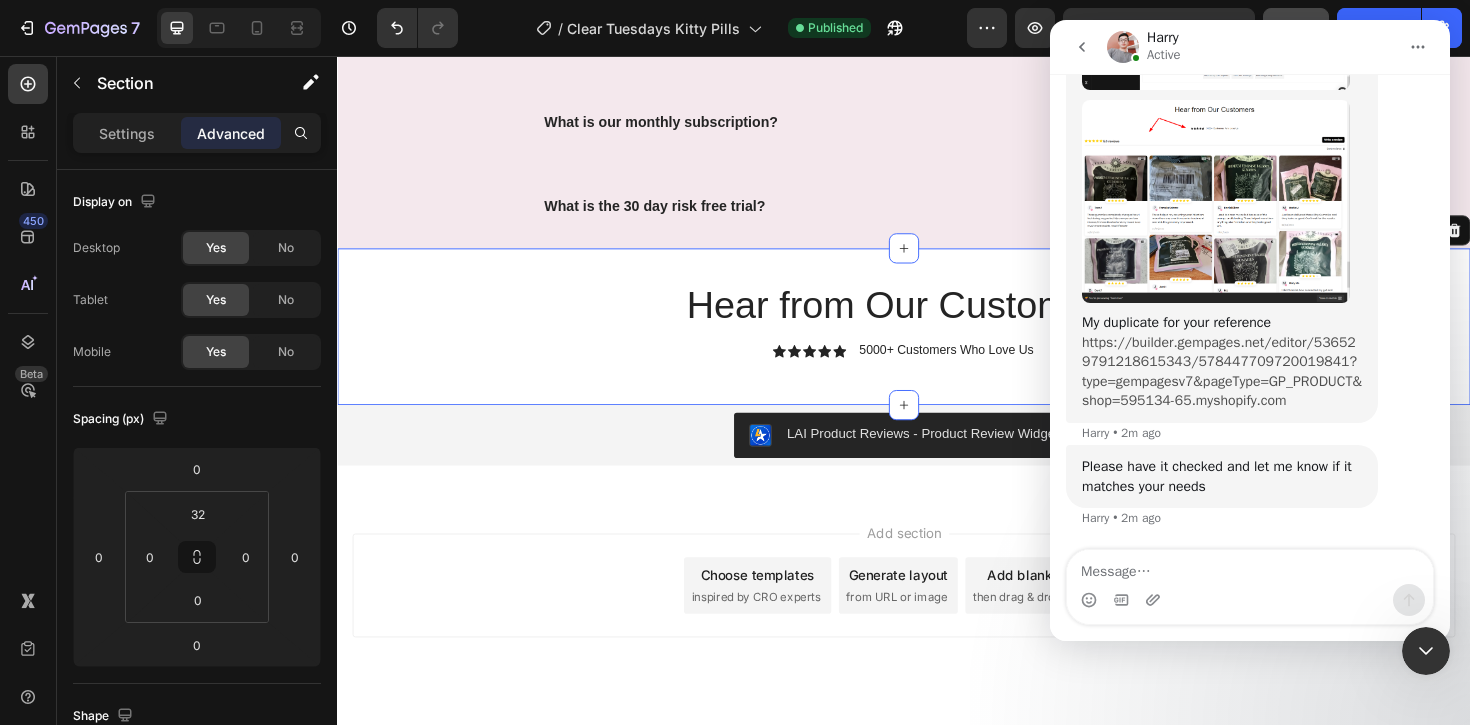 scroll, scrollTop: 5313, scrollLeft: 0, axis: vertical 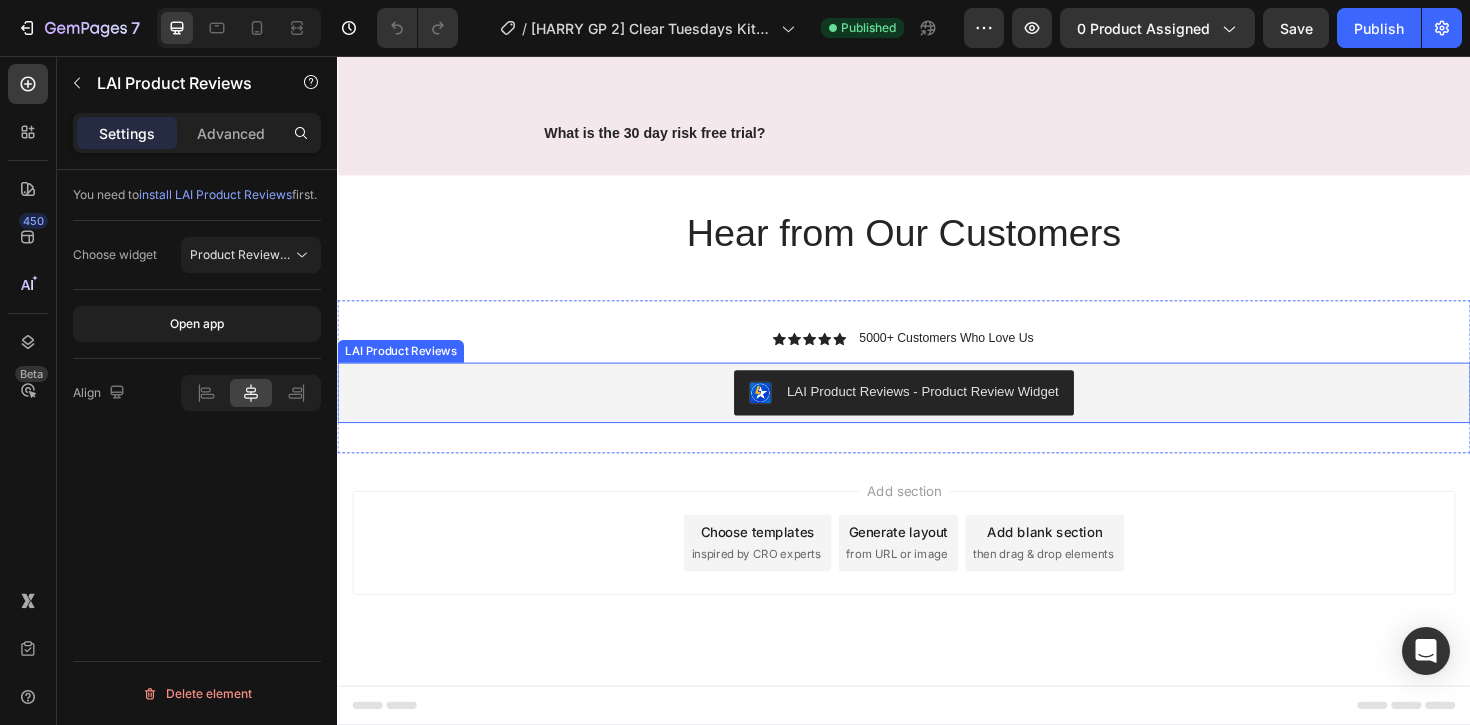 click on "LAI Product Reviews - Product Review Widget" at bounding box center [937, 413] 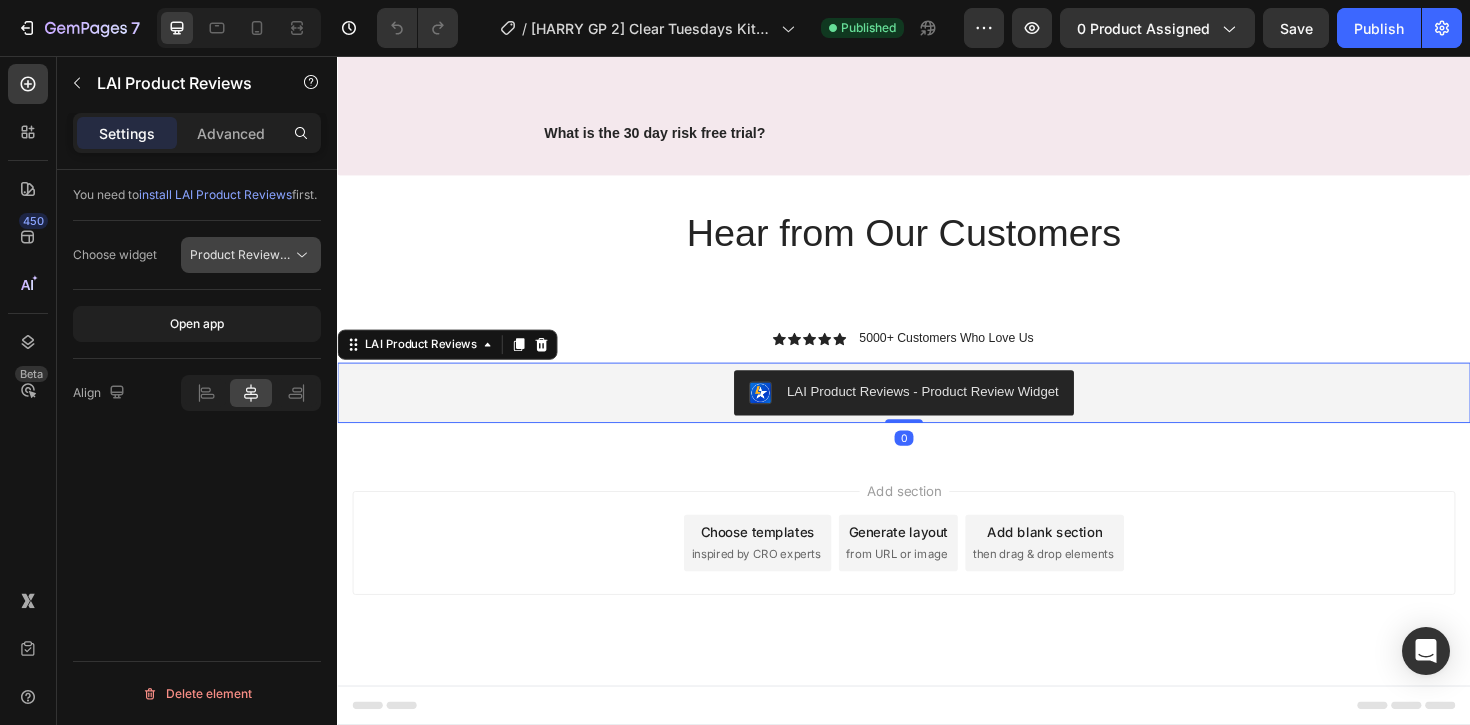click on "Product Review Sections" 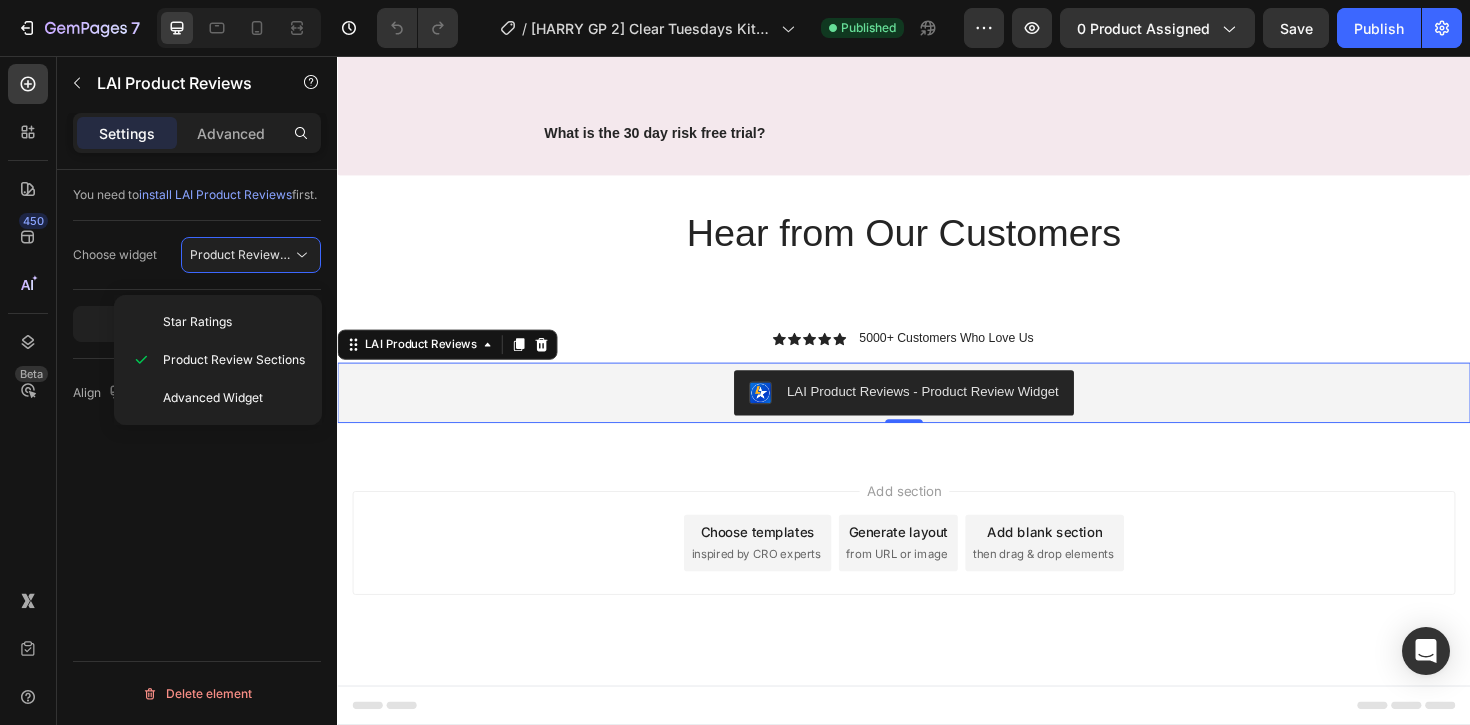 click on "Choose widget Product Review Sections" 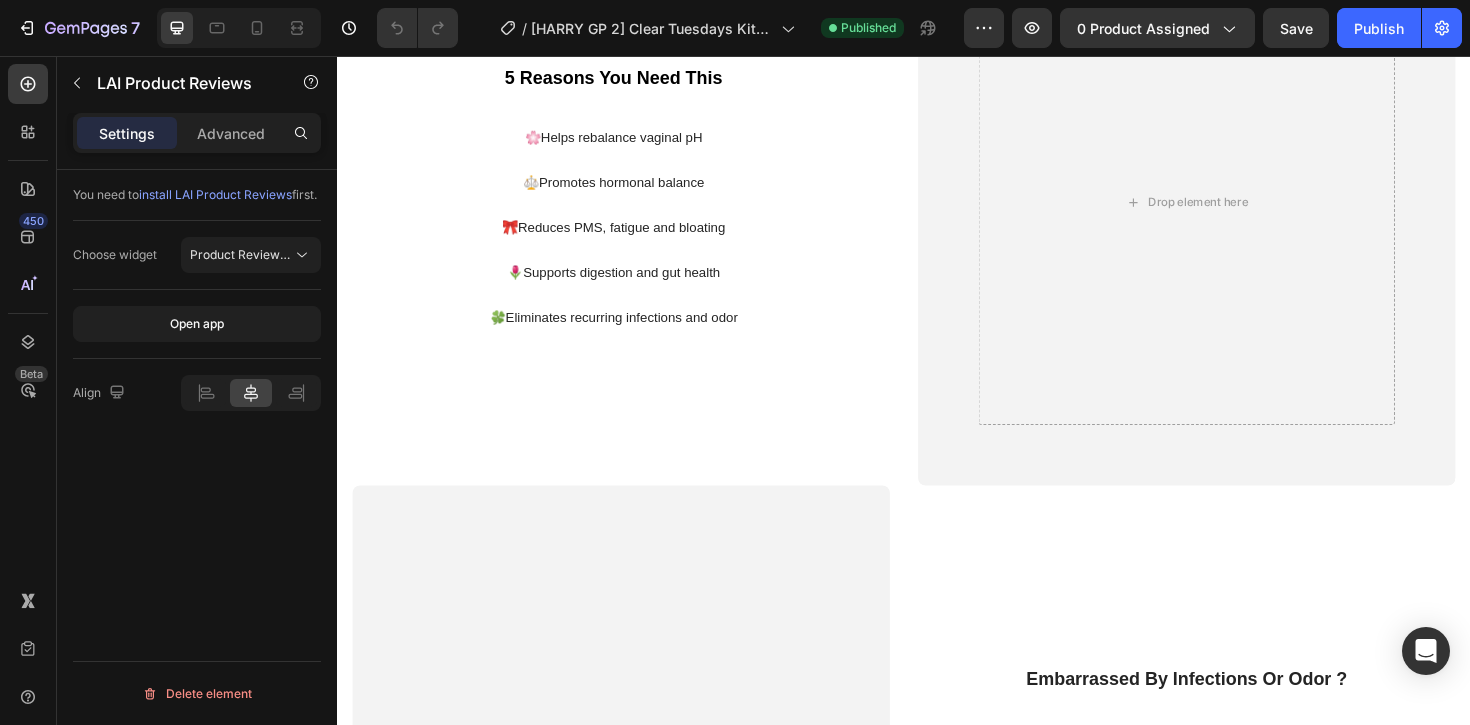 scroll, scrollTop: 2140, scrollLeft: 0, axis: vertical 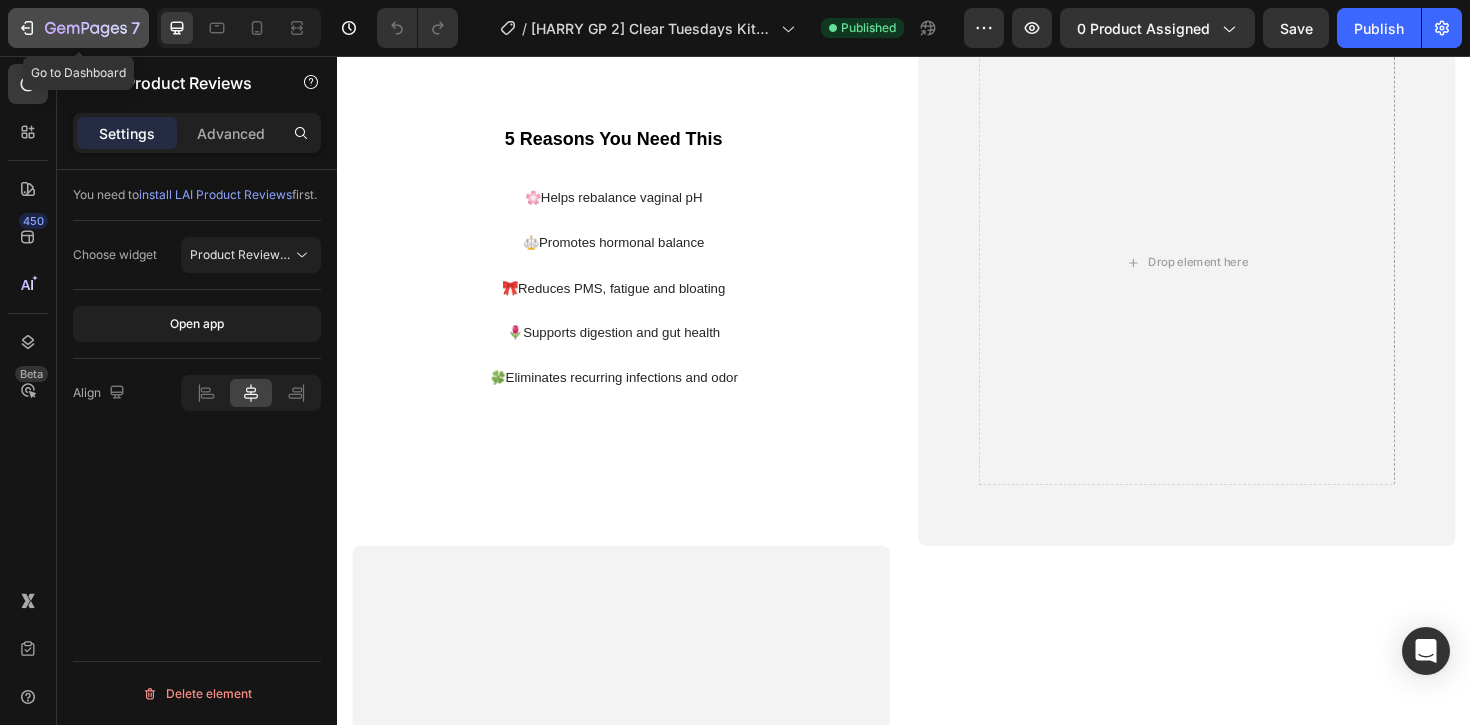 click 